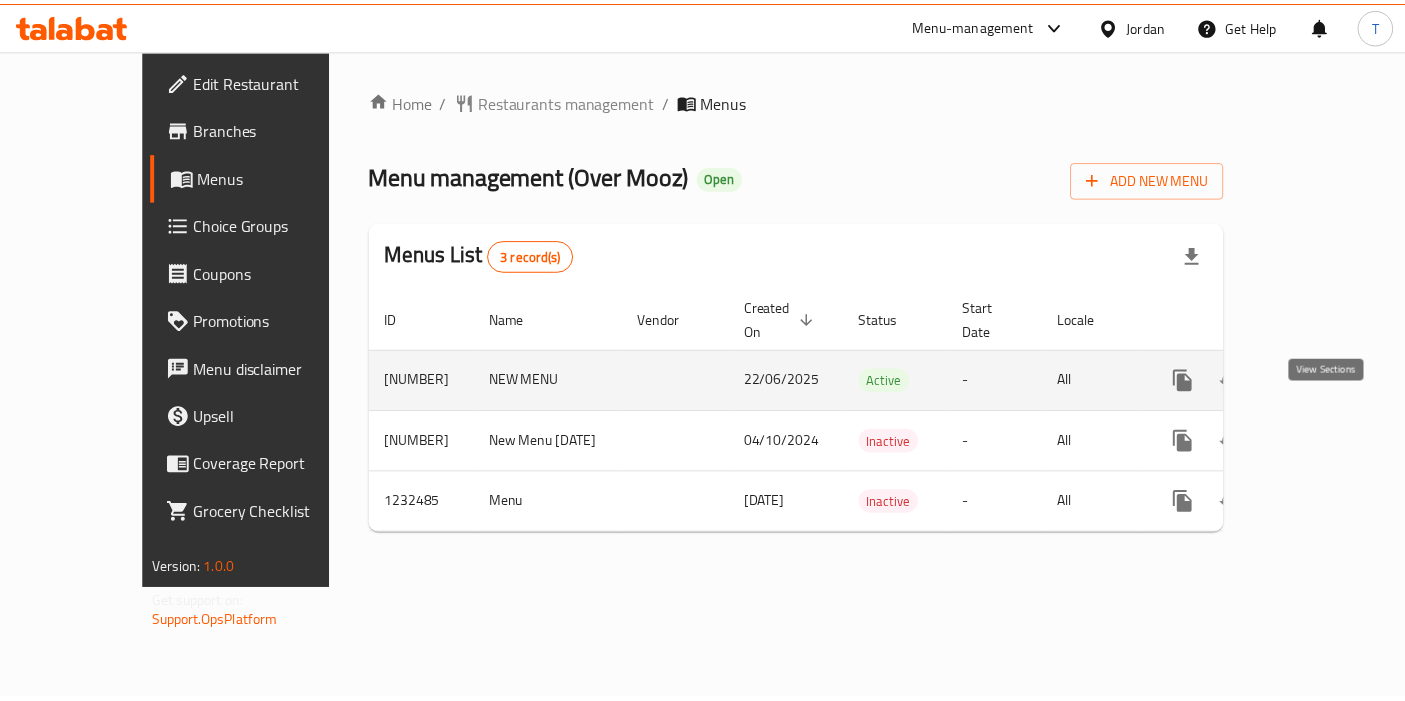 scroll, scrollTop: 0, scrollLeft: 0, axis: both 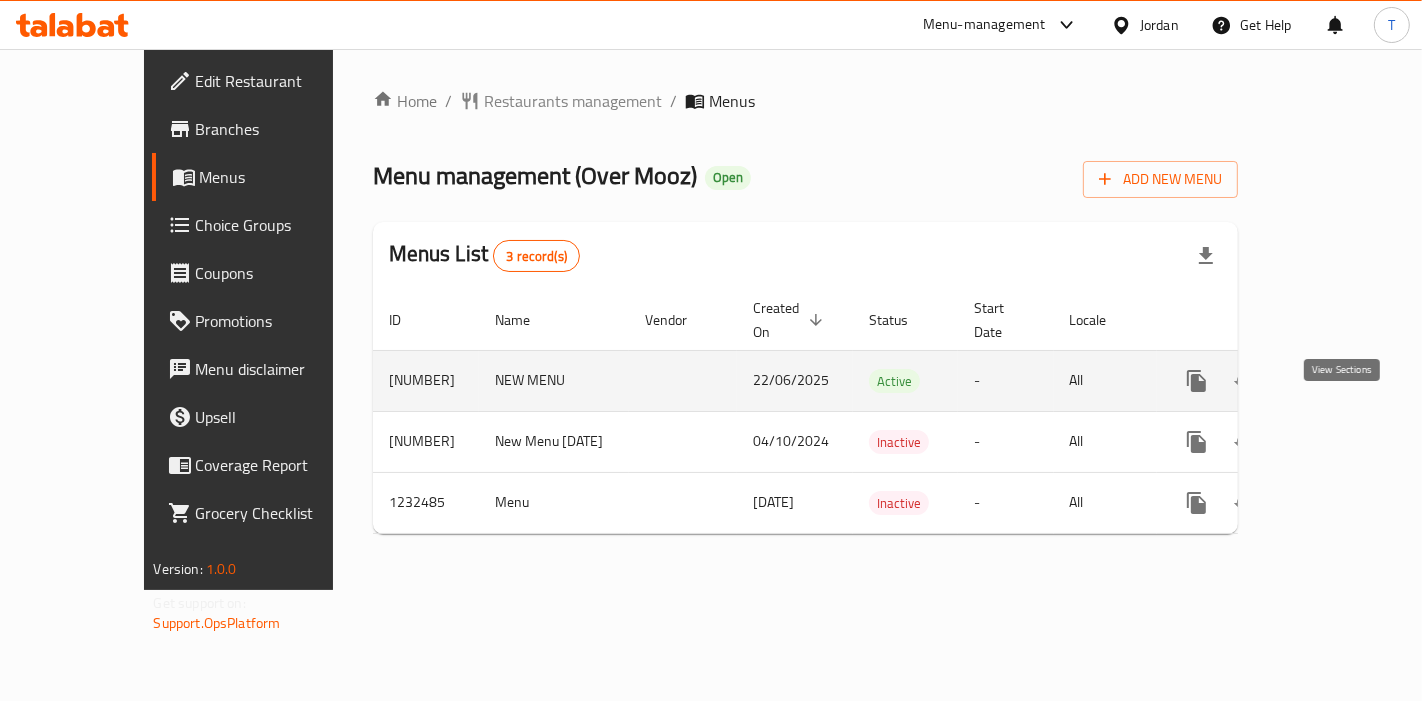 click 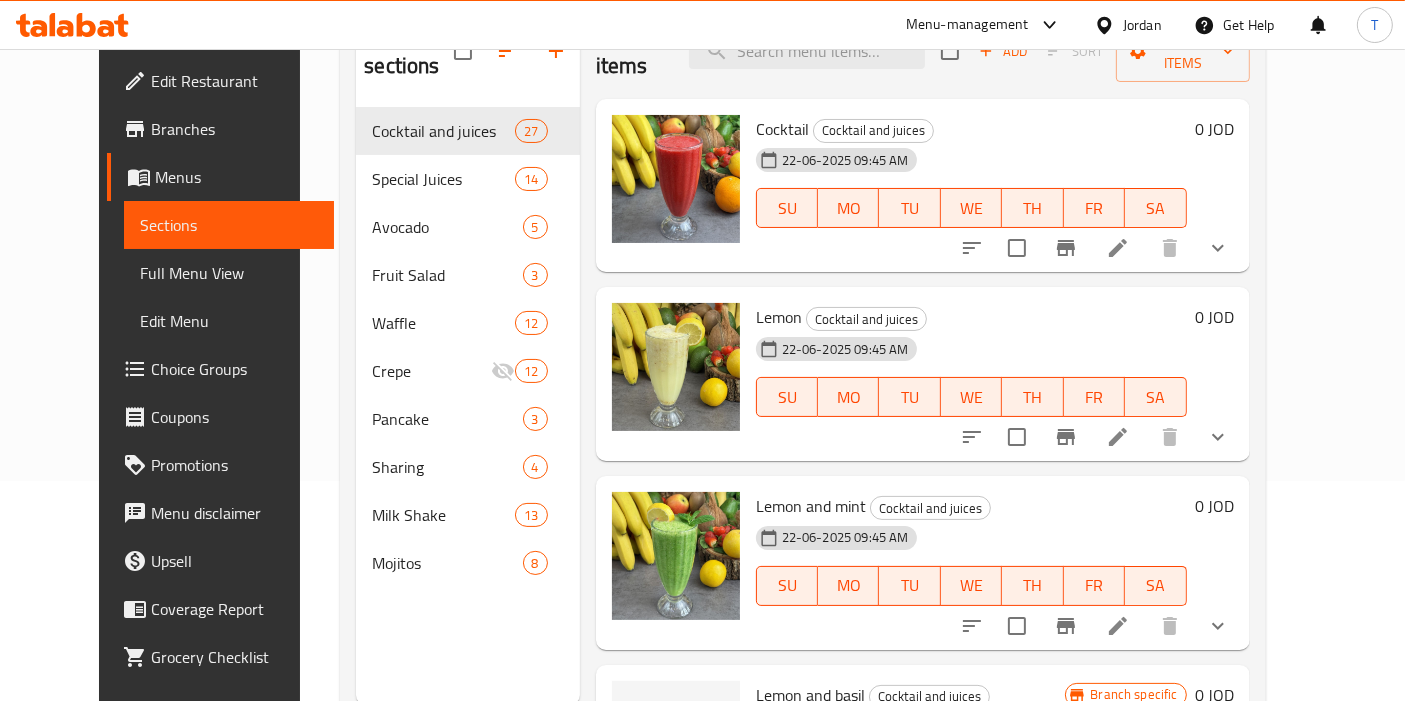 scroll, scrollTop: 222, scrollLeft: 0, axis: vertical 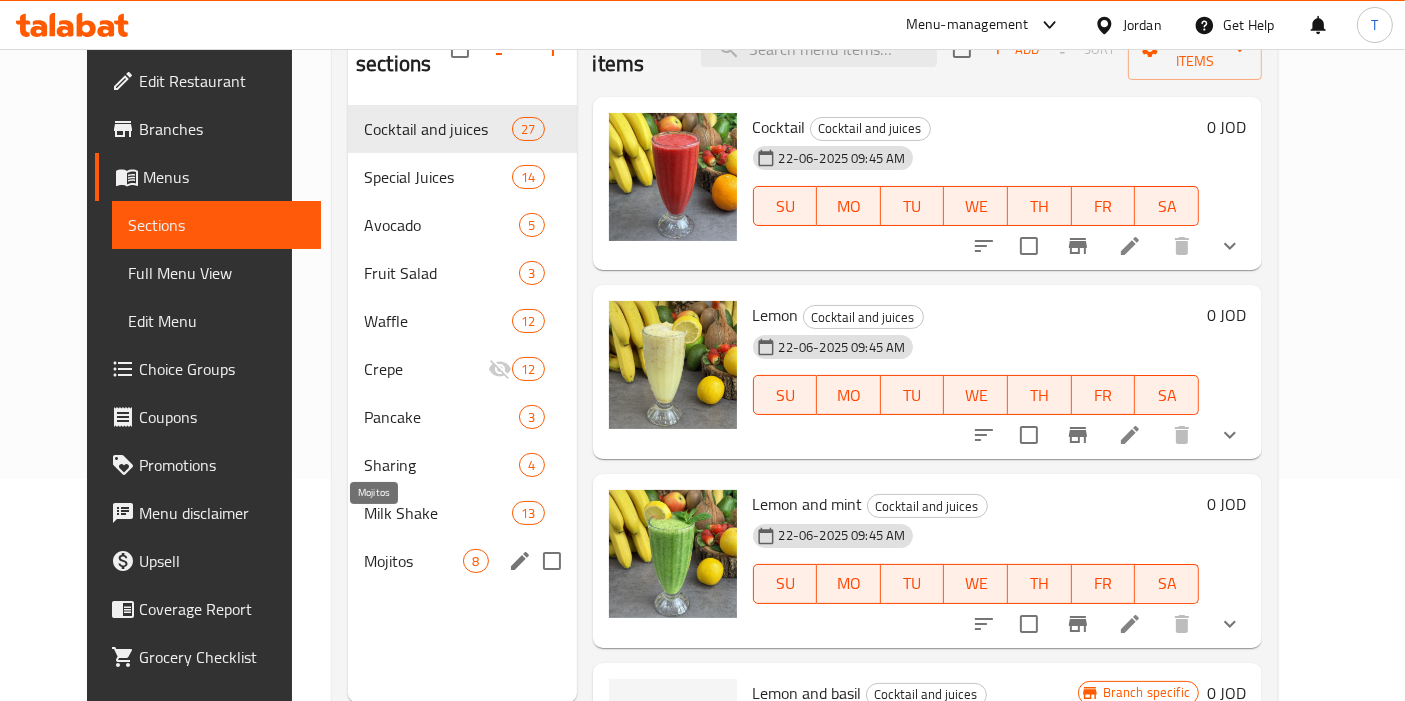 click on "Mojitos" at bounding box center [413, 561] 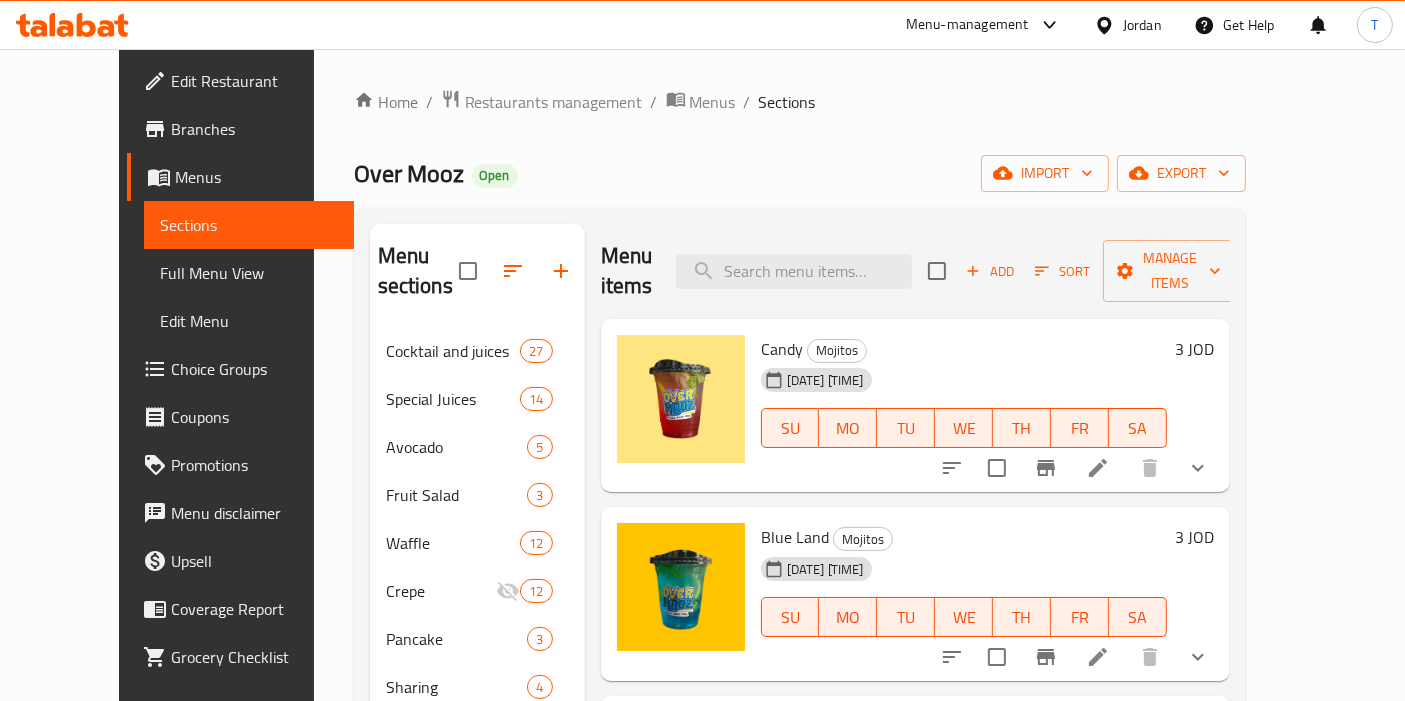 scroll, scrollTop: 279, scrollLeft: 0, axis: vertical 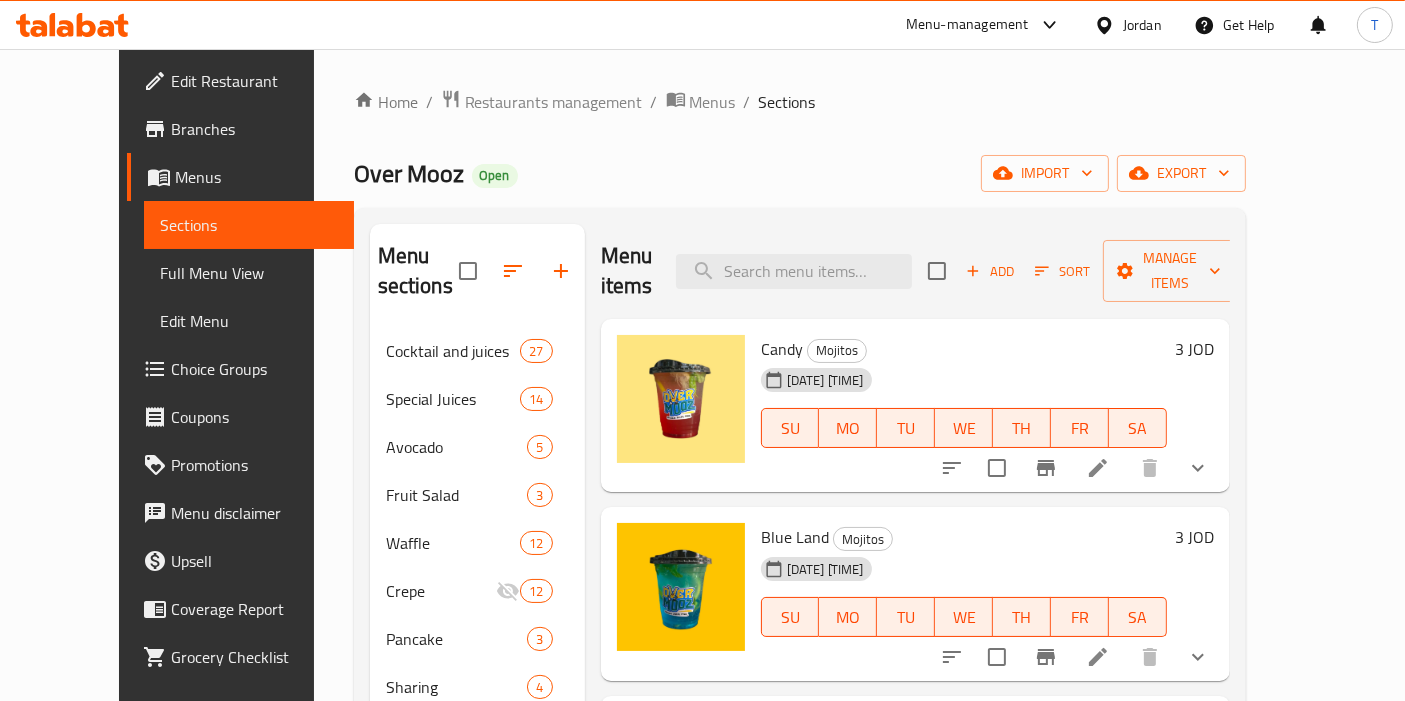 click on "Menu items" at bounding box center (627, 271) 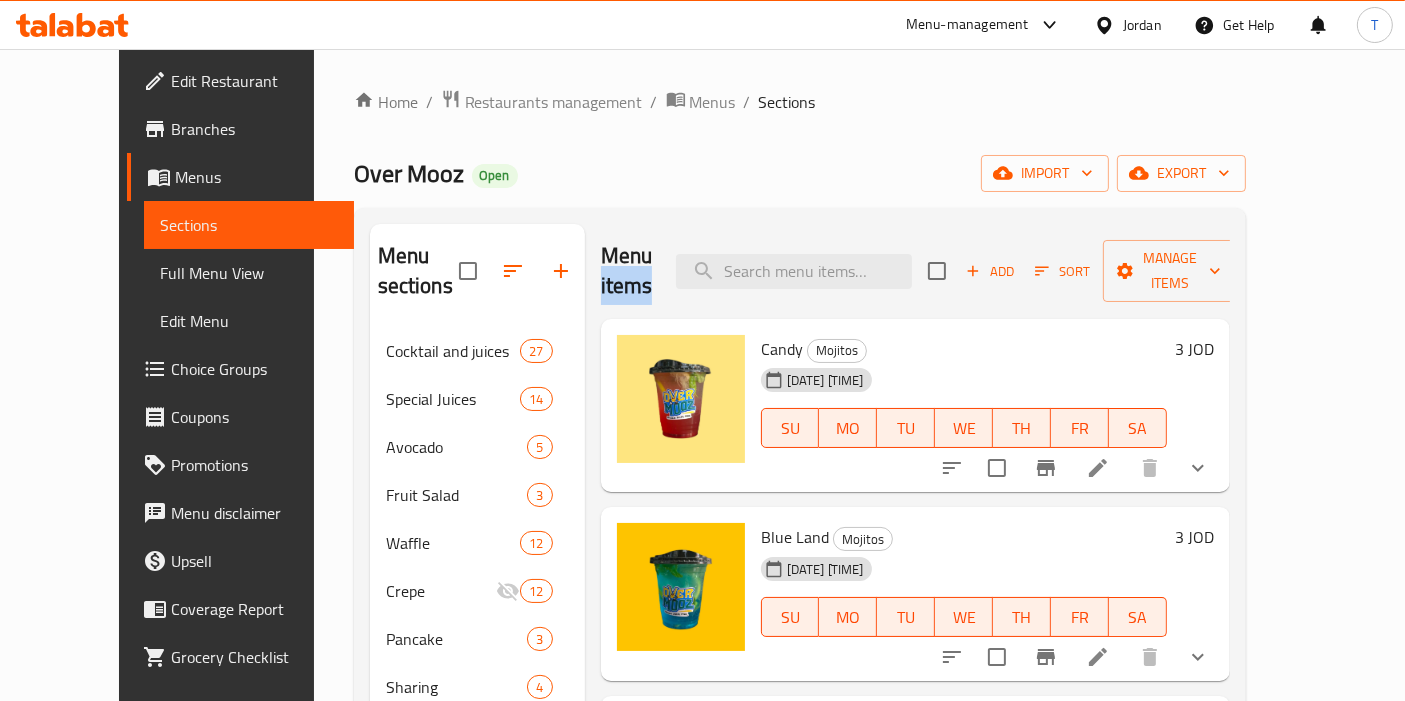 click on "Menu items" at bounding box center (627, 271) 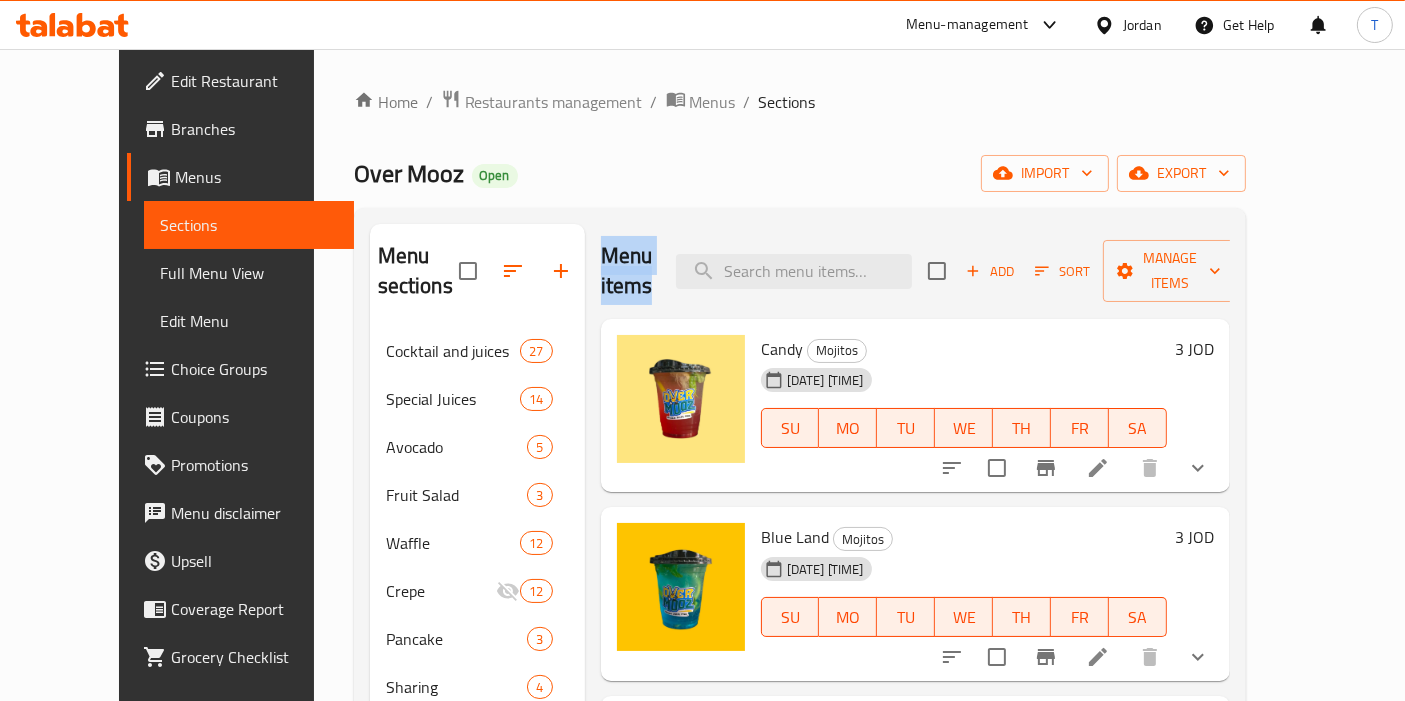 click on "Menu items" at bounding box center [627, 271] 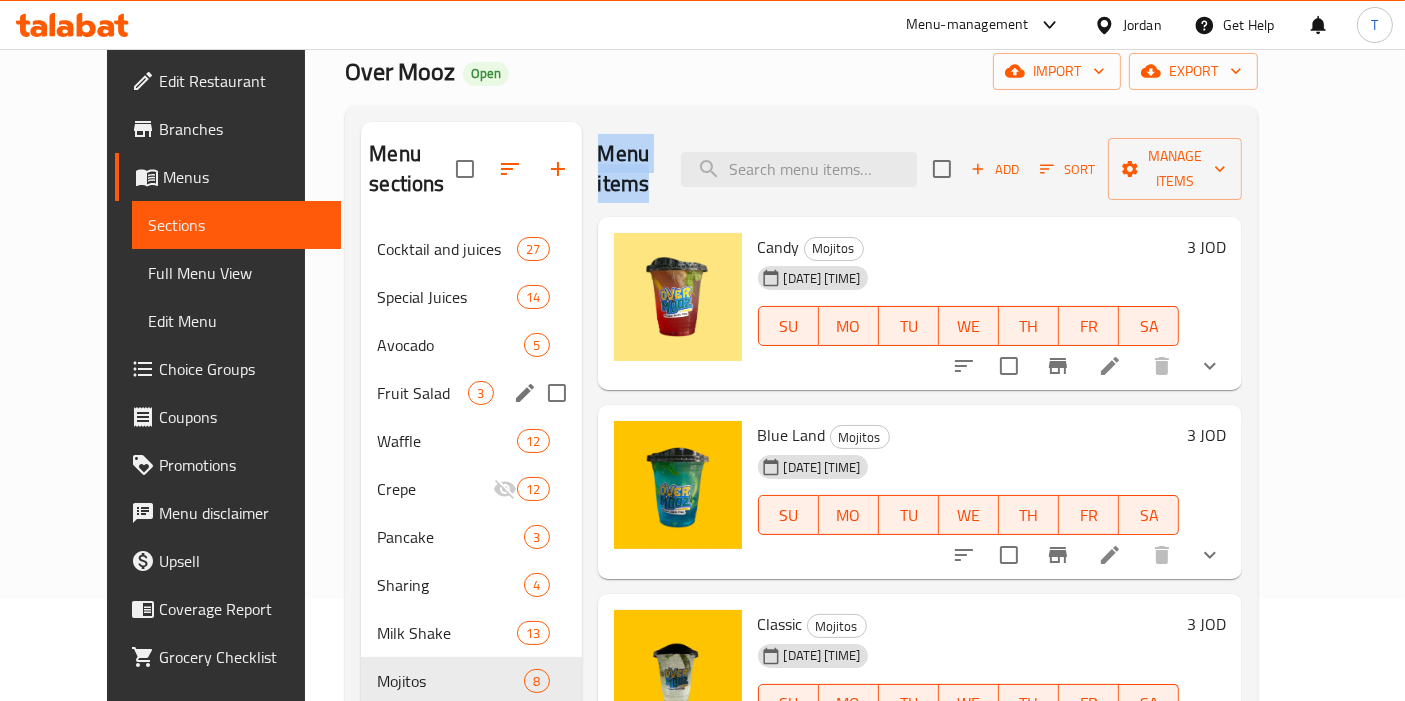 scroll, scrollTop: 222, scrollLeft: 0, axis: vertical 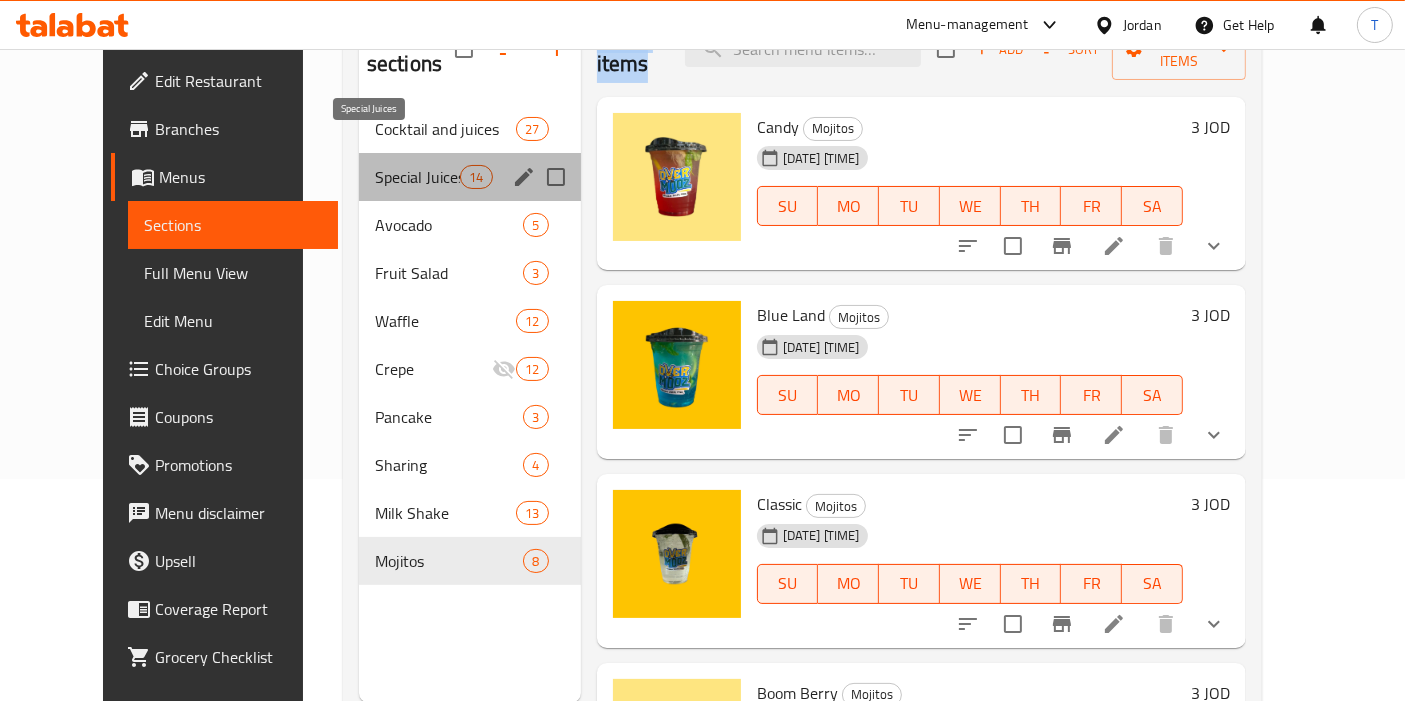 click on "Special Juices" at bounding box center (417, 177) 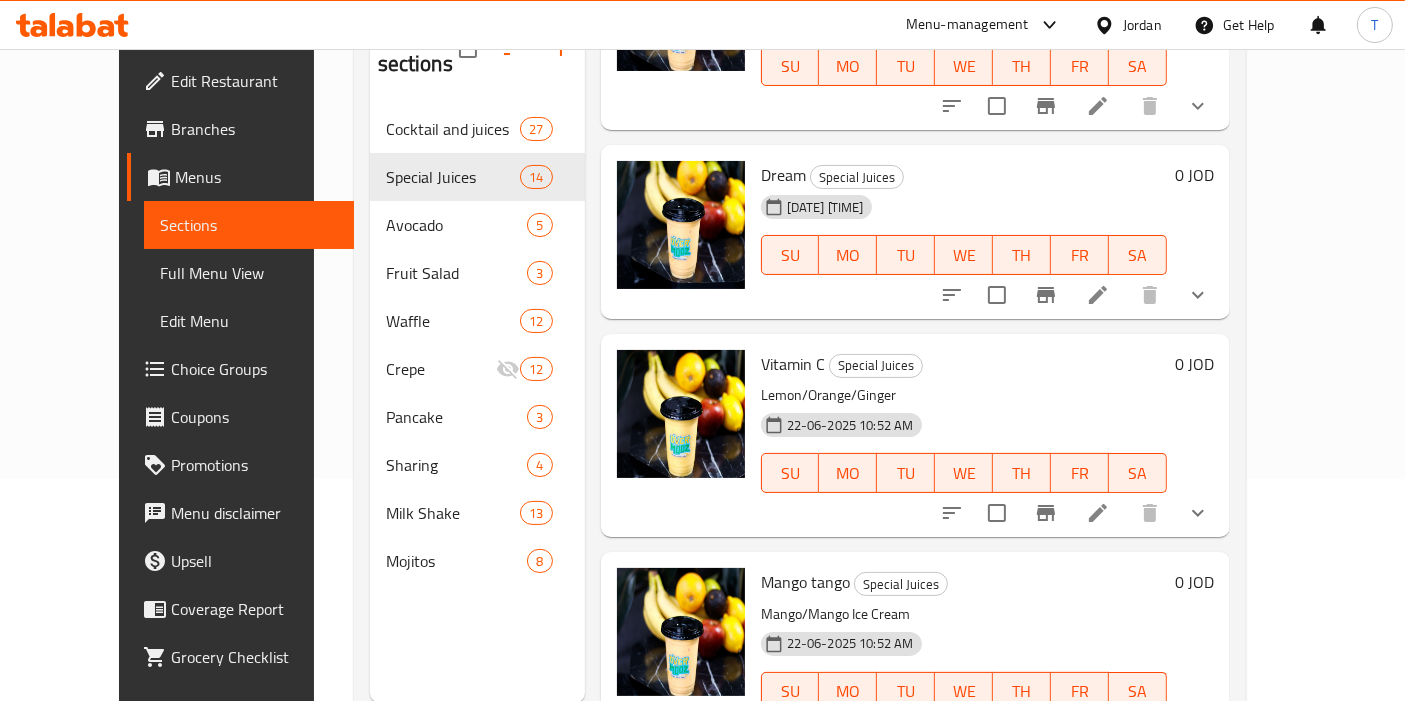 scroll, scrollTop: 2316, scrollLeft: 0, axis: vertical 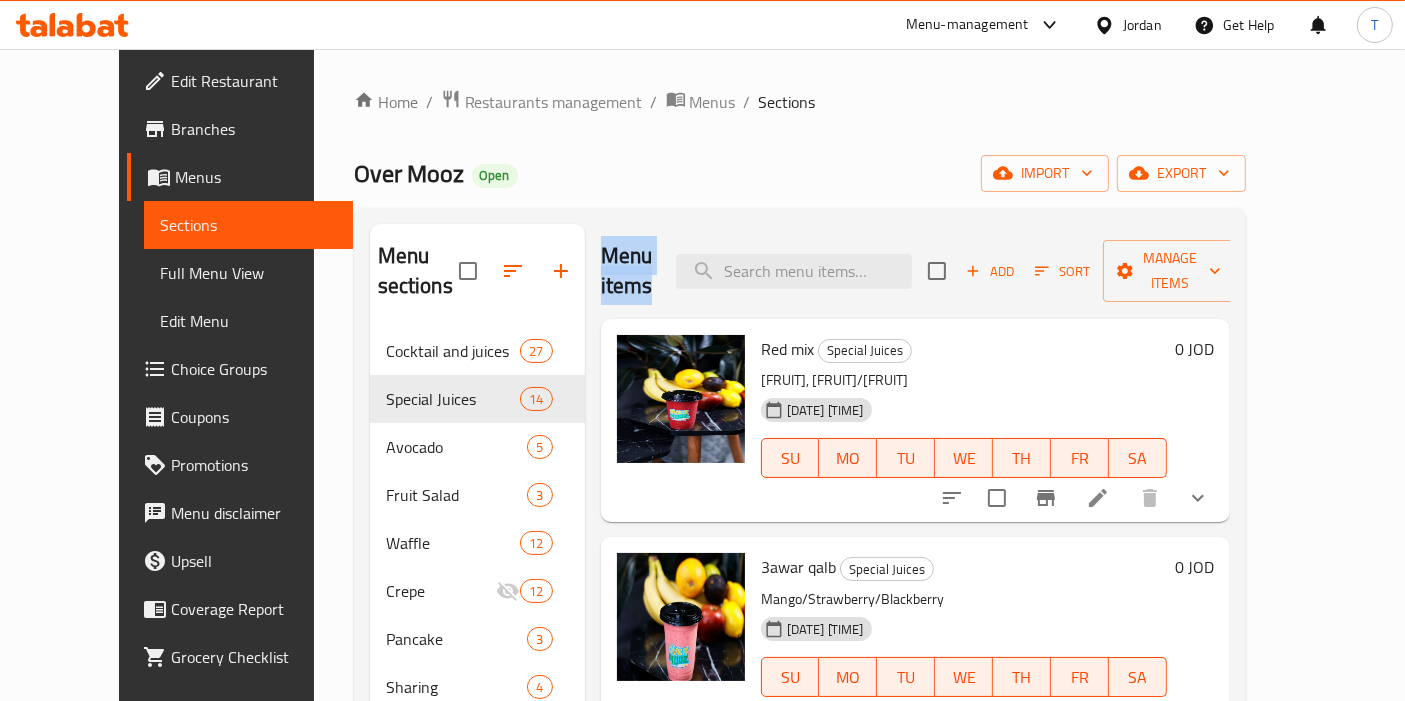 click 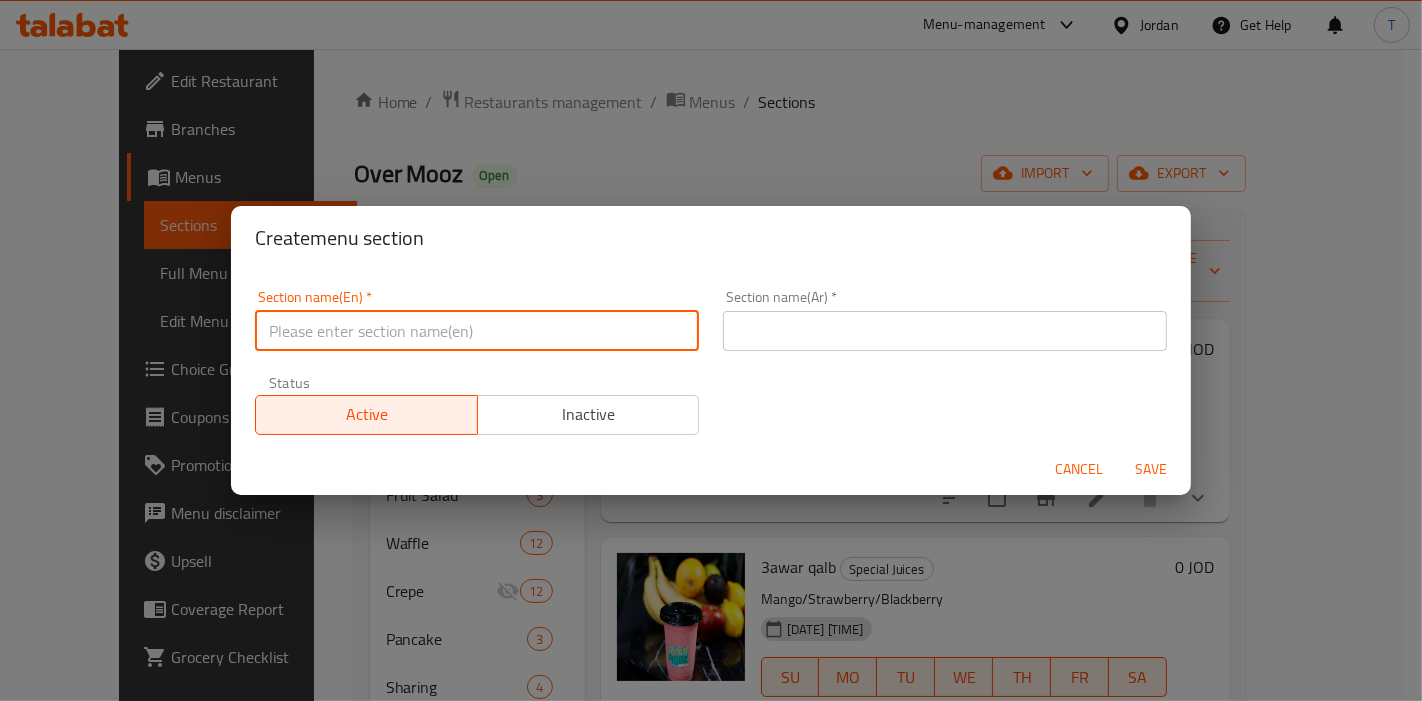click at bounding box center [477, 331] 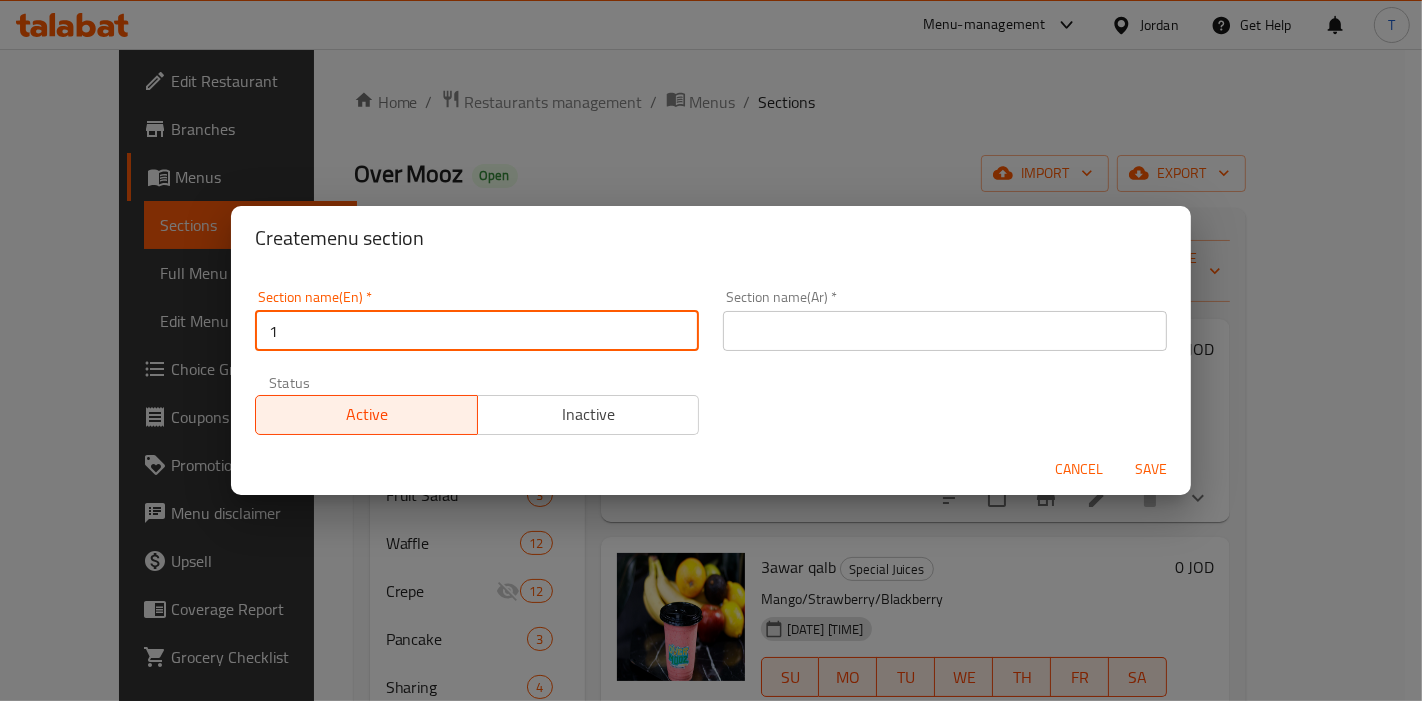 type on "1 JD Offer" 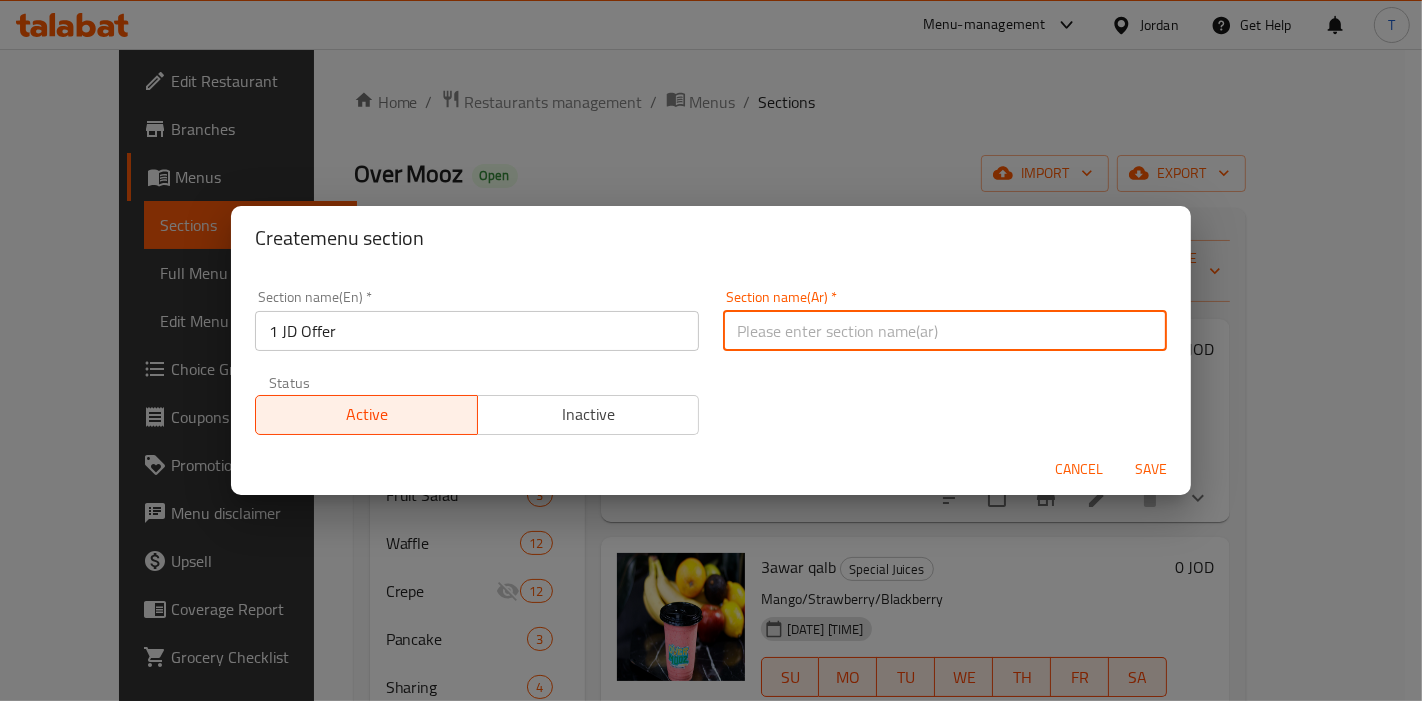 type on "ا" 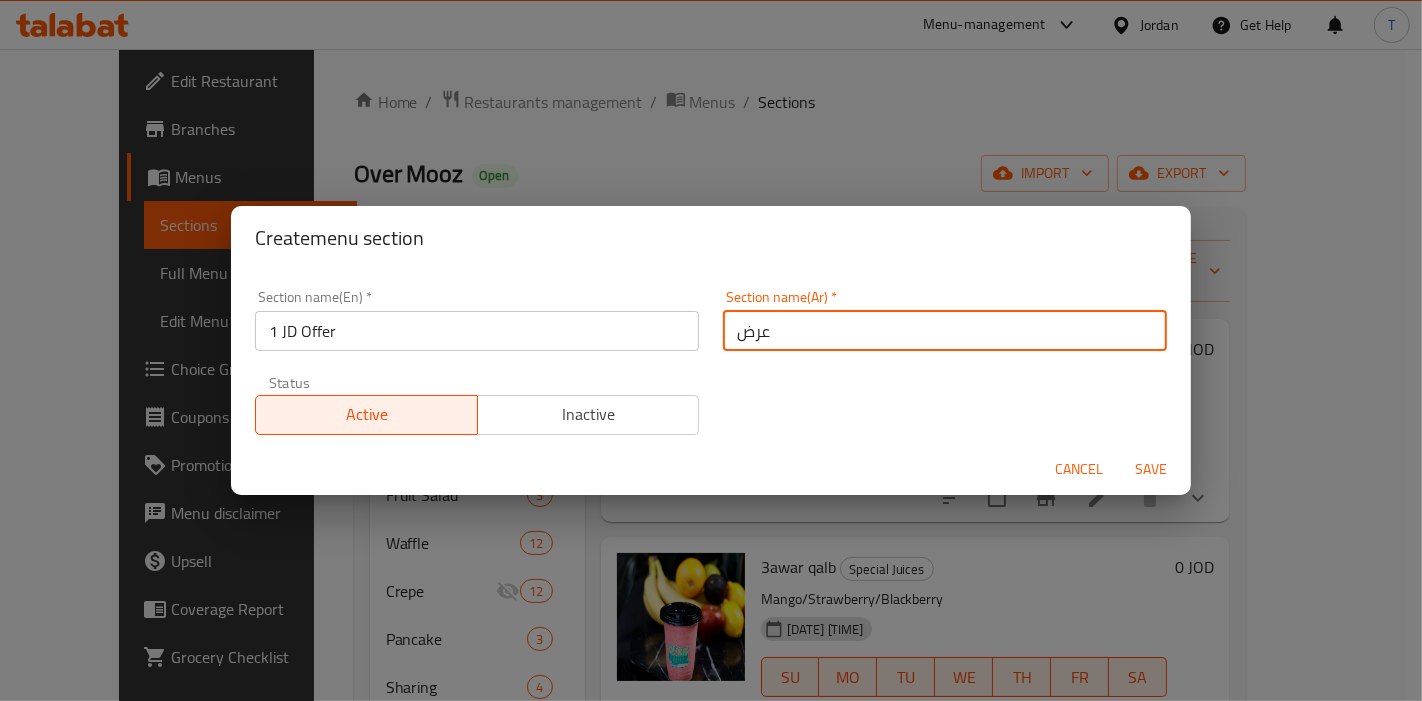 type on "عرض الدينار" 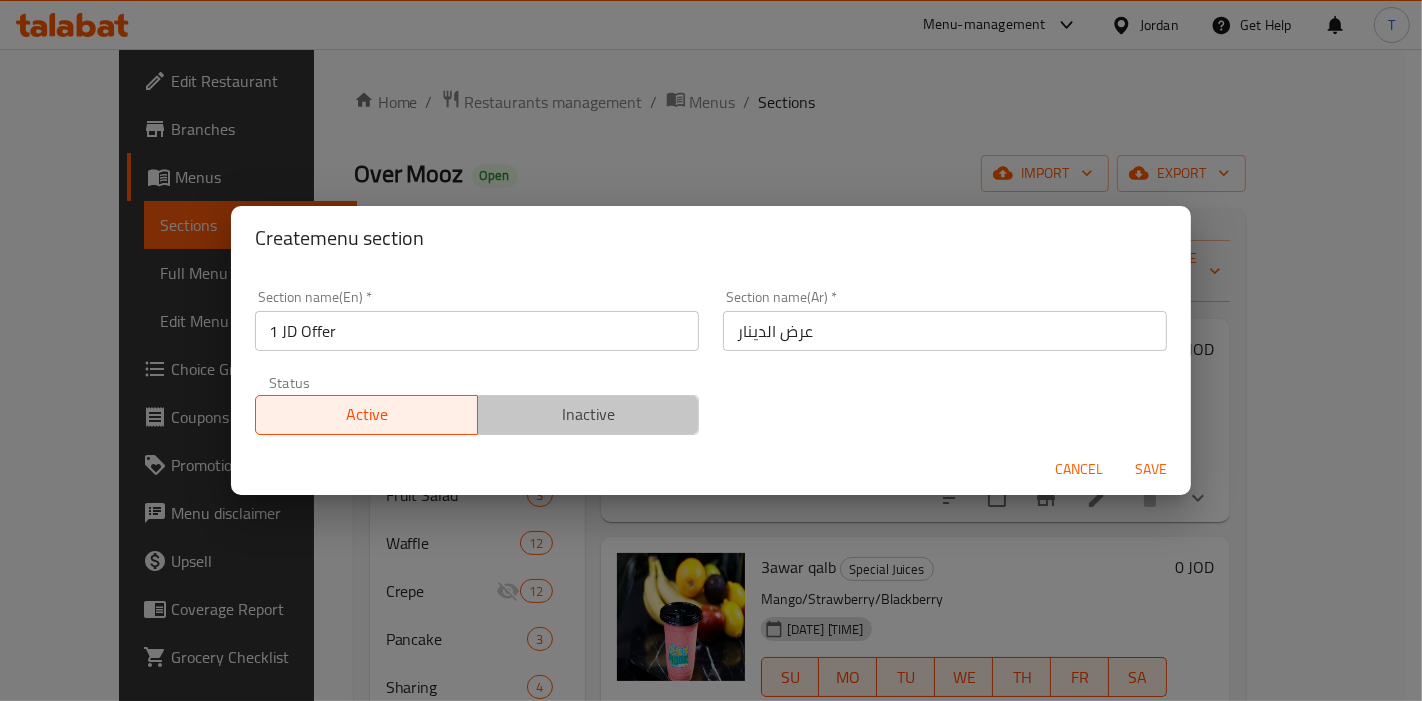 click on "Inactive" at bounding box center [589, 414] 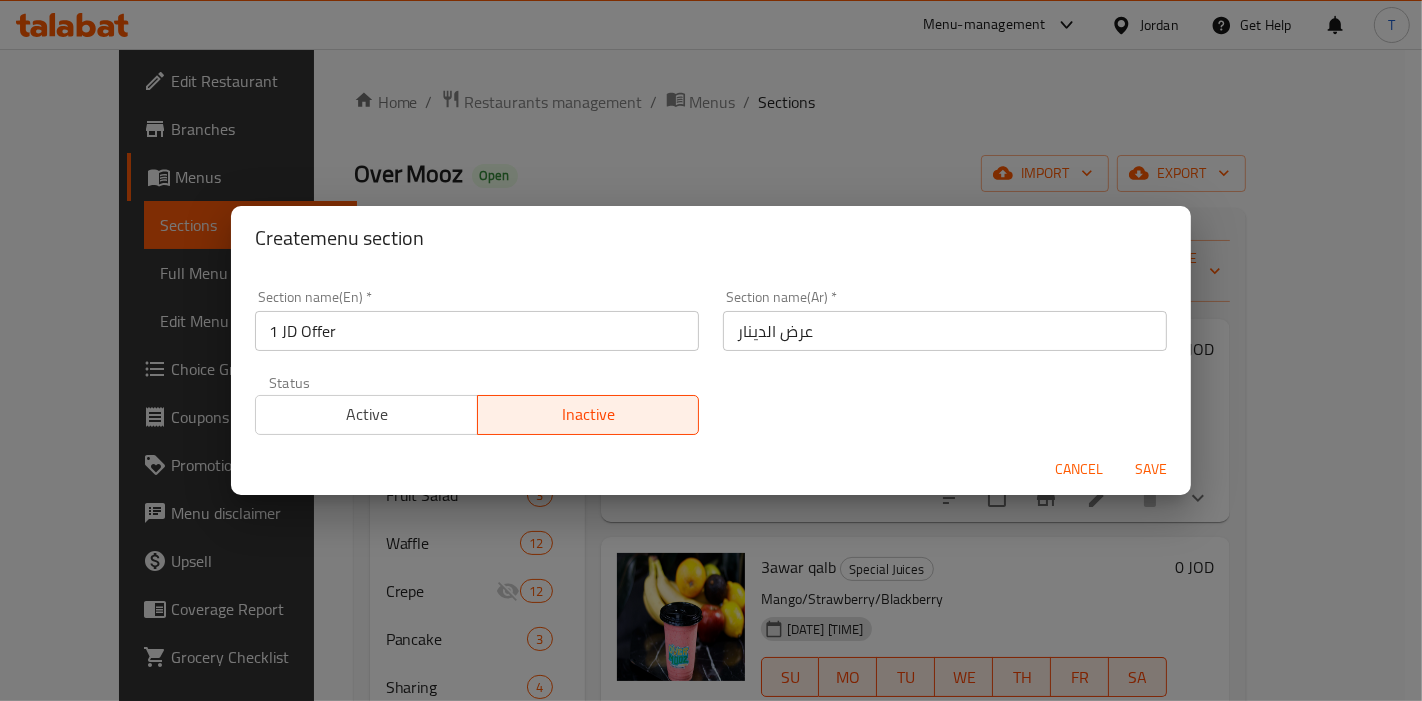 click on "Save" at bounding box center [1151, 469] 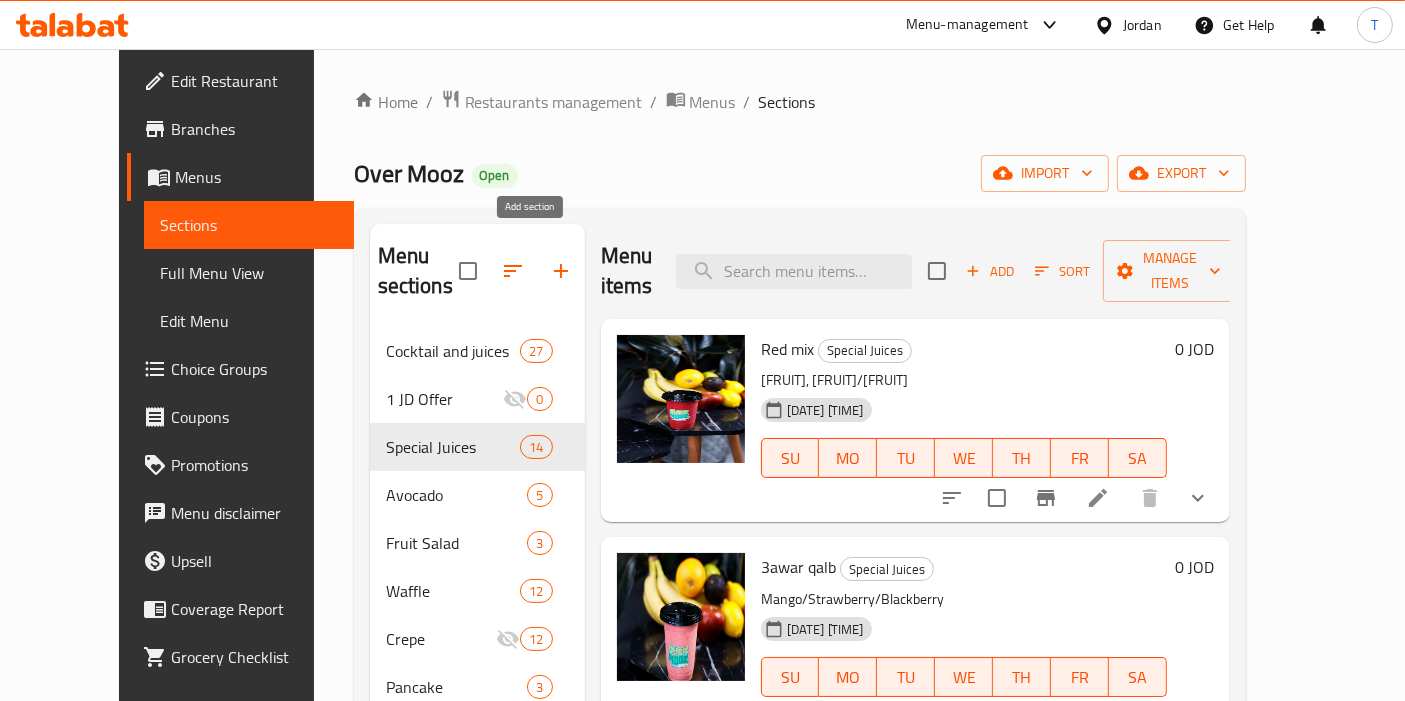 click 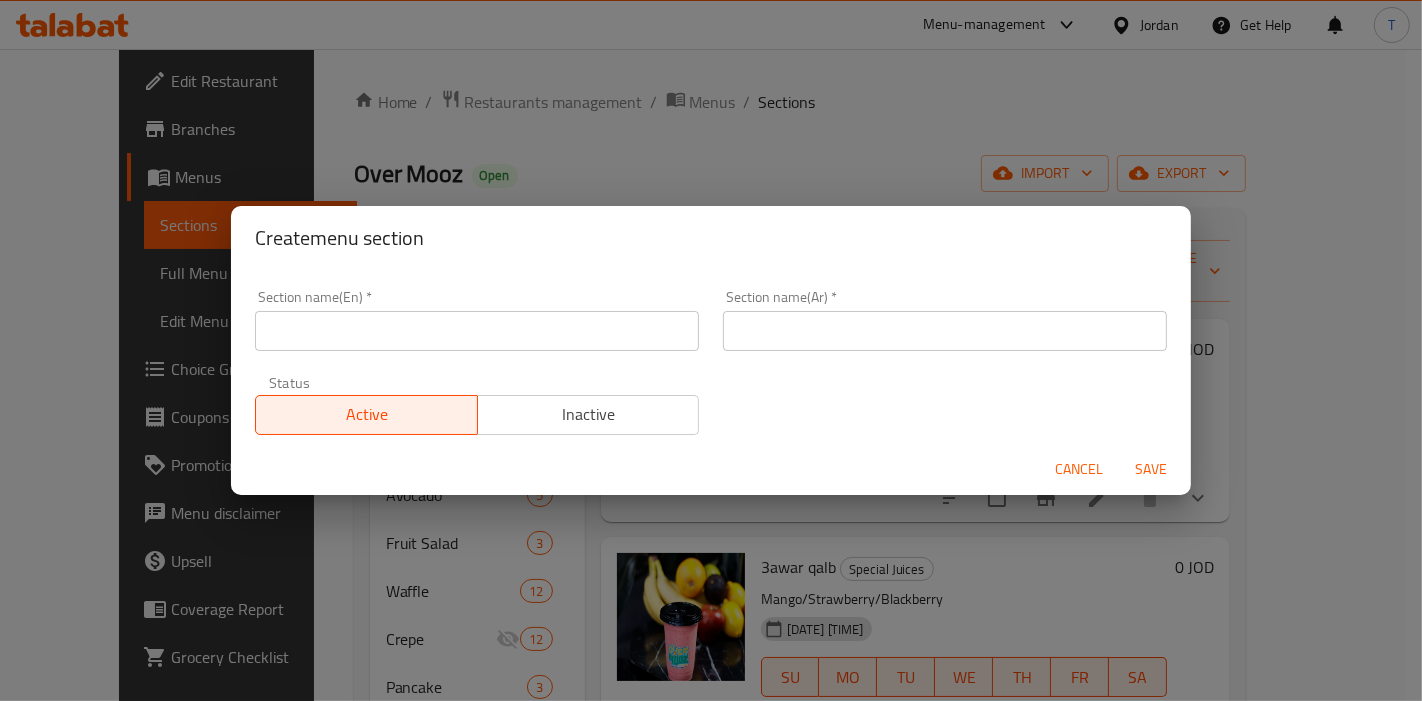 click at bounding box center [477, 331] 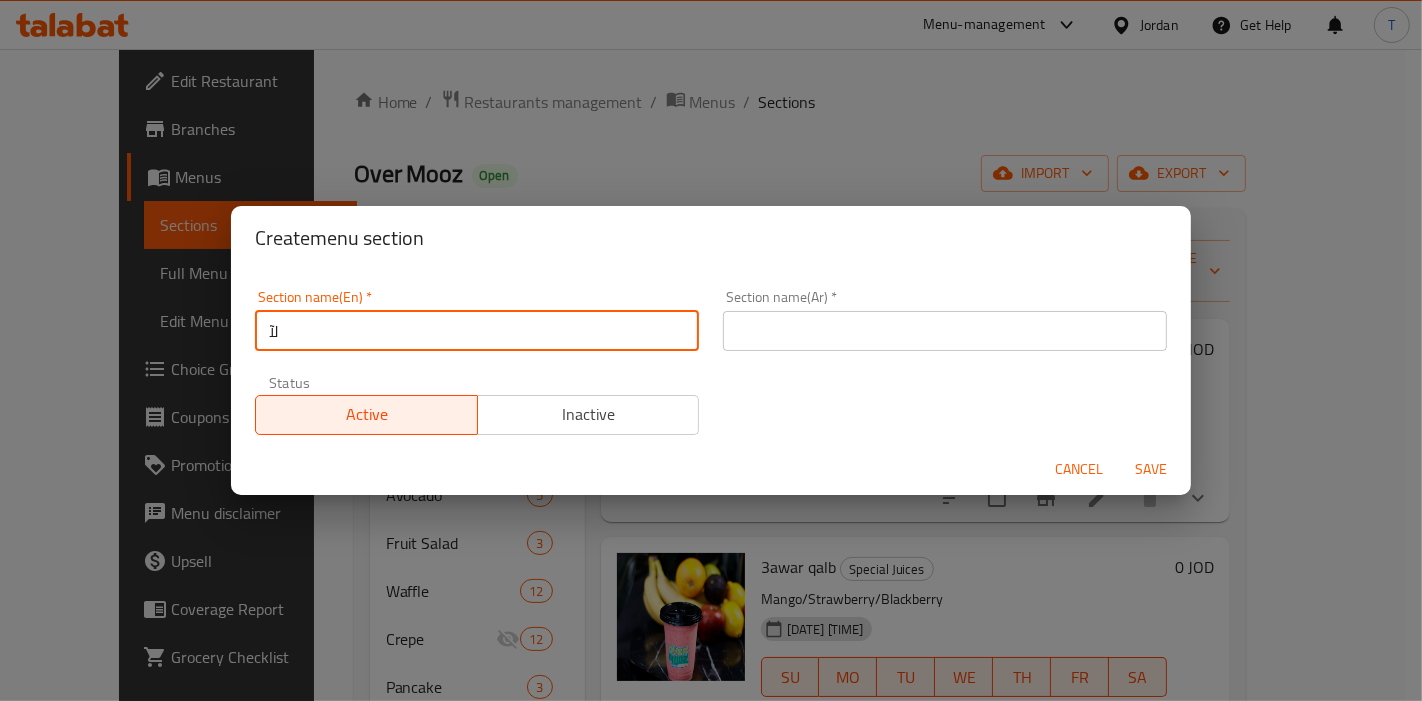 type on "ل" 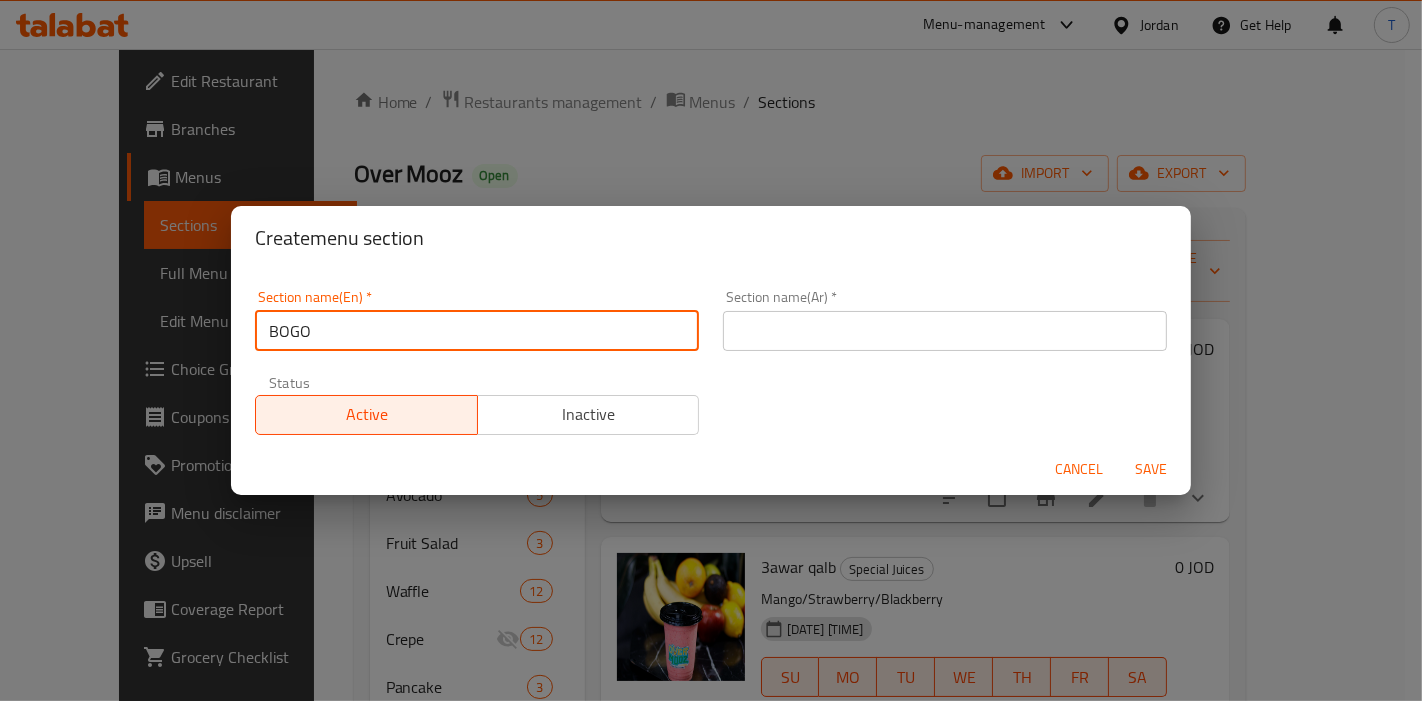 click on "BOGO" at bounding box center [477, 331] 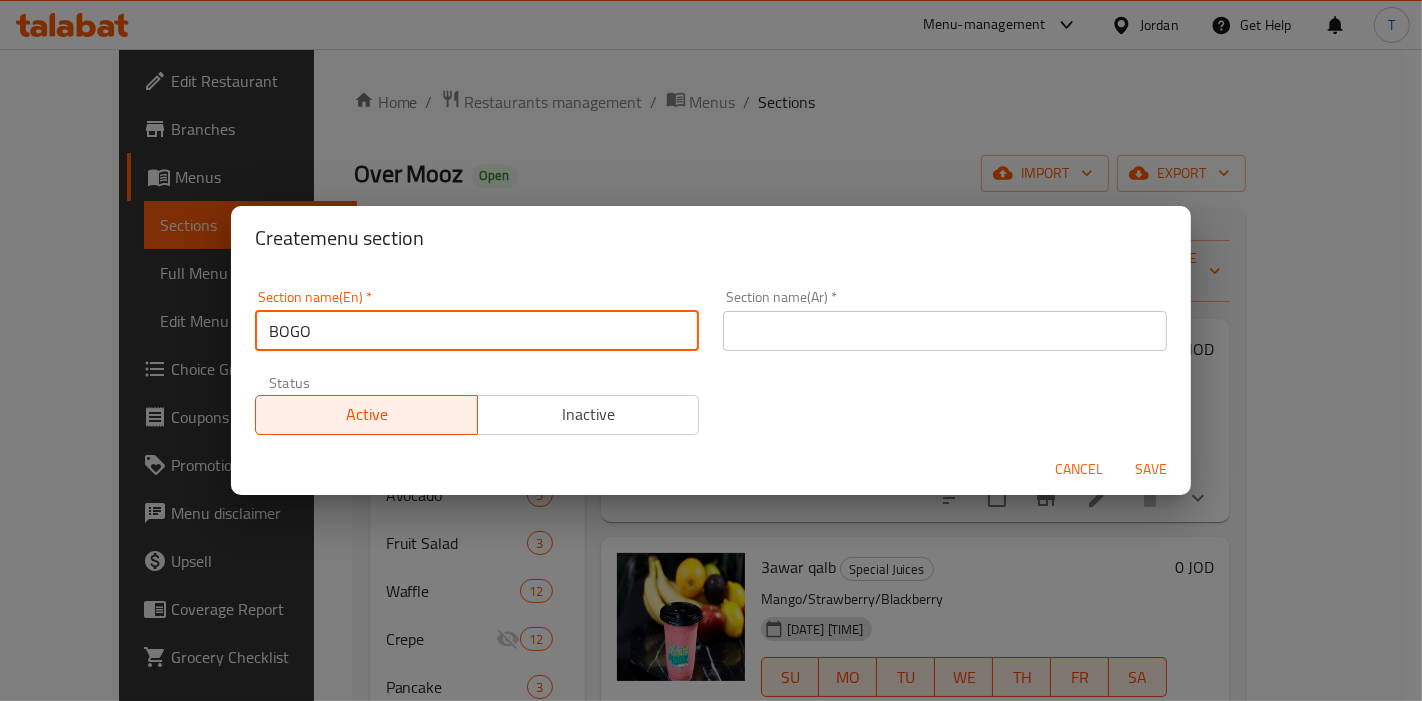 drag, startPoint x: 345, startPoint y: 328, endPoint x: 404, endPoint y: 406, distance: 97.80082 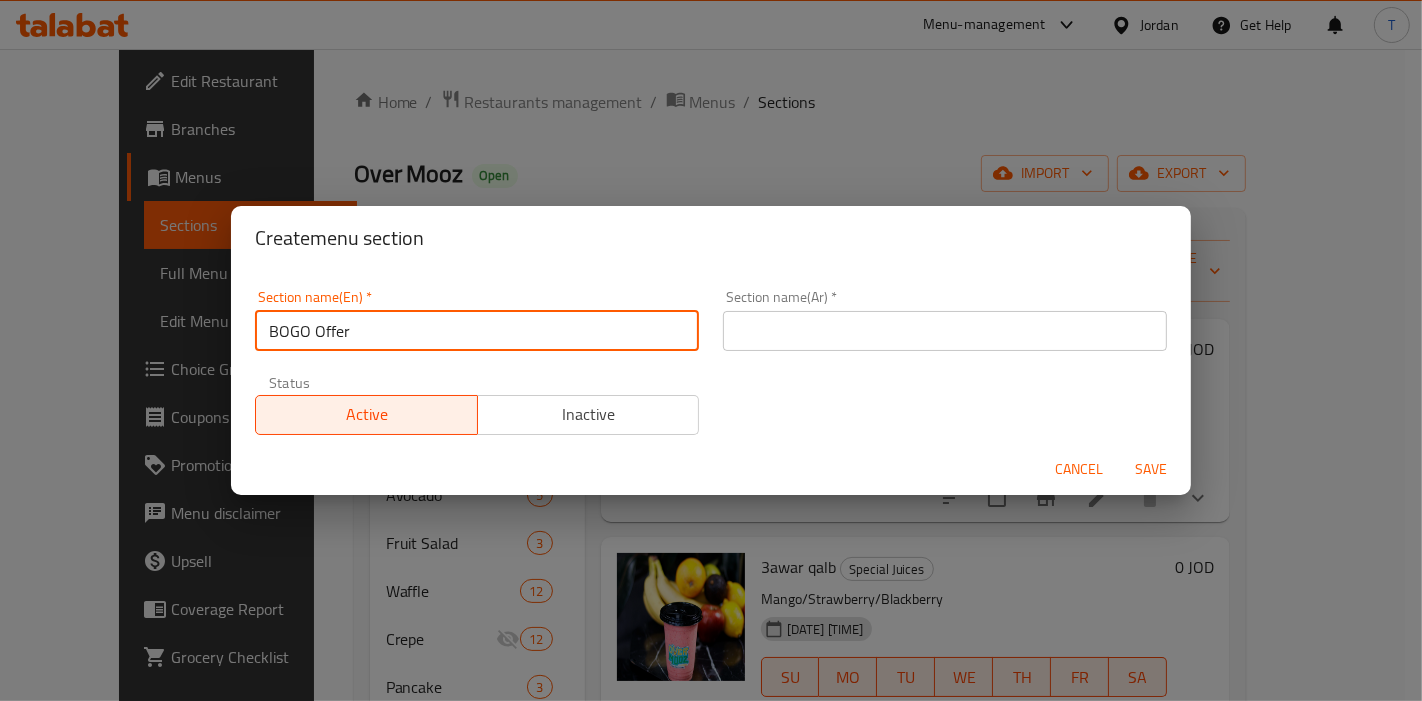 type on "BOGO Offer" 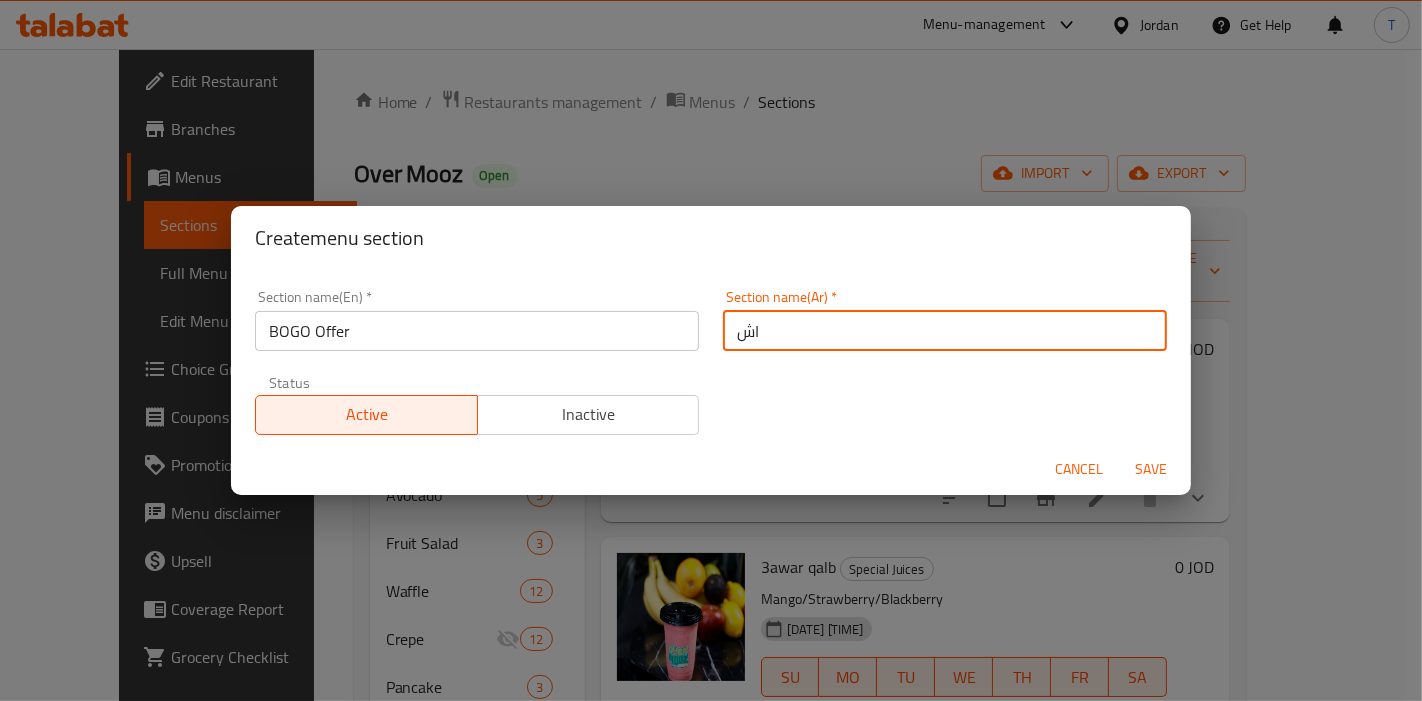 type on "ا" 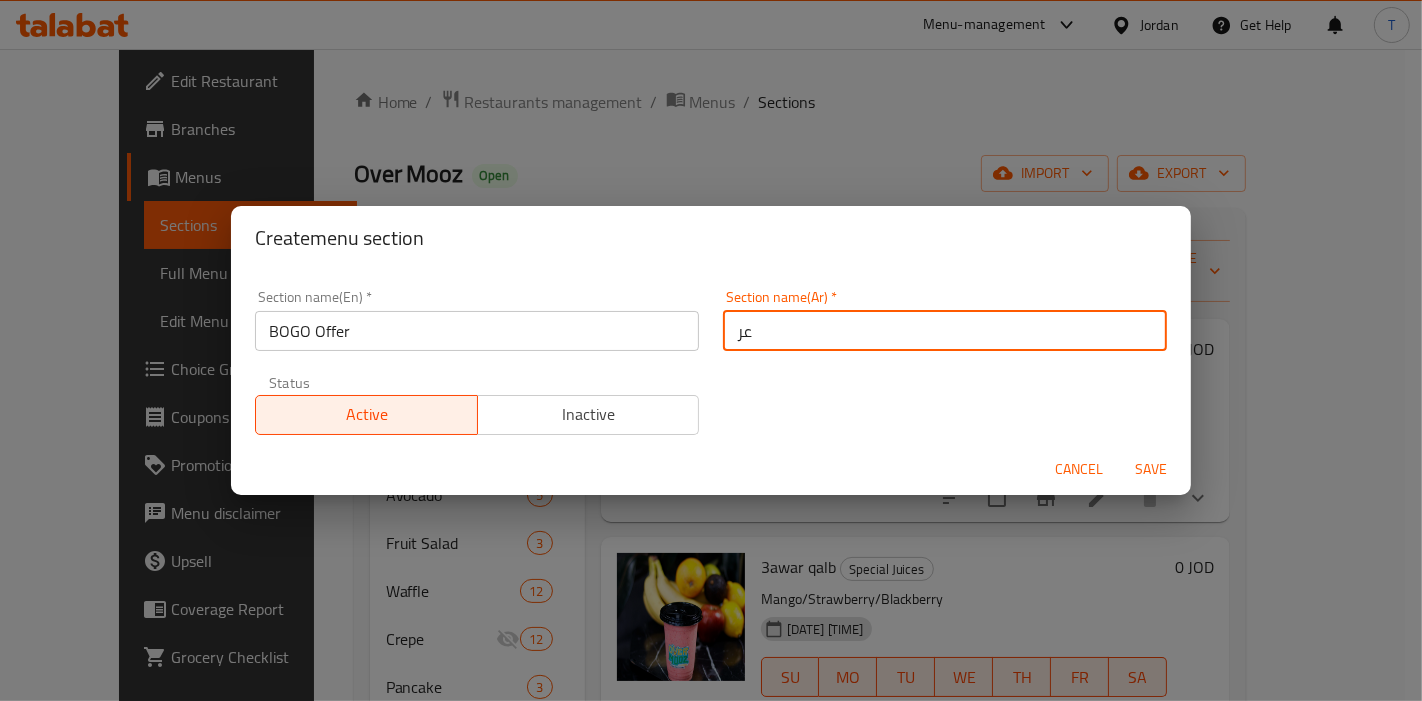 type on "ع" 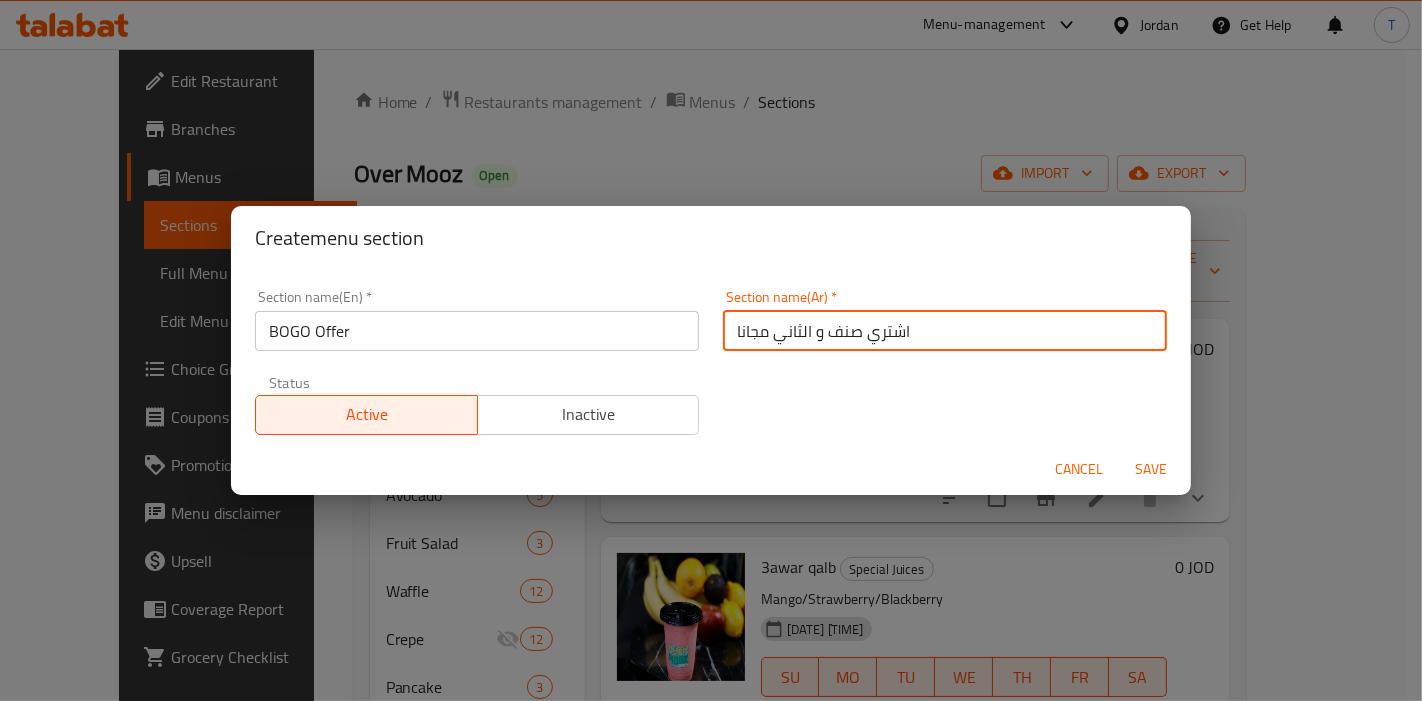 type on "اشتري صنف و الثاني مجانا" 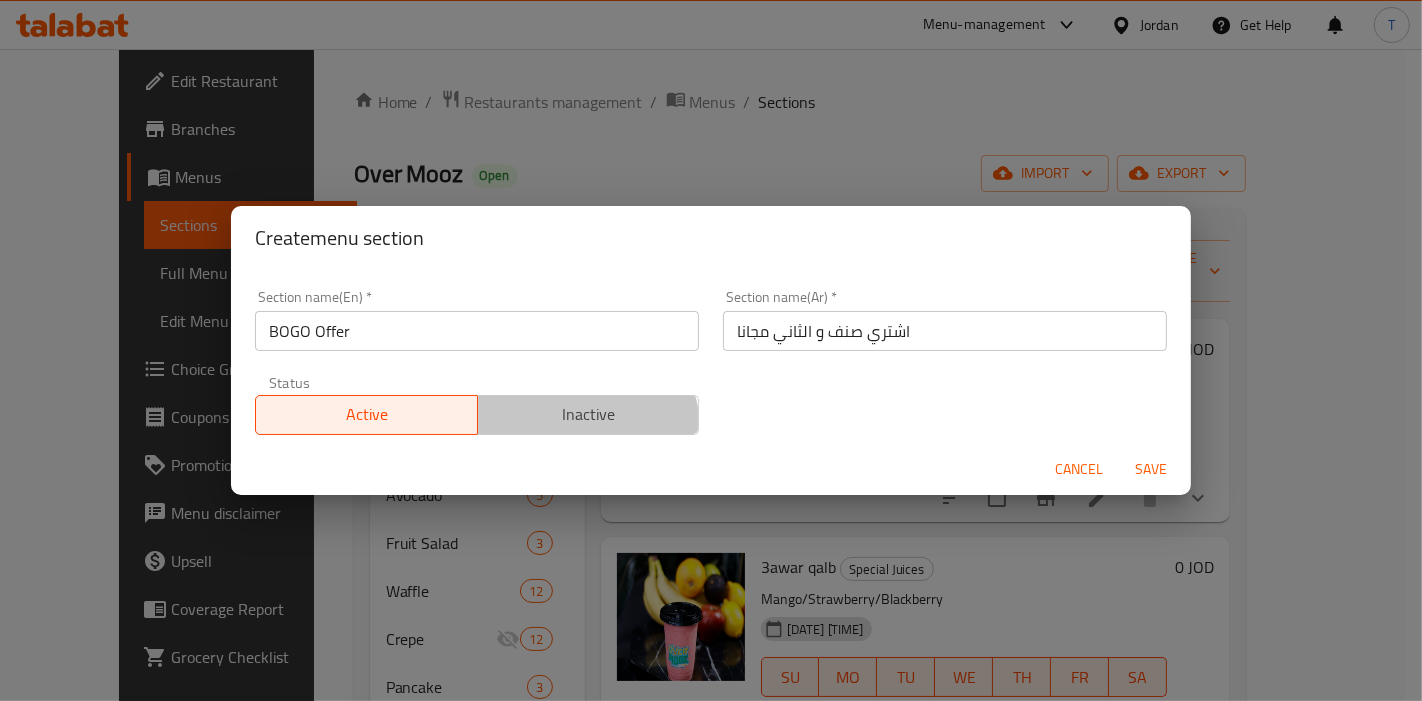 click on "Inactive" at bounding box center [588, 415] 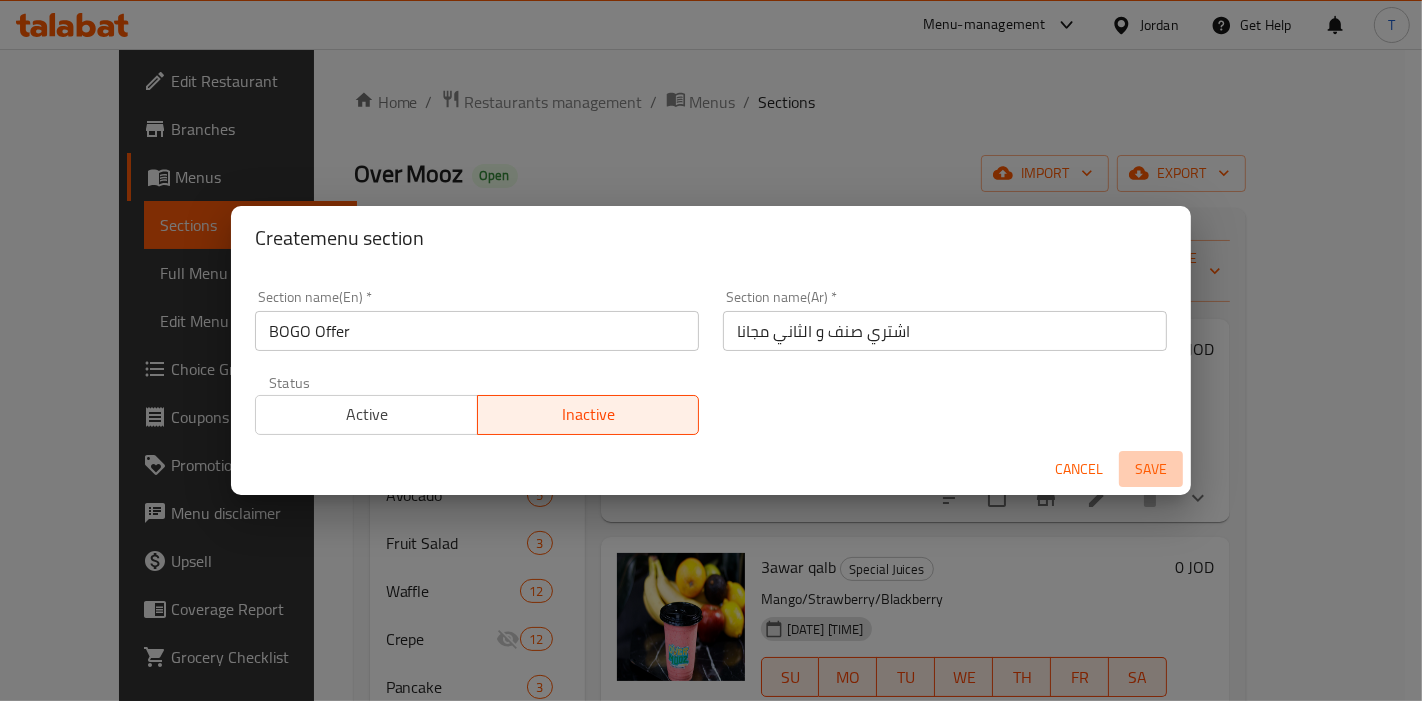 click on "Save" at bounding box center (1151, 469) 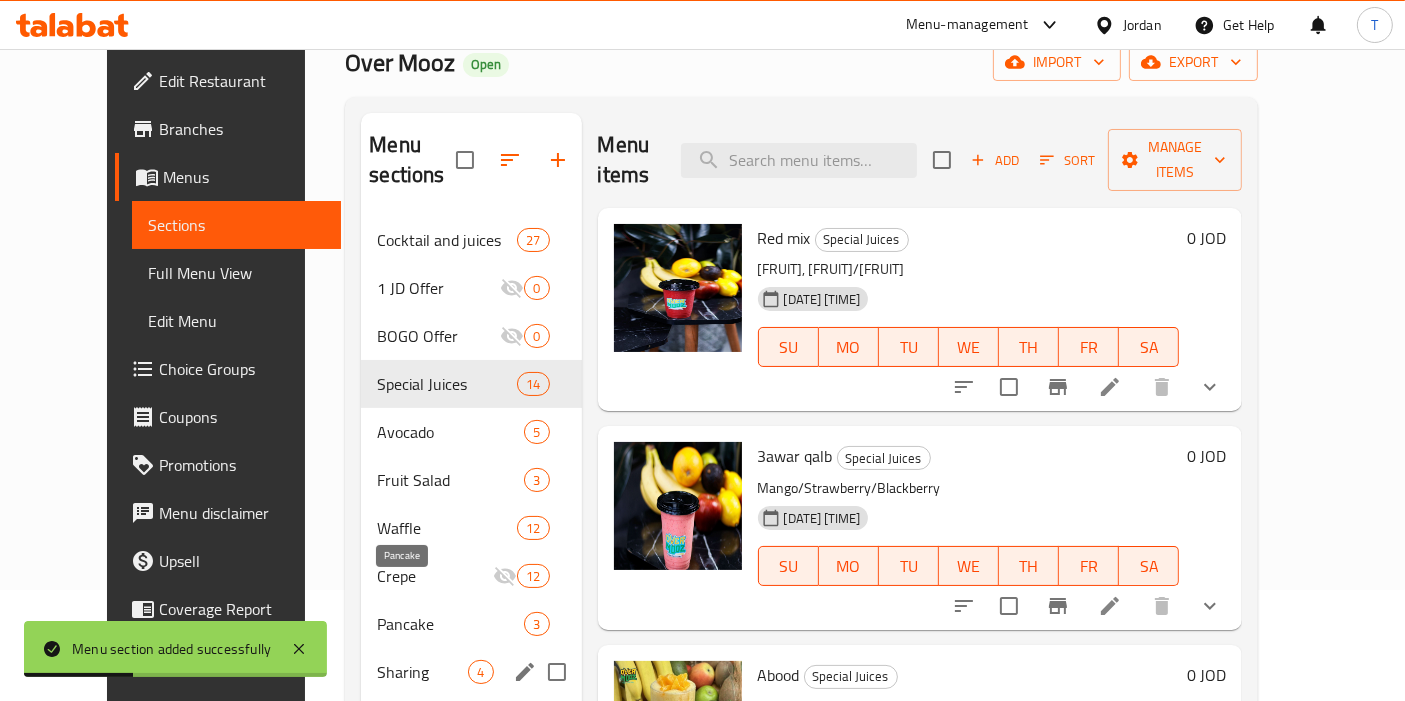 scroll, scrollTop: 279, scrollLeft: 0, axis: vertical 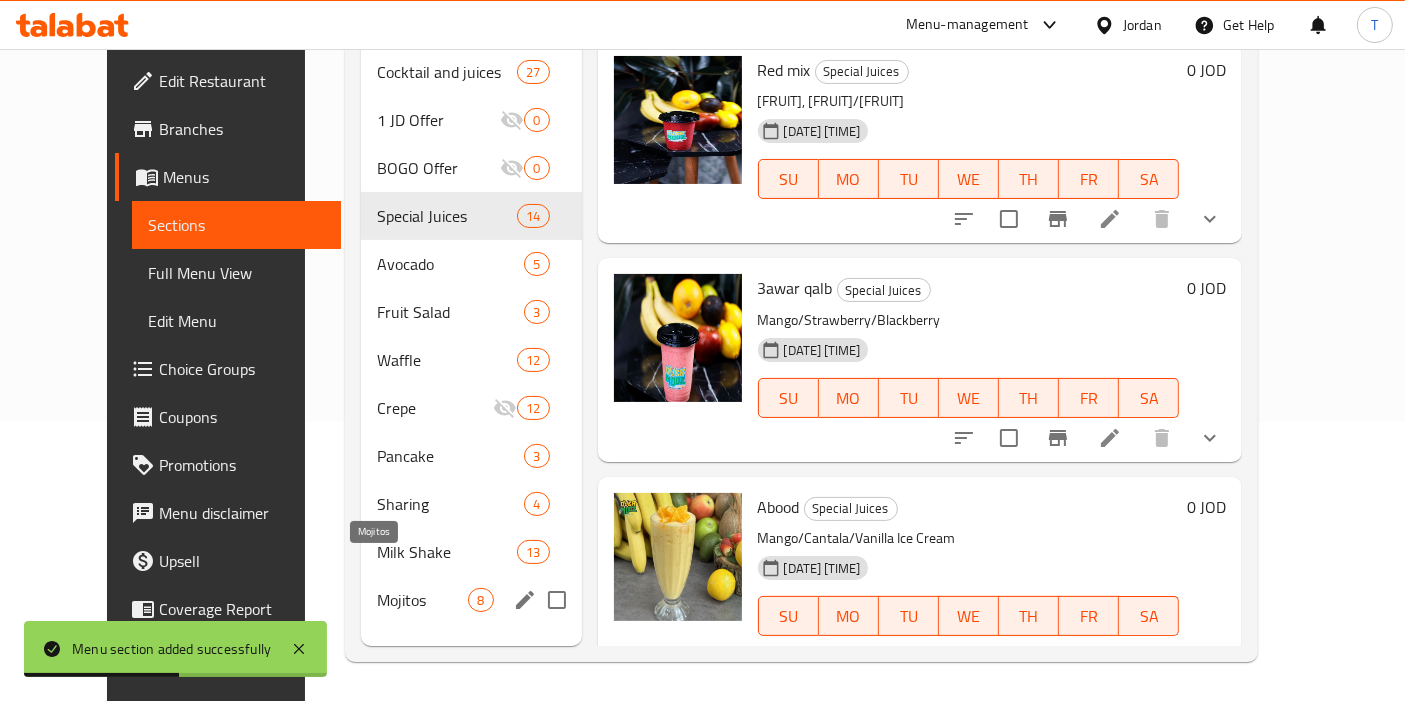 click on "Mojitos" at bounding box center (422, 600) 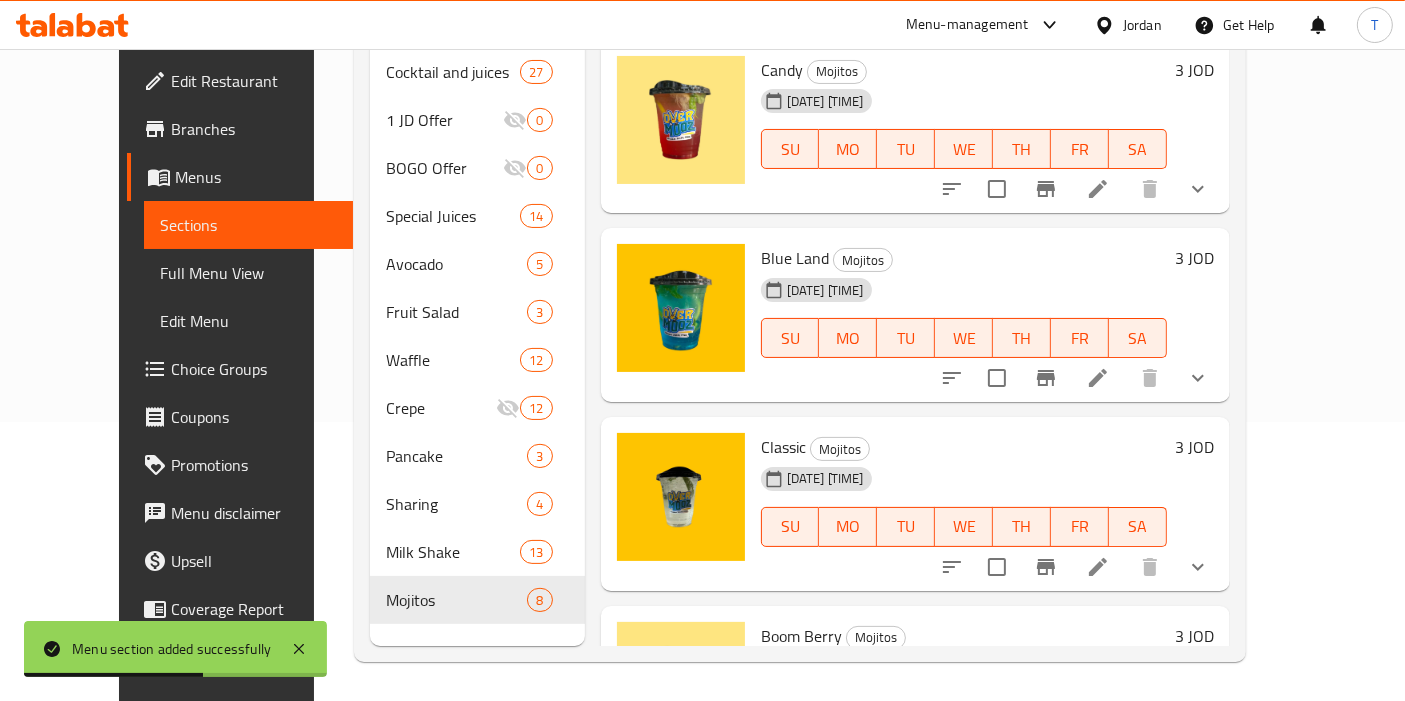 scroll, scrollTop: 0, scrollLeft: 0, axis: both 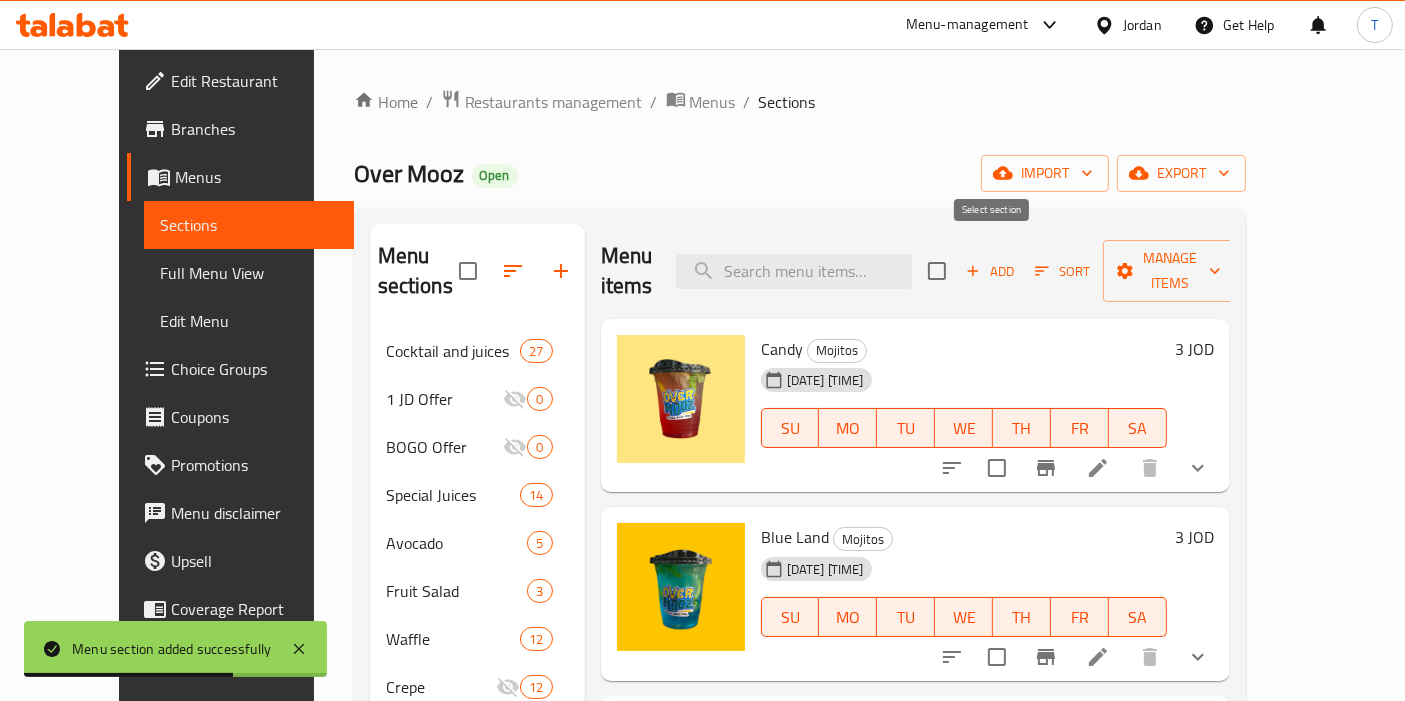 click at bounding box center (937, 271) 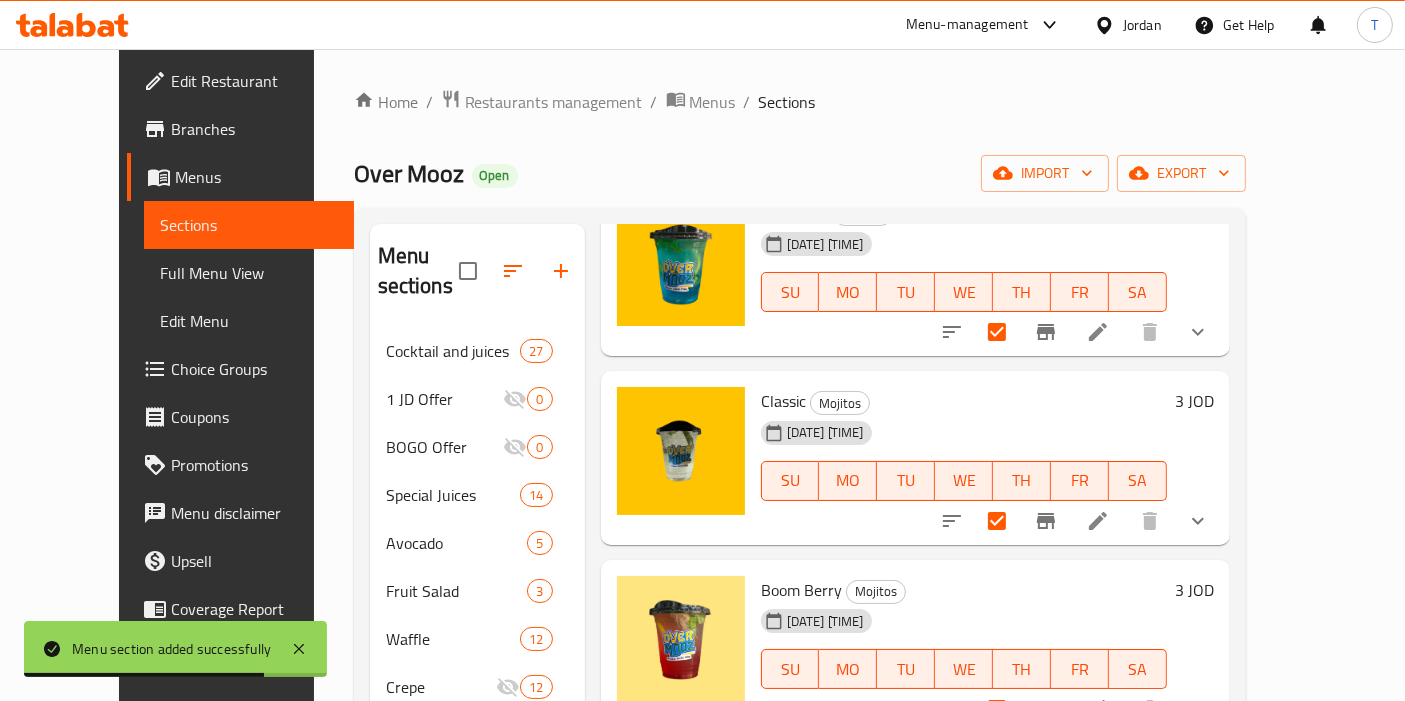 scroll, scrollTop: 444, scrollLeft: 0, axis: vertical 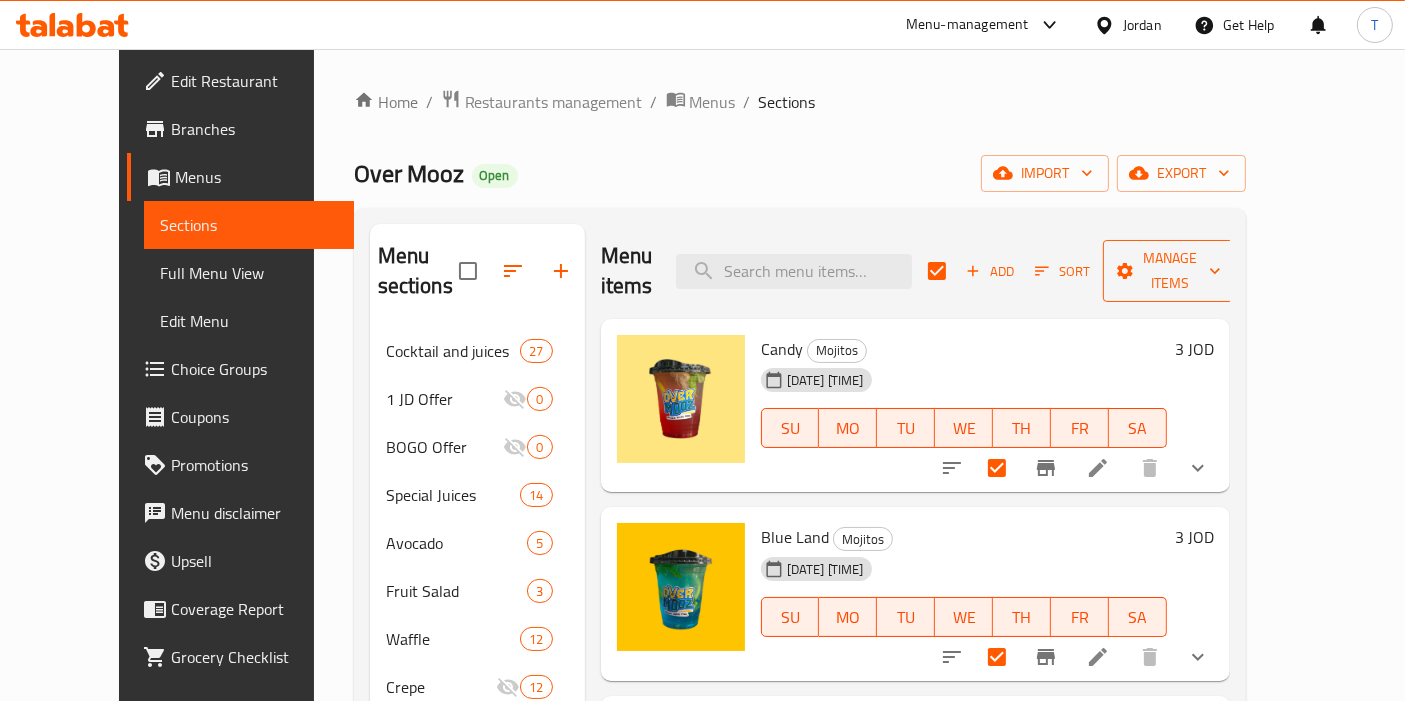 click on "Manage items" at bounding box center [1170, 271] 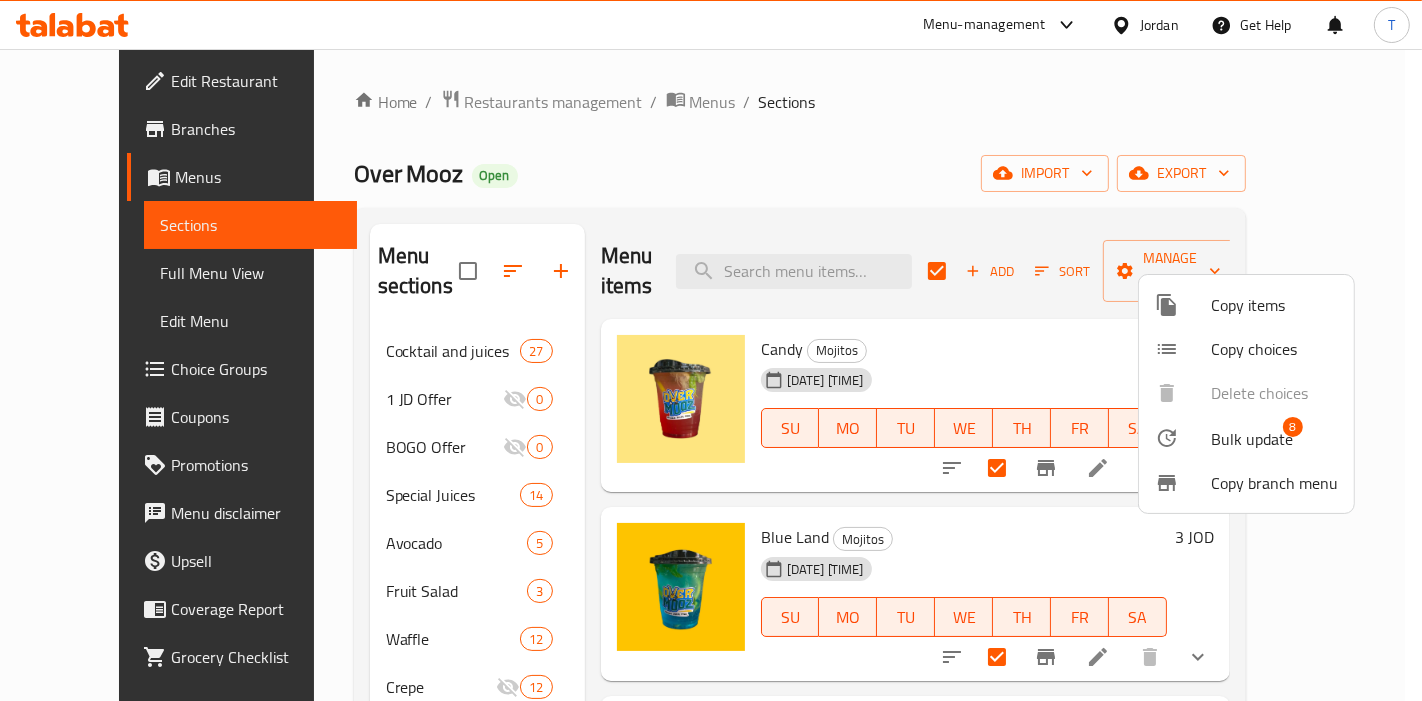 click on "Copy items" at bounding box center [1274, 305] 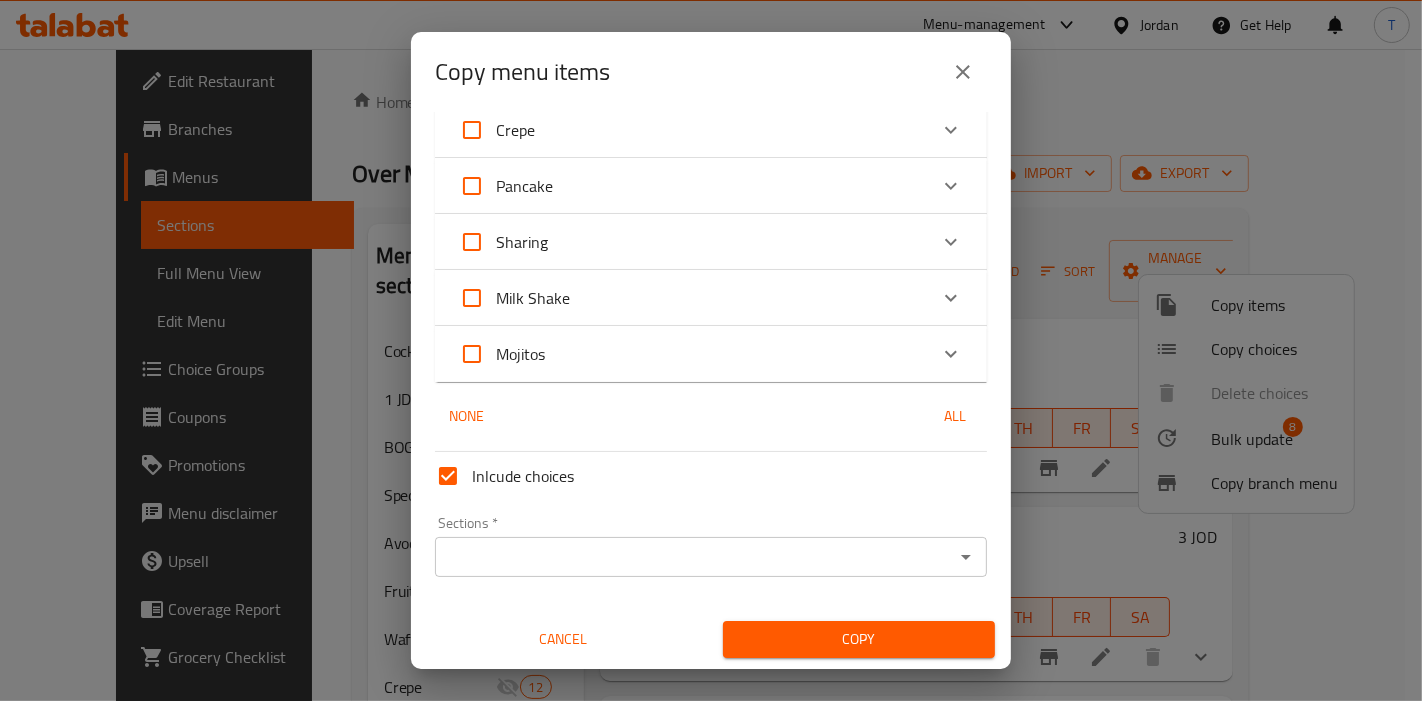 scroll, scrollTop: 242, scrollLeft: 0, axis: vertical 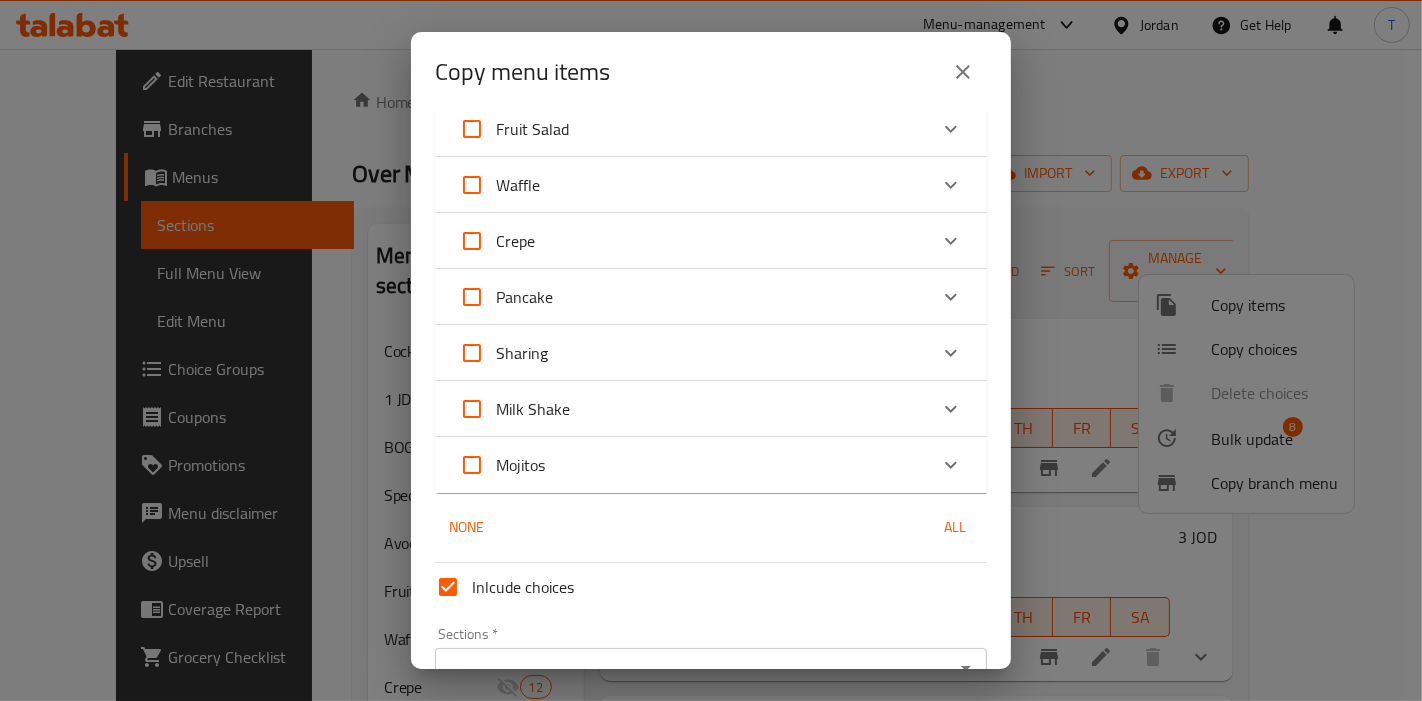click on "Mojitos" at bounding box center [693, 465] 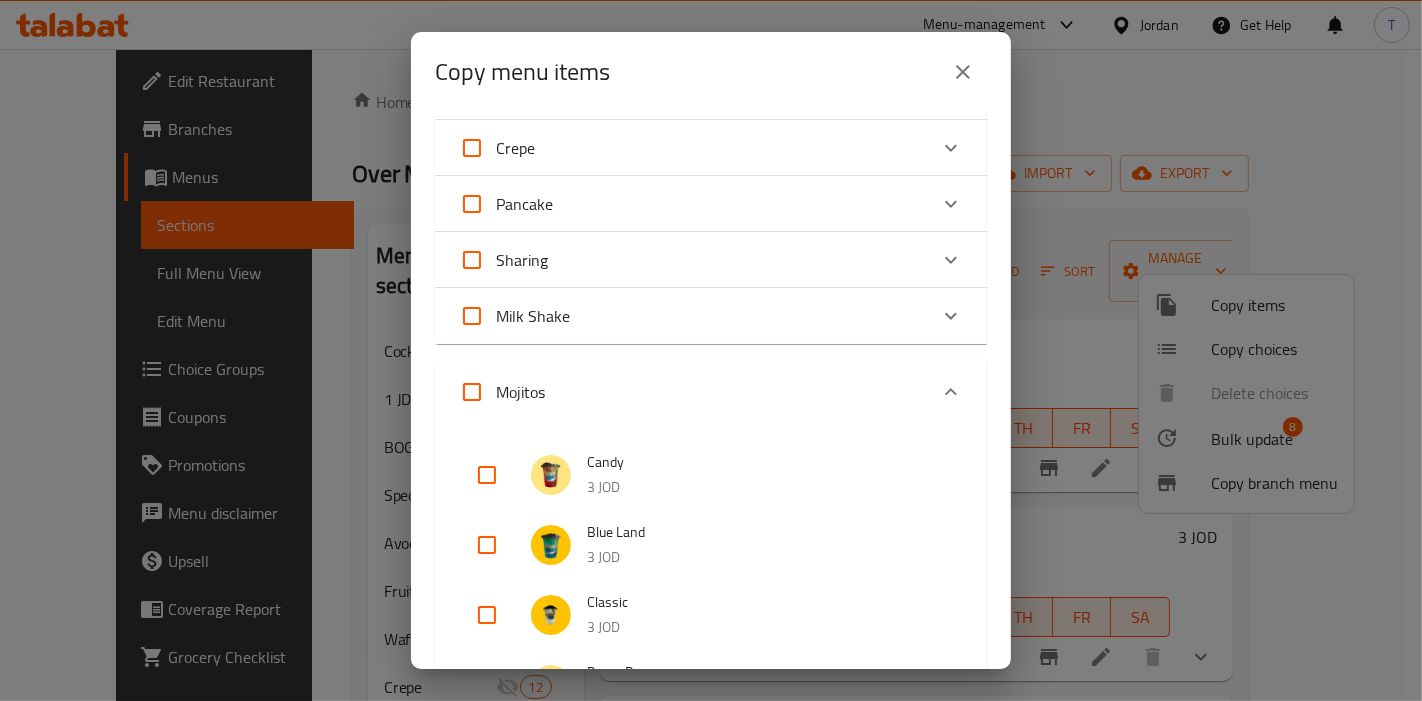 scroll, scrollTop: 464, scrollLeft: 0, axis: vertical 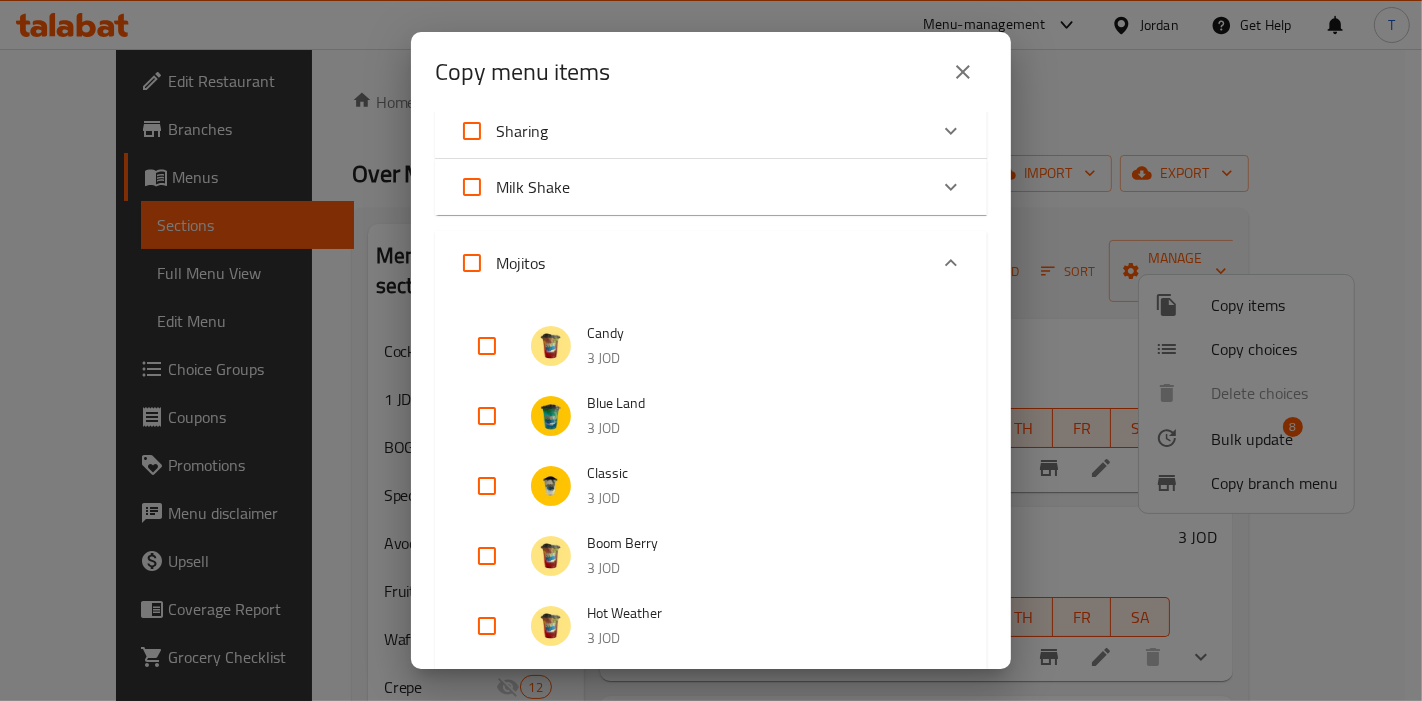 click on "Mojitos" at bounding box center (472, 263) 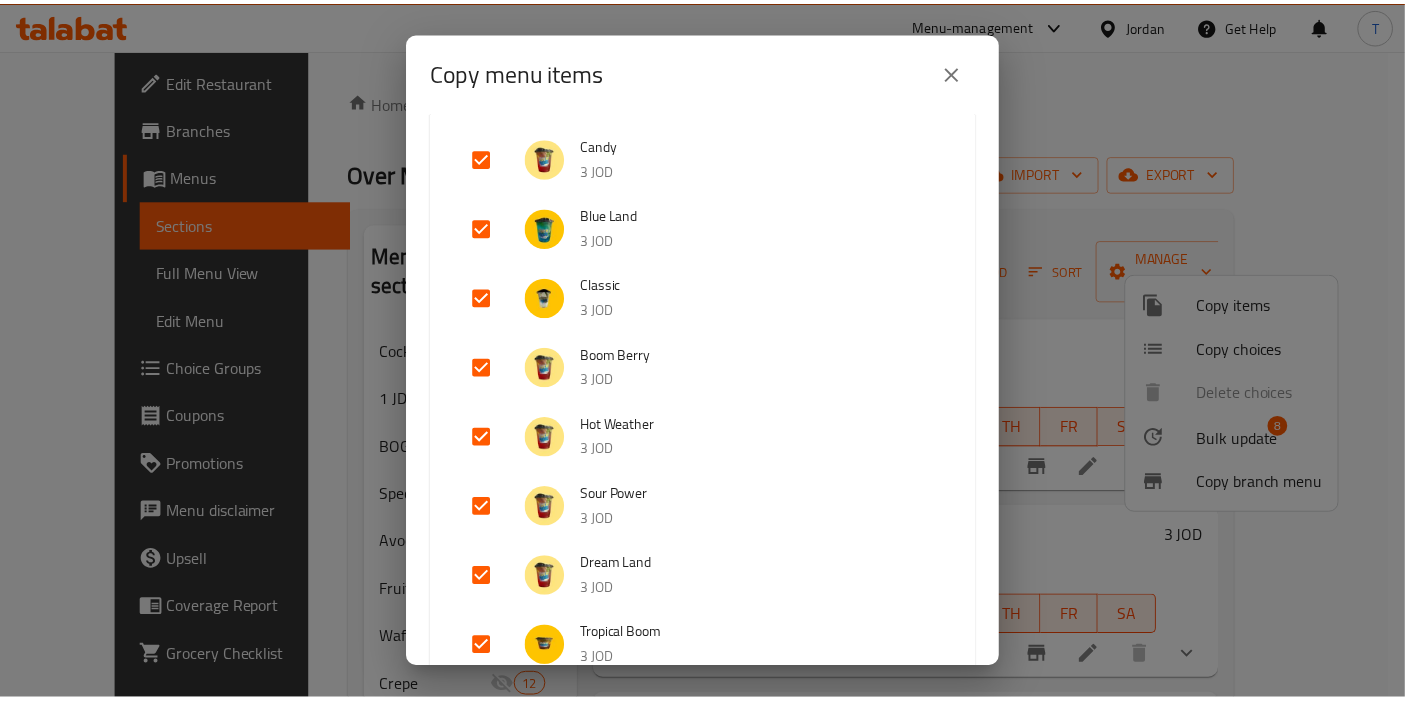 scroll, scrollTop: 984, scrollLeft: 0, axis: vertical 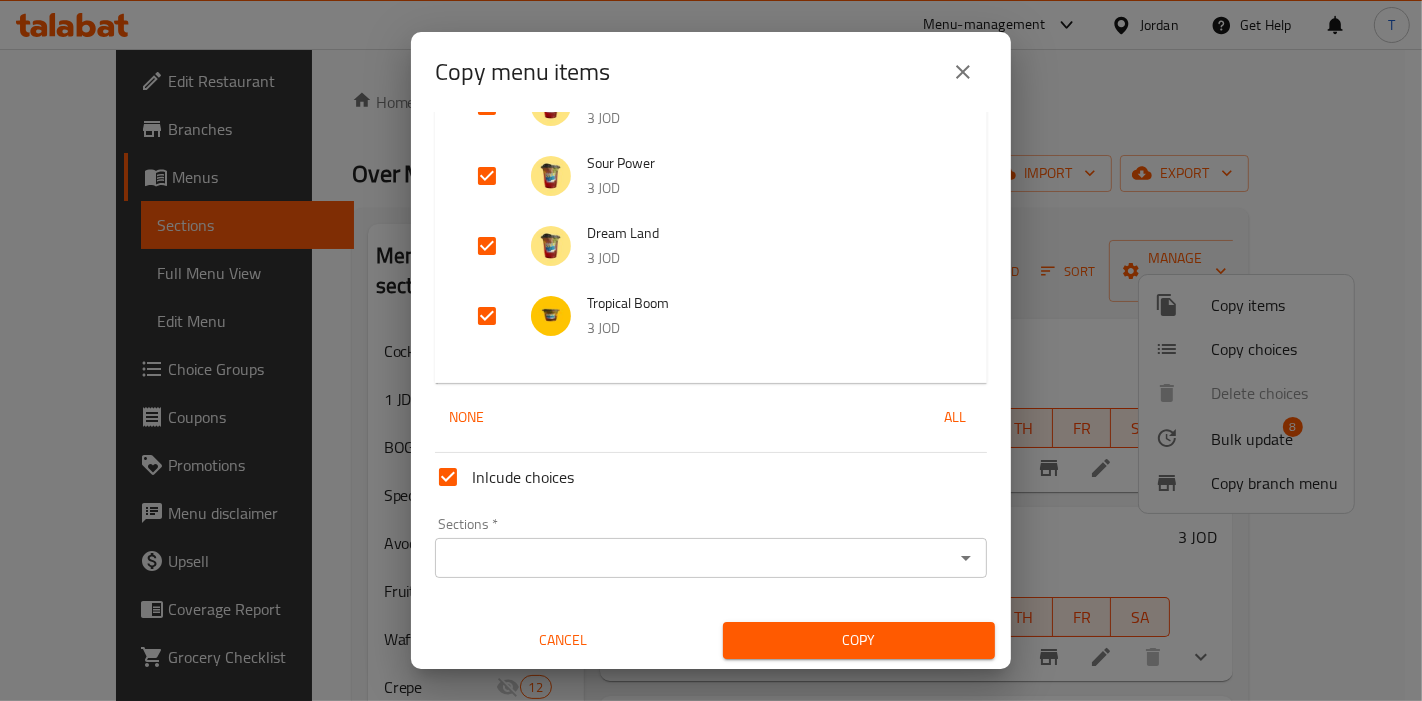 click on "Sections   *" at bounding box center [694, 558] 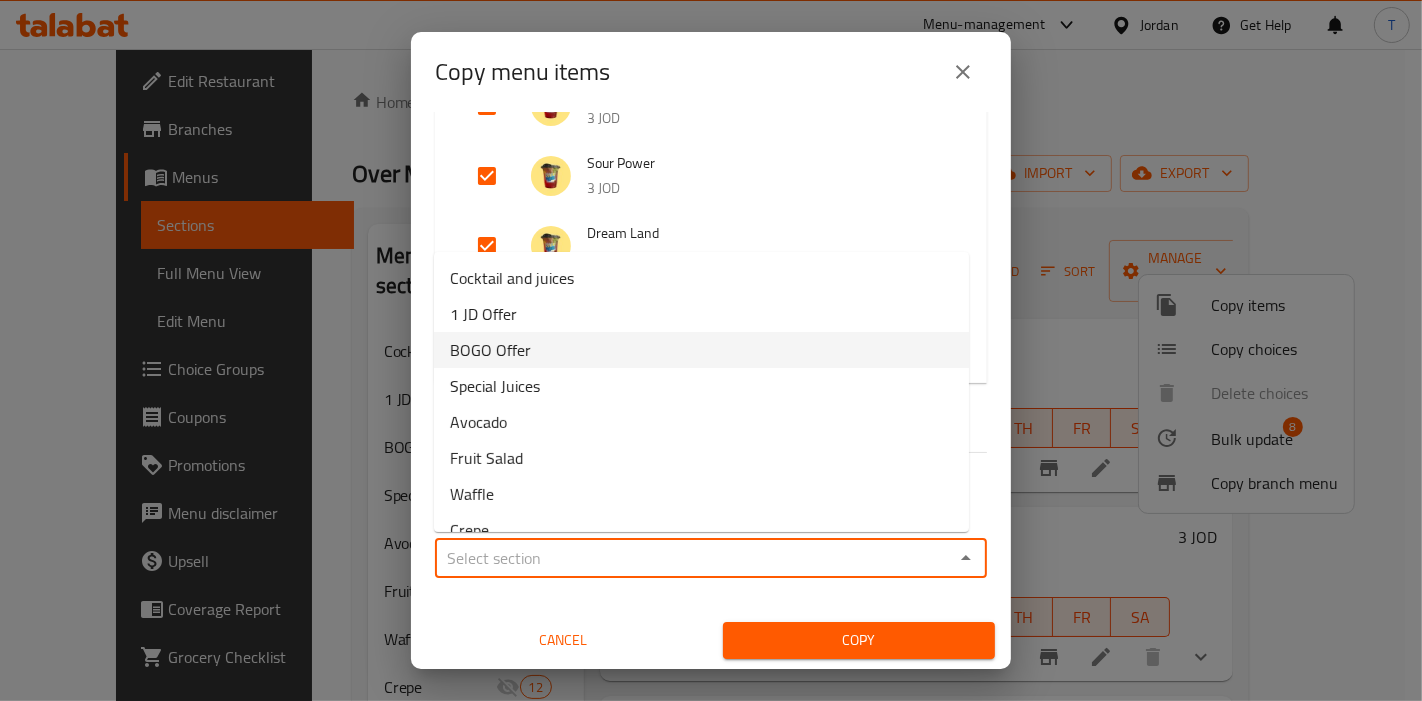 click on "BOGO Offer" at bounding box center (701, 350) 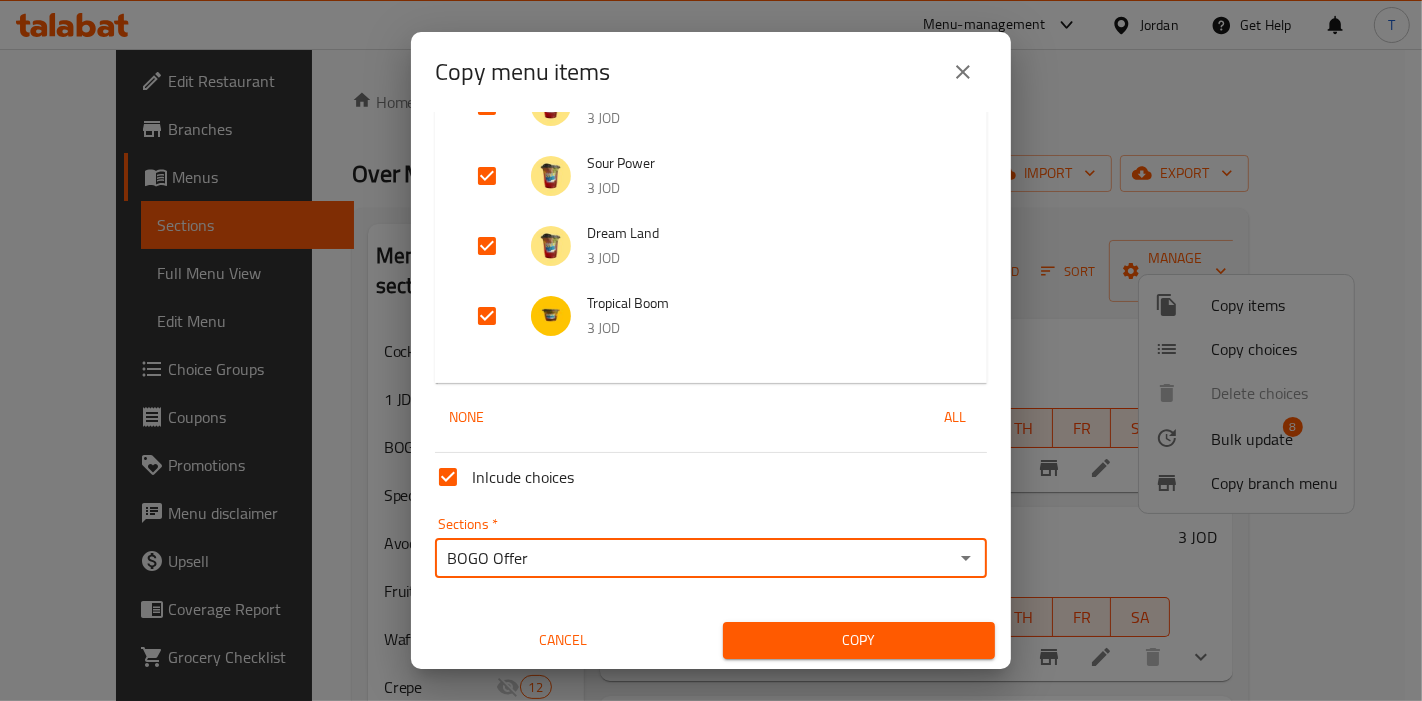 click on "Copy" at bounding box center [859, 640] 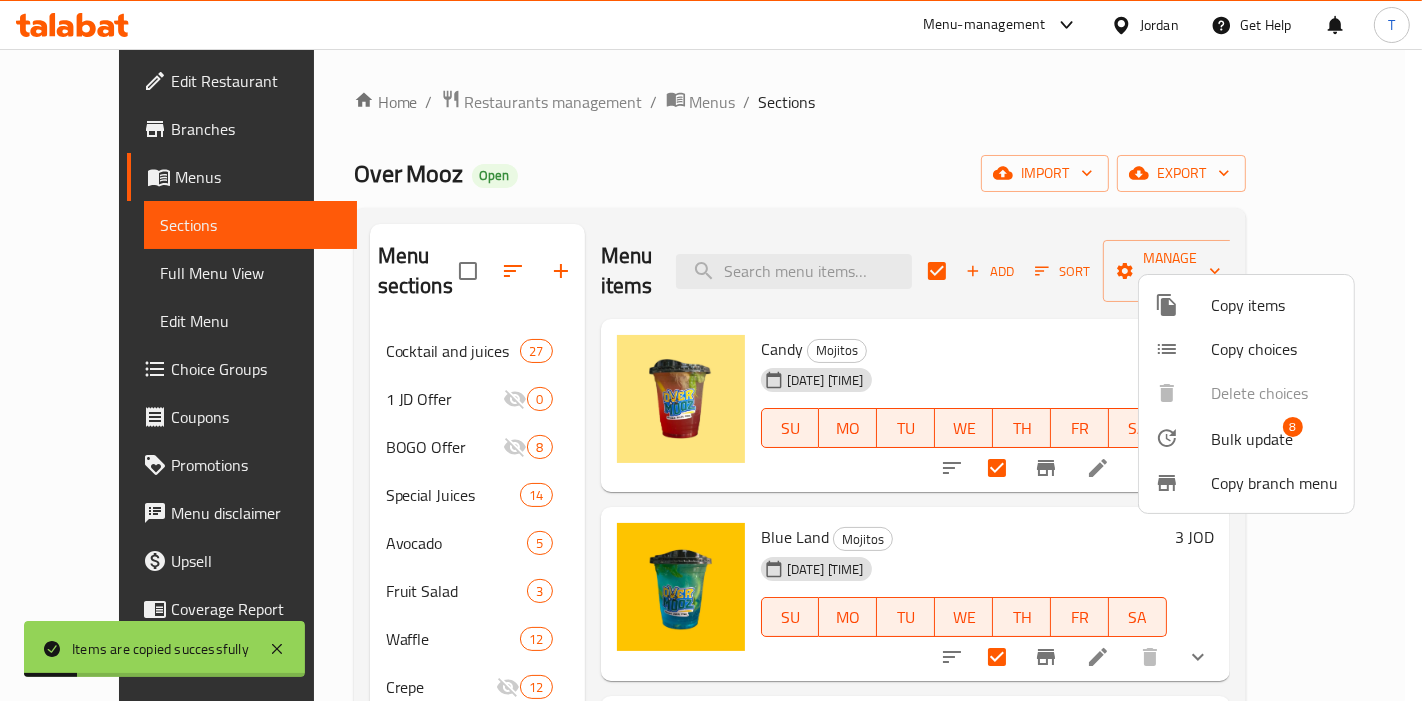 click at bounding box center [711, 350] 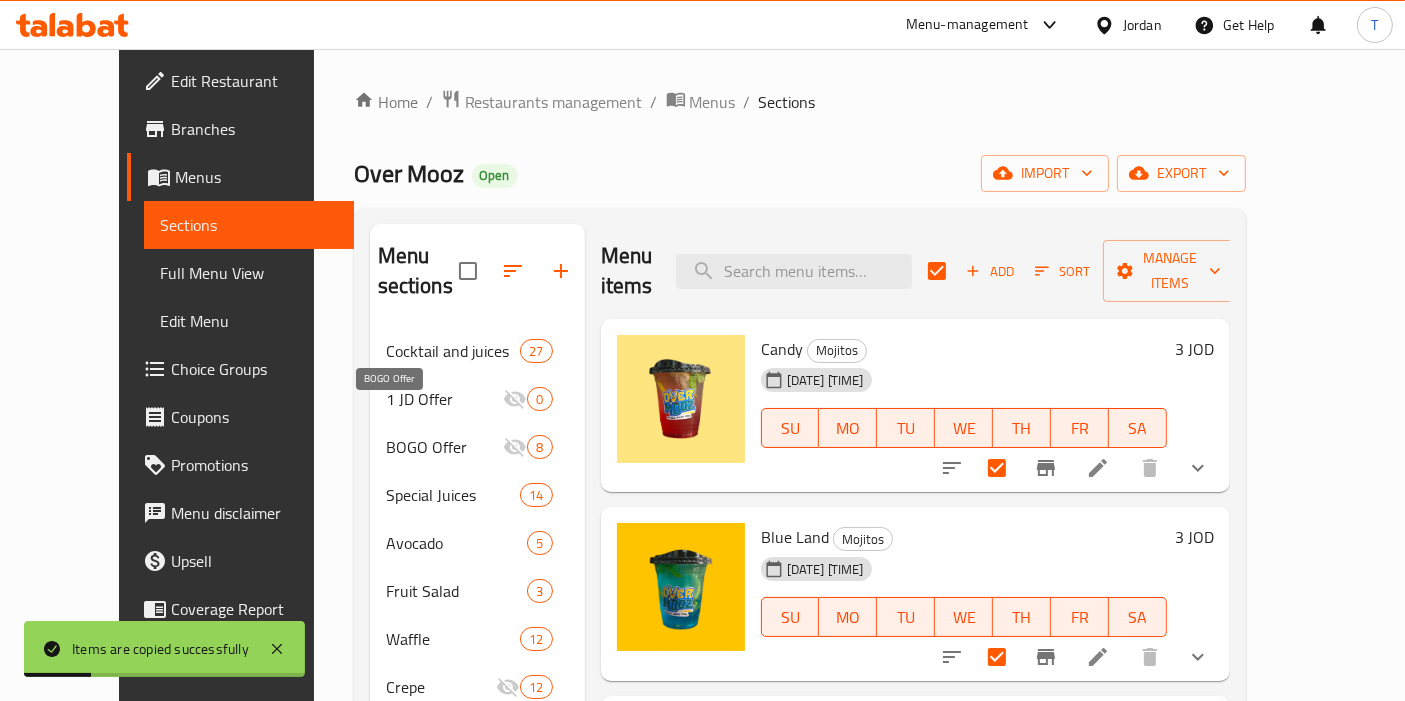click on "BOGO Offer" at bounding box center [445, 447] 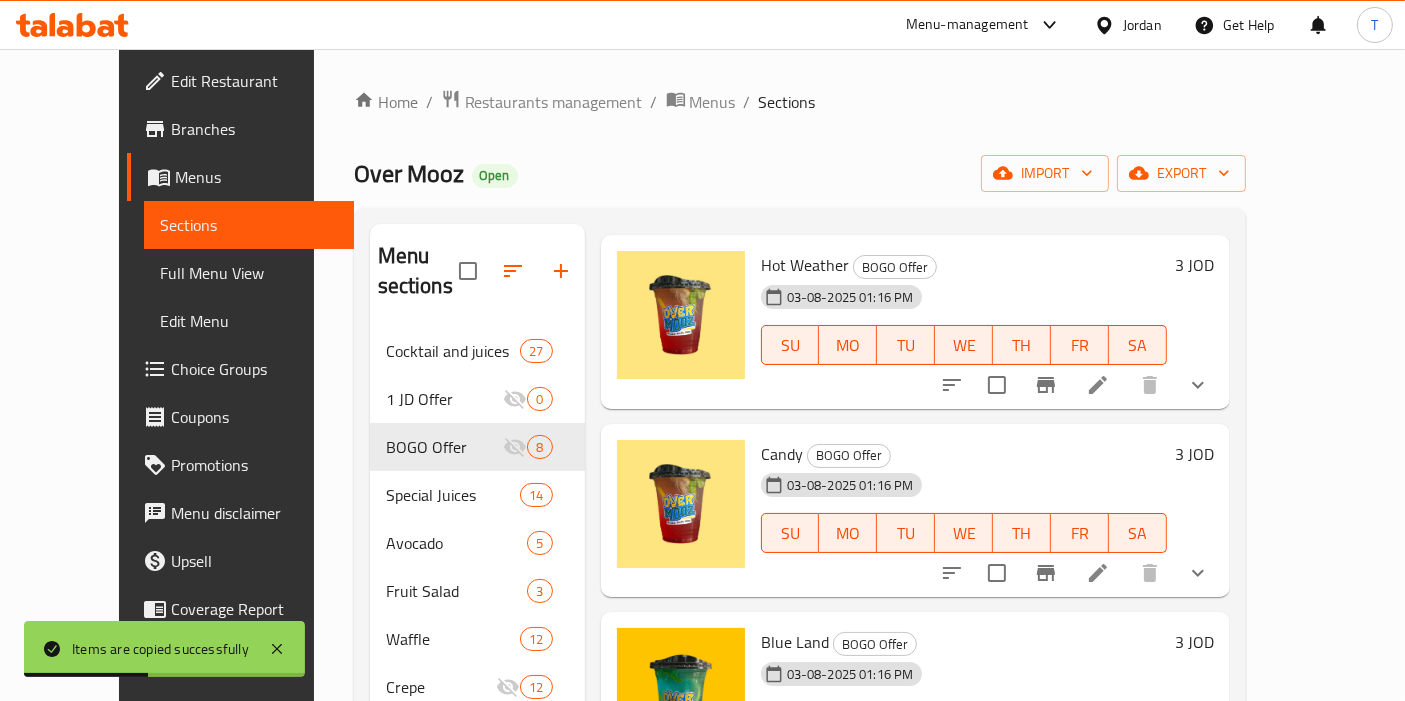 scroll, scrollTop: 856, scrollLeft: 0, axis: vertical 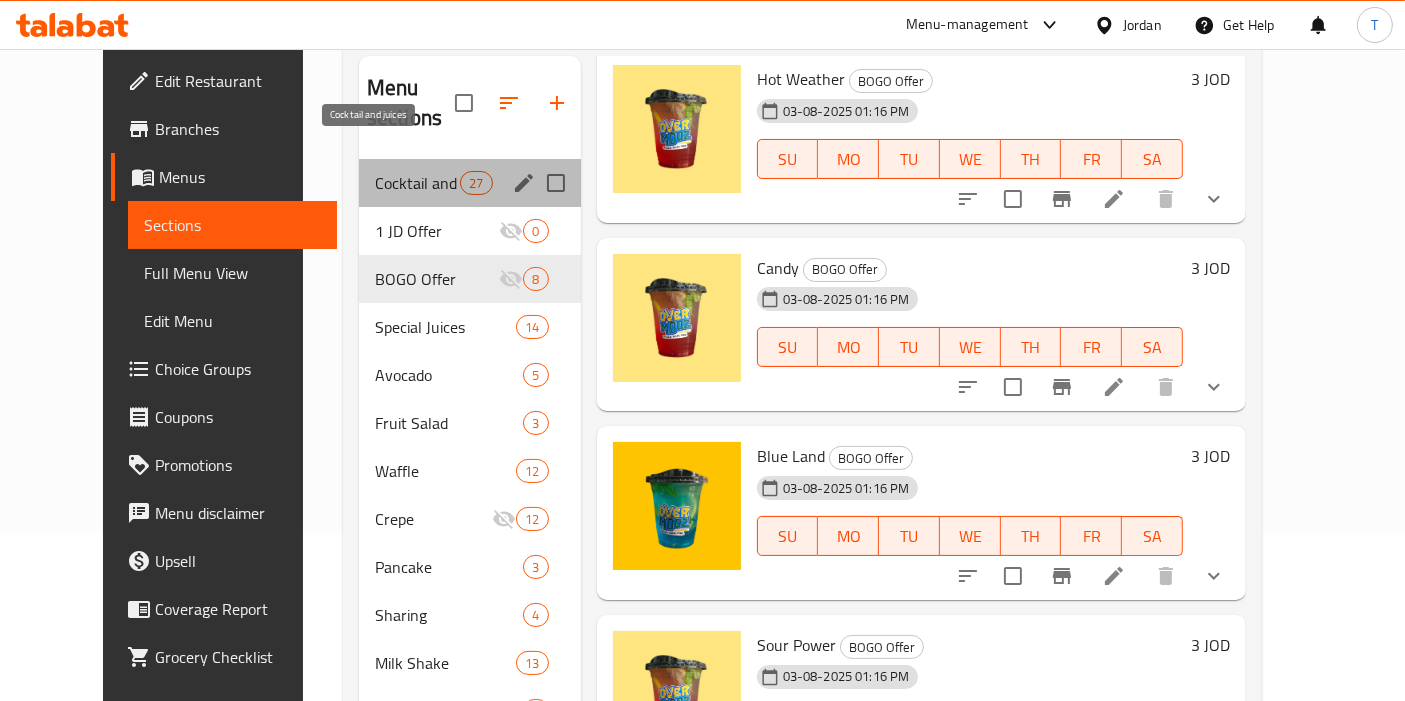 click on "Cocktail and juices" at bounding box center [417, 183] 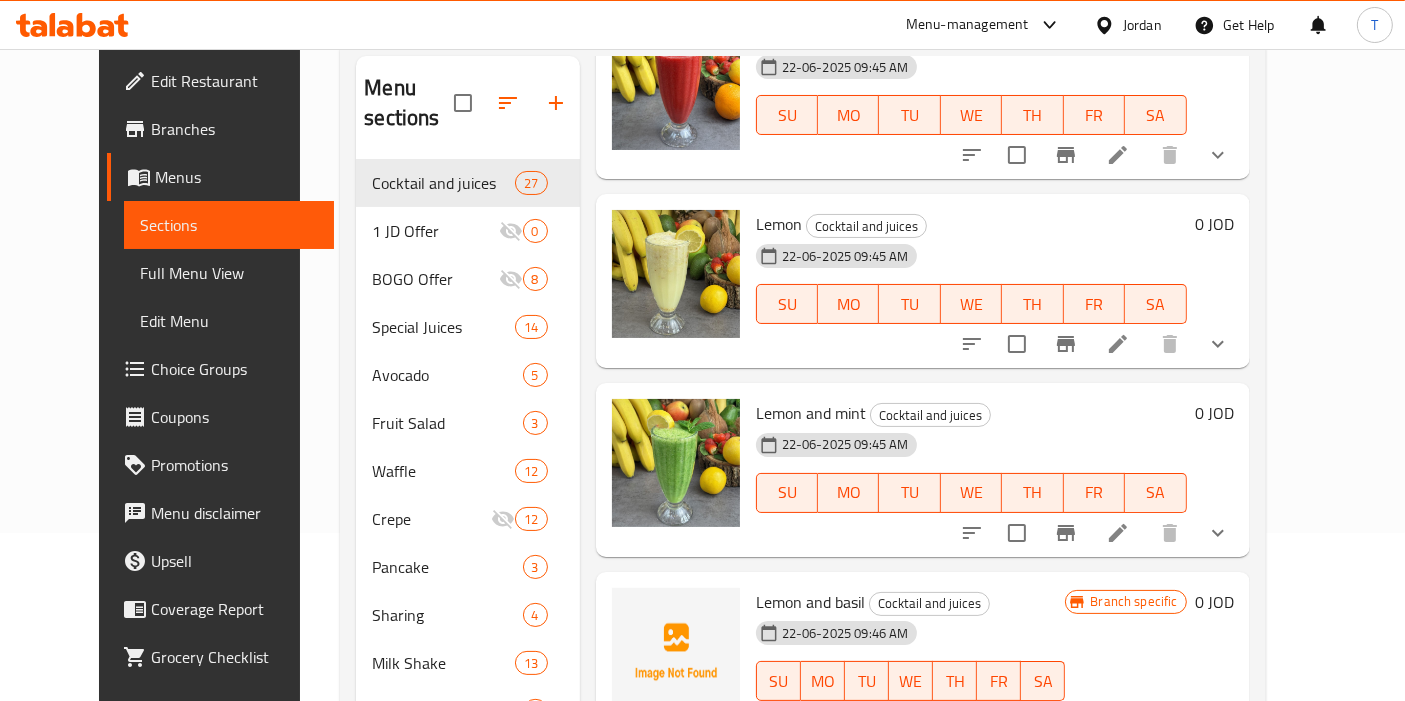 scroll, scrollTop: 0, scrollLeft: 0, axis: both 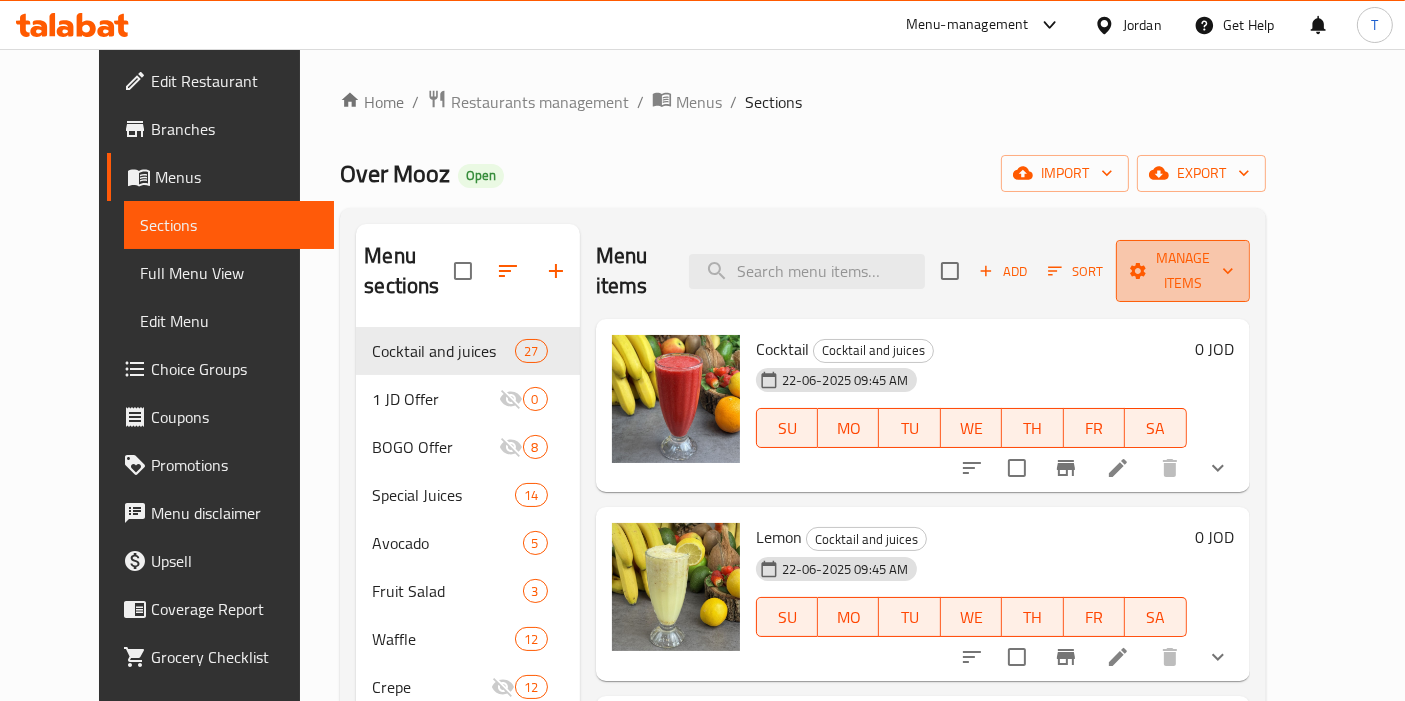 click on "Manage items" at bounding box center (1183, 271) 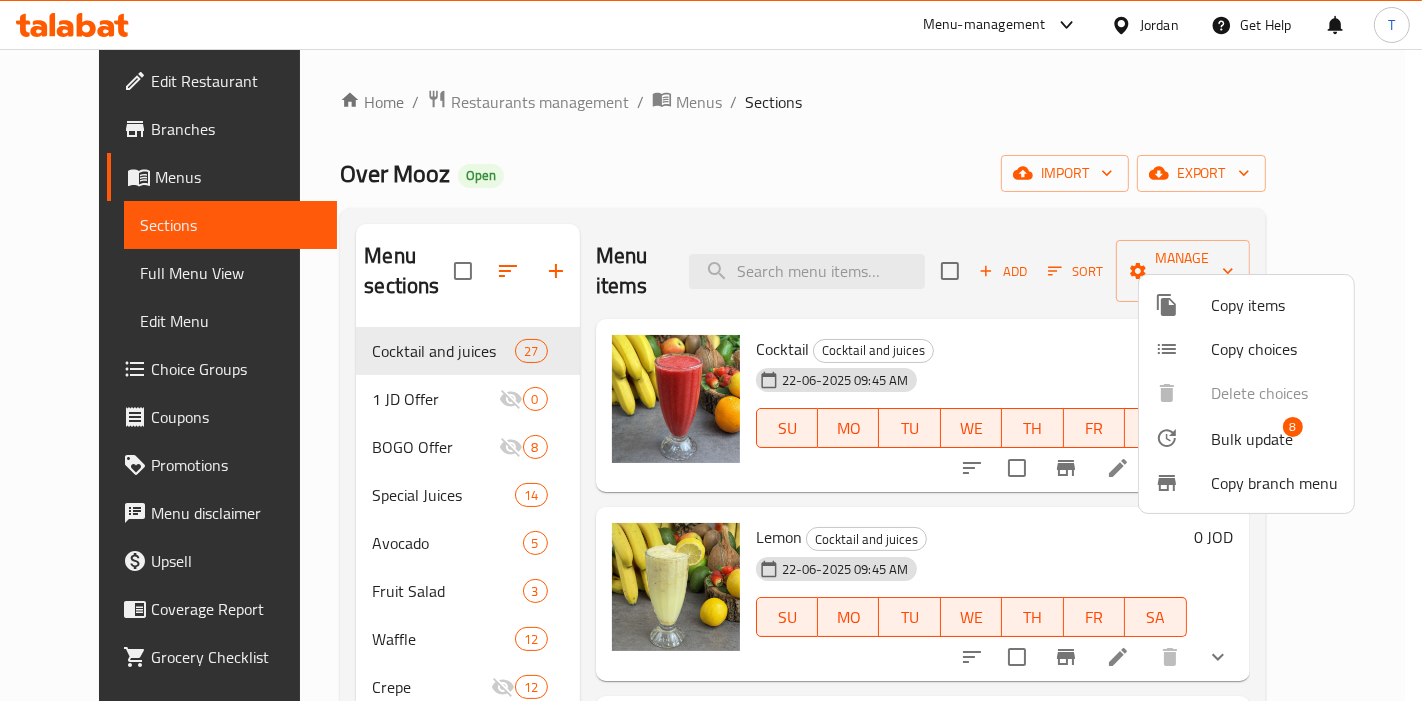 click on "Copy items" at bounding box center (1274, 305) 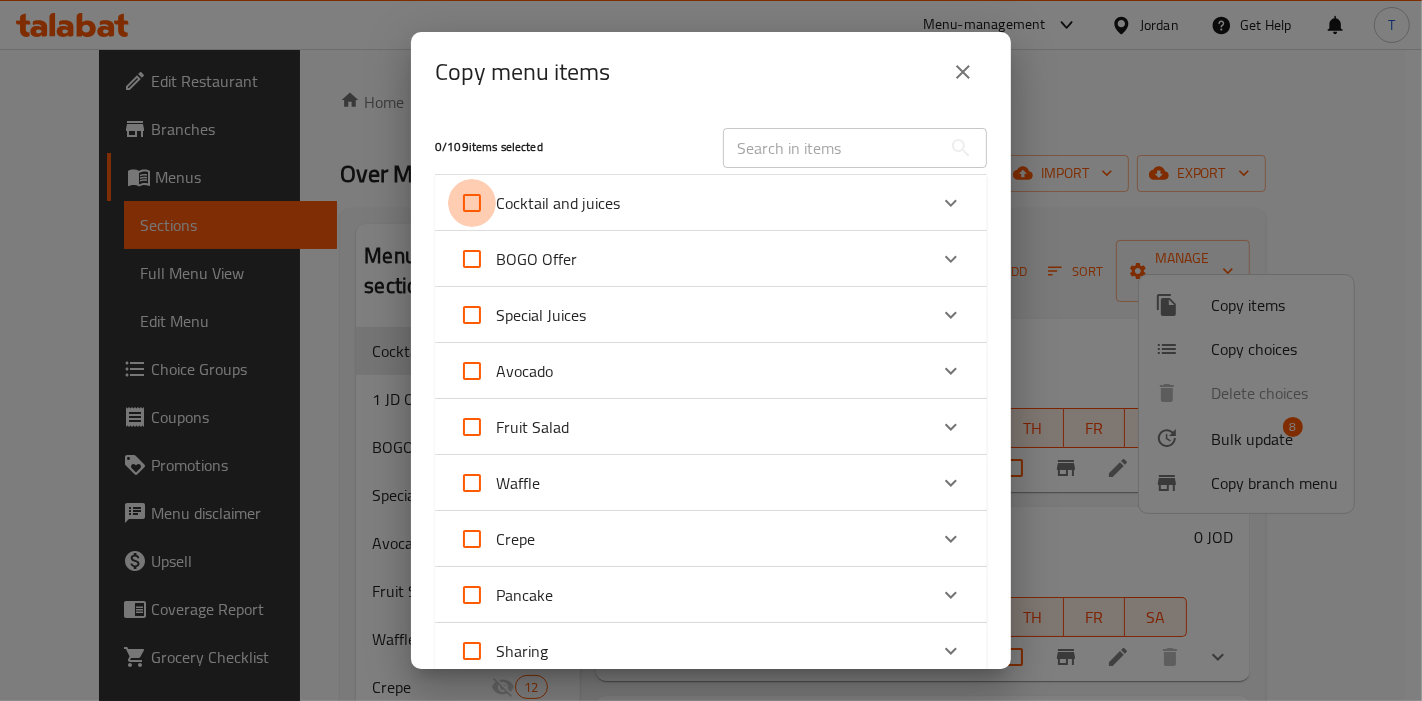 click on "Cocktail and juices" at bounding box center [472, 203] 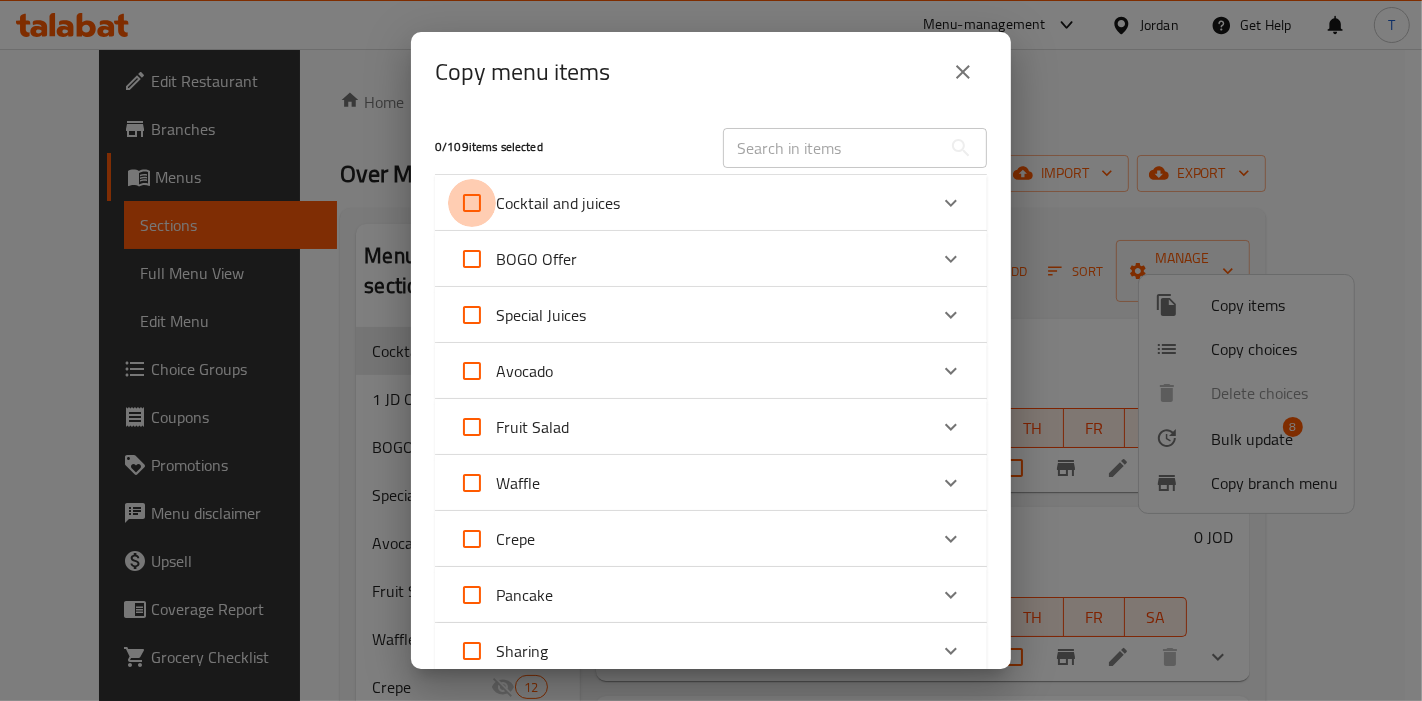 checkbox on "true" 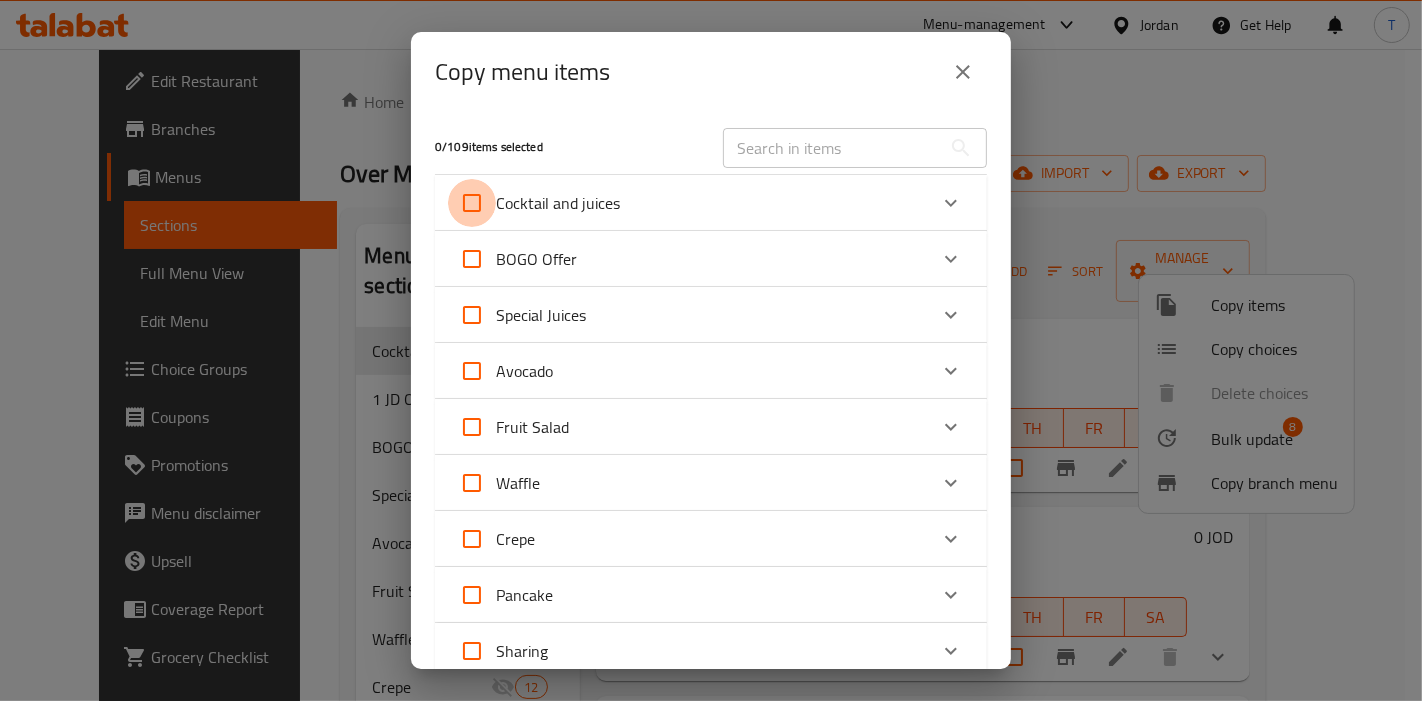 checkbox on "true" 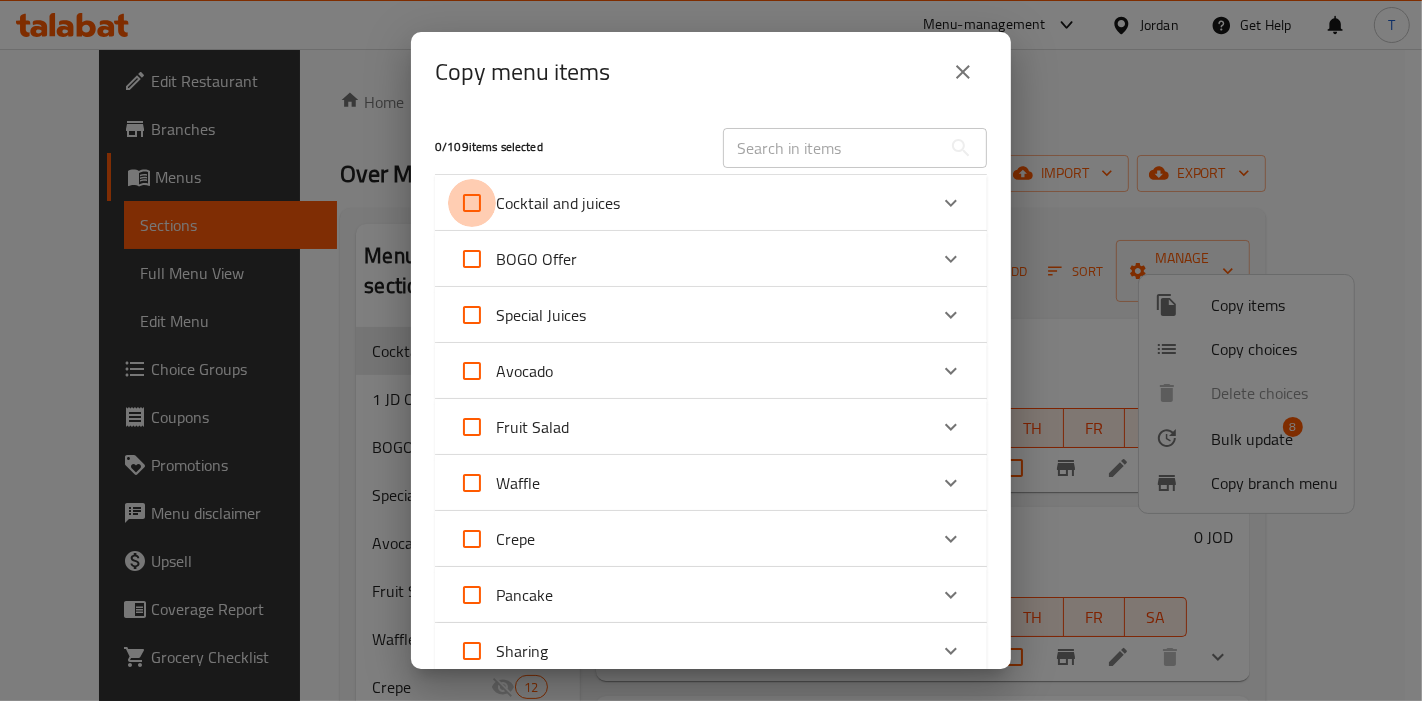 checkbox on "true" 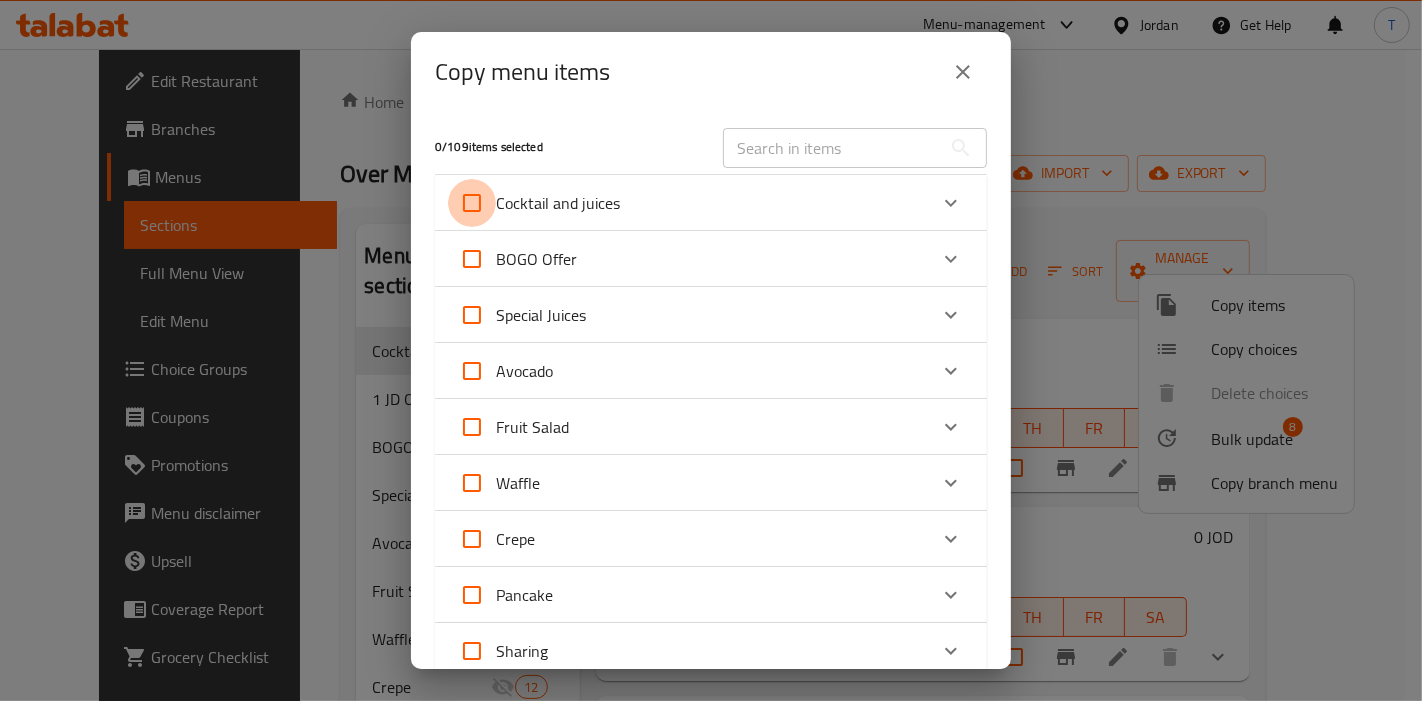 checkbox on "true" 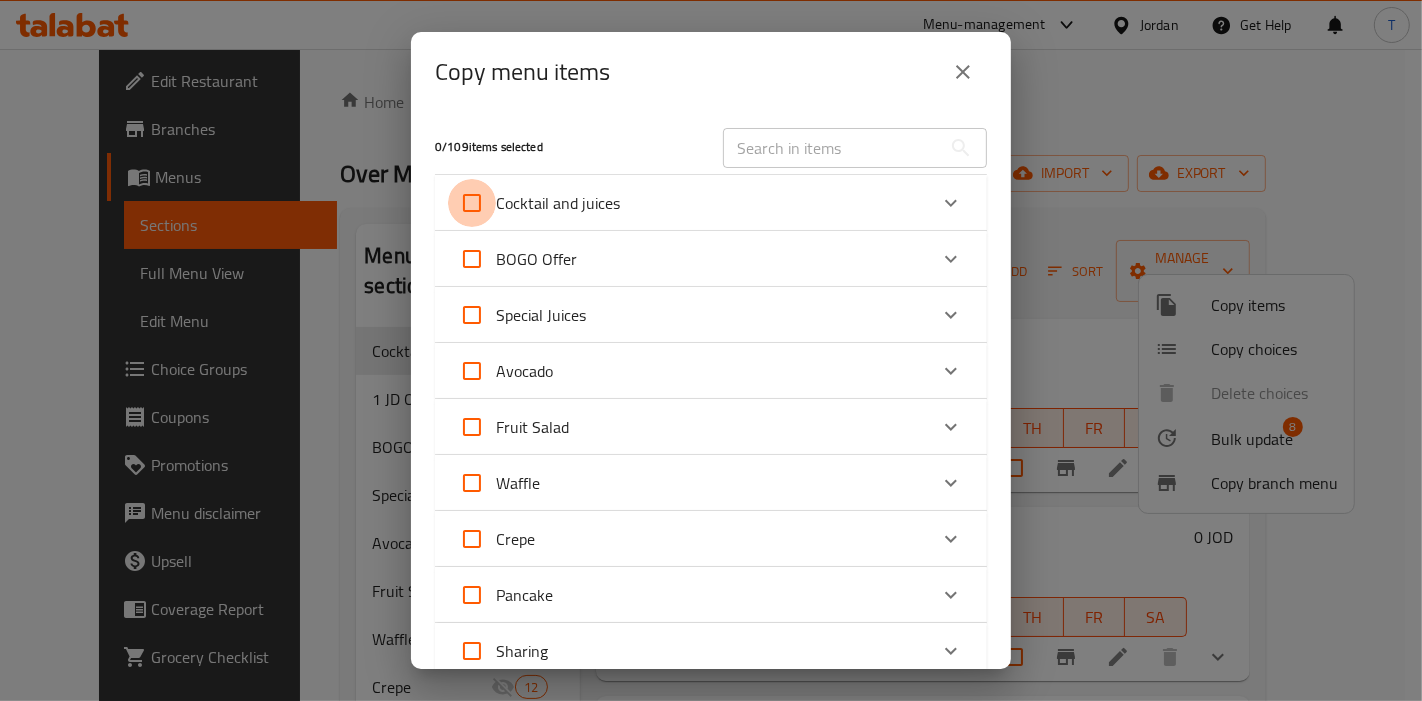 checkbox on "true" 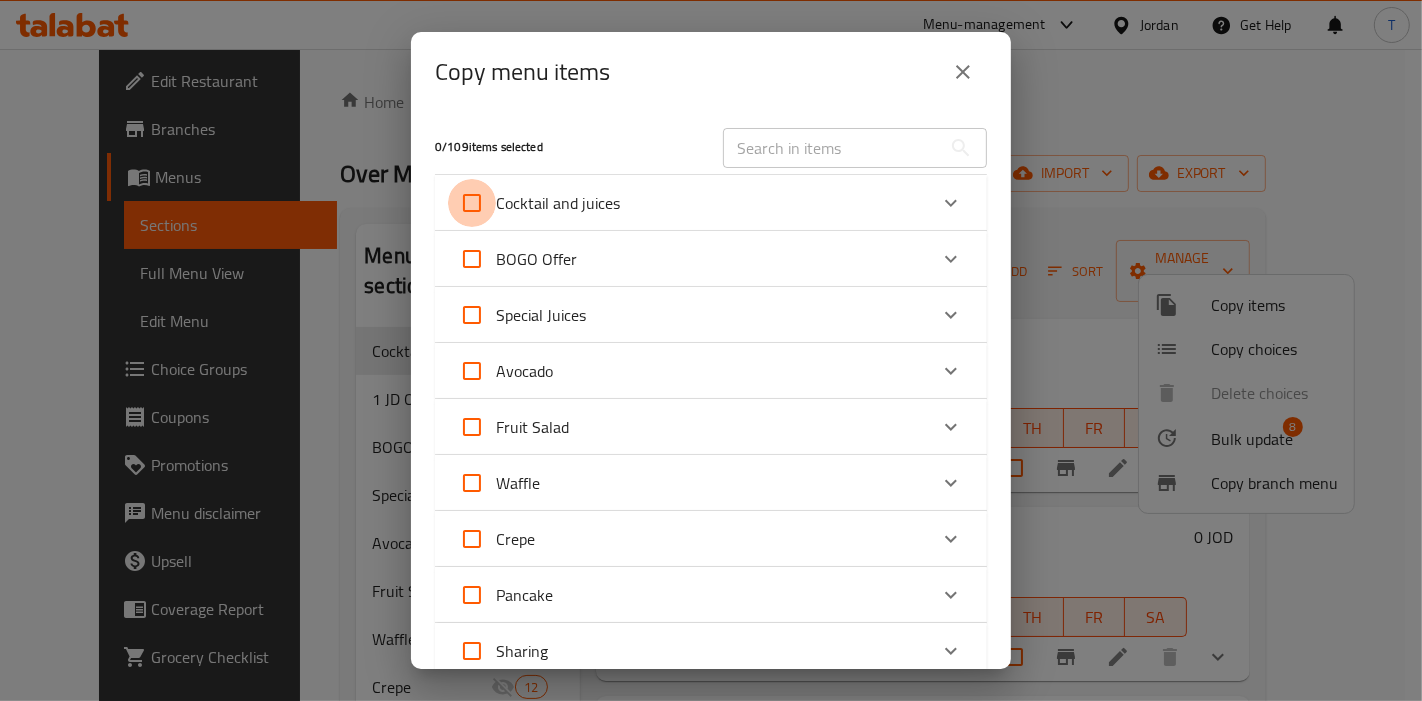 checkbox on "true" 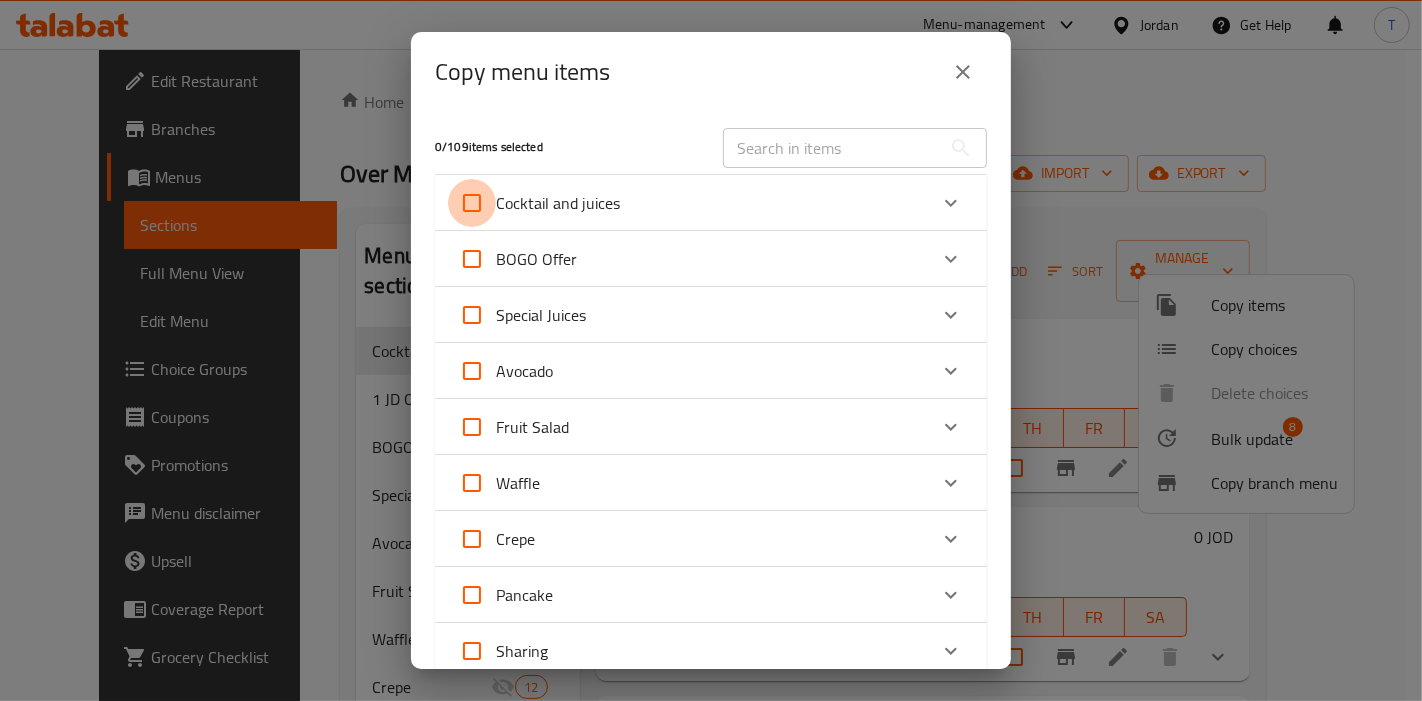 checkbox on "true" 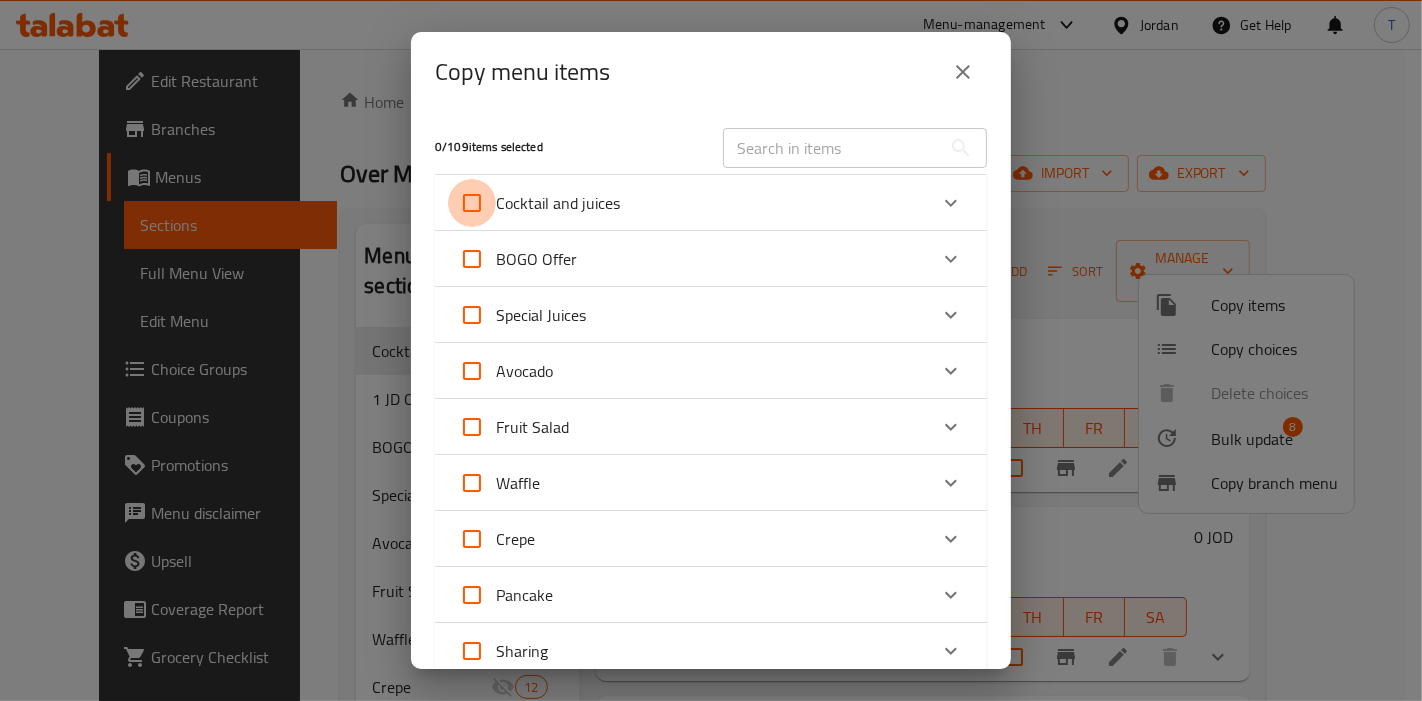 checkbox on "true" 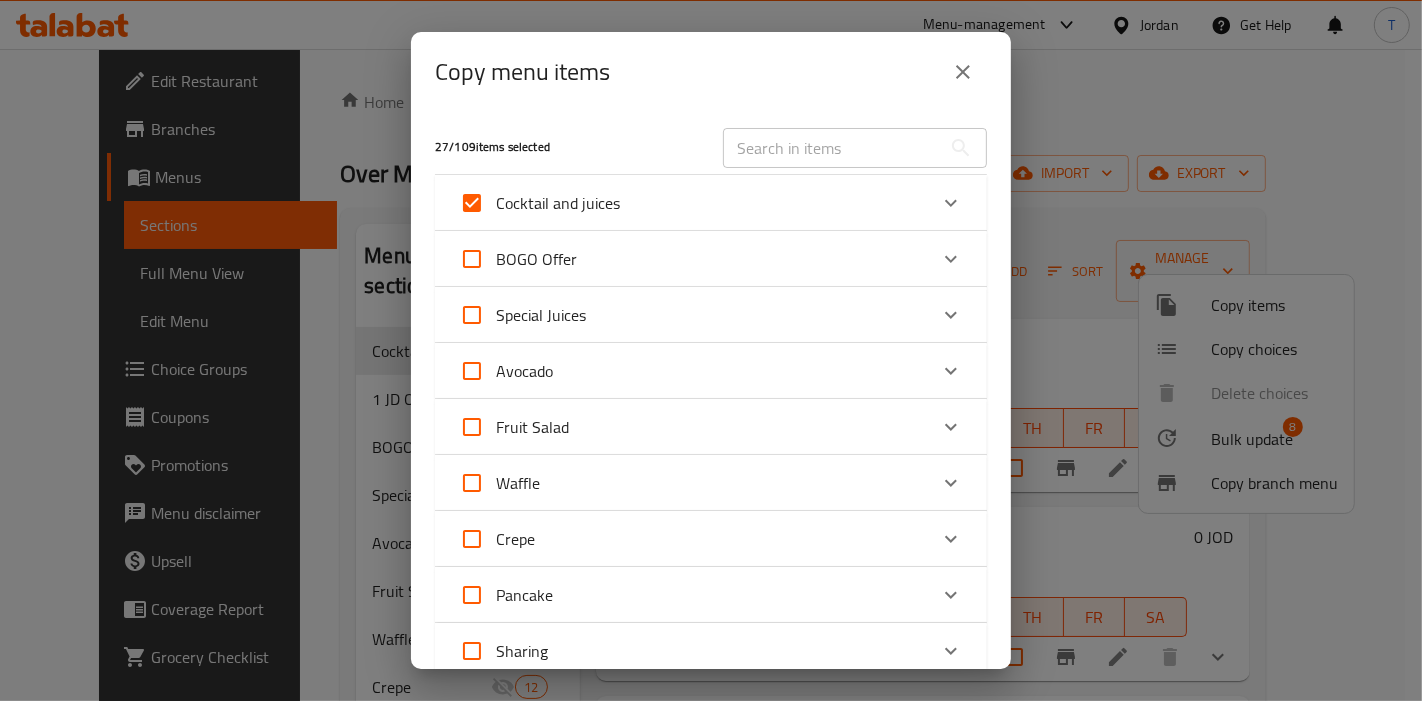 click on "Cocktail and juices" at bounding box center (472, 203) 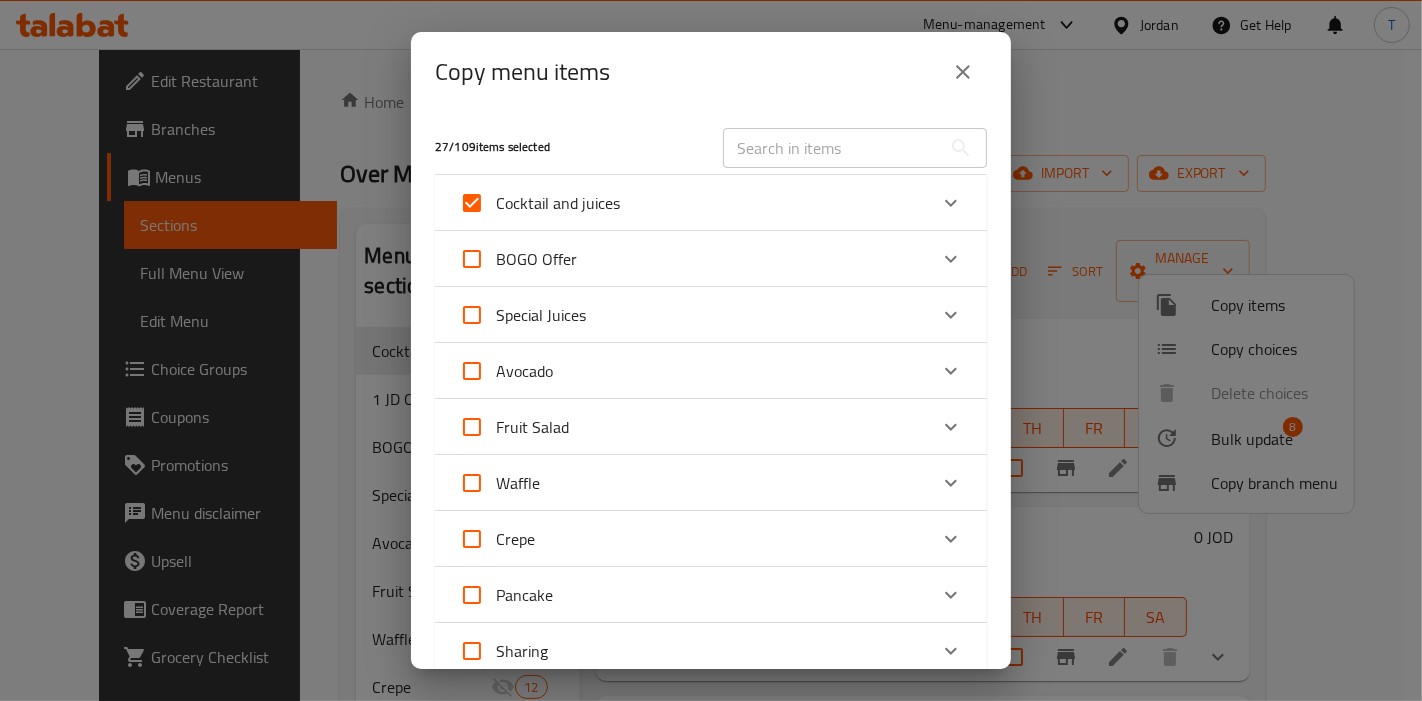 checkbox on "false" 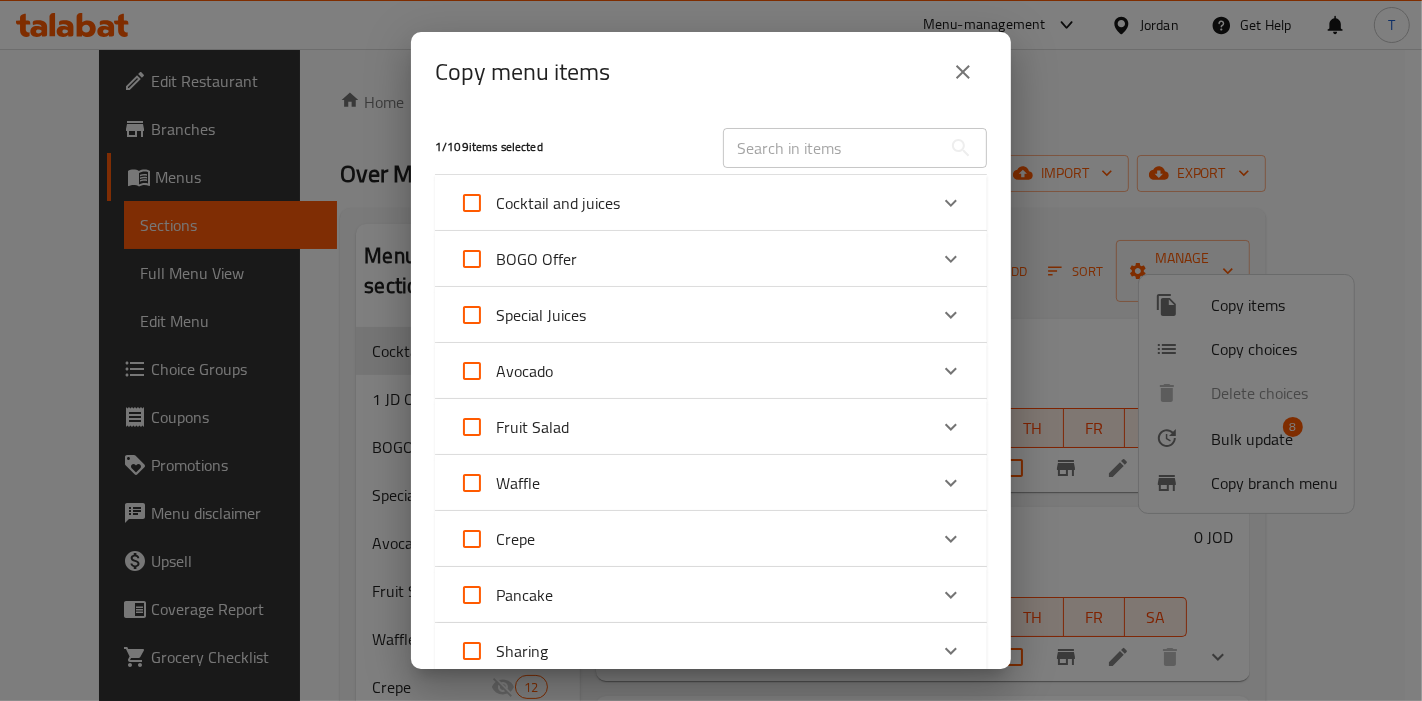 drag, startPoint x: 799, startPoint y: 210, endPoint x: 691, endPoint y: 257, distance: 117.7837 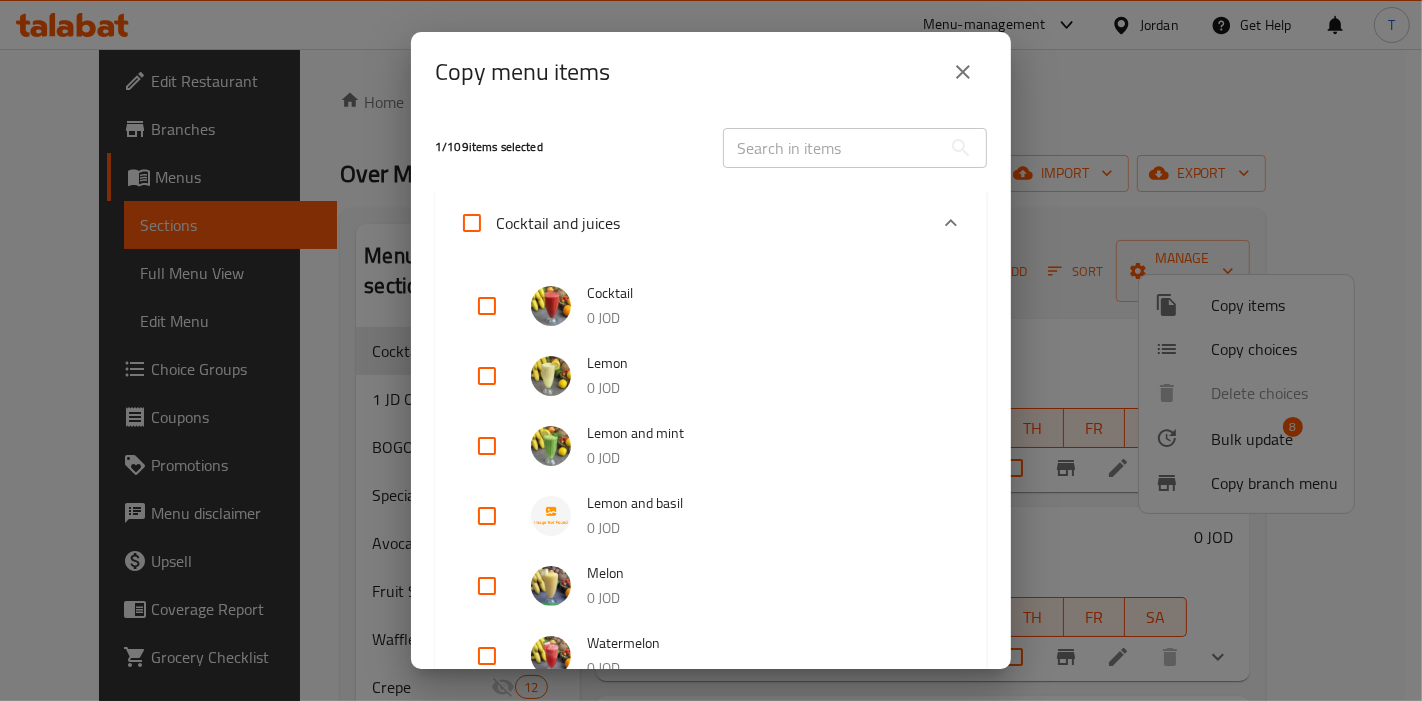 click at bounding box center [487, 306] 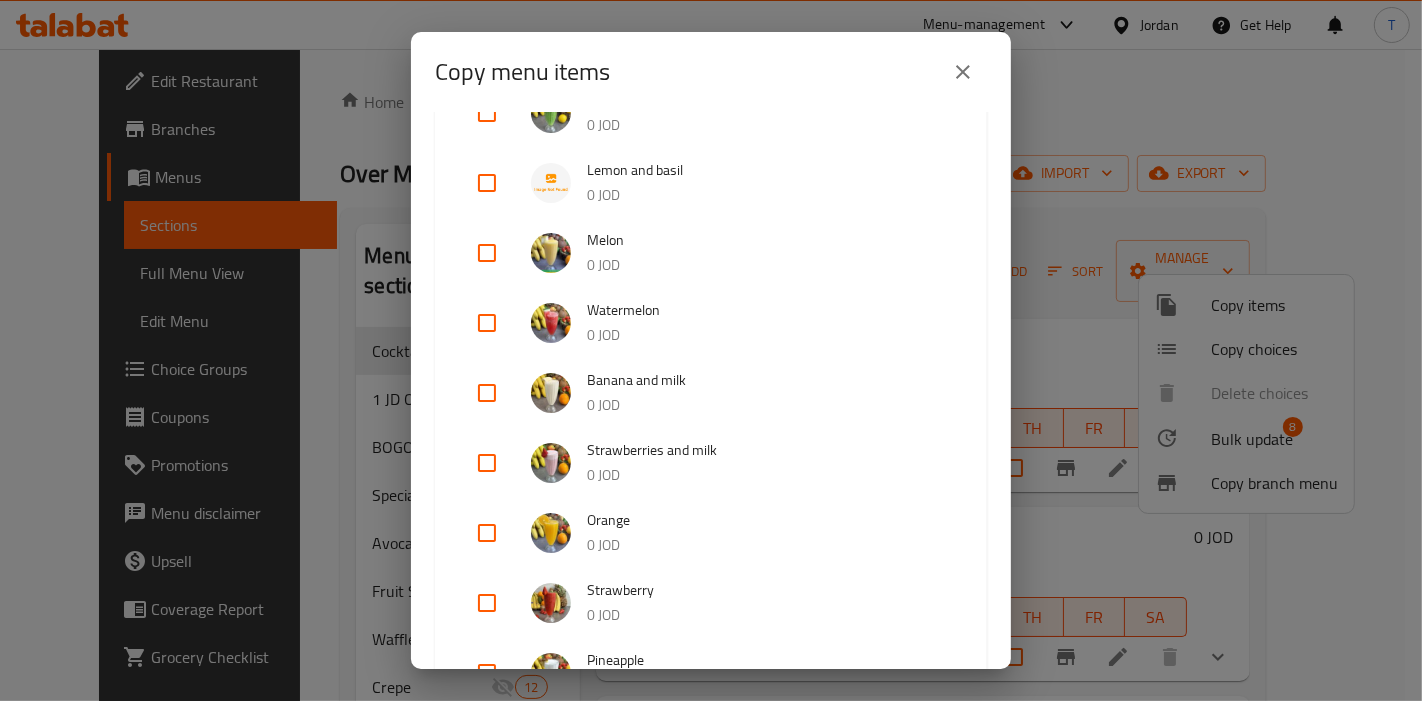 scroll, scrollTop: 0, scrollLeft: 0, axis: both 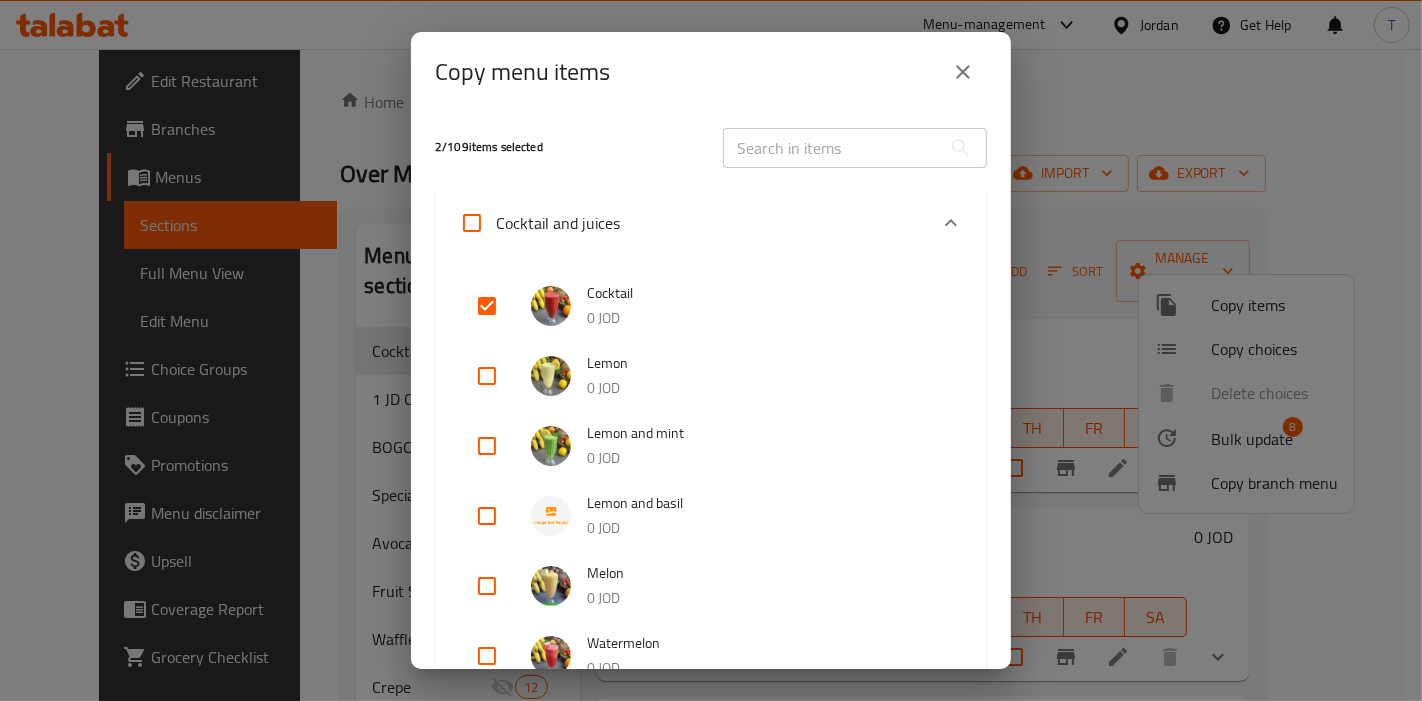 click at bounding box center (487, 376) 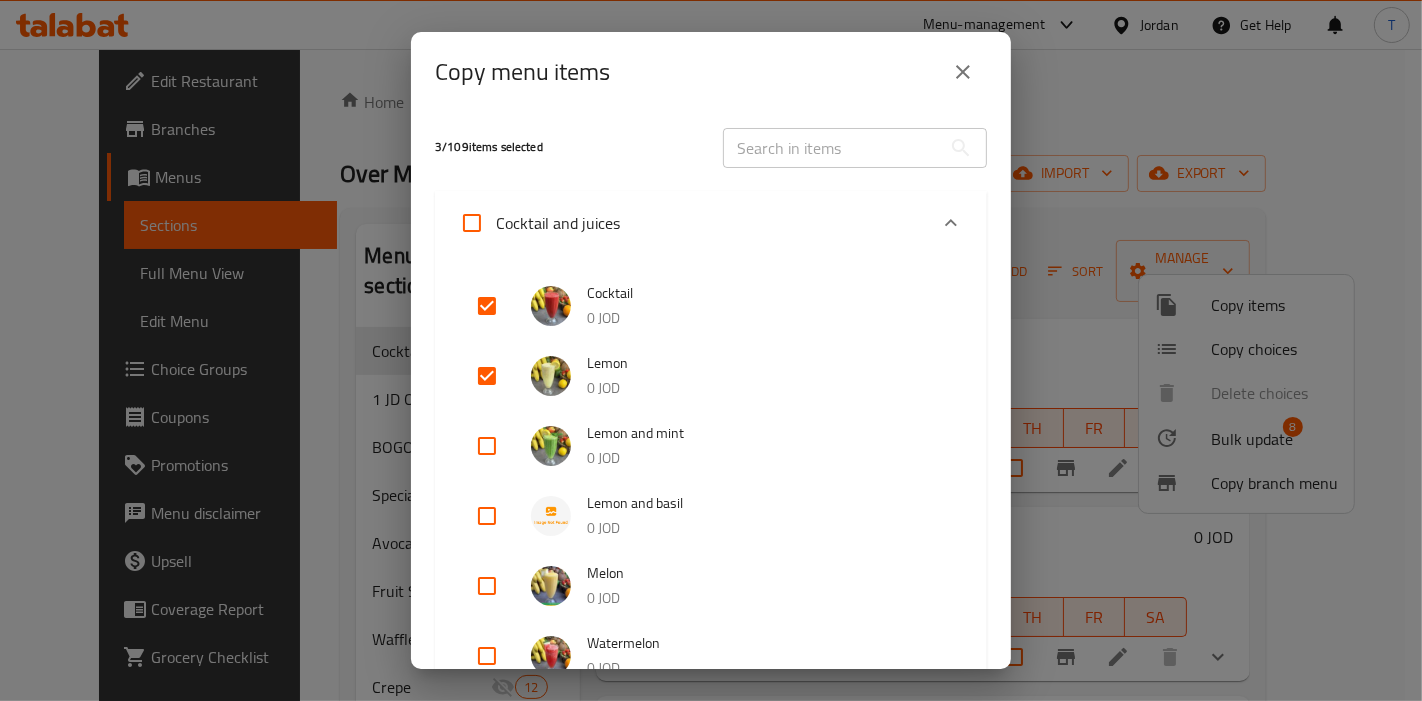 click at bounding box center [487, 446] 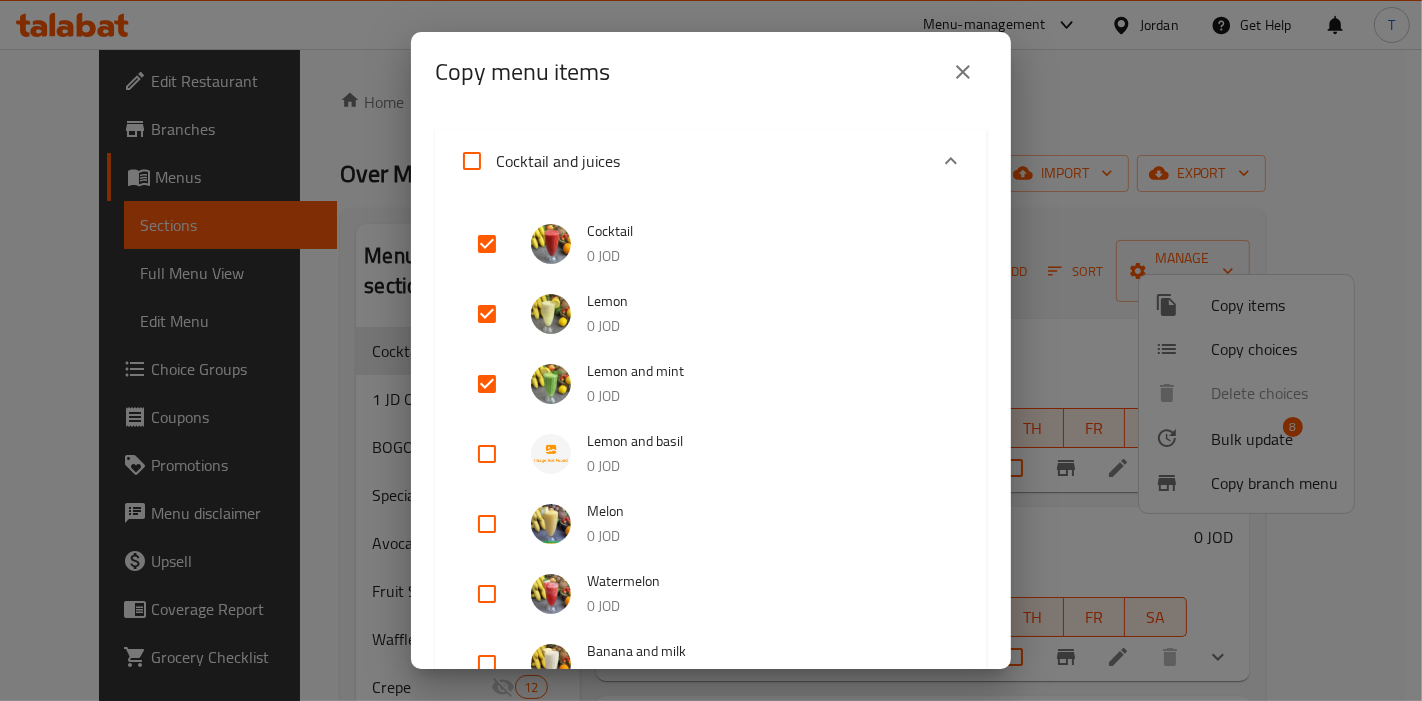scroll, scrollTop: 111, scrollLeft: 0, axis: vertical 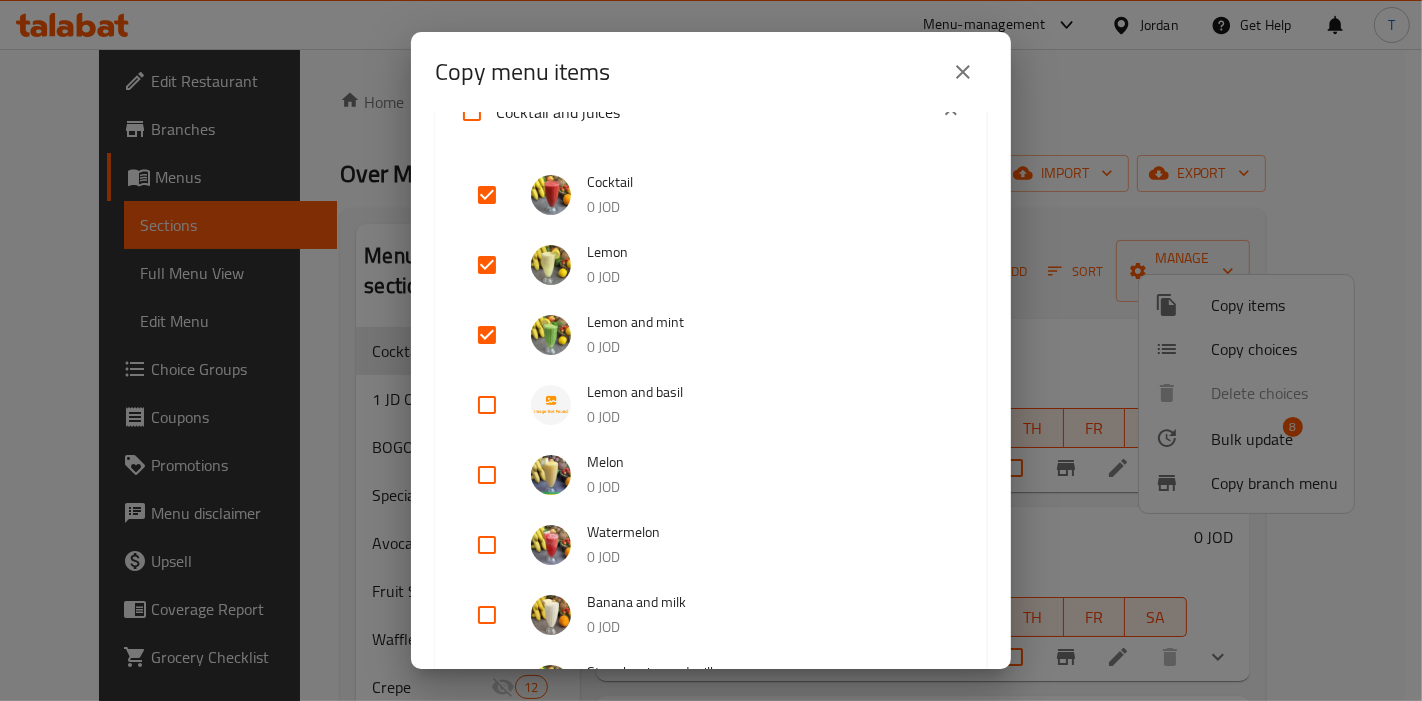 click at bounding box center (487, 475) 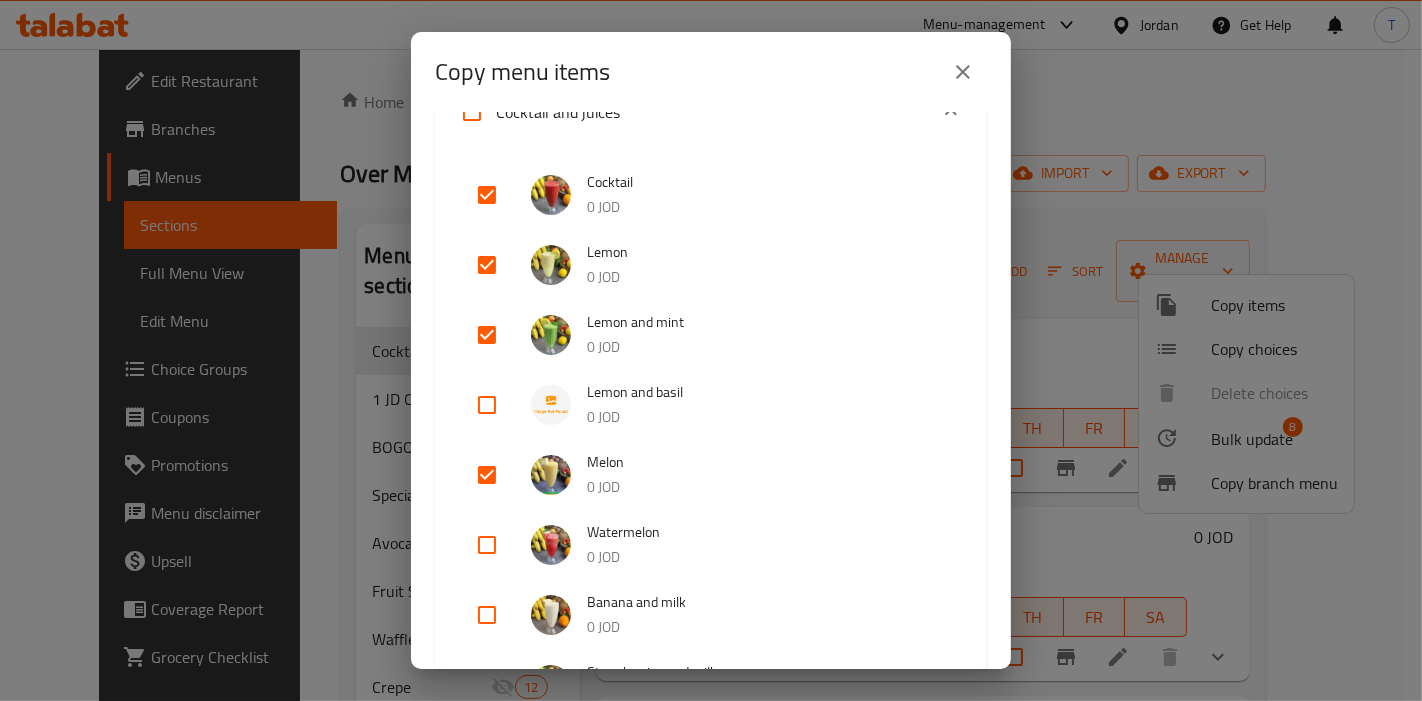 click at bounding box center (487, 545) 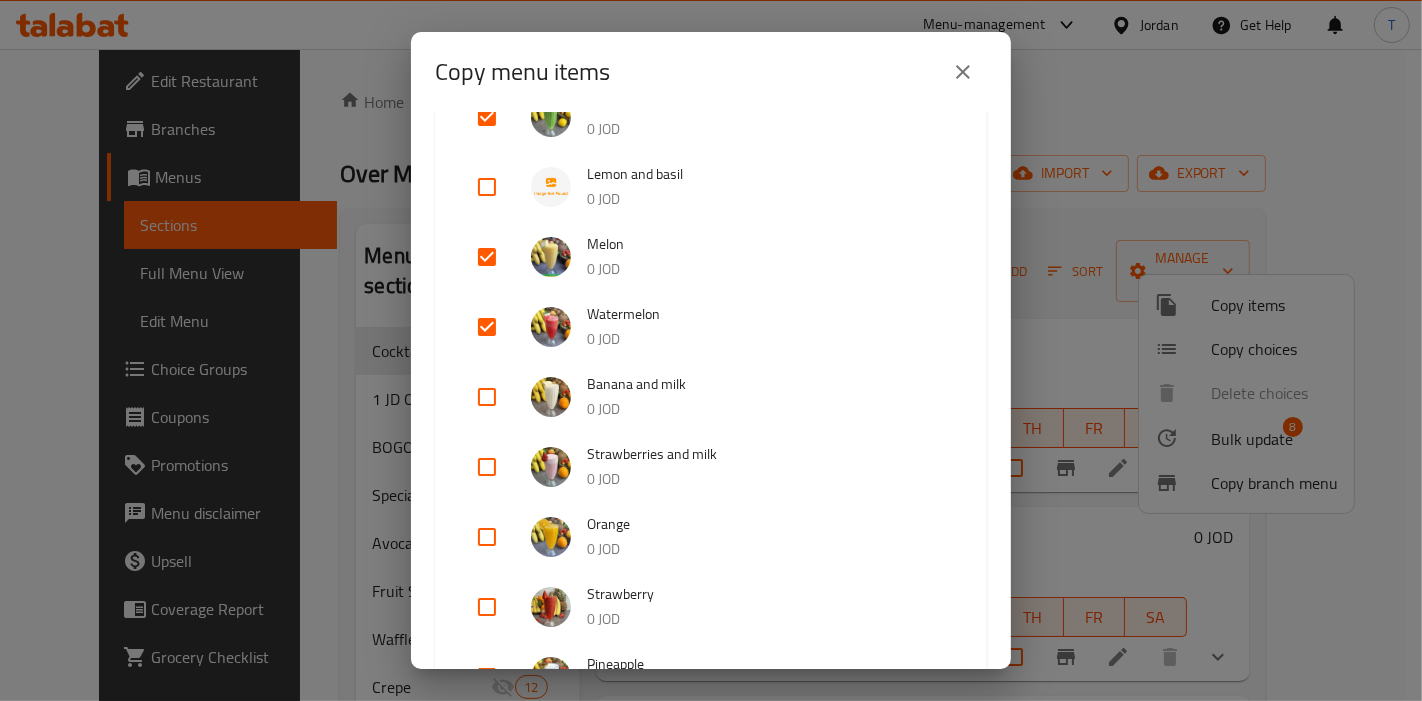 scroll, scrollTop: 333, scrollLeft: 0, axis: vertical 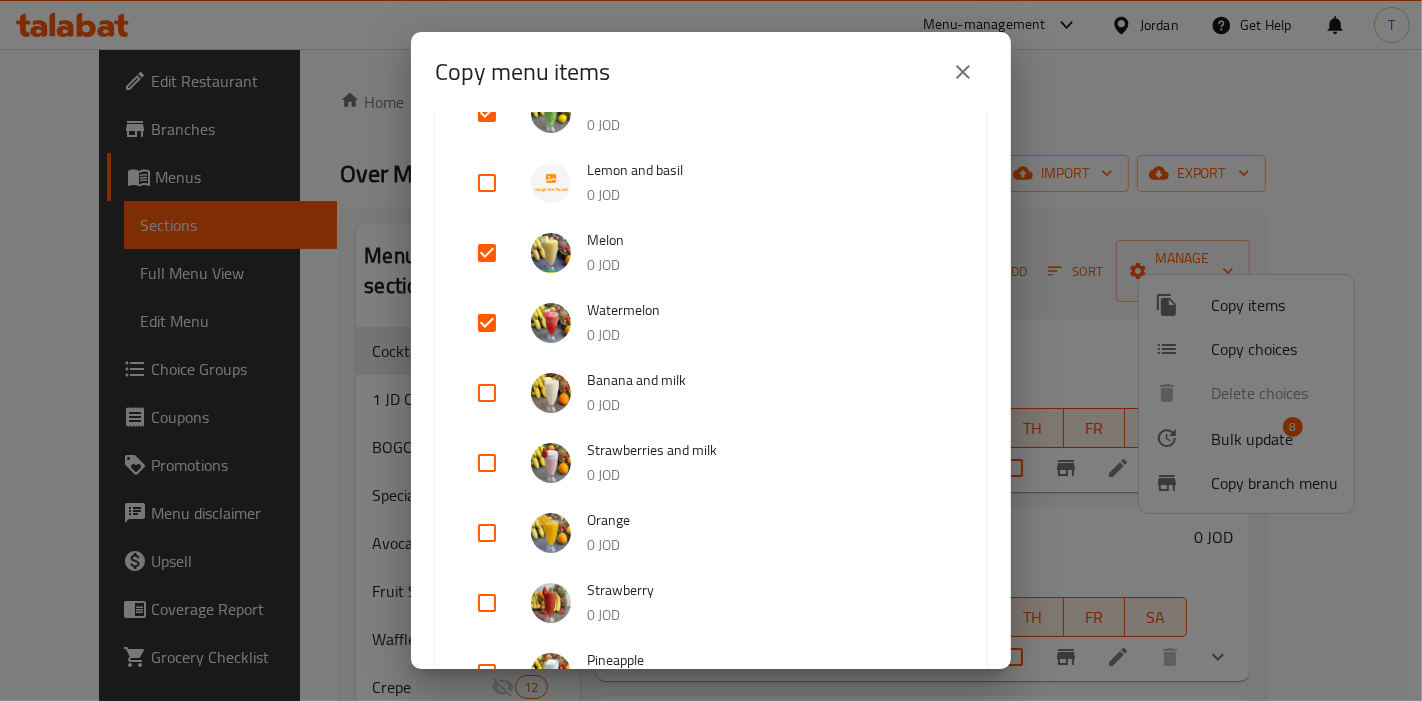 click at bounding box center (487, 393) 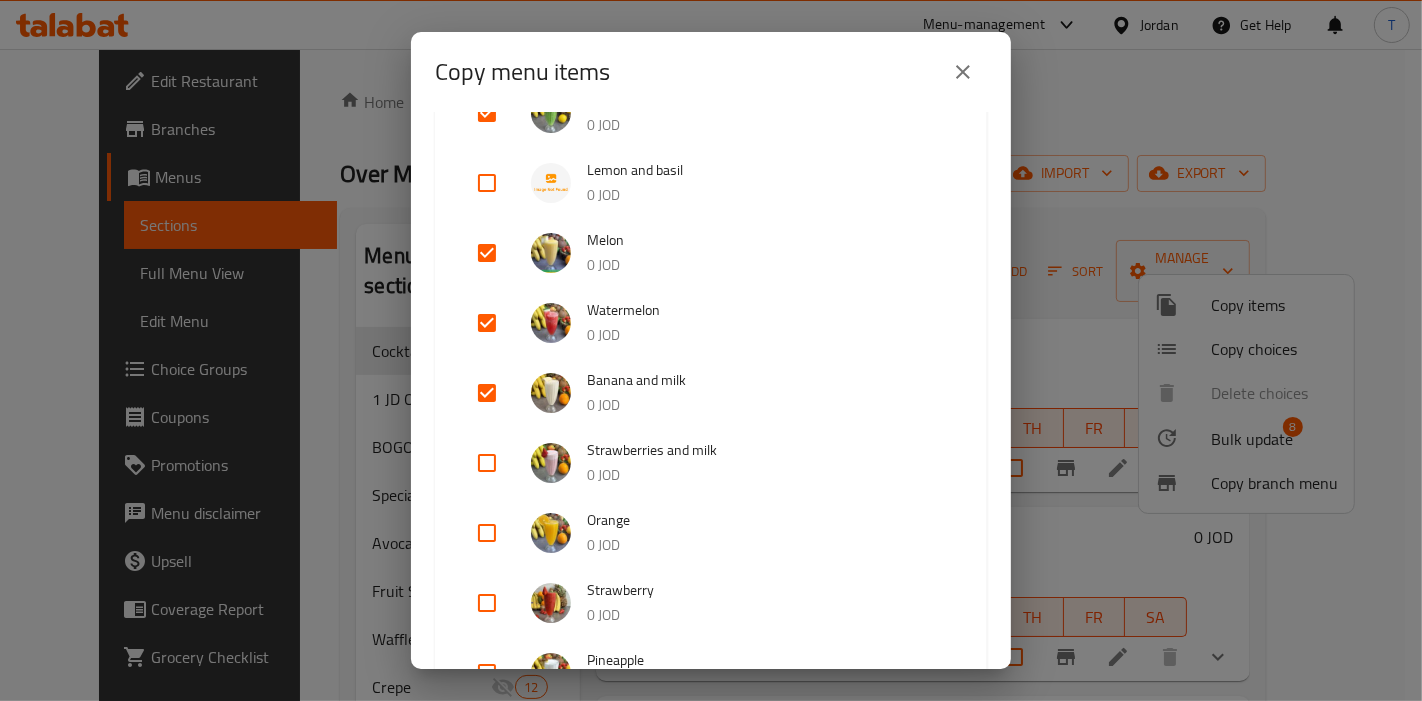 drag, startPoint x: 483, startPoint y: 456, endPoint x: 482, endPoint y: 467, distance: 11.045361 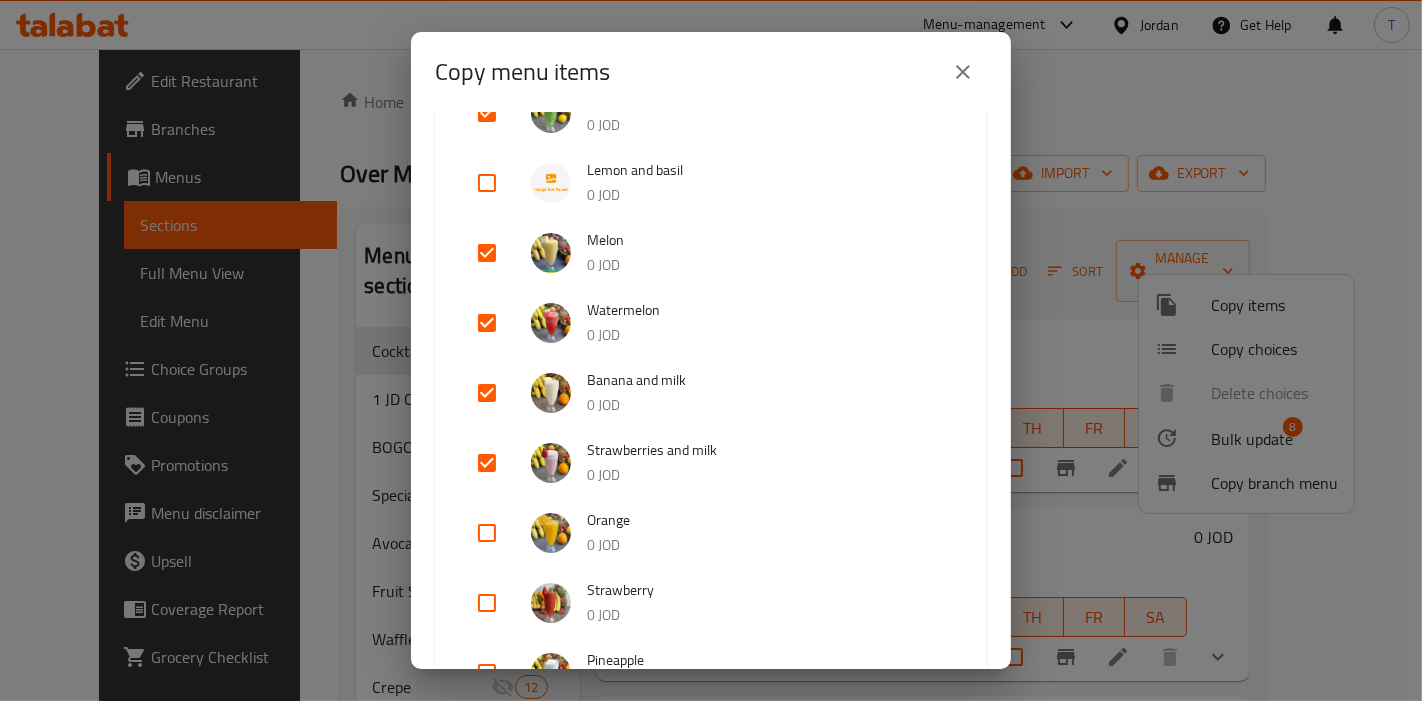 drag, startPoint x: 484, startPoint y: 525, endPoint x: 487, endPoint y: 577, distance: 52.086468 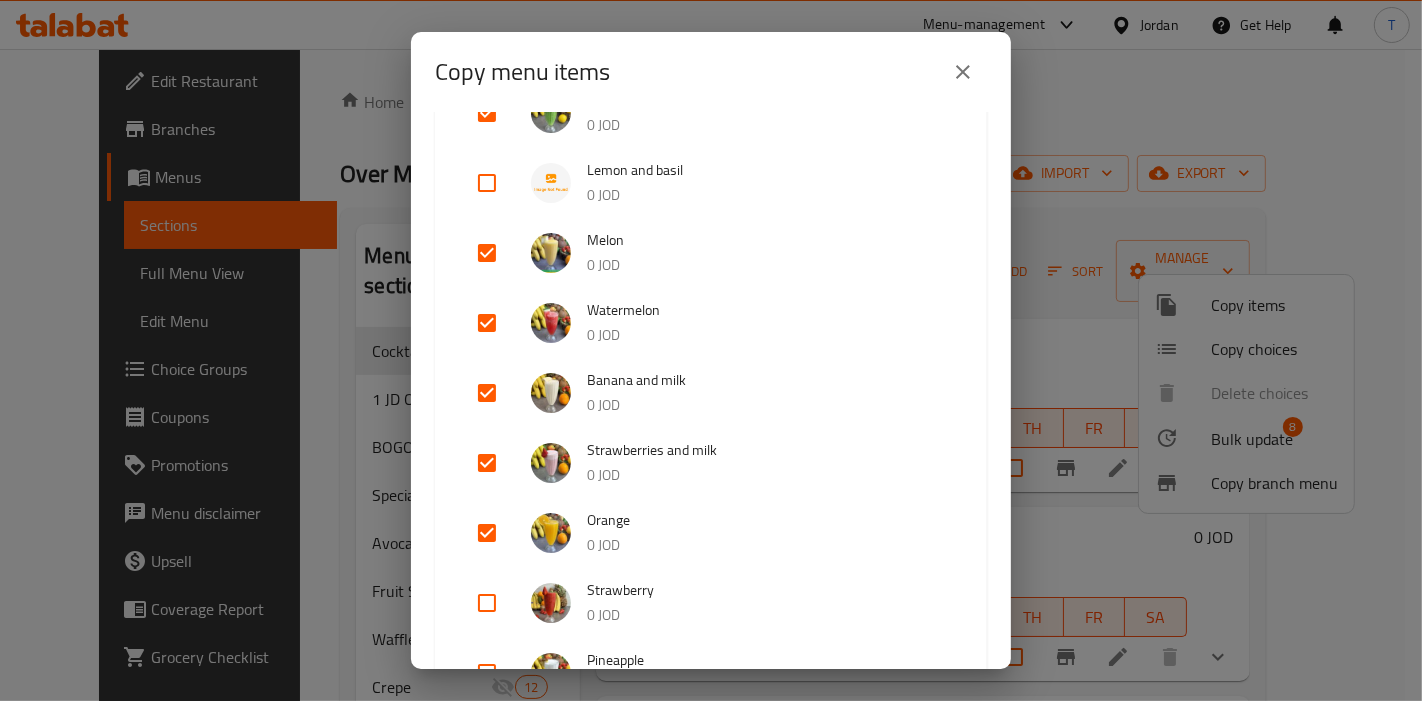 click at bounding box center (487, 603) 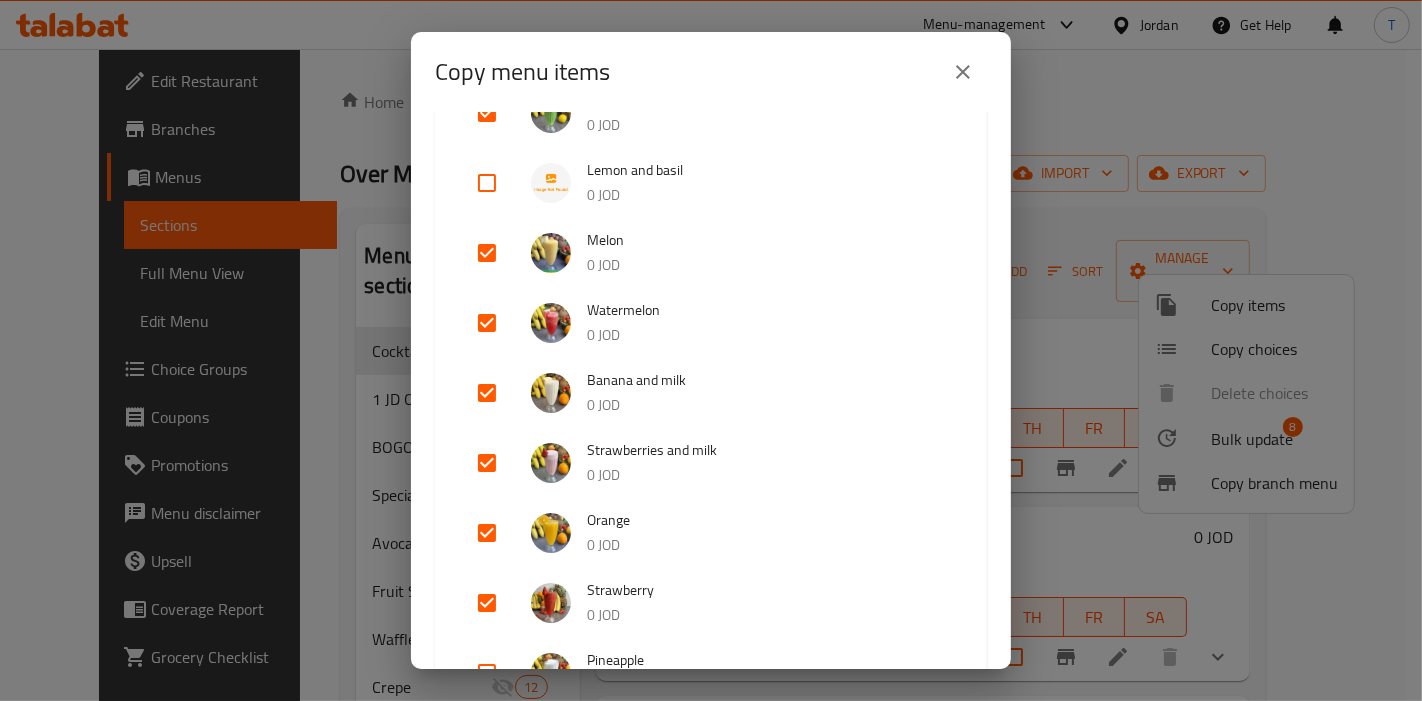 scroll, scrollTop: 555, scrollLeft: 0, axis: vertical 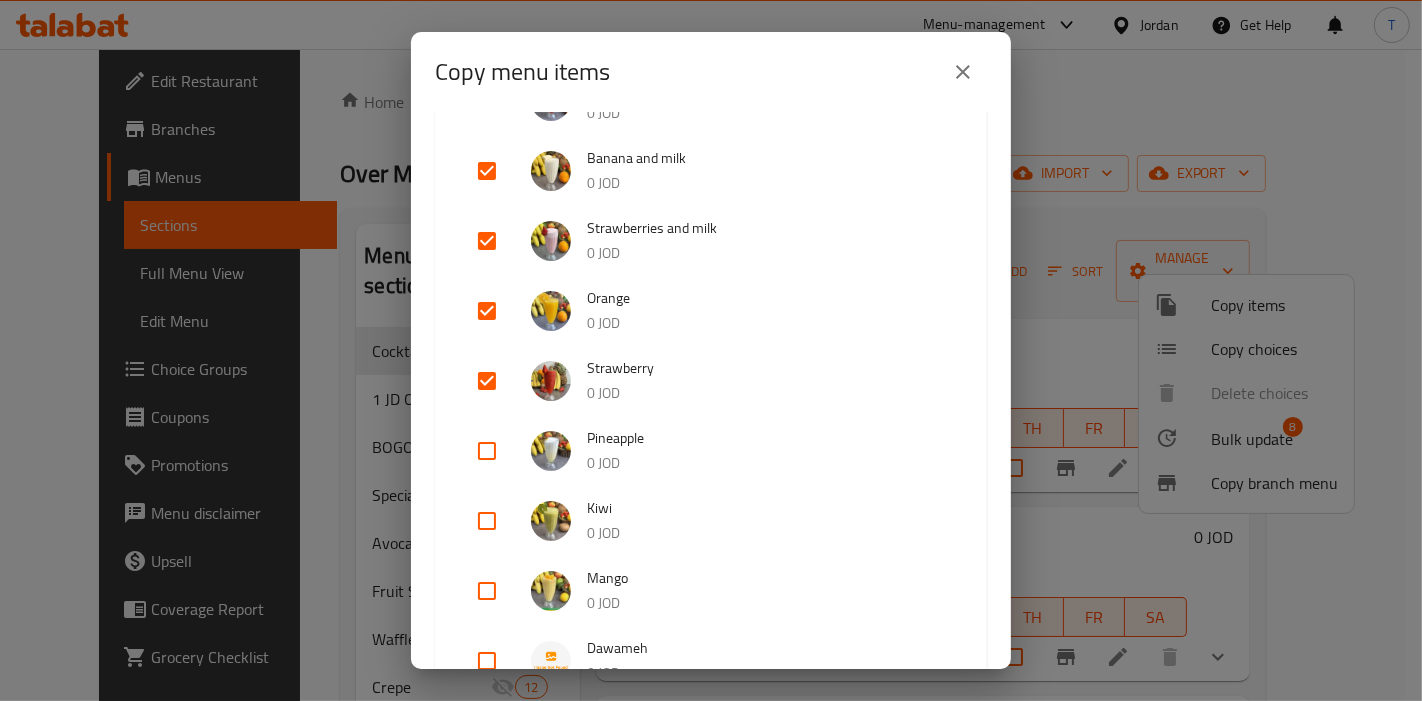 click at bounding box center [487, 451] 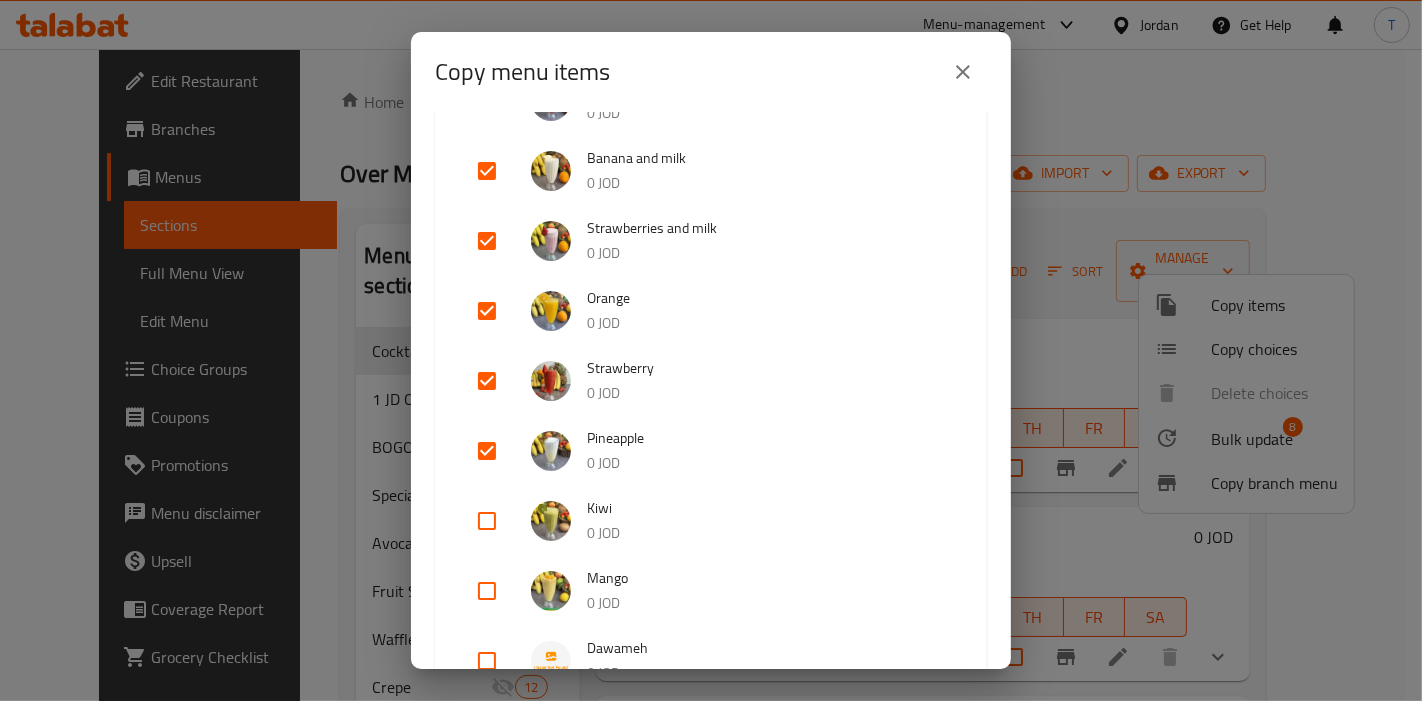 click at bounding box center [487, 521] 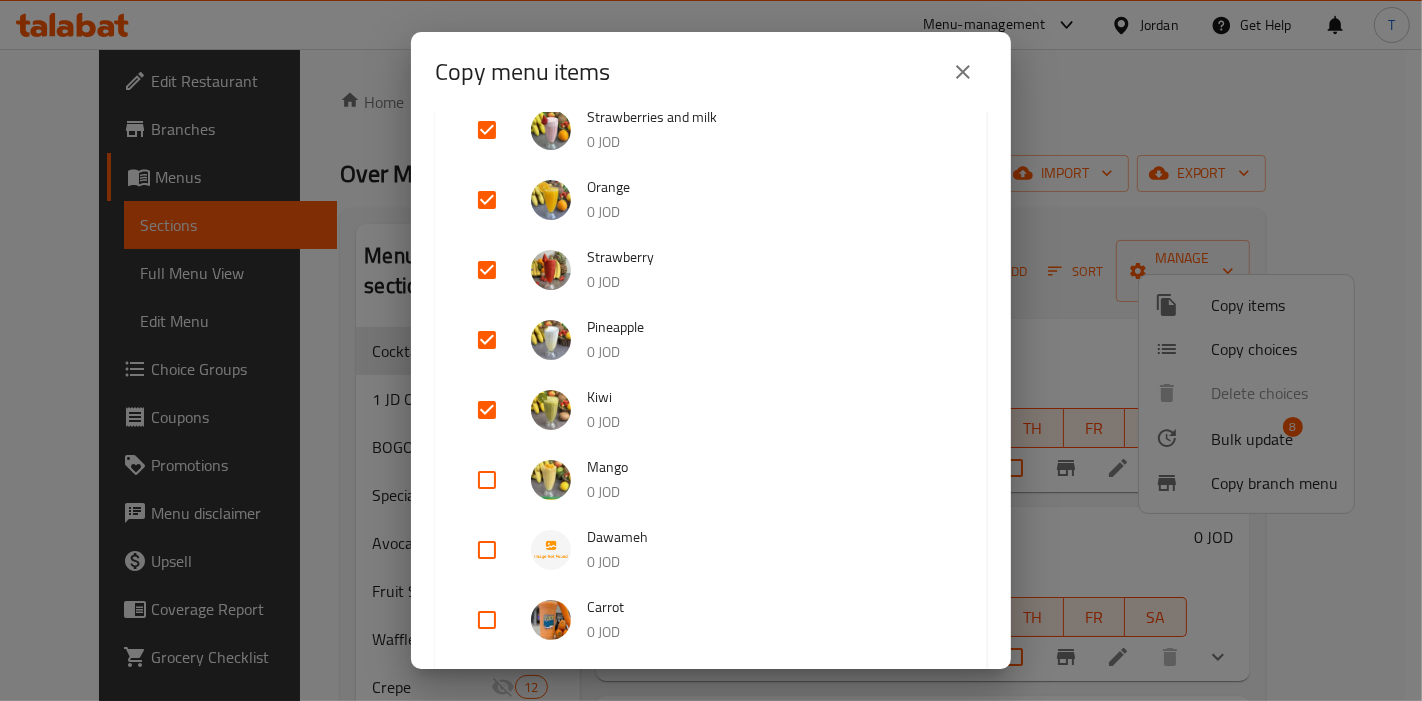 click at bounding box center [487, 480] 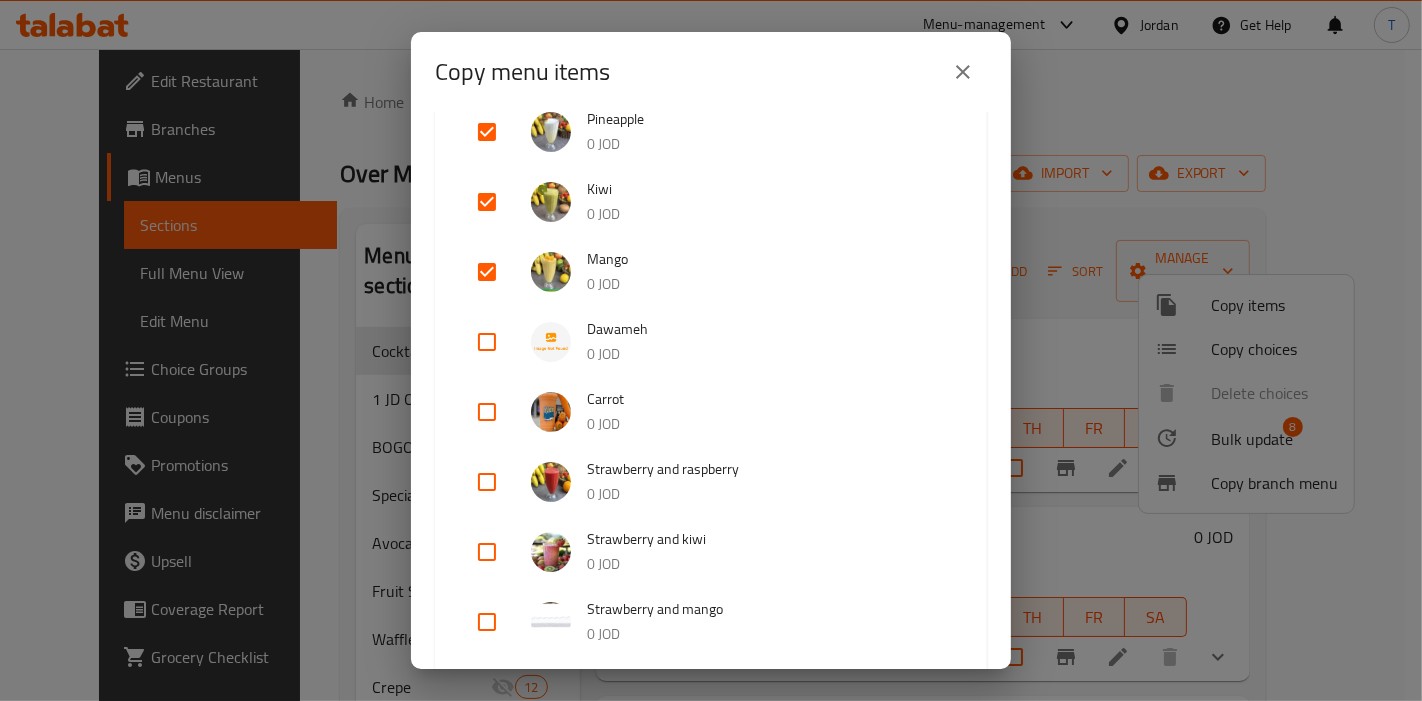 scroll, scrollTop: 888, scrollLeft: 0, axis: vertical 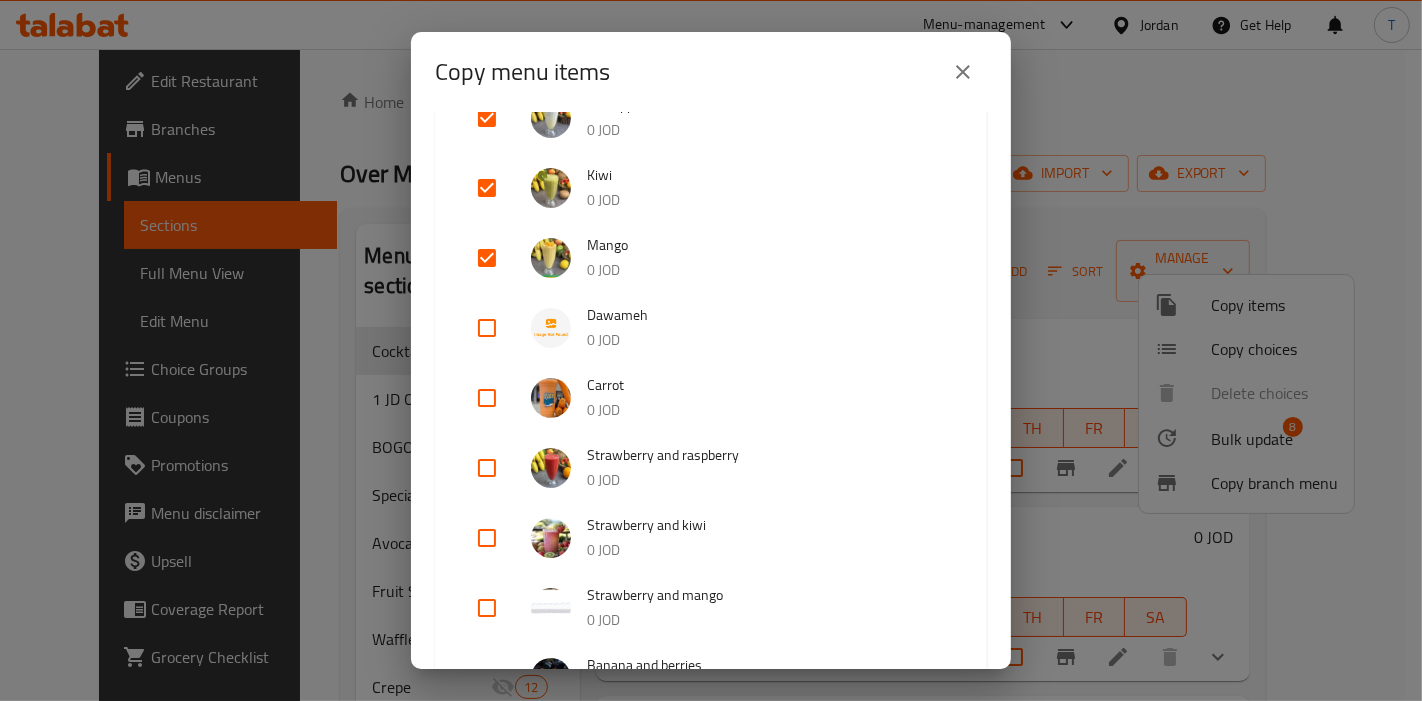 click at bounding box center [487, 468] 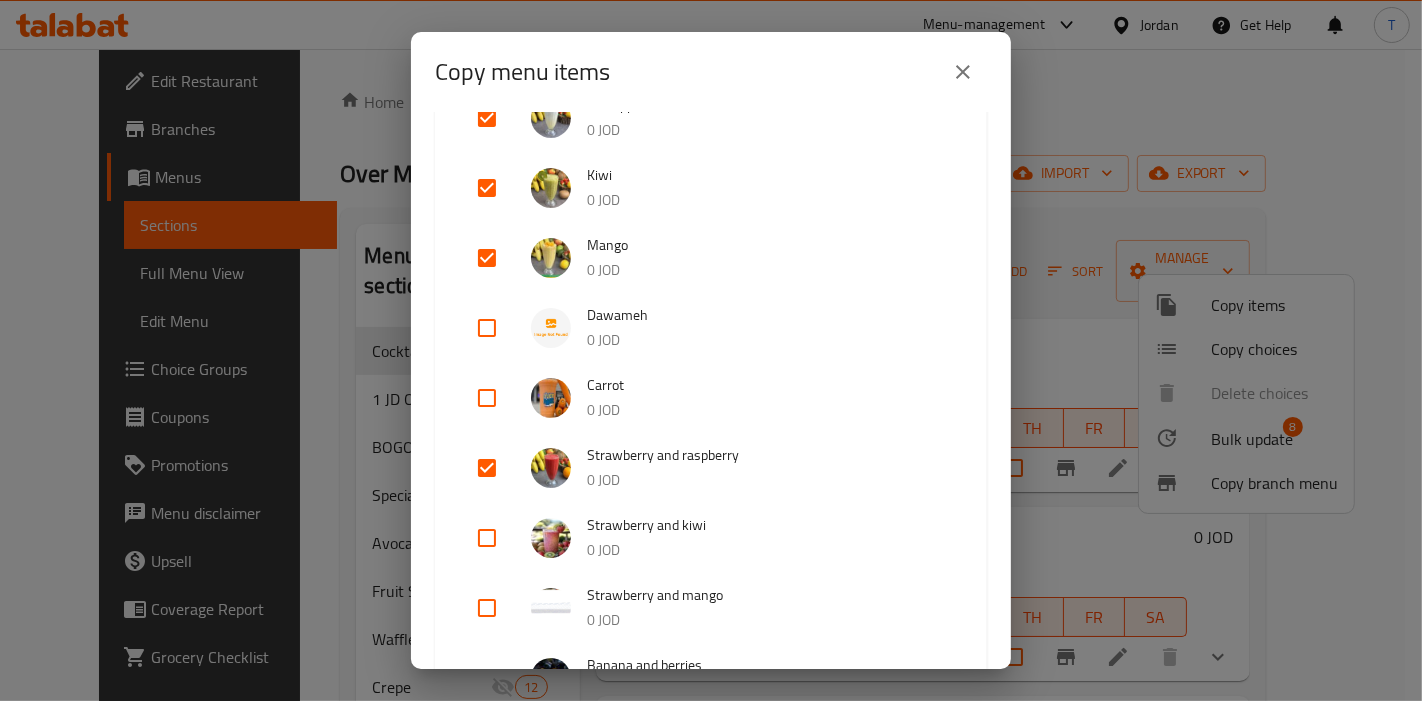 click at bounding box center [487, 398] 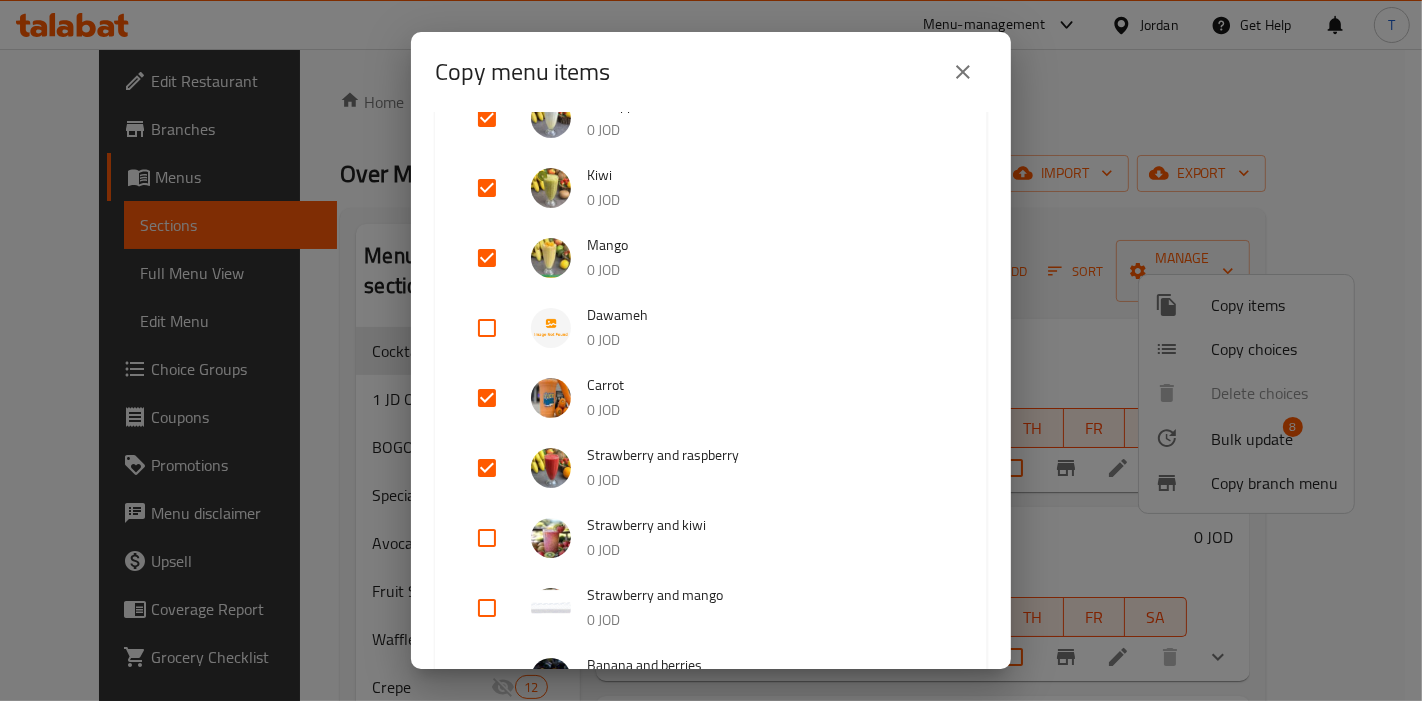 click at bounding box center [487, 398] 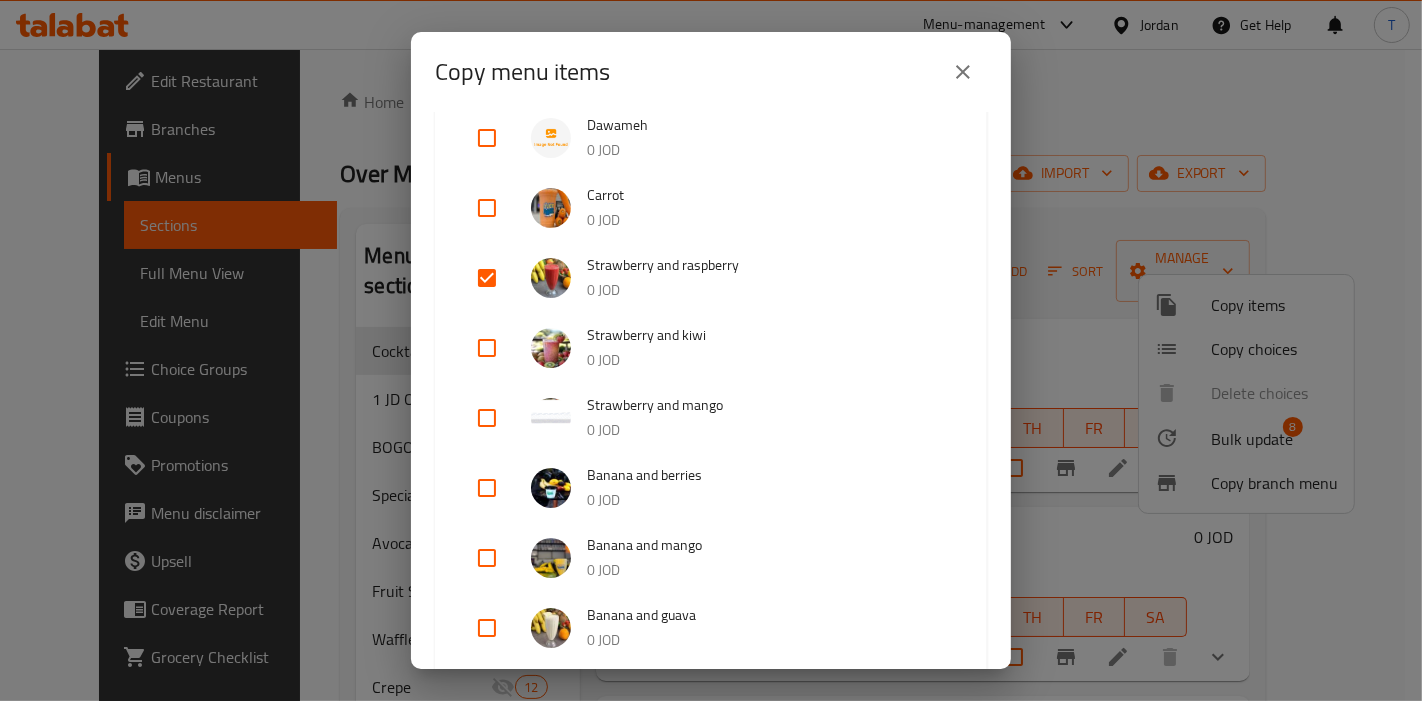 scroll, scrollTop: 1111, scrollLeft: 0, axis: vertical 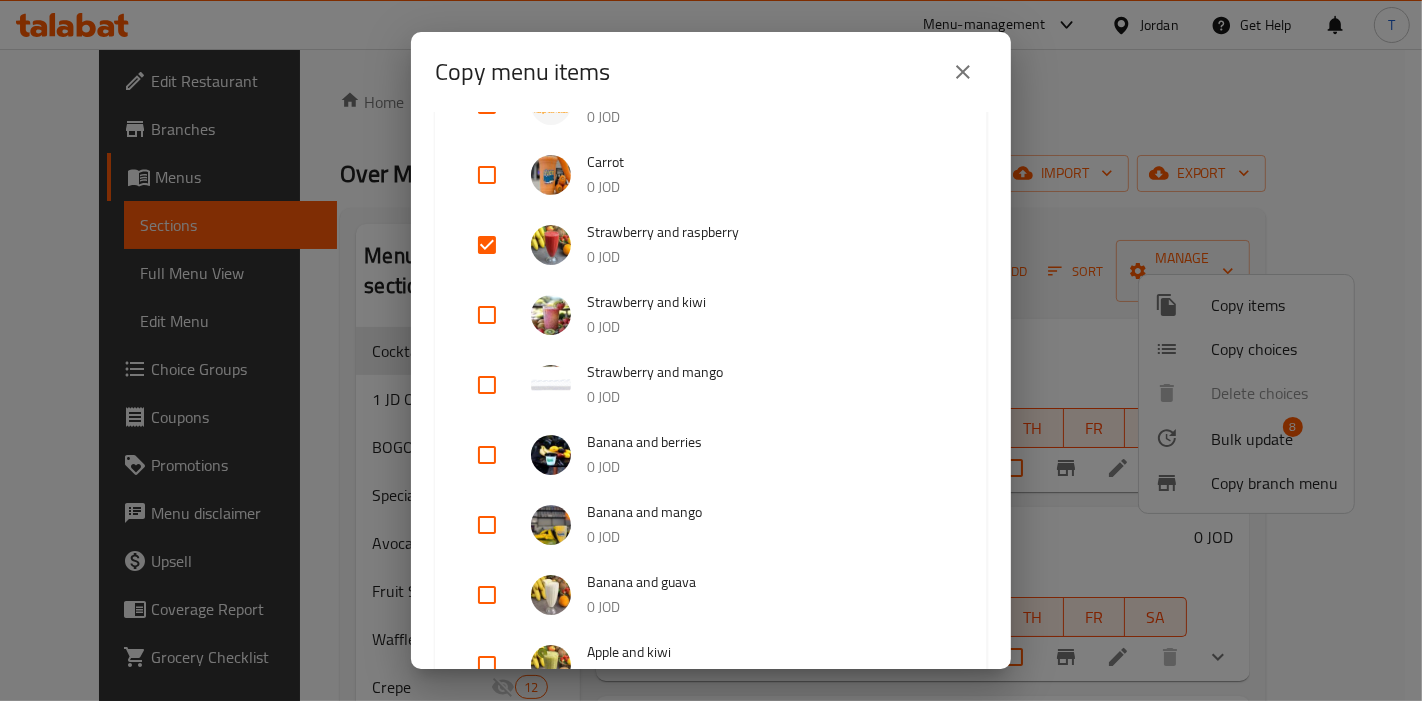 click at bounding box center [487, 315] 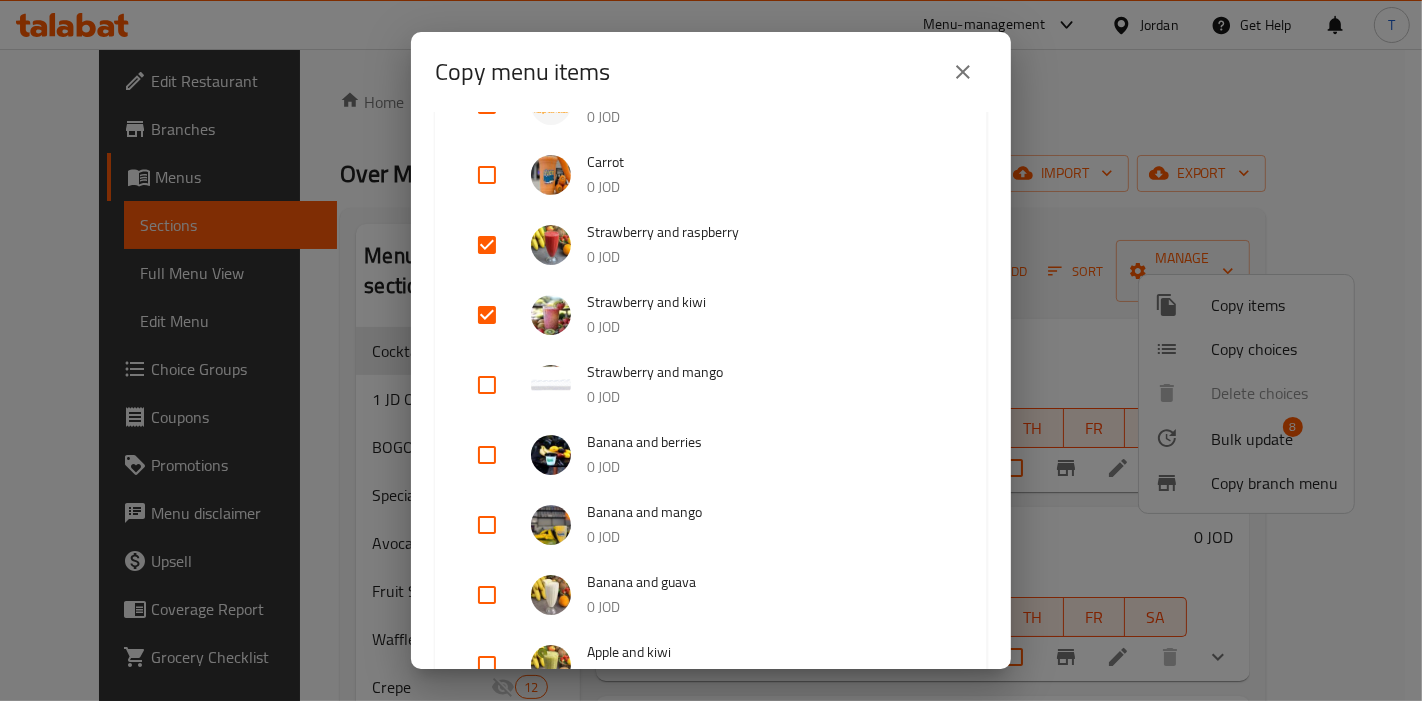 click at bounding box center (487, 385) 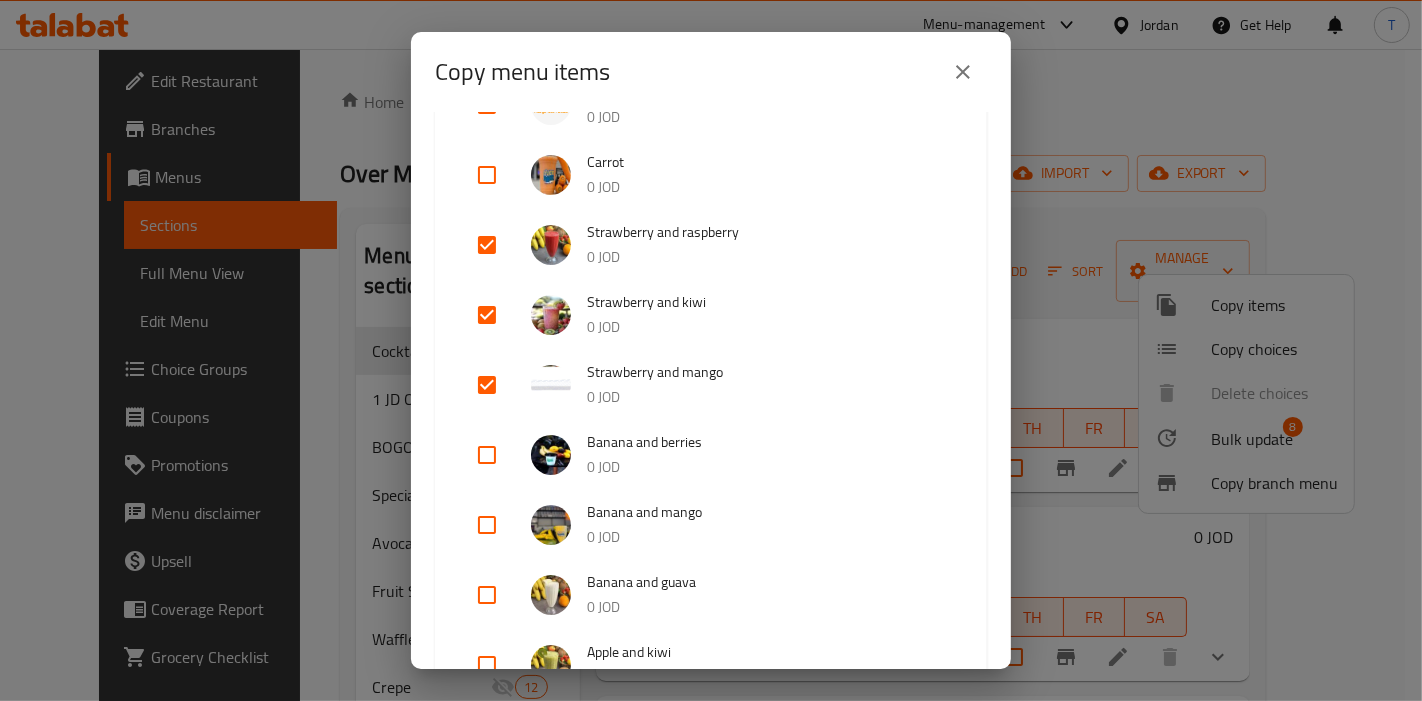 click at bounding box center [487, 455] 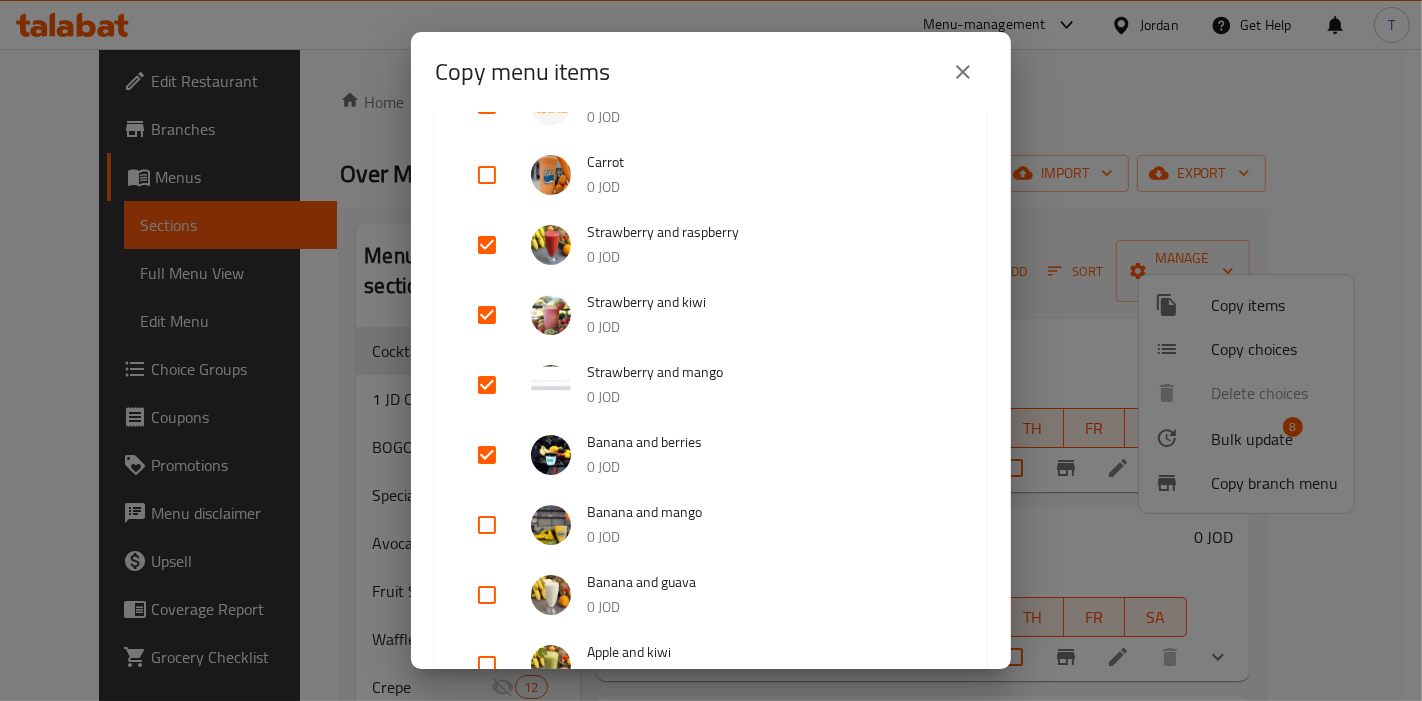 click at bounding box center (487, 525) 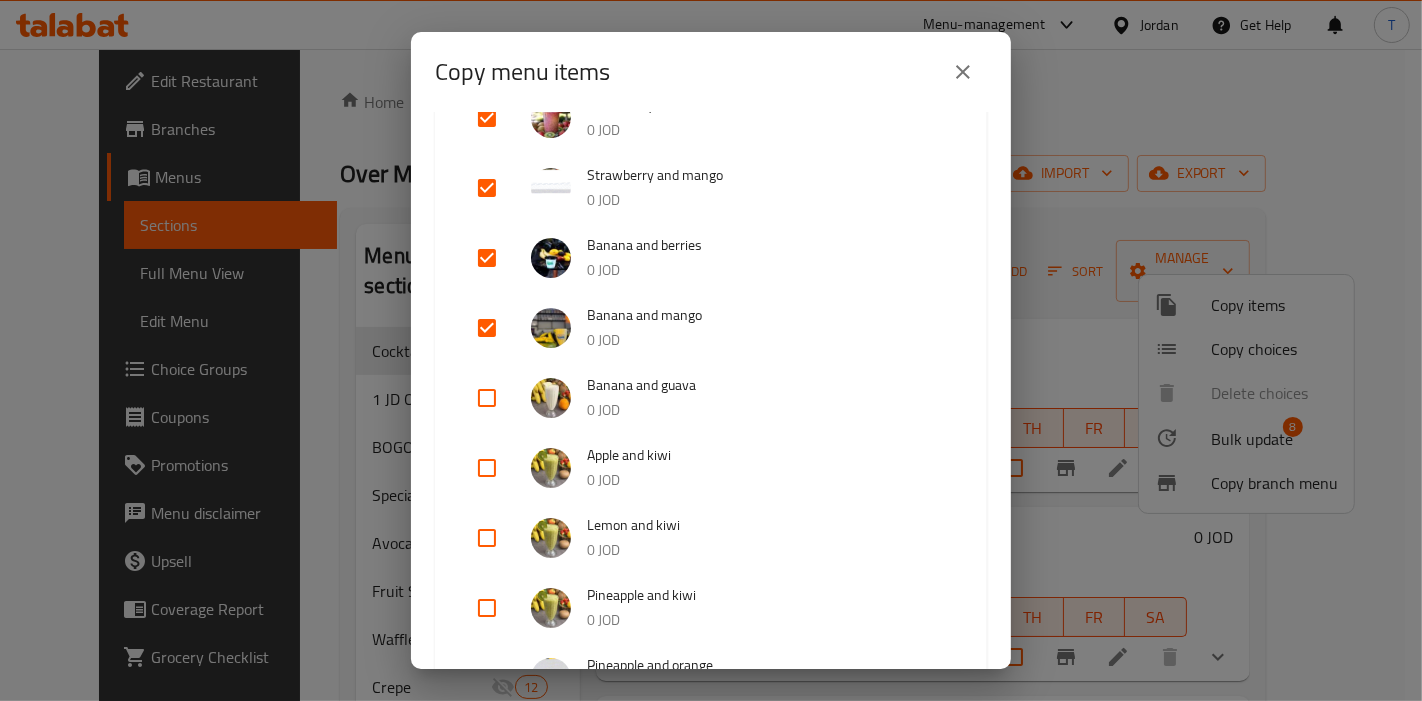 scroll, scrollTop: 1444, scrollLeft: 0, axis: vertical 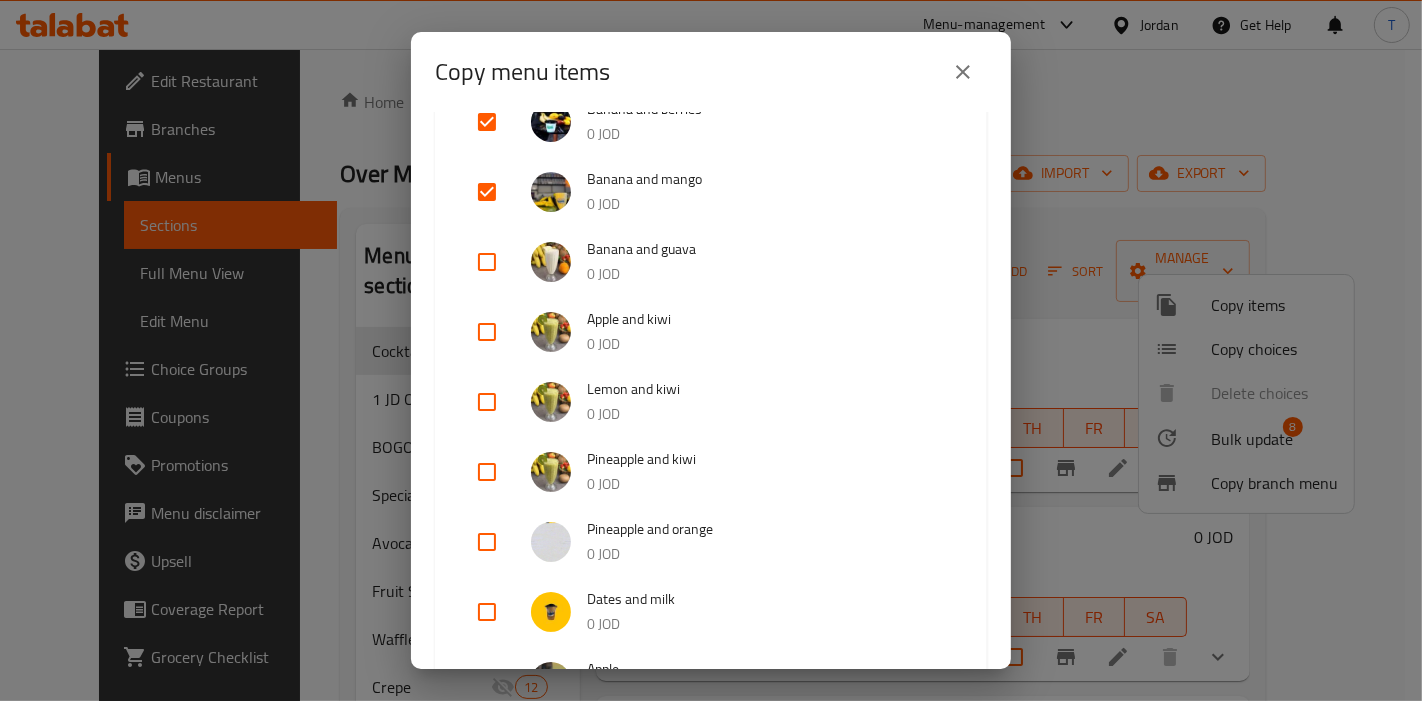 click at bounding box center [487, 332] 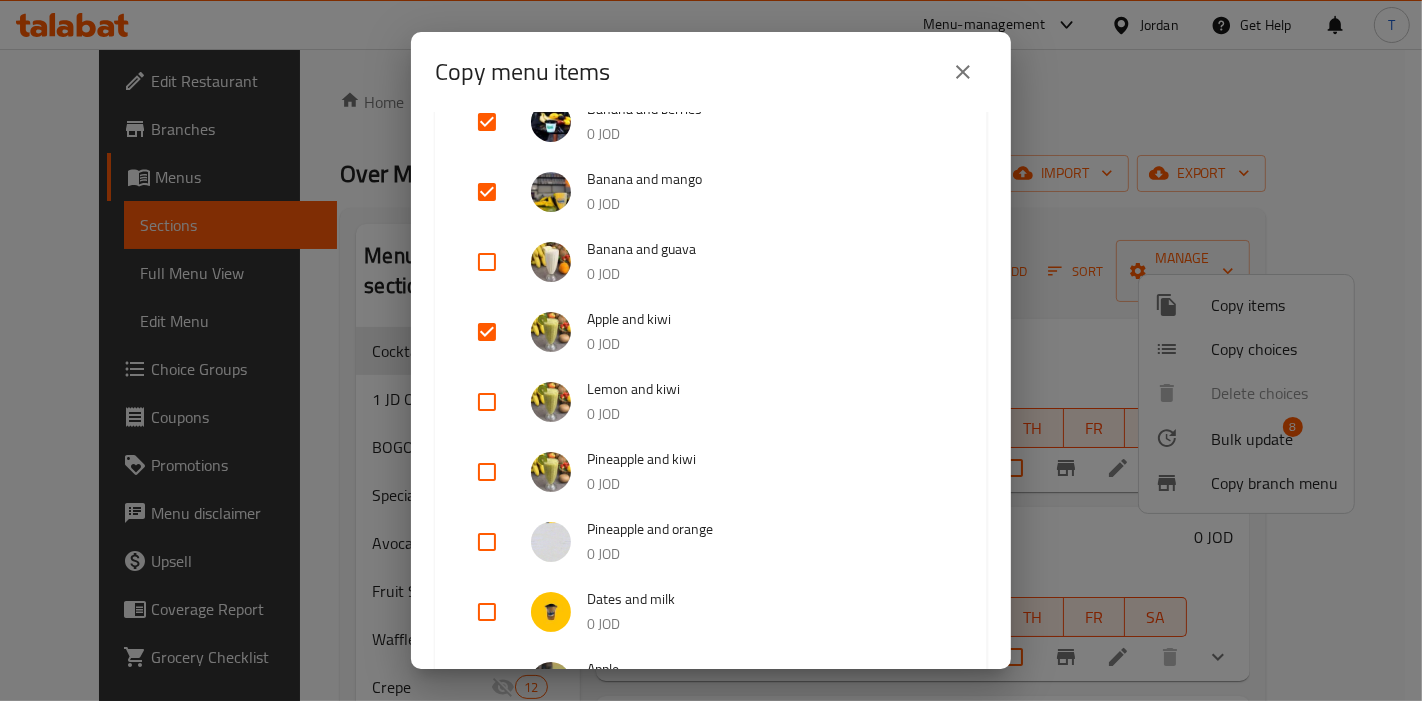 click at bounding box center (487, 262) 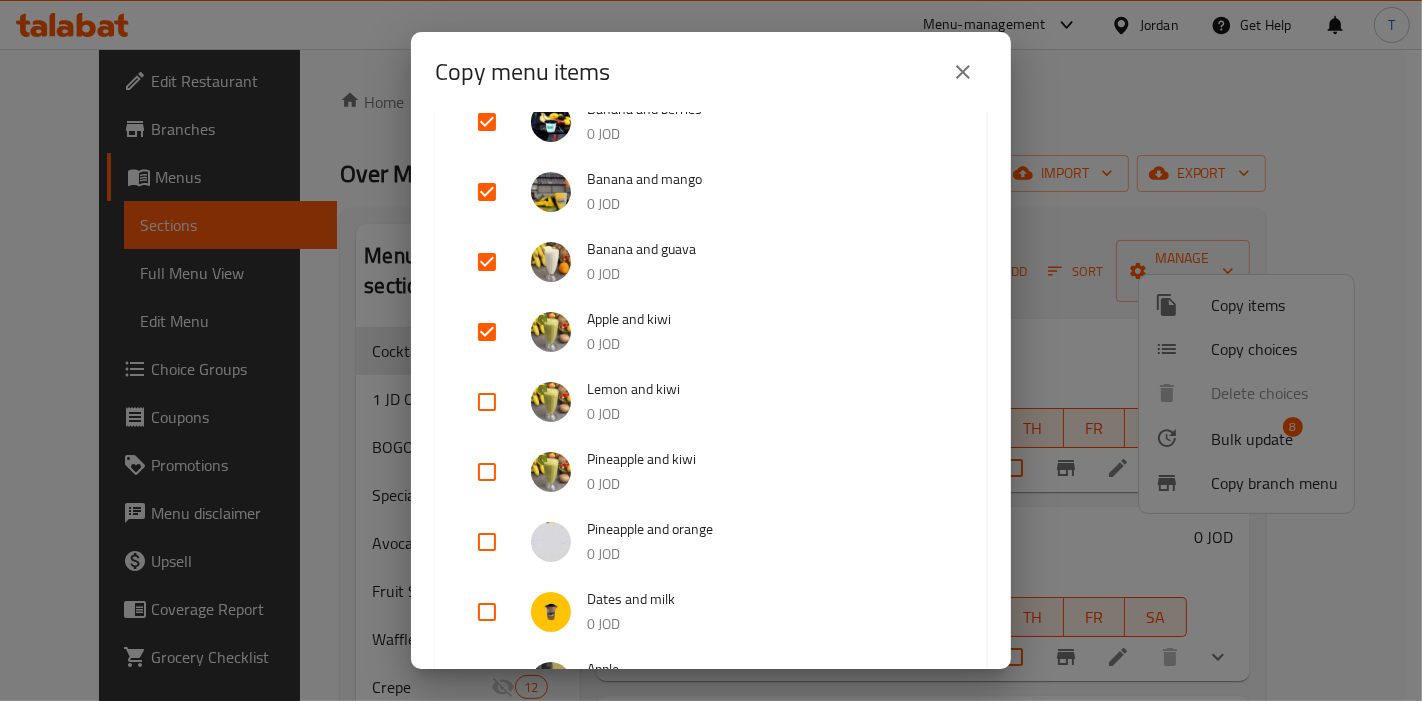 click at bounding box center [487, 402] 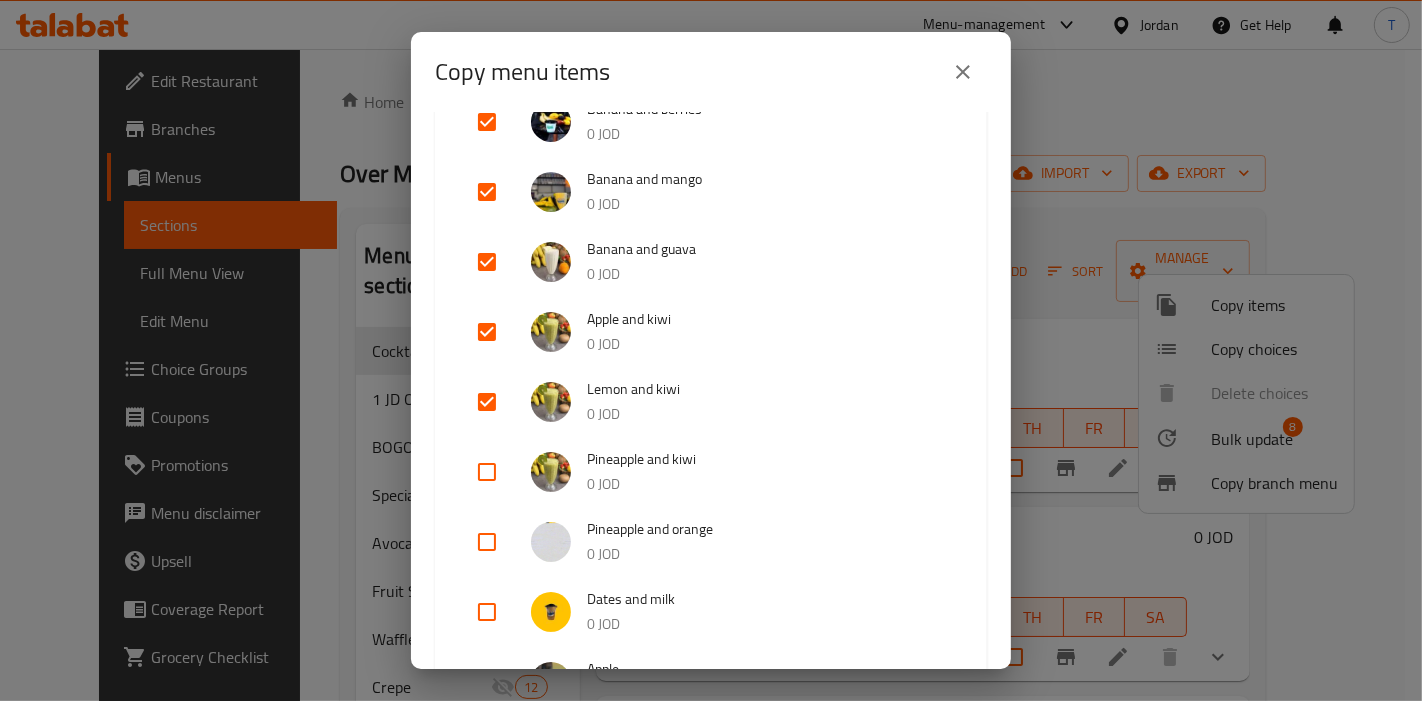 click at bounding box center (487, 472) 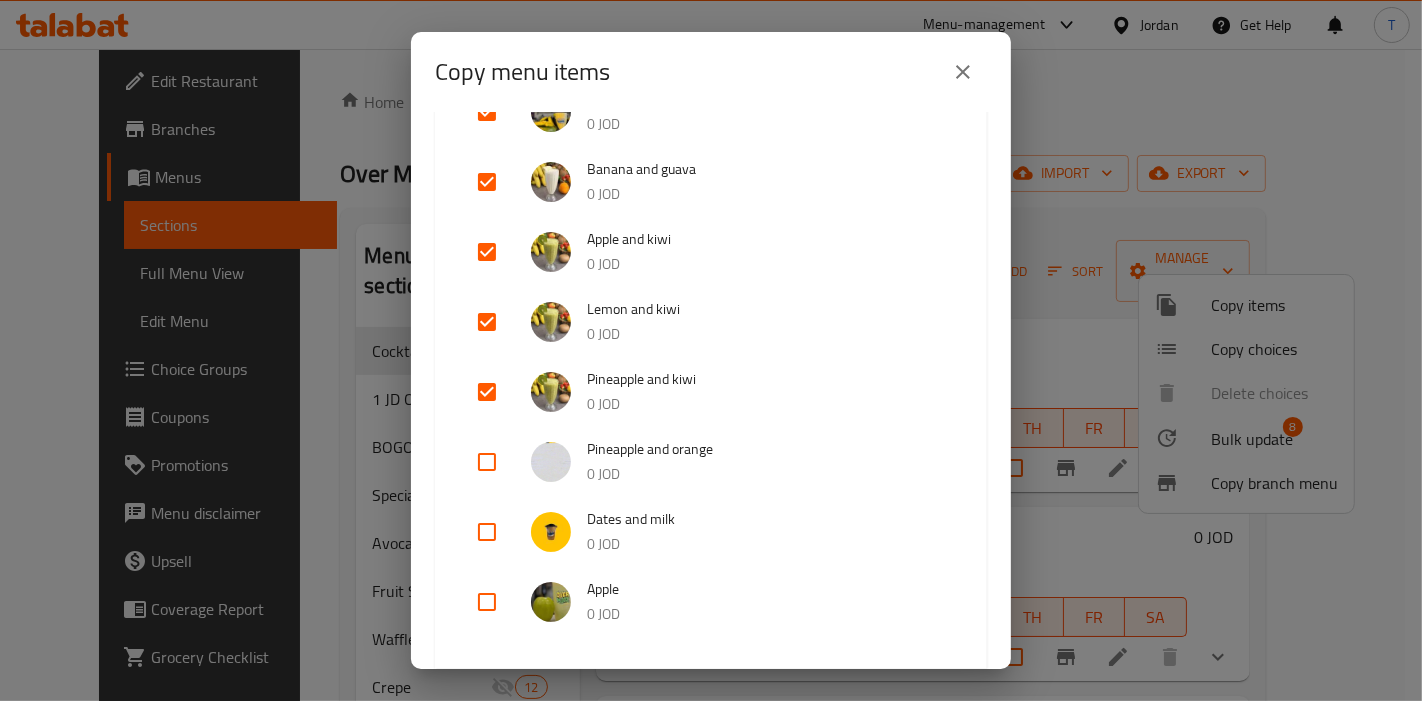 scroll, scrollTop: 1555, scrollLeft: 0, axis: vertical 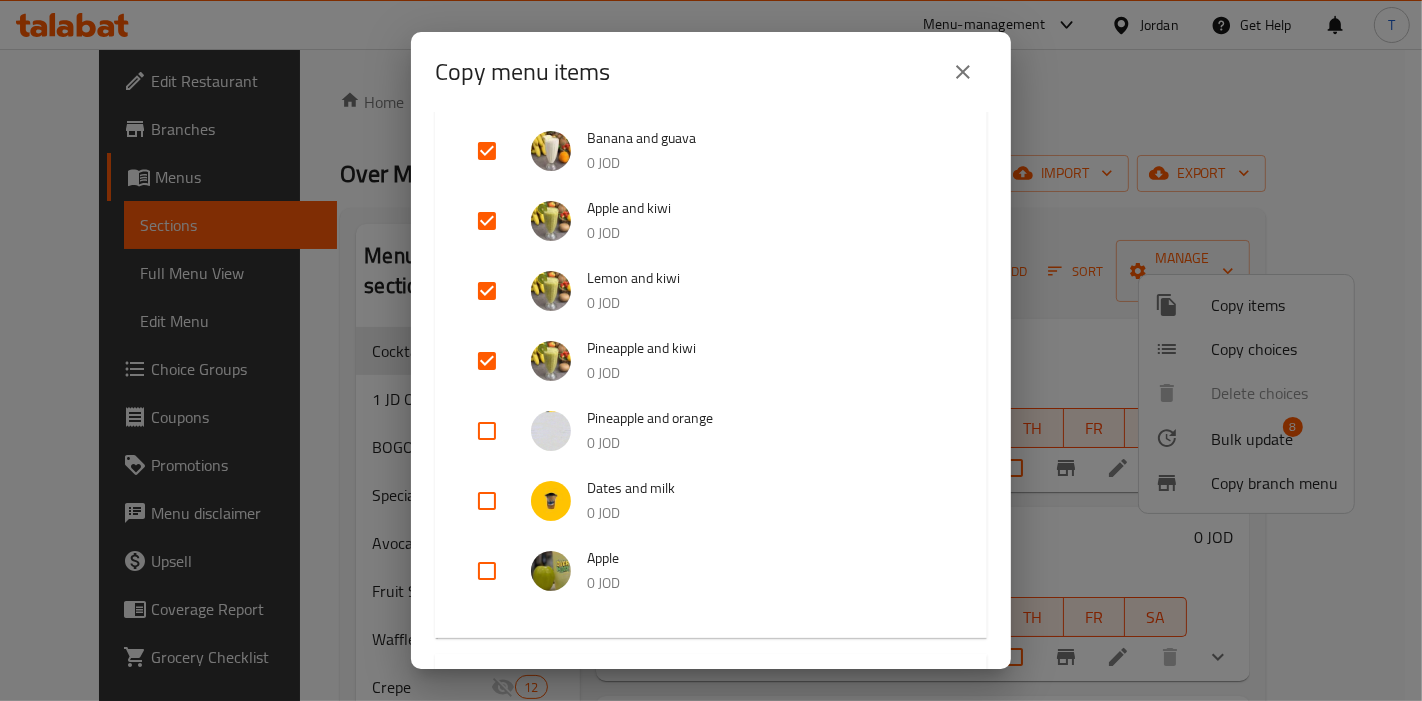 click at bounding box center [487, 431] 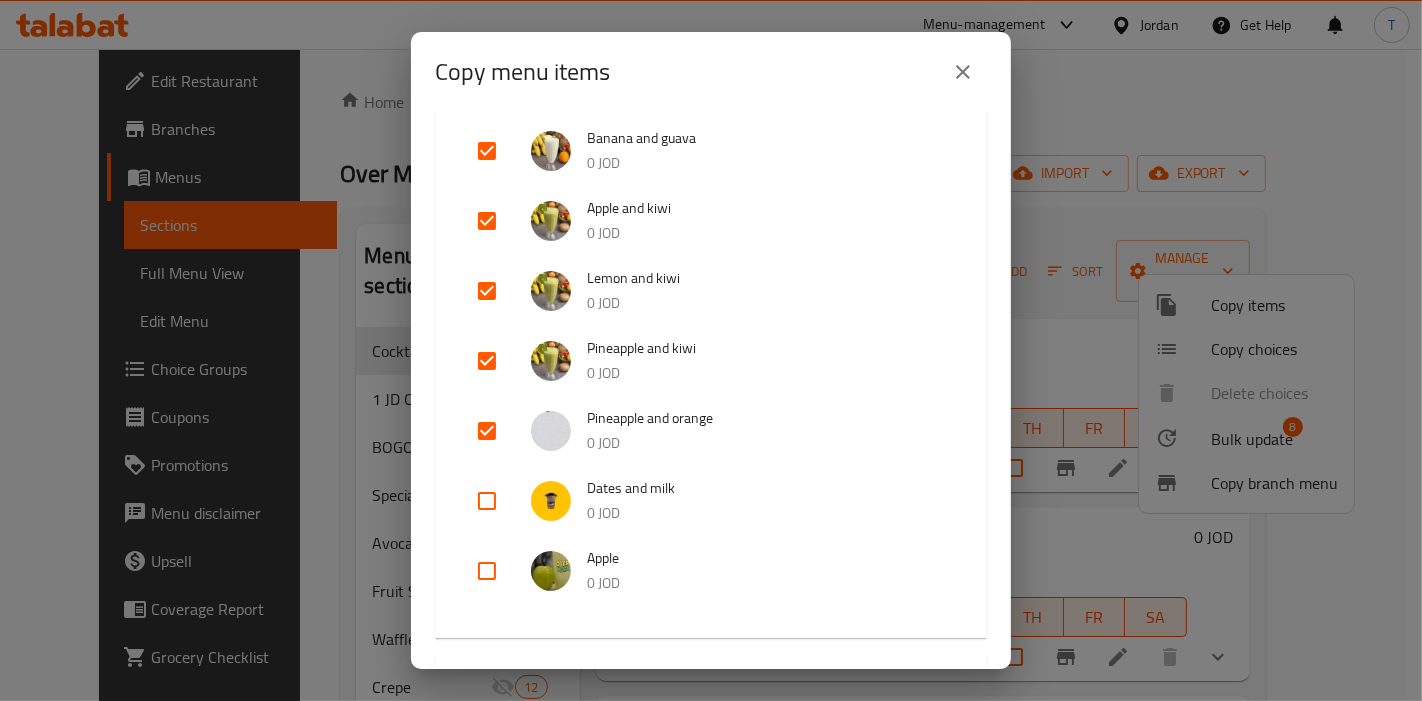 click at bounding box center (487, 501) 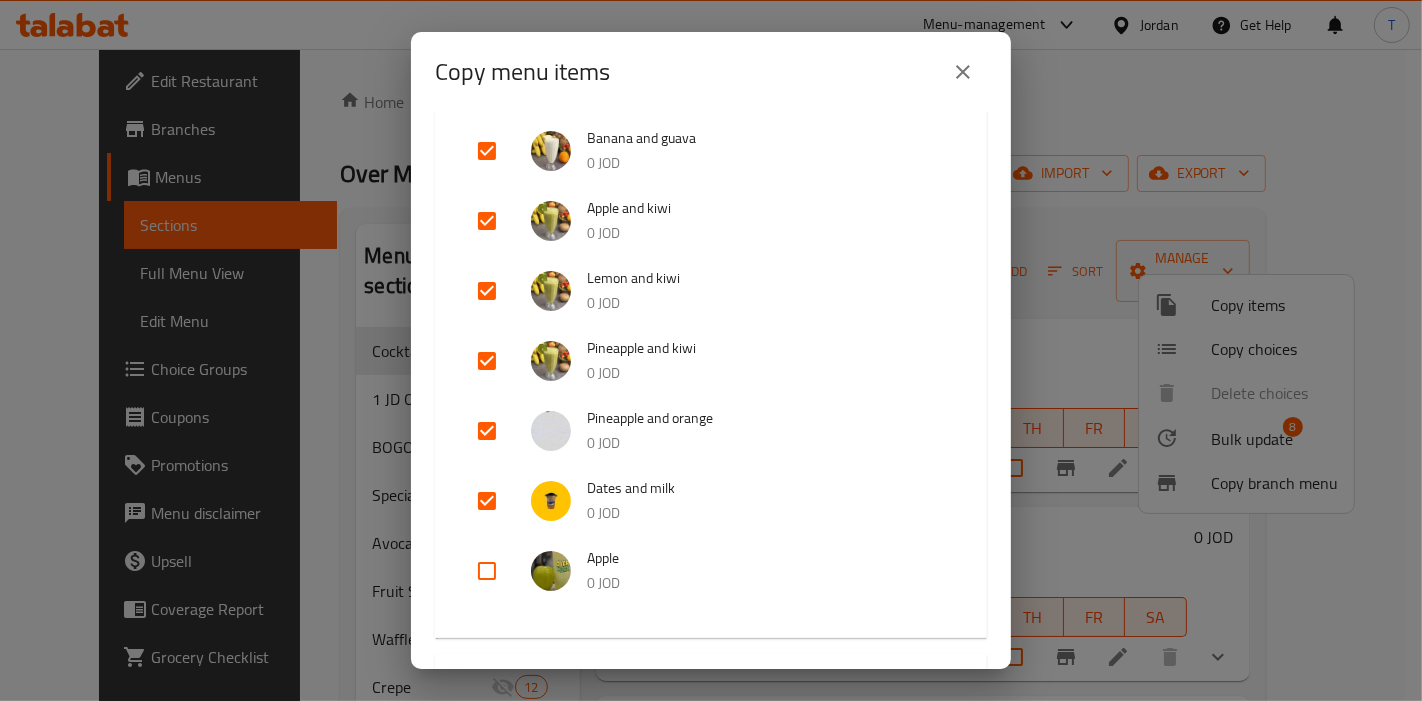 click at bounding box center (487, 571) 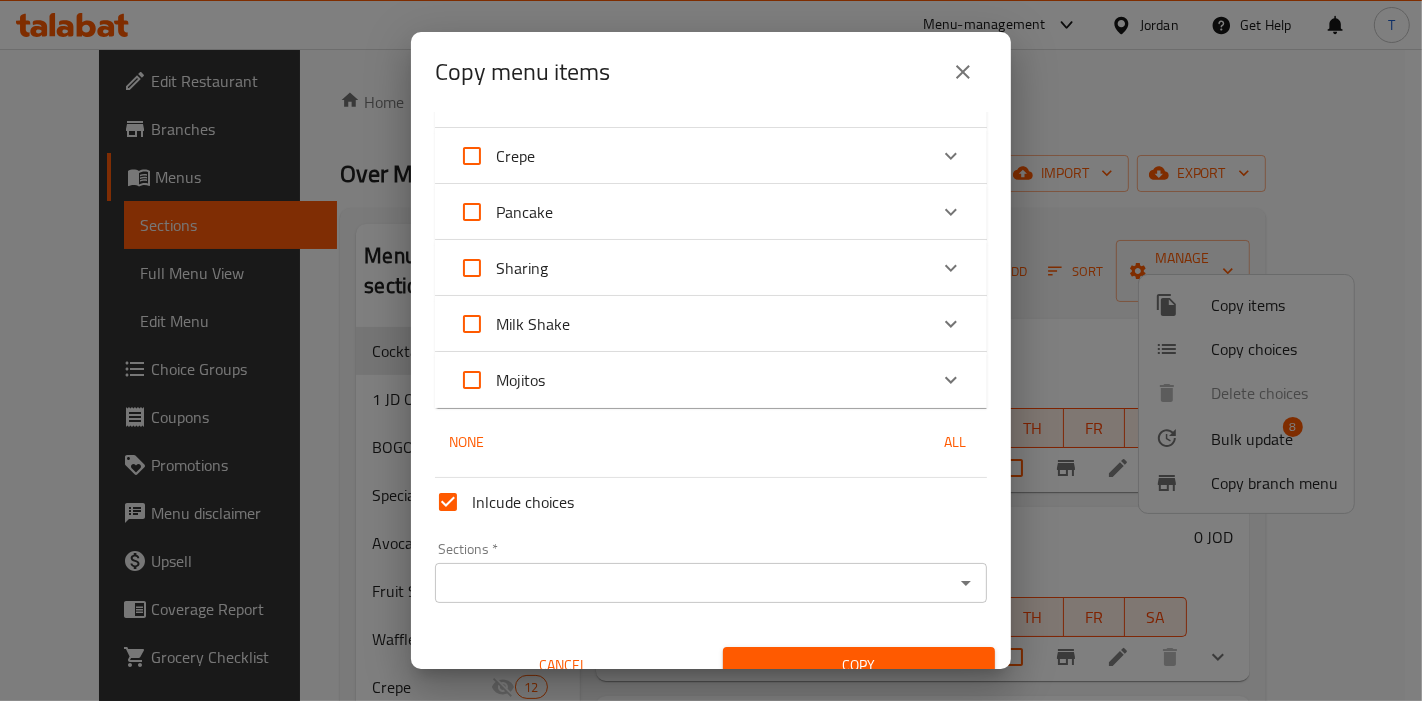 scroll, scrollTop: 2385, scrollLeft: 0, axis: vertical 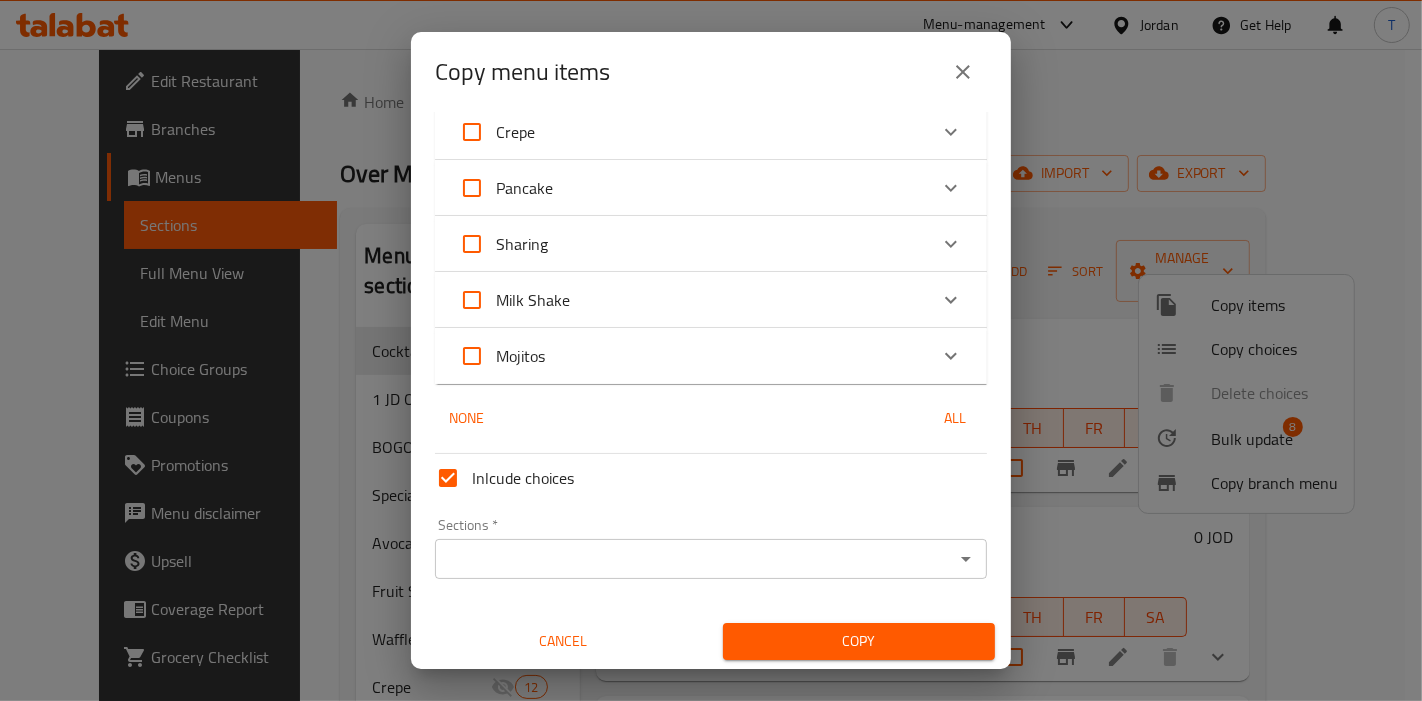 click on "Sections   *" at bounding box center (694, 559) 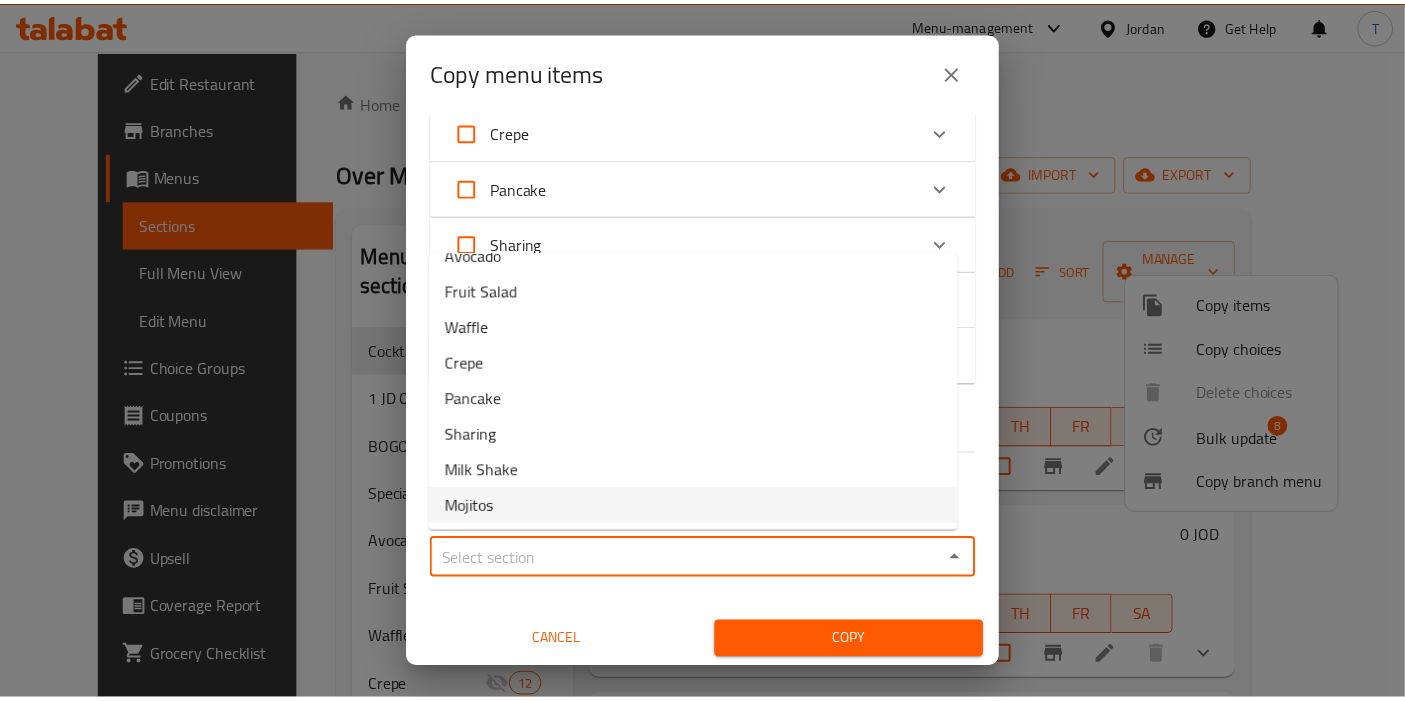 scroll, scrollTop: 0, scrollLeft: 0, axis: both 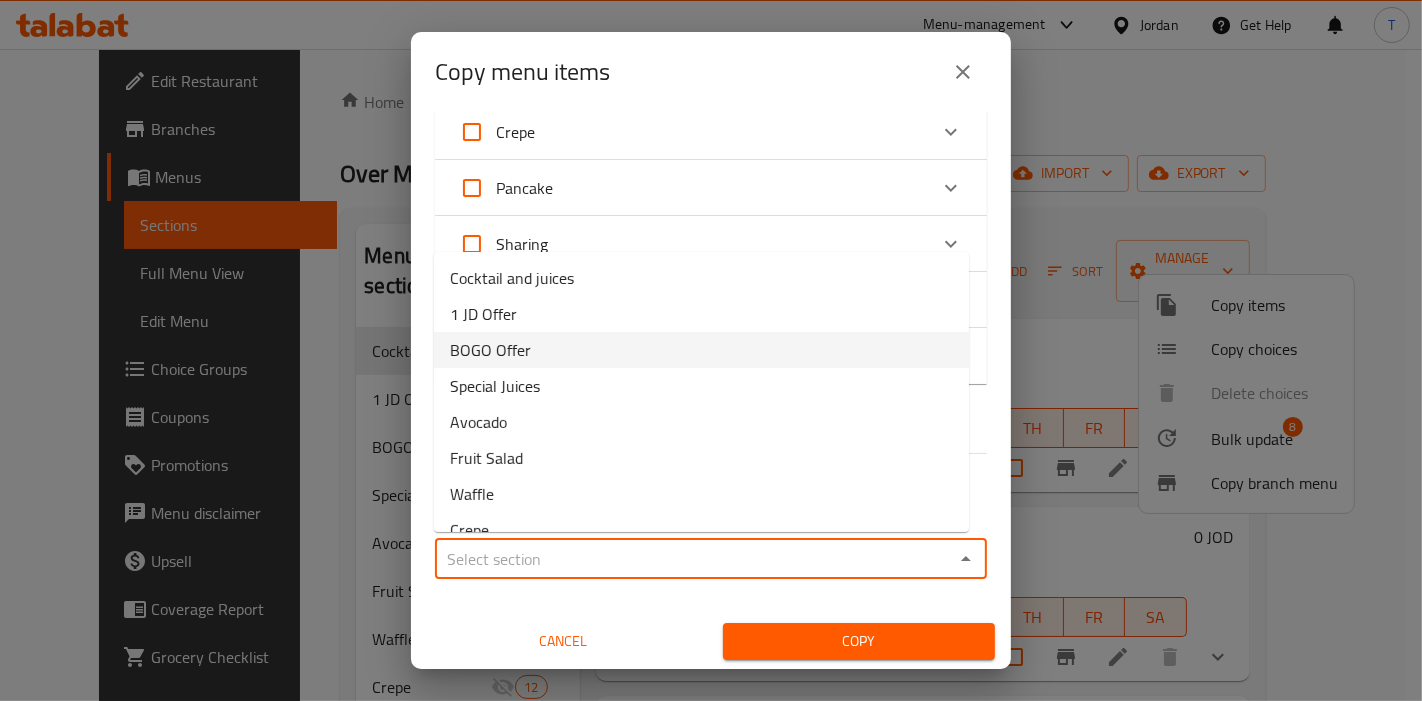 click on "BOGO Offer" at bounding box center (701, 350) 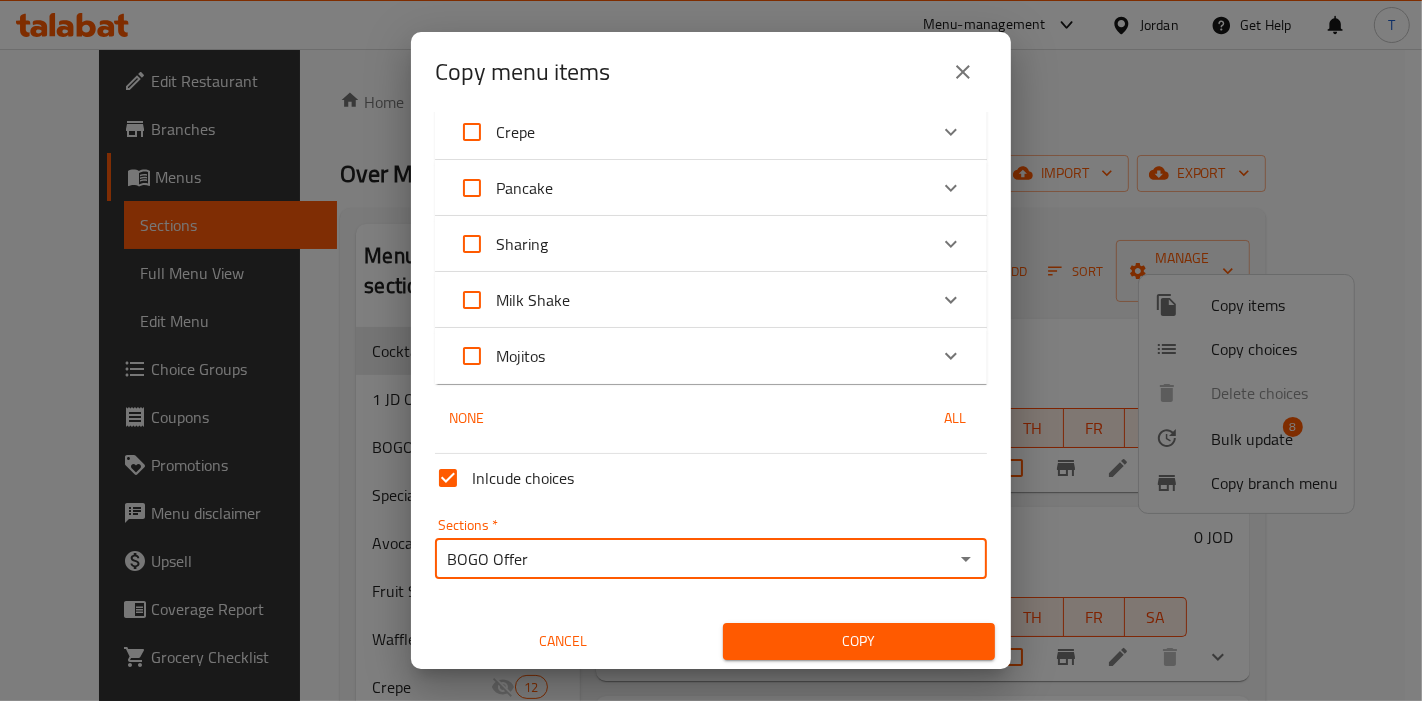click on "Copy" at bounding box center [859, 641] 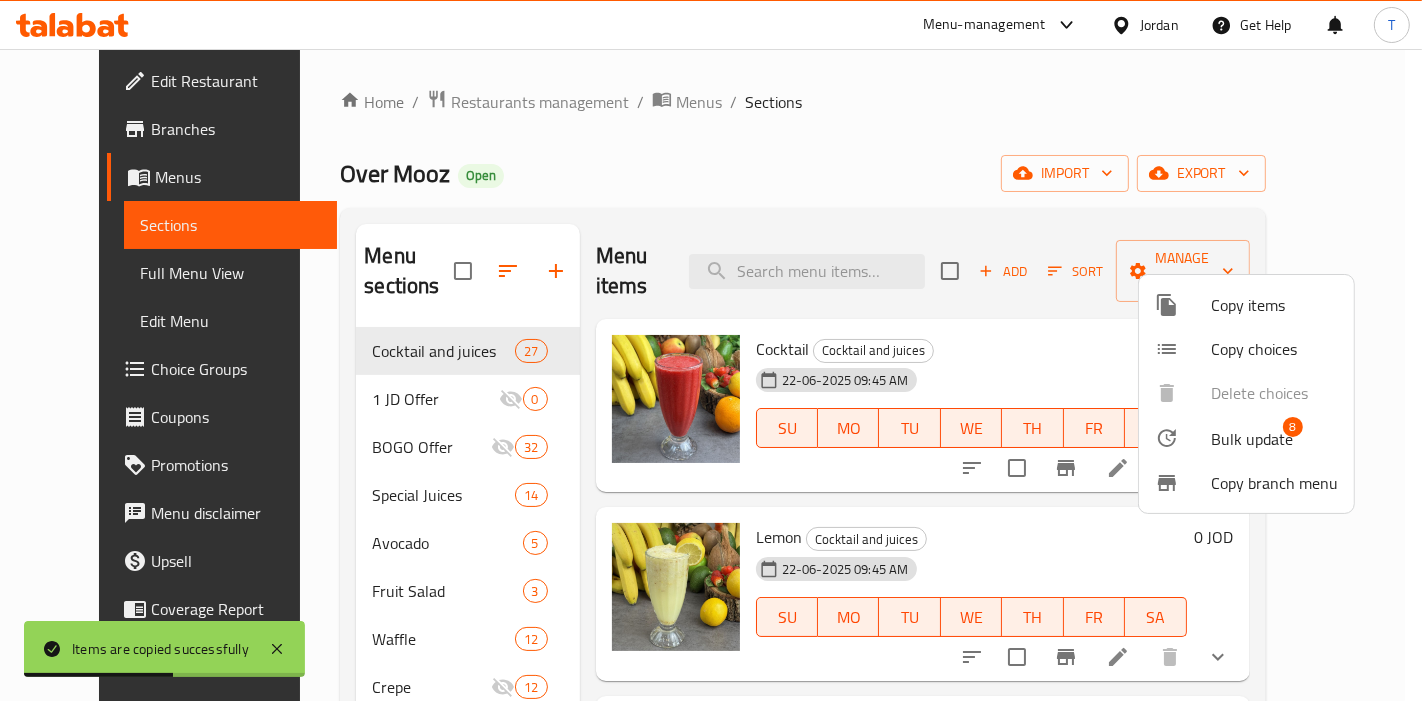 click at bounding box center (711, 350) 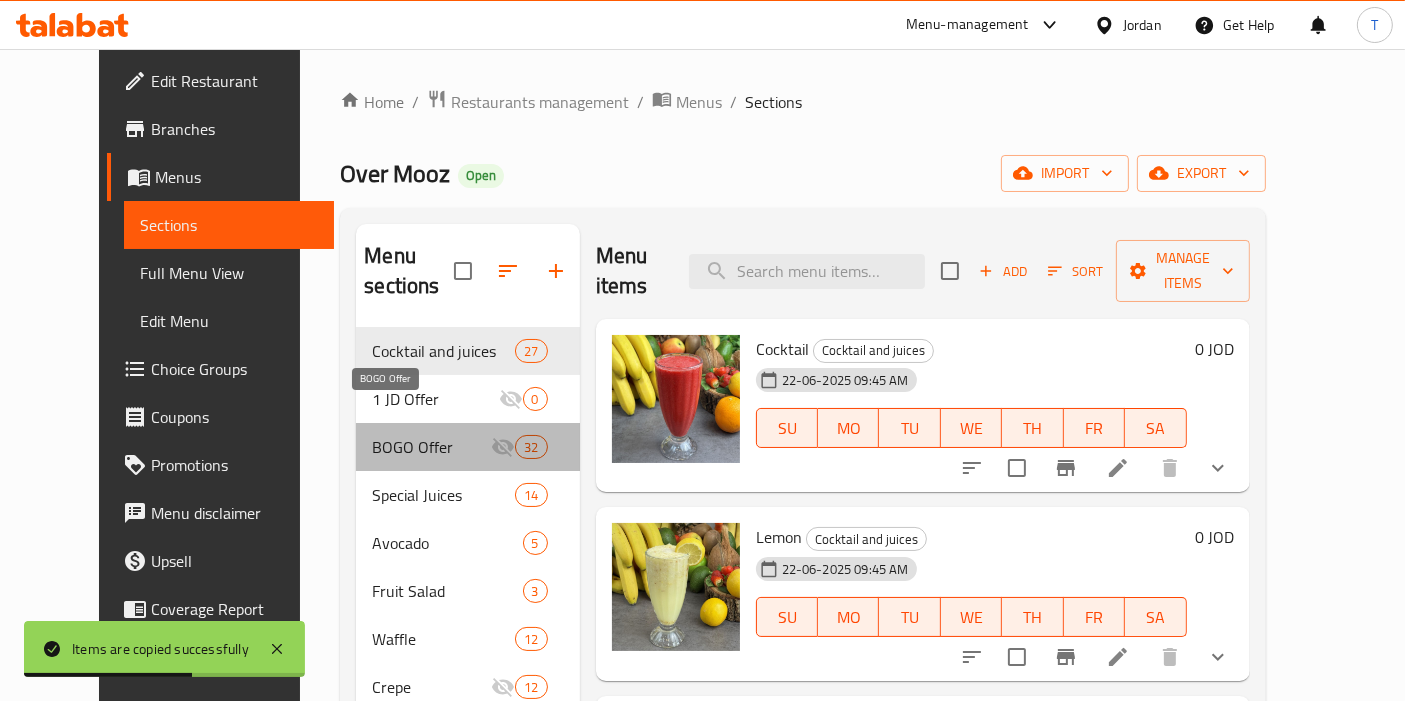 click on "BOGO Offer" at bounding box center [431, 447] 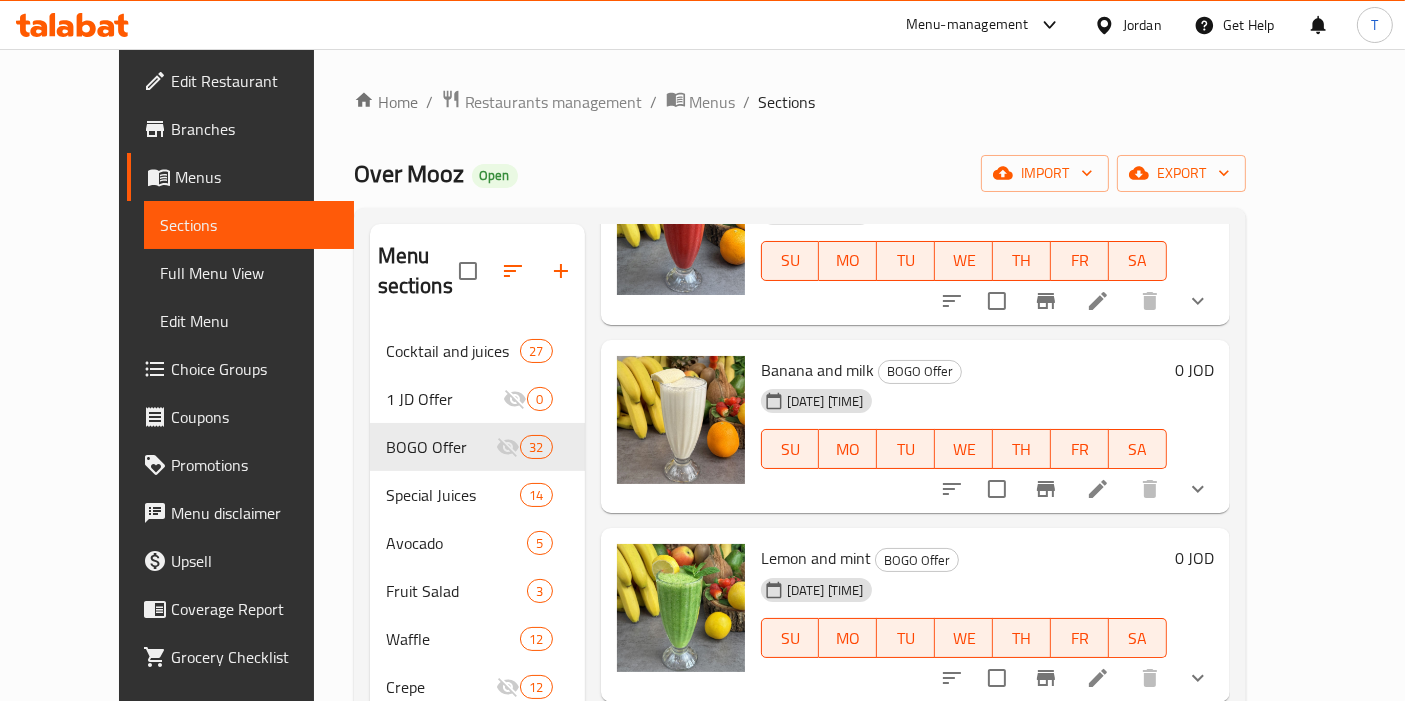 scroll, scrollTop: 2888, scrollLeft: 0, axis: vertical 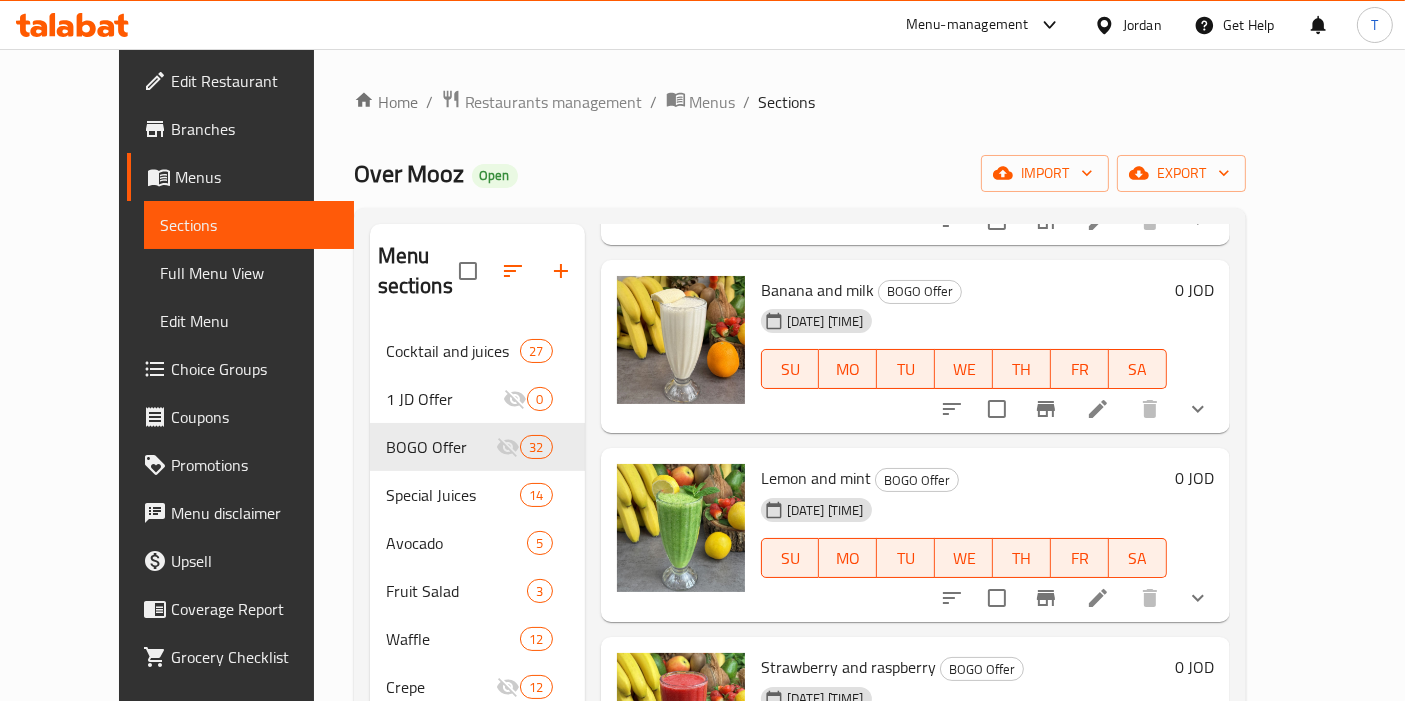click 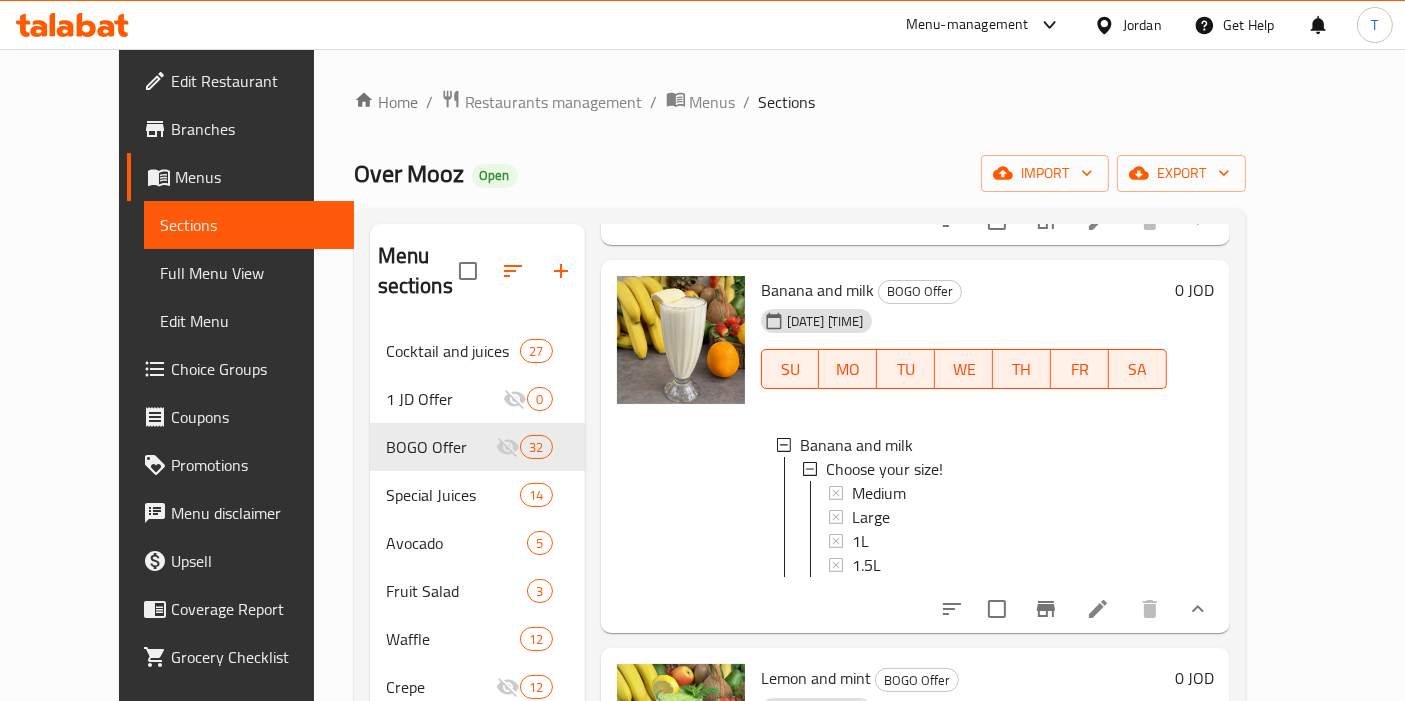 scroll, scrollTop: 2, scrollLeft: 0, axis: vertical 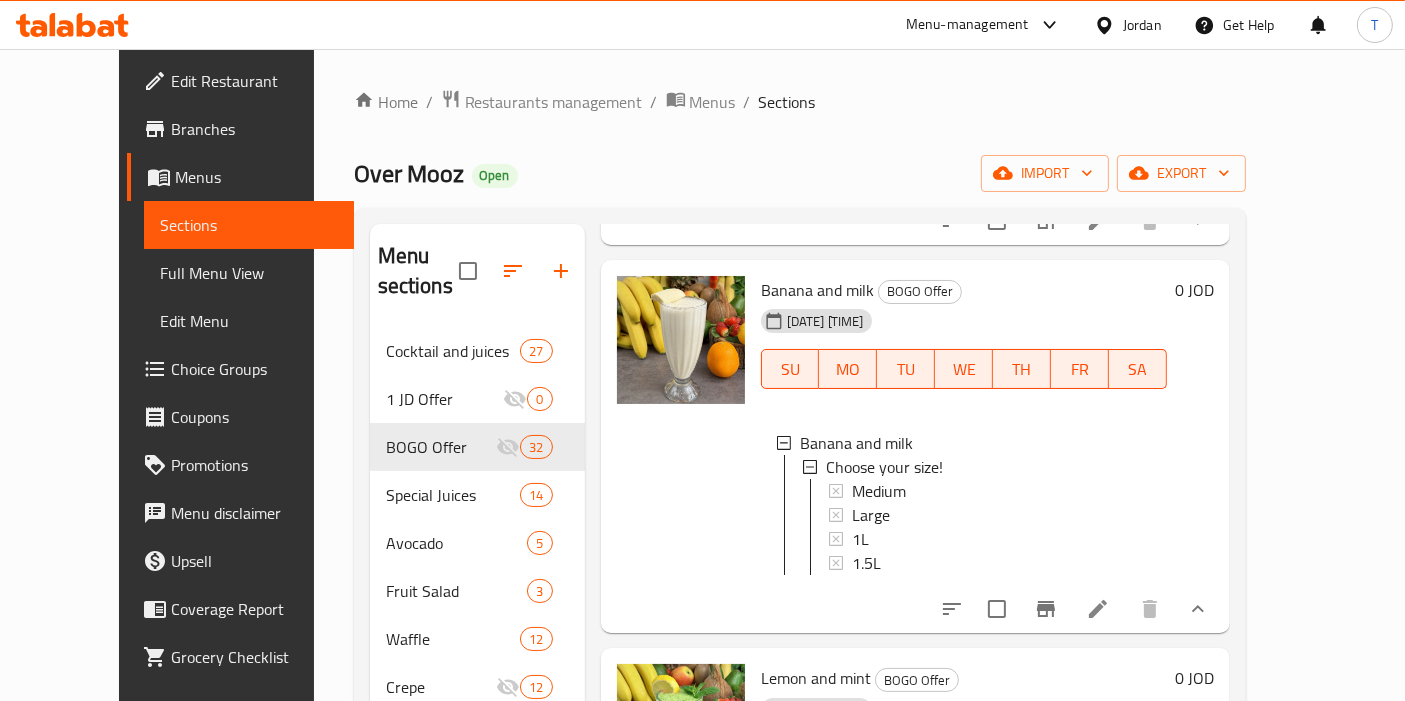 click 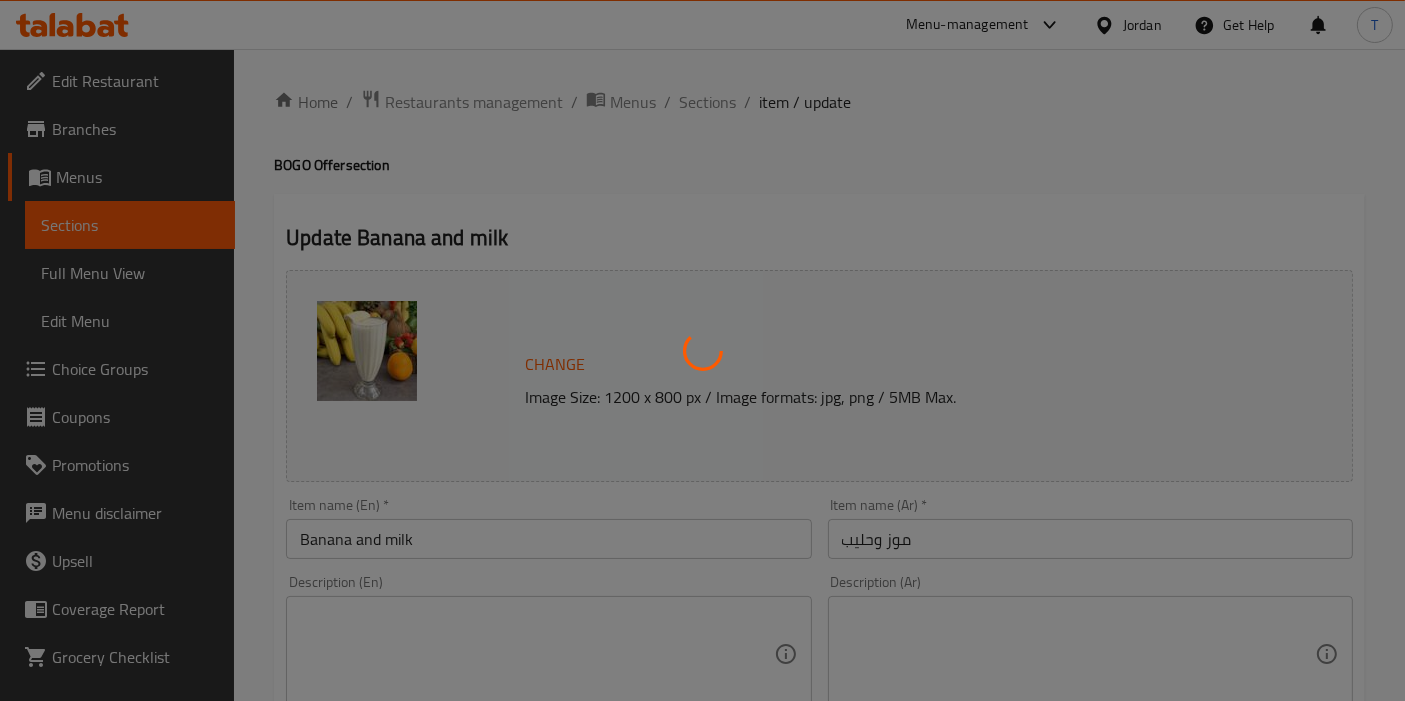 type on "اختر الحجم الخاص بك" 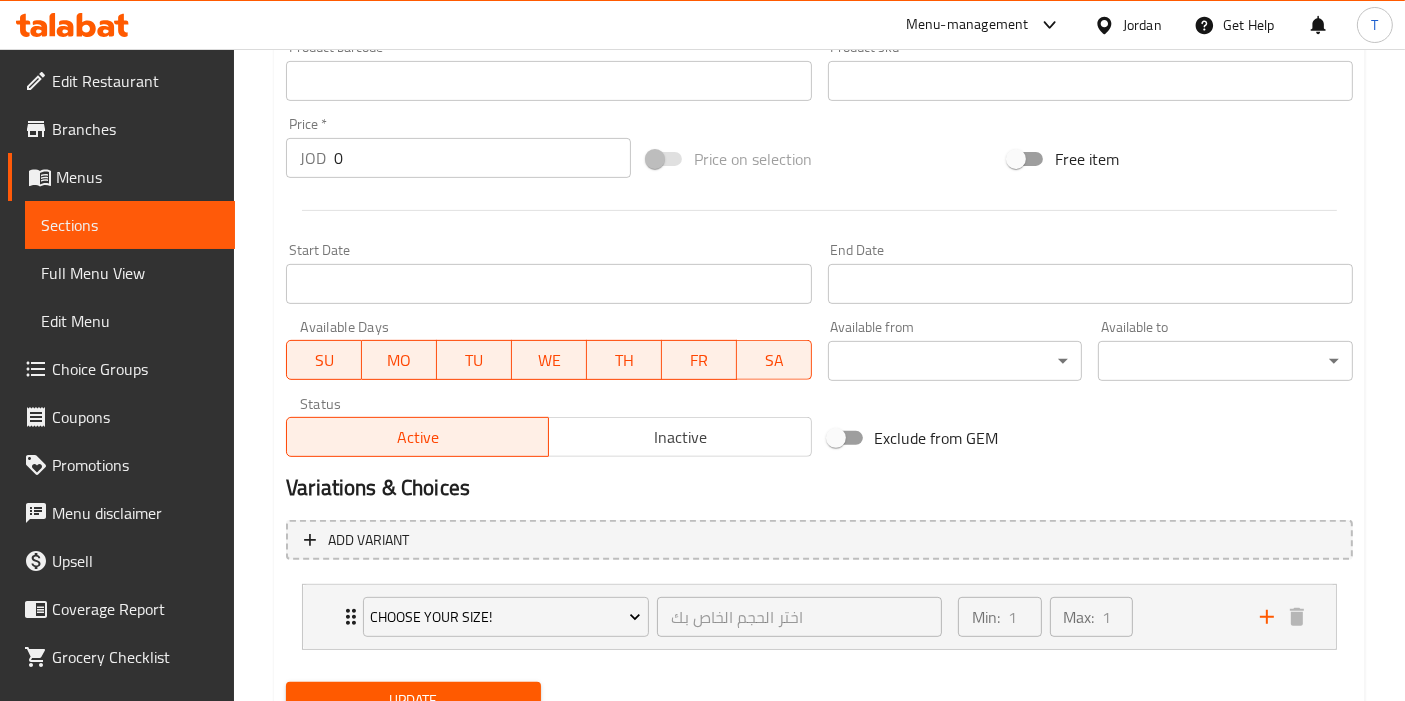 scroll, scrollTop: 771, scrollLeft: 0, axis: vertical 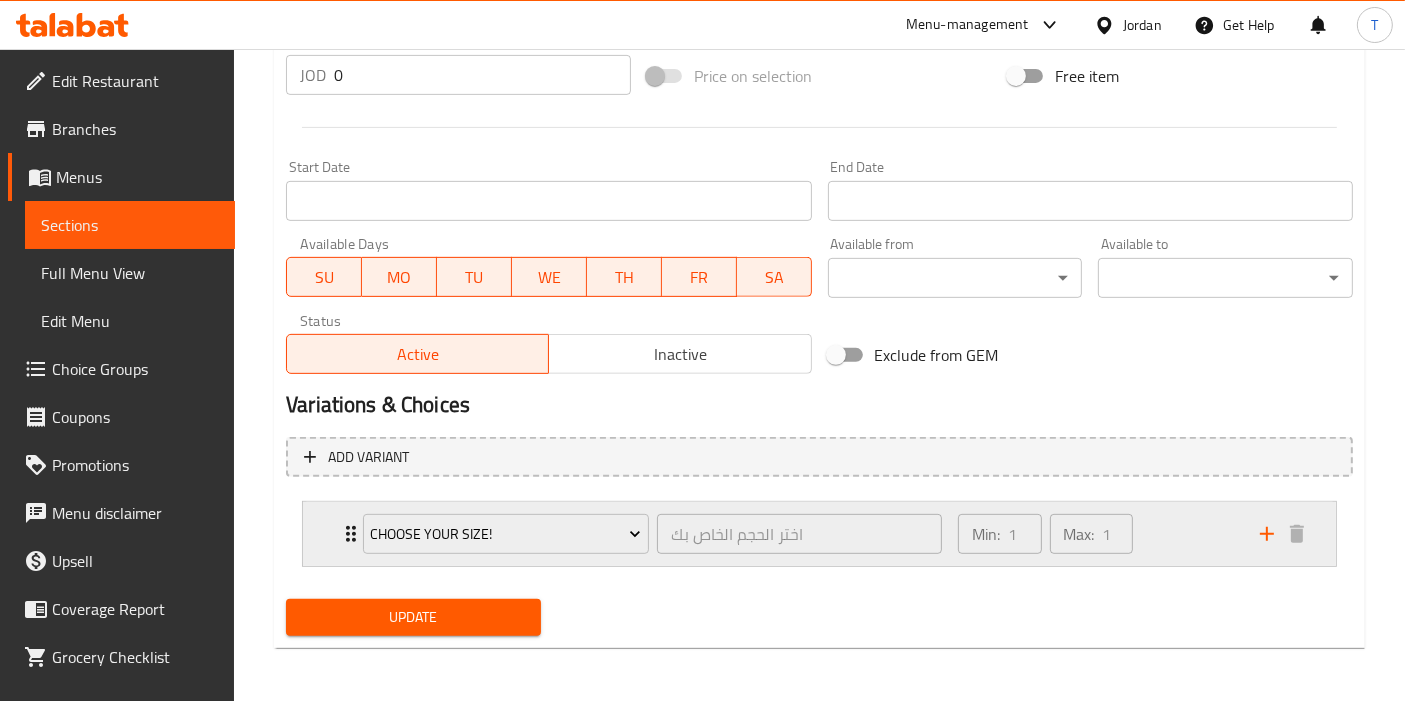 click on "Min: 1 ​ Max: 1 ​" at bounding box center [1097, 534] 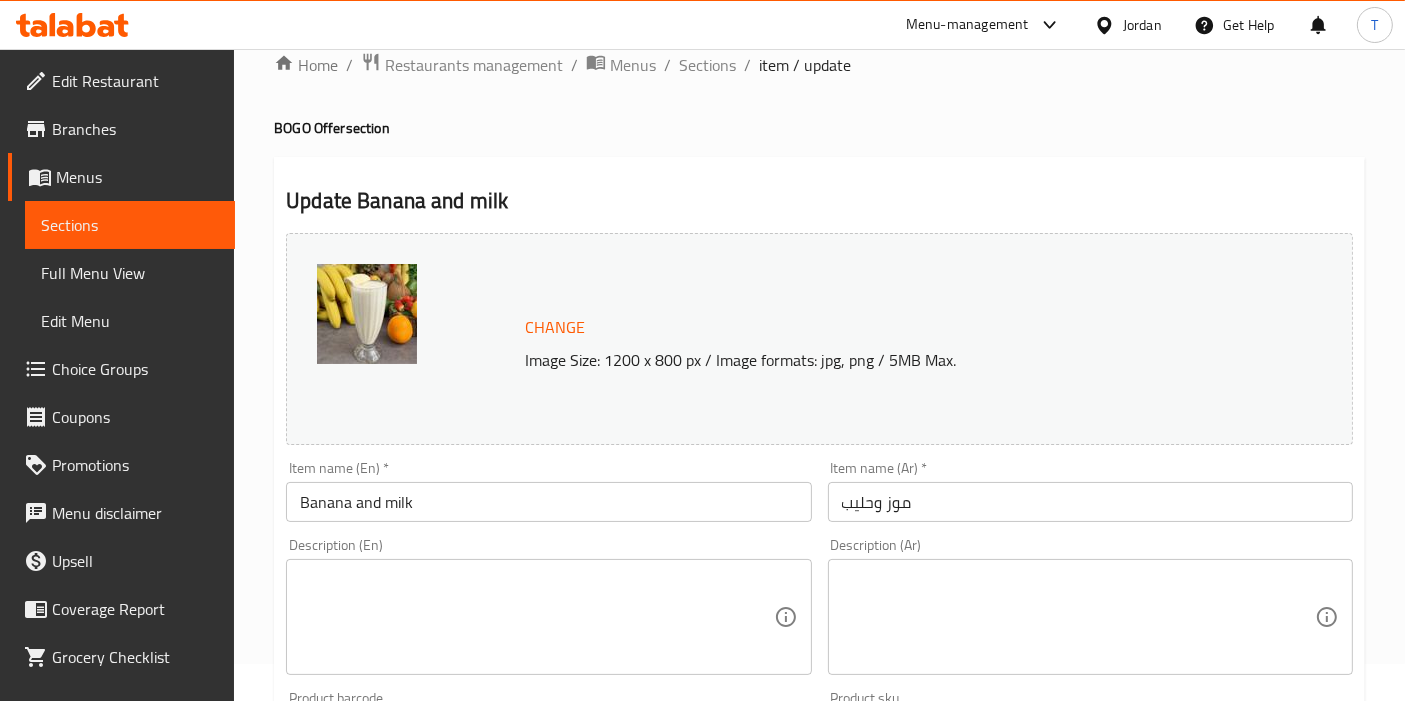 scroll, scrollTop: 0, scrollLeft: 0, axis: both 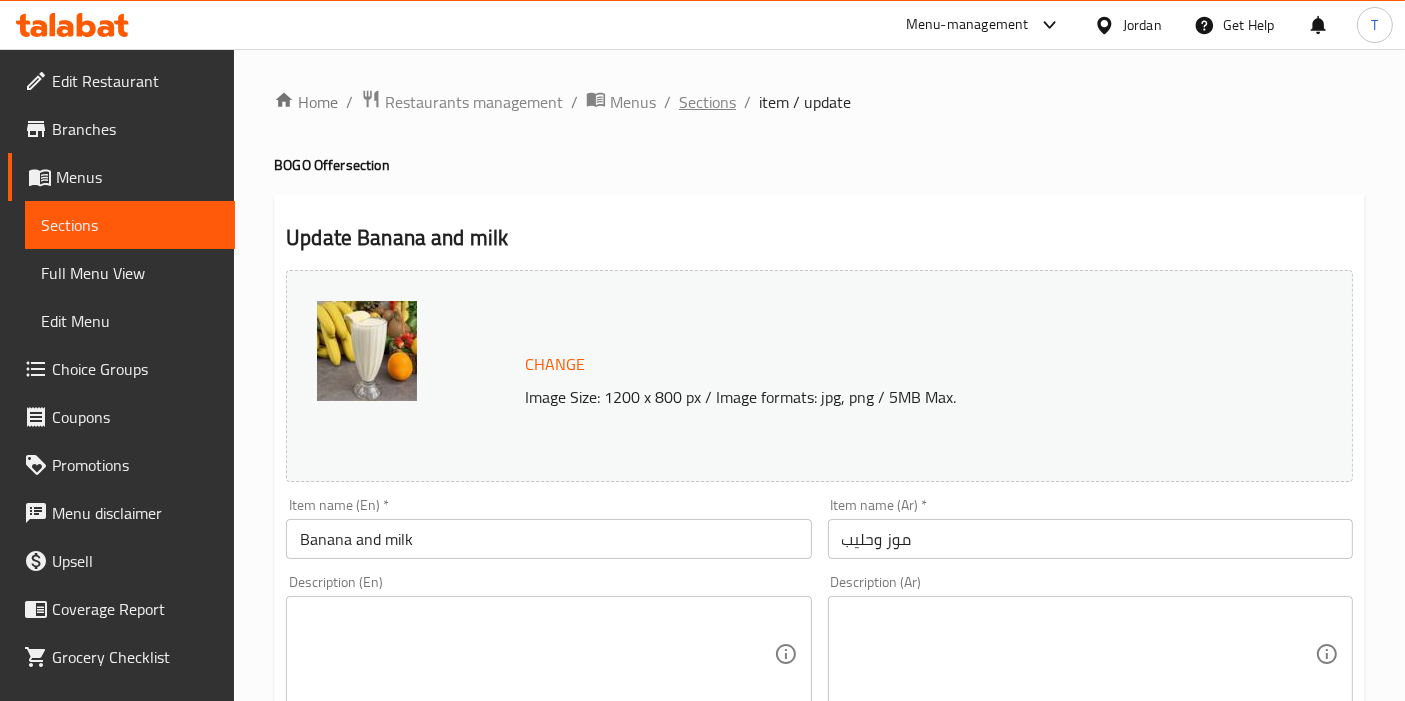 click on "Sections" at bounding box center [707, 102] 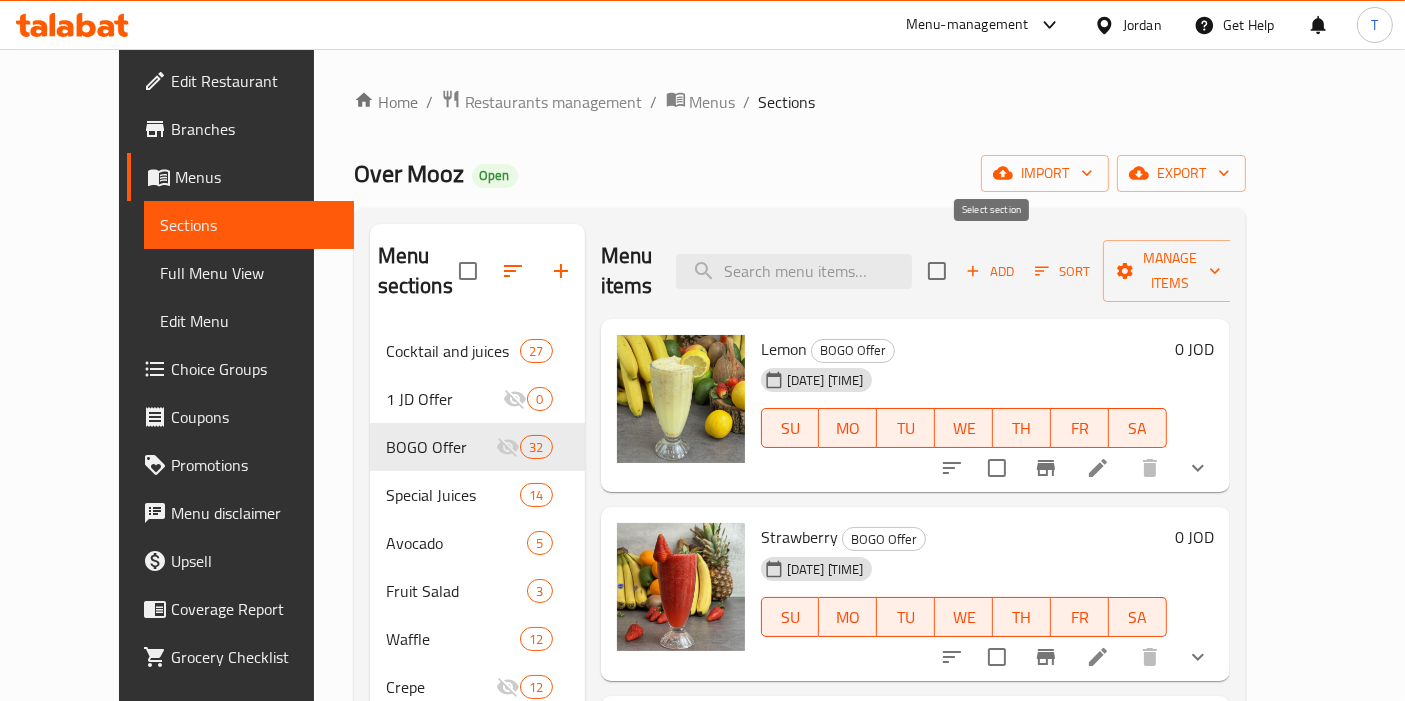 click at bounding box center (937, 271) 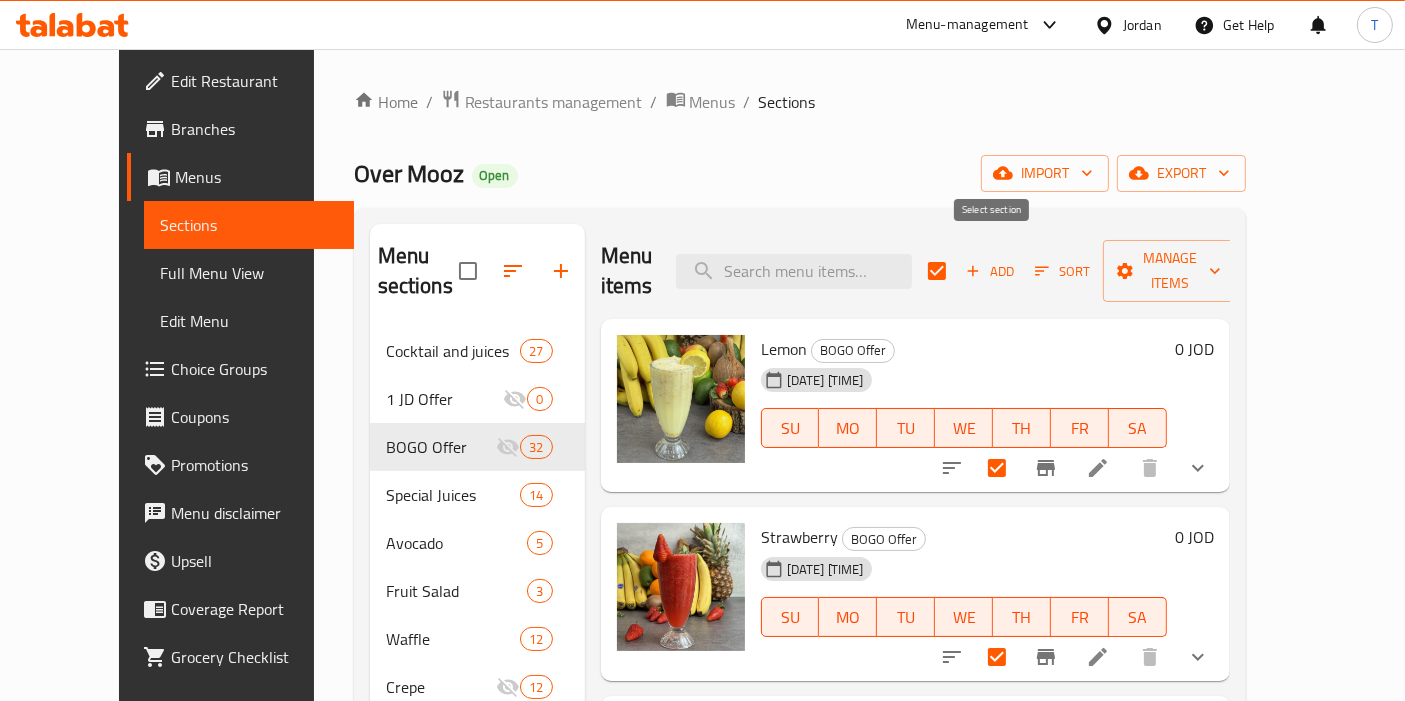 click at bounding box center (937, 271) 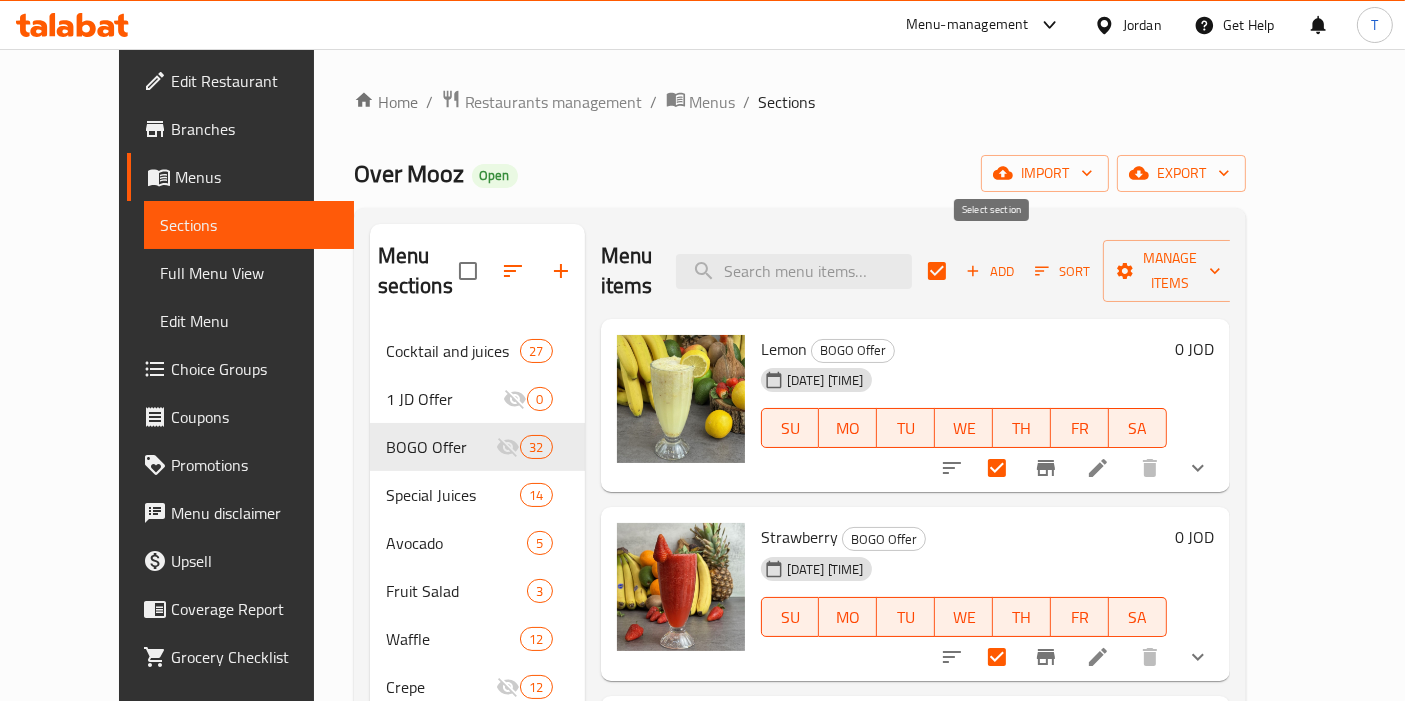 checkbox on "false" 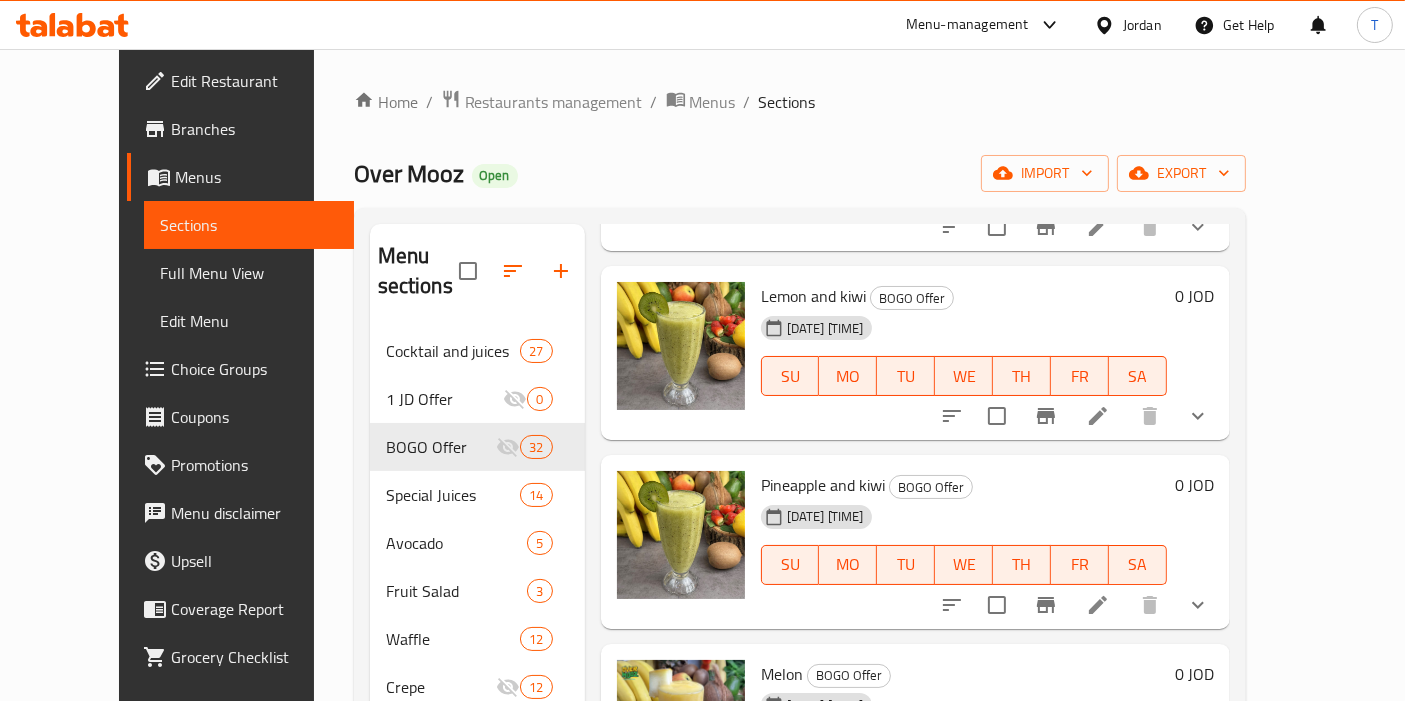 scroll, scrollTop: 5380, scrollLeft: 0, axis: vertical 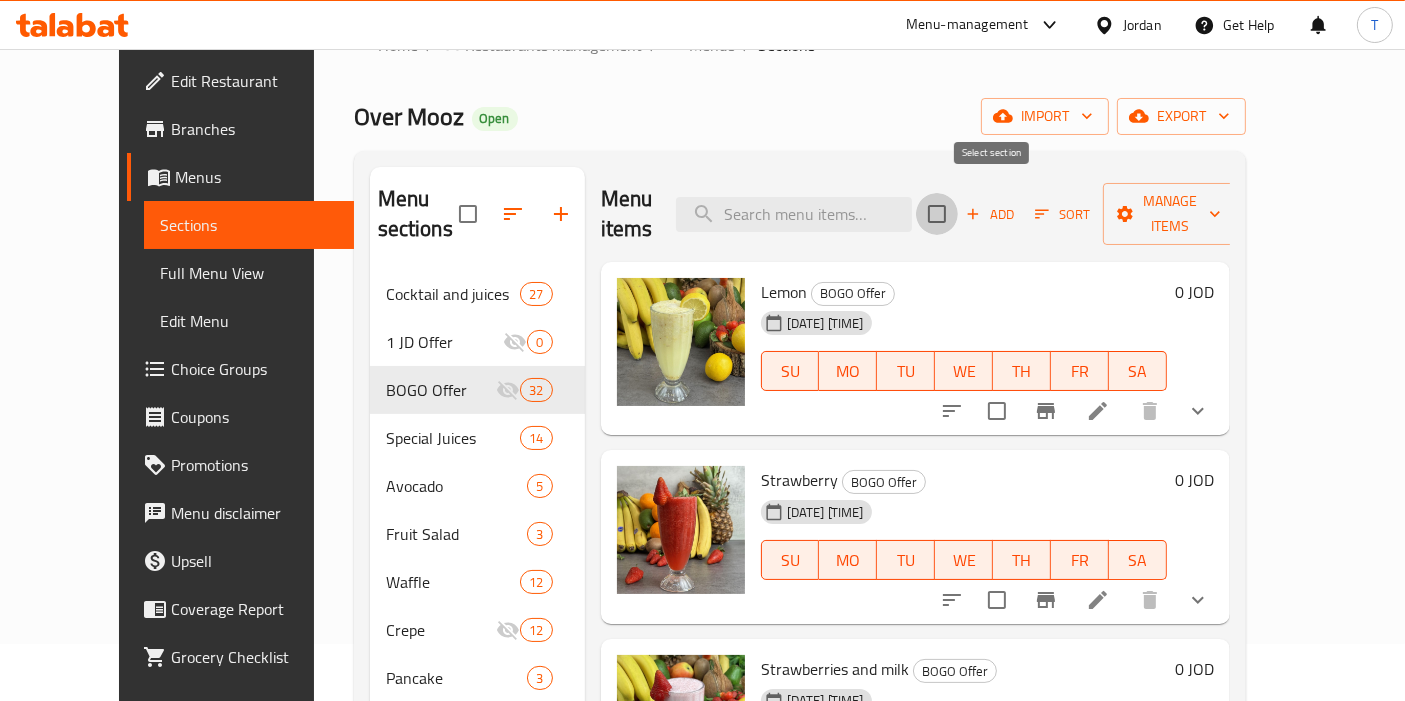 click at bounding box center (937, 214) 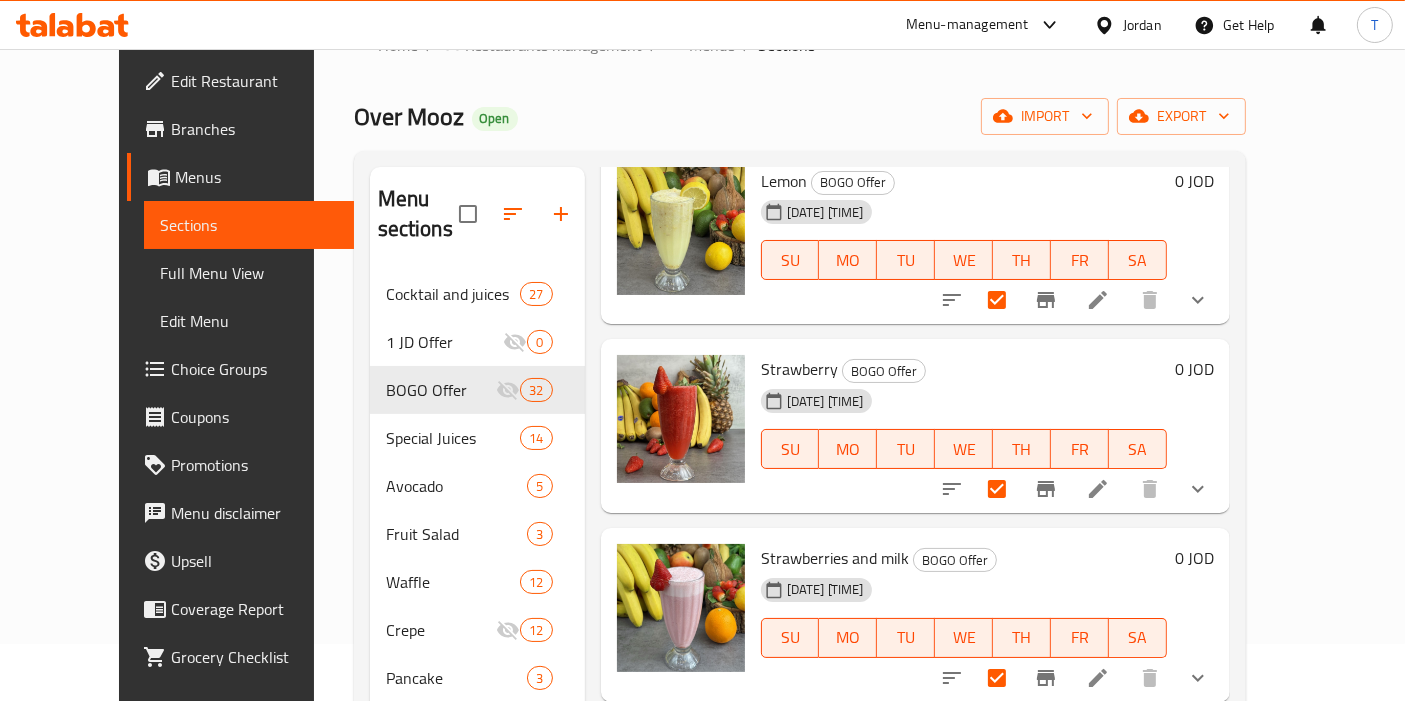 scroll, scrollTop: 0, scrollLeft: 0, axis: both 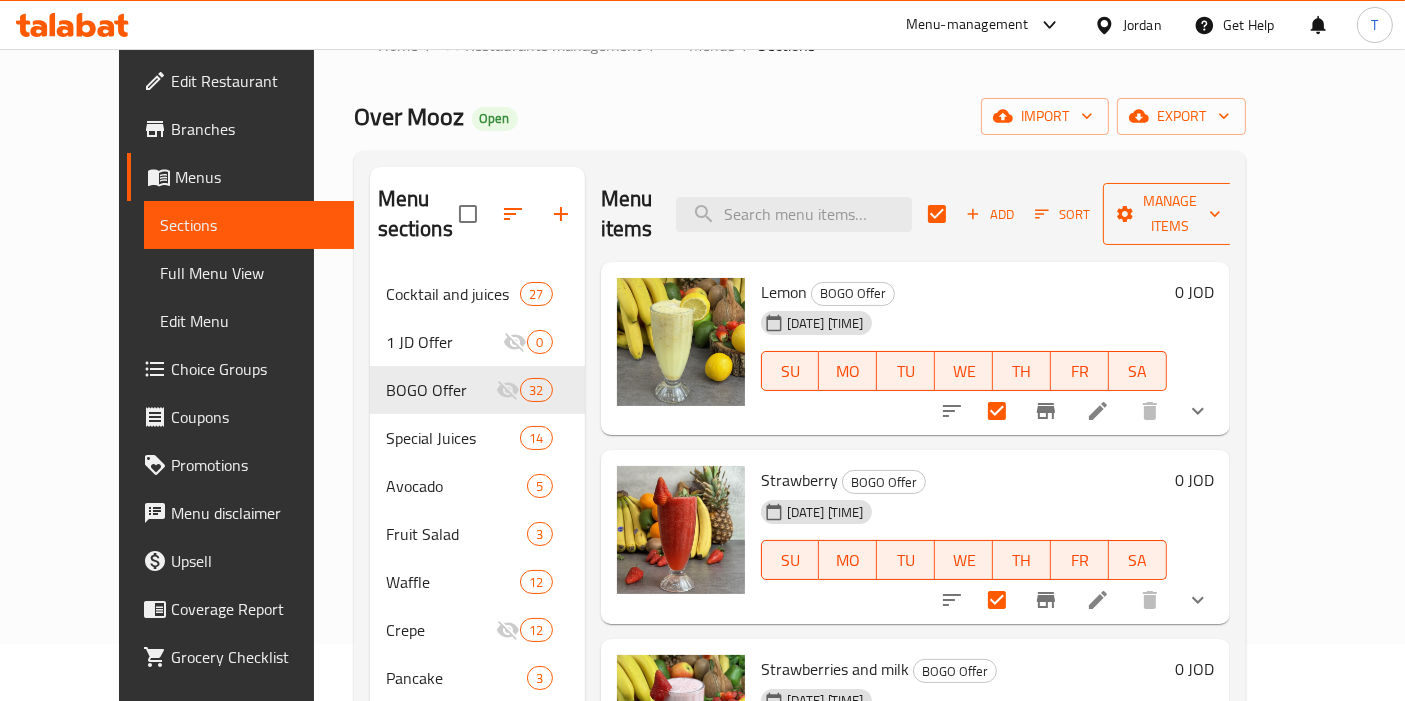 click on "Manage items" at bounding box center [1170, 214] 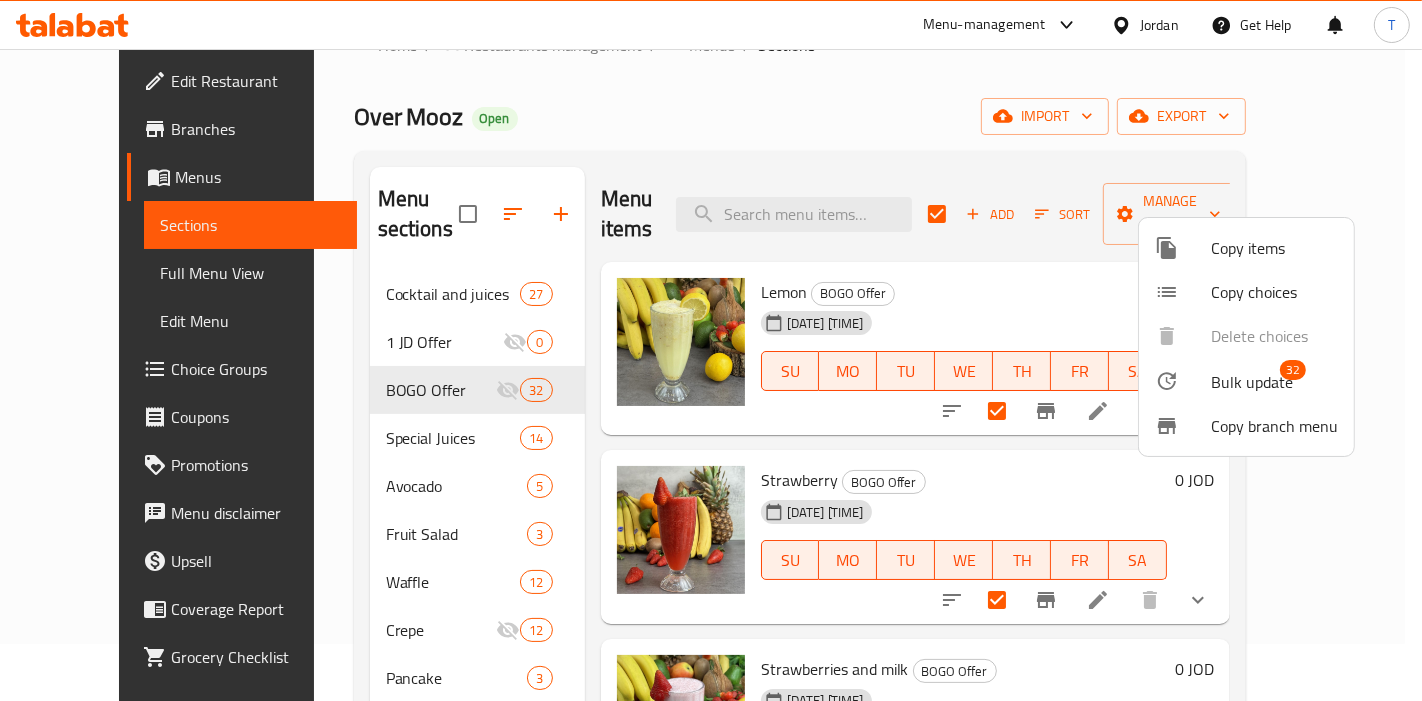 click at bounding box center (711, 350) 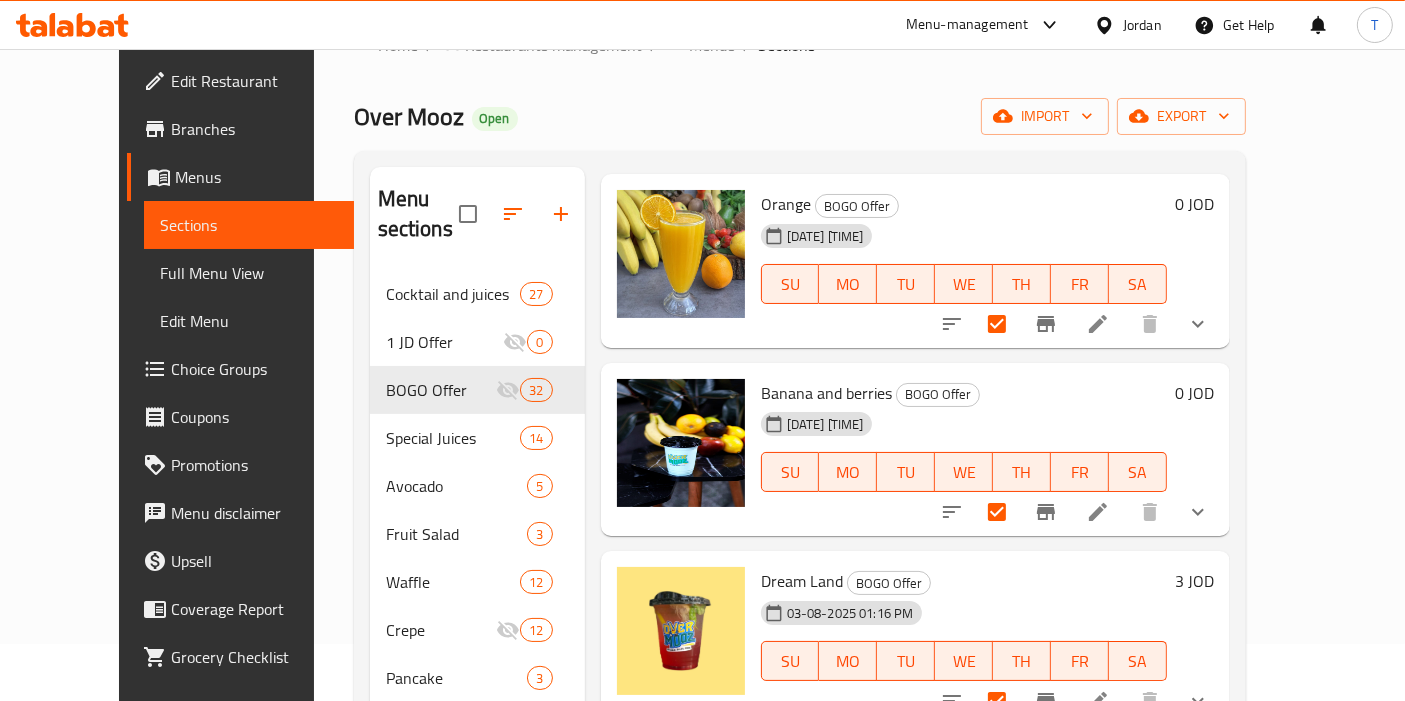scroll, scrollTop: 1000, scrollLeft: 0, axis: vertical 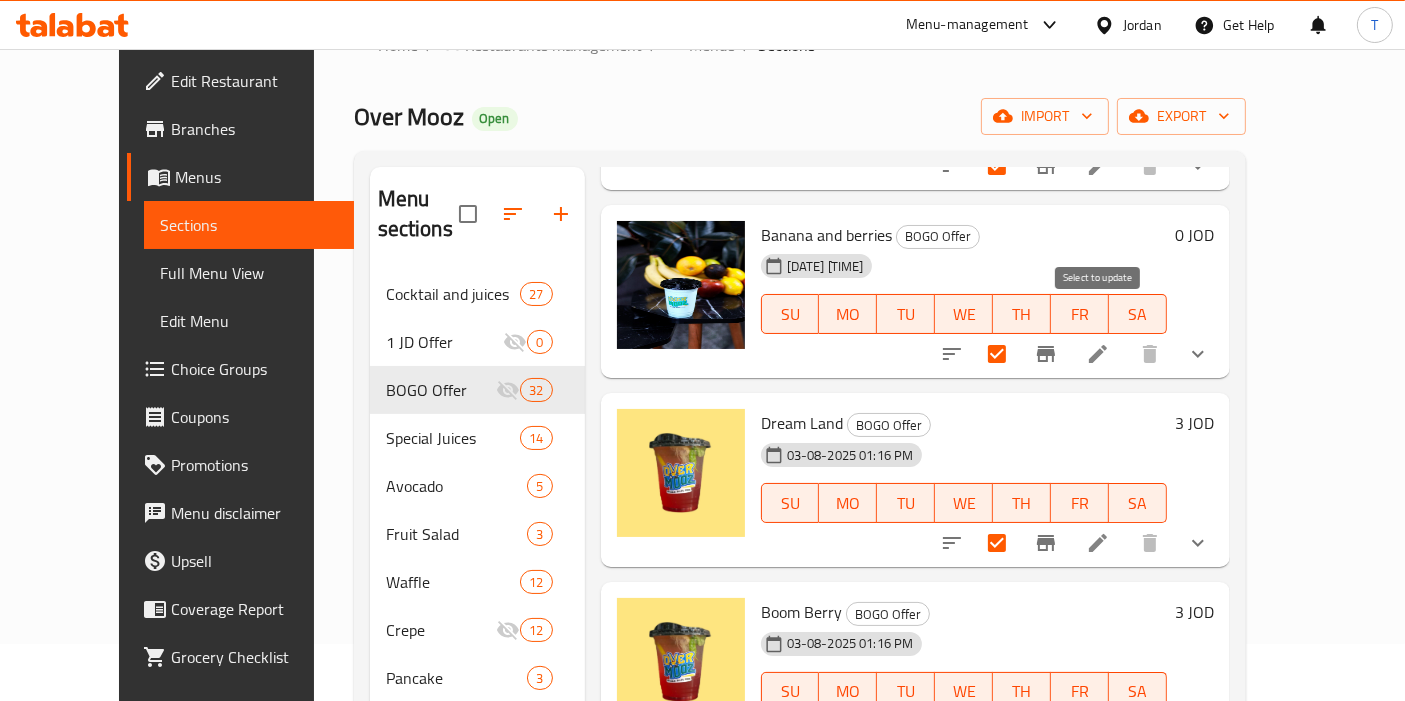 click at bounding box center [997, 354] 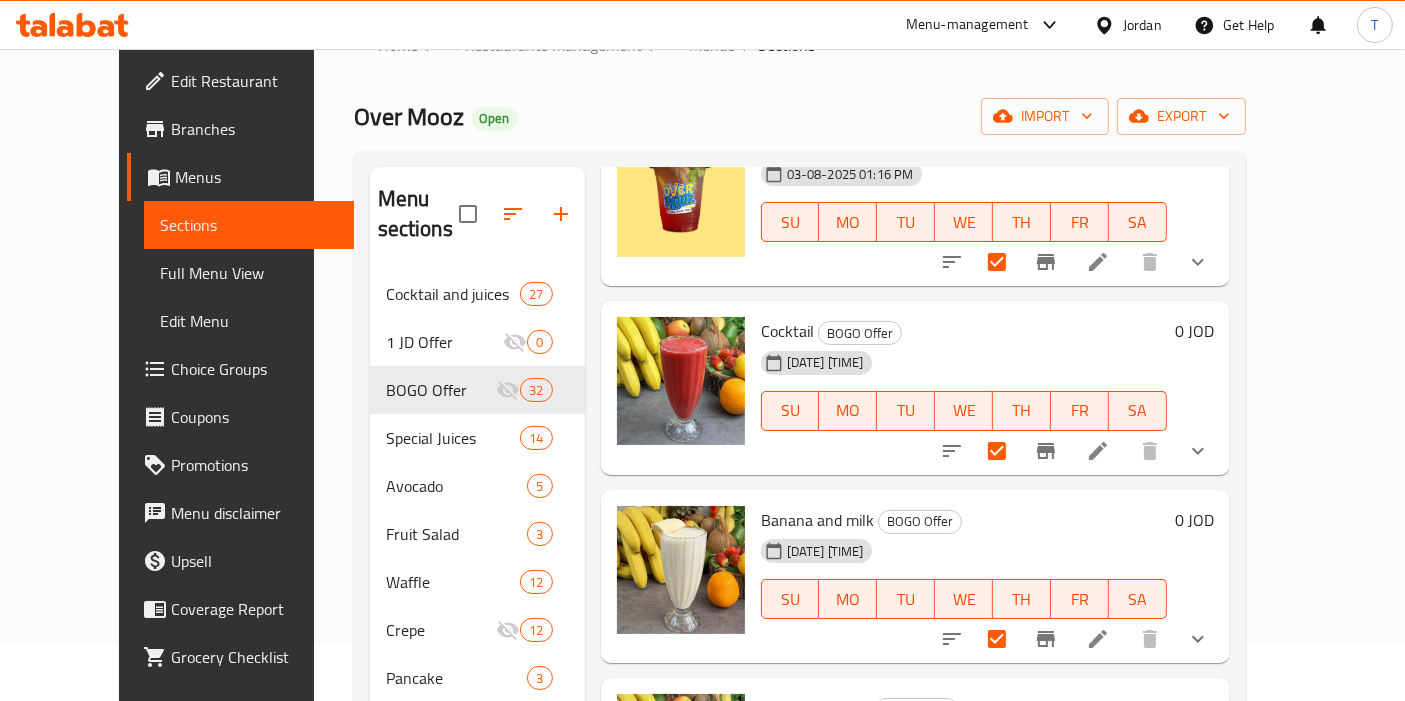 scroll, scrollTop: 2666, scrollLeft: 0, axis: vertical 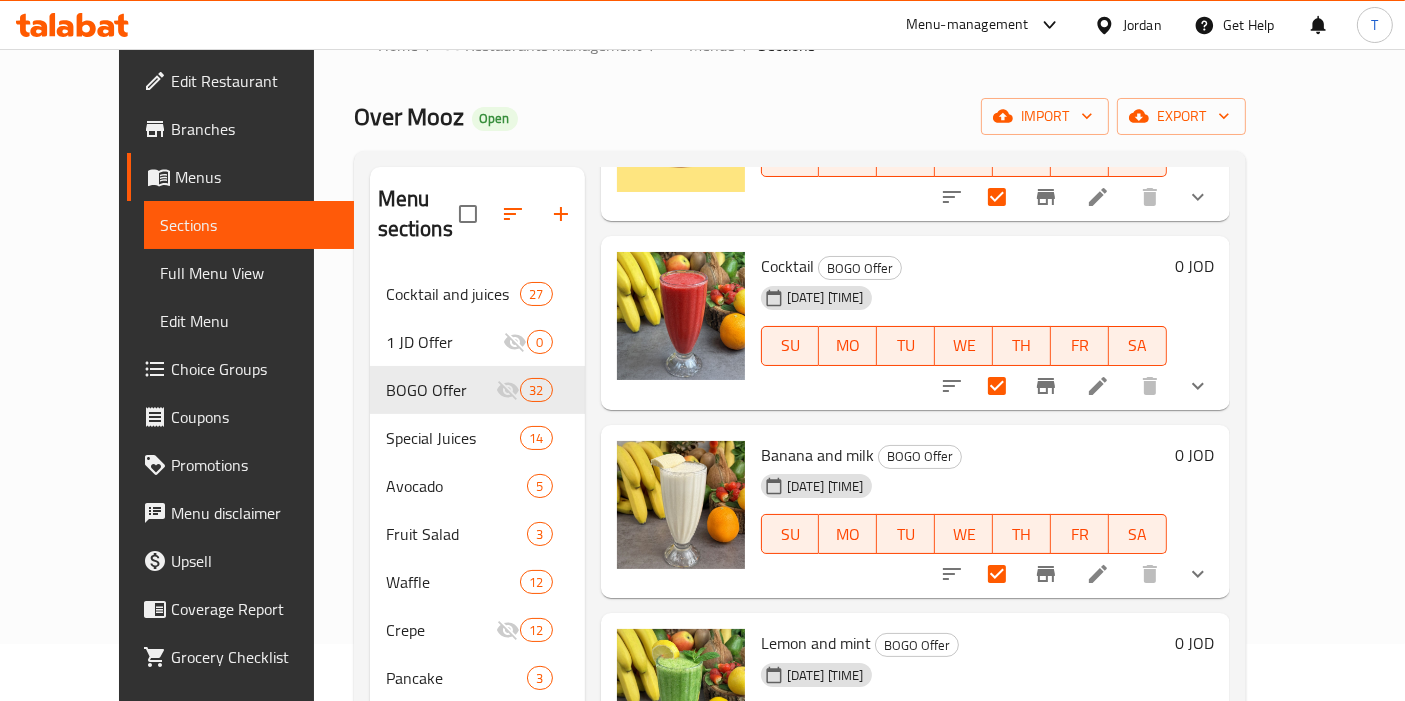 click at bounding box center [997, 386] 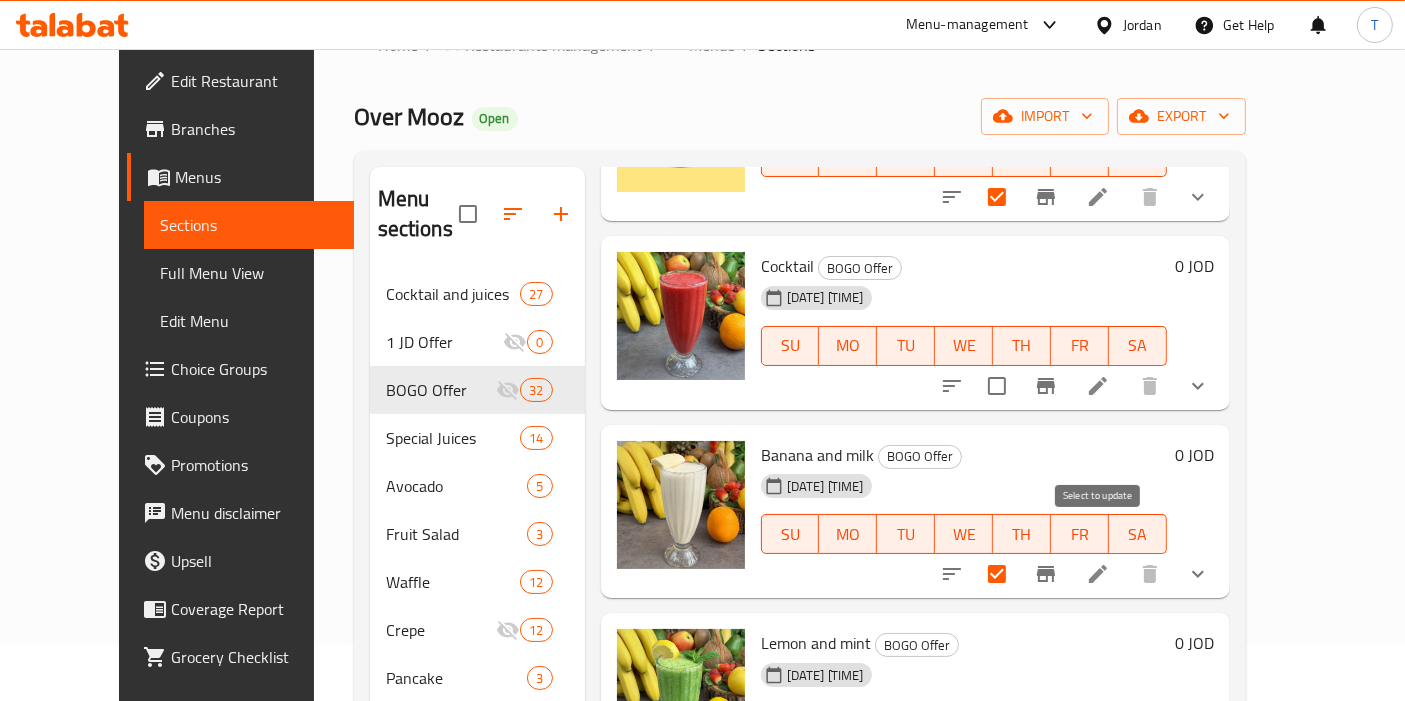 click at bounding box center (997, 574) 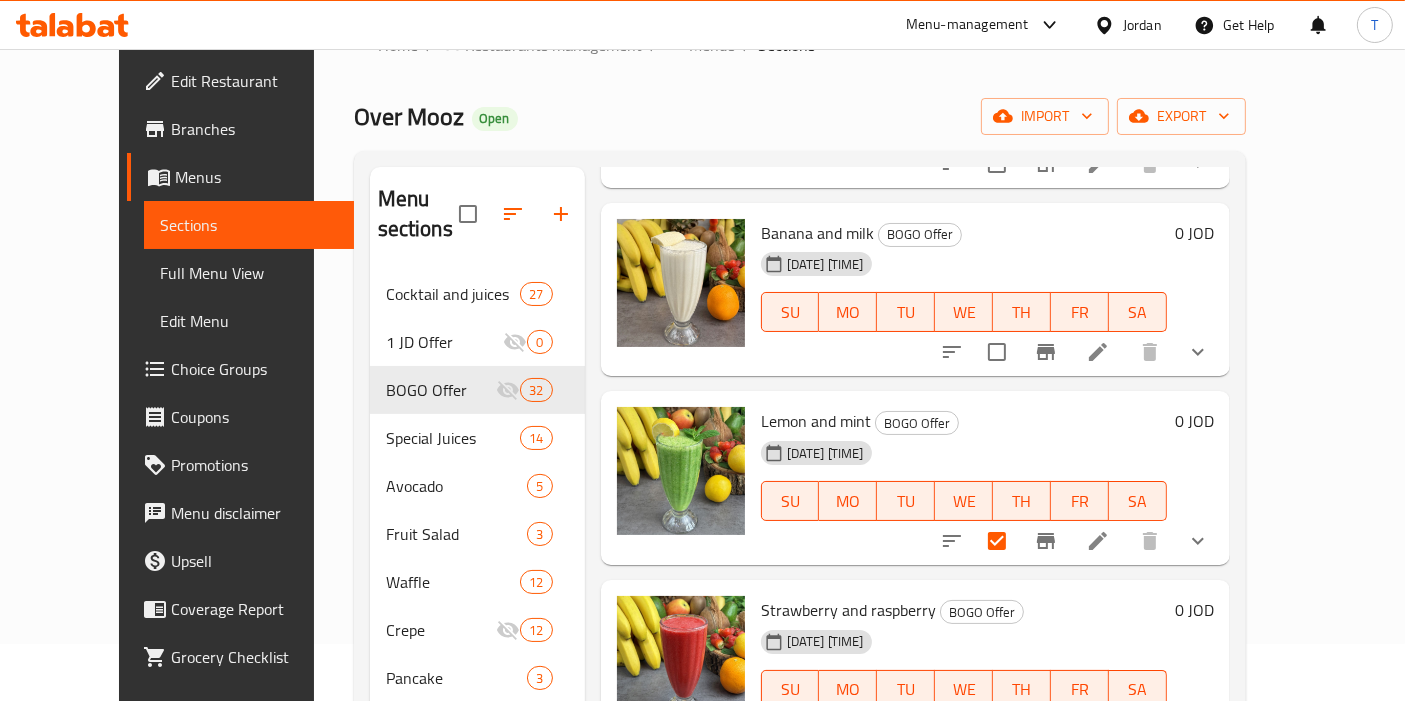 scroll, scrollTop: 3000, scrollLeft: 0, axis: vertical 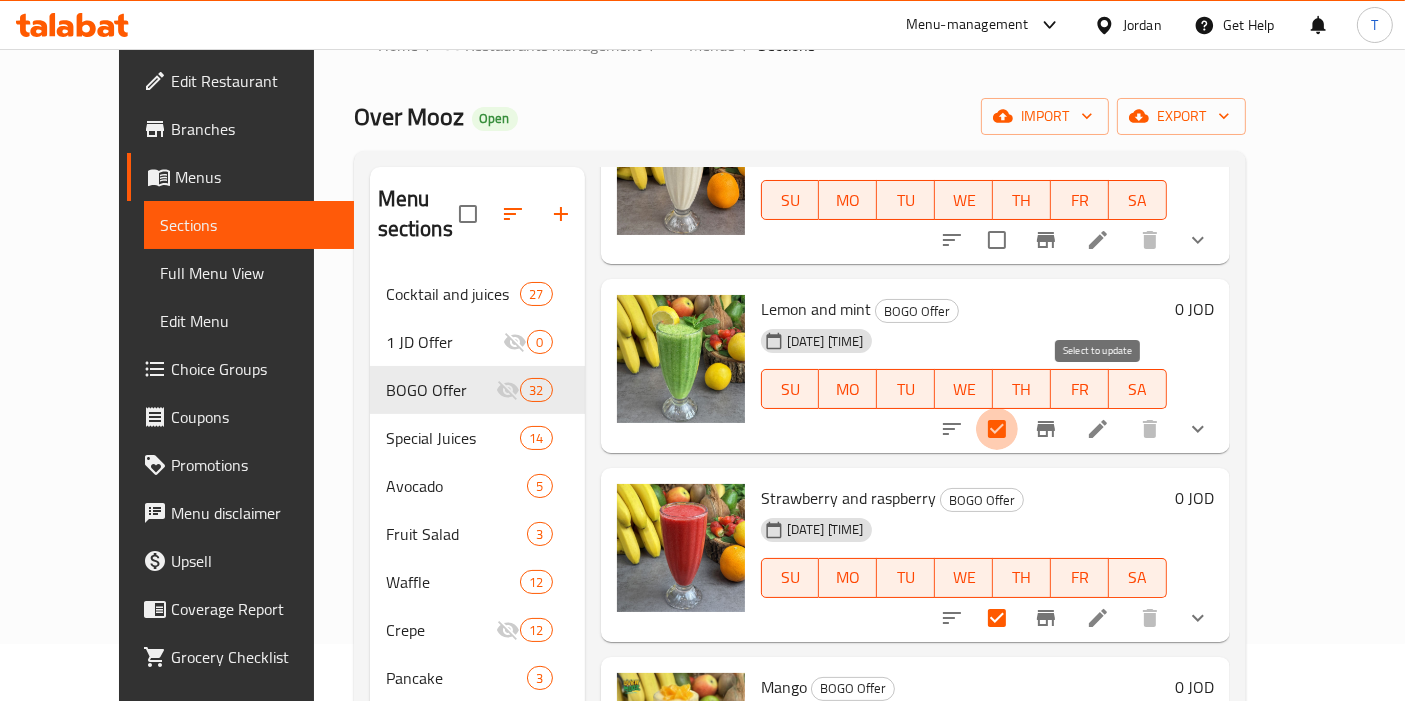 click at bounding box center (997, 429) 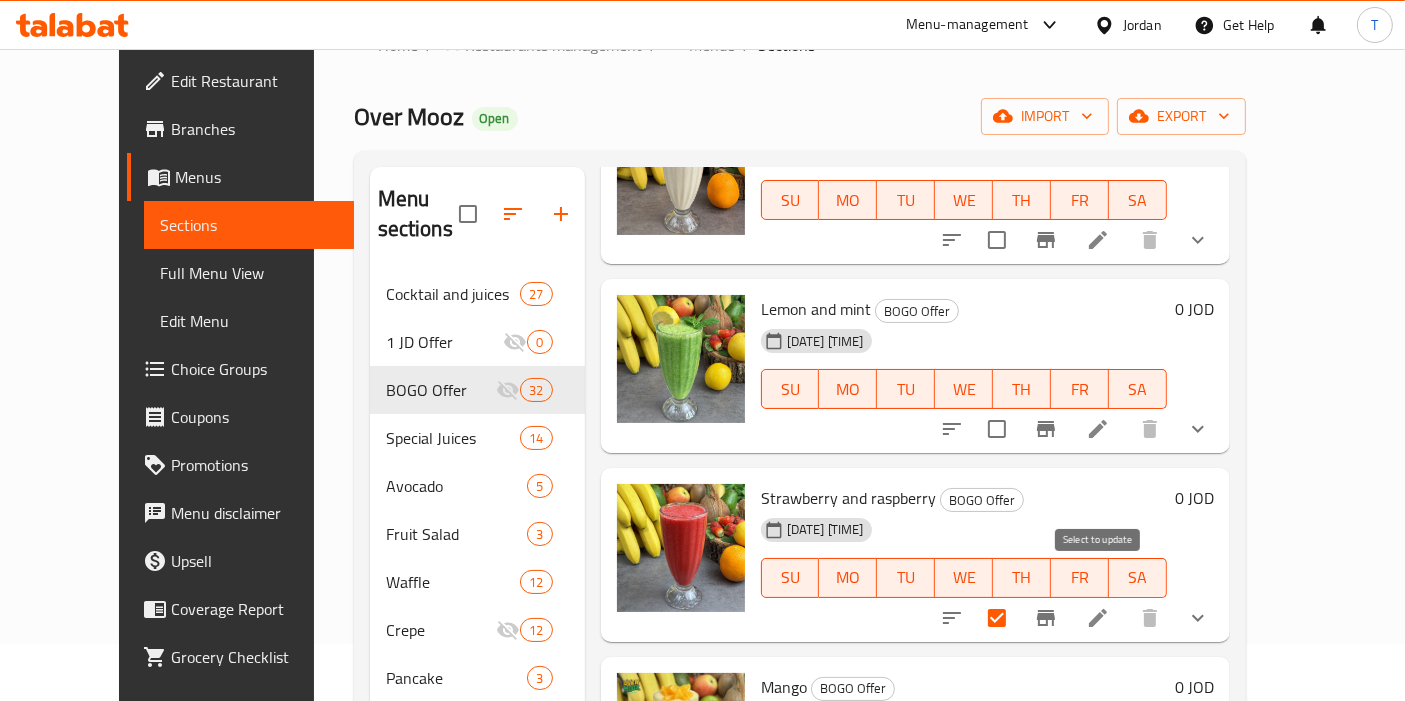 click at bounding box center [997, 618] 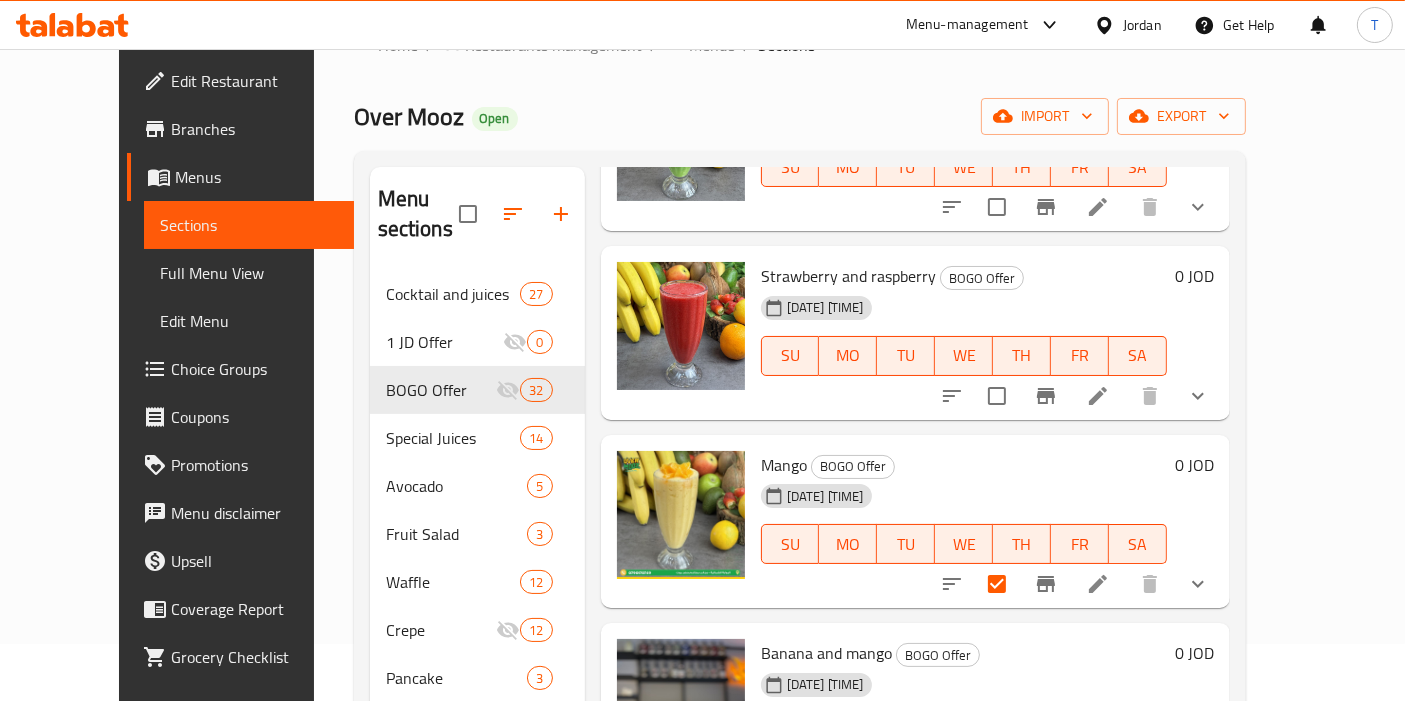 scroll, scrollTop: 3333, scrollLeft: 0, axis: vertical 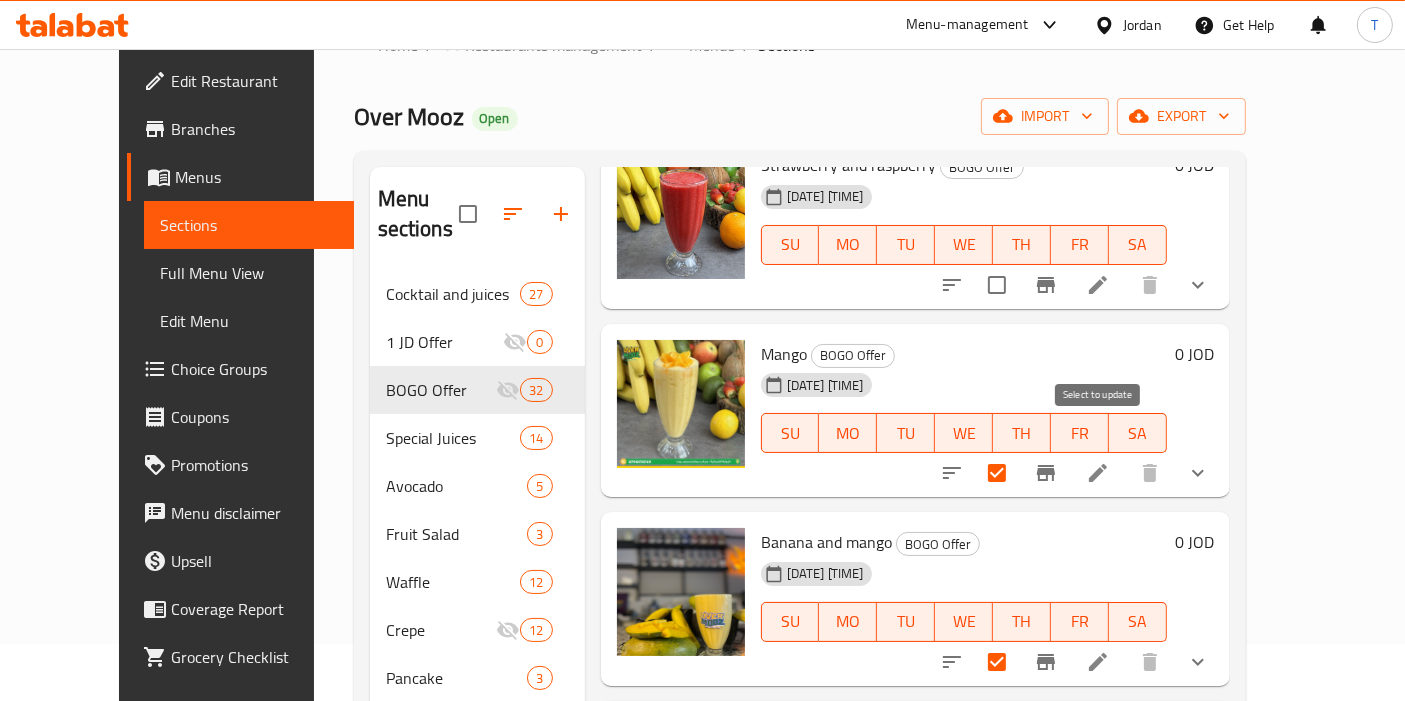 click at bounding box center [997, 473] 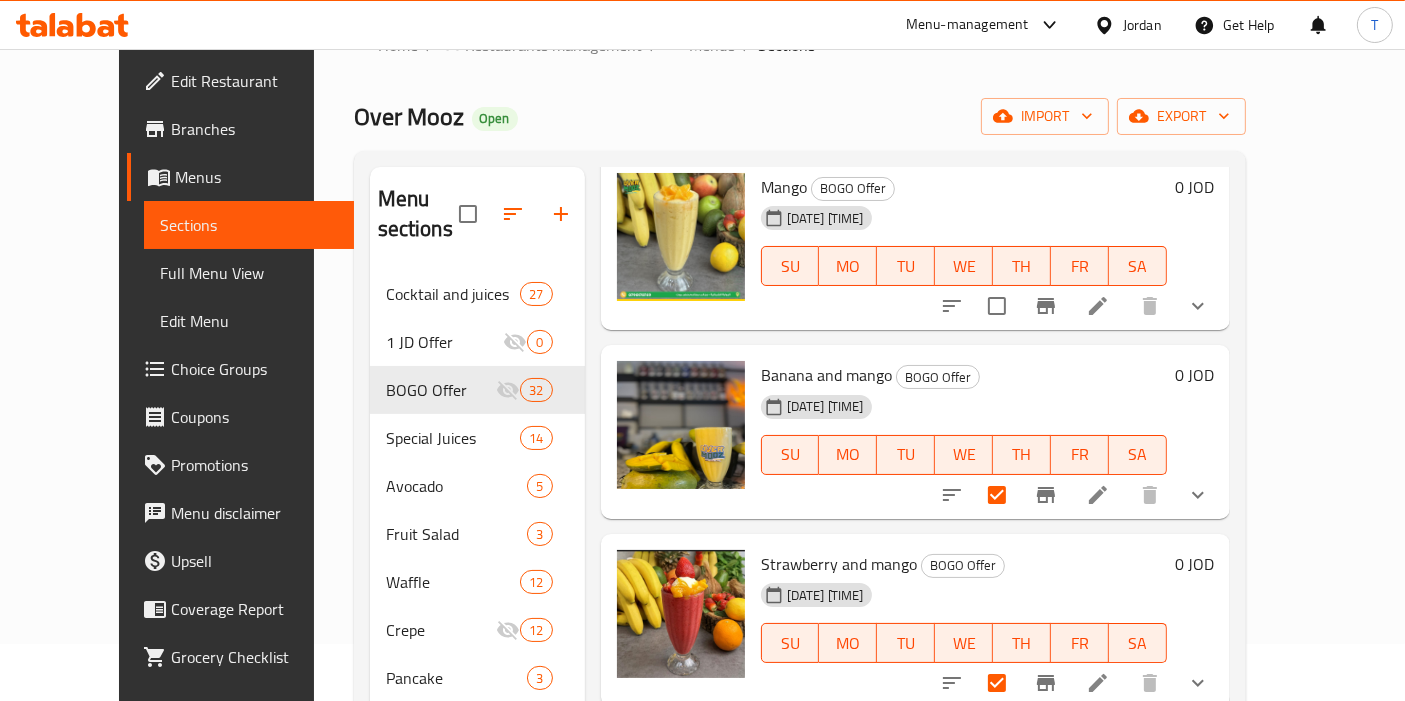 scroll, scrollTop: 3666, scrollLeft: 0, axis: vertical 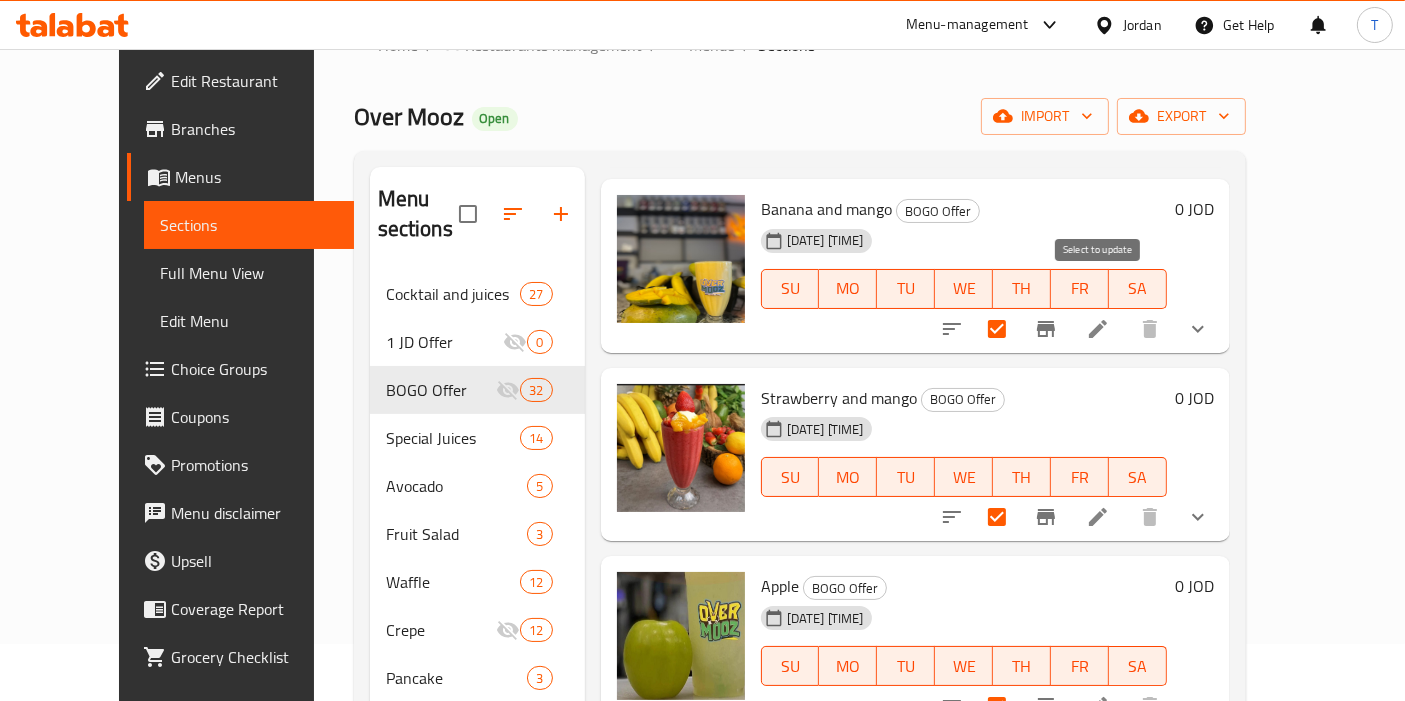 click at bounding box center [997, 329] 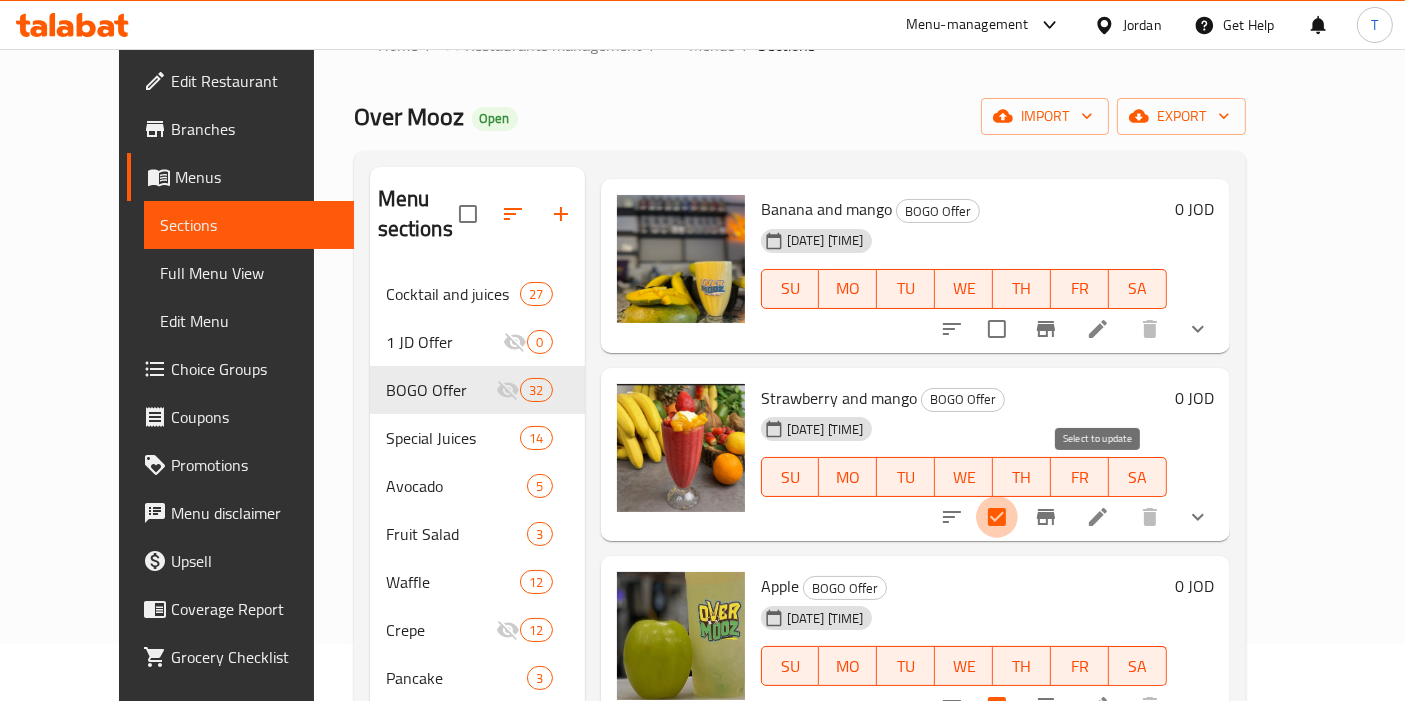 click at bounding box center [997, 517] 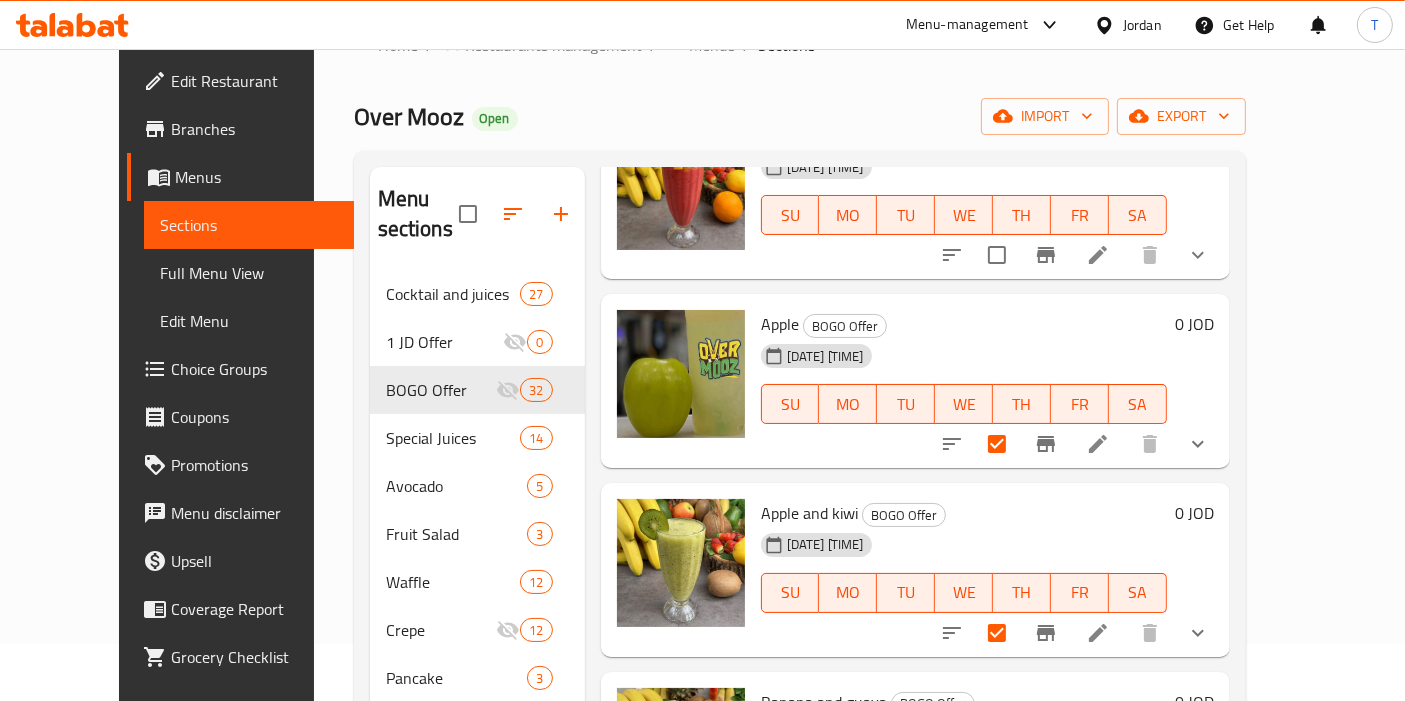 scroll, scrollTop: 4000, scrollLeft: 0, axis: vertical 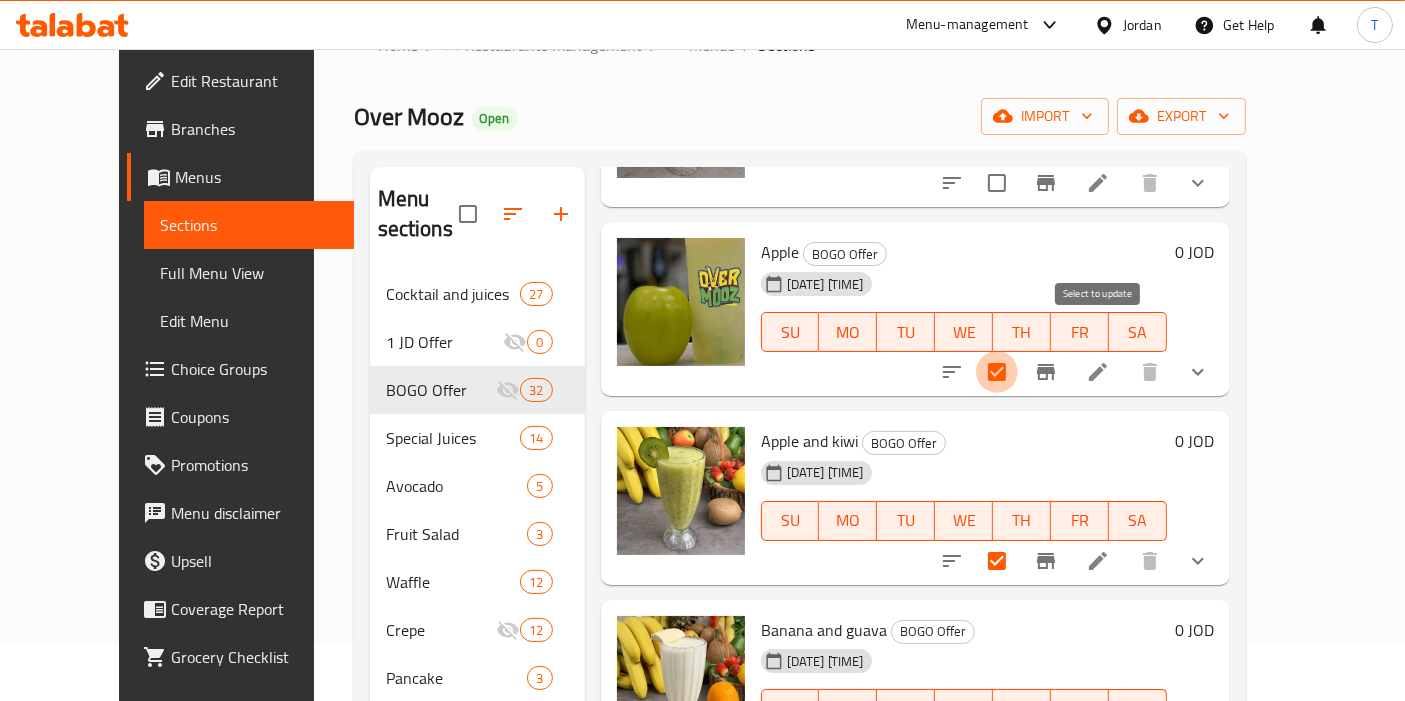 click at bounding box center (997, 372) 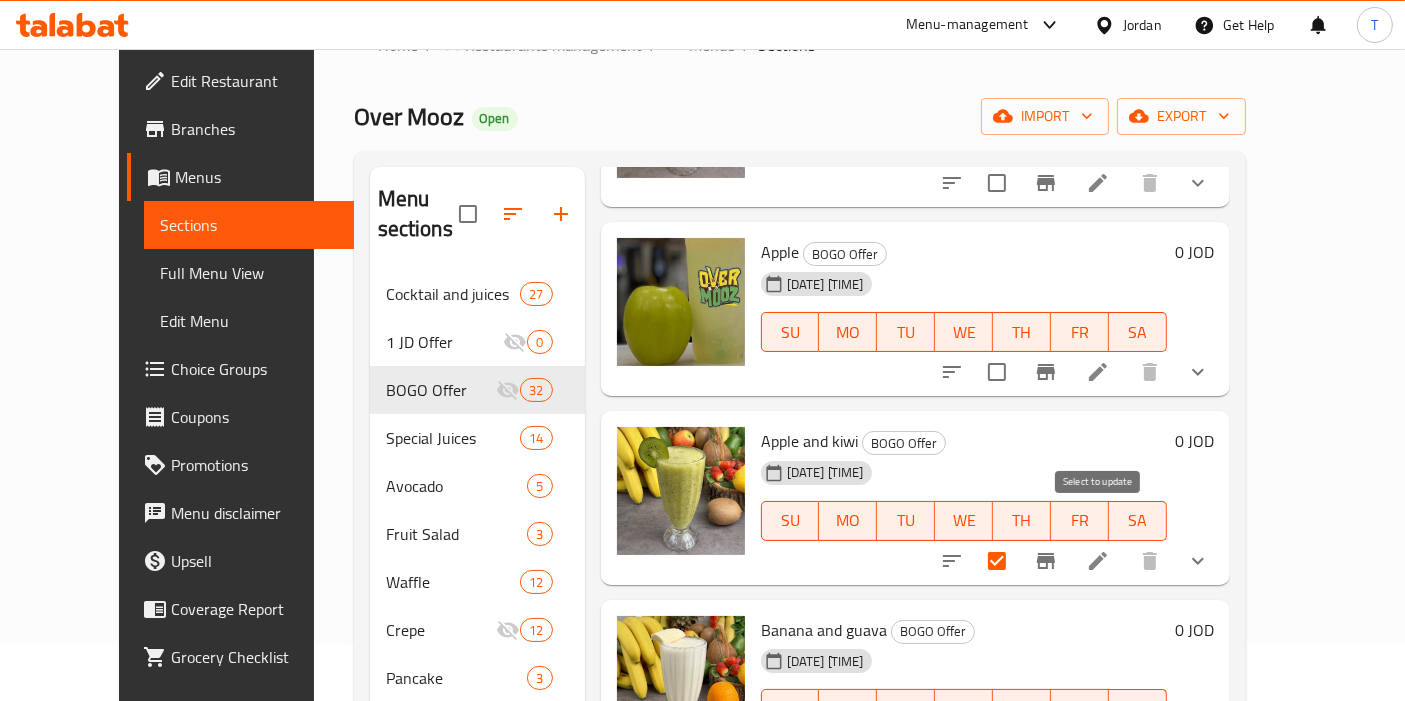 click at bounding box center [997, 561] 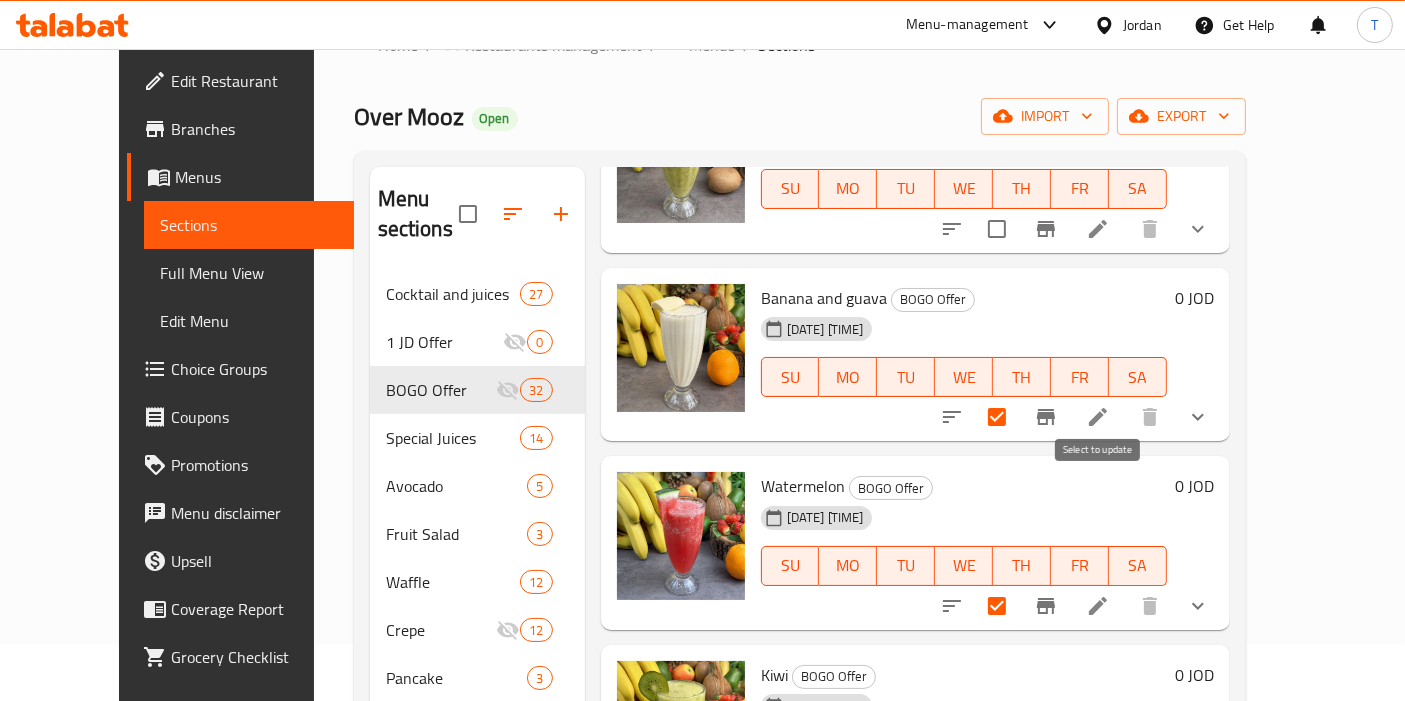 scroll, scrollTop: 4333, scrollLeft: 0, axis: vertical 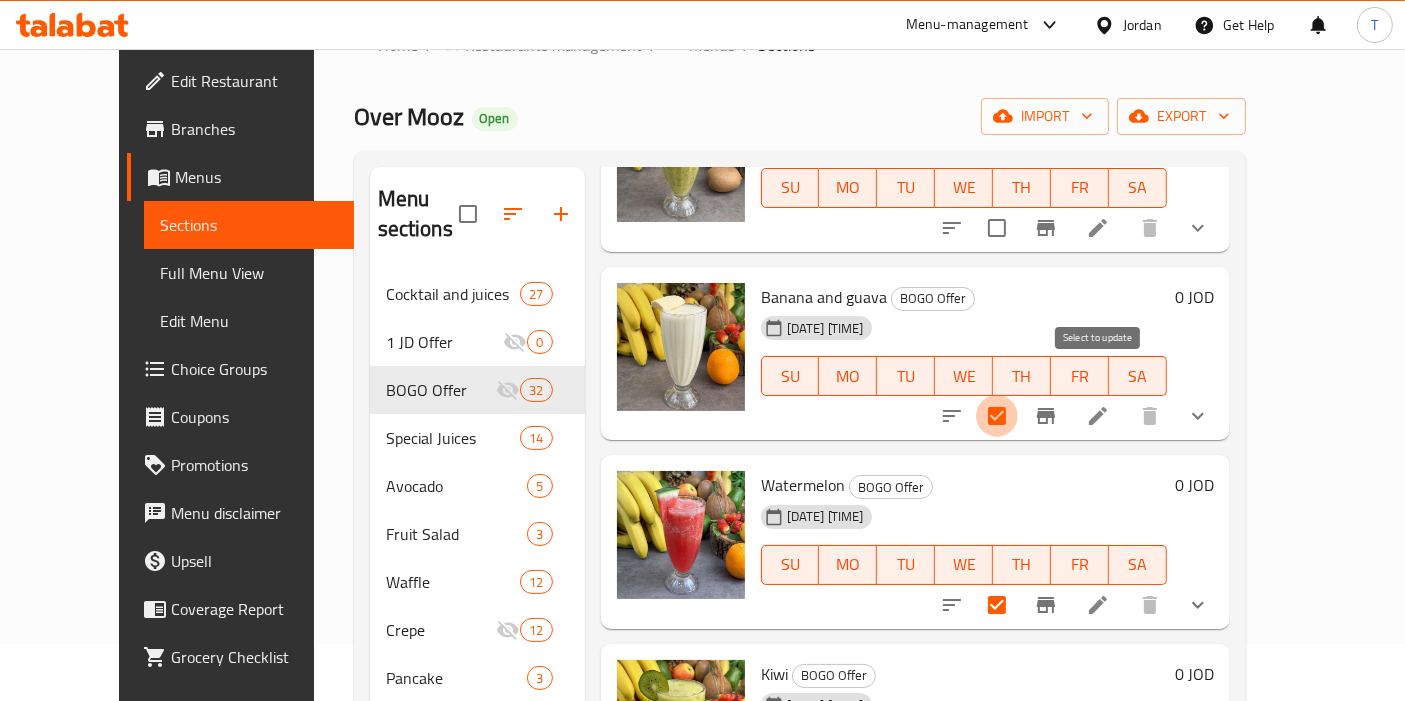 click at bounding box center [997, 416] 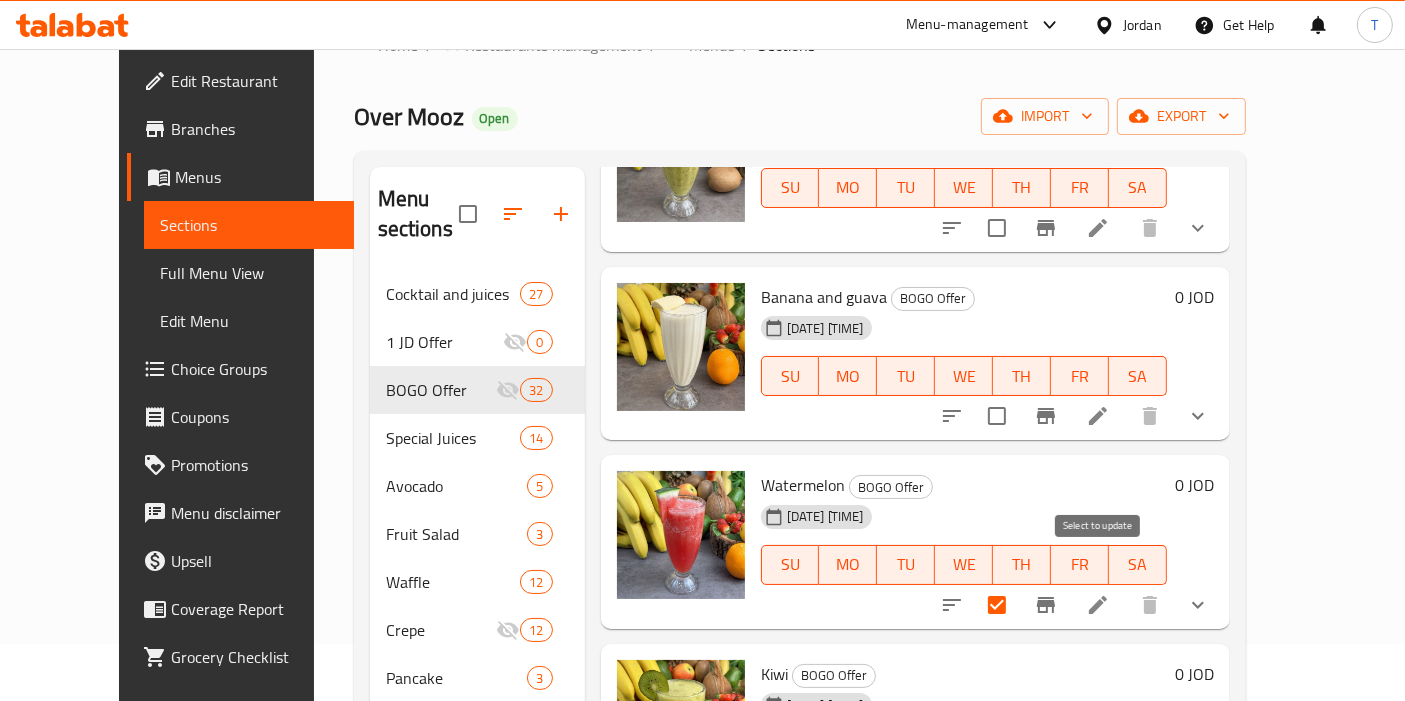 click at bounding box center [997, 605] 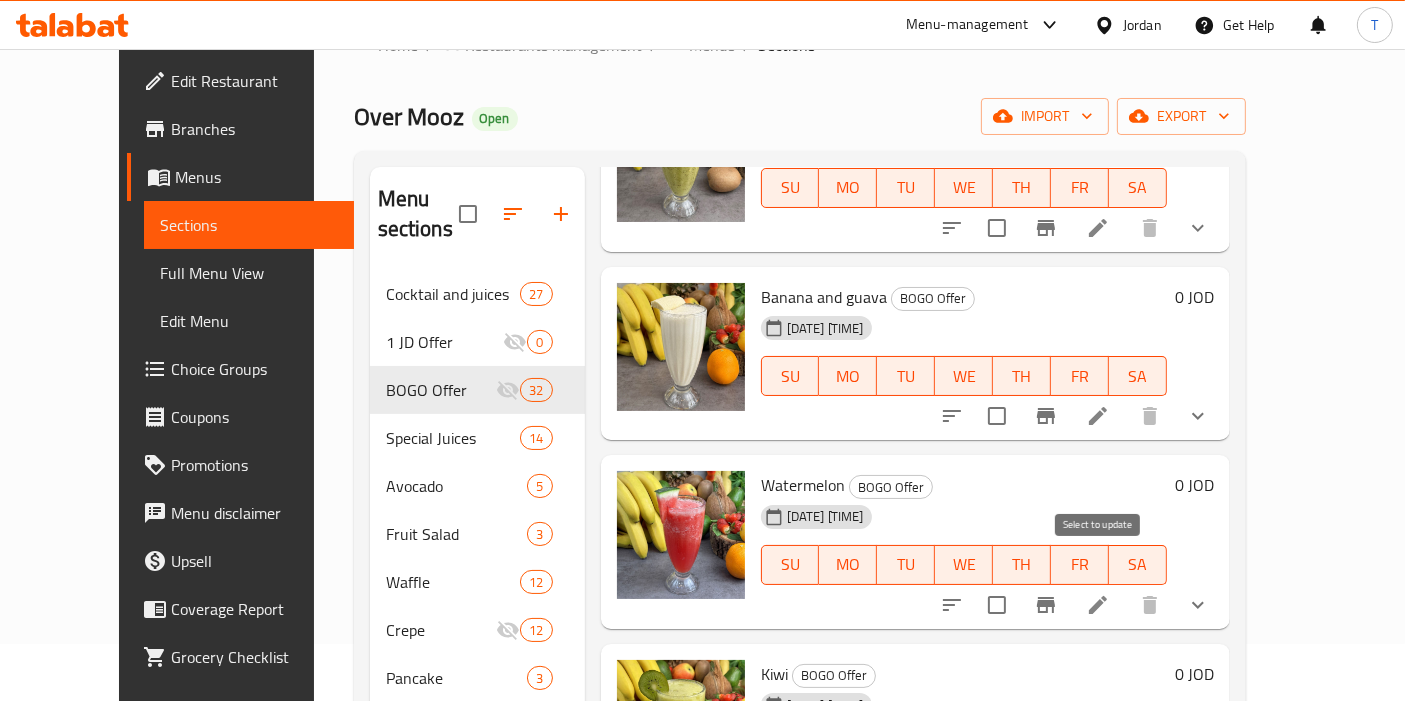 scroll, scrollTop: 4555, scrollLeft: 0, axis: vertical 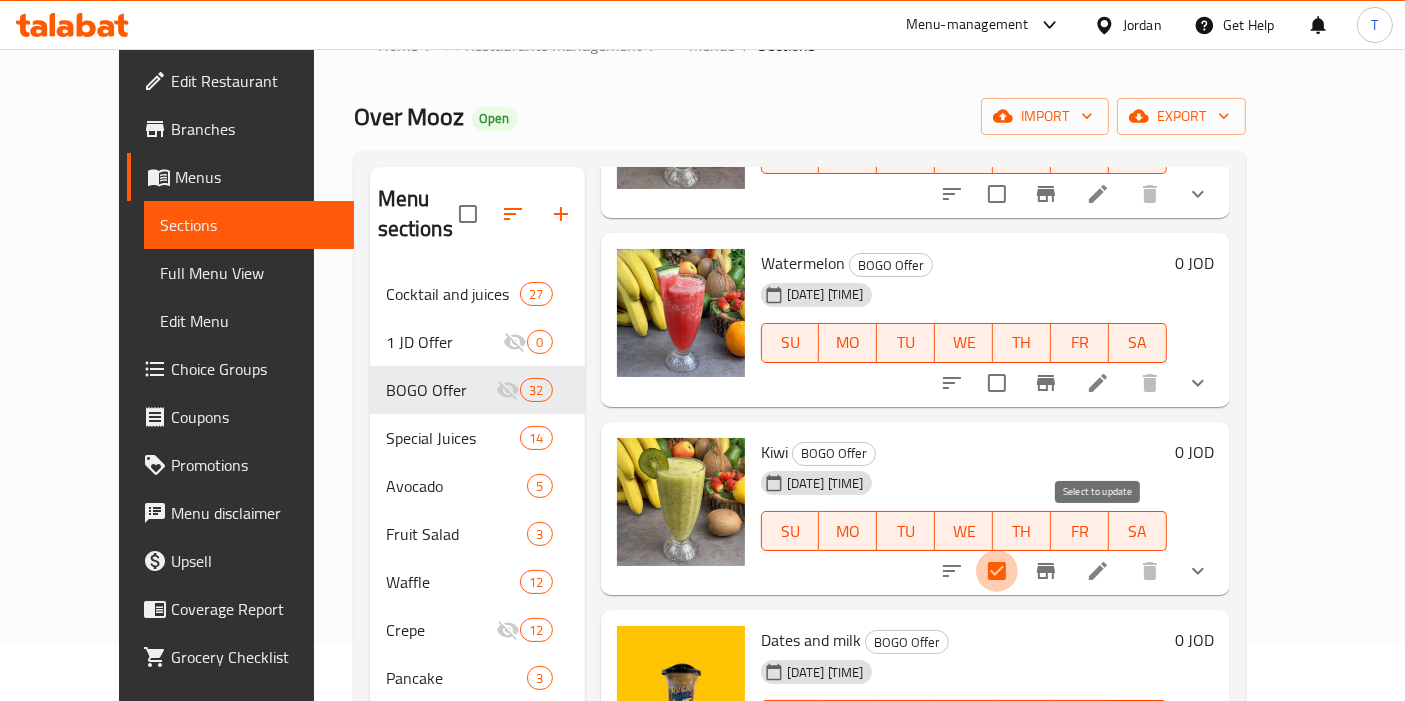 click at bounding box center (997, 571) 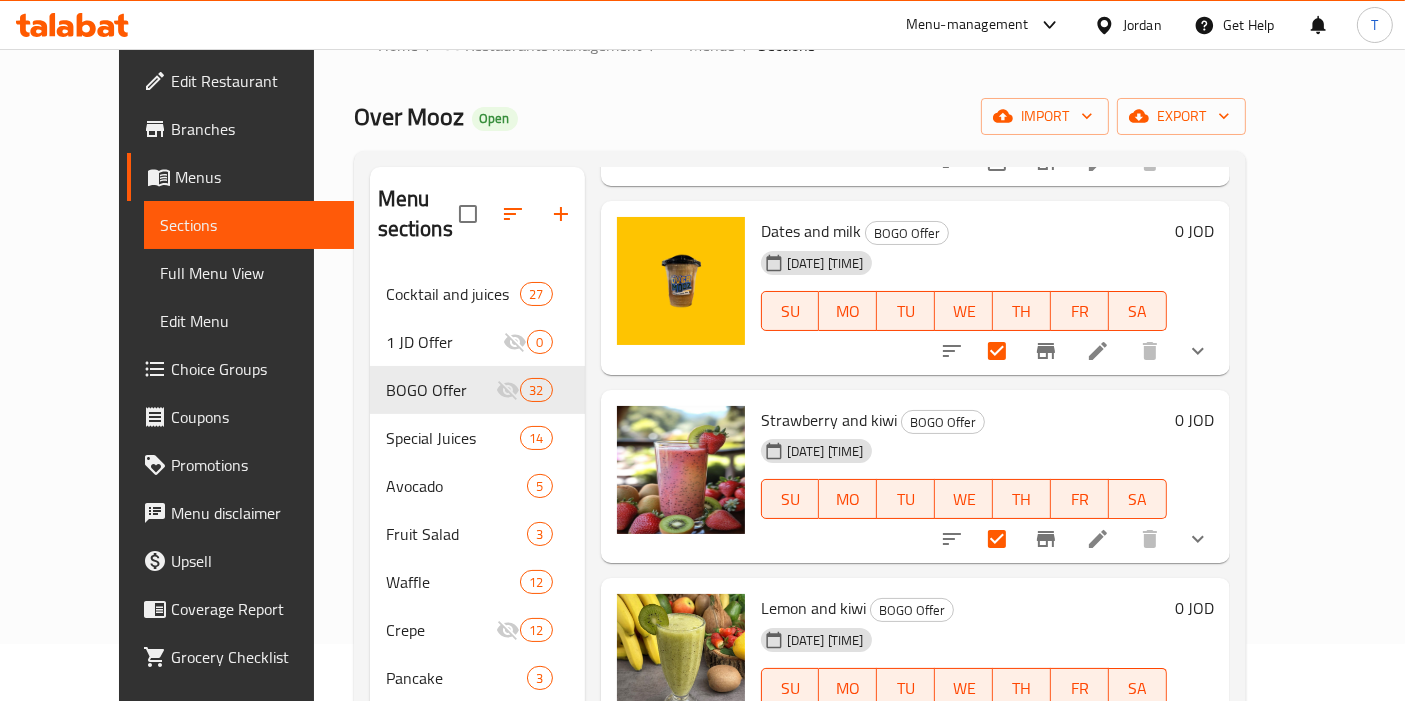 scroll, scrollTop: 5000, scrollLeft: 0, axis: vertical 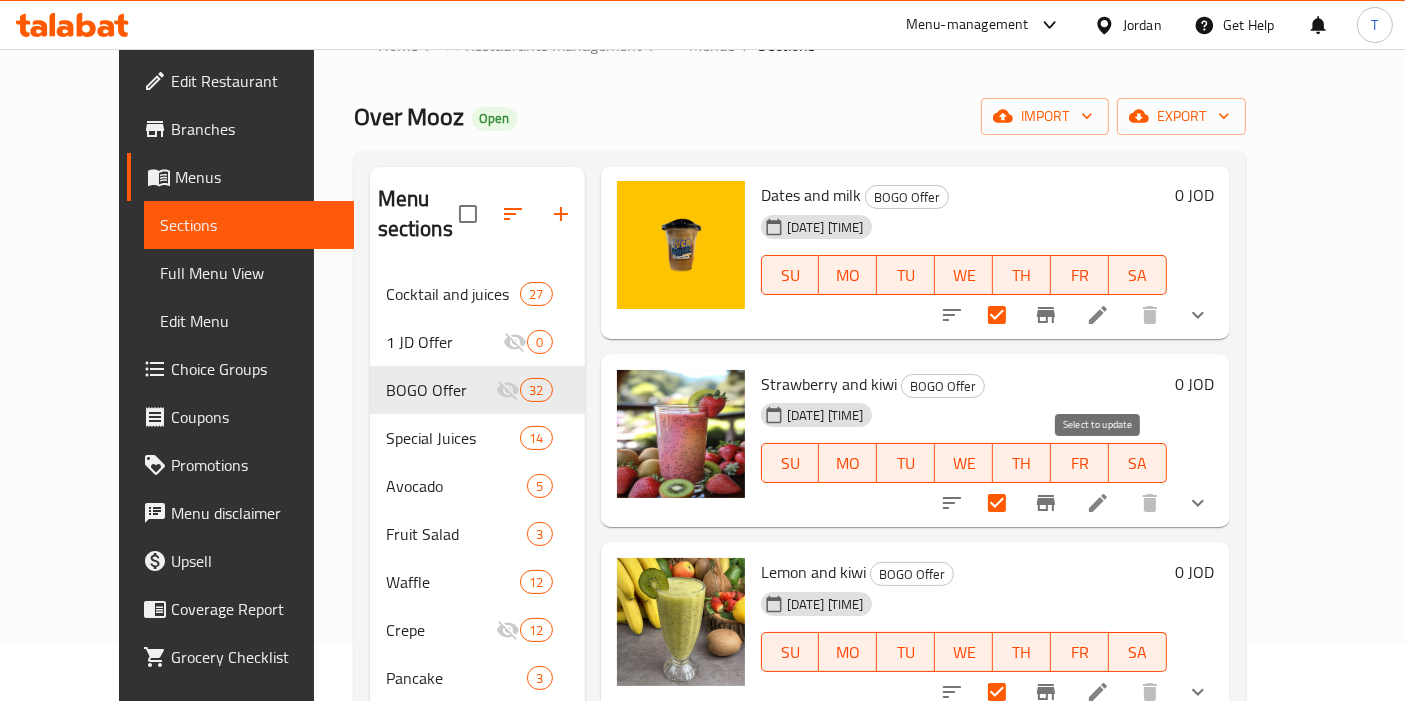 click at bounding box center (997, 503) 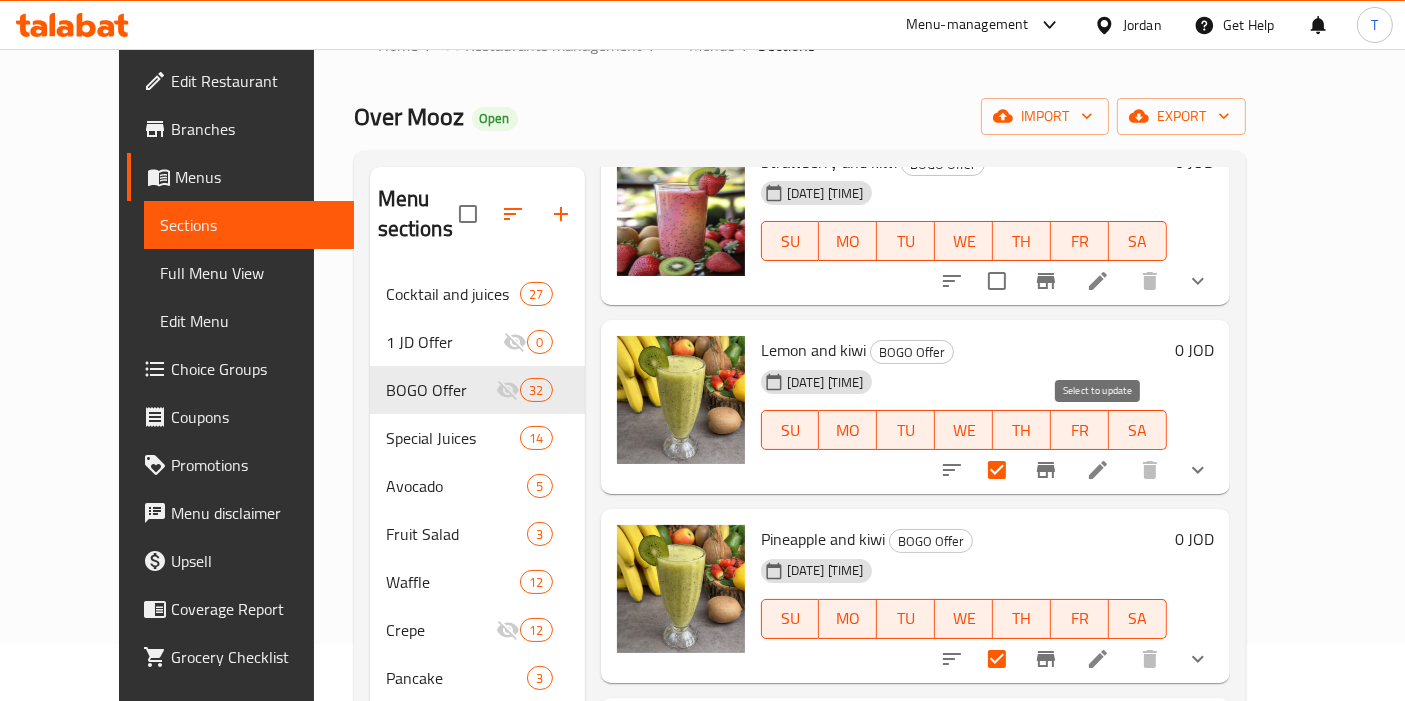 click at bounding box center (997, 470) 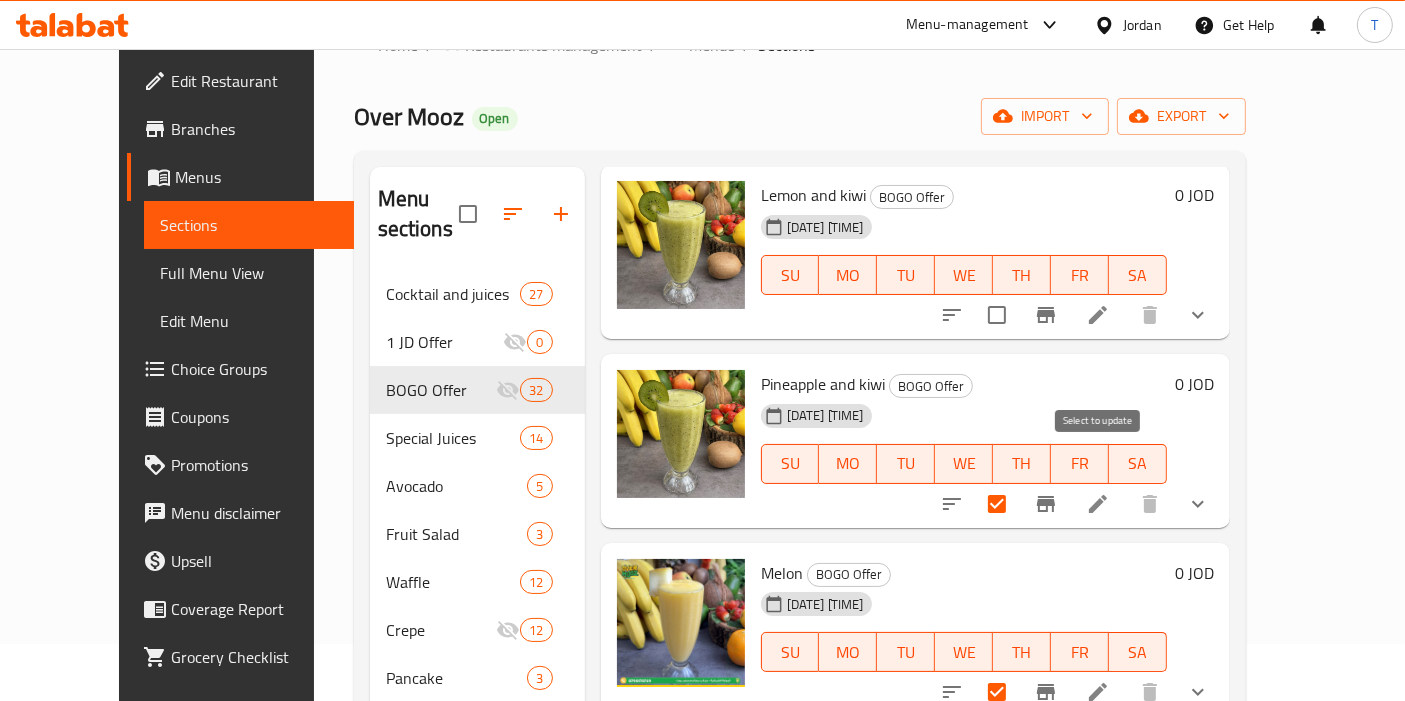 scroll, scrollTop: 5380, scrollLeft: 0, axis: vertical 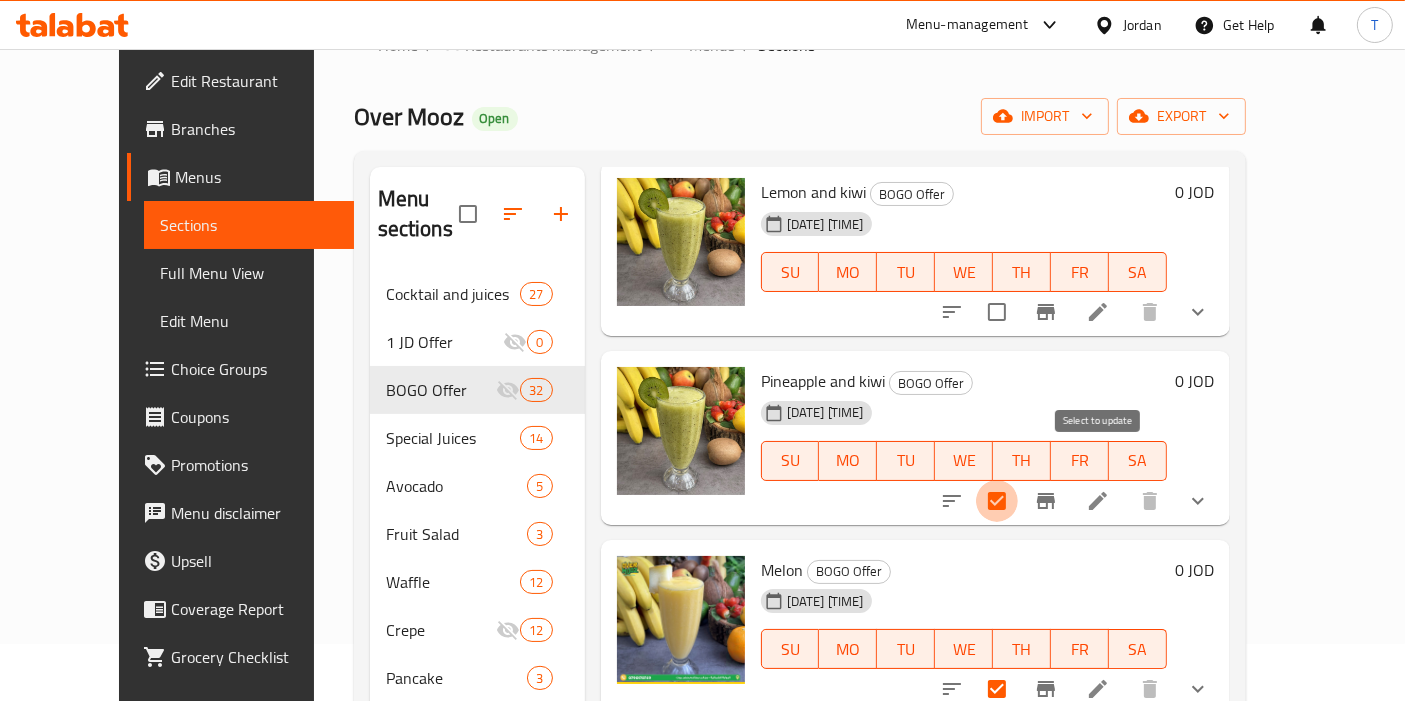click at bounding box center [997, 501] 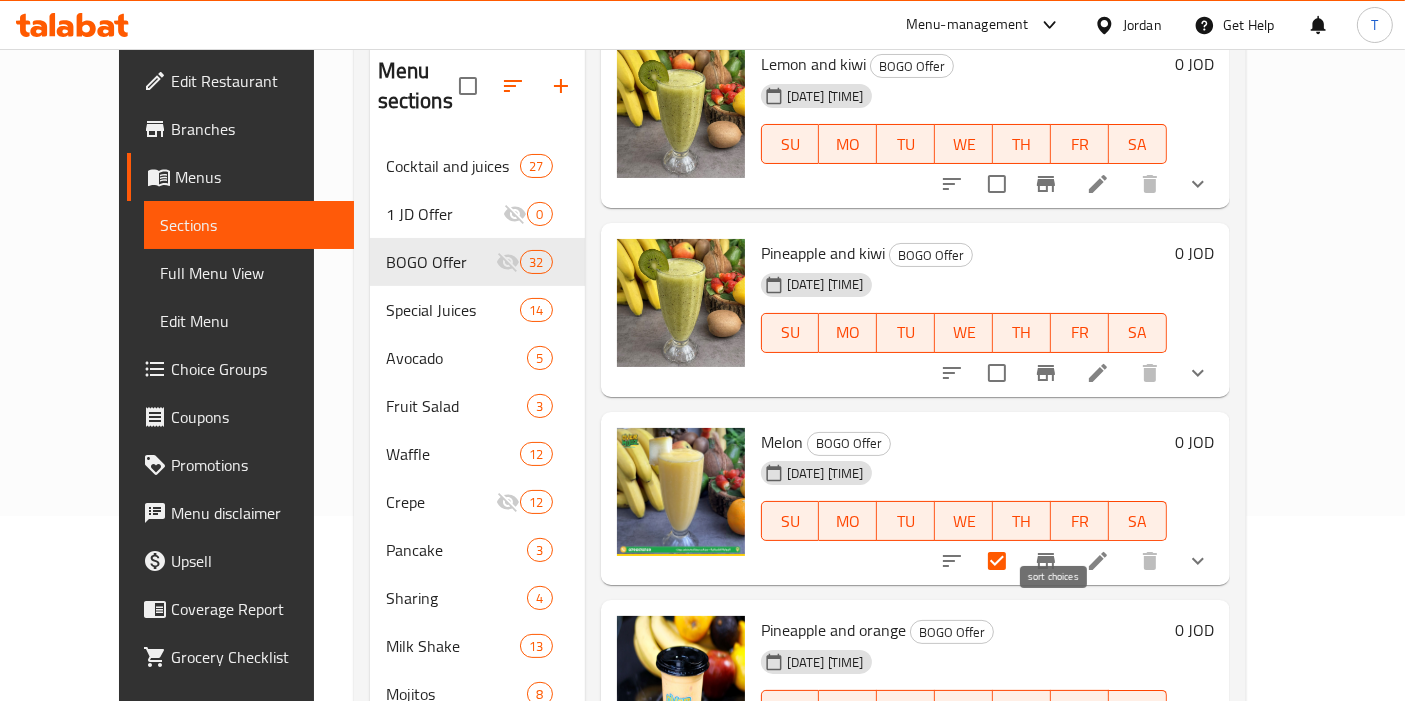 scroll, scrollTop: 279, scrollLeft: 0, axis: vertical 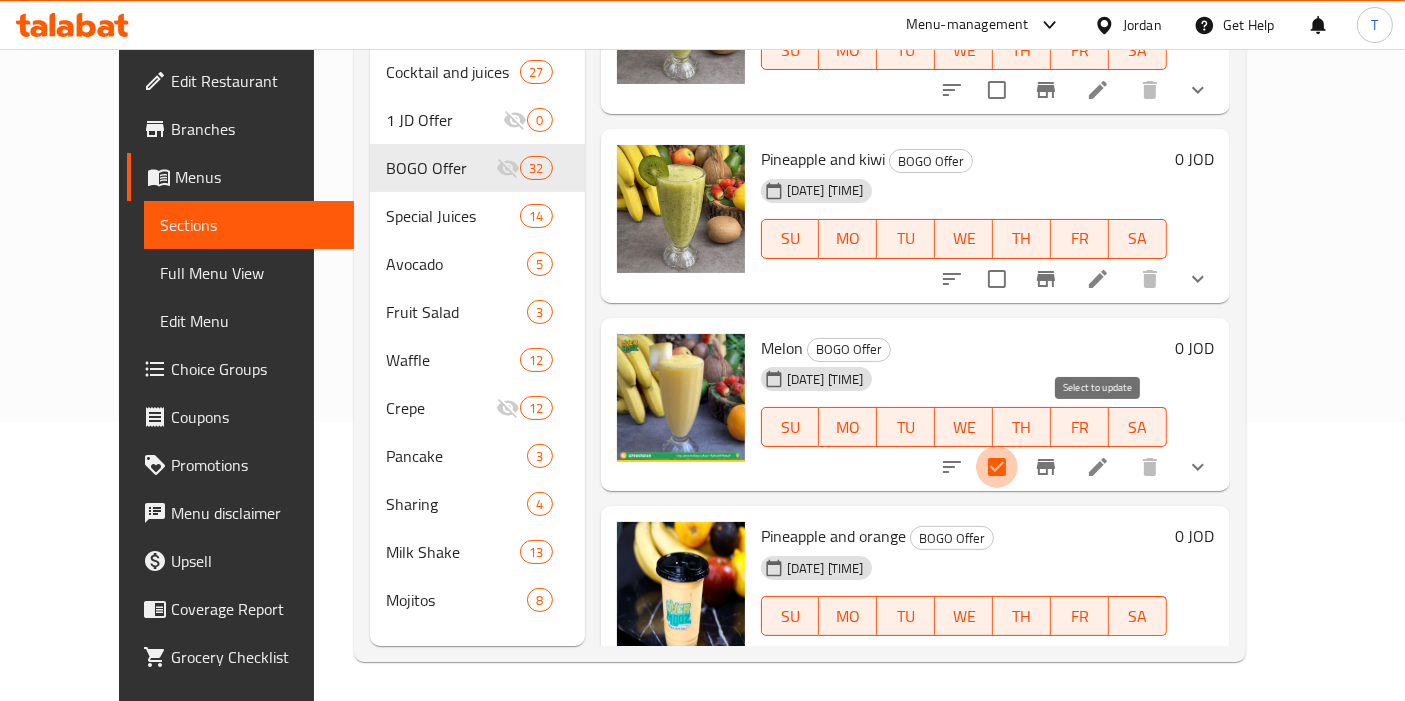 click at bounding box center (997, 467) 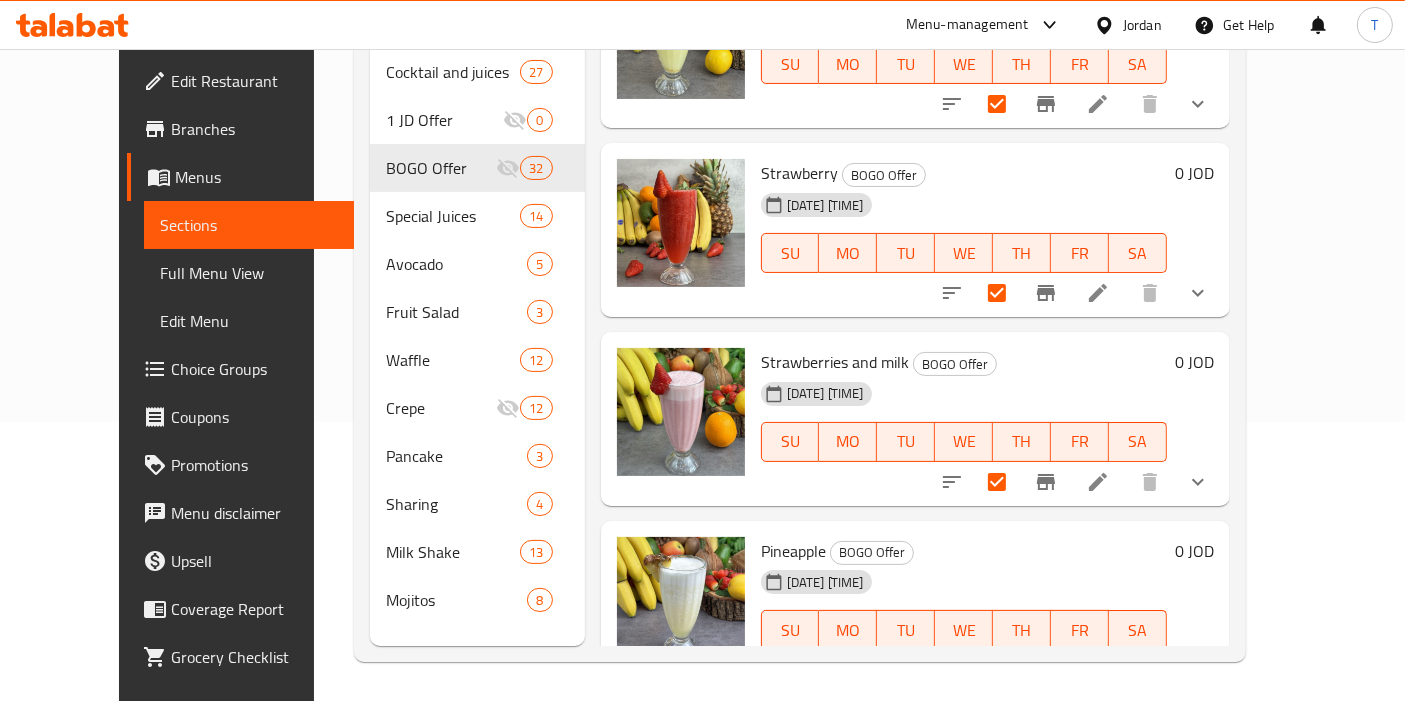 scroll, scrollTop: 0, scrollLeft: 0, axis: both 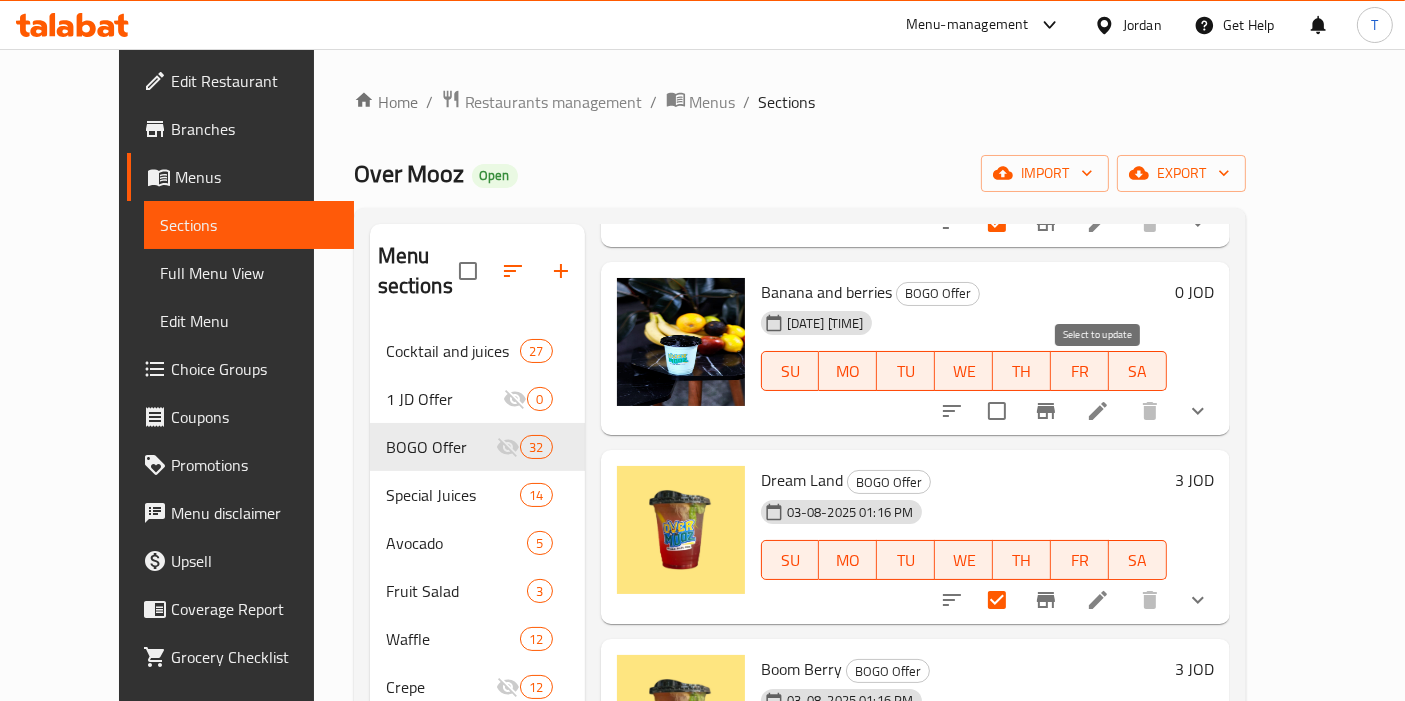 click at bounding box center (997, 411) 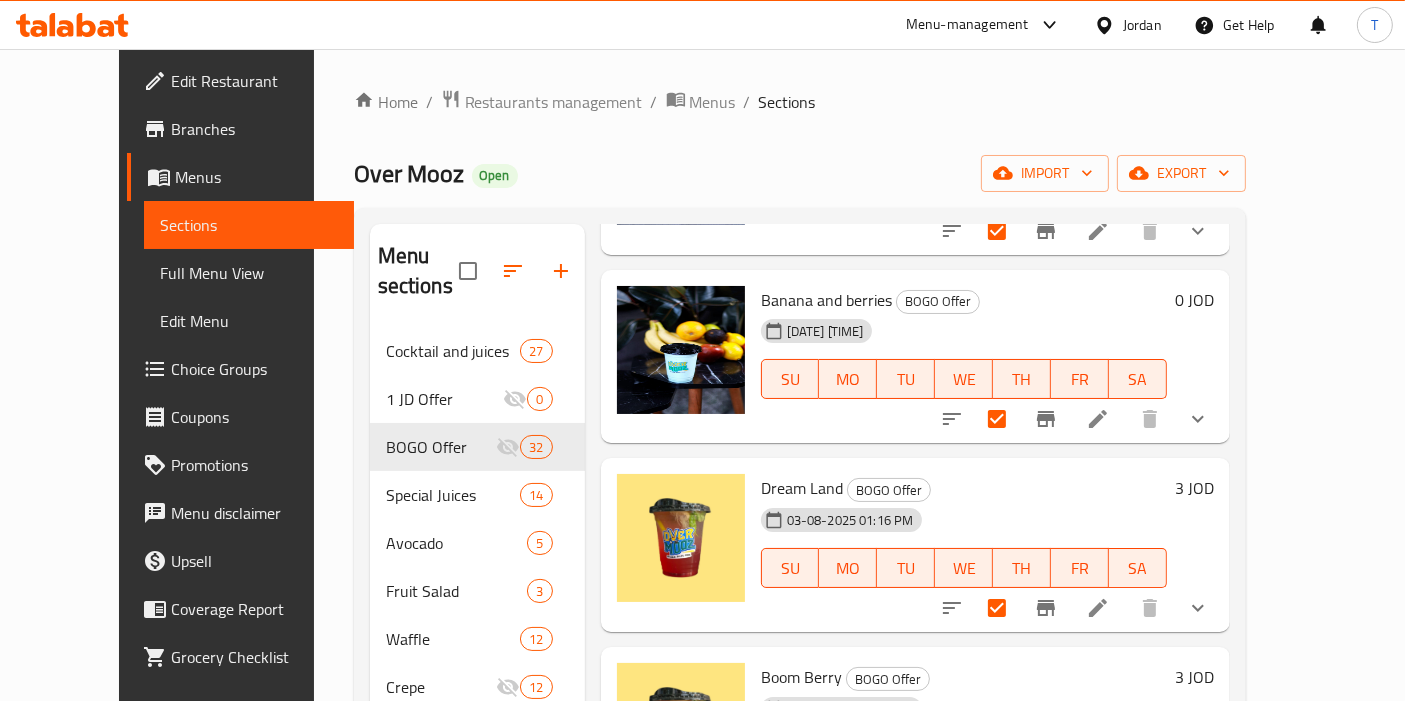 scroll, scrollTop: 1111, scrollLeft: 0, axis: vertical 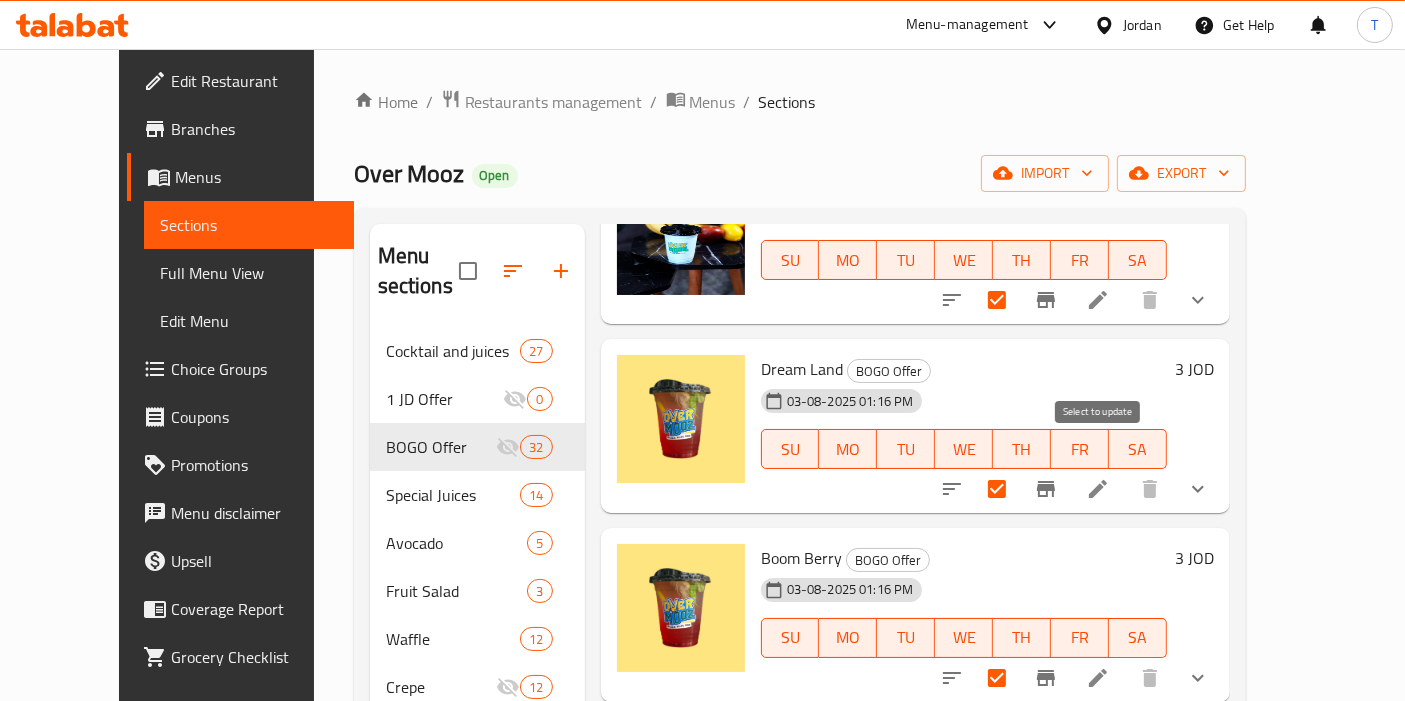 click at bounding box center (997, 489) 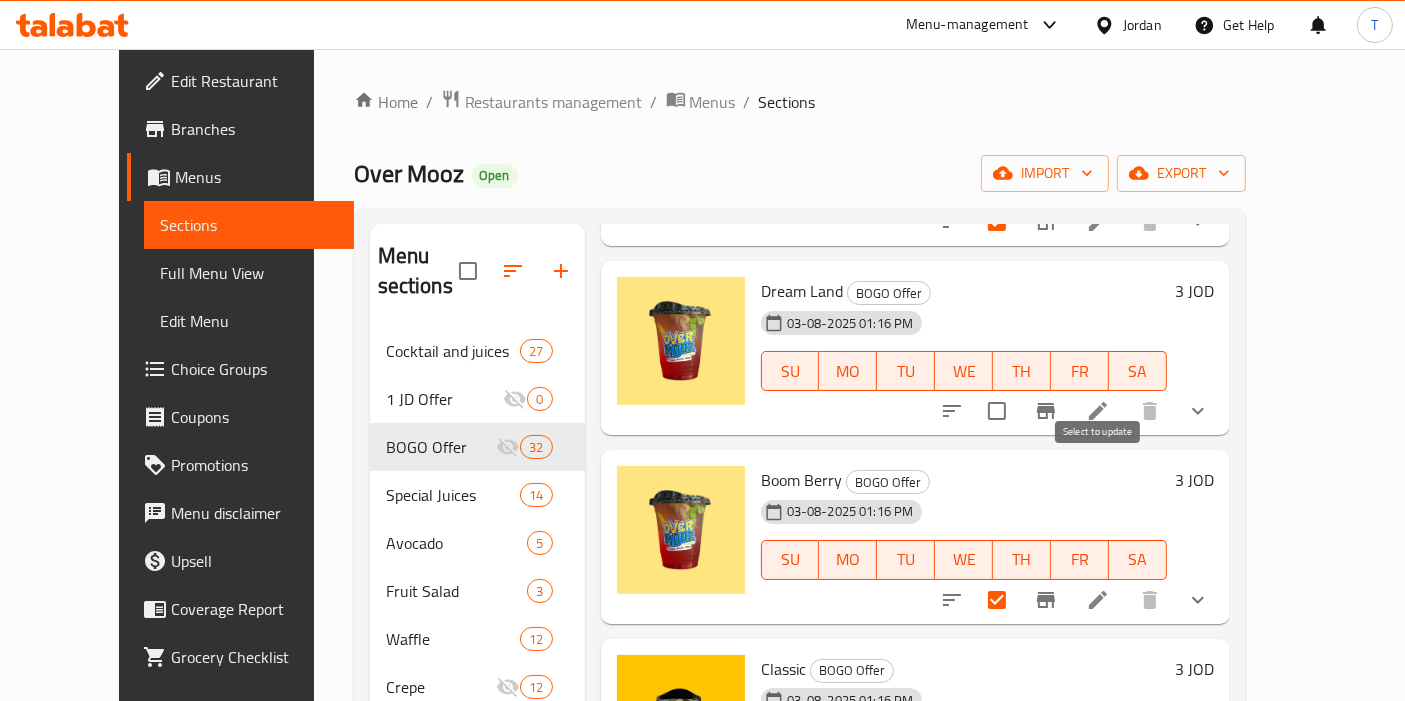 scroll, scrollTop: 1333, scrollLeft: 0, axis: vertical 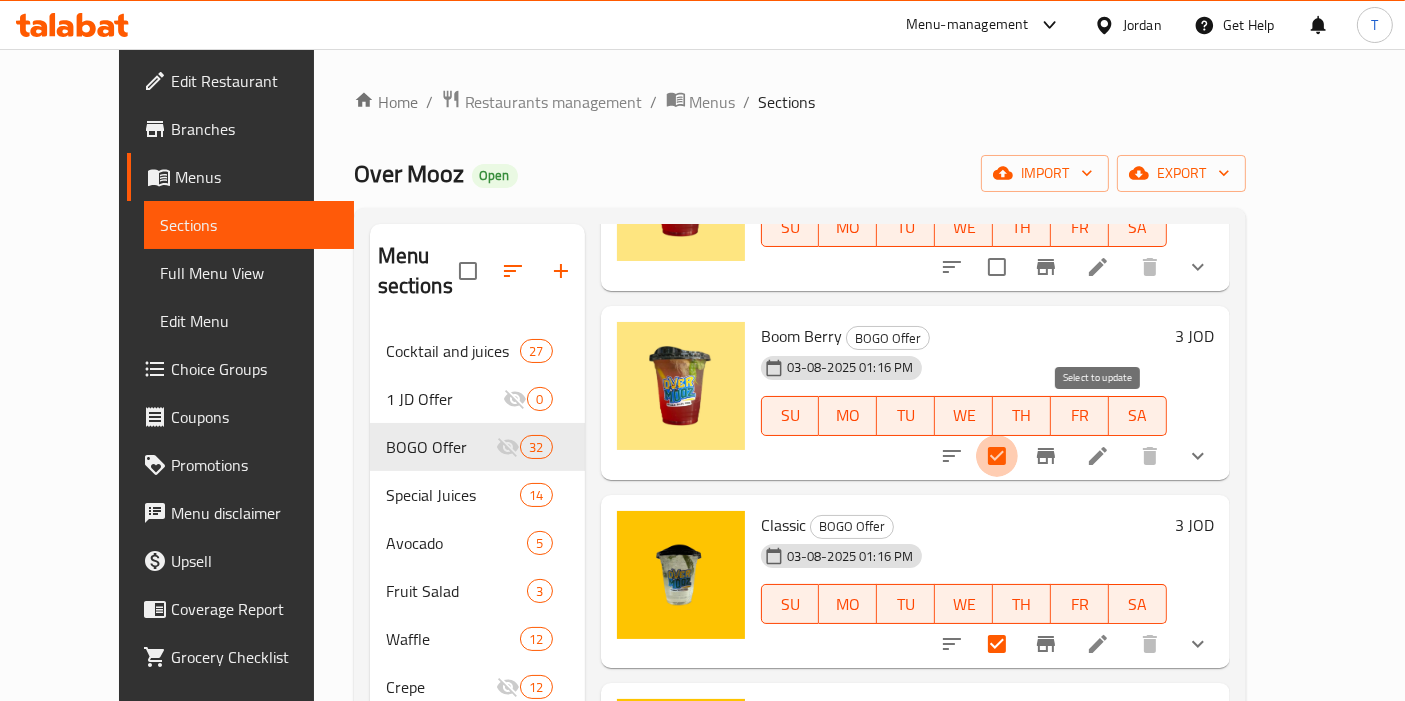 click at bounding box center (997, 456) 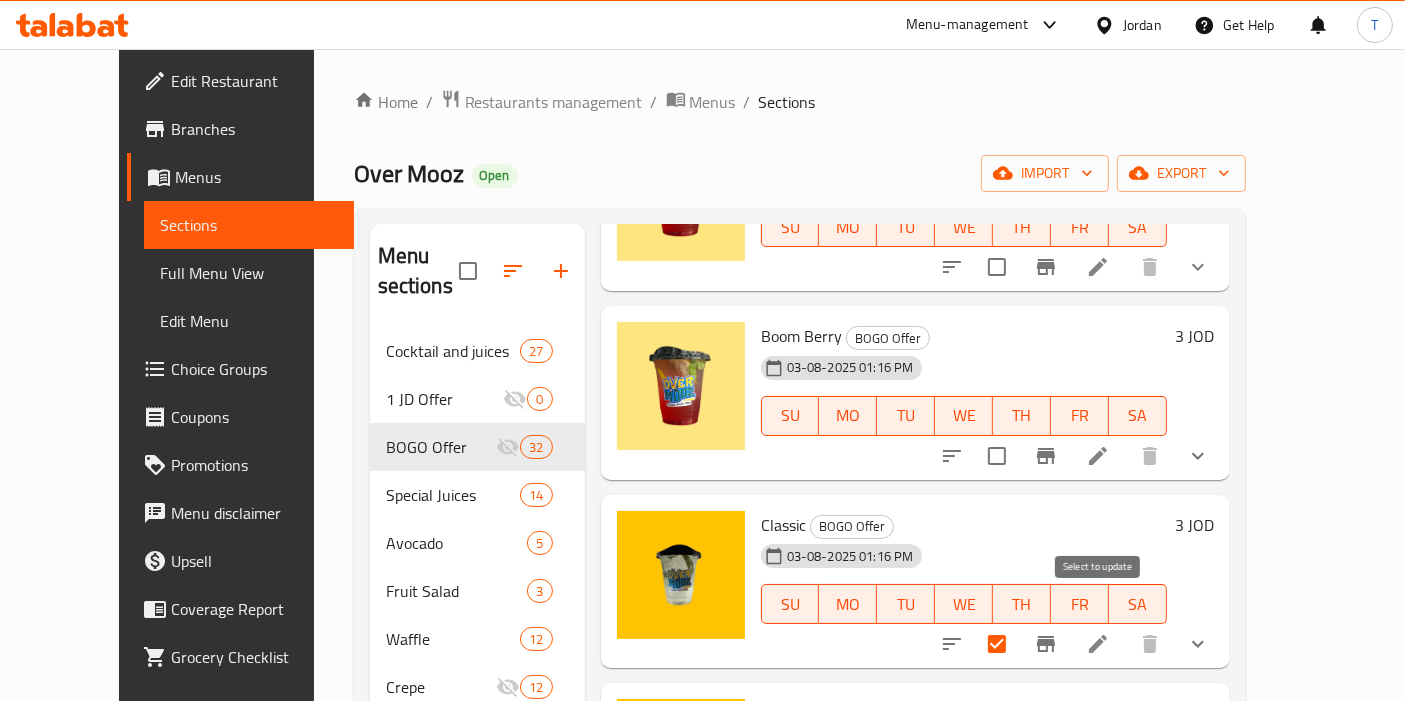 click at bounding box center [997, 644] 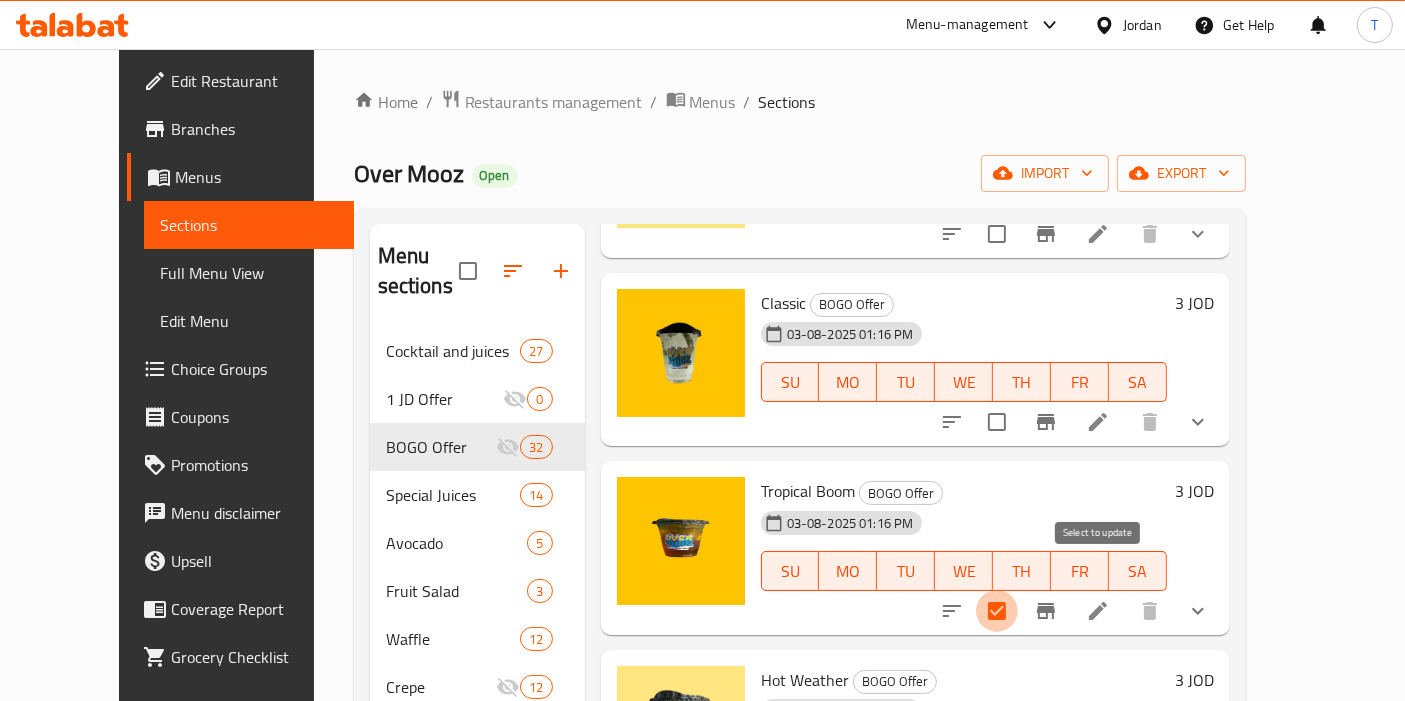 click at bounding box center (997, 611) 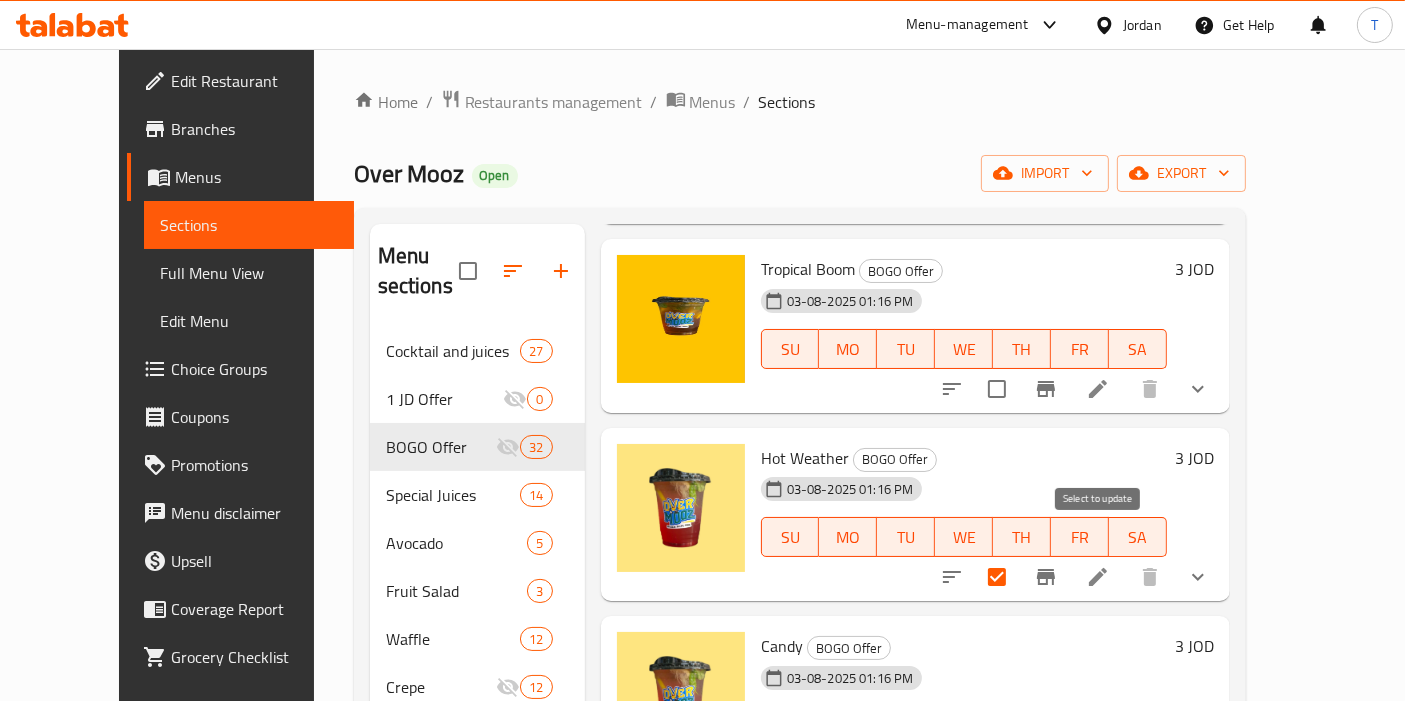 click at bounding box center [997, 577] 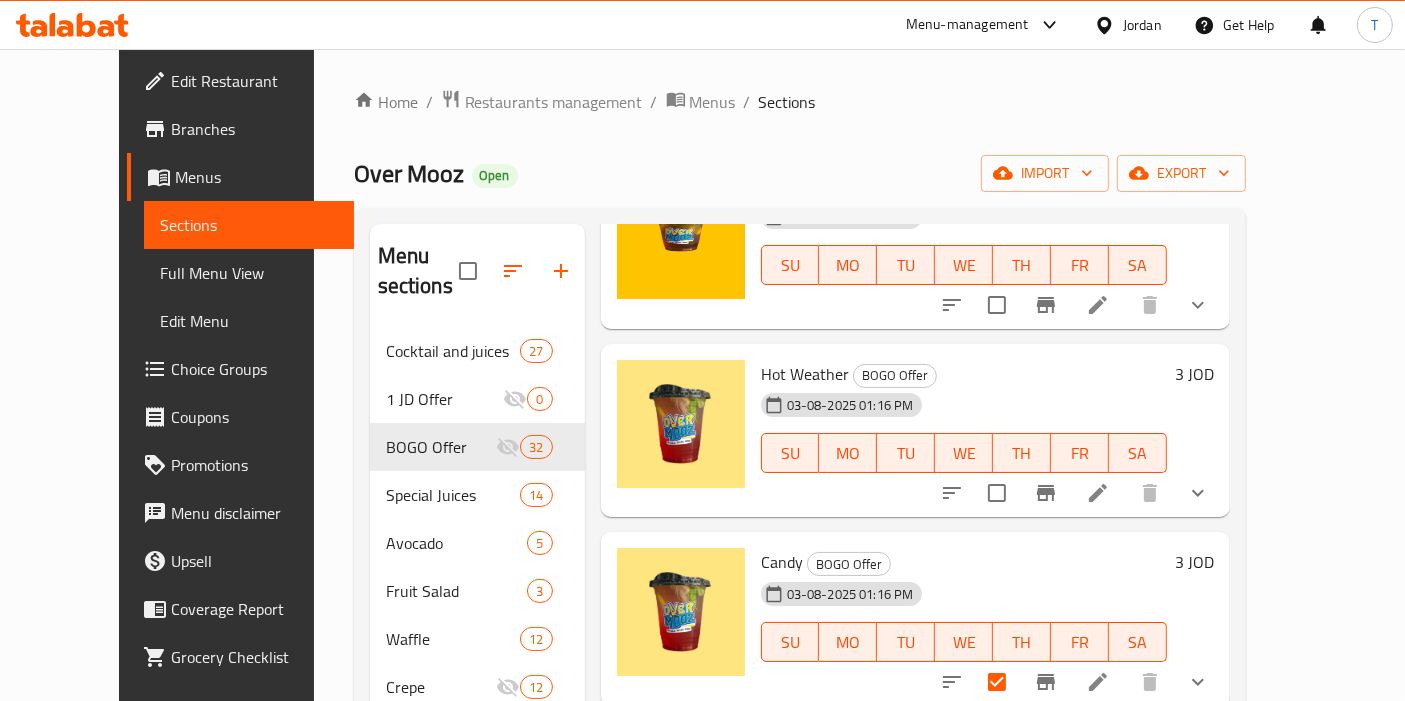 scroll, scrollTop: 2000, scrollLeft: 0, axis: vertical 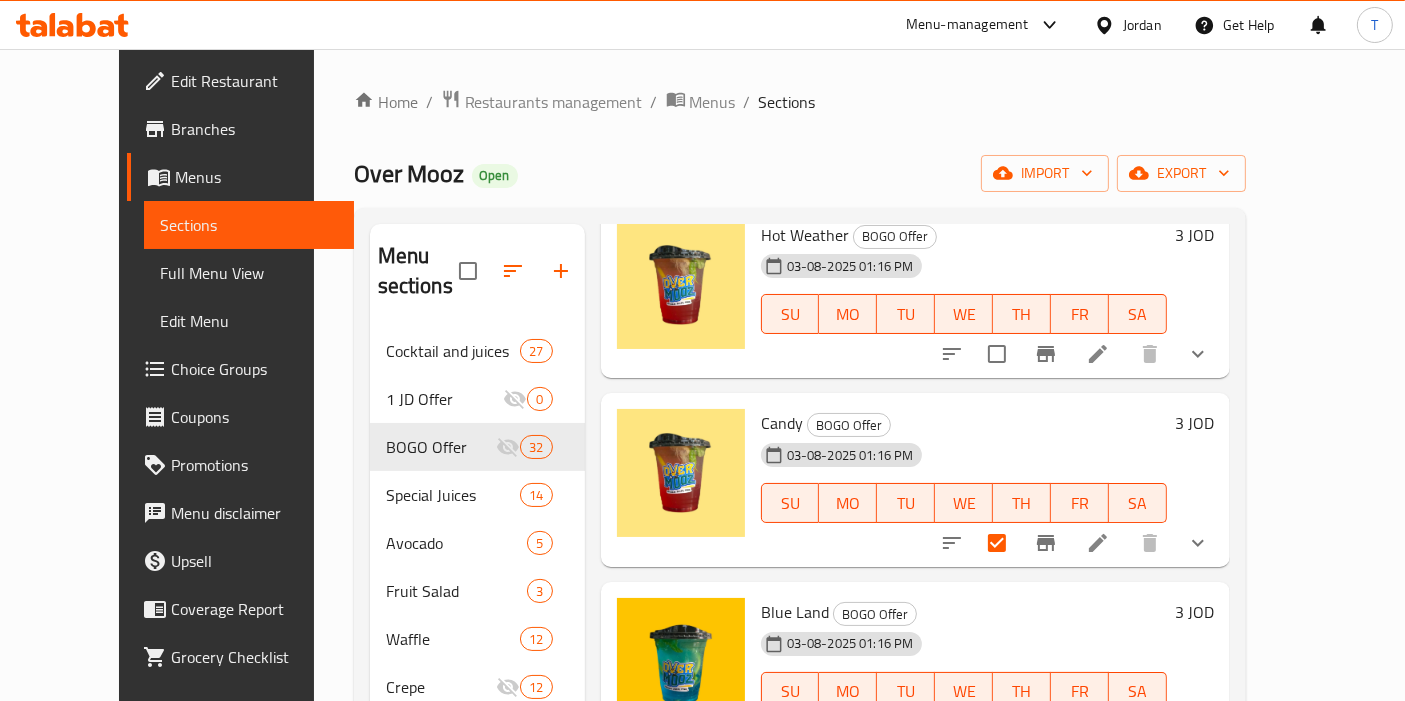 click at bounding box center (997, 543) 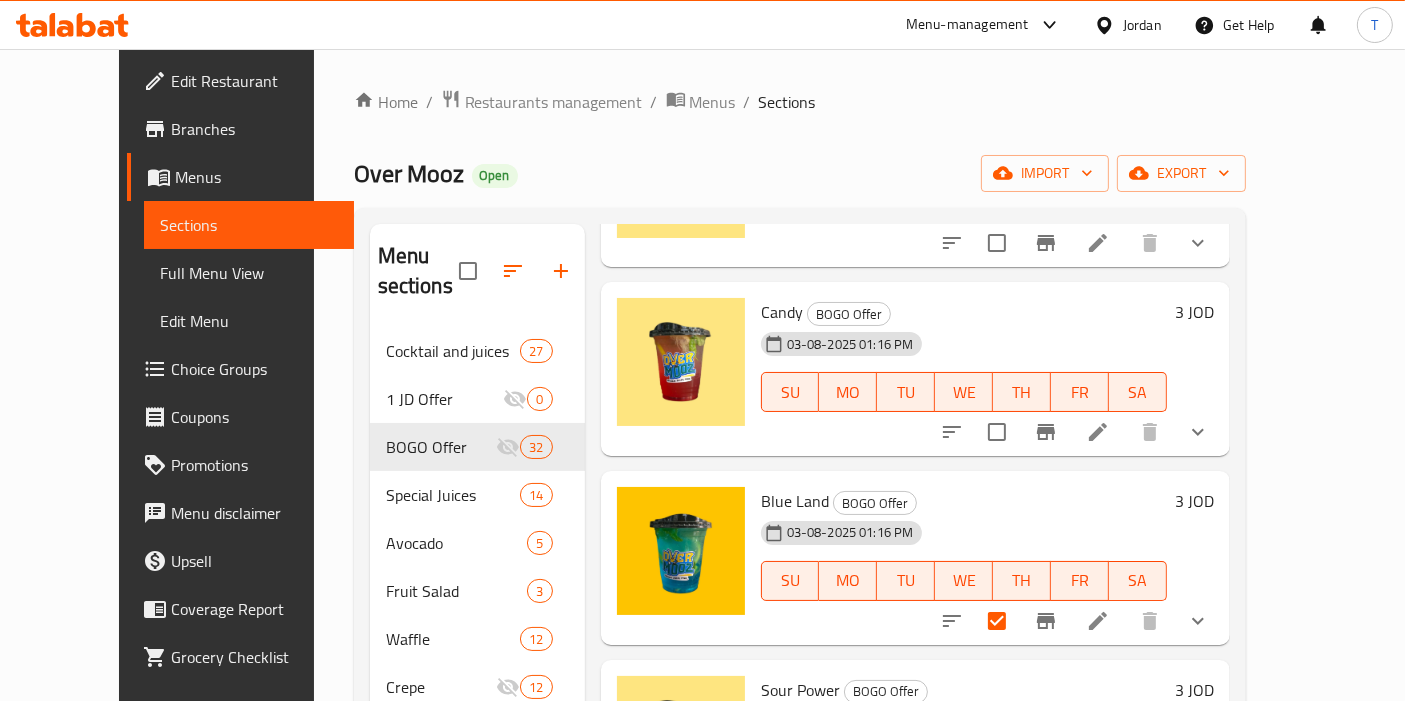 scroll, scrollTop: 2222, scrollLeft: 0, axis: vertical 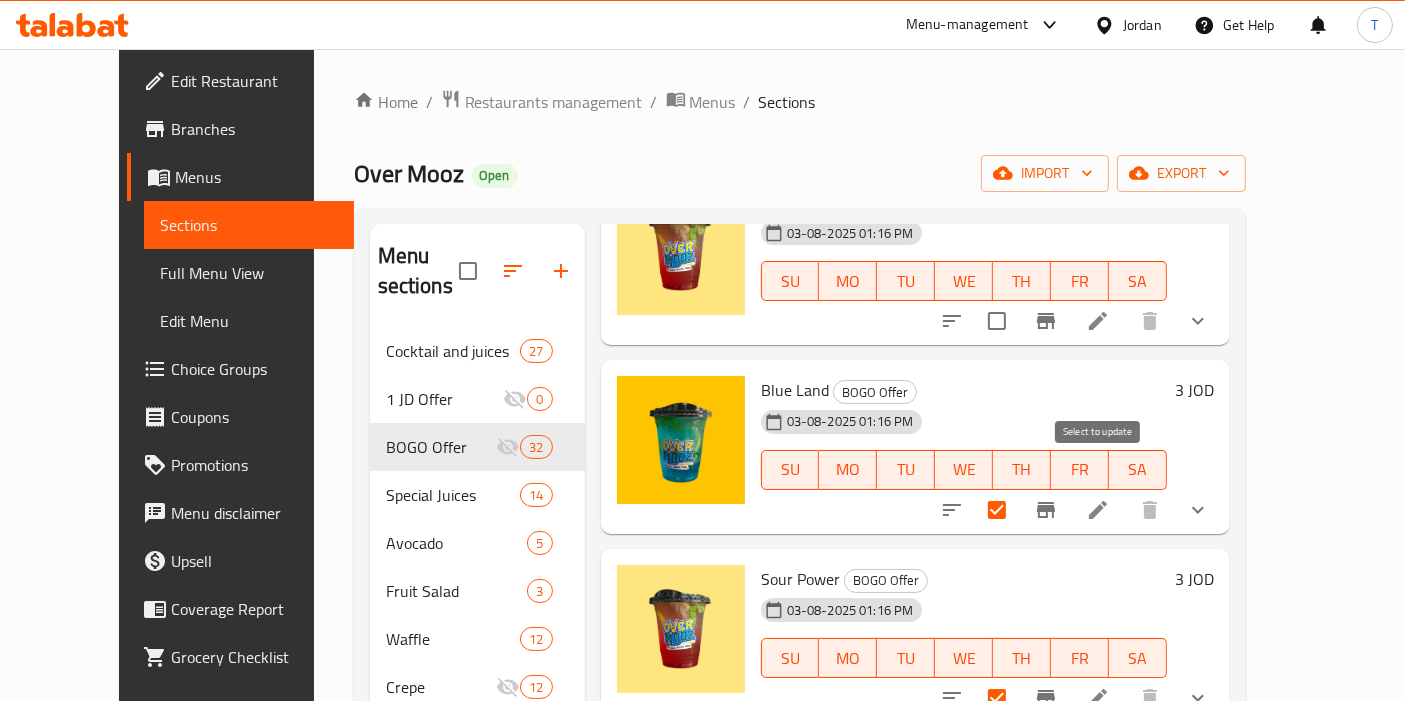 click at bounding box center (997, 510) 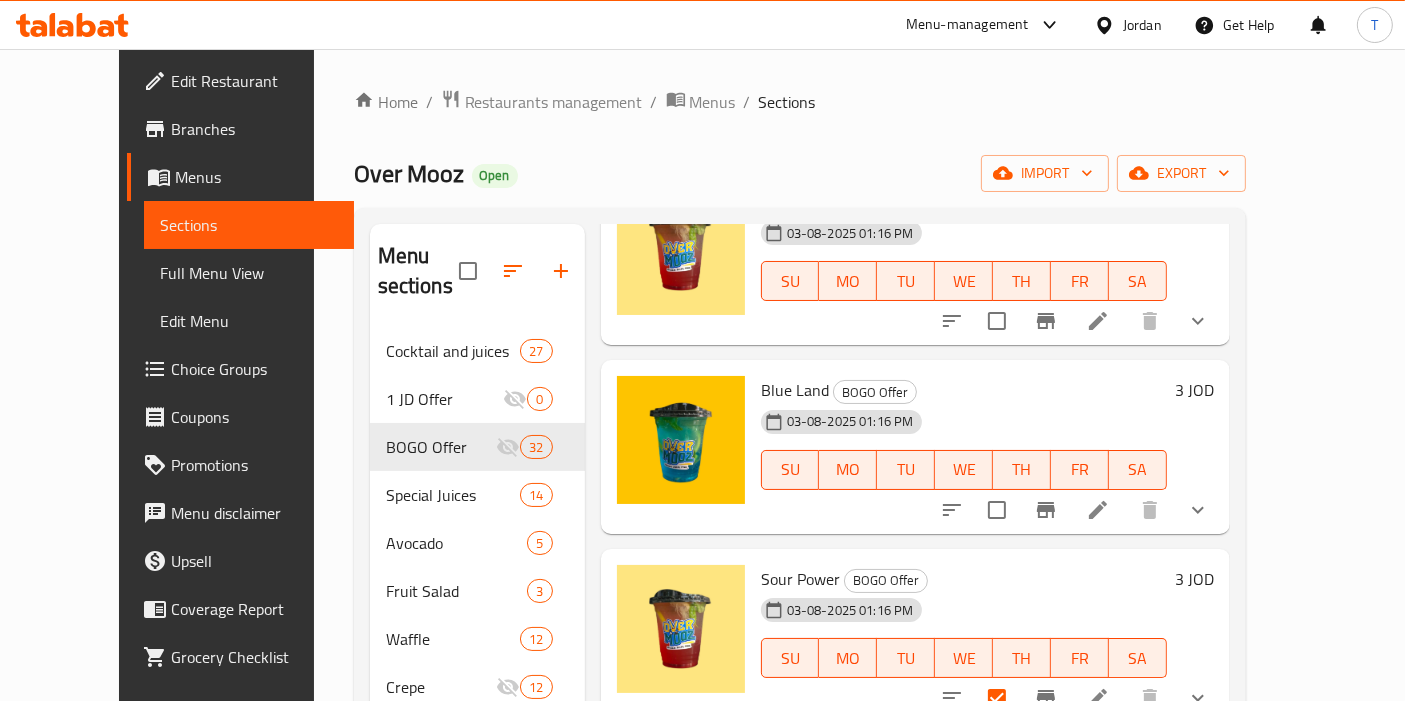 scroll, scrollTop: 2333, scrollLeft: 0, axis: vertical 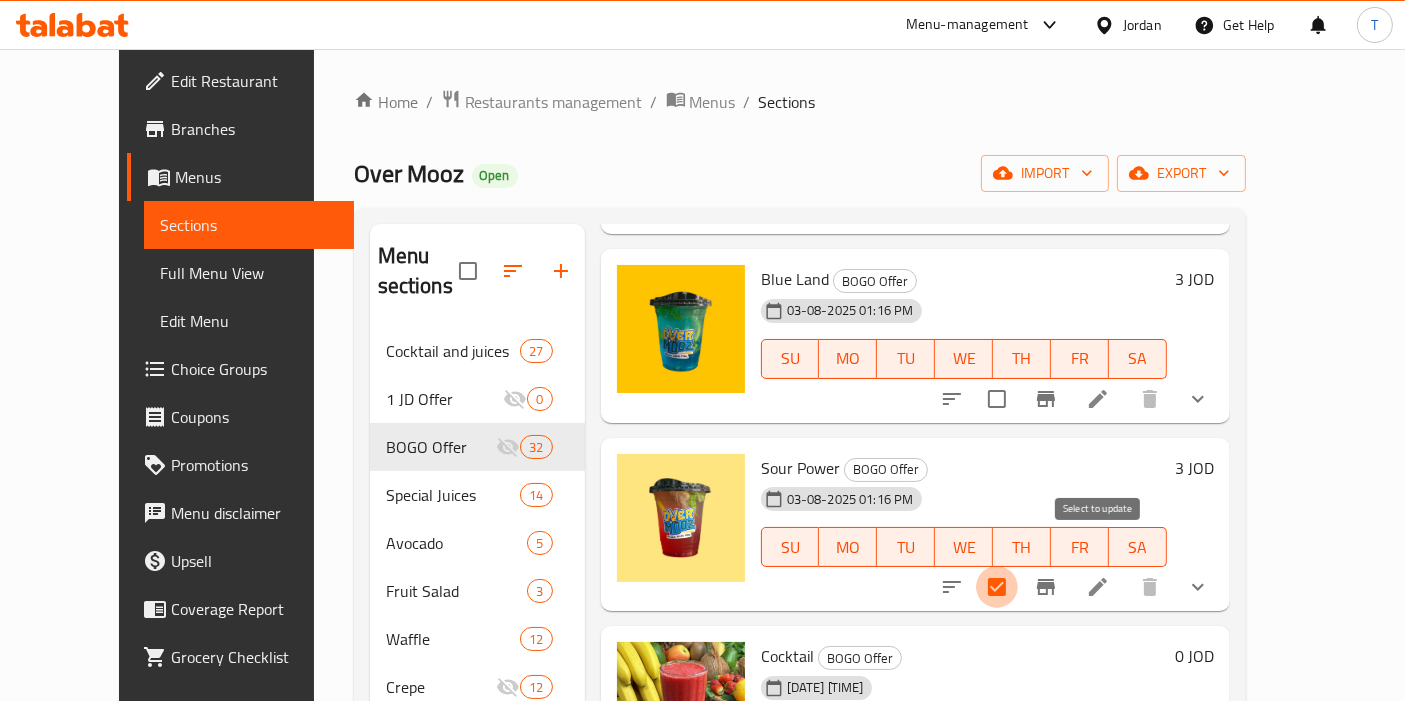 click at bounding box center [997, 587] 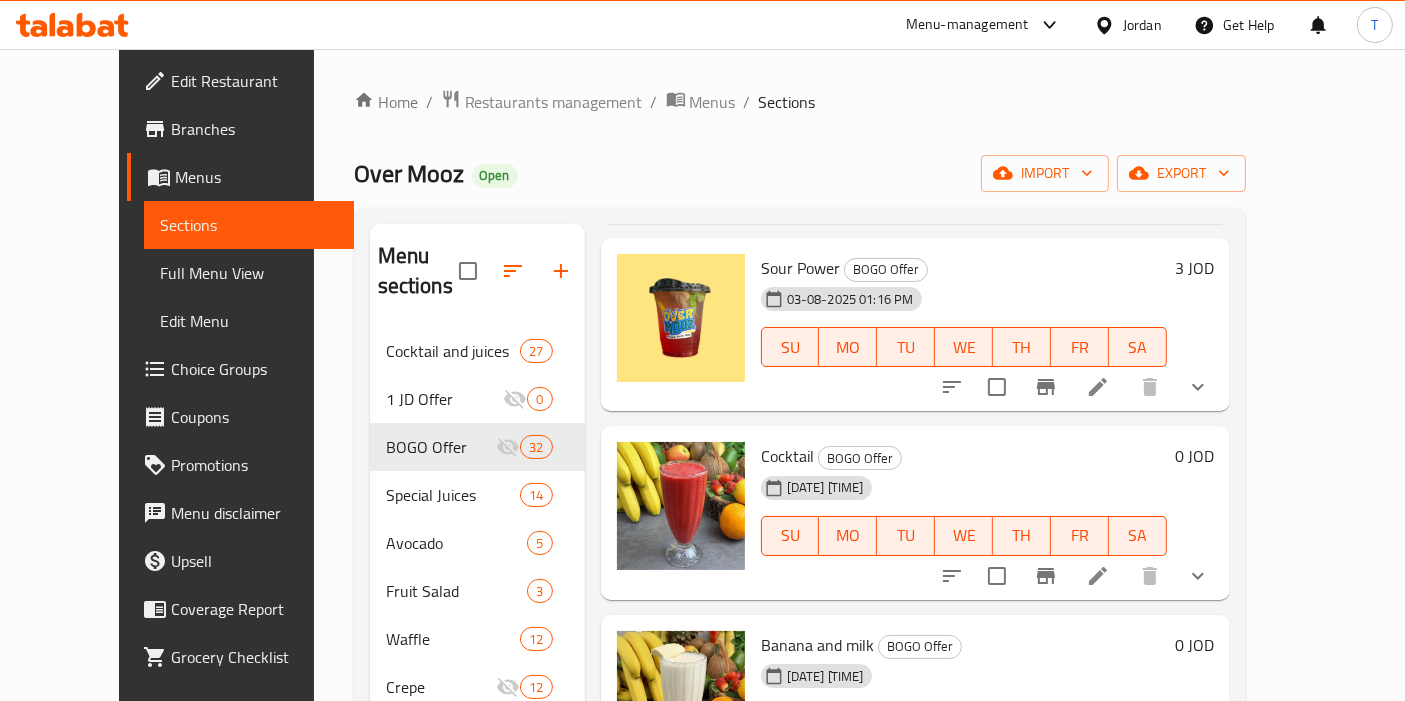 scroll, scrollTop: 2555, scrollLeft: 0, axis: vertical 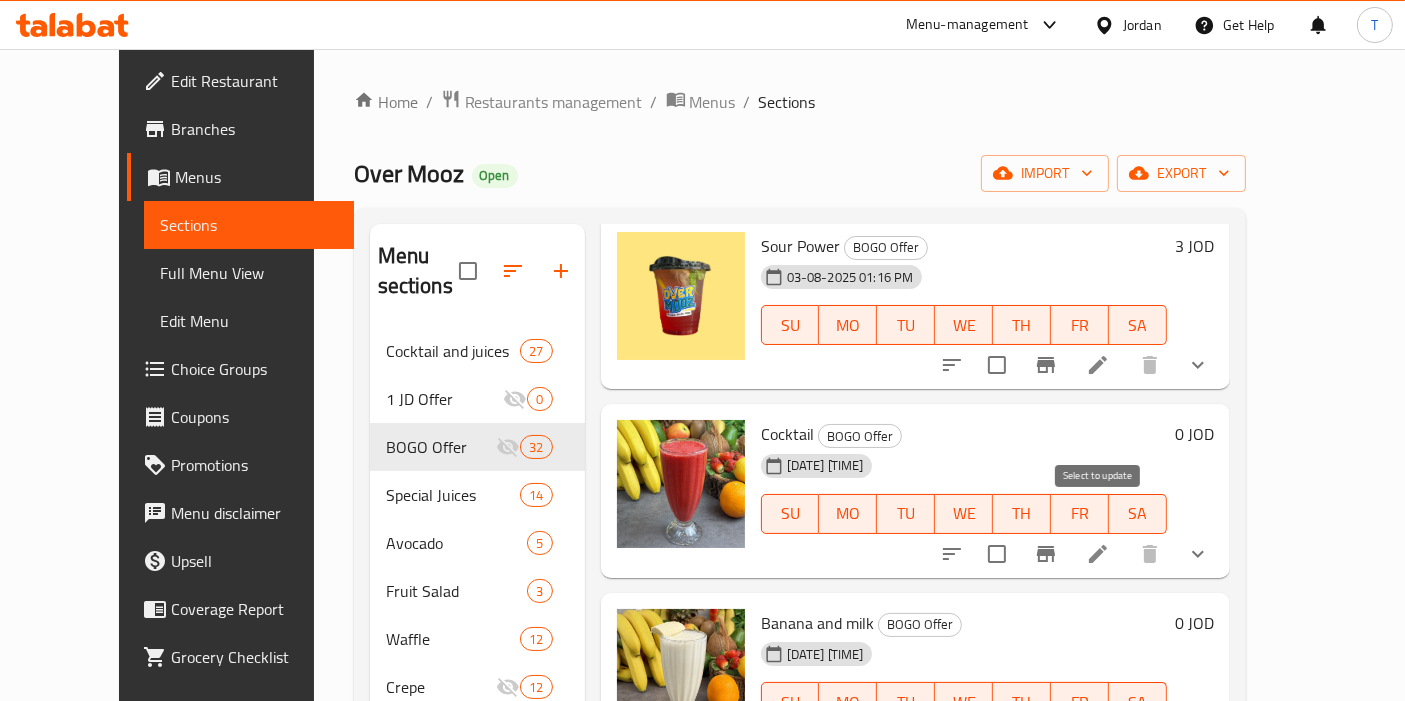 click at bounding box center (997, 554) 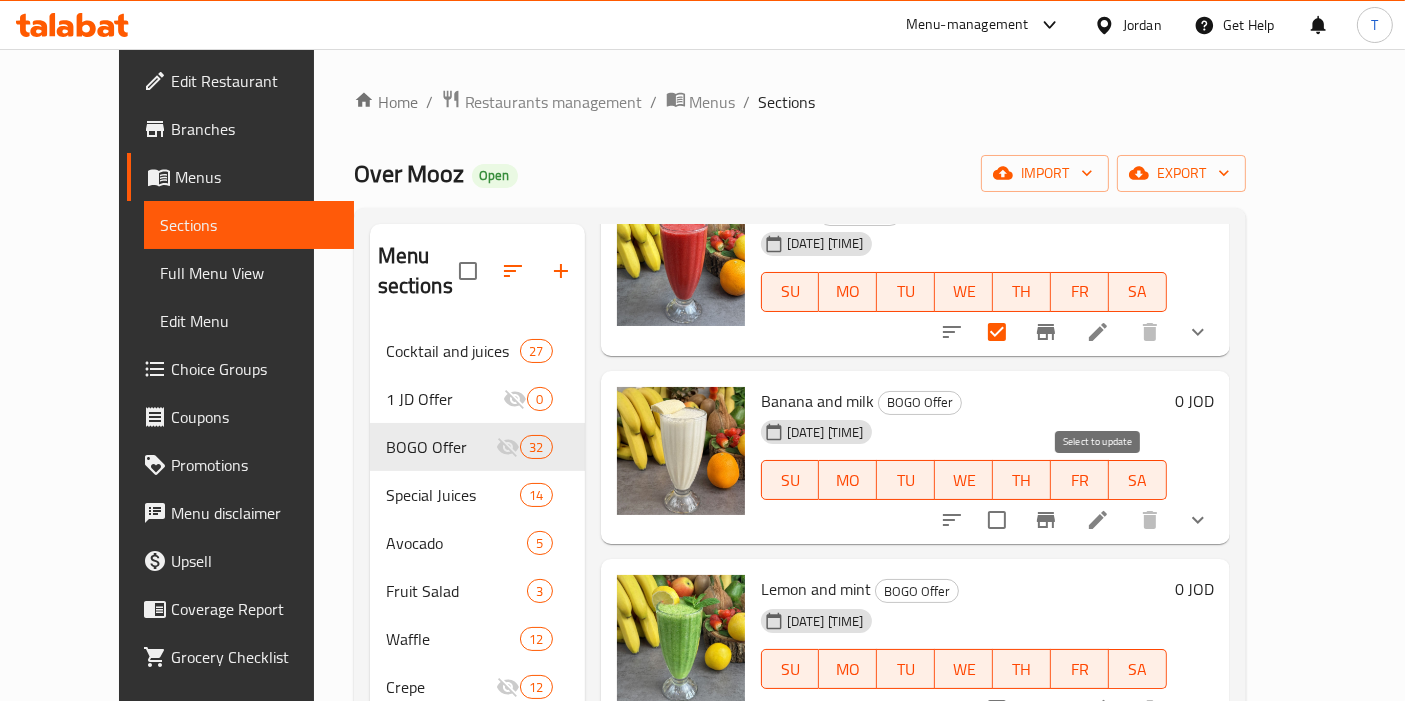 click at bounding box center [997, 520] 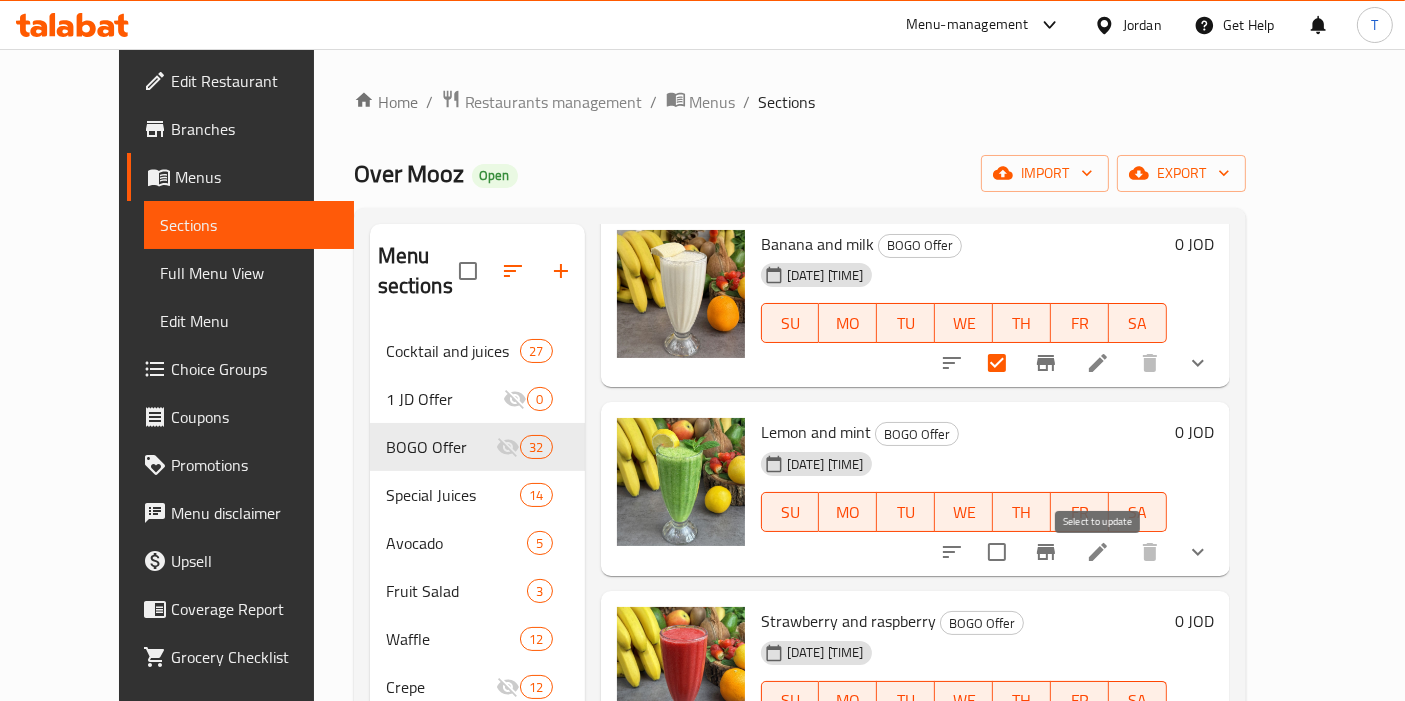 scroll, scrollTop: 3111, scrollLeft: 0, axis: vertical 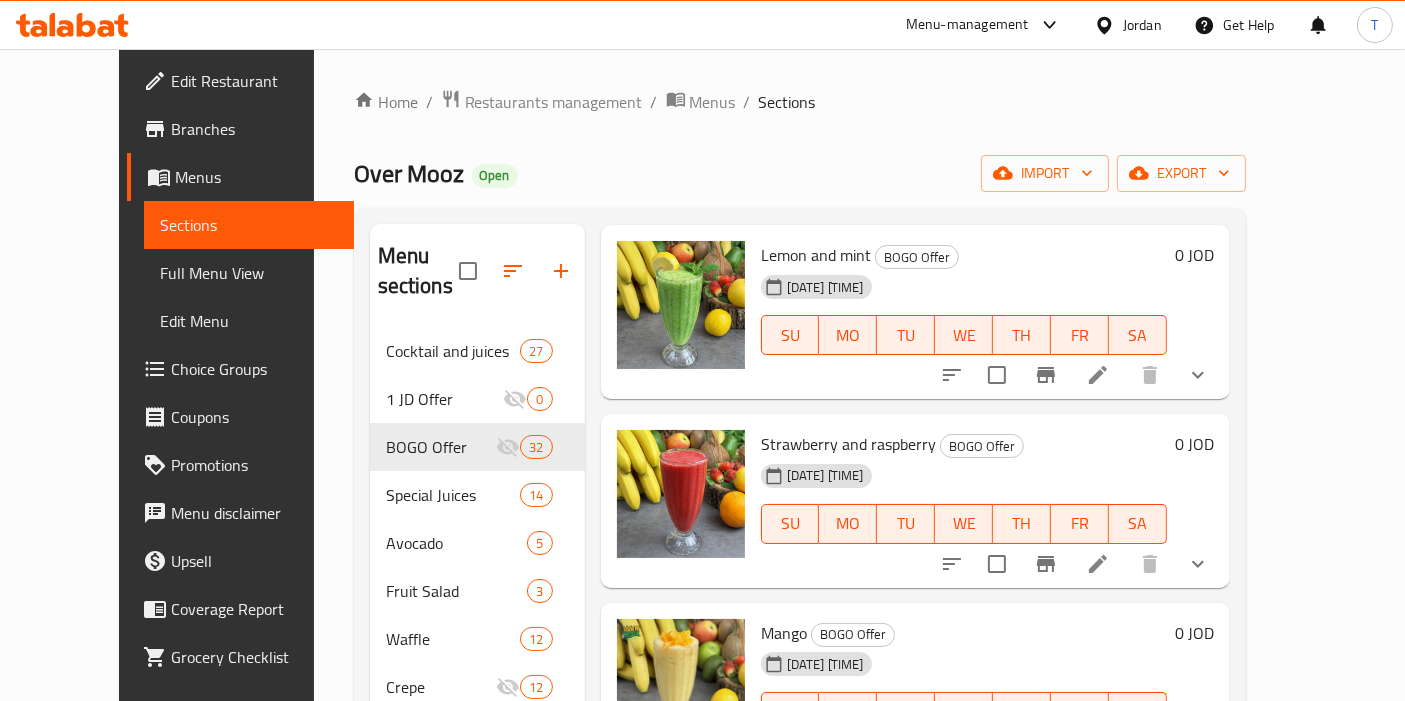 click at bounding box center [997, 375] 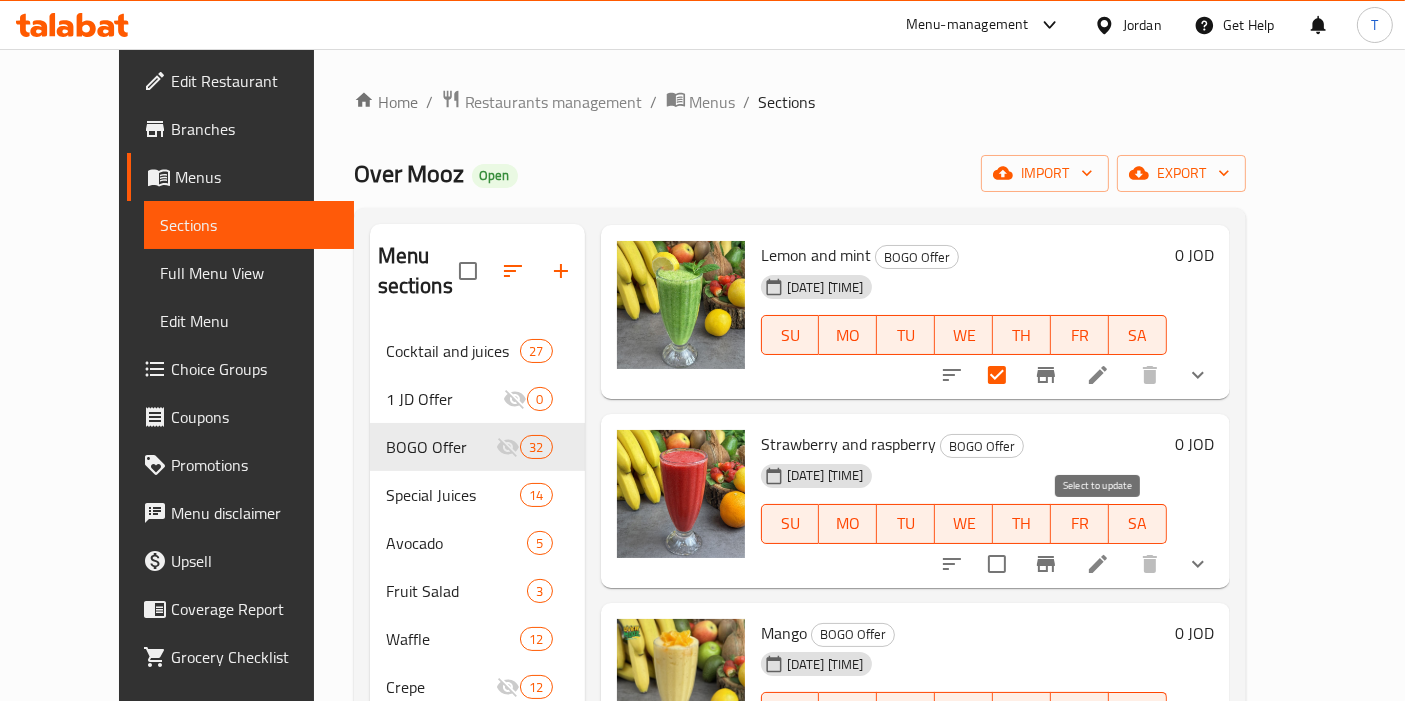click at bounding box center (997, 564) 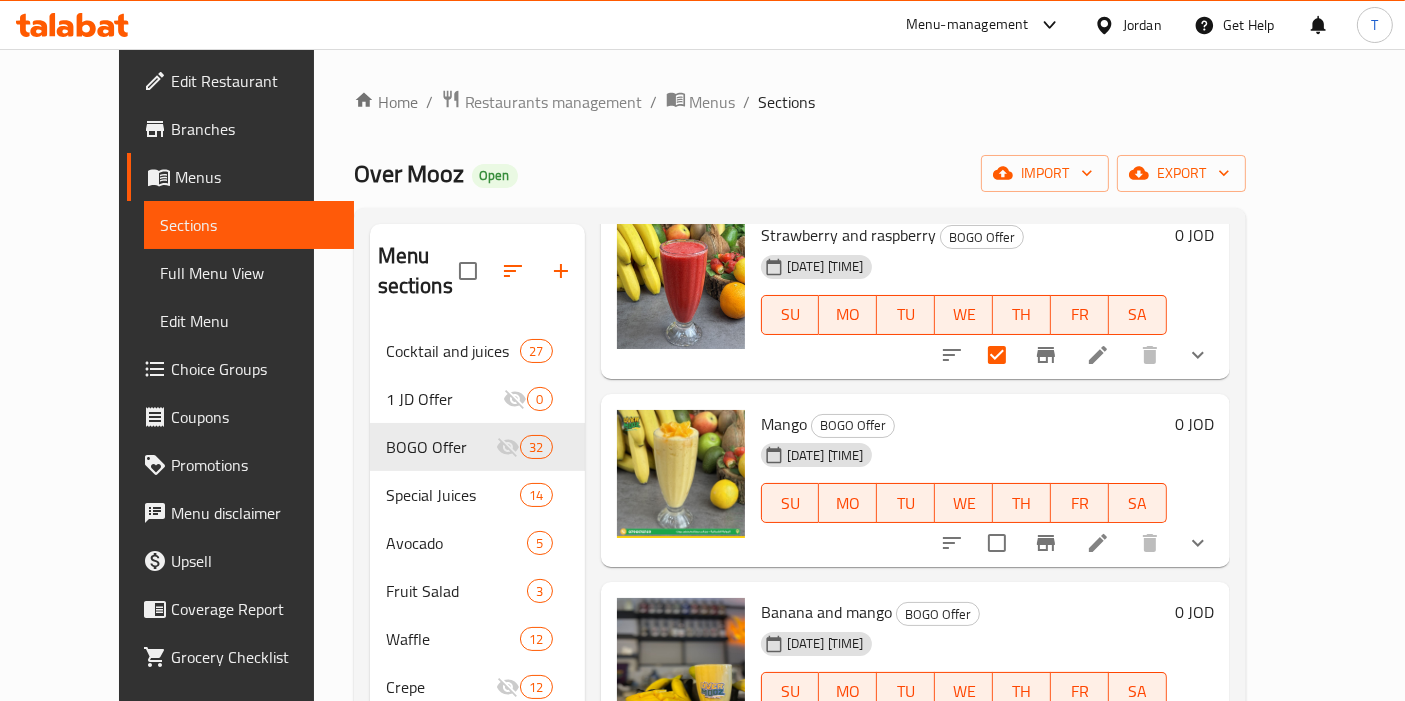 scroll, scrollTop: 3333, scrollLeft: 0, axis: vertical 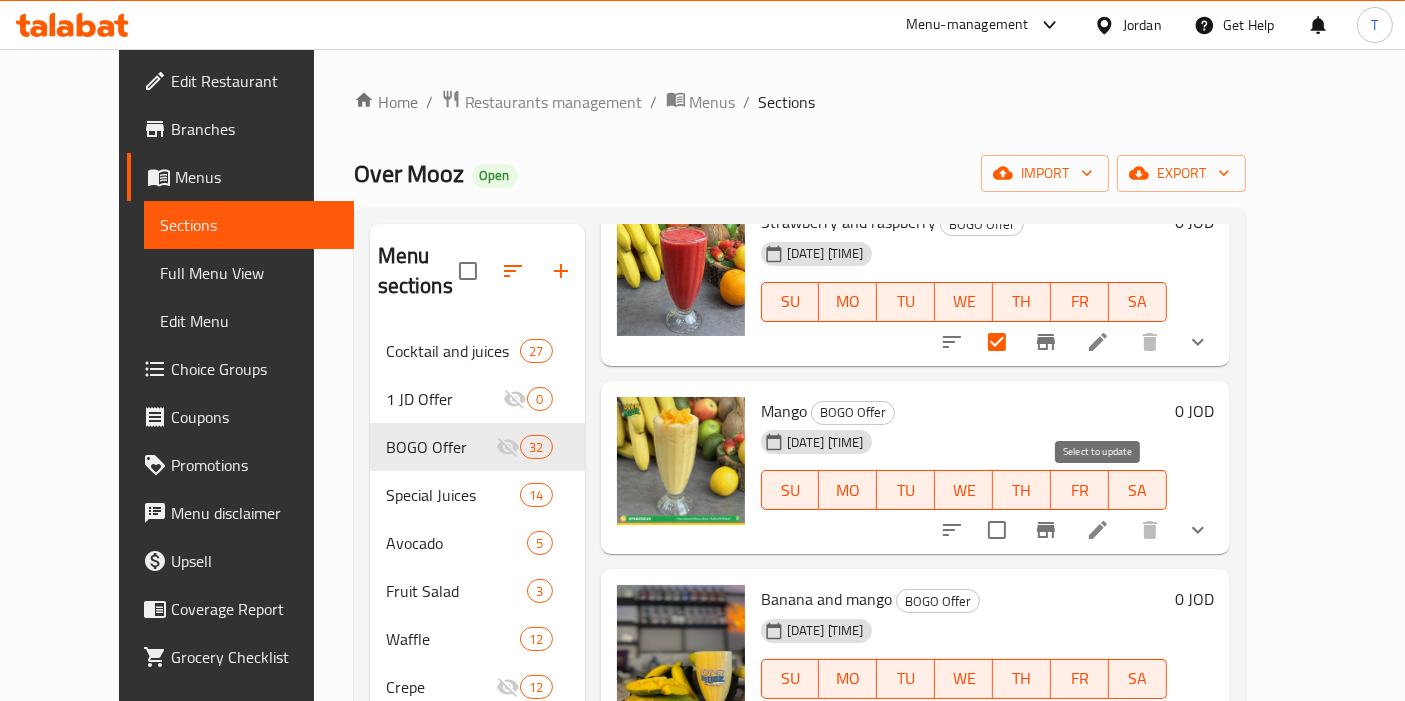 click at bounding box center [997, 530] 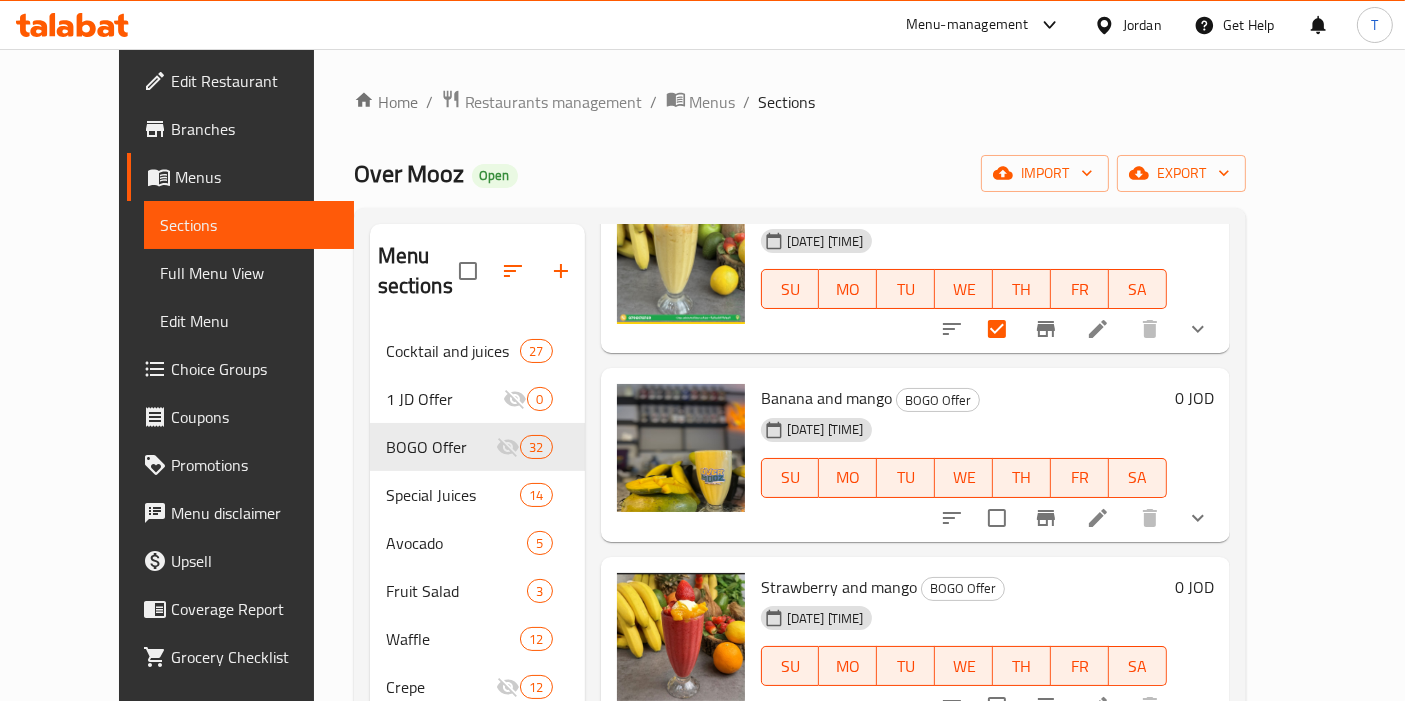 scroll, scrollTop: 3555, scrollLeft: 0, axis: vertical 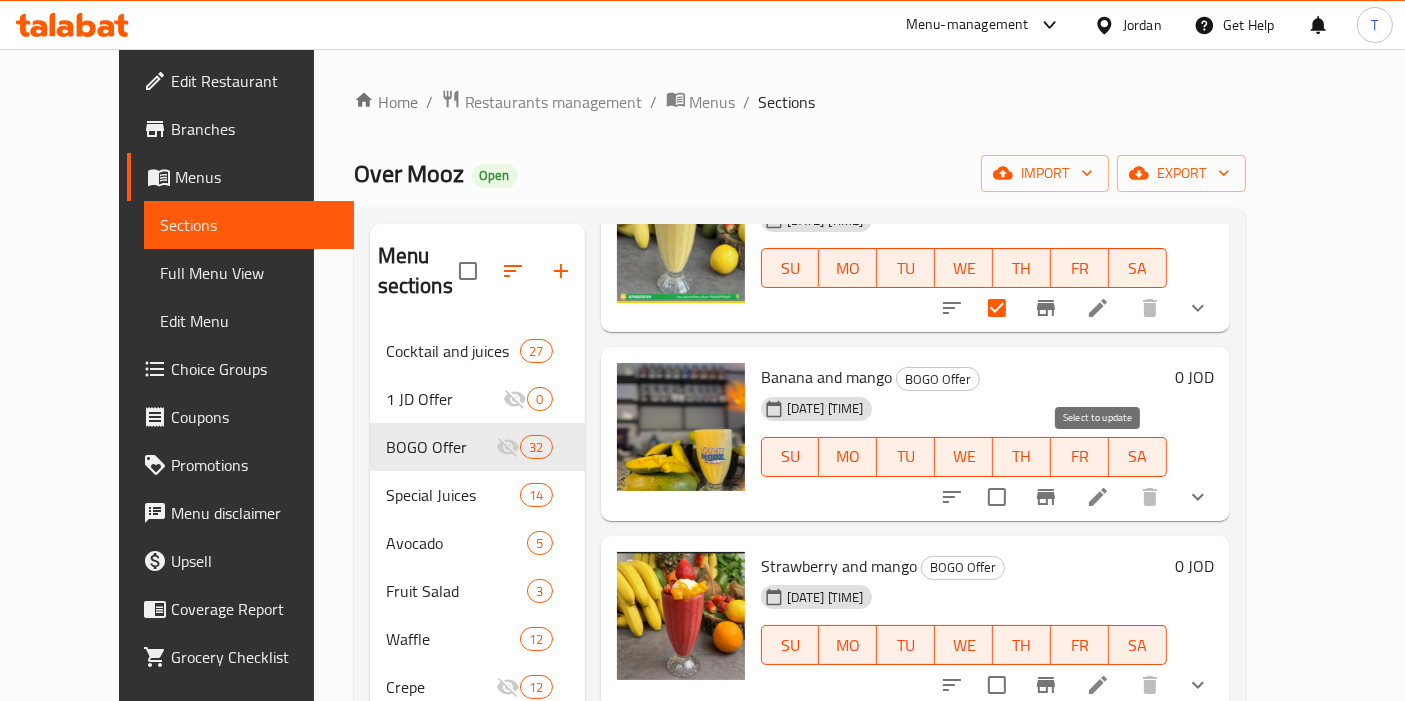 click at bounding box center [997, 497] 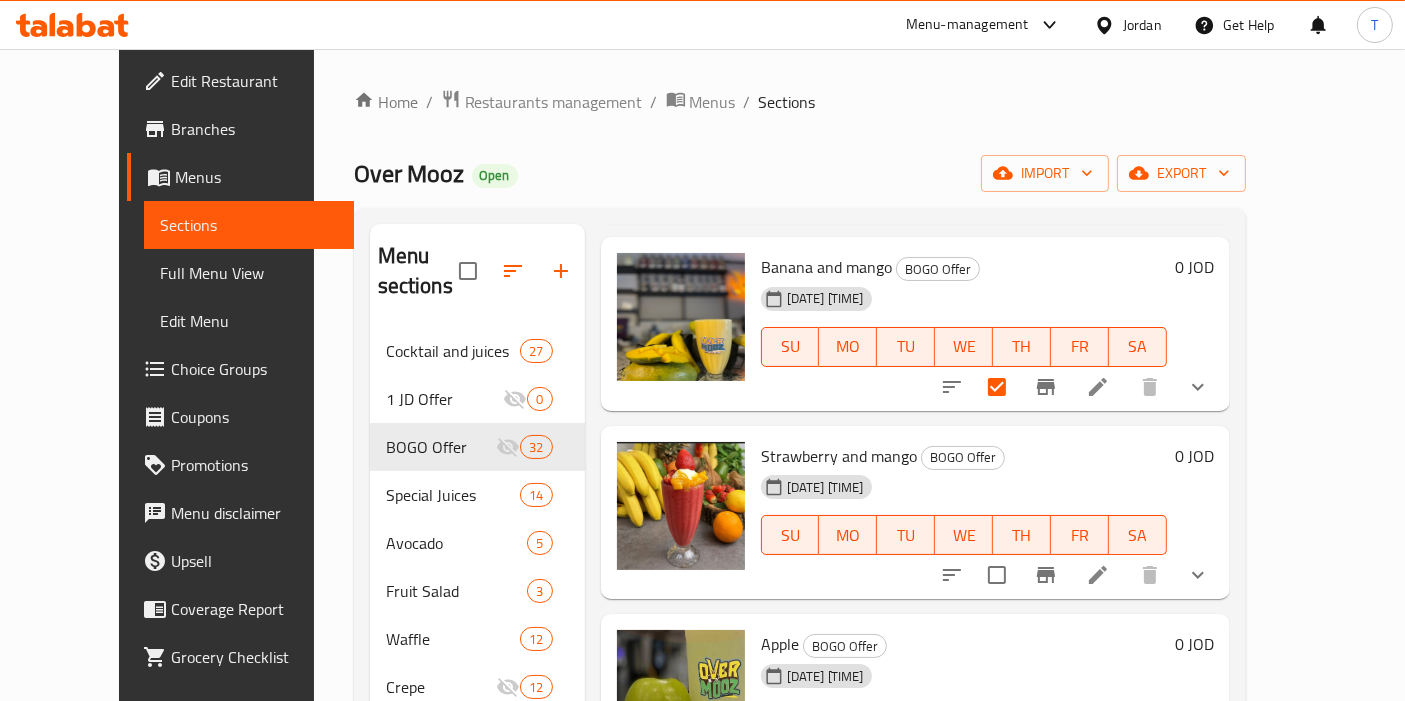 scroll, scrollTop: 3777, scrollLeft: 0, axis: vertical 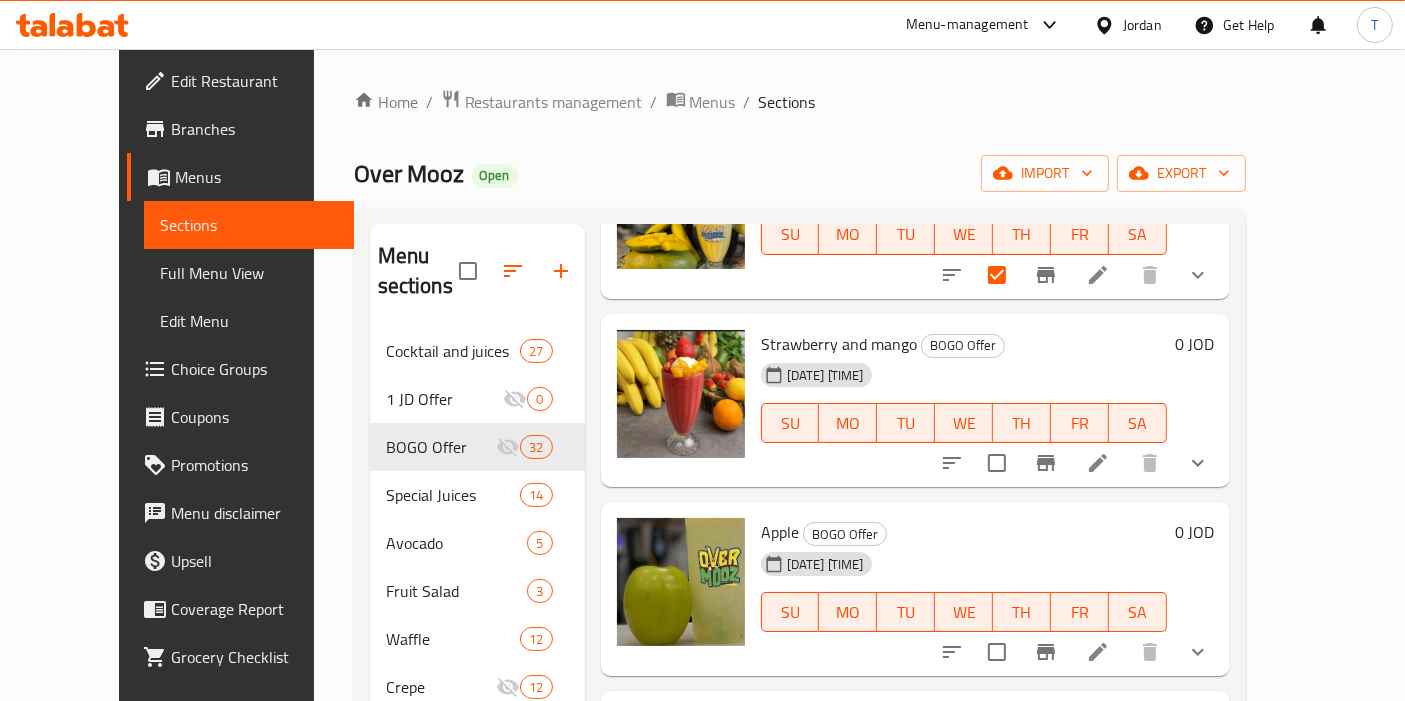 click at bounding box center (997, 463) 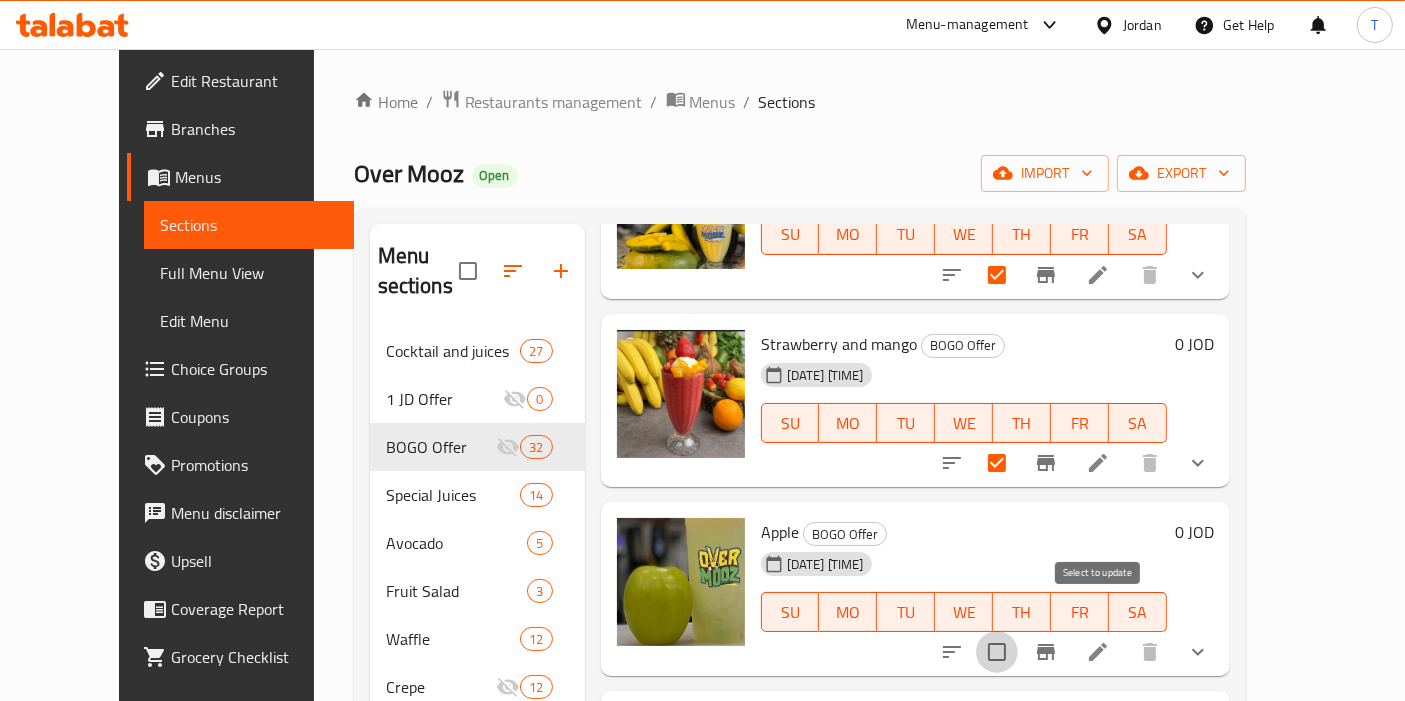 click at bounding box center [997, 652] 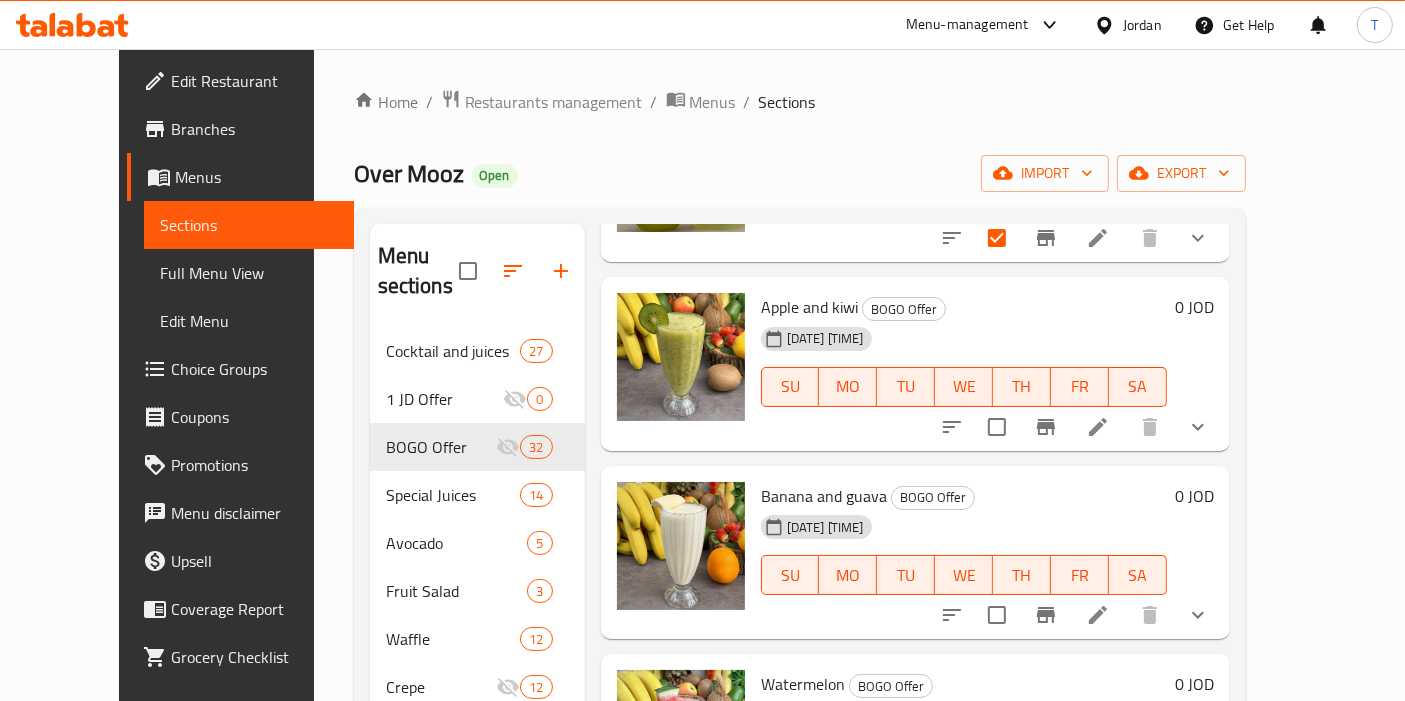 scroll, scrollTop: 4222, scrollLeft: 0, axis: vertical 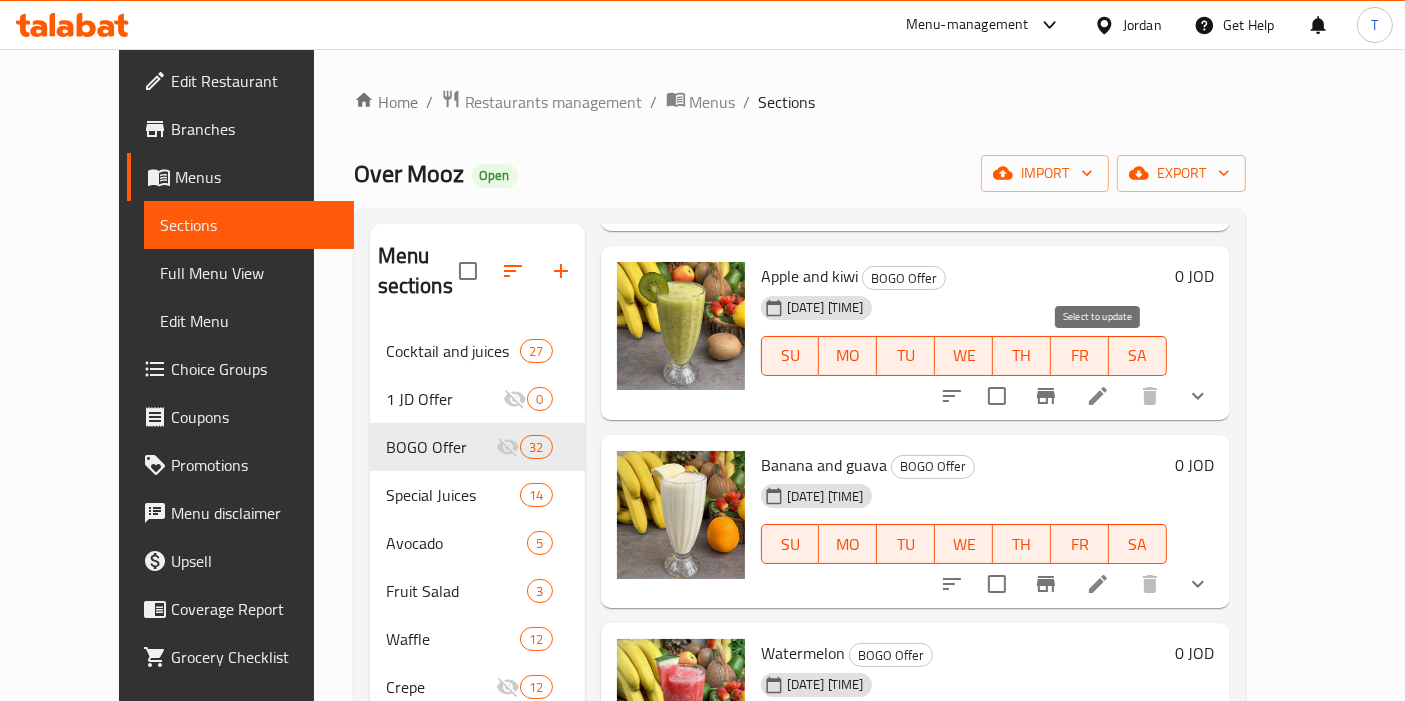 click at bounding box center [997, 396] 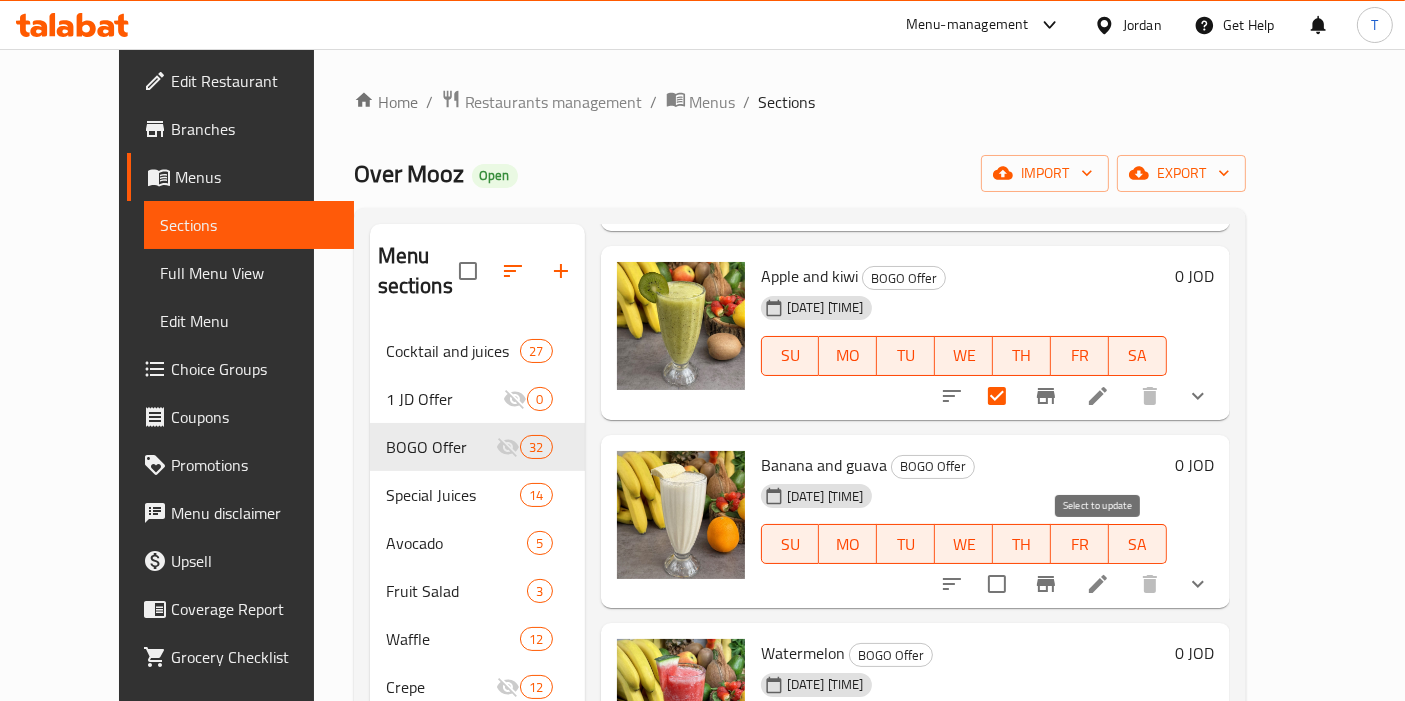 click at bounding box center [997, 584] 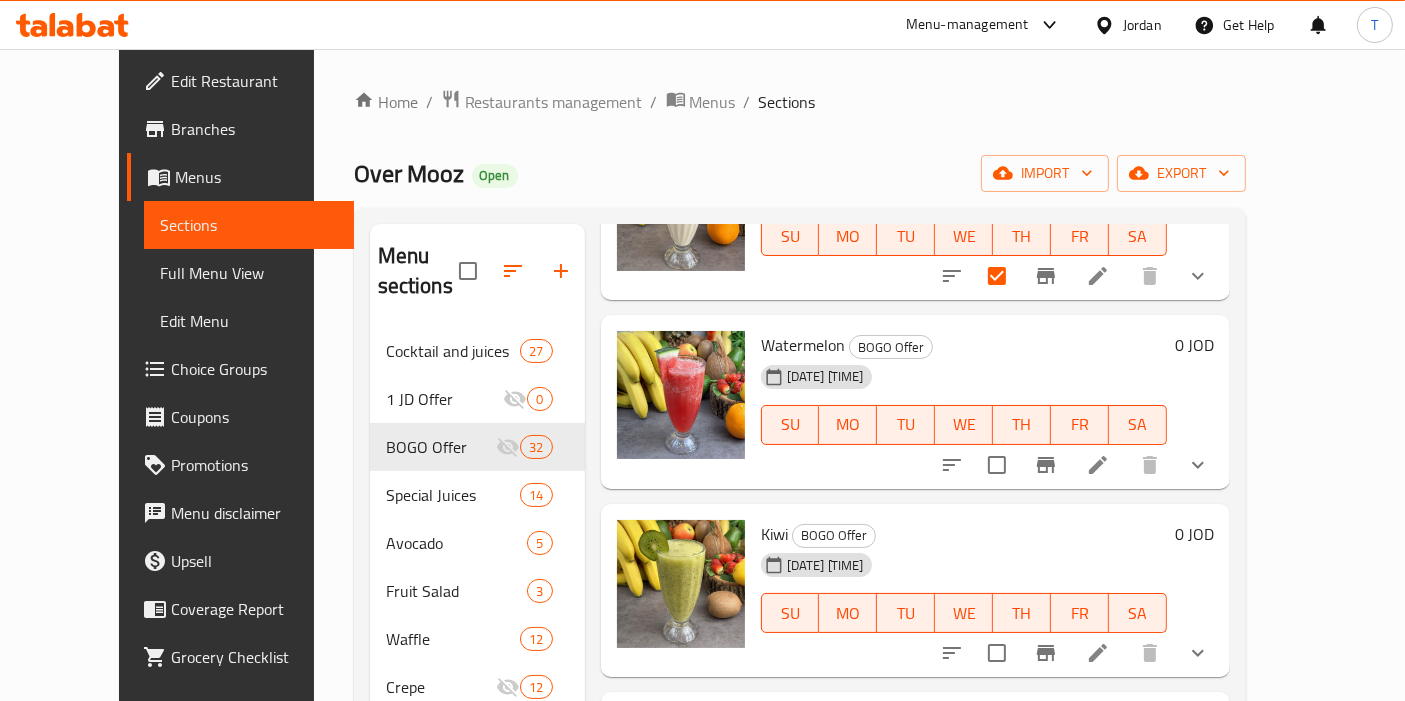 scroll, scrollTop: 4555, scrollLeft: 0, axis: vertical 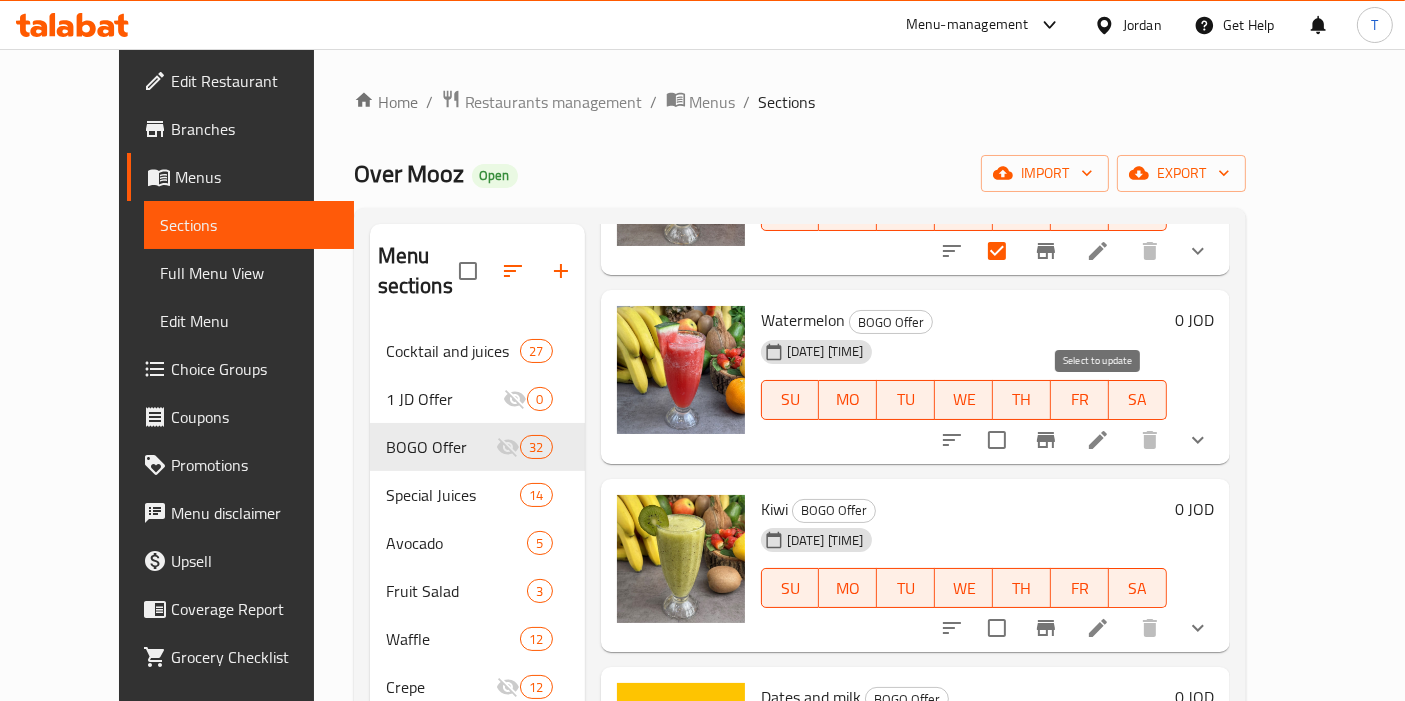 click at bounding box center [997, 440] 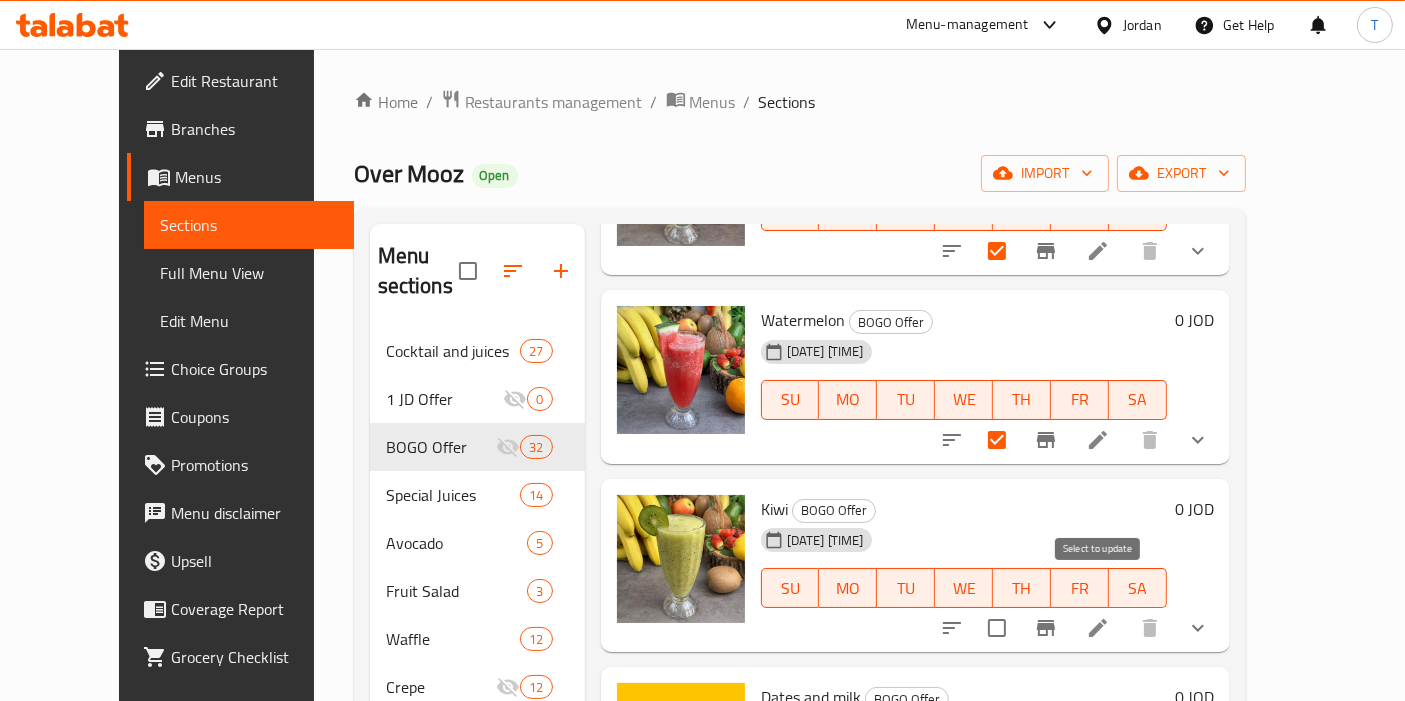 click at bounding box center (997, 628) 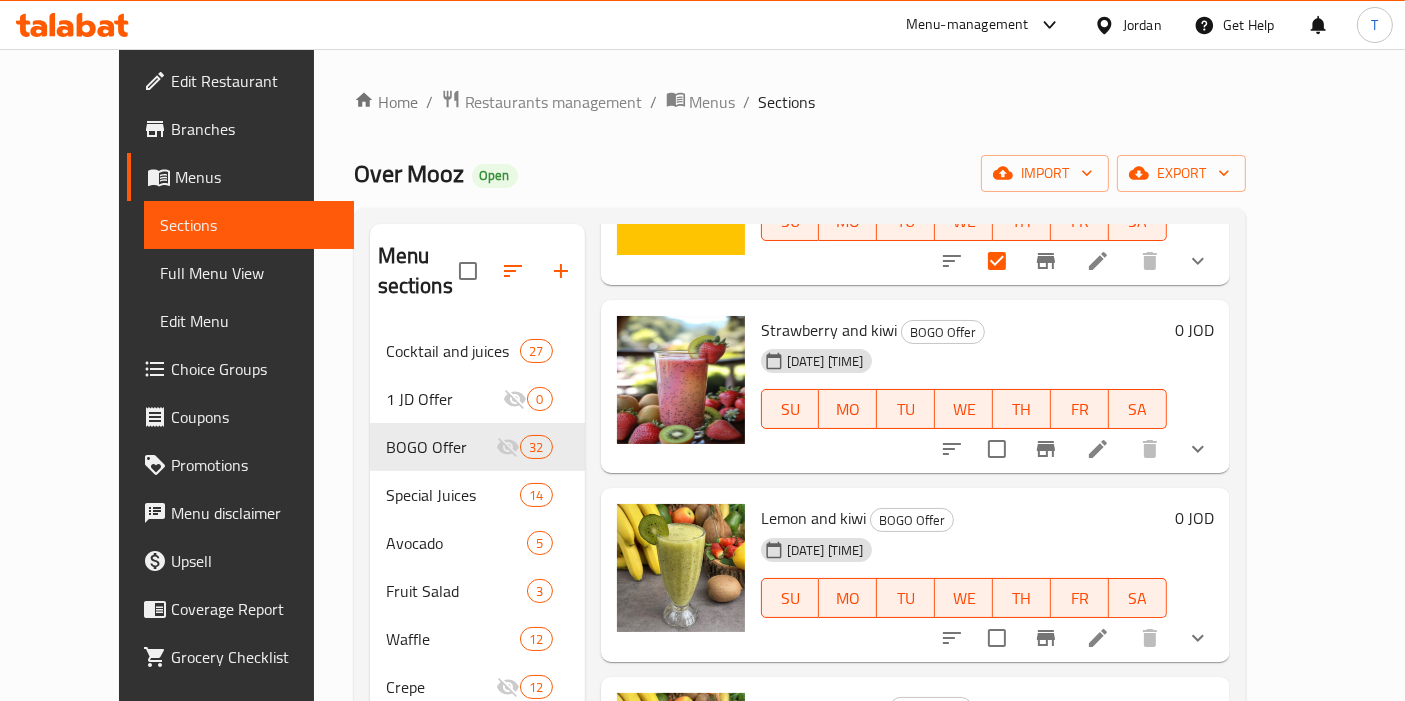 scroll, scrollTop: 5222, scrollLeft: 0, axis: vertical 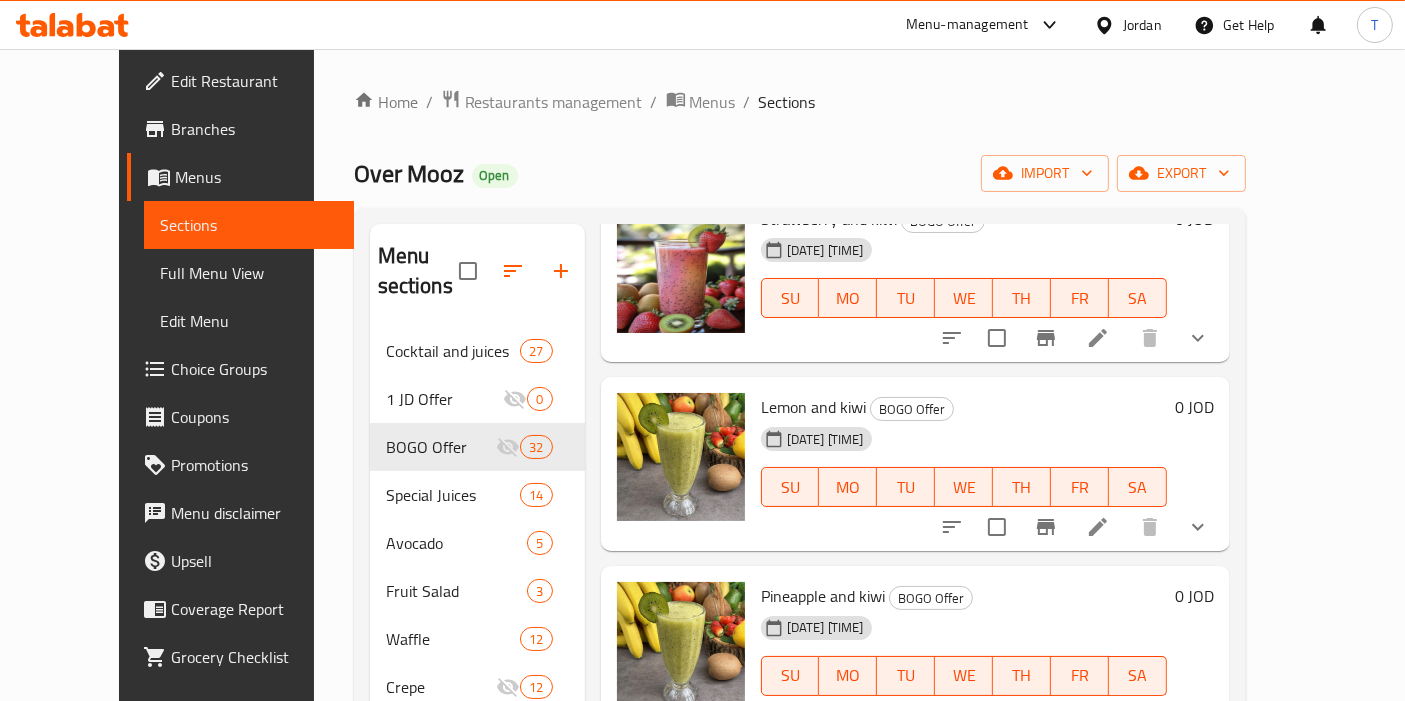 click at bounding box center [997, 338] 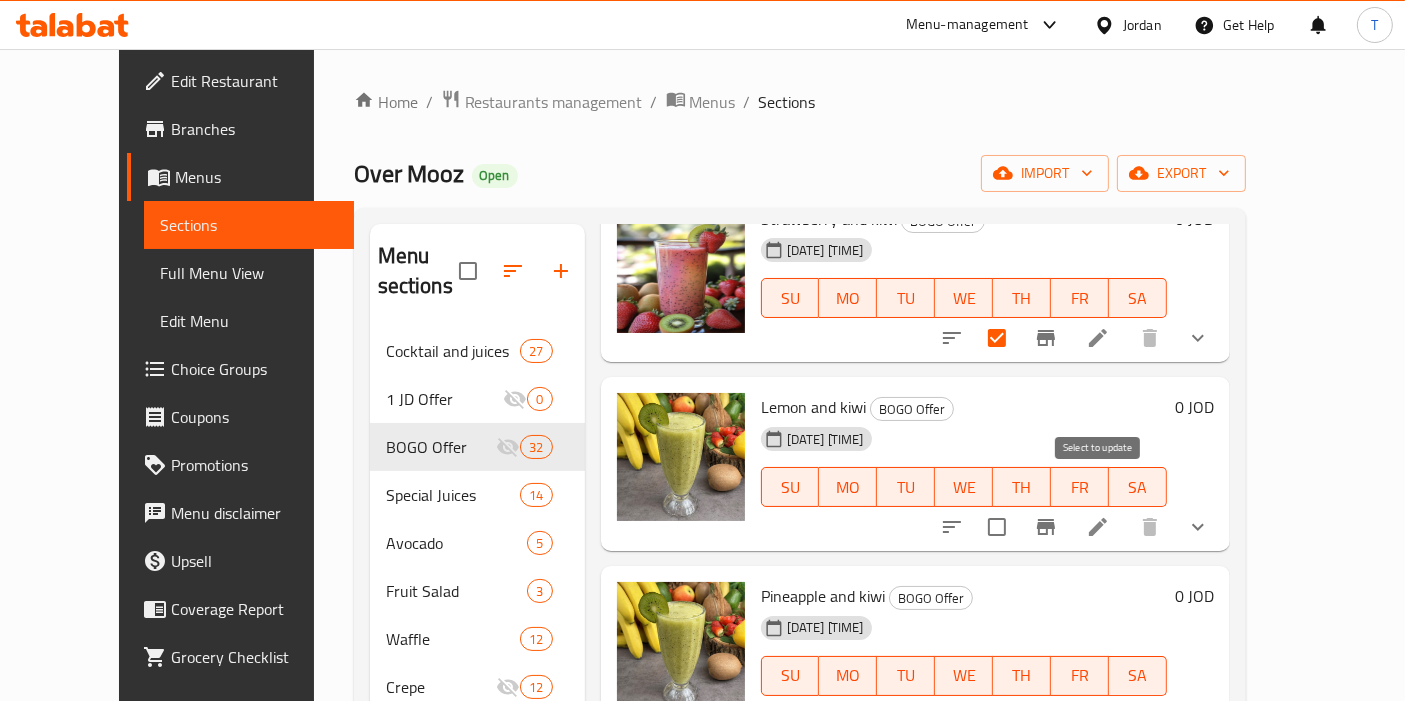 click at bounding box center (997, 527) 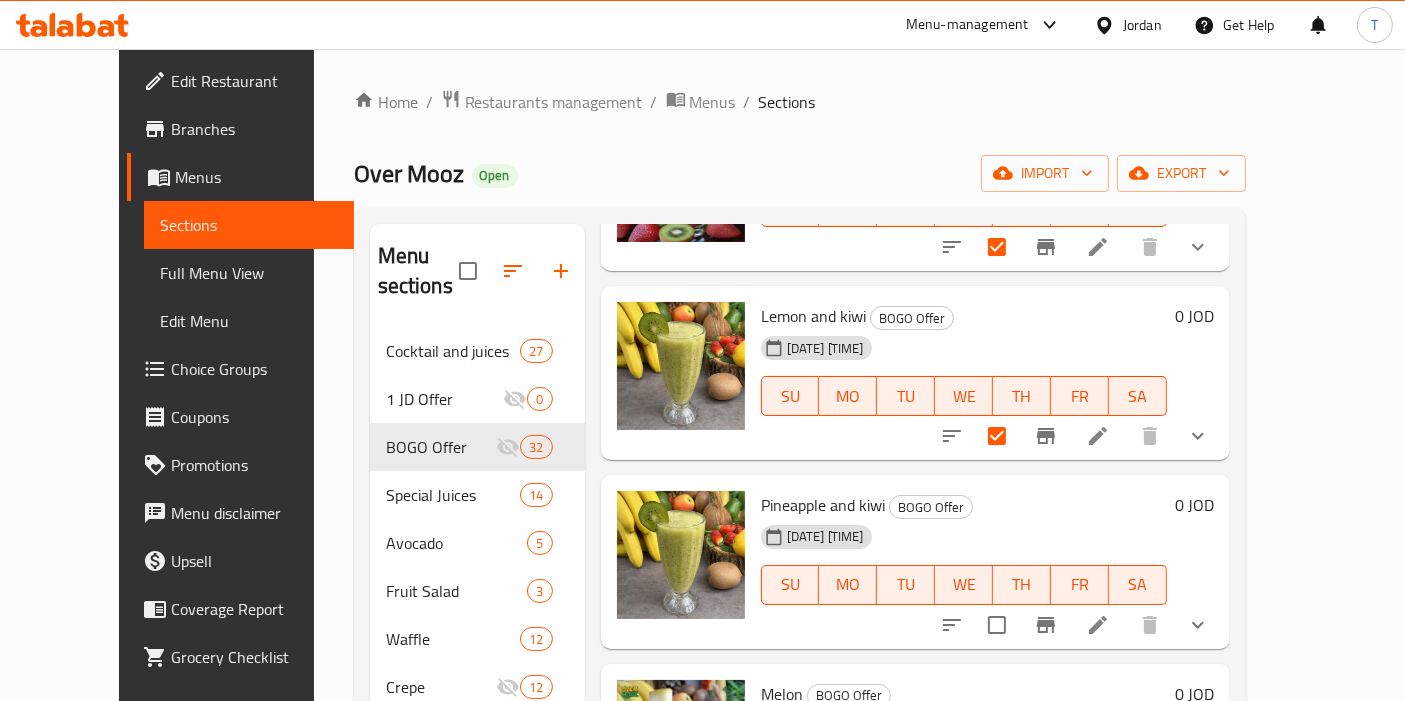 scroll, scrollTop: 5380, scrollLeft: 0, axis: vertical 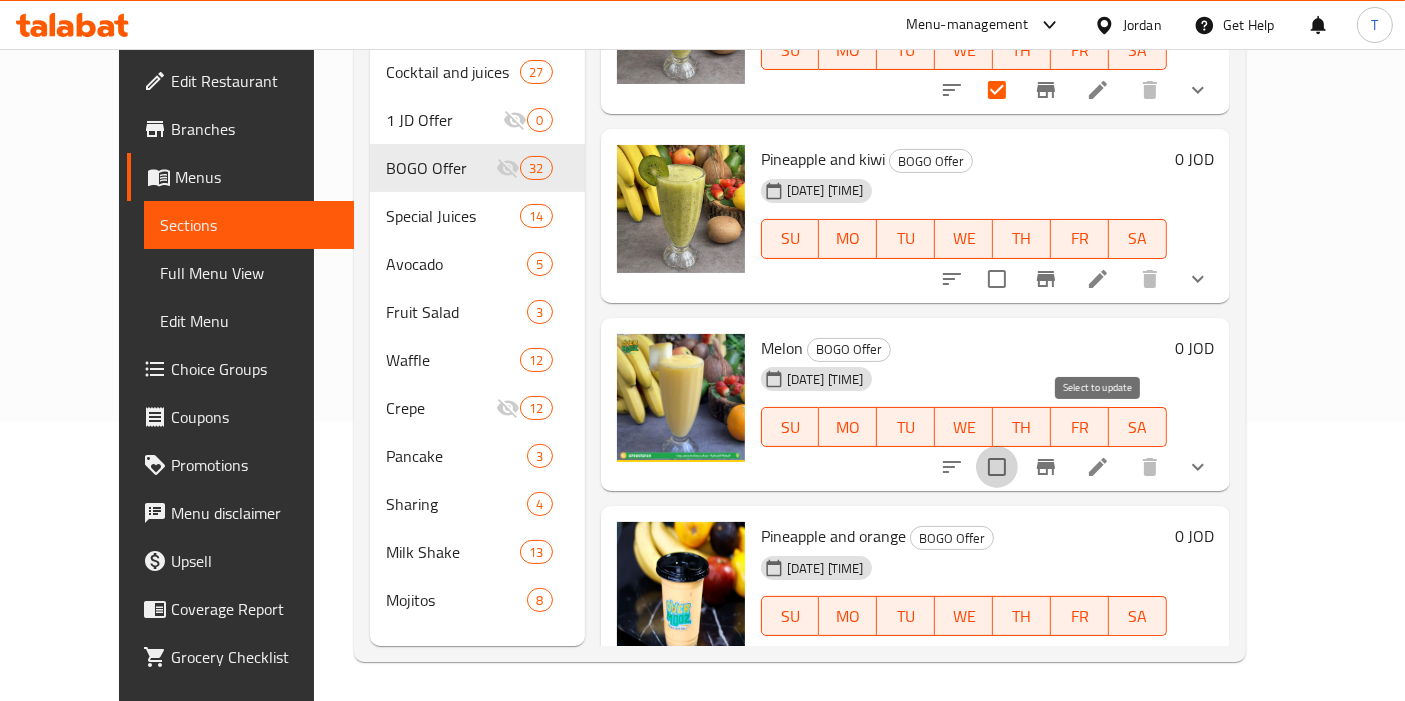 click at bounding box center (997, 467) 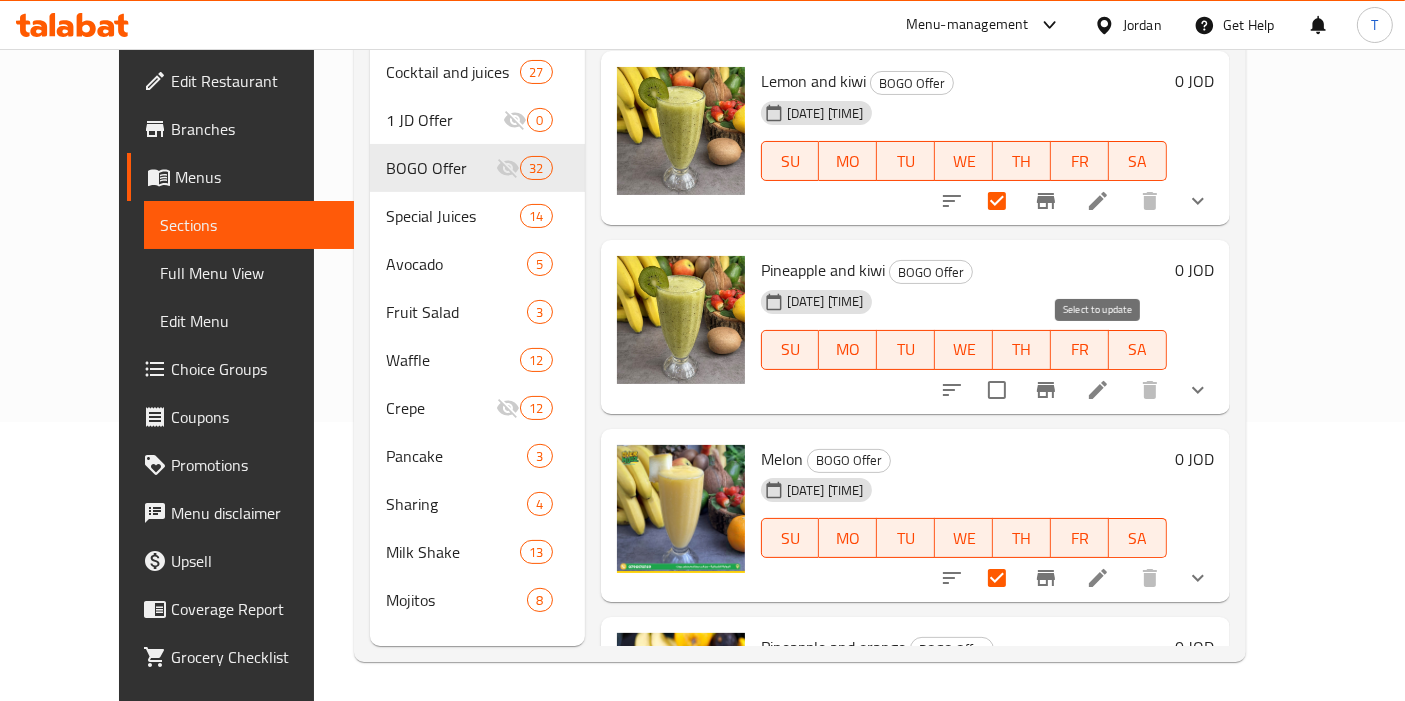 click at bounding box center (997, 390) 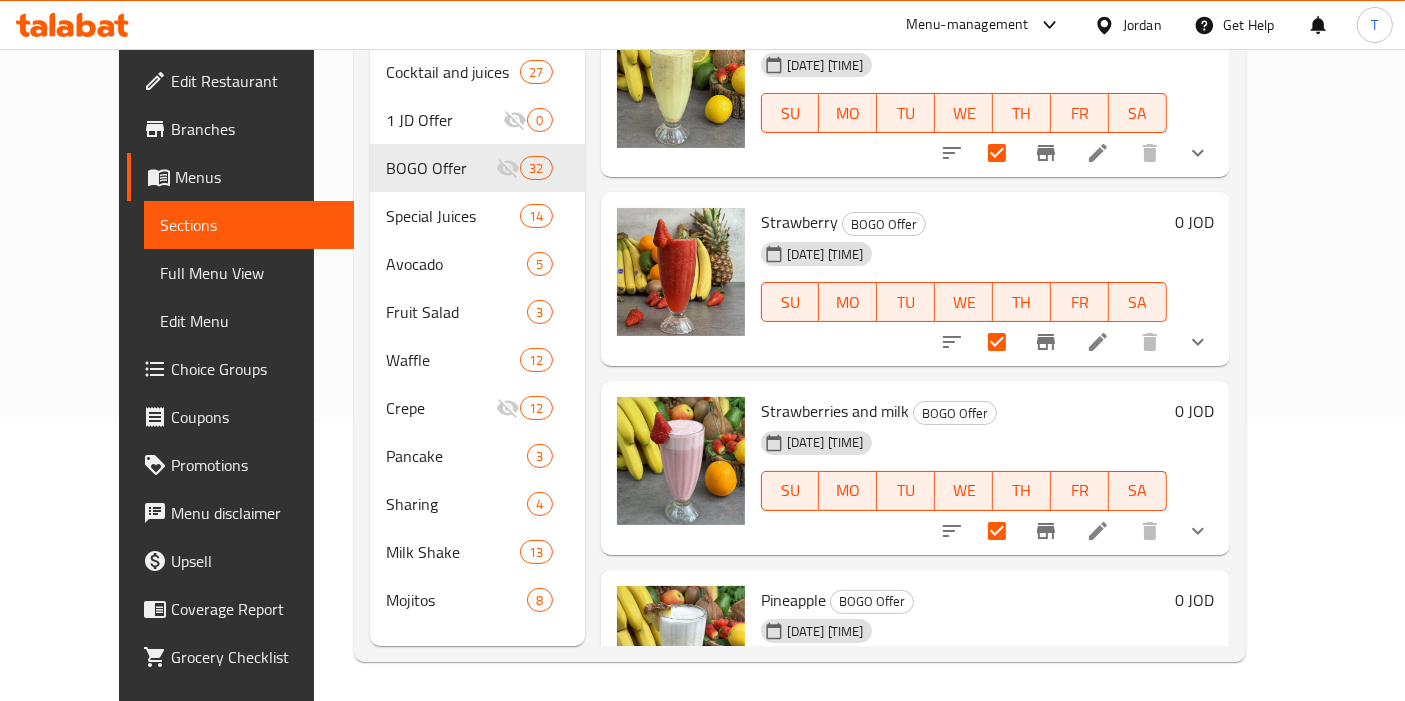 scroll, scrollTop: 0, scrollLeft: 0, axis: both 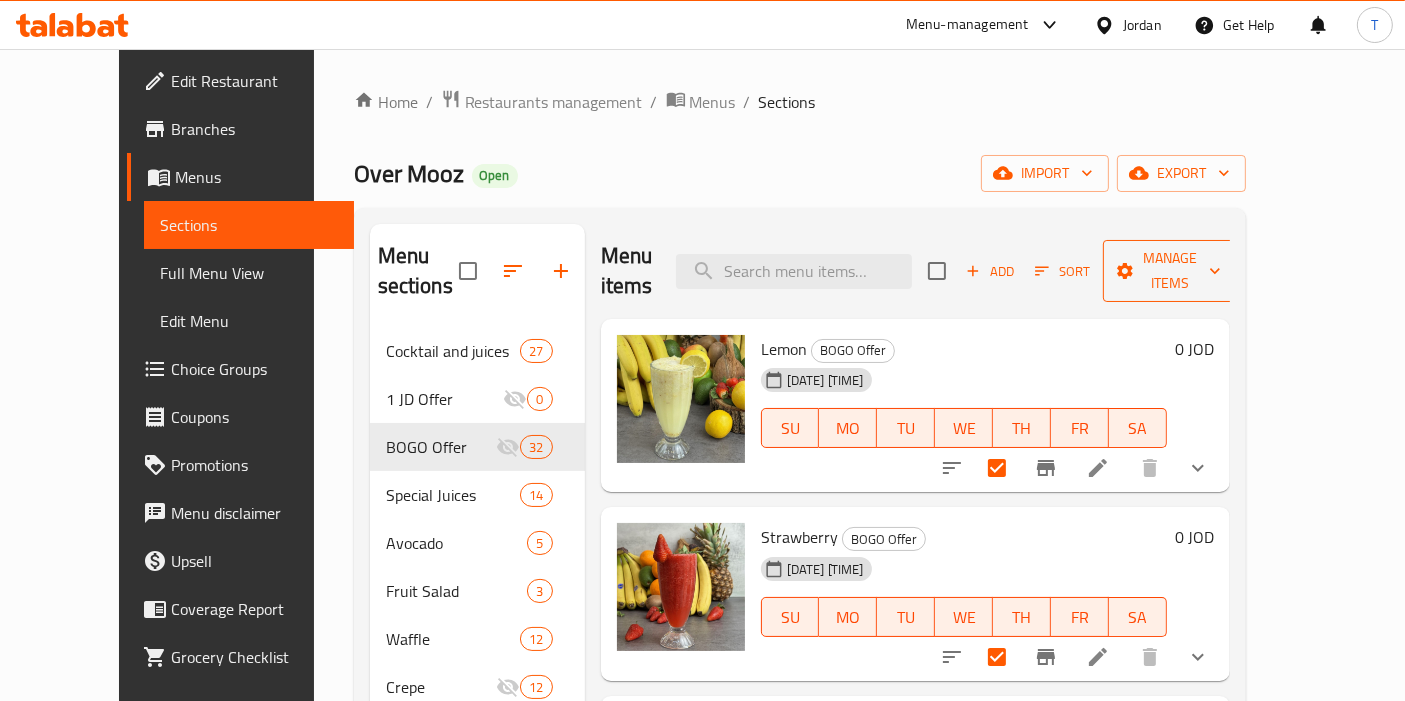 click 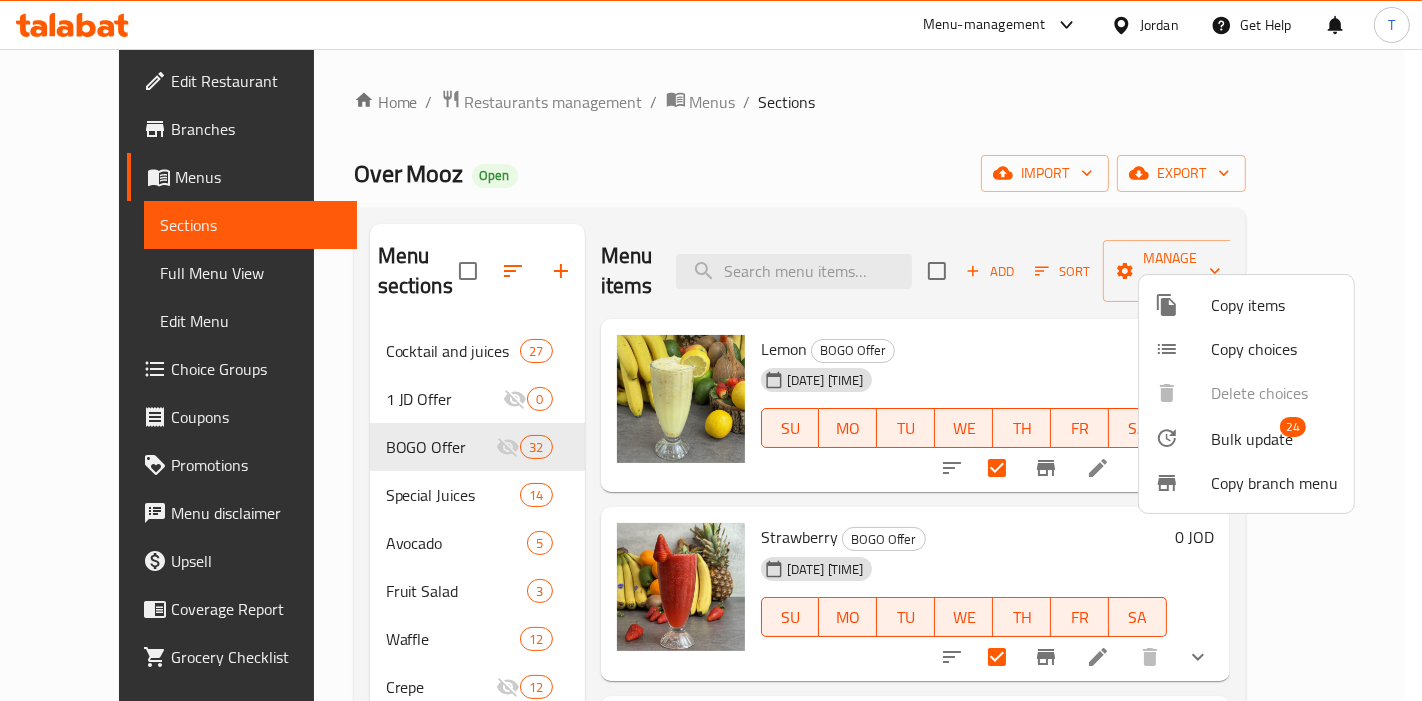 click at bounding box center (1183, 438) 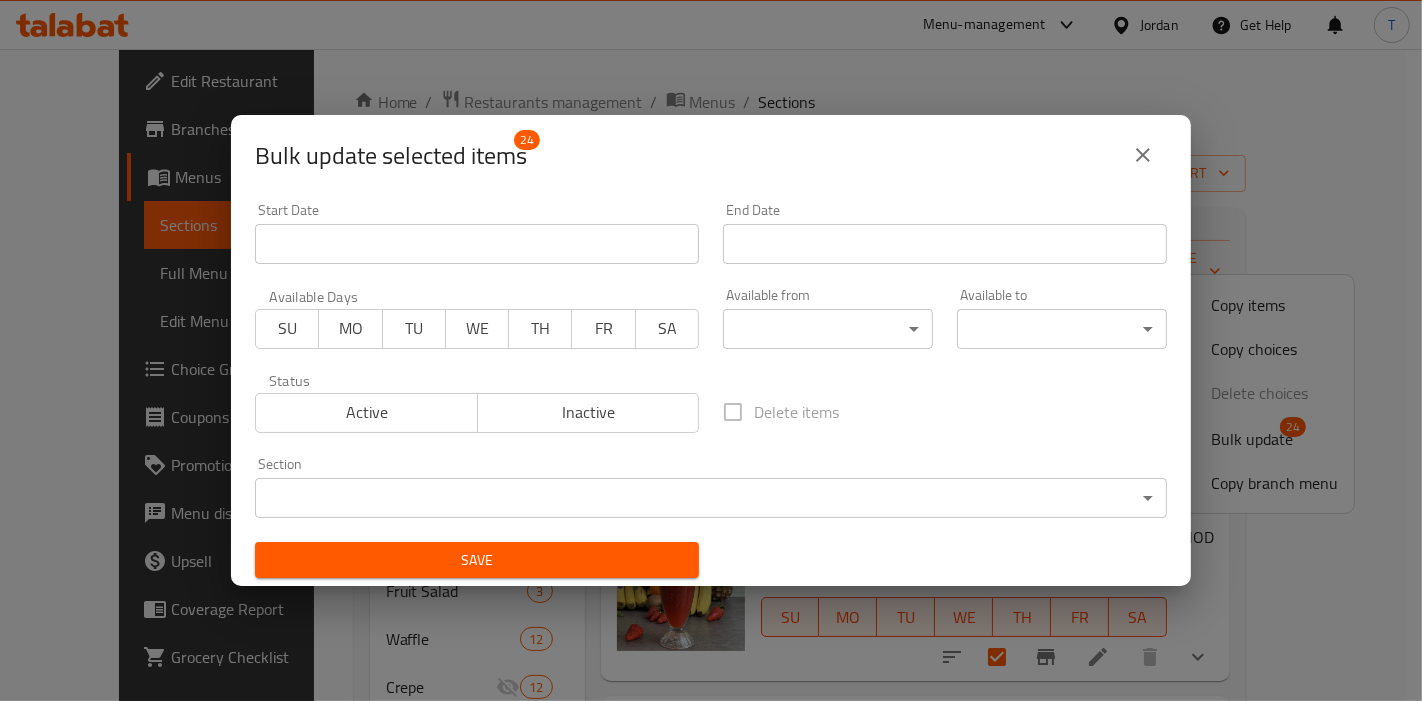 click on "Inactive" at bounding box center [589, 412] 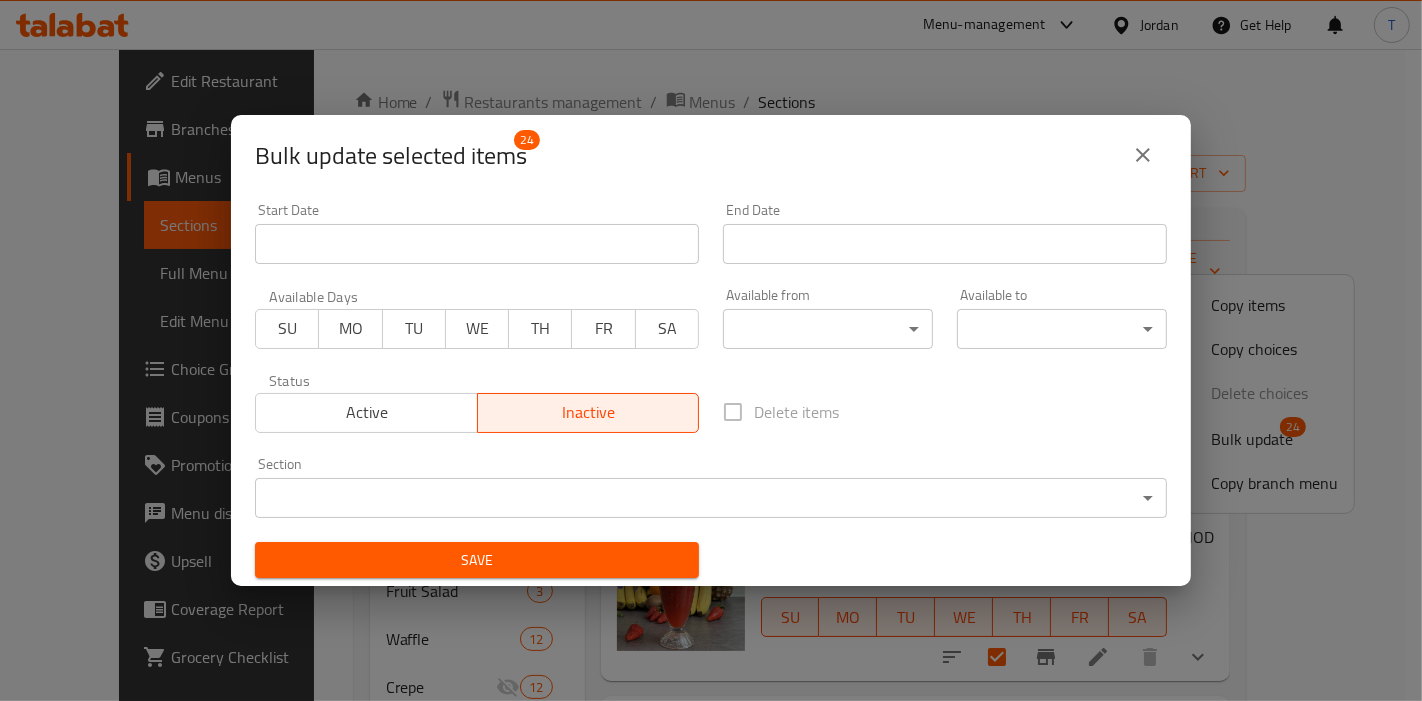 click on "Delete items" at bounding box center [775, 412] 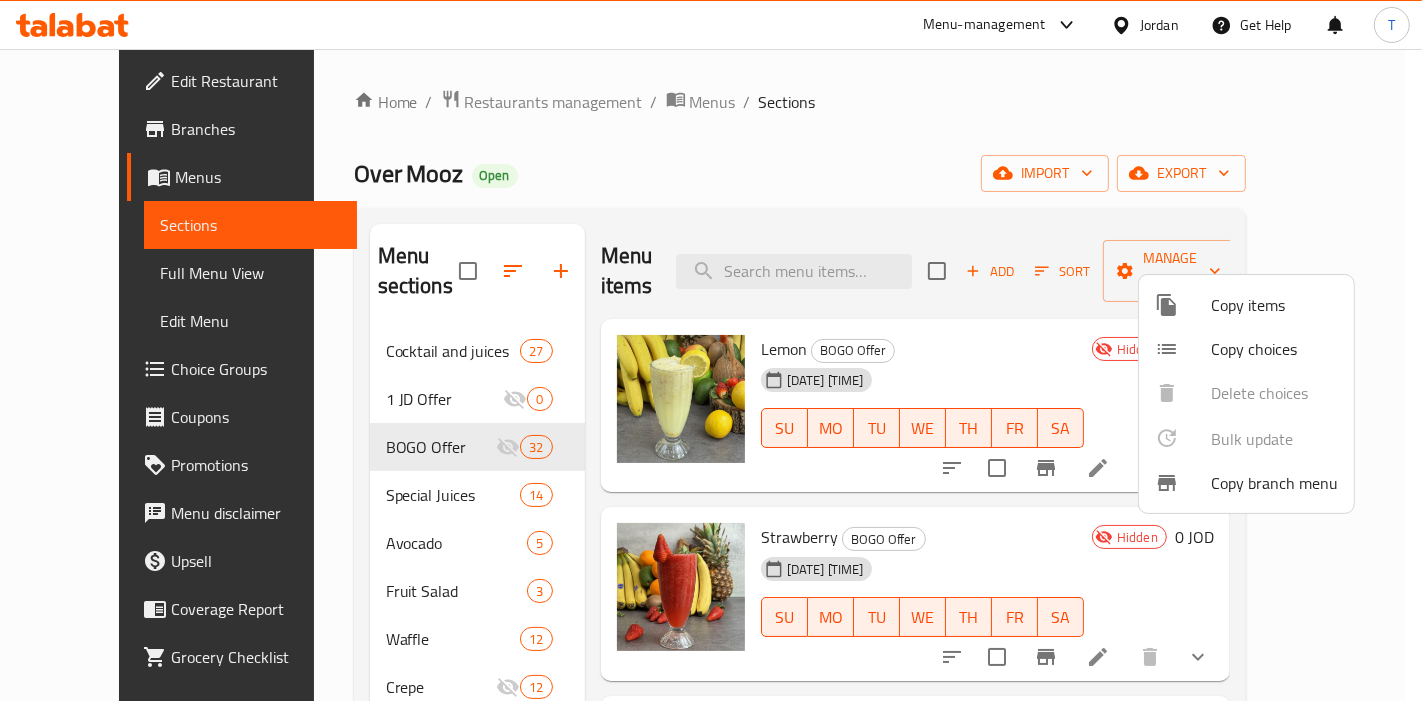 click at bounding box center (711, 350) 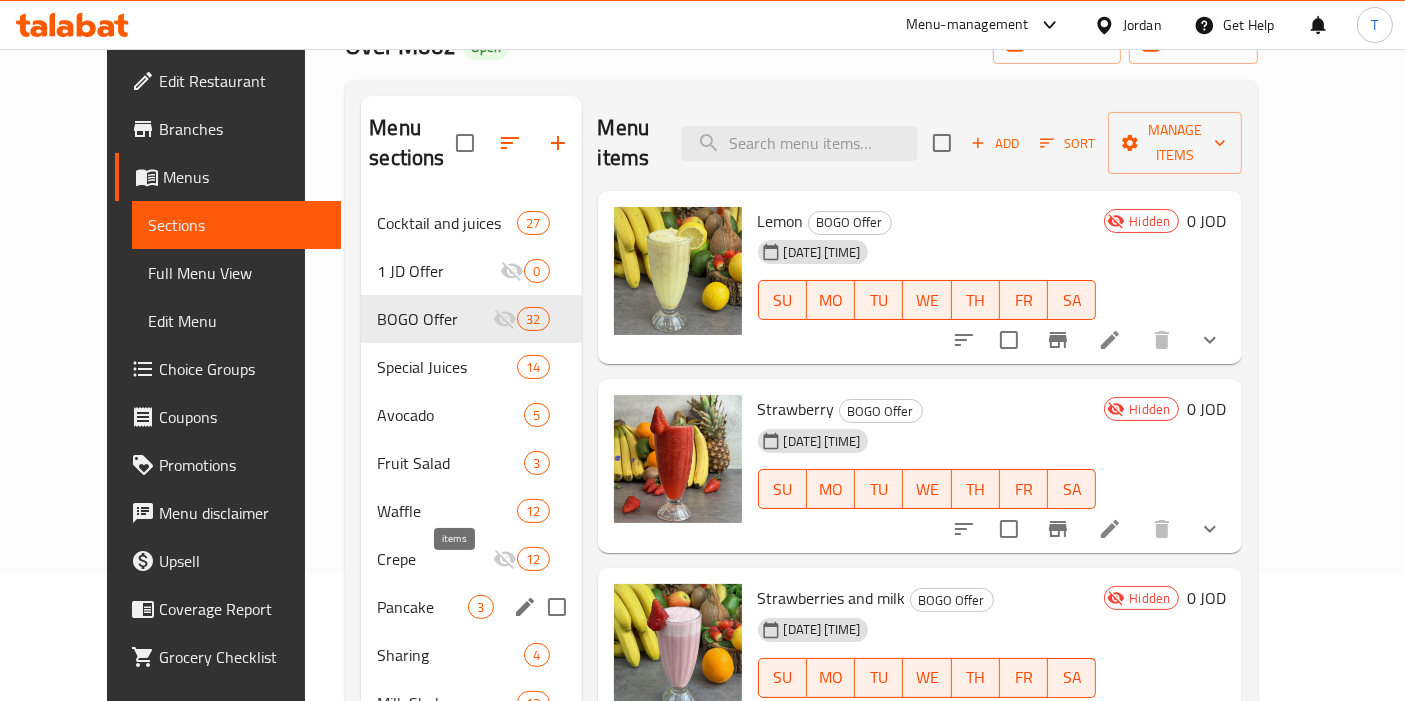 scroll, scrollTop: 0, scrollLeft: 0, axis: both 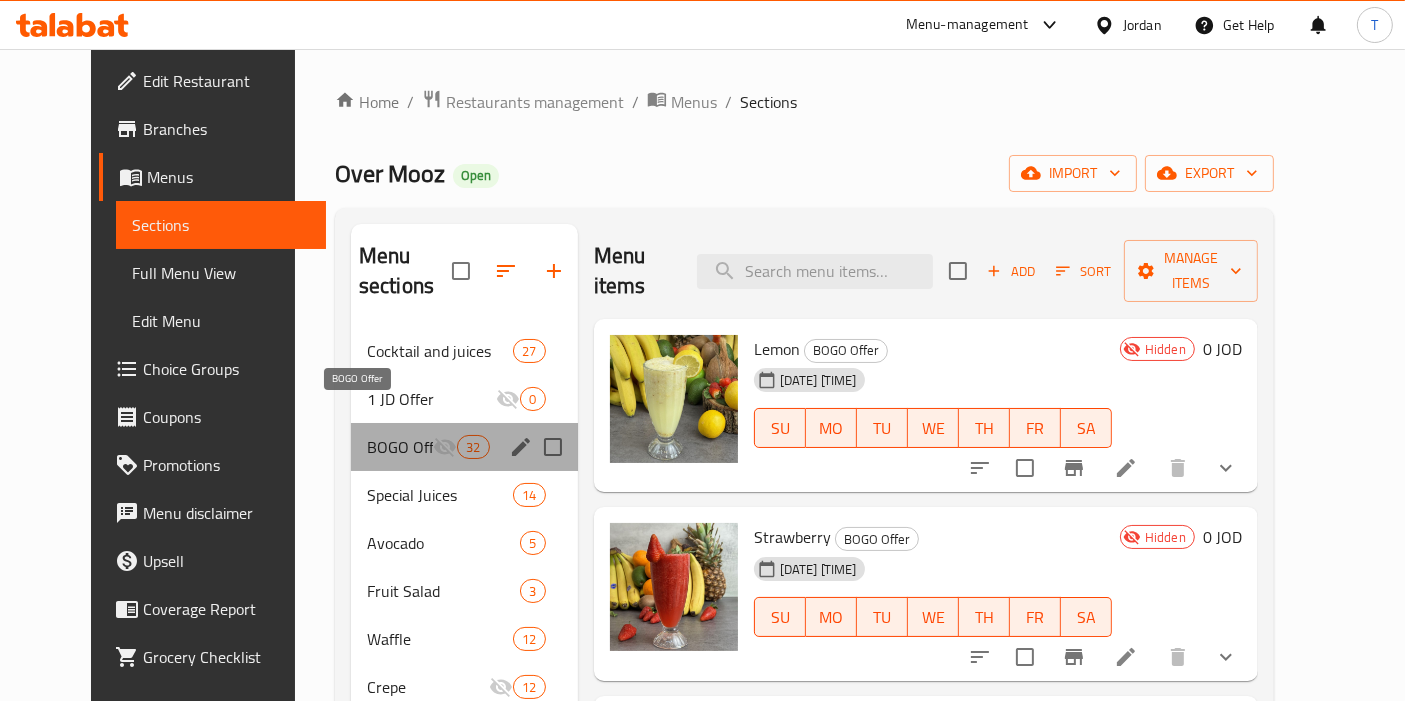 click on "BOGO Offer" at bounding box center [400, 447] 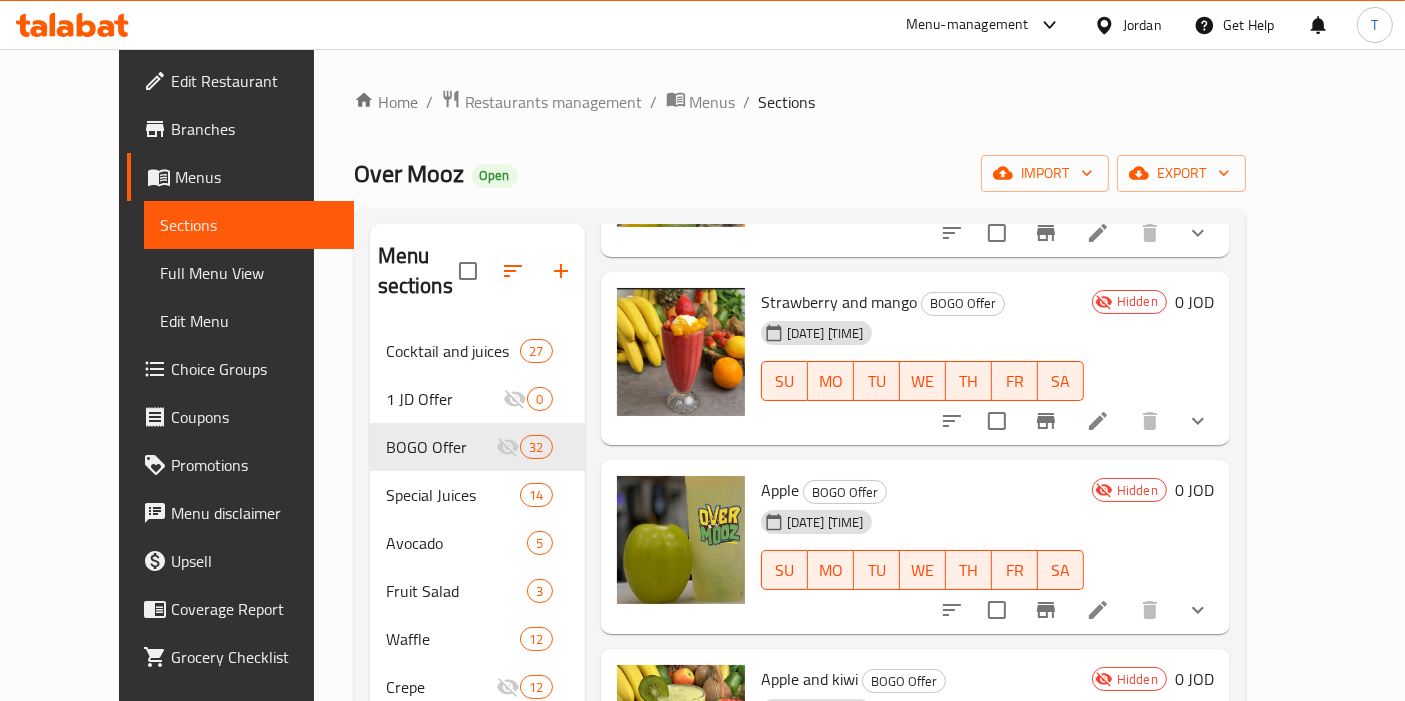 scroll, scrollTop: 3602, scrollLeft: 0, axis: vertical 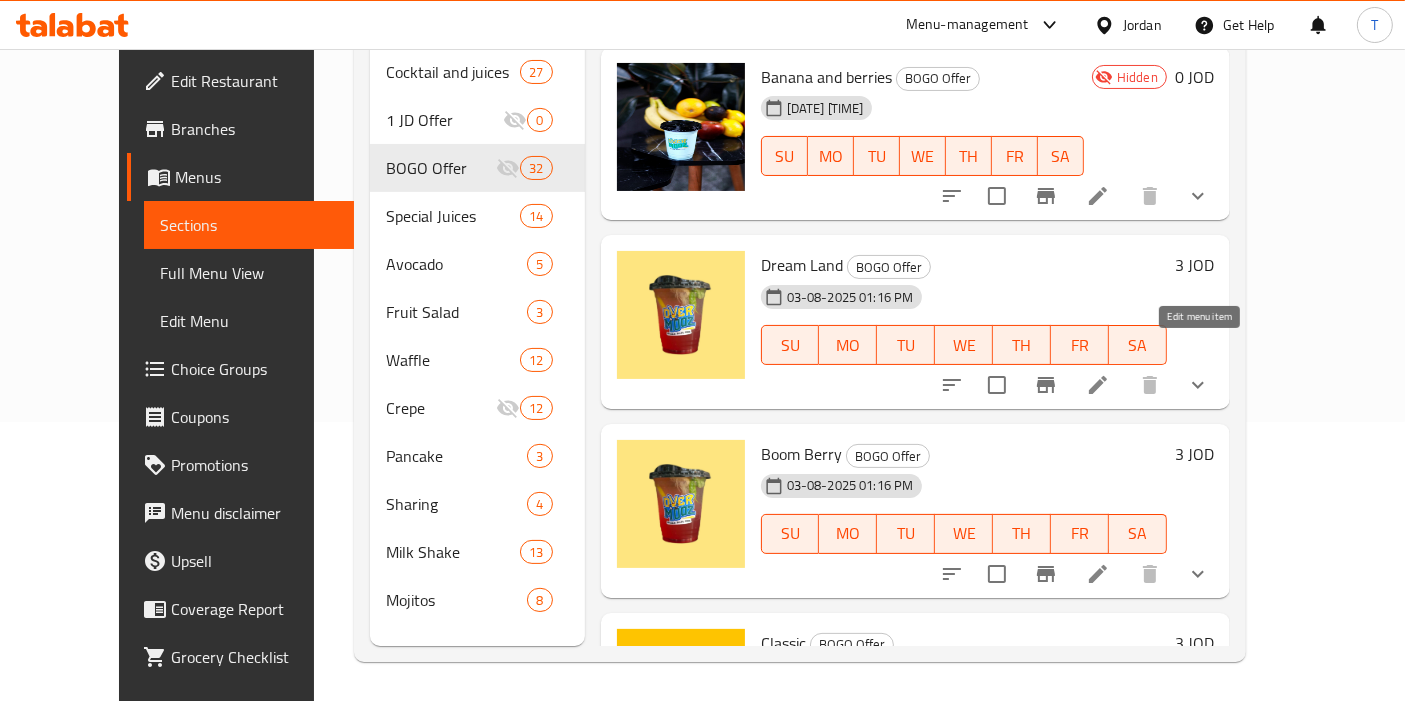click 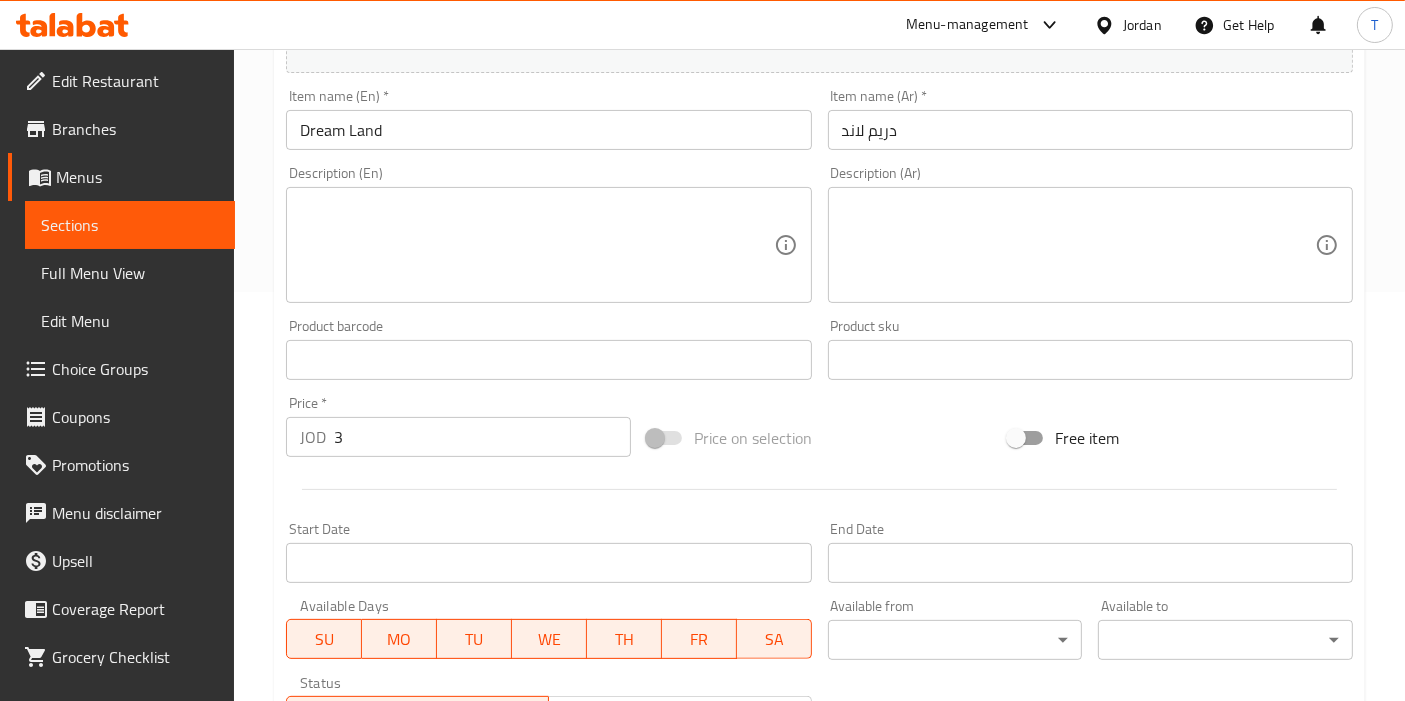 scroll, scrollTop: 444, scrollLeft: 0, axis: vertical 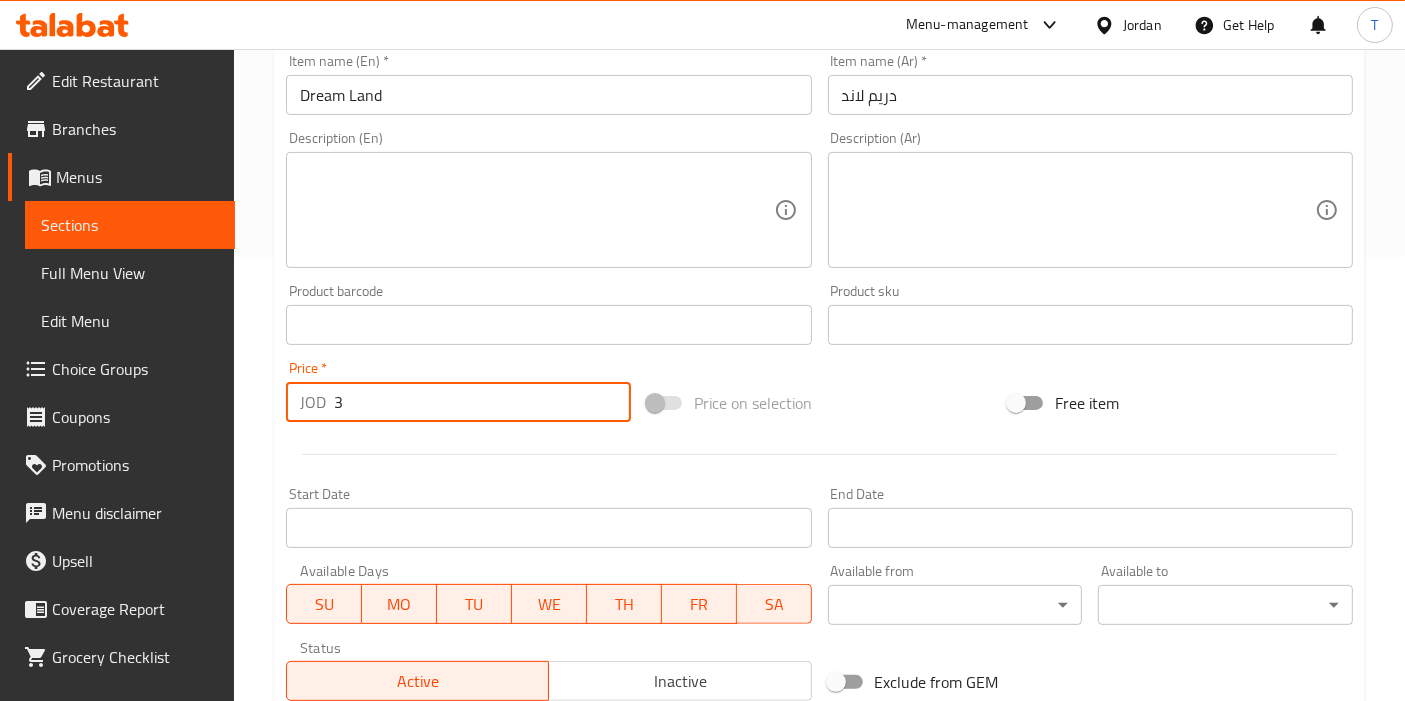 drag, startPoint x: 351, startPoint y: 407, endPoint x: 287, endPoint y: 405, distance: 64.03124 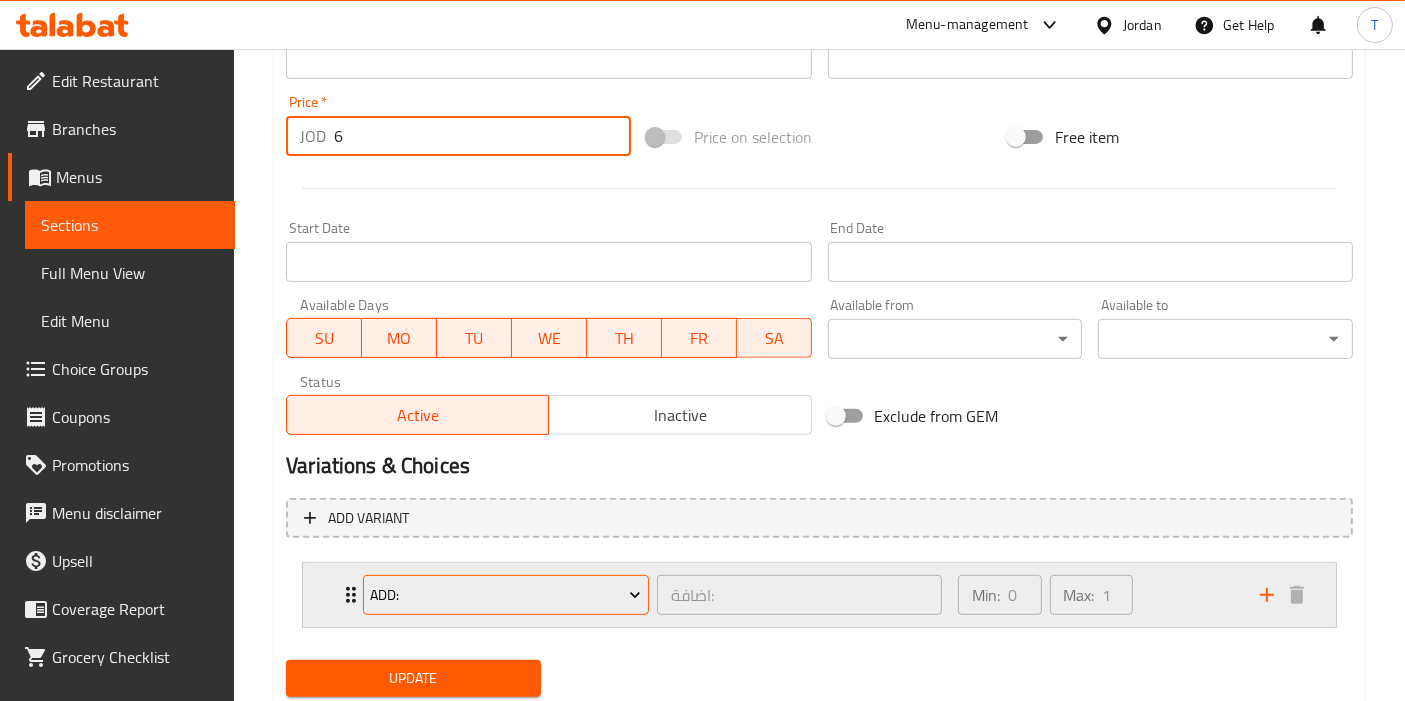 scroll, scrollTop: 771, scrollLeft: 0, axis: vertical 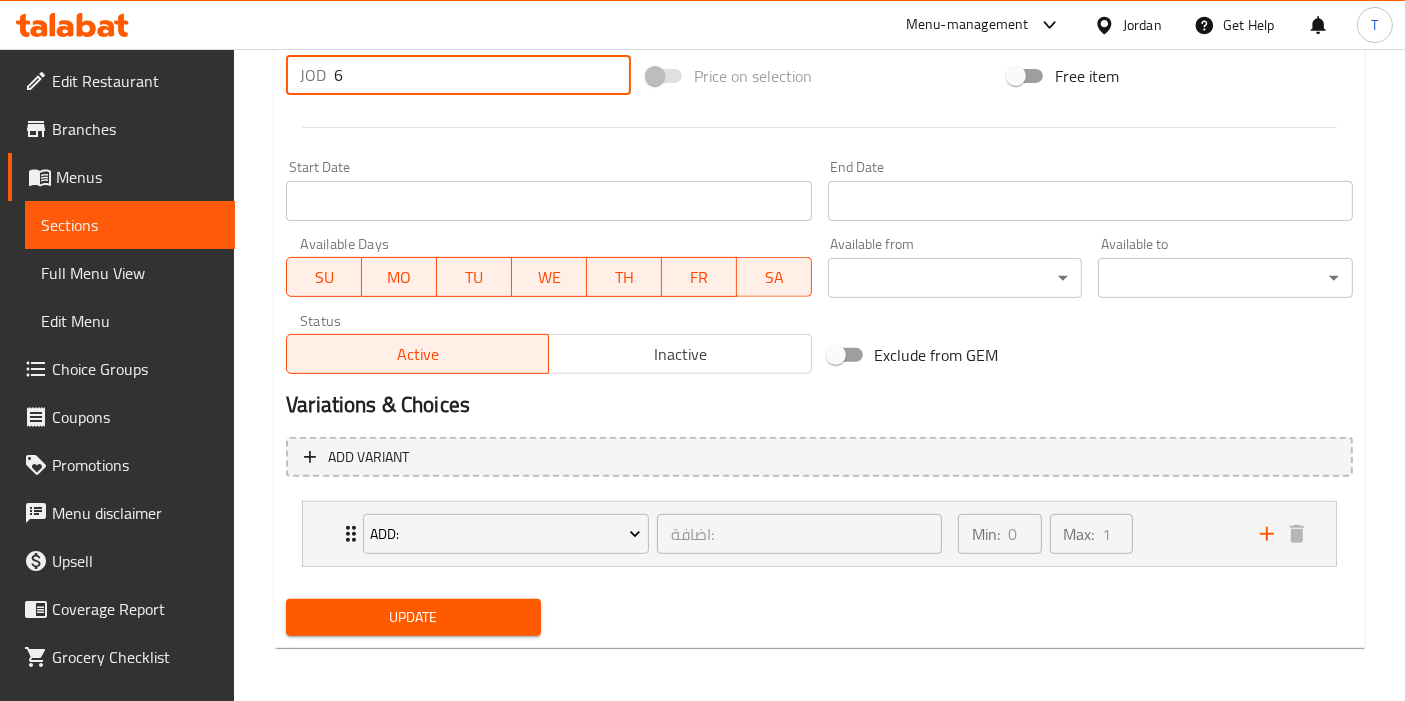 click on "Update" at bounding box center [413, 617] 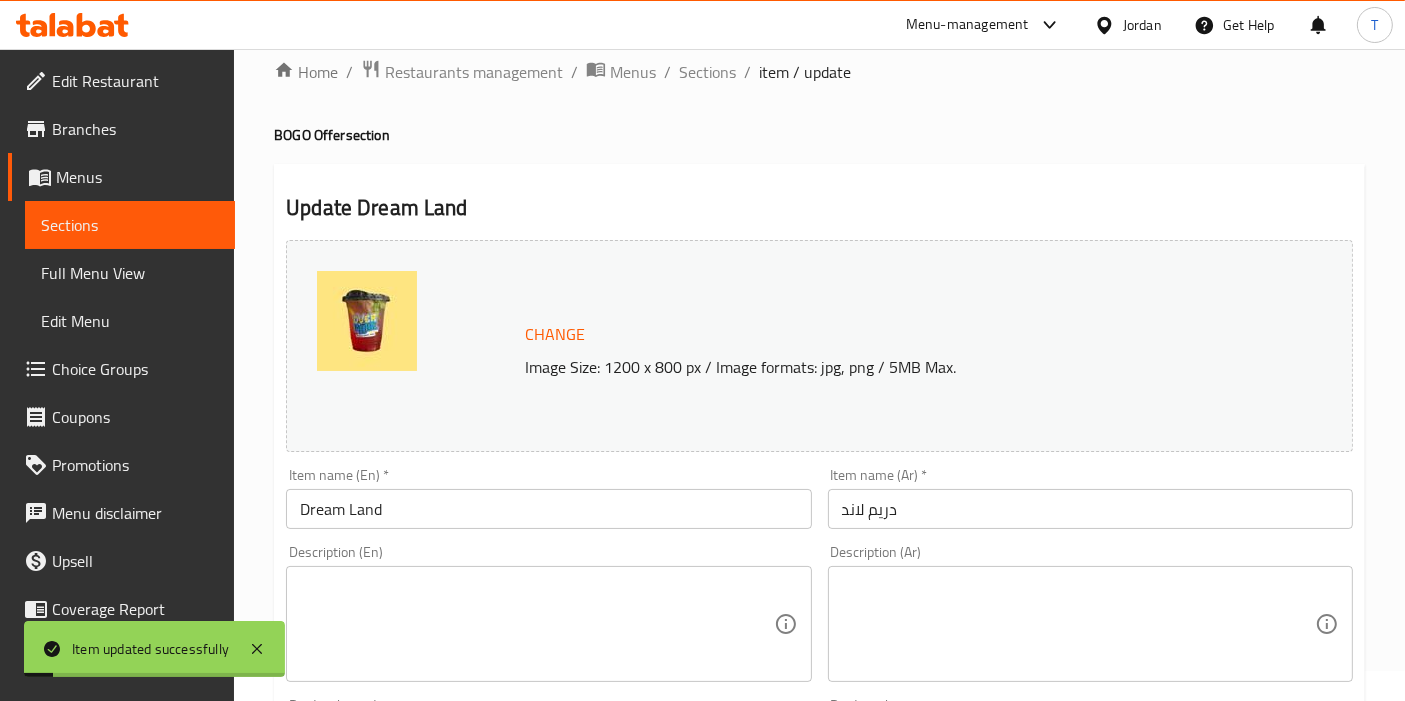 scroll, scrollTop: 0, scrollLeft: 0, axis: both 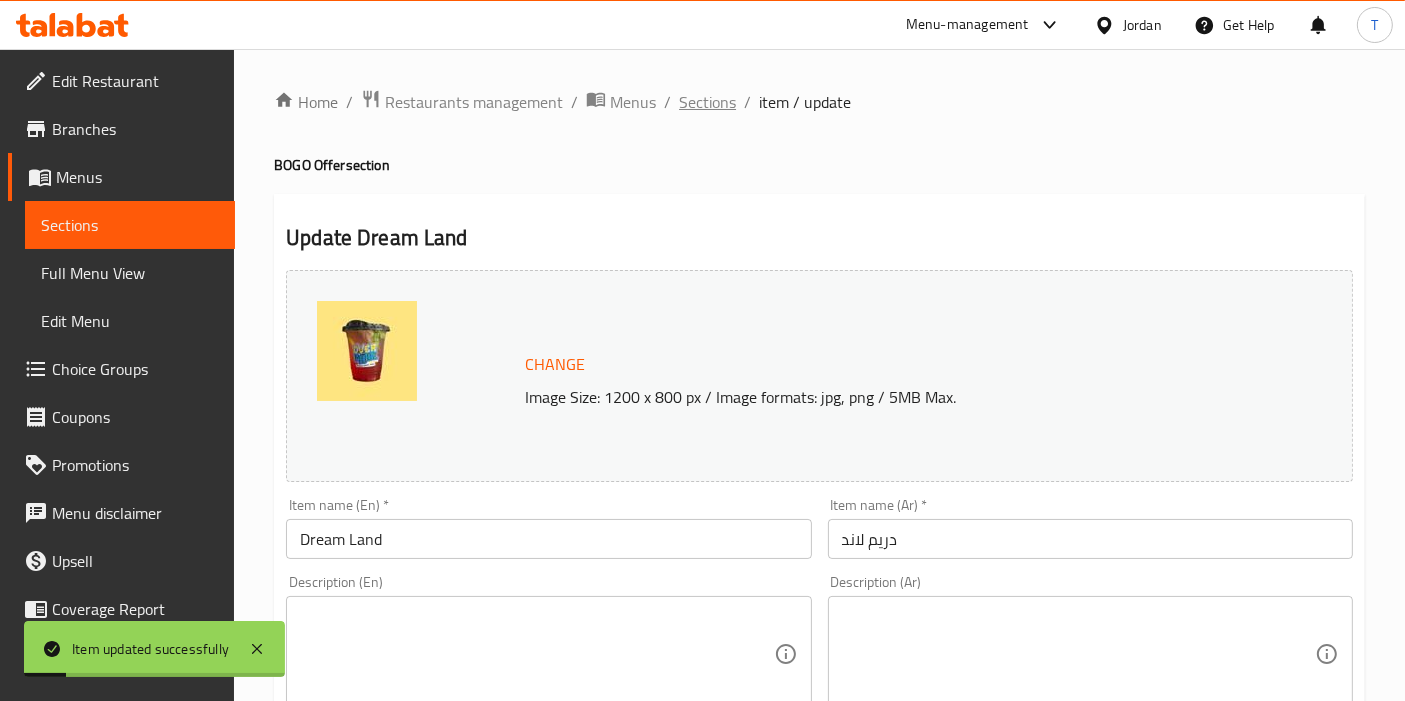 click on "Sections" at bounding box center [707, 102] 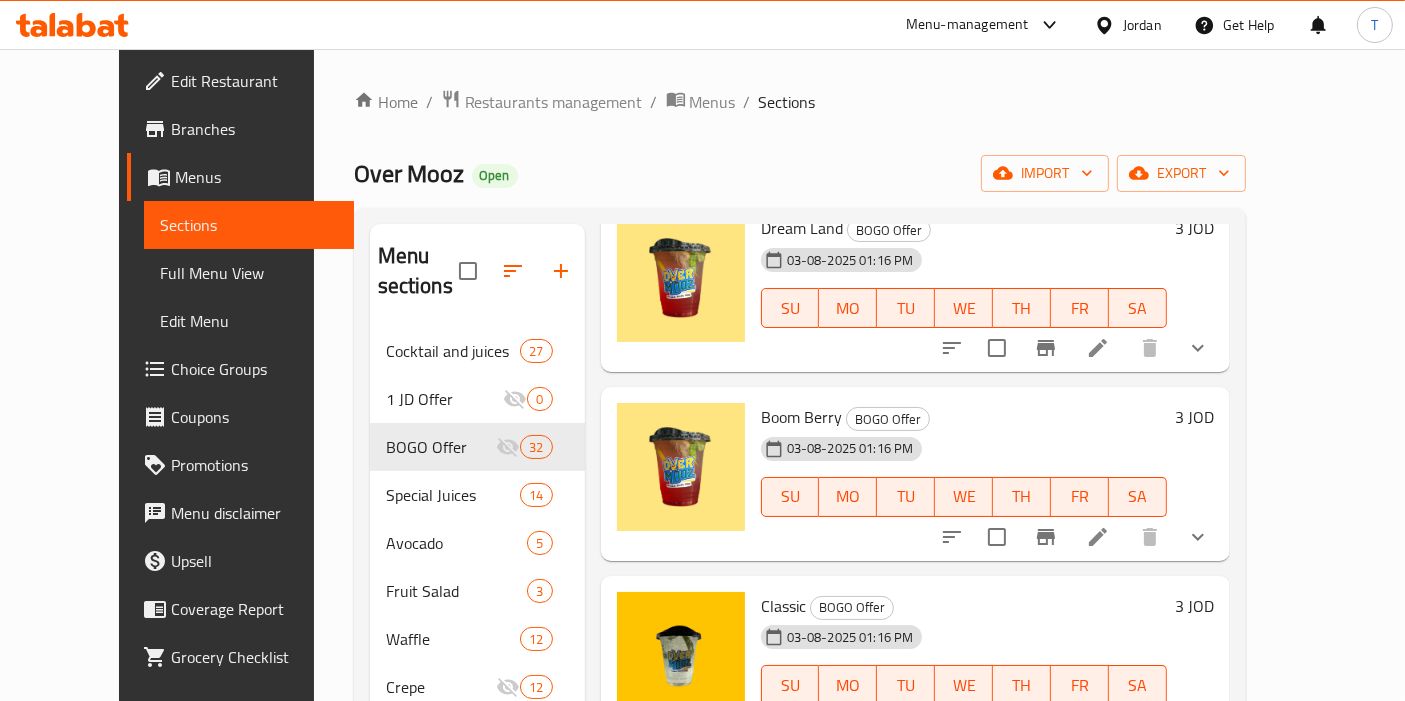 scroll, scrollTop: 1333, scrollLeft: 0, axis: vertical 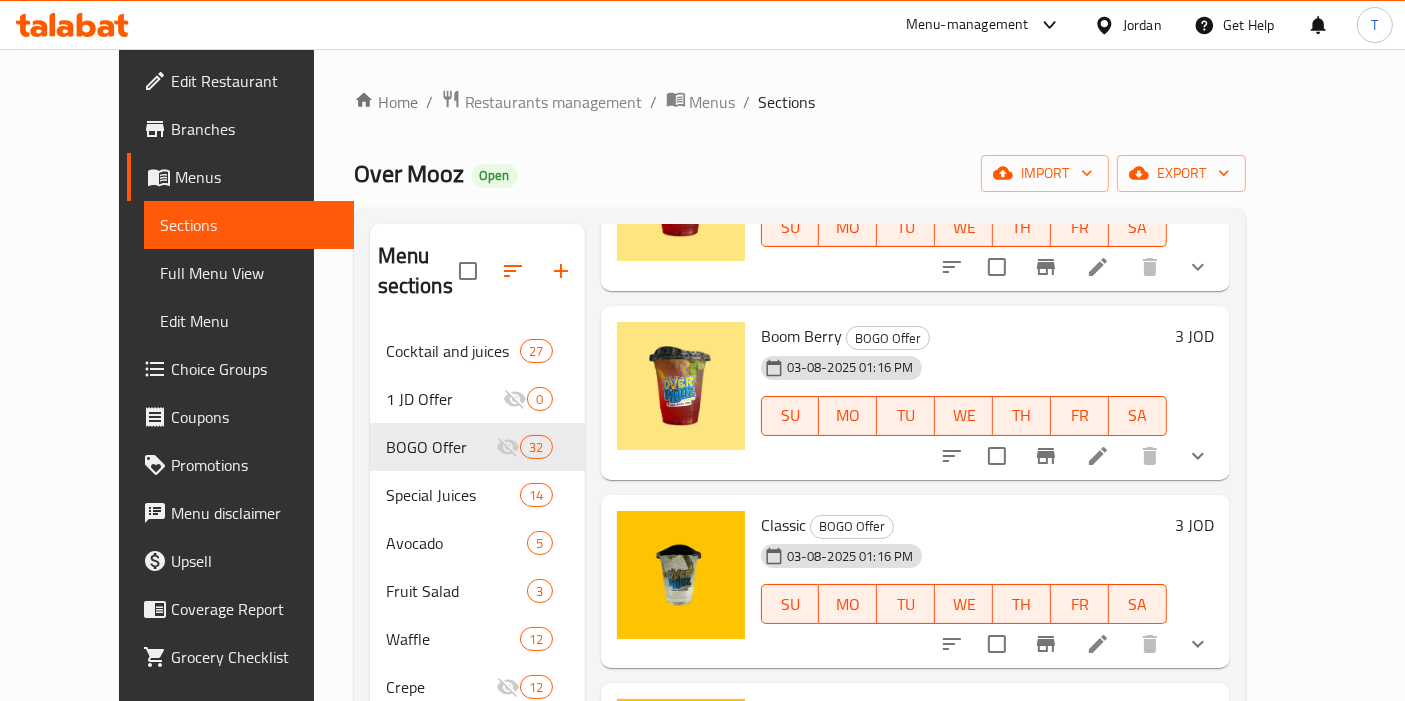 click 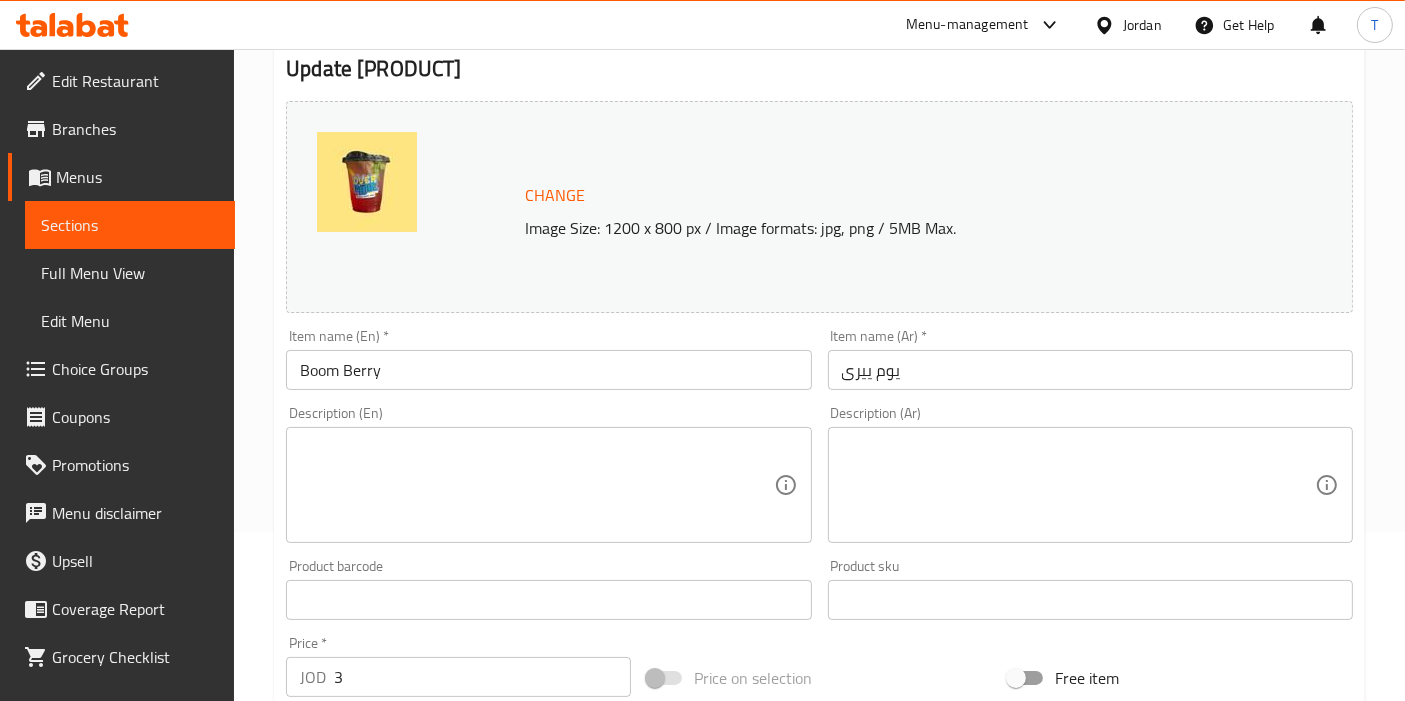 scroll, scrollTop: 444, scrollLeft: 0, axis: vertical 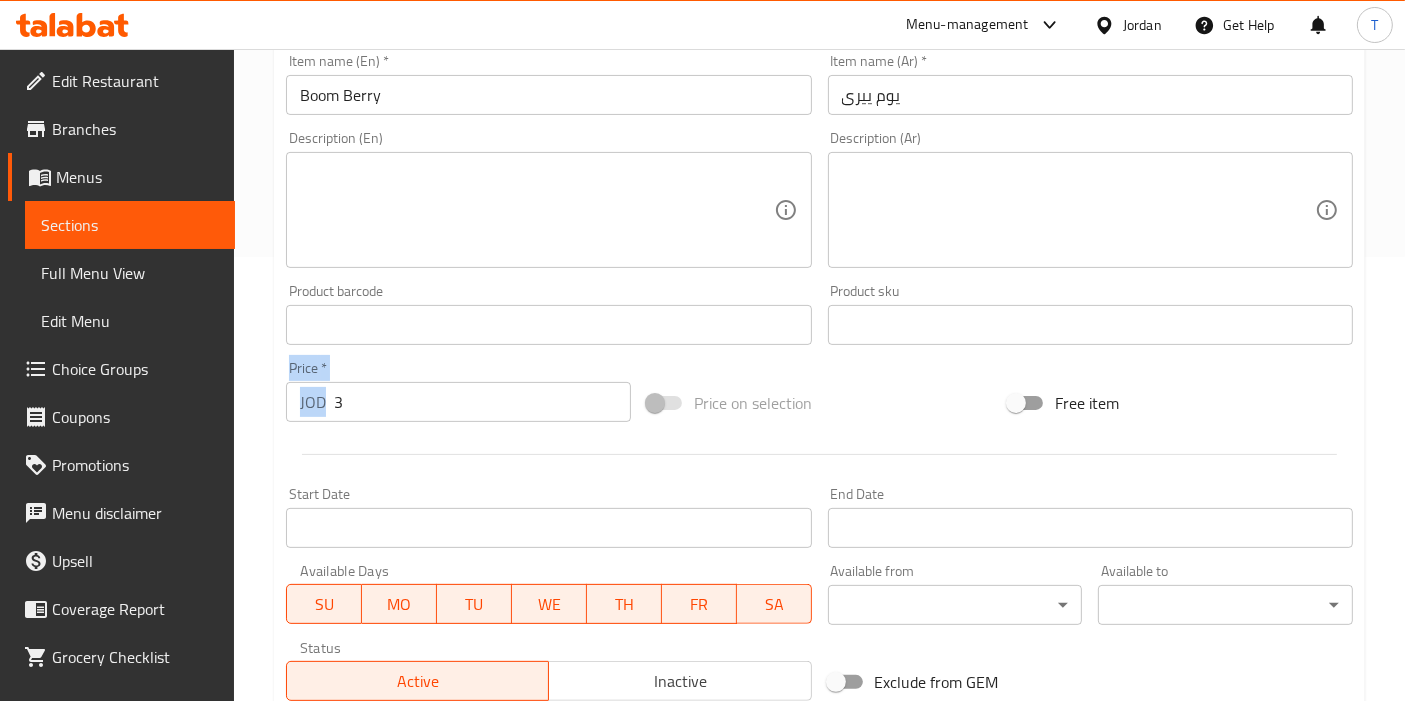 drag, startPoint x: 446, startPoint y: 423, endPoint x: 325, endPoint y: 412, distance: 121.49897 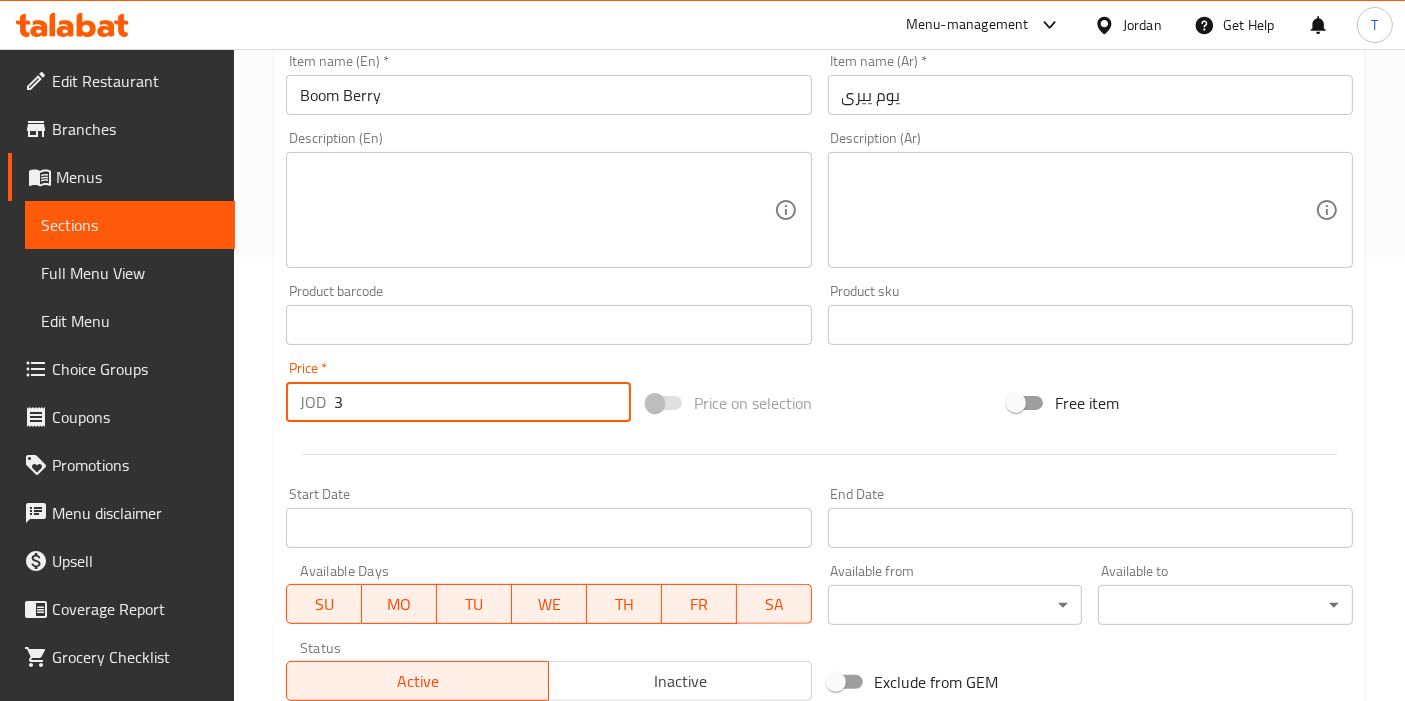 drag, startPoint x: 488, startPoint y: 407, endPoint x: 305, endPoint y: 405, distance: 183.01093 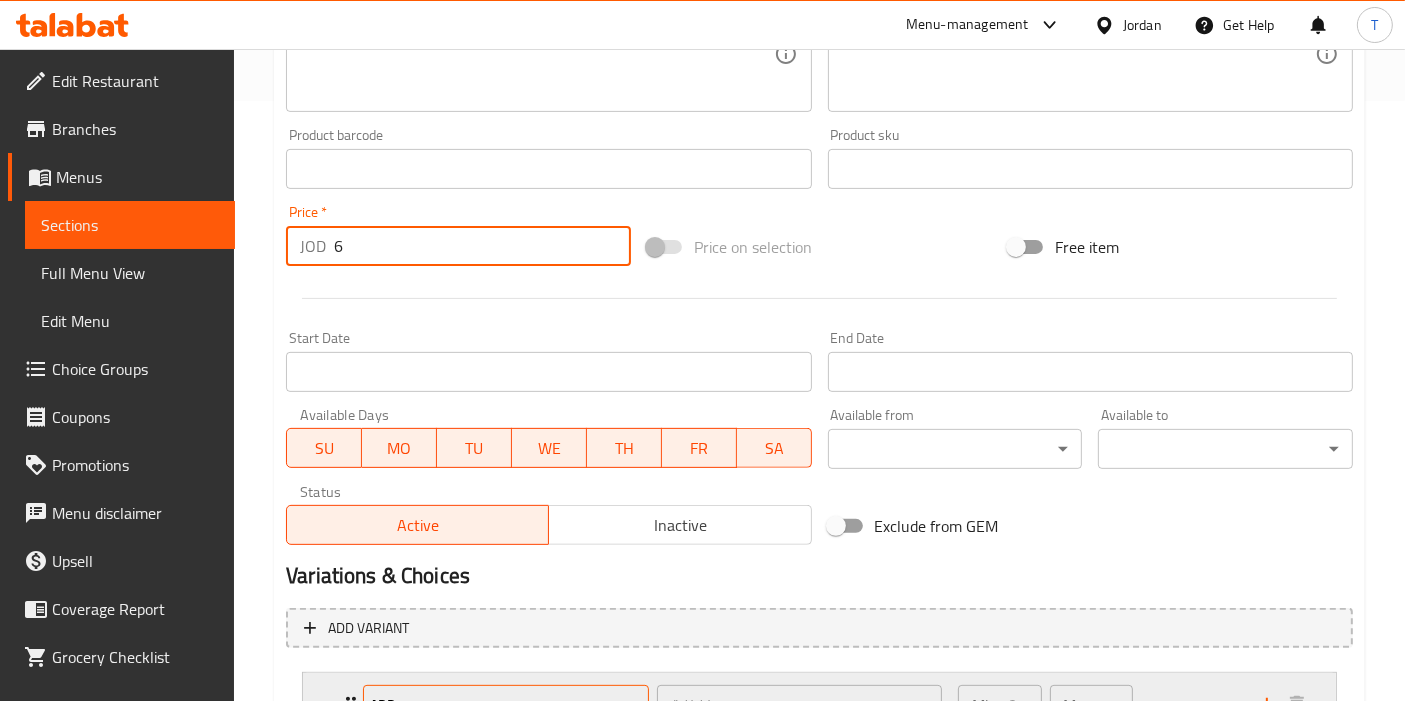 scroll, scrollTop: 771, scrollLeft: 0, axis: vertical 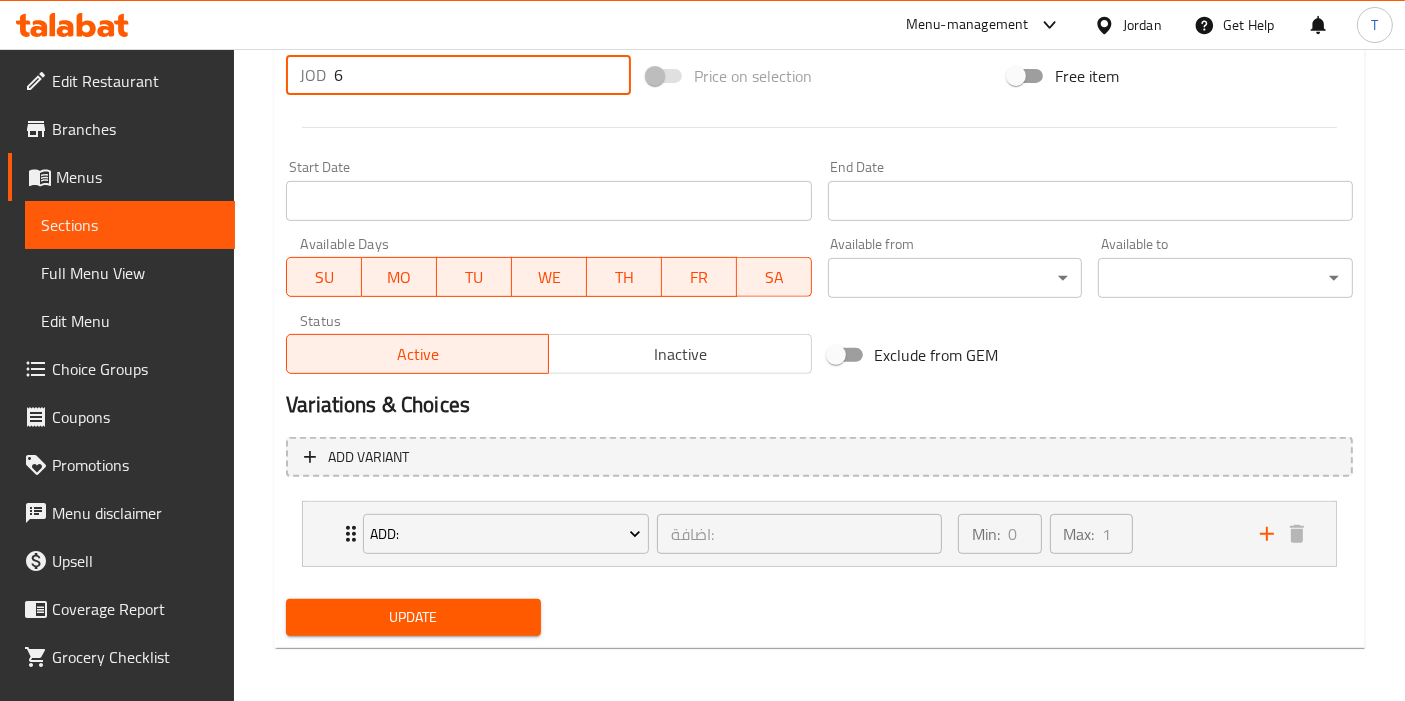 click on "Update" at bounding box center (413, 617) 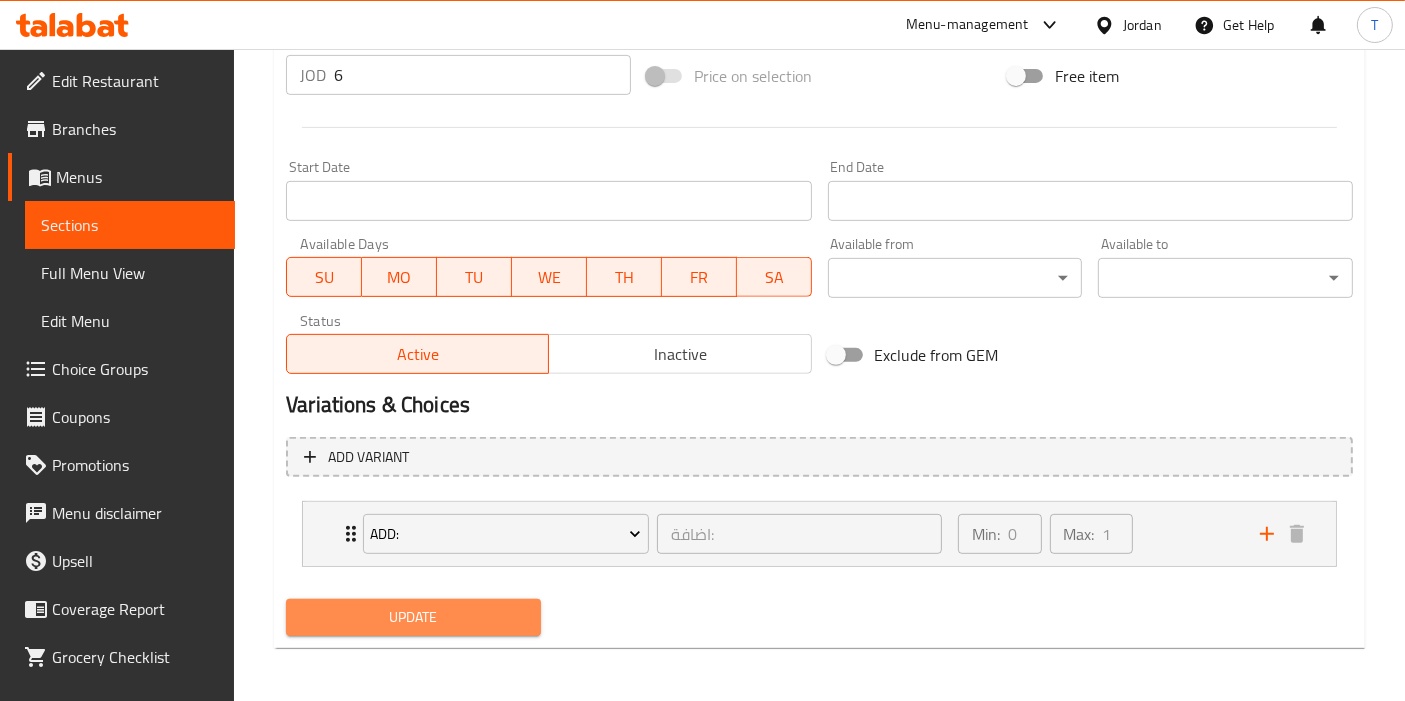click on "Update" at bounding box center (413, 617) 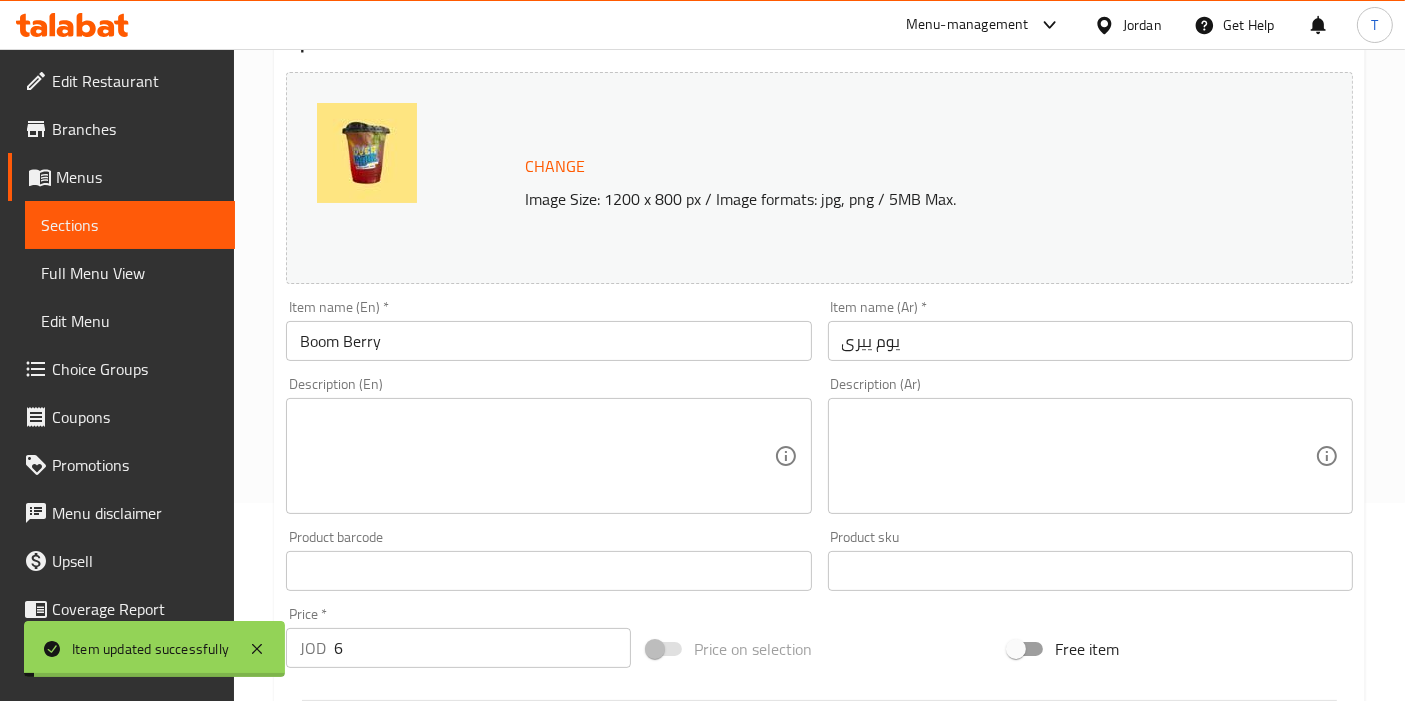 scroll, scrollTop: 0, scrollLeft: 0, axis: both 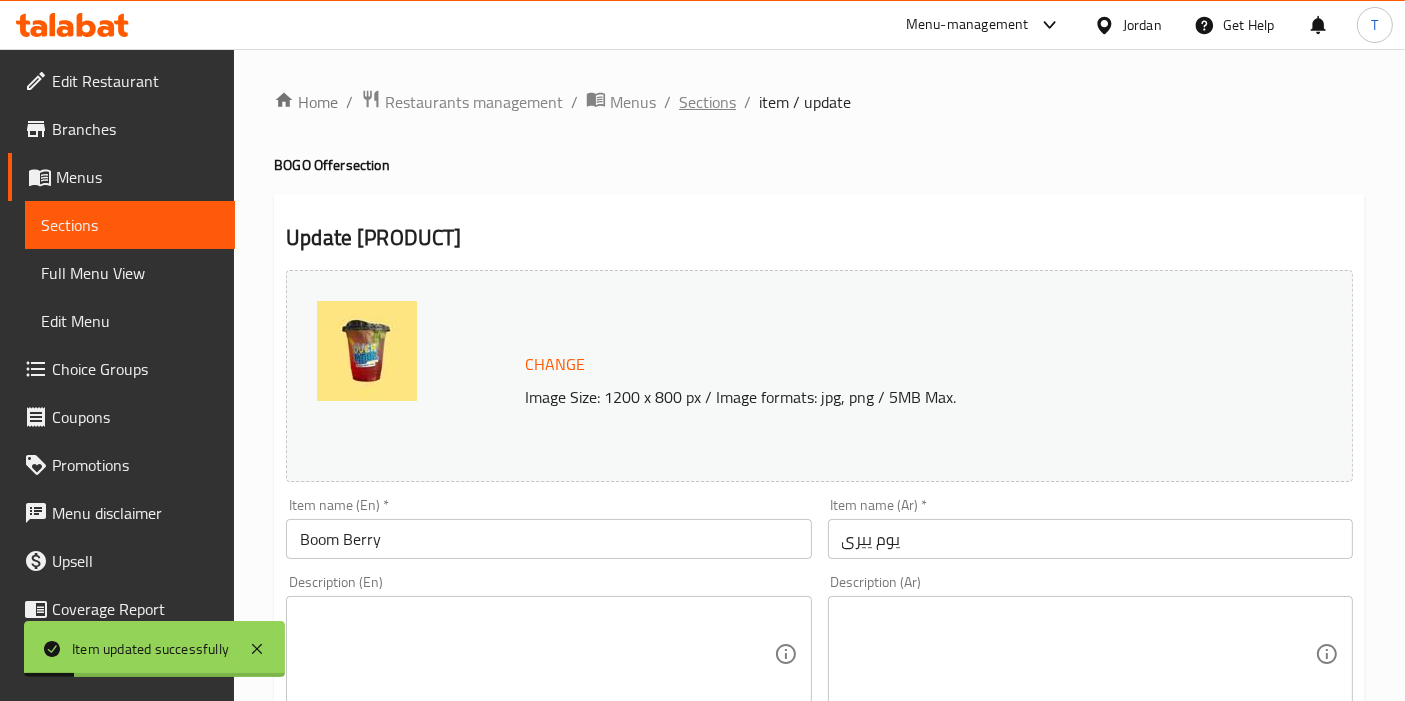 click on "Sections" at bounding box center (707, 102) 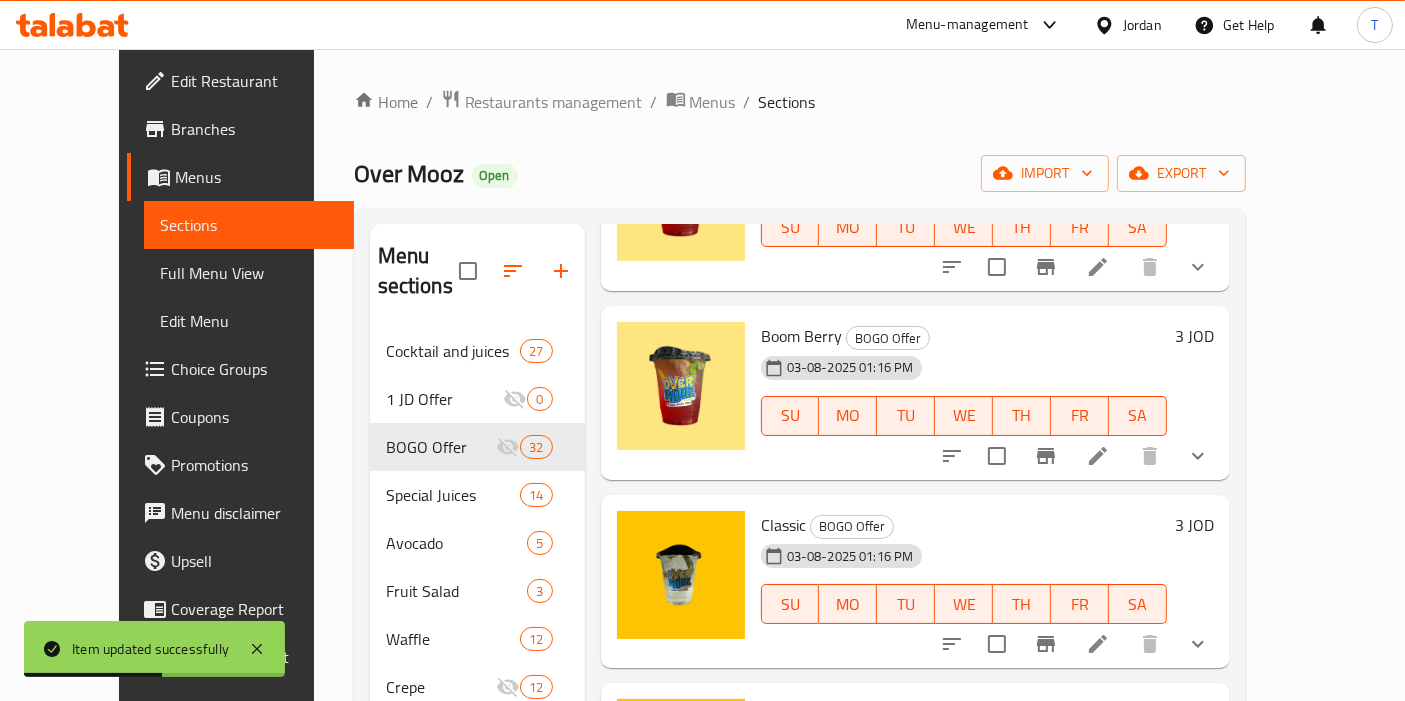 scroll, scrollTop: 1555, scrollLeft: 0, axis: vertical 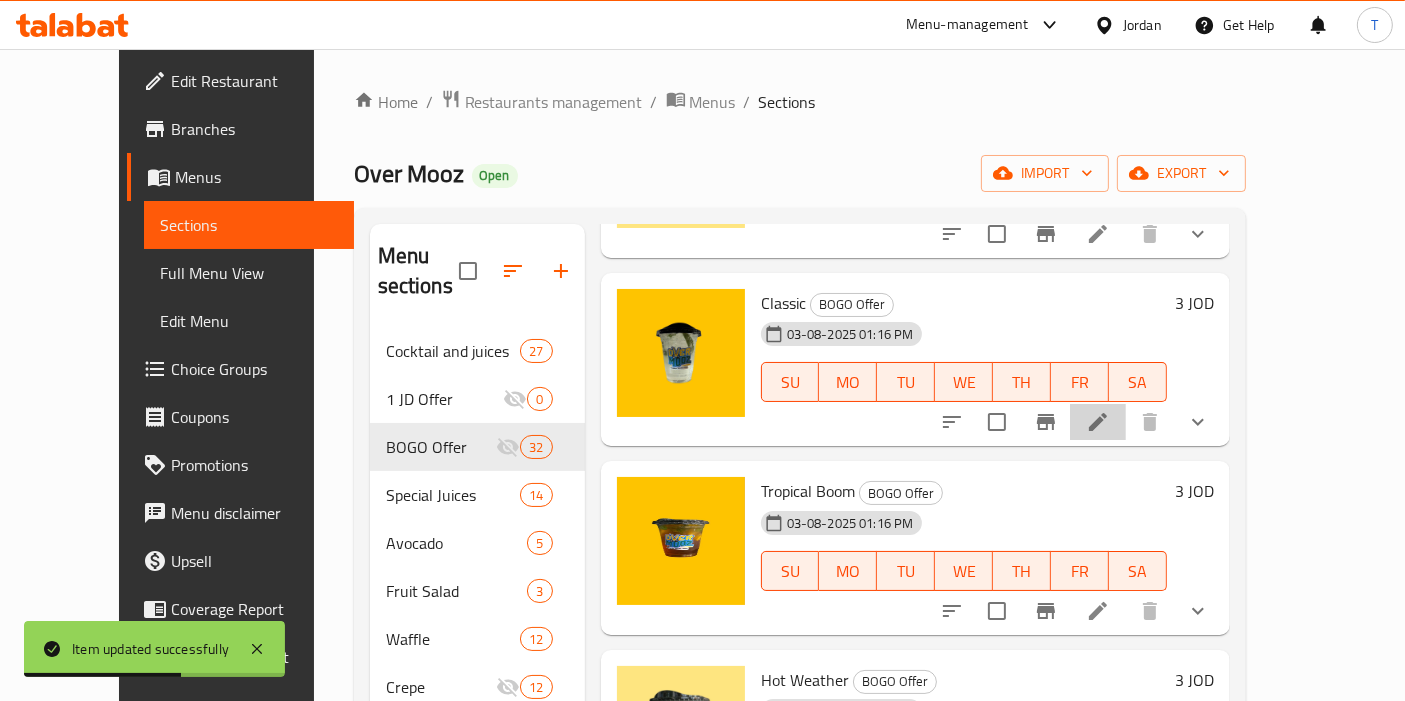 click at bounding box center (1098, 422) 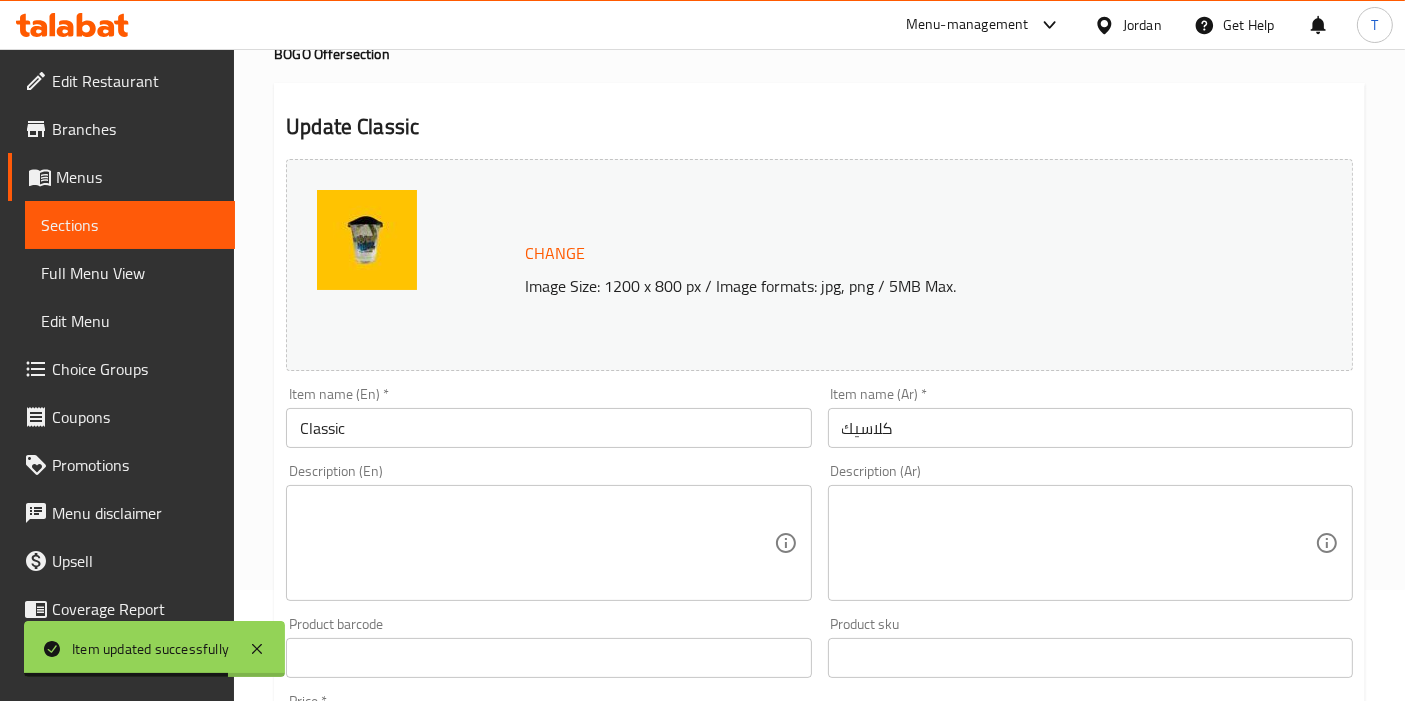 scroll, scrollTop: 333, scrollLeft: 0, axis: vertical 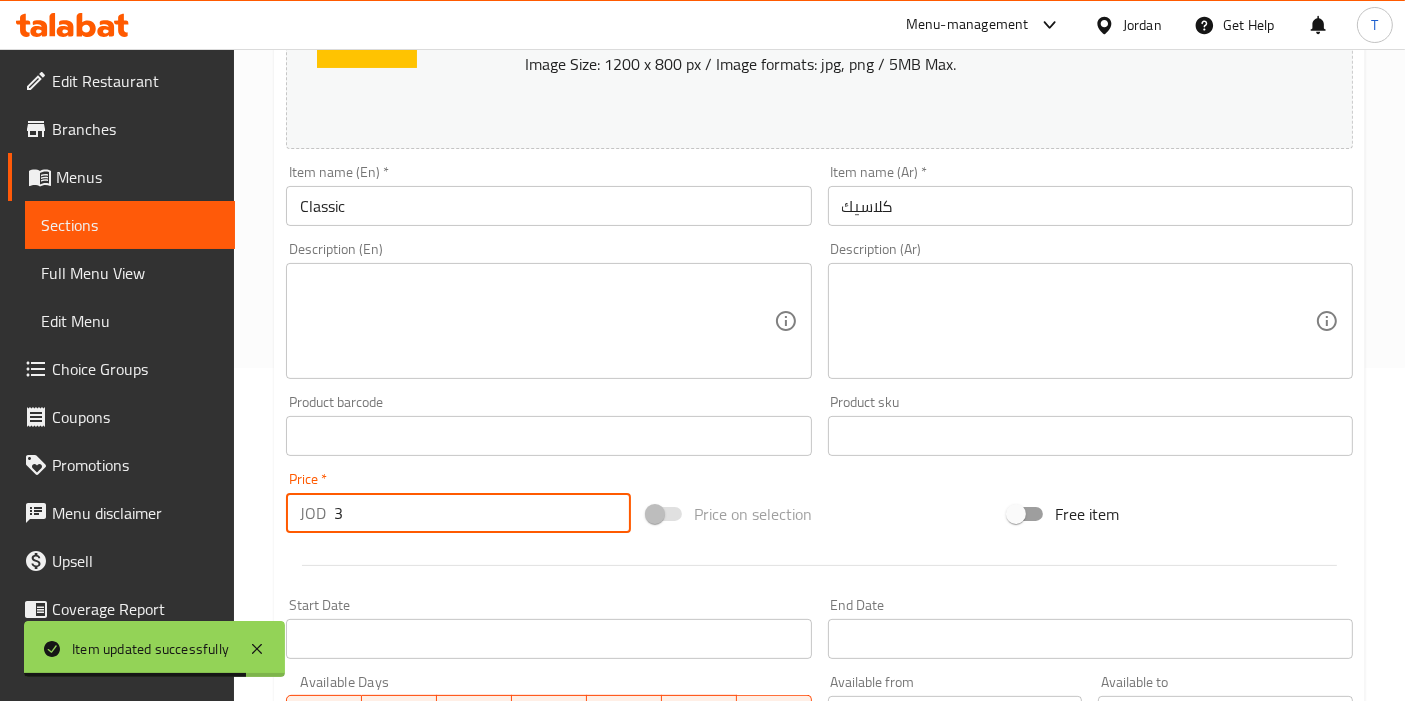 drag, startPoint x: 340, startPoint y: 507, endPoint x: 312, endPoint y: 510, distance: 28.160255 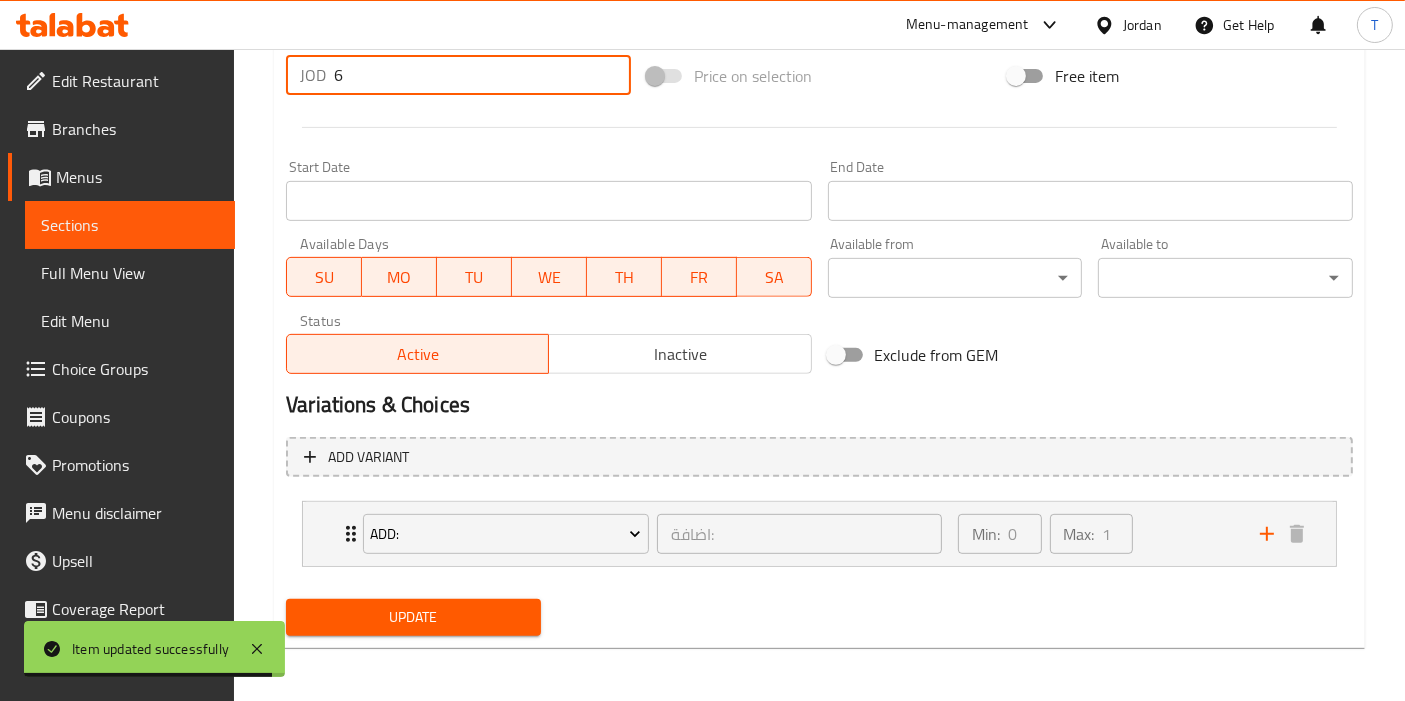 click on "Update" at bounding box center (413, 617) 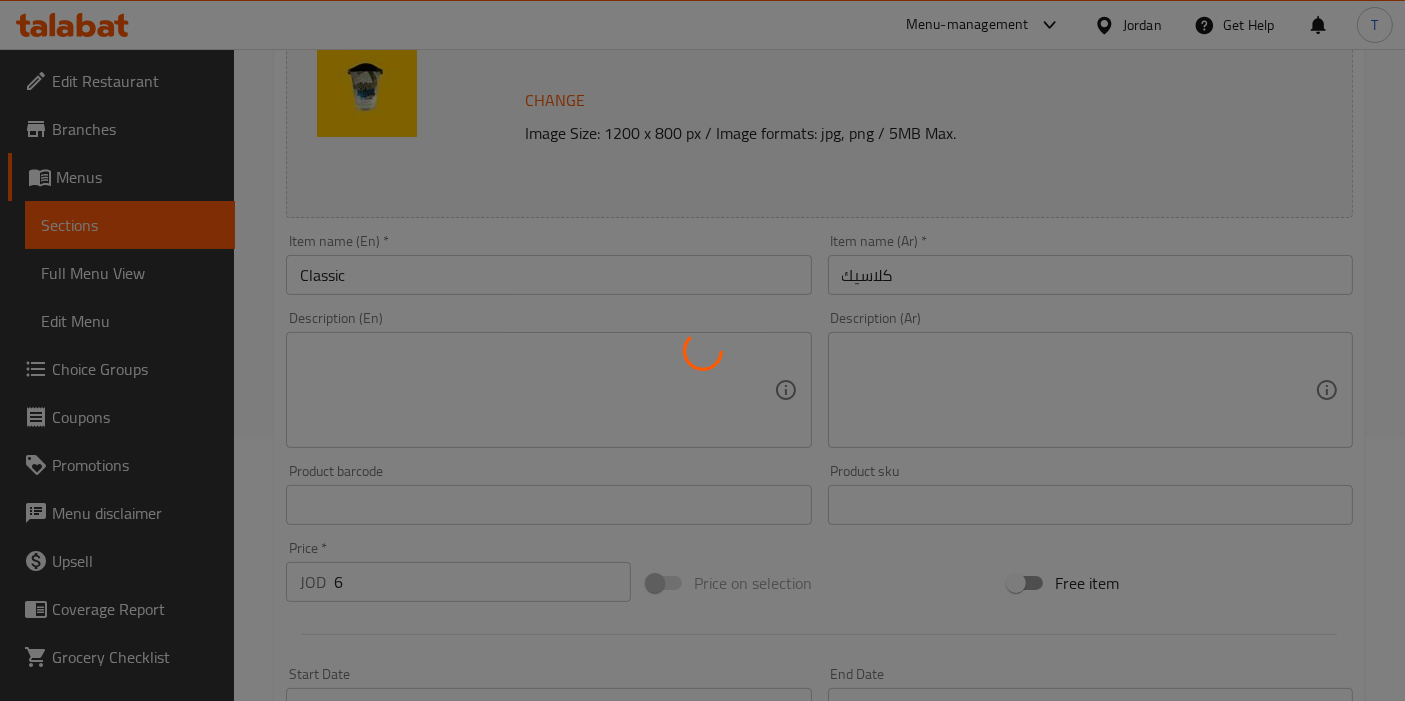 scroll, scrollTop: 0, scrollLeft: 0, axis: both 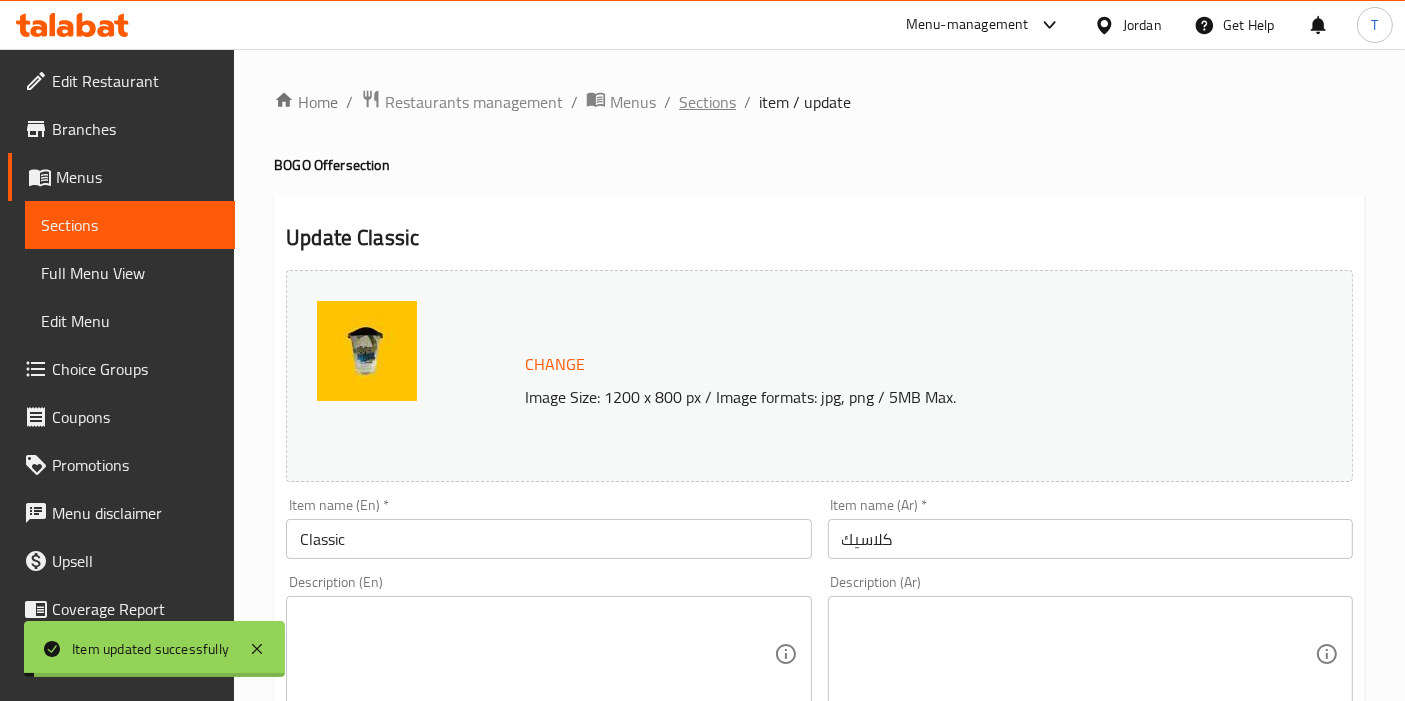 click on "Sections" at bounding box center (707, 102) 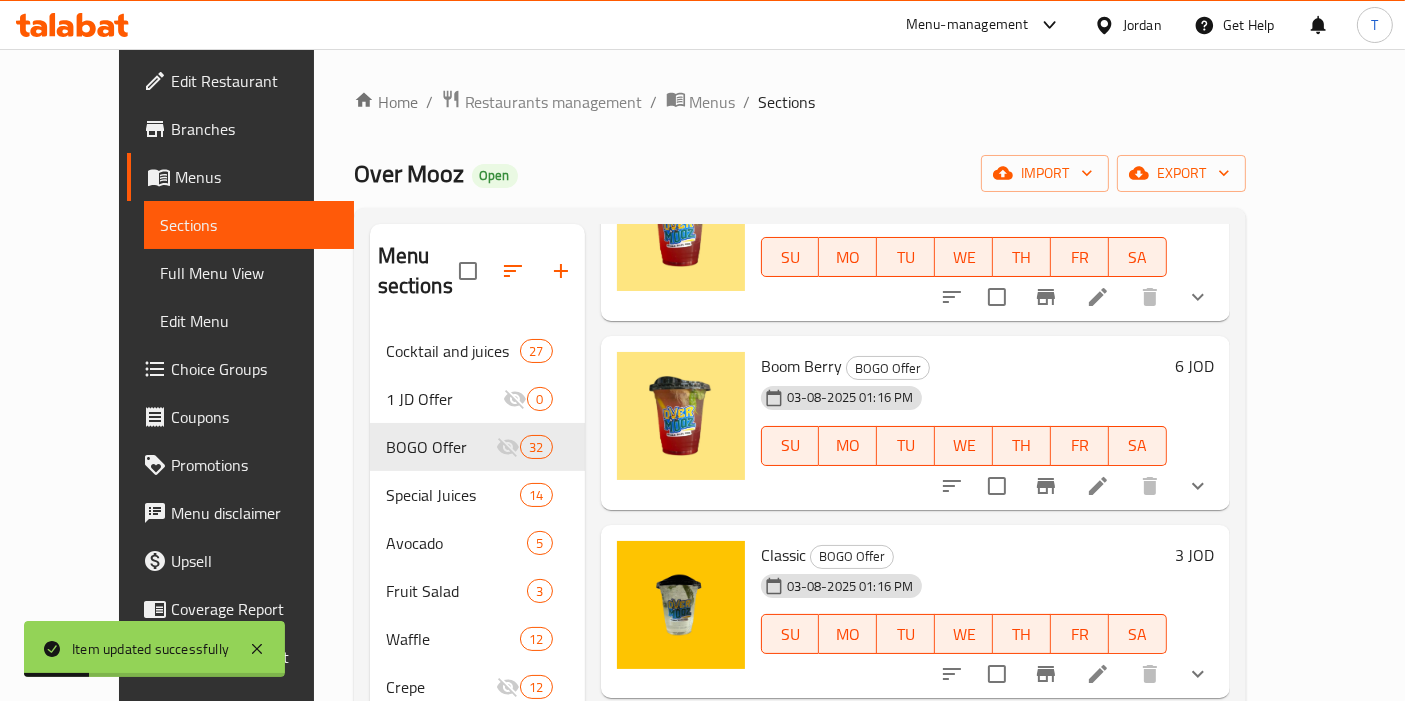 scroll, scrollTop: 1333, scrollLeft: 0, axis: vertical 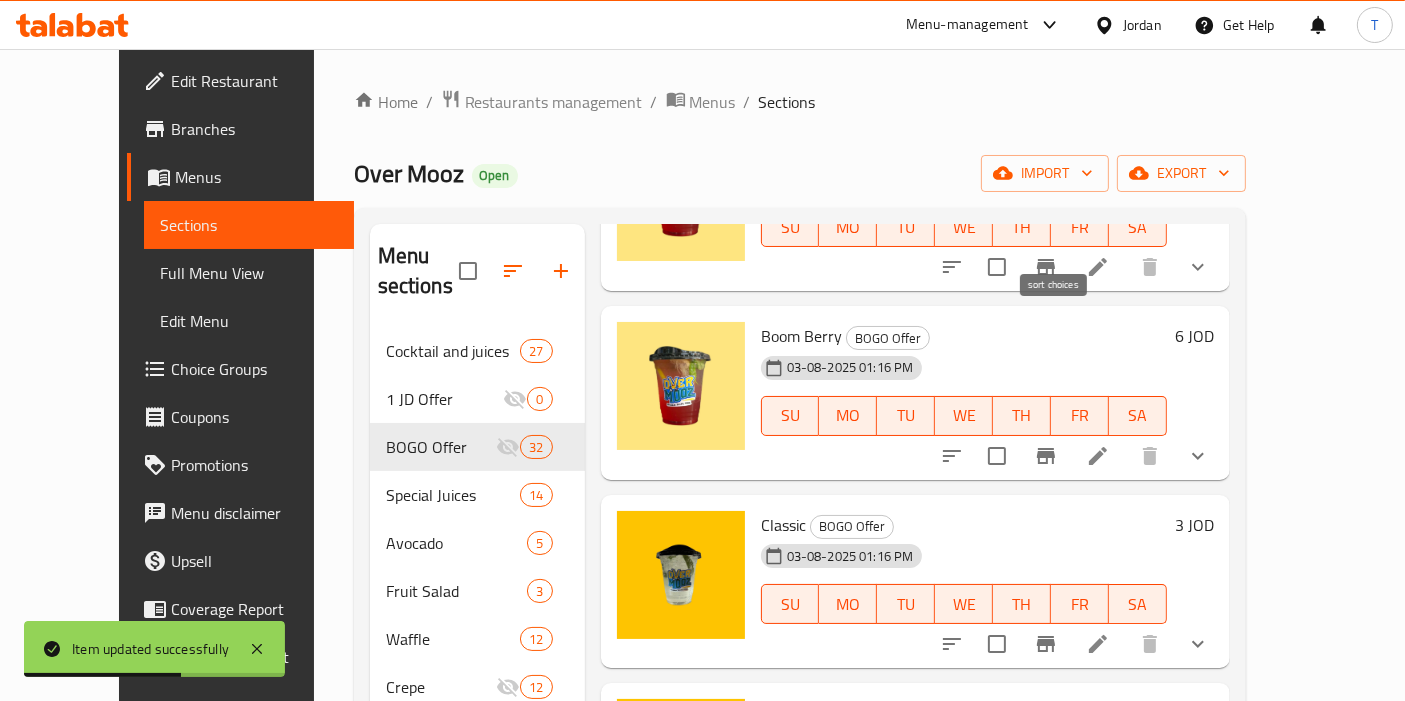 click 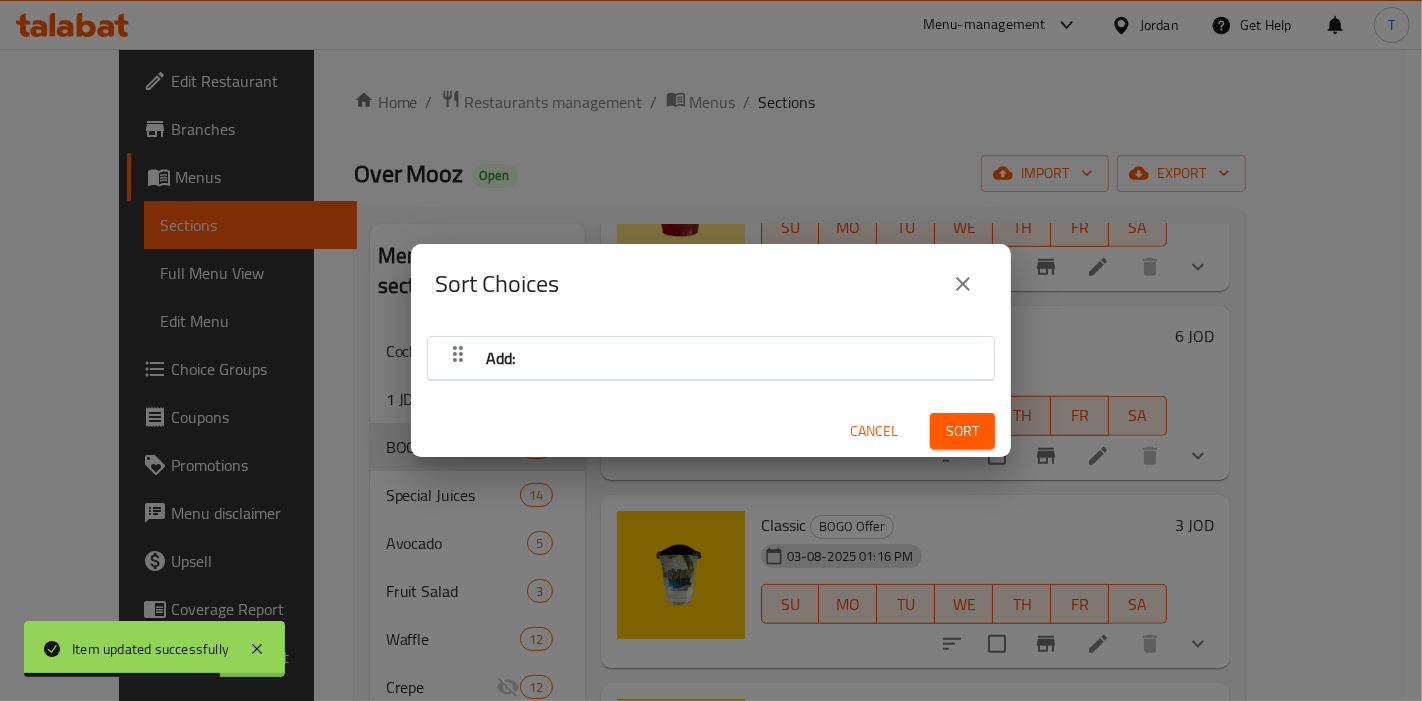 click on "Cancel" at bounding box center [874, 431] 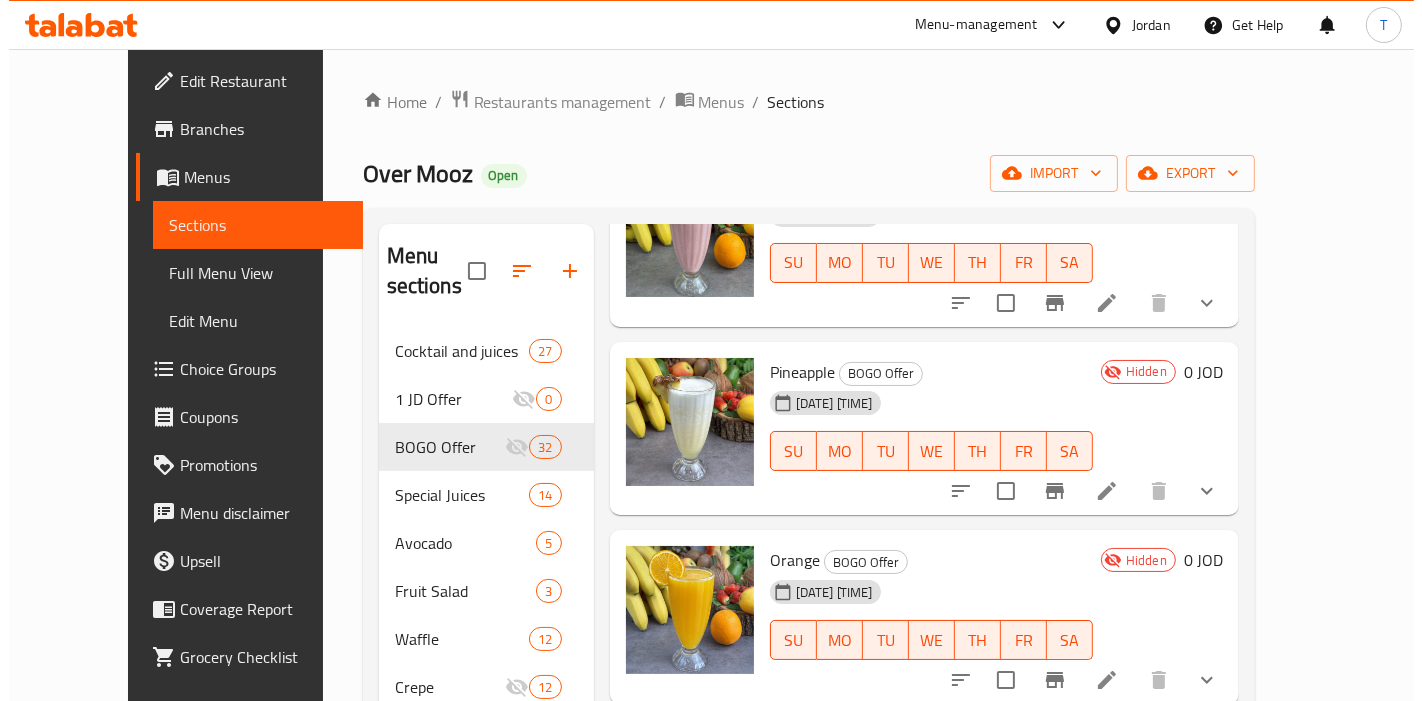 scroll, scrollTop: 0, scrollLeft: 0, axis: both 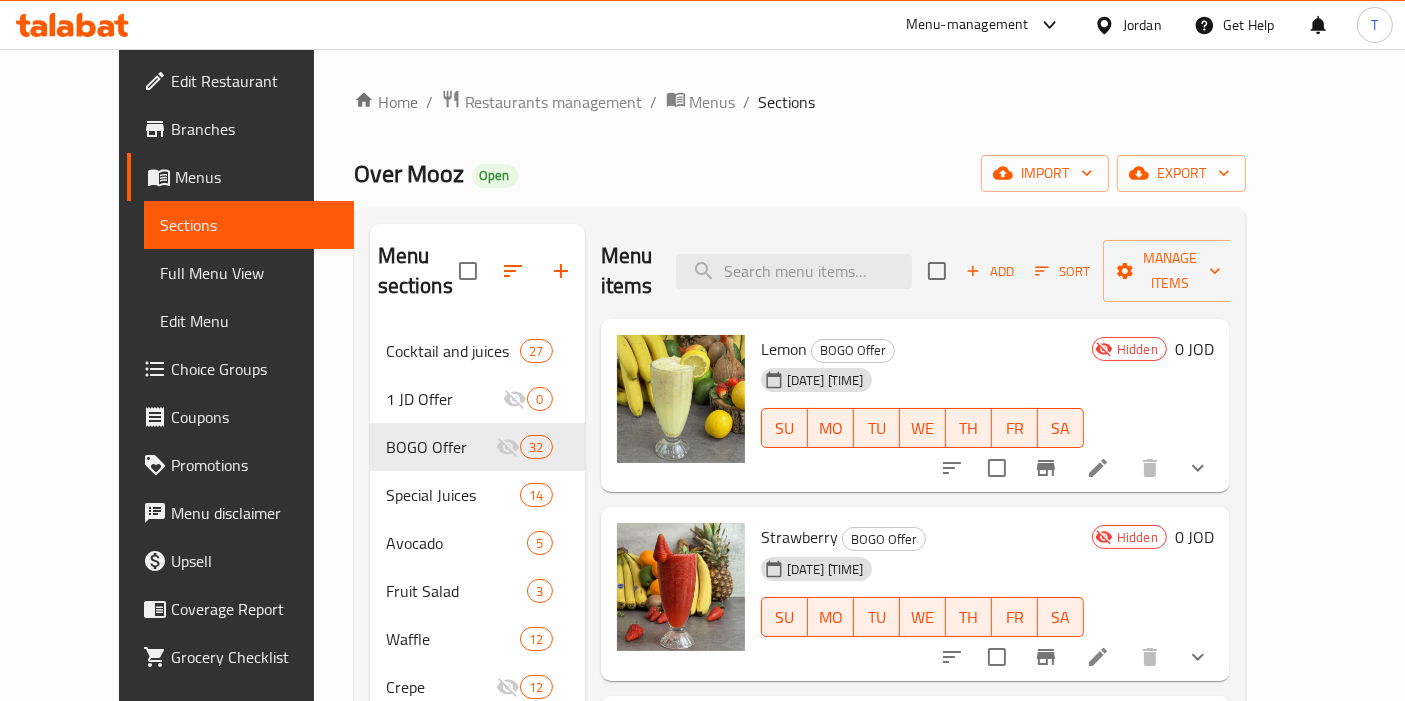 click on "Add Sort Manage items" at bounding box center (1082, 271) 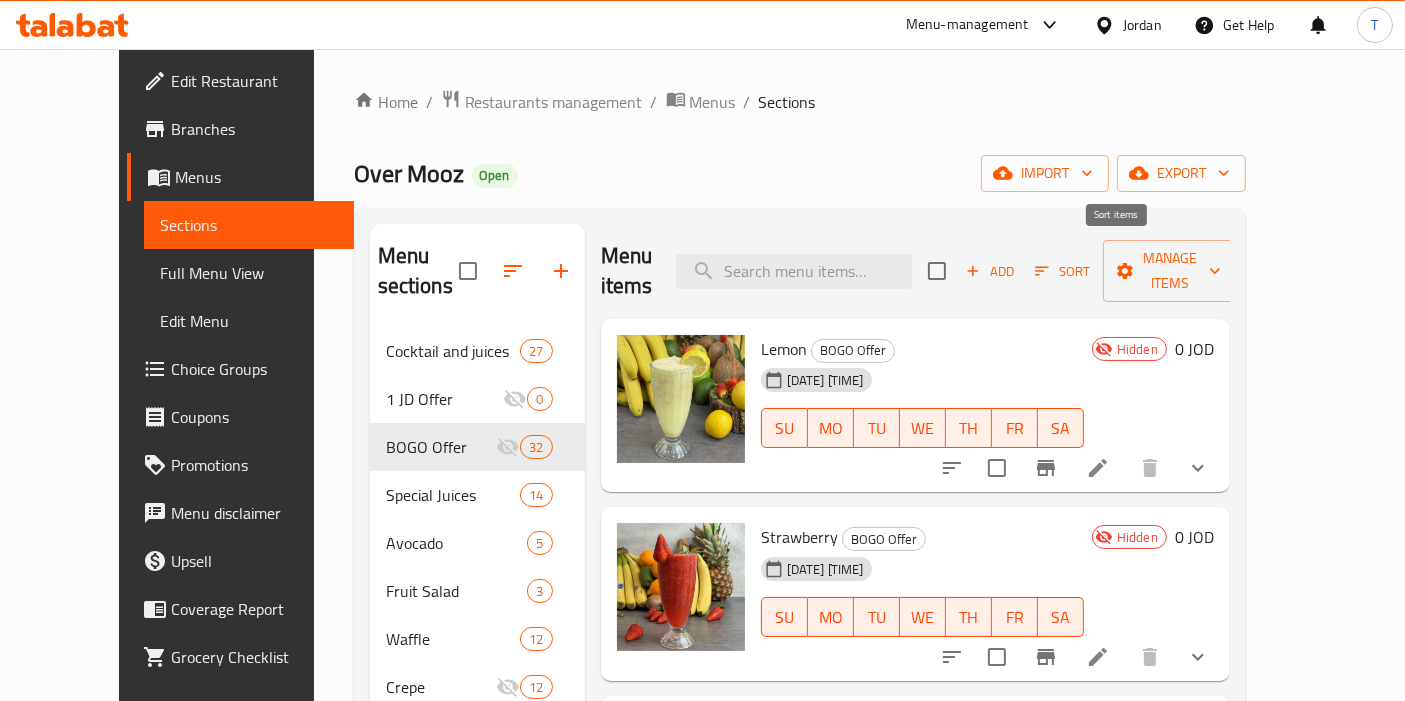 click on "Sort" at bounding box center (1062, 271) 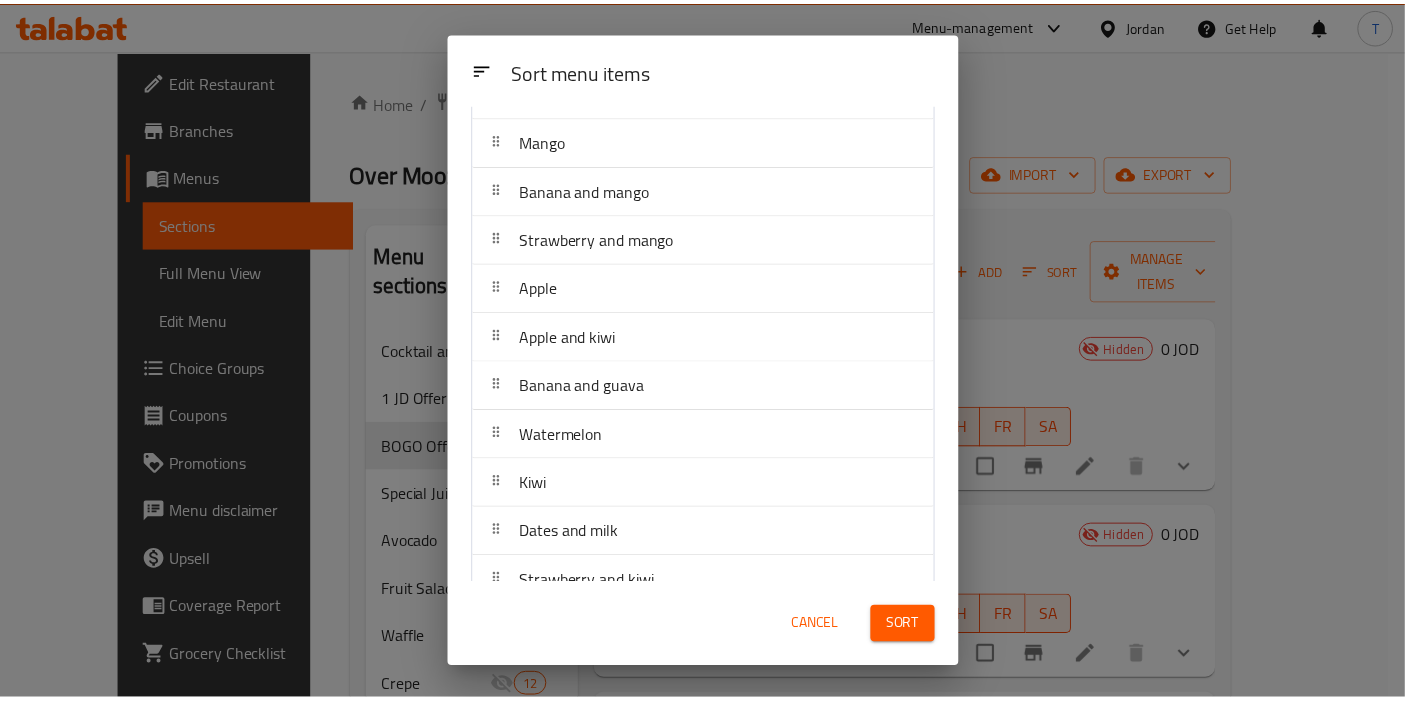 scroll, scrollTop: 1144, scrollLeft: 0, axis: vertical 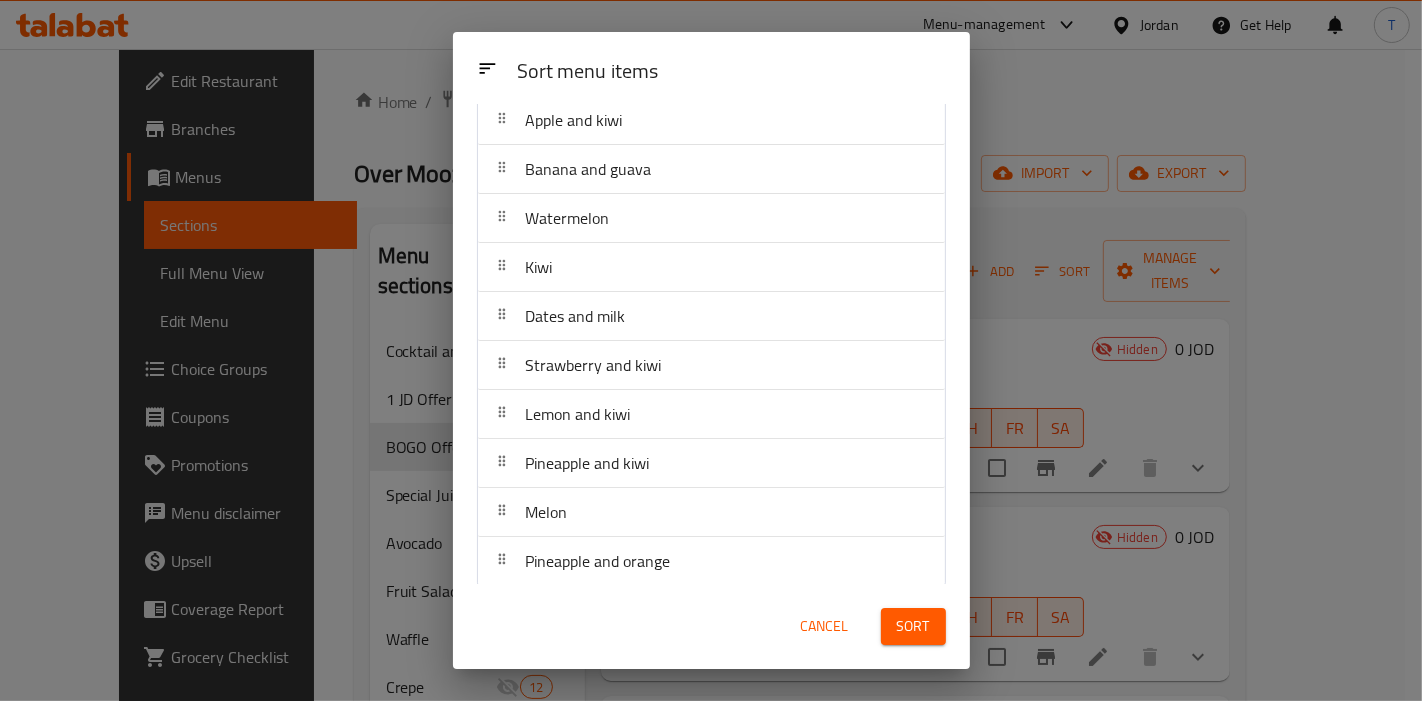 click on "Cancel" at bounding box center [825, 626] 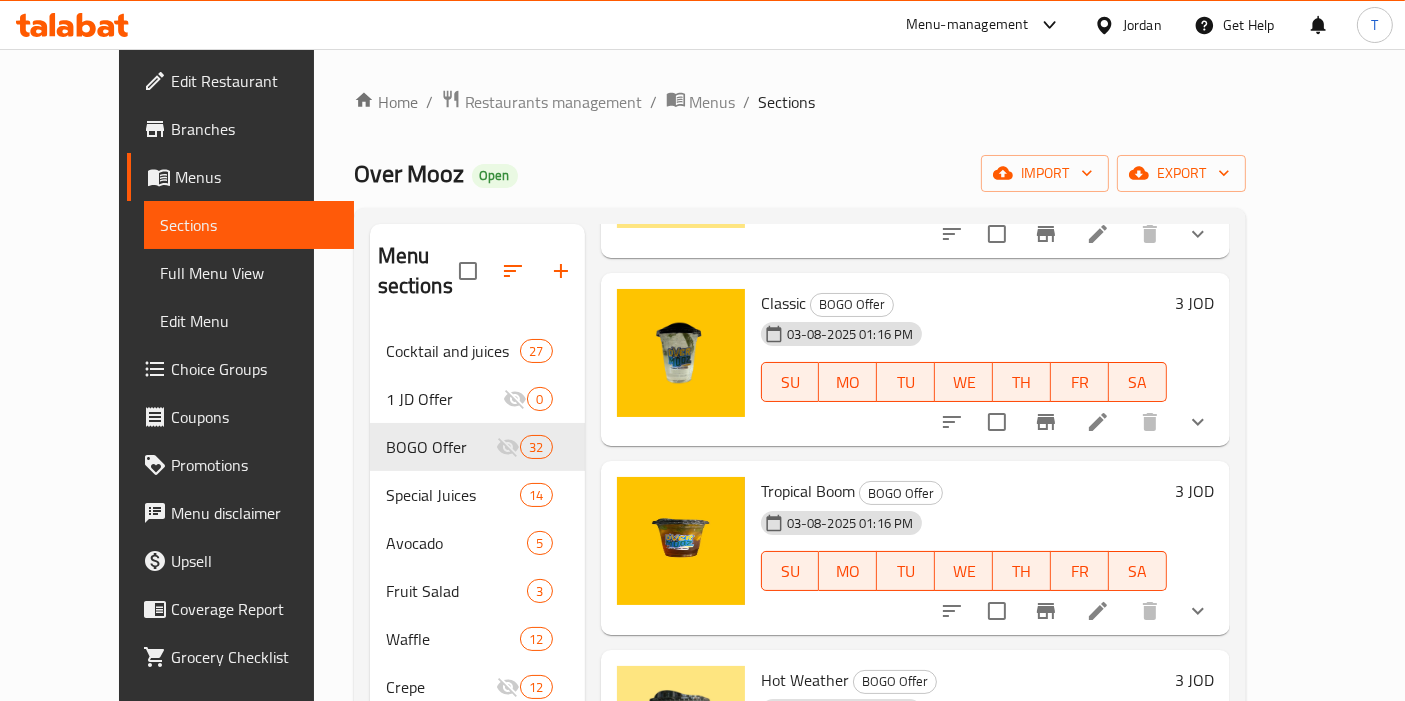 scroll, scrollTop: 1777, scrollLeft: 0, axis: vertical 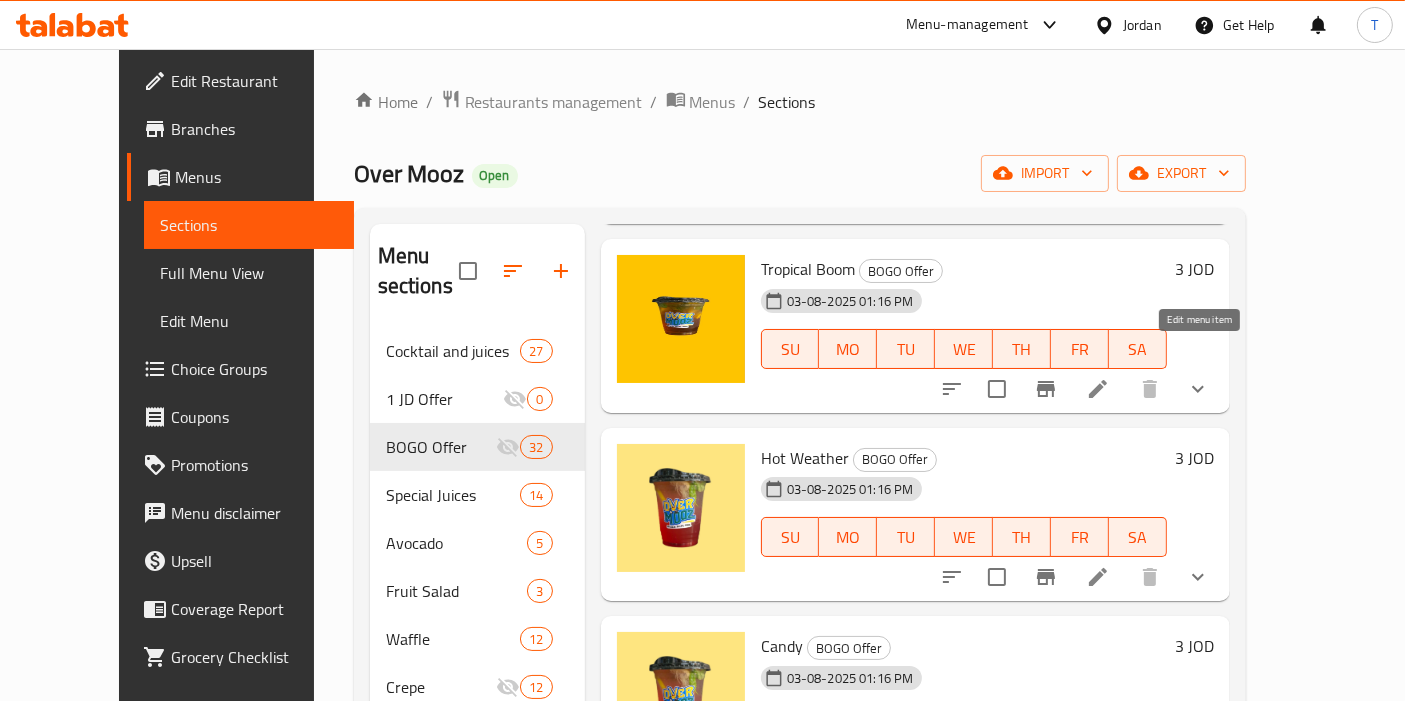 click 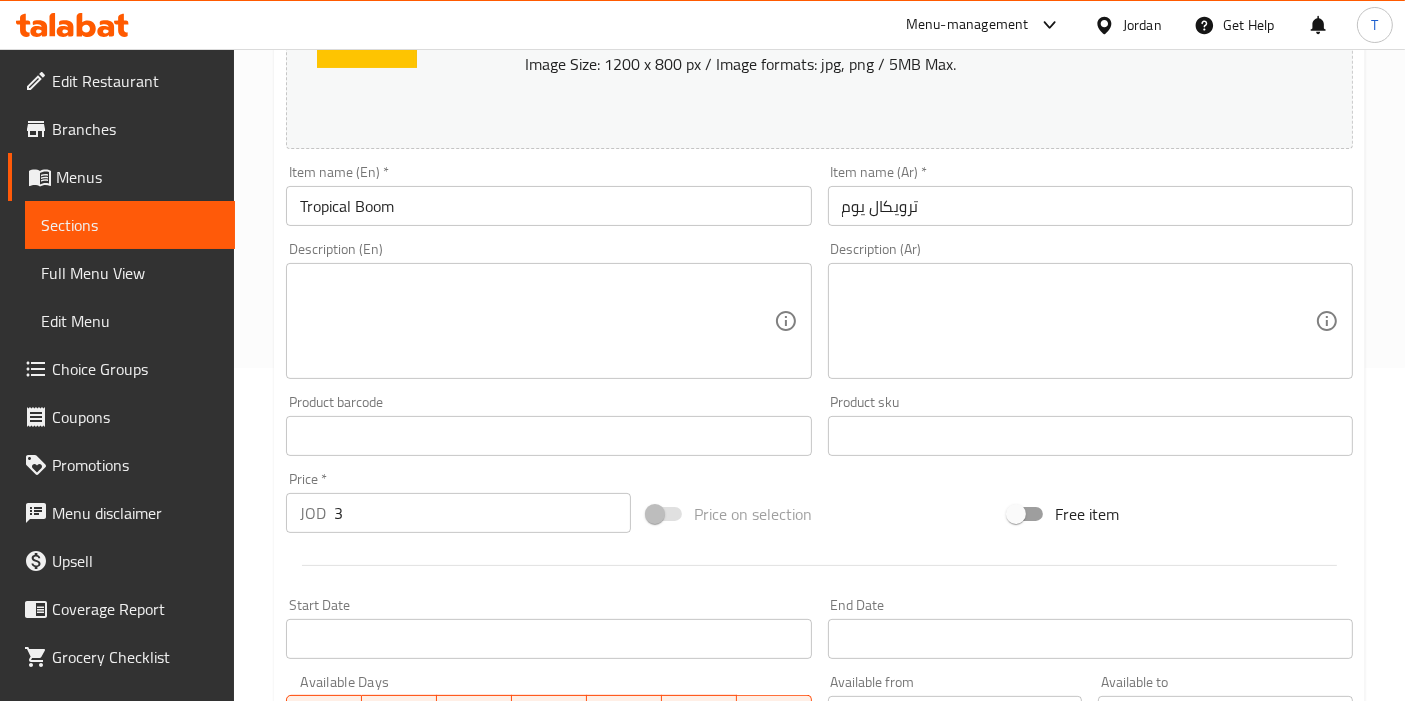 click on "JOD [NUMBER] Price  *" at bounding box center [458, 513] 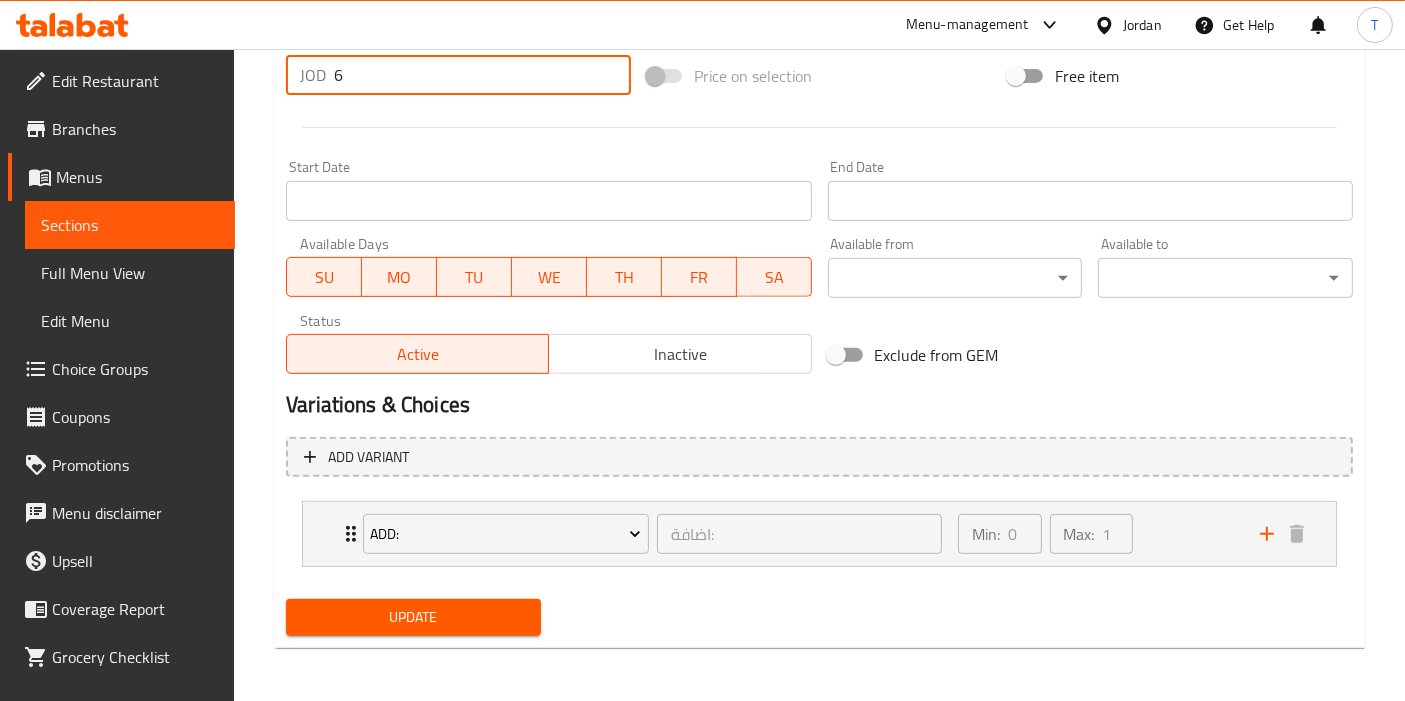 click on "Update" at bounding box center [413, 617] 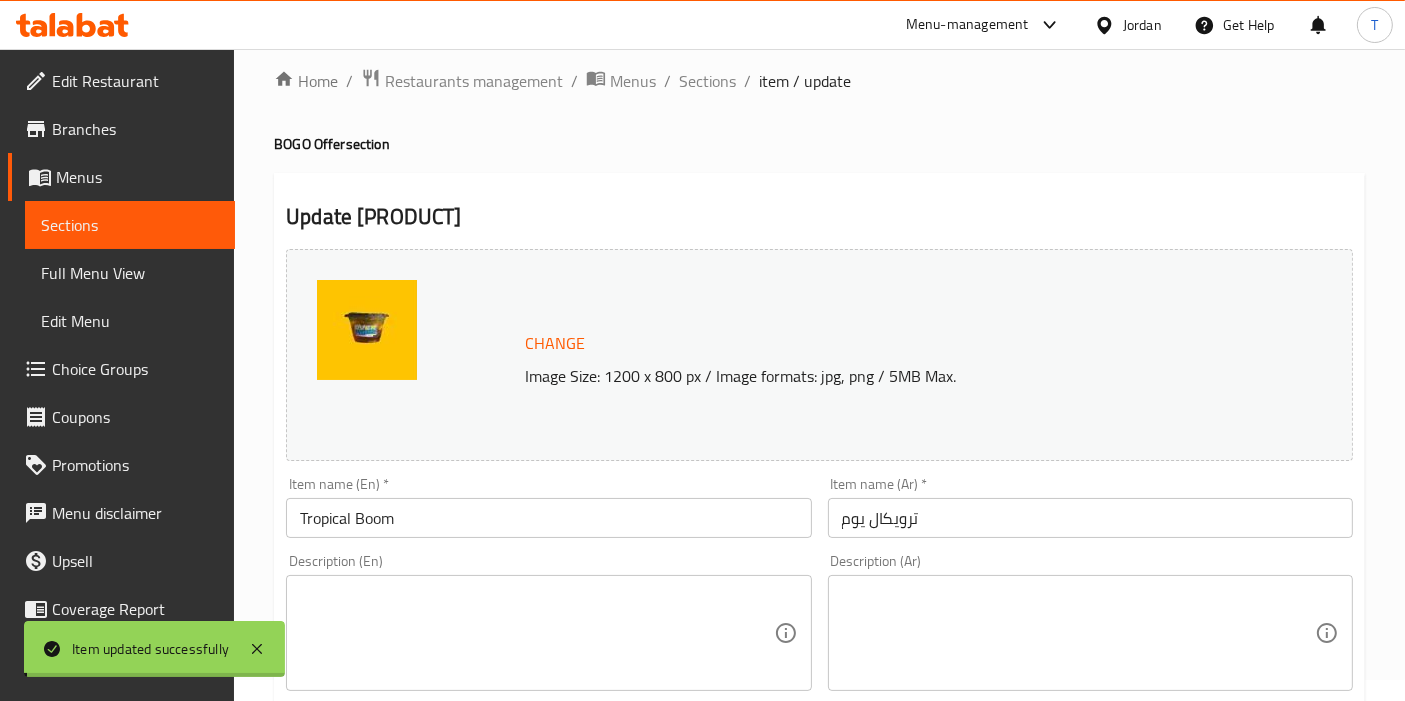 scroll, scrollTop: 0, scrollLeft: 0, axis: both 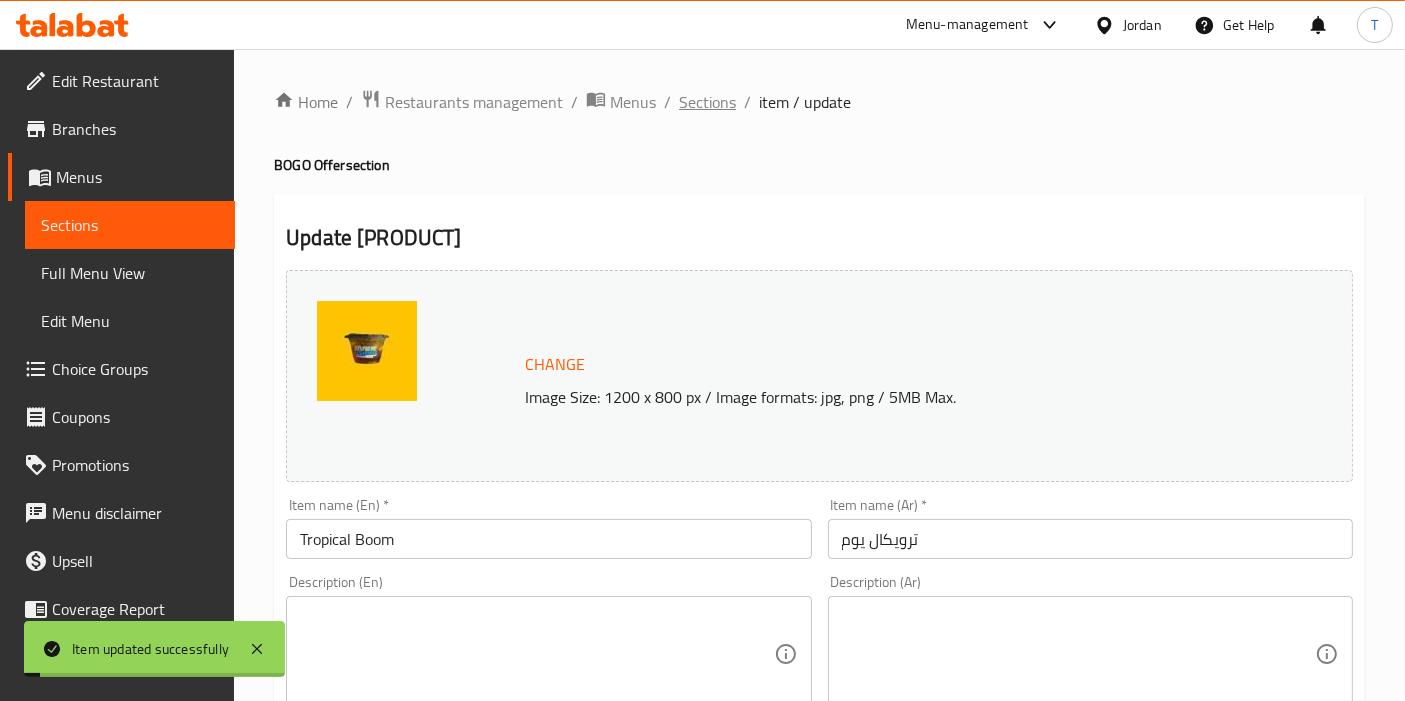 click on "Sections" at bounding box center [707, 102] 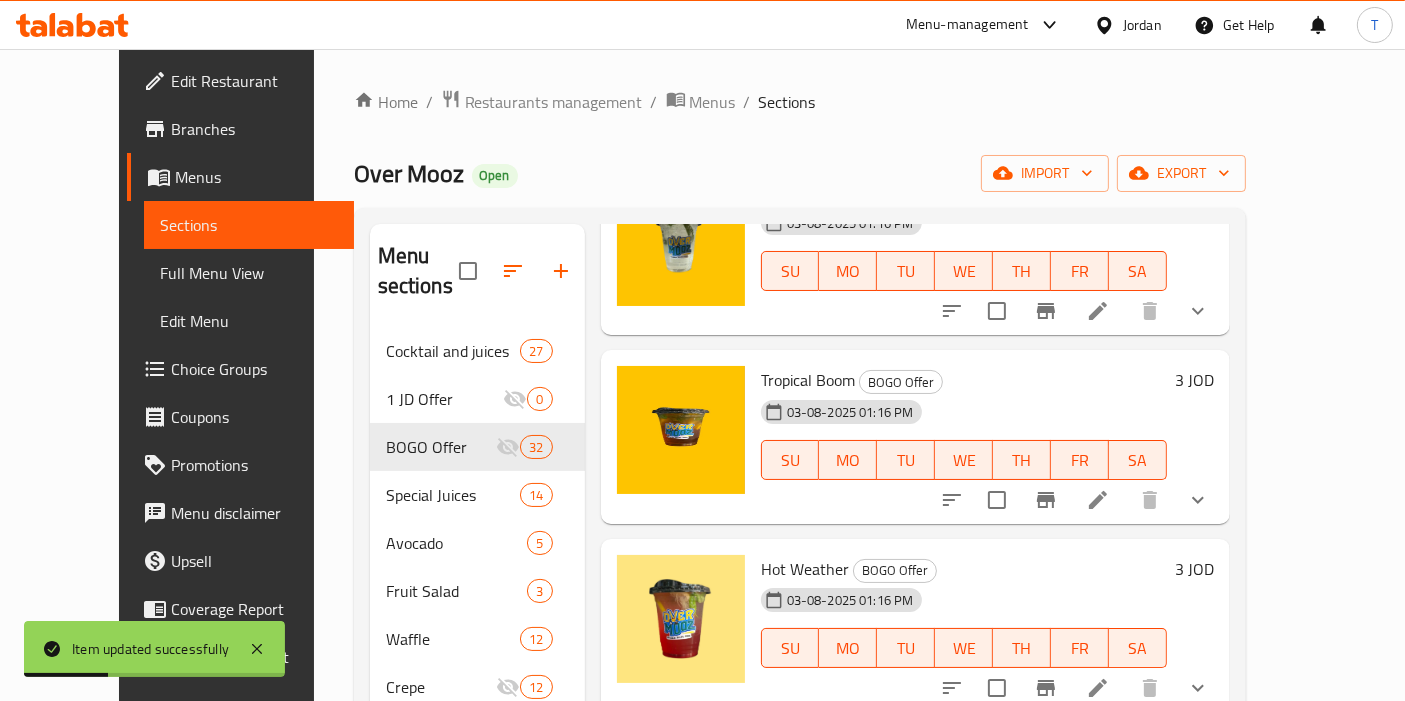 scroll, scrollTop: 1777, scrollLeft: 0, axis: vertical 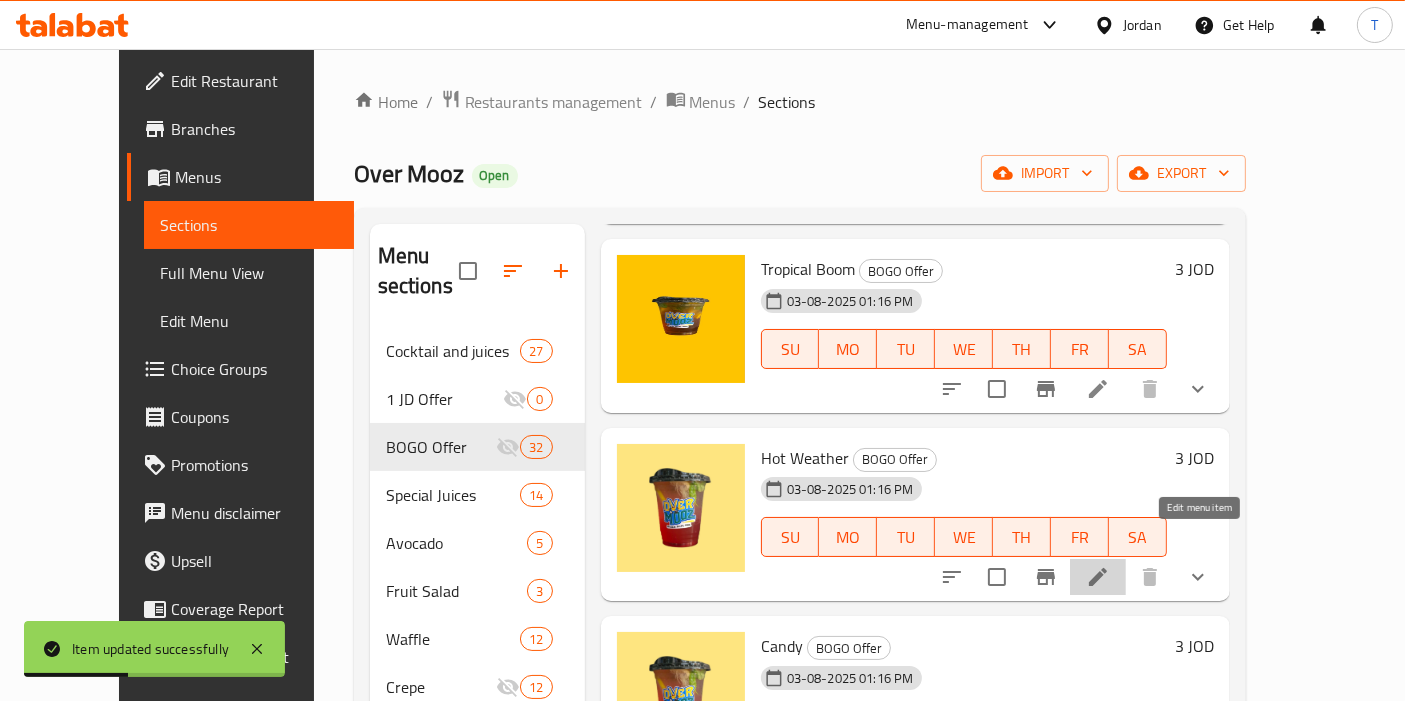 click 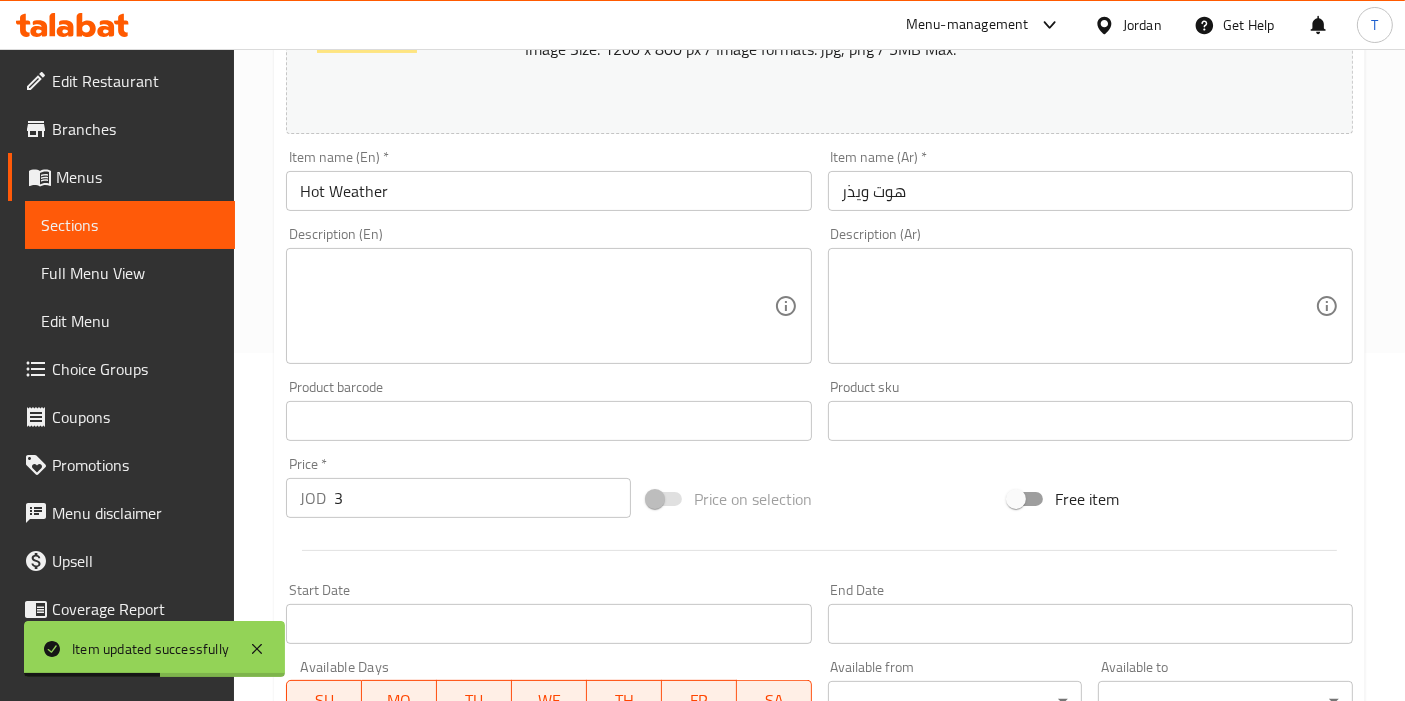 scroll, scrollTop: 222, scrollLeft: 0, axis: vertical 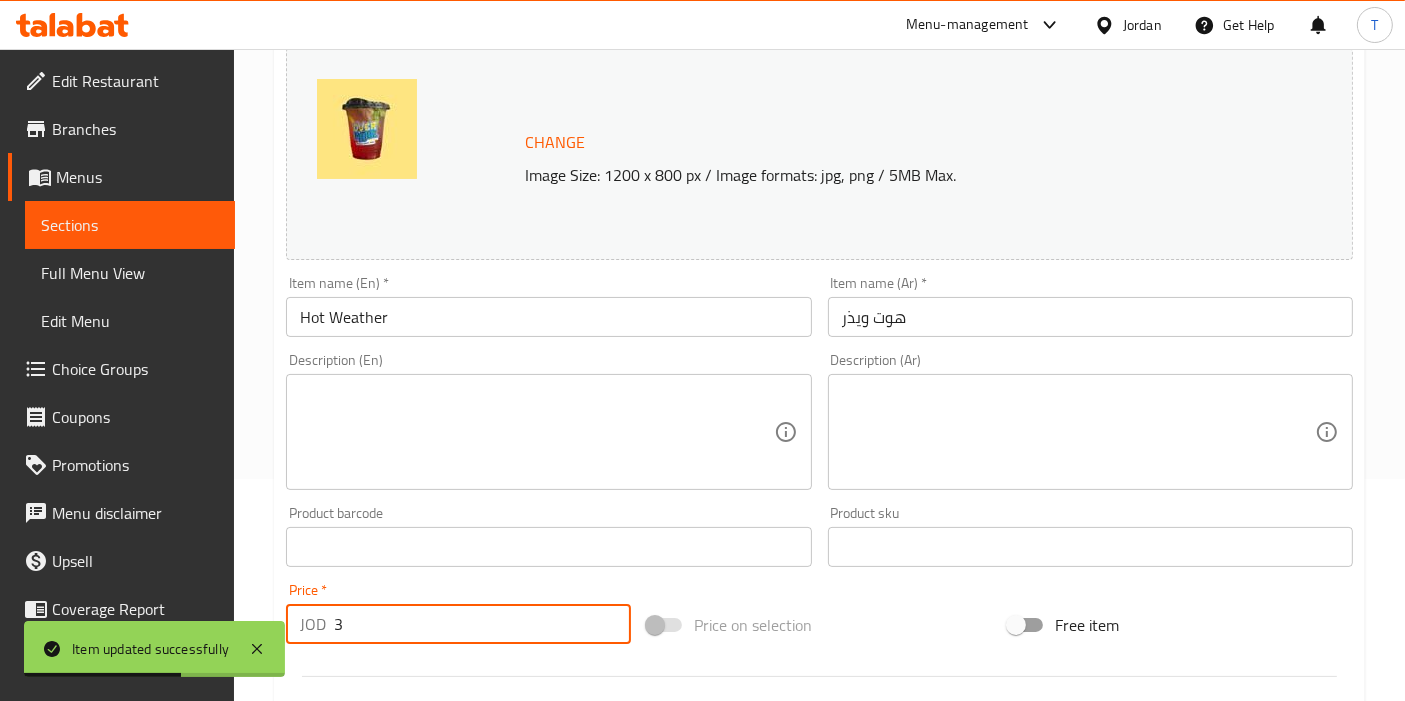 drag, startPoint x: 356, startPoint y: 615, endPoint x: 328, endPoint y: 622, distance: 28.86174 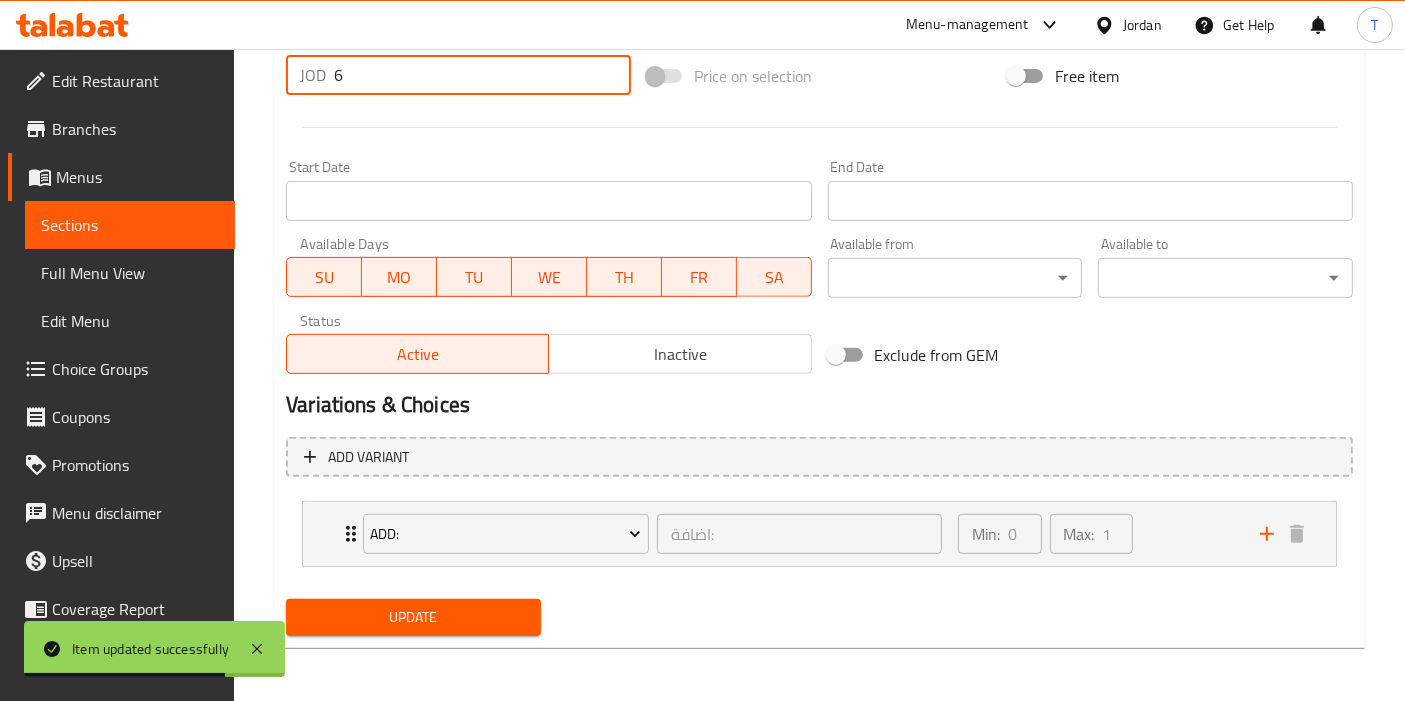 click on "Update" at bounding box center [413, 617] 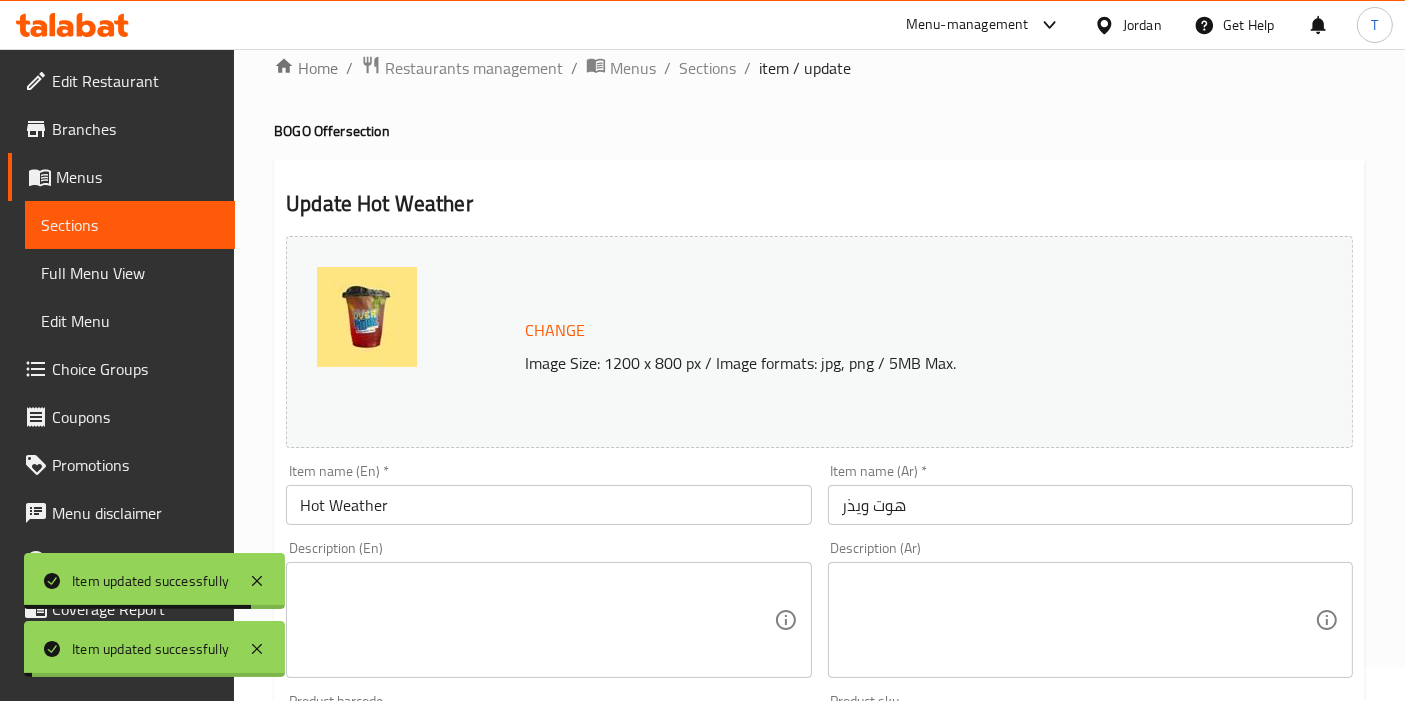scroll, scrollTop: 0, scrollLeft: 0, axis: both 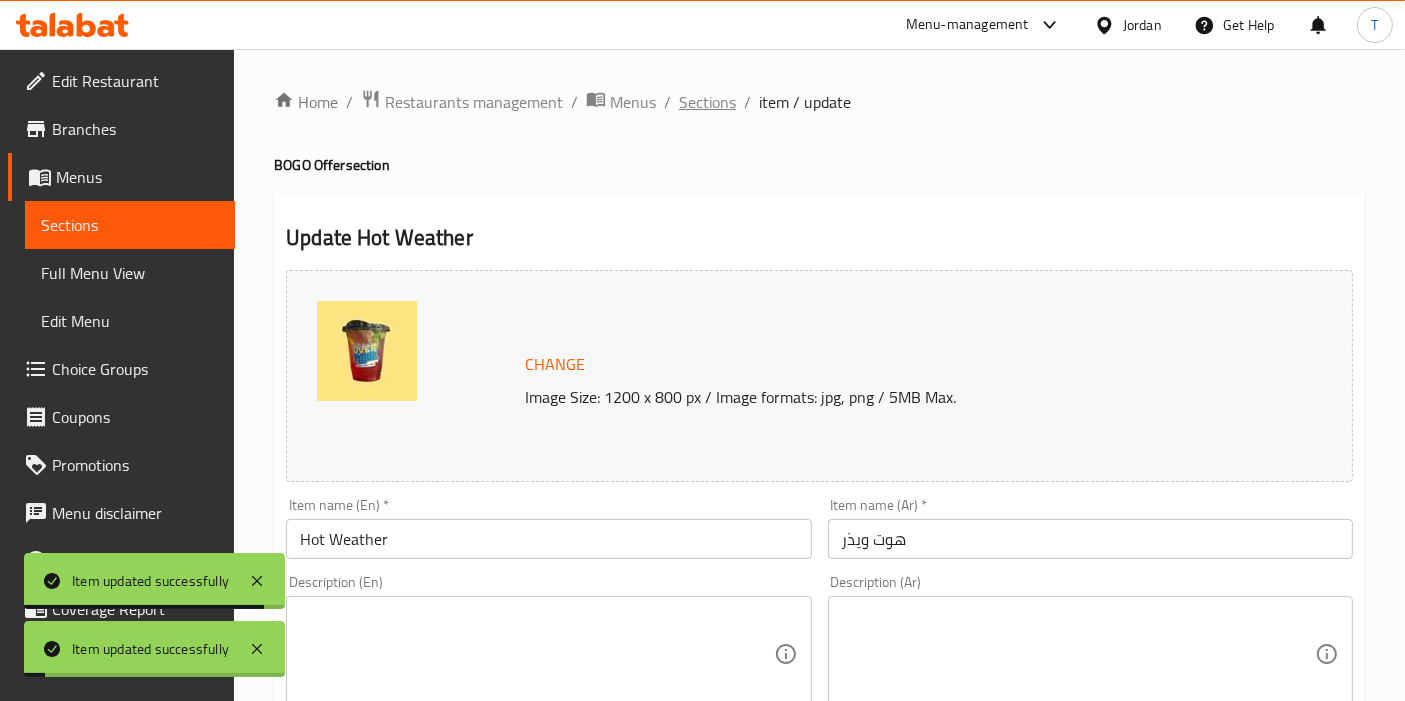 click on "Sections" at bounding box center (707, 102) 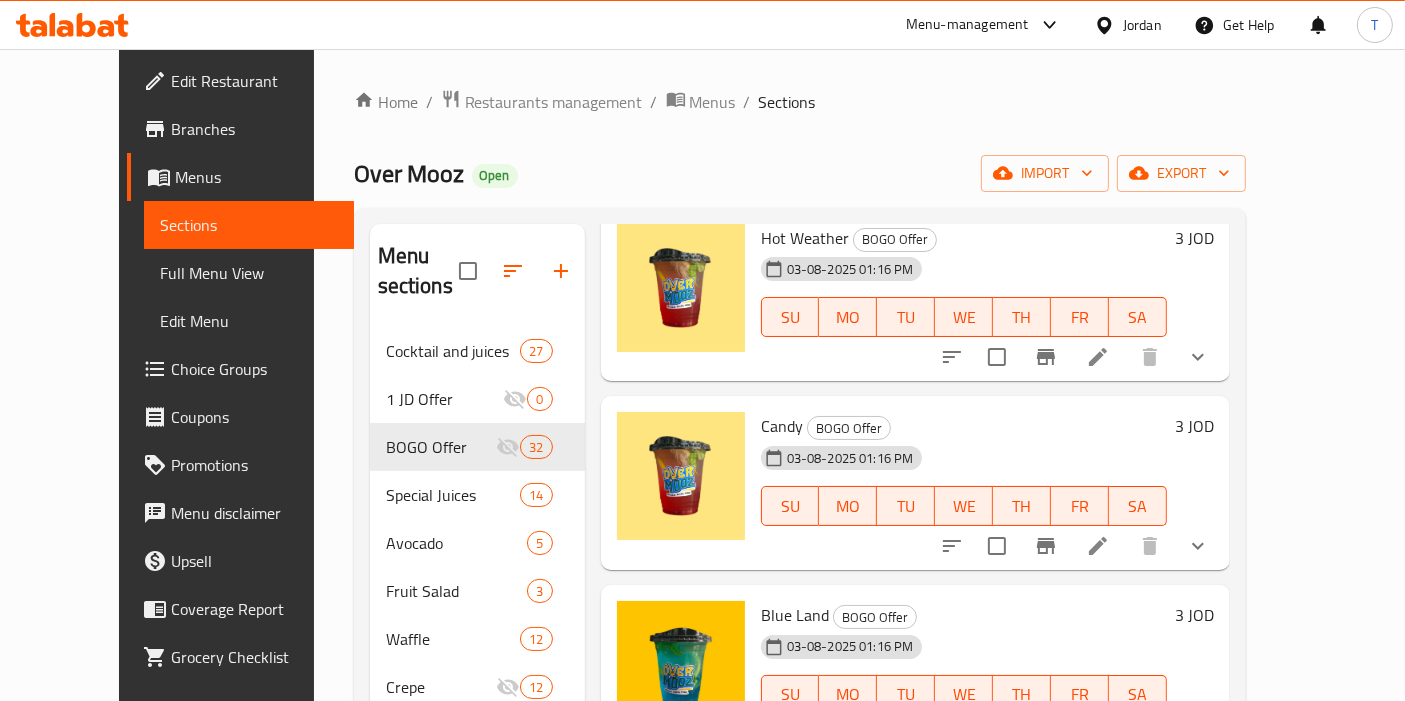 scroll, scrollTop: 2000, scrollLeft: 0, axis: vertical 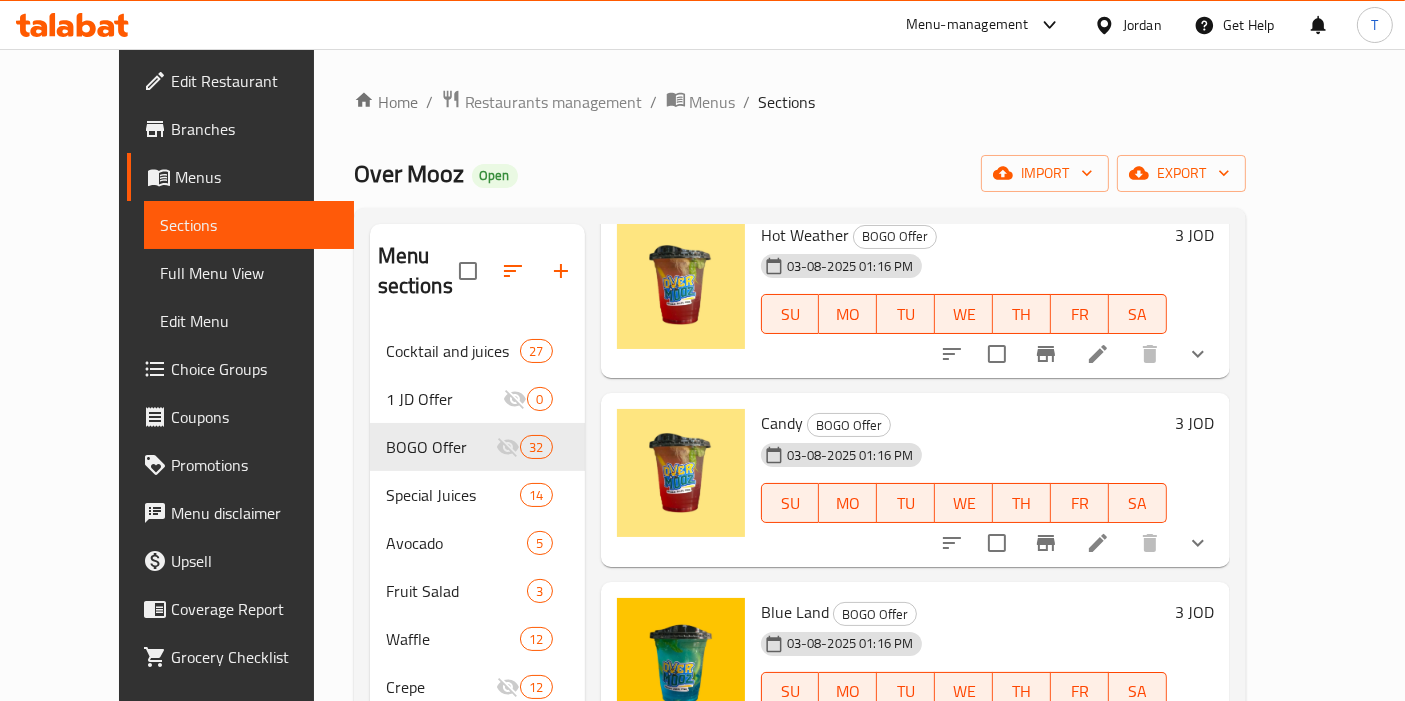 click at bounding box center (1098, 543) 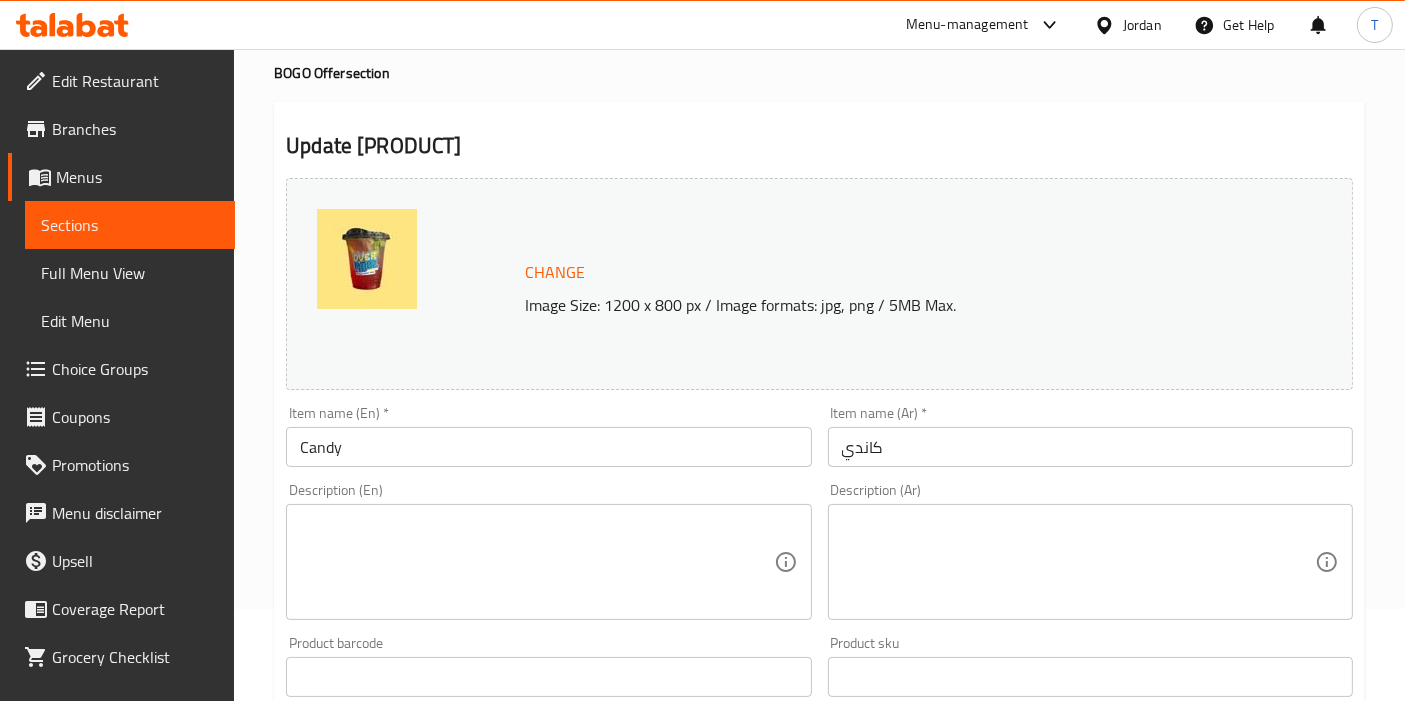 scroll, scrollTop: 222, scrollLeft: 0, axis: vertical 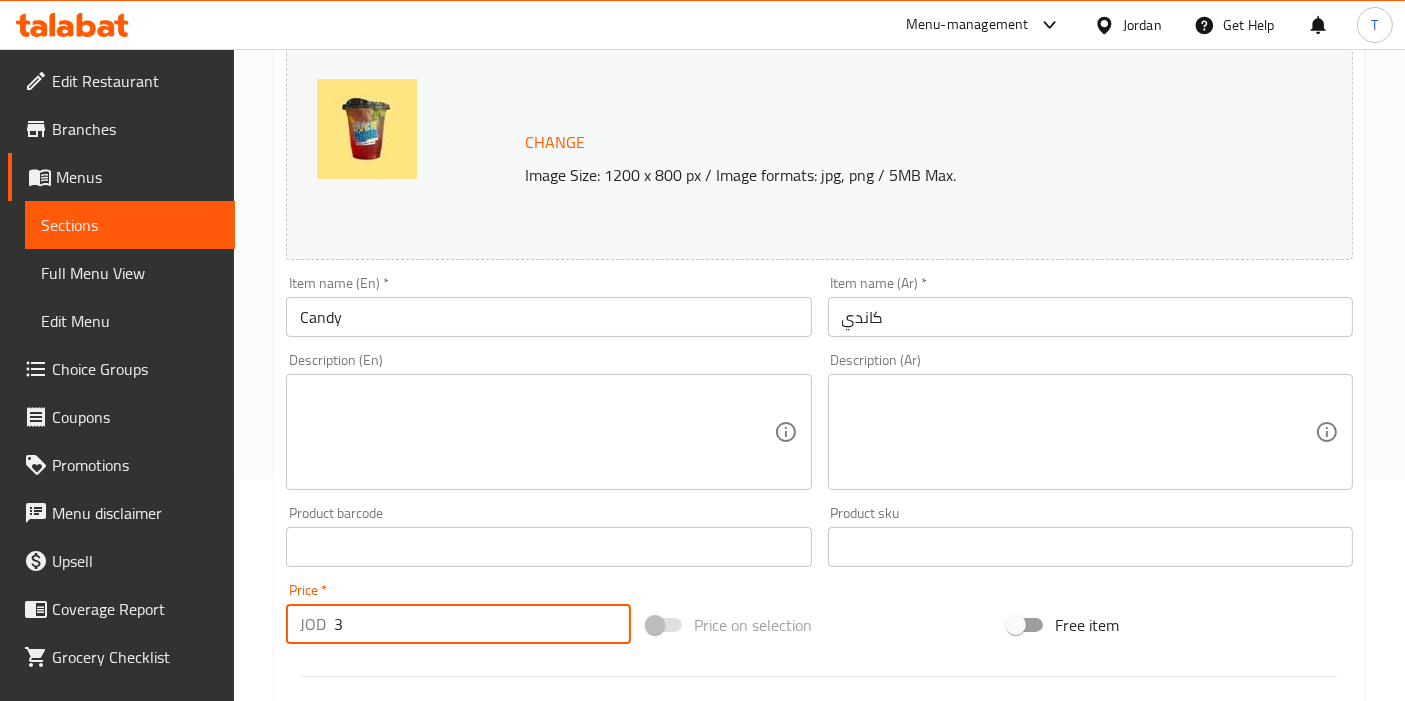 click on "JOD [NUMBER] Price  *" at bounding box center [458, 624] 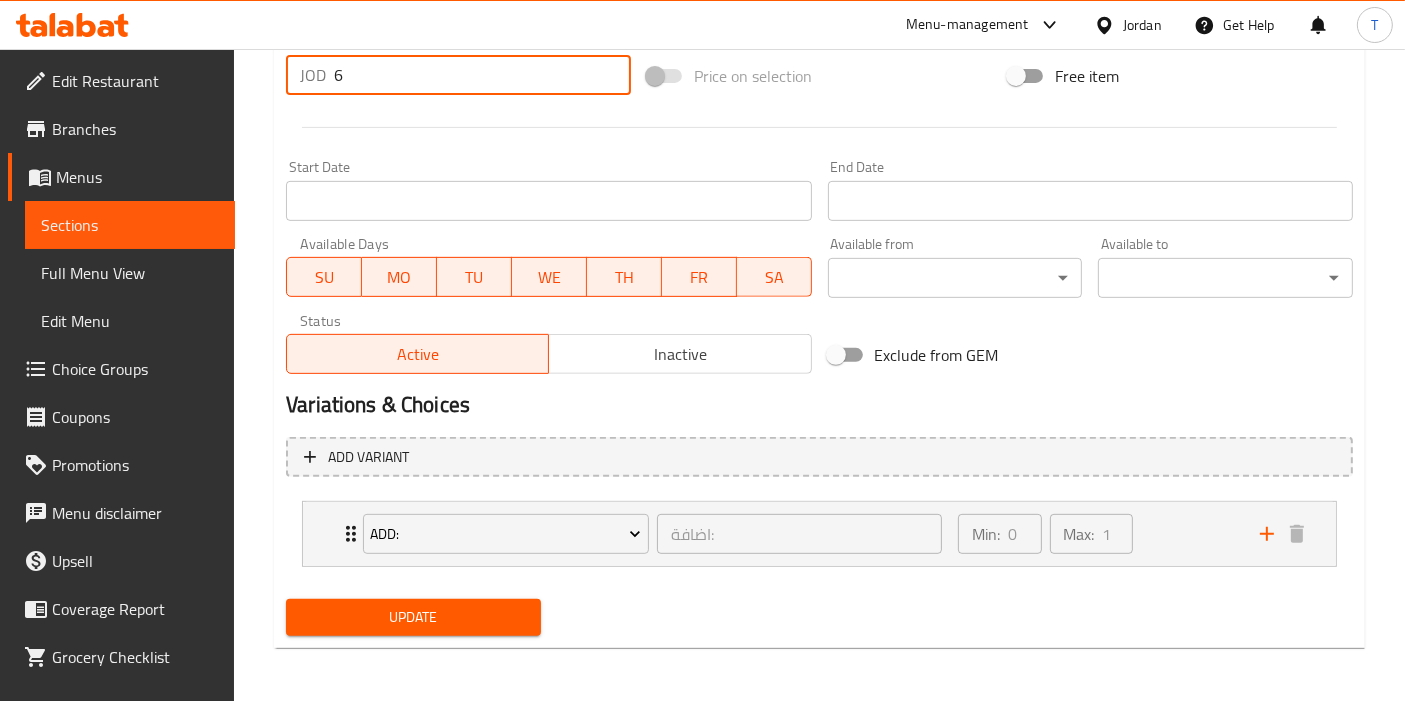 click on "Update" at bounding box center [413, 617] 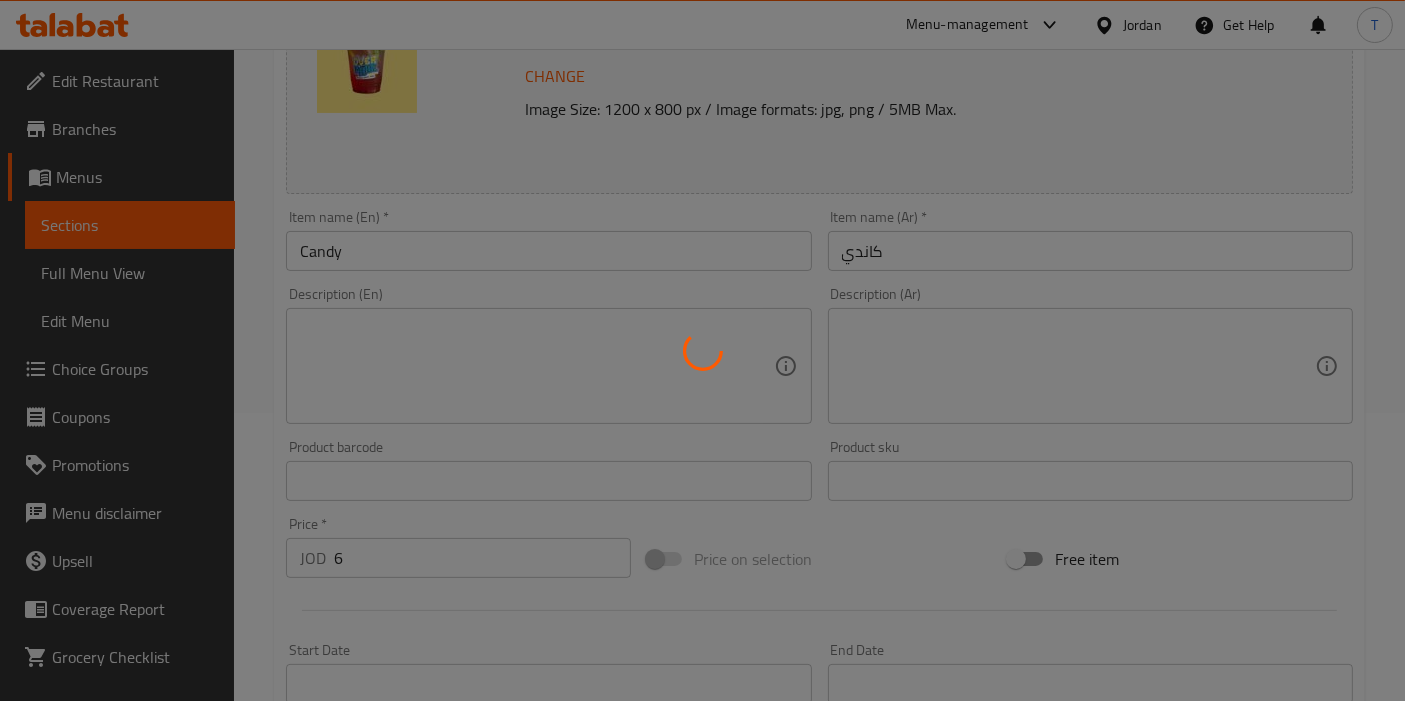 scroll, scrollTop: 0, scrollLeft: 0, axis: both 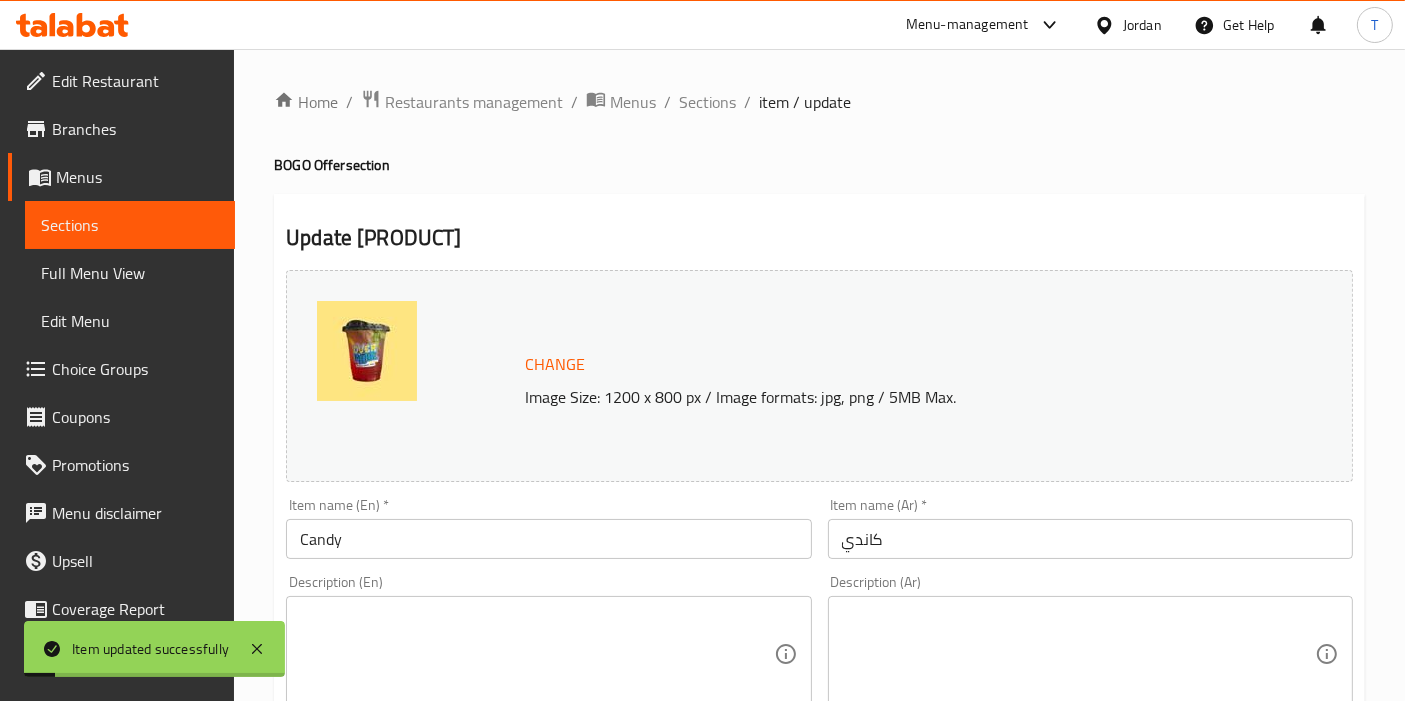click on "Sections" at bounding box center (707, 102) 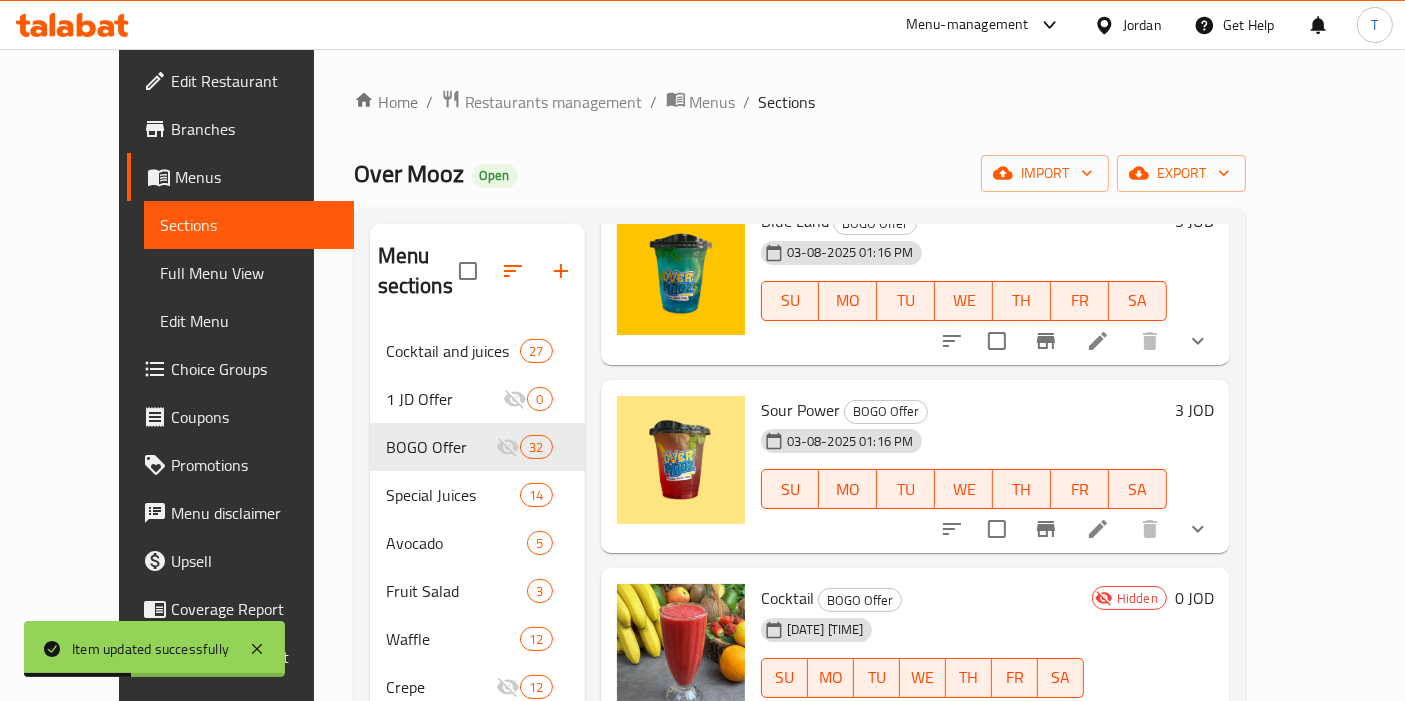 scroll, scrollTop: 2111, scrollLeft: 0, axis: vertical 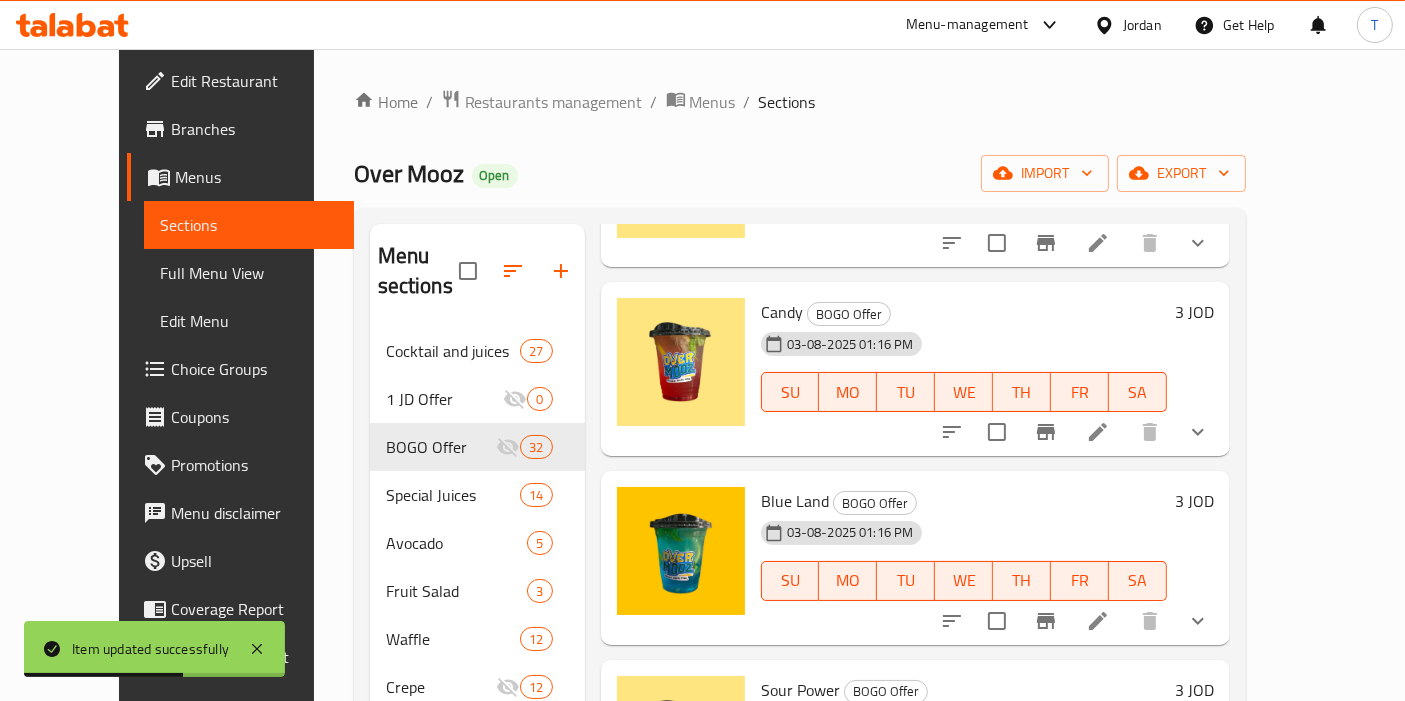 click 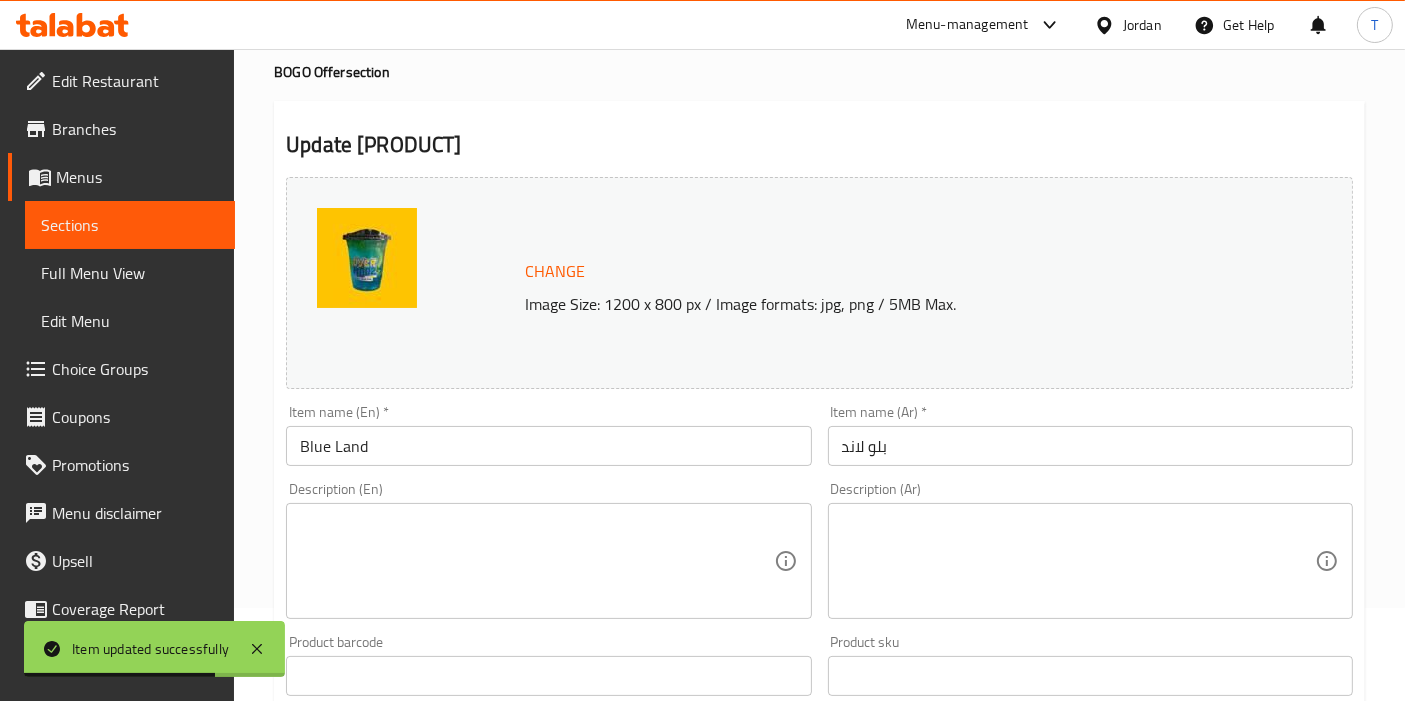 scroll, scrollTop: 444, scrollLeft: 0, axis: vertical 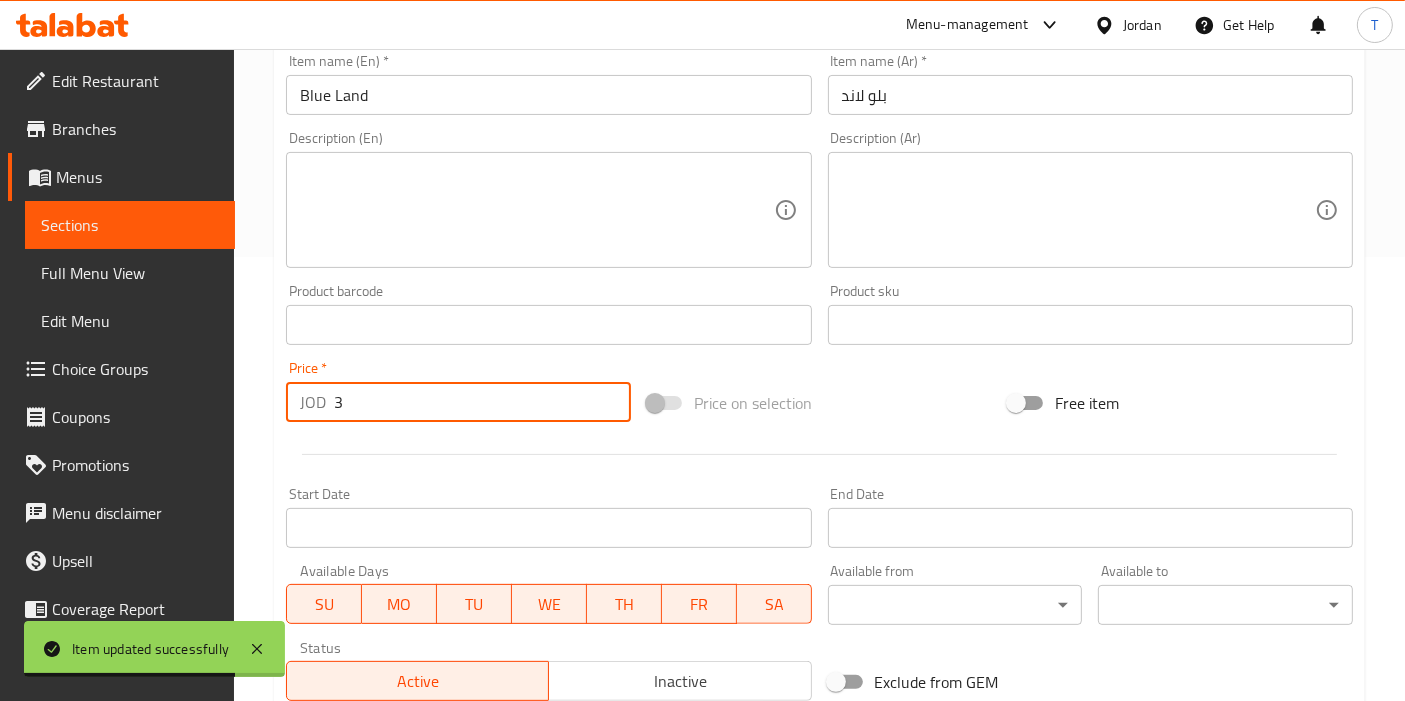 drag, startPoint x: 361, startPoint y: 414, endPoint x: 328, endPoint y: 408, distance: 33.54102 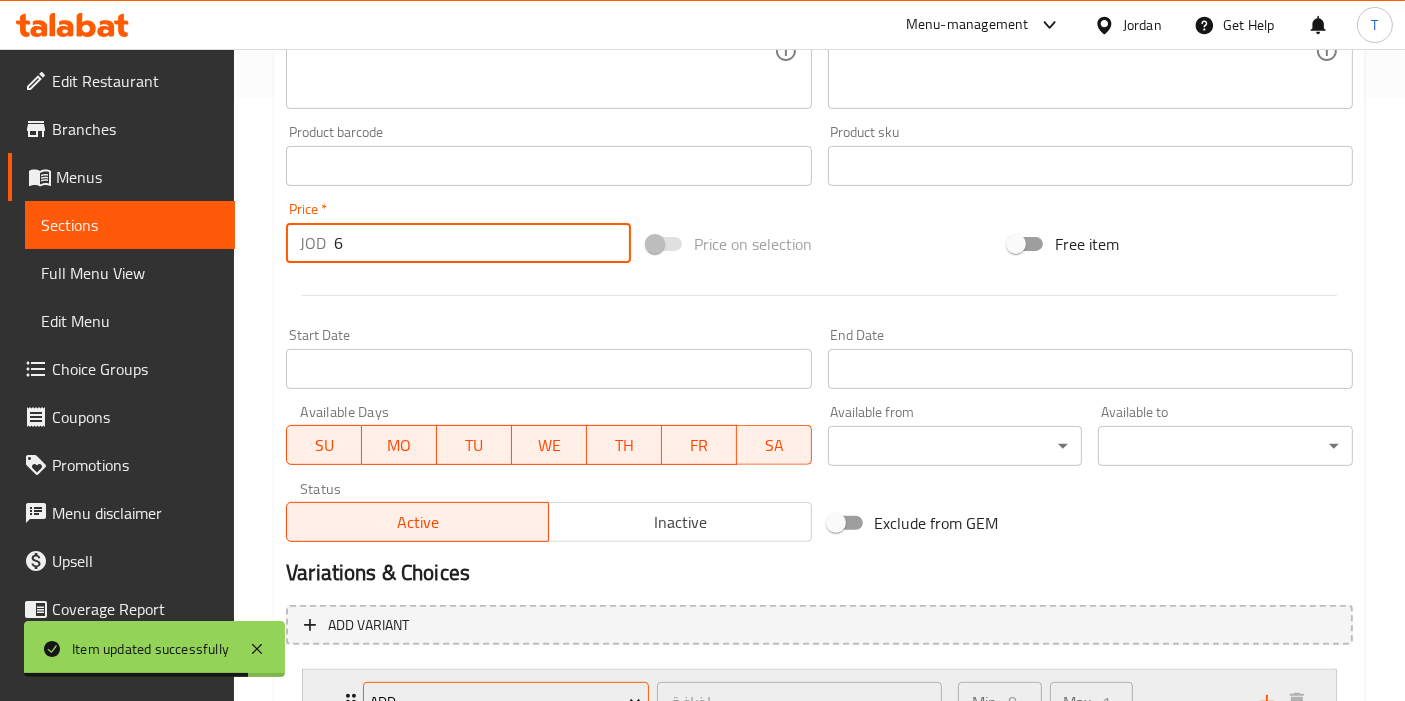 scroll, scrollTop: 771, scrollLeft: 0, axis: vertical 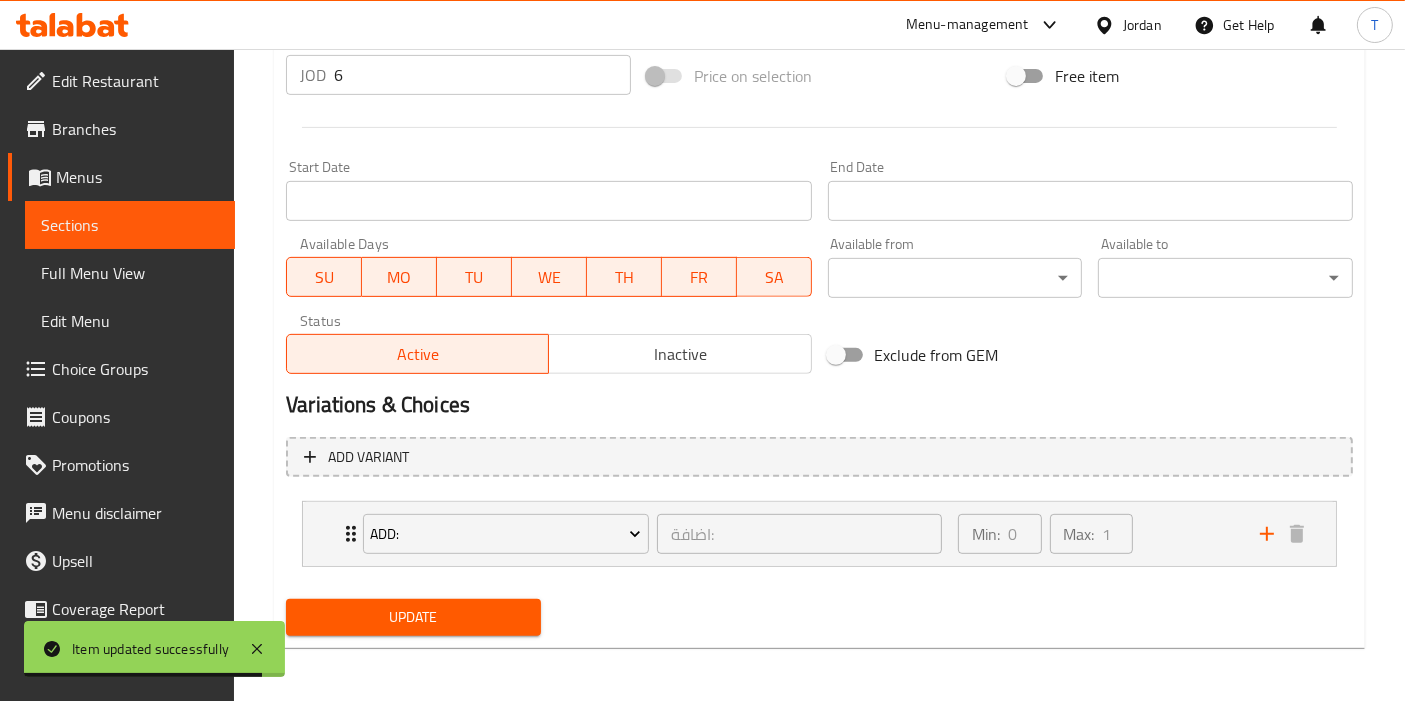 click on "Update" at bounding box center (413, 617) 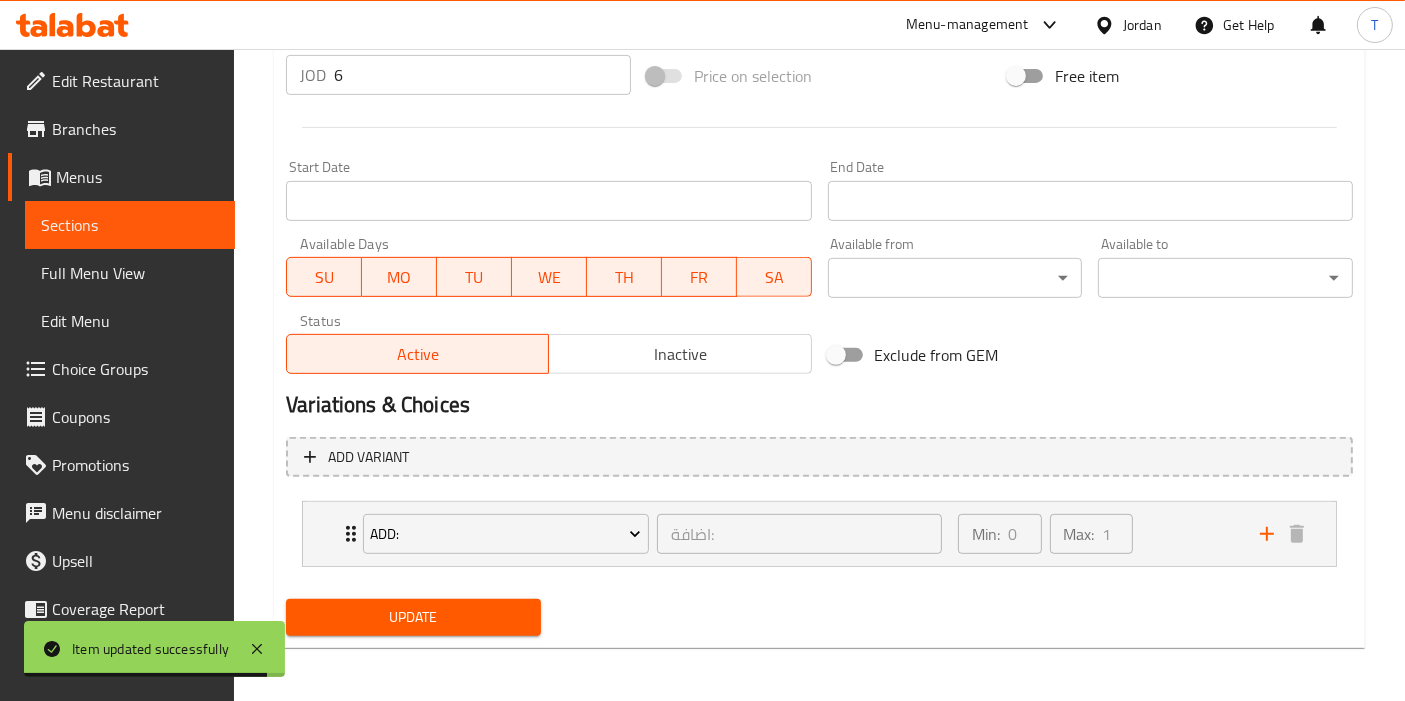 click on "Update" at bounding box center (413, 617) 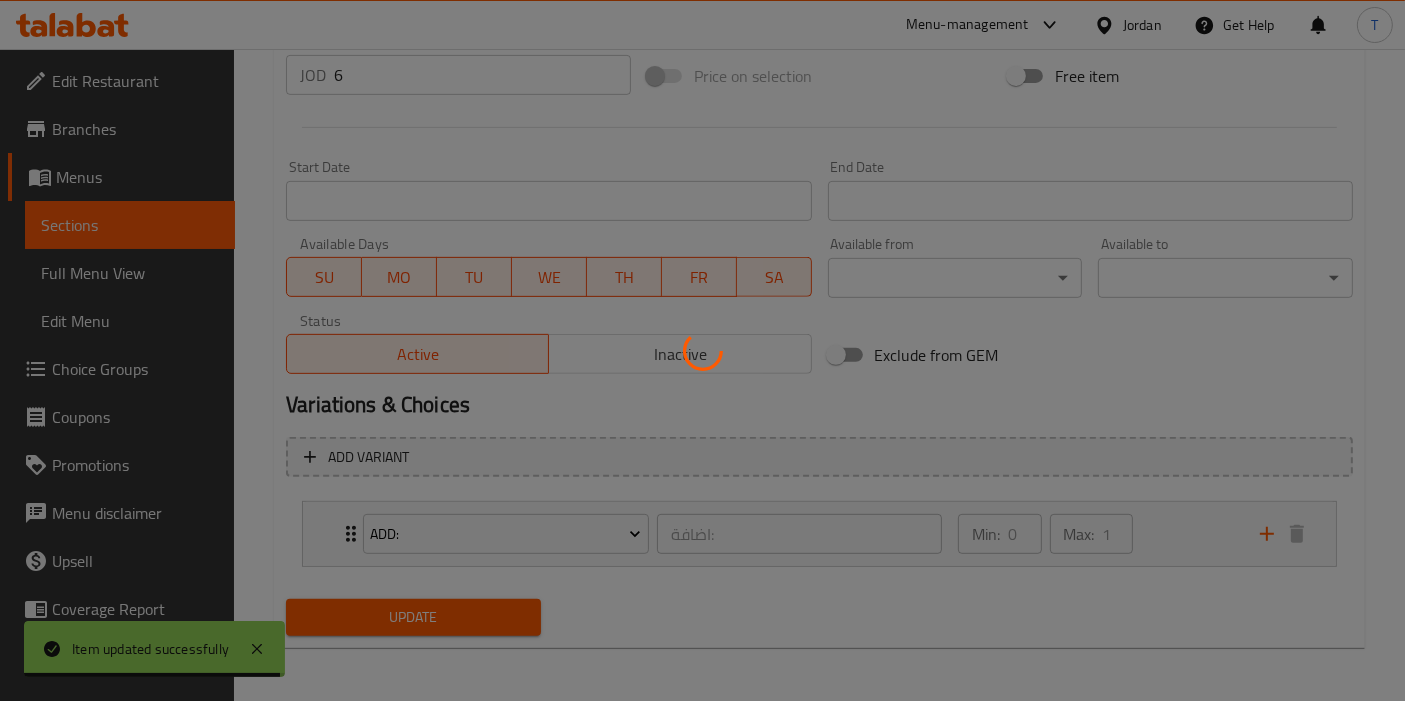 scroll, scrollTop: 0, scrollLeft: 0, axis: both 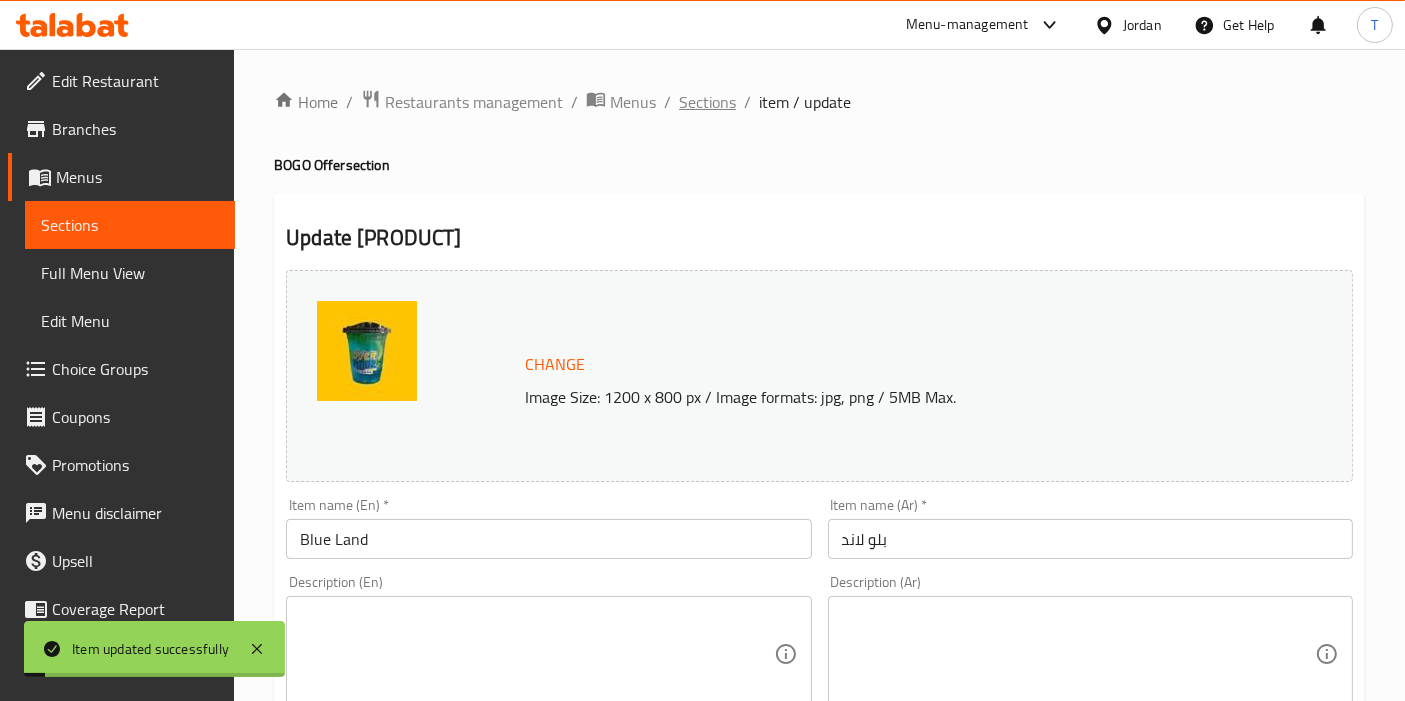 click on "Sections" at bounding box center [707, 102] 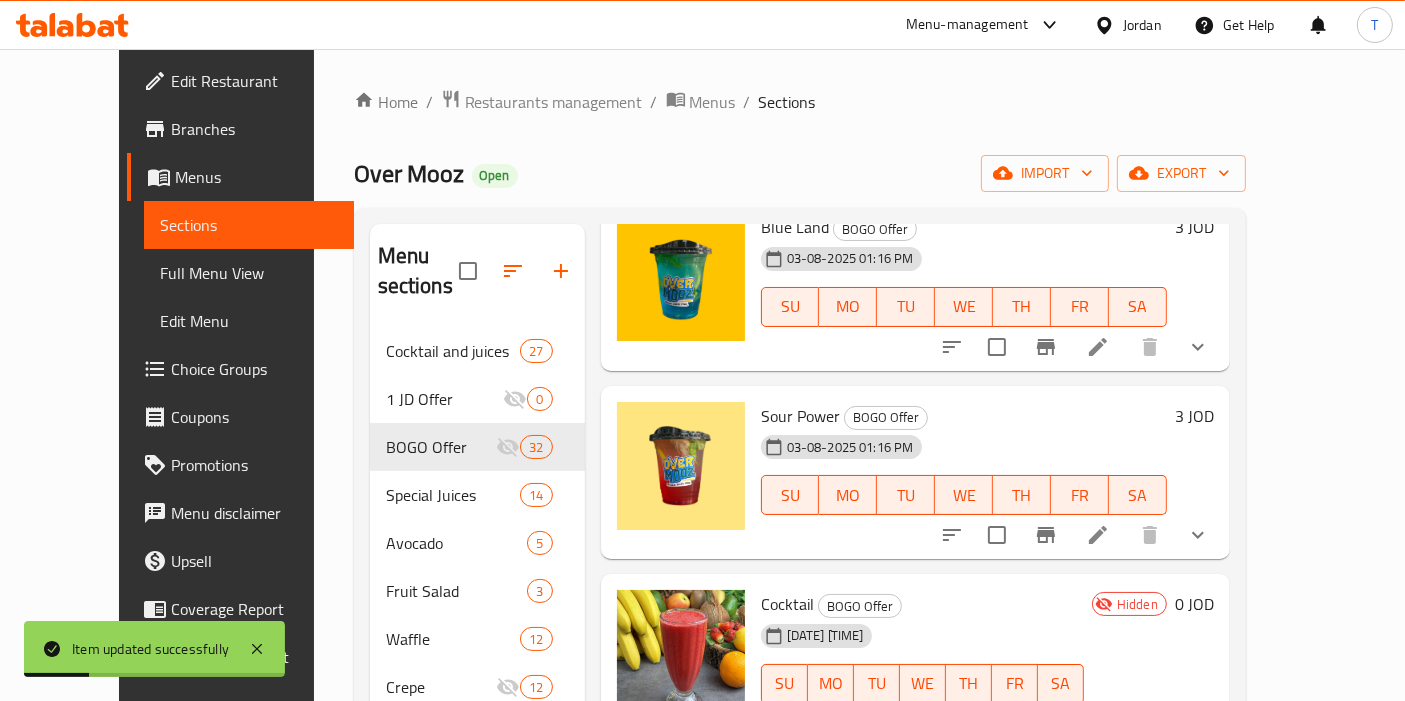 scroll, scrollTop: 2444, scrollLeft: 0, axis: vertical 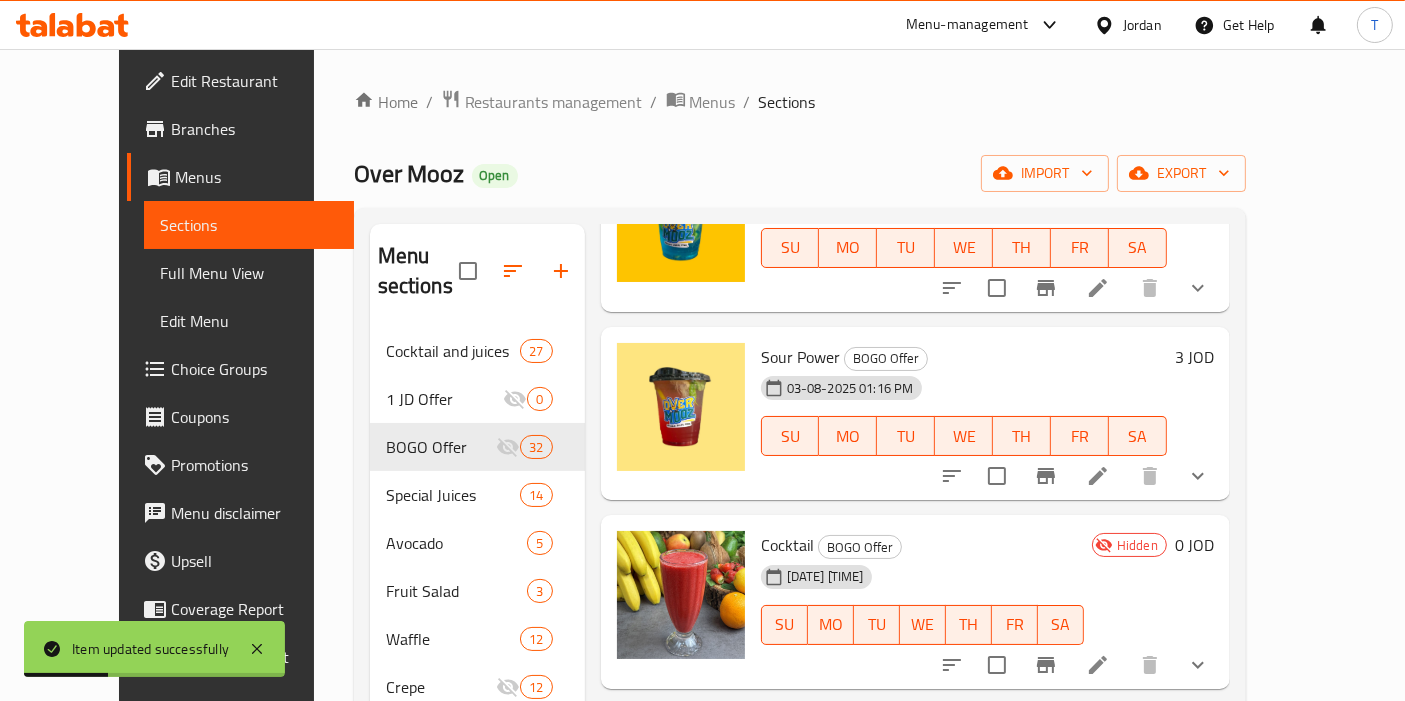 click 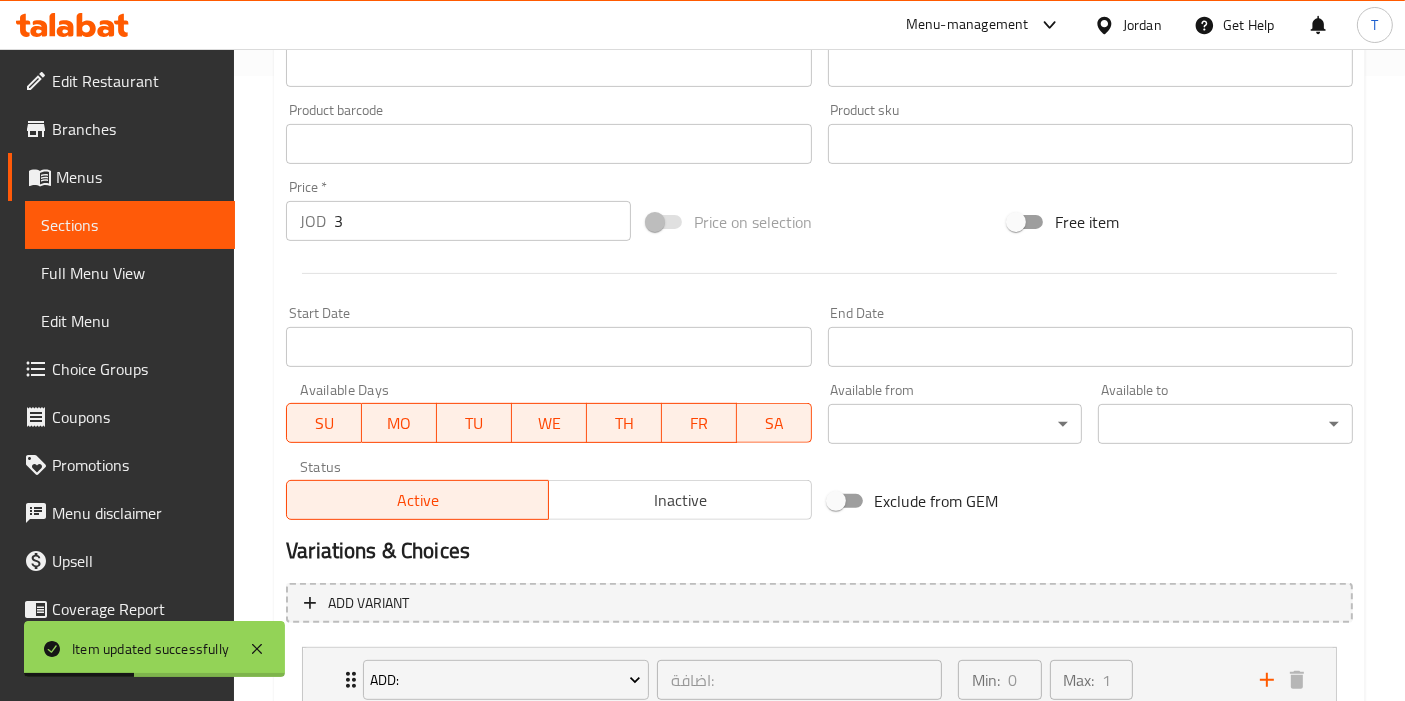 scroll, scrollTop: 666, scrollLeft: 0, axis: vertical 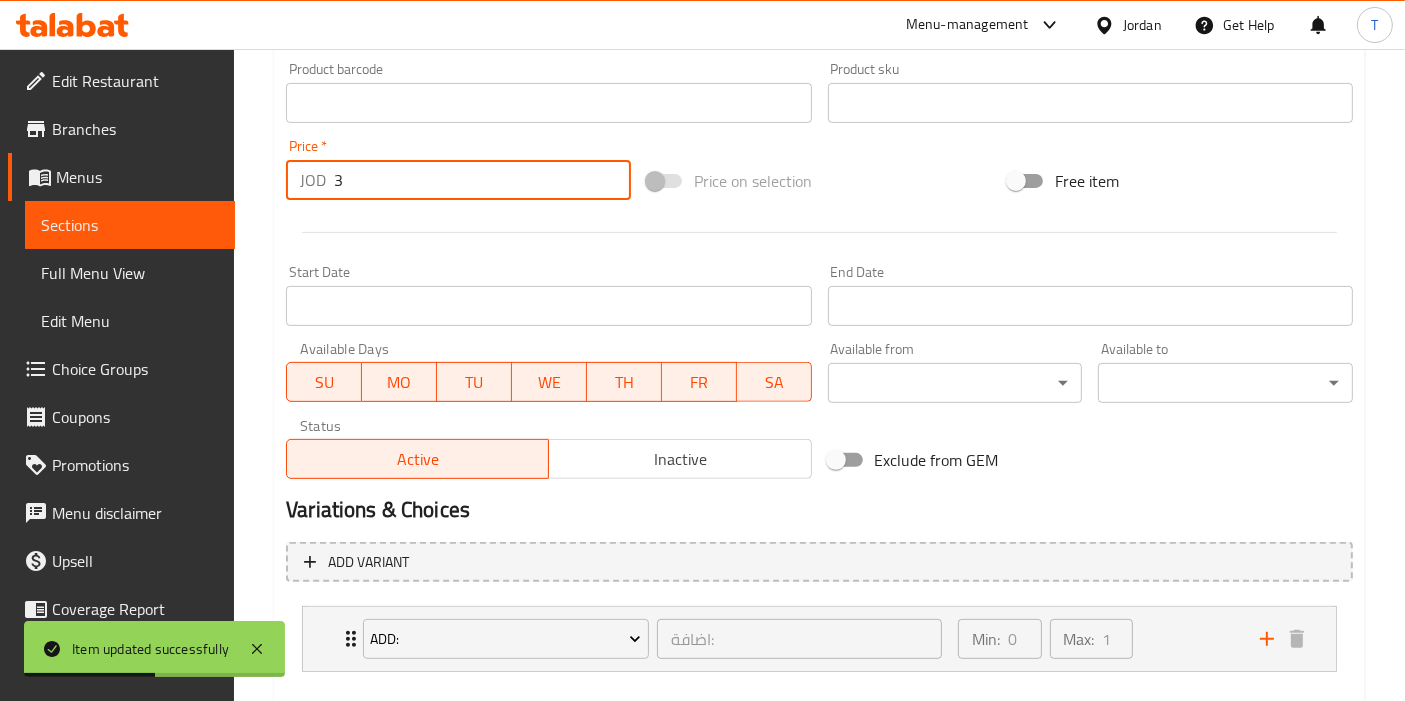 drag, startPoint x: 342, startPoint y: 184, endPoint x: 265, endPoint y: 185, distance: 77.00649 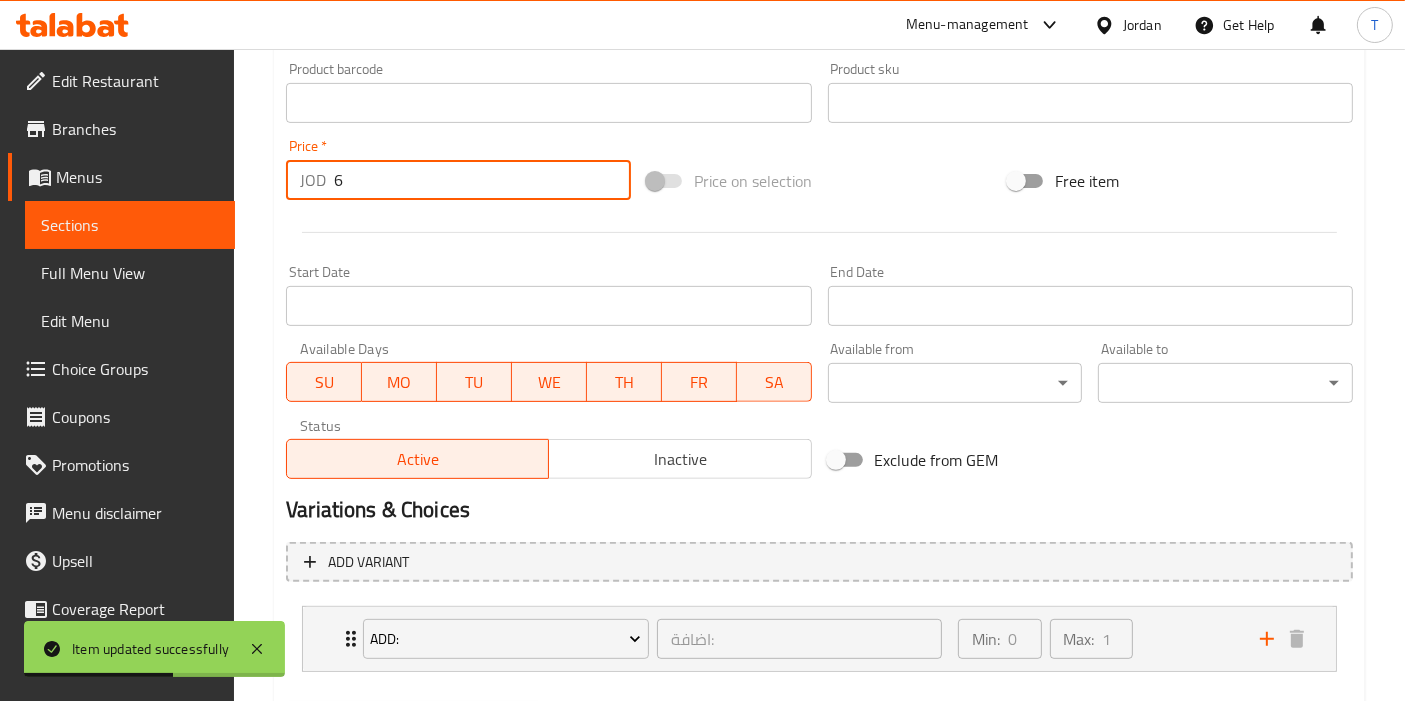 scroll, scrollTop: 771, scrollLeft: 0, axis: vertical 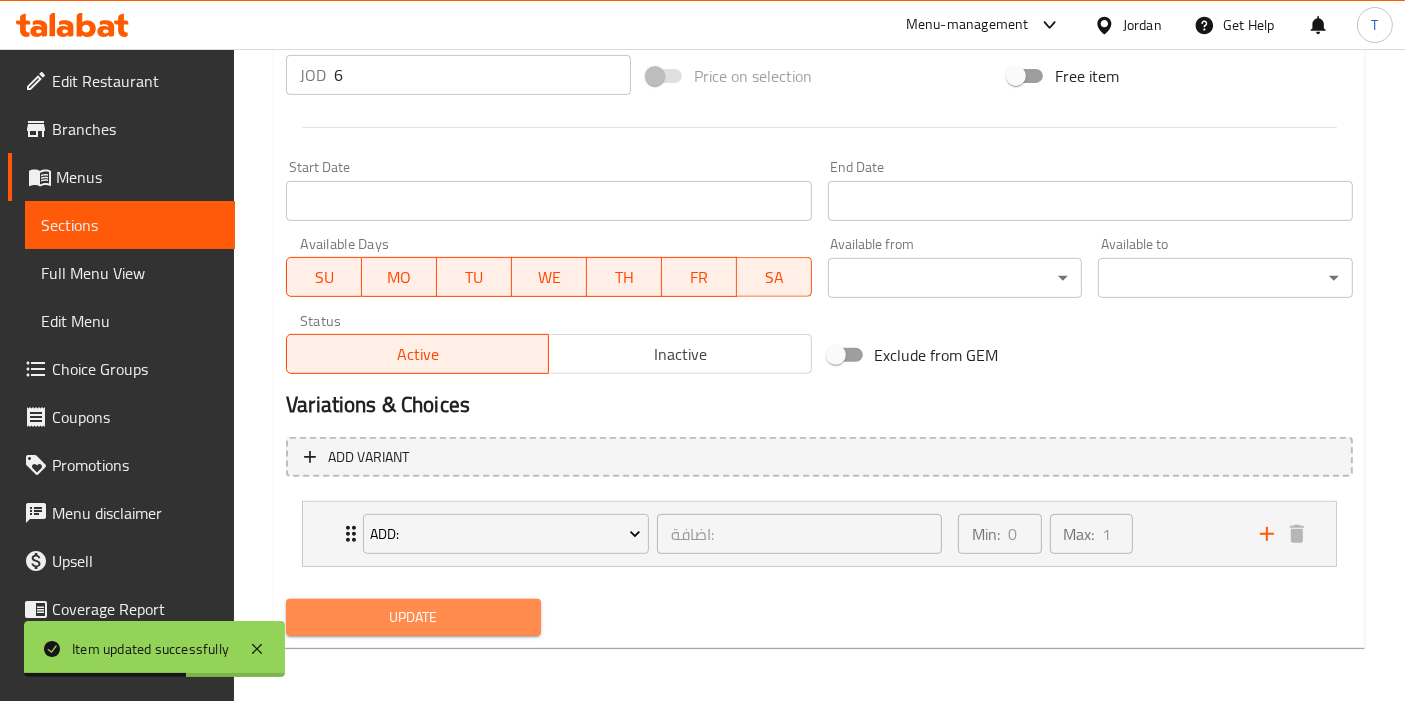 click on "Update" at bounding box center [413, 617] 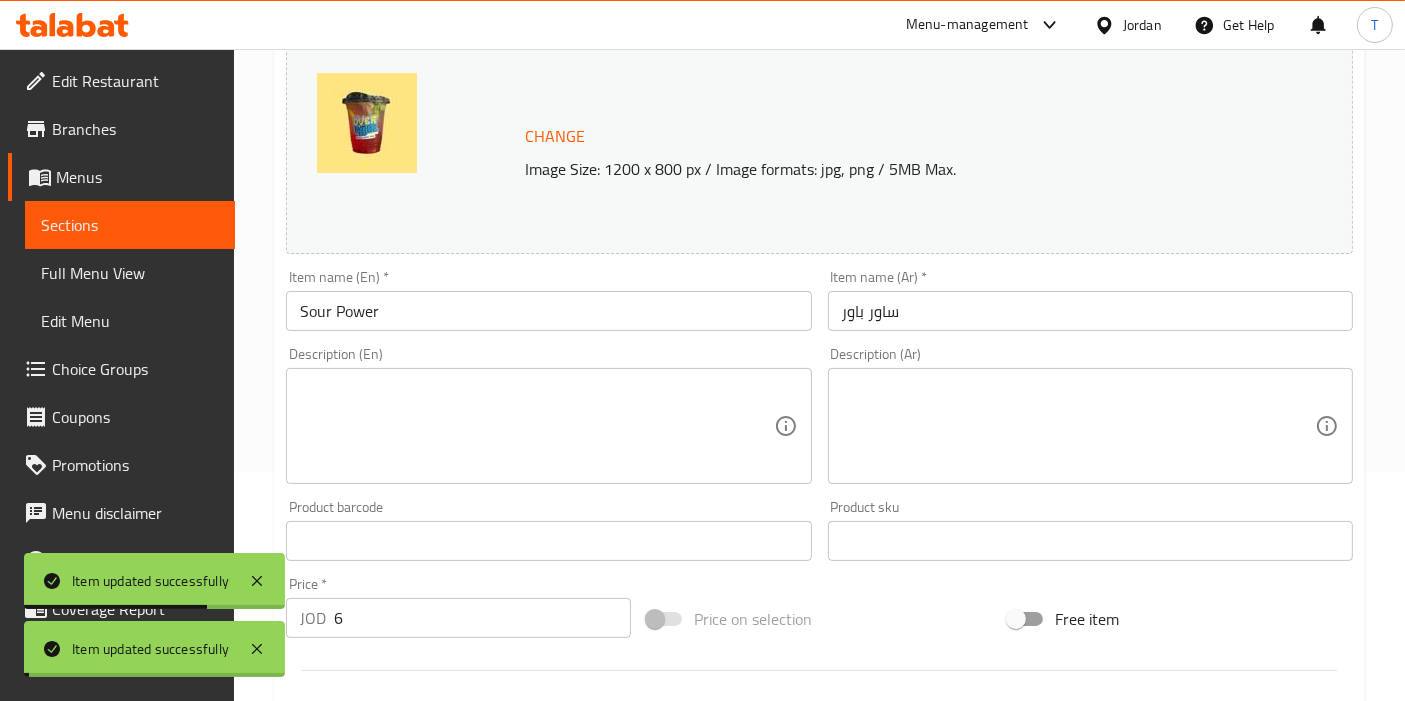 scroll, scrollTop: 0, scrollLeft: 0, axis: both 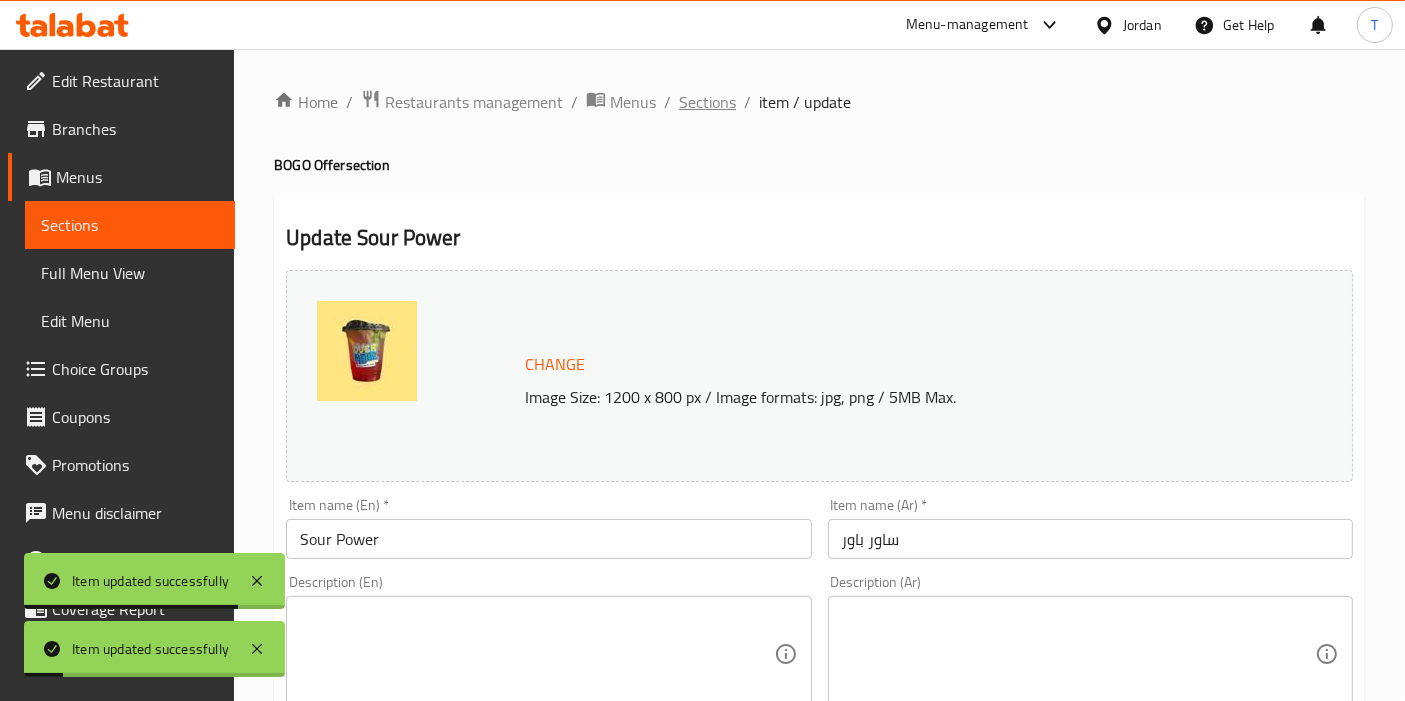 click on "Sections" at bounding box center [707, 102] 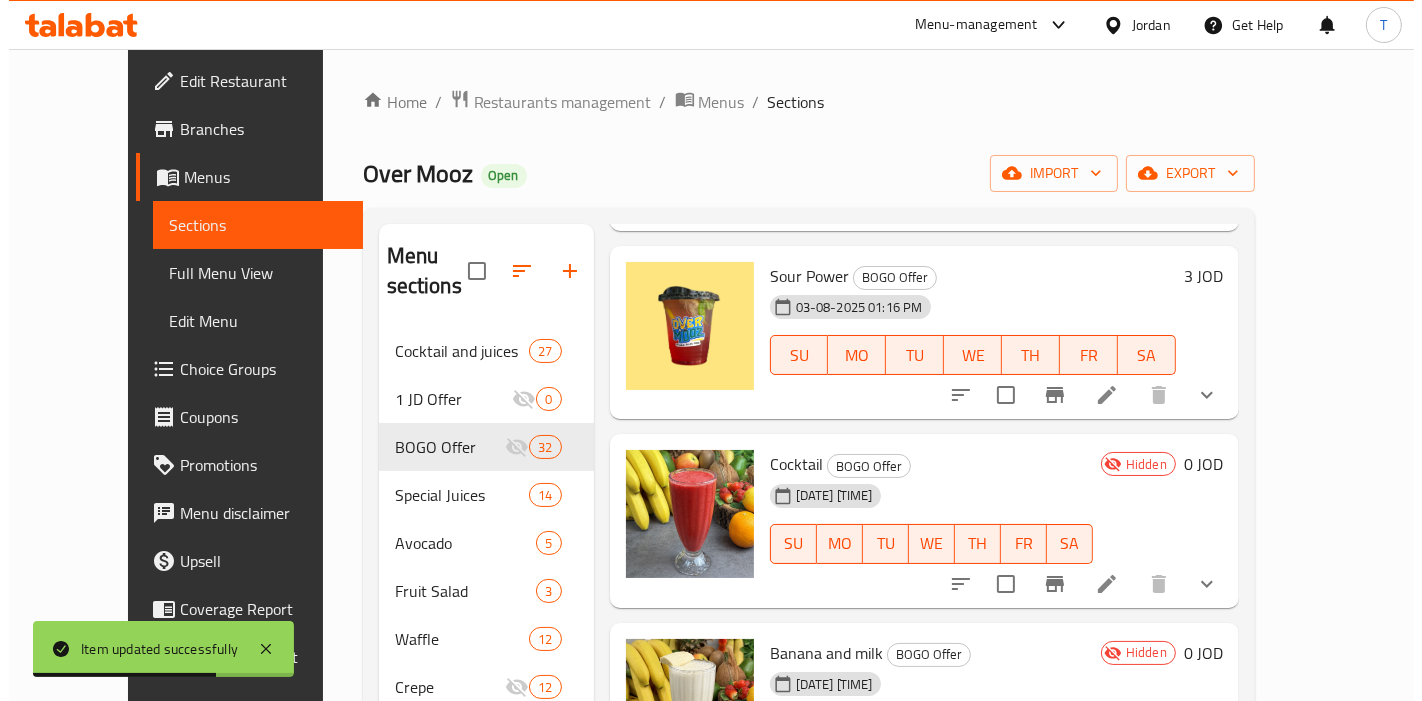 scroll, scrollTop: 2555, scrollLeft: 0, axis: vertical 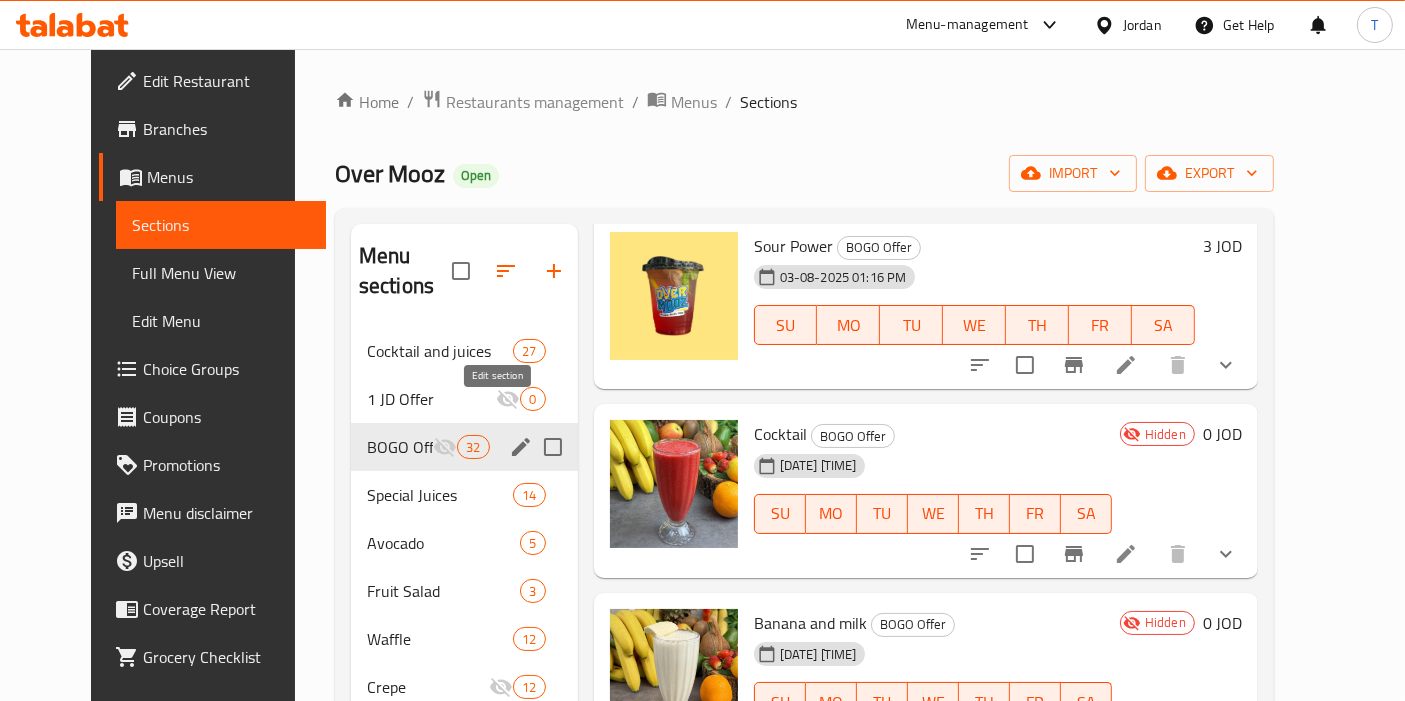 click 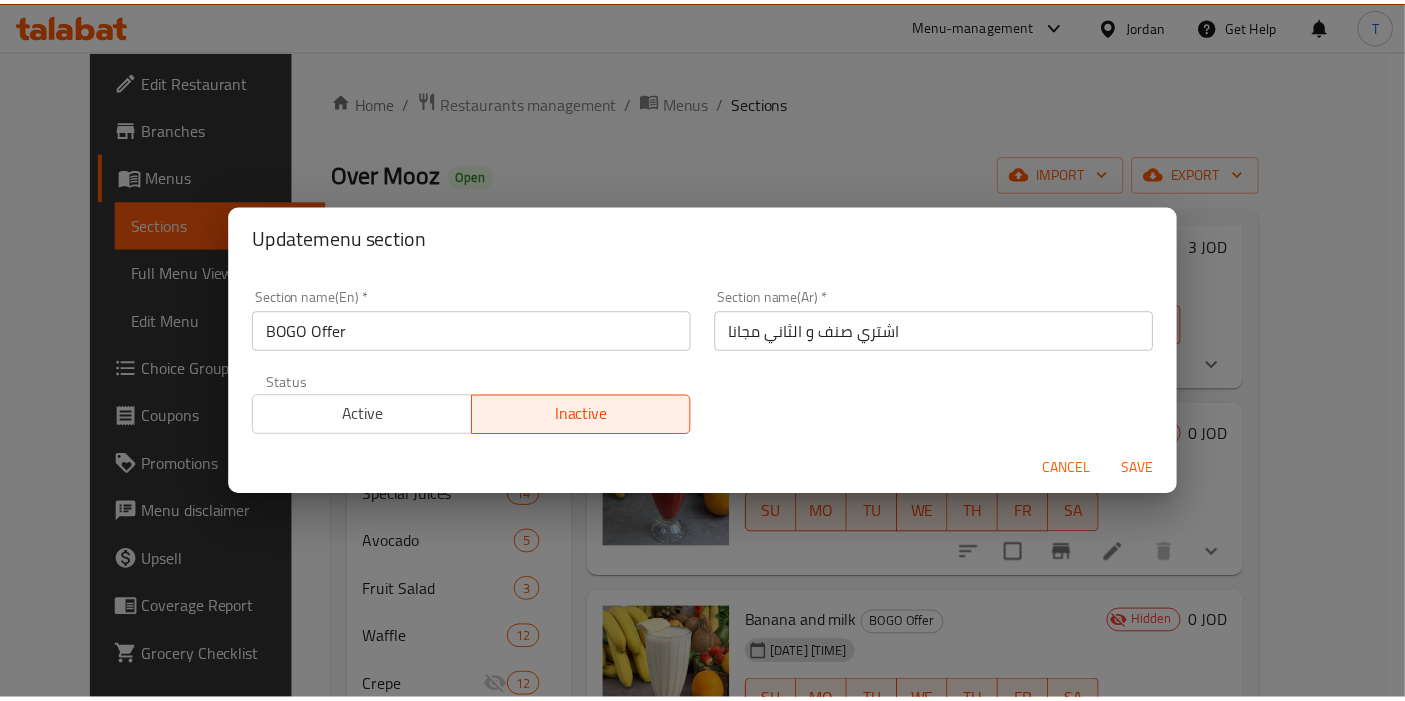 scroll, scrollTop: 3, scrollLeft: 0, axis: vertical 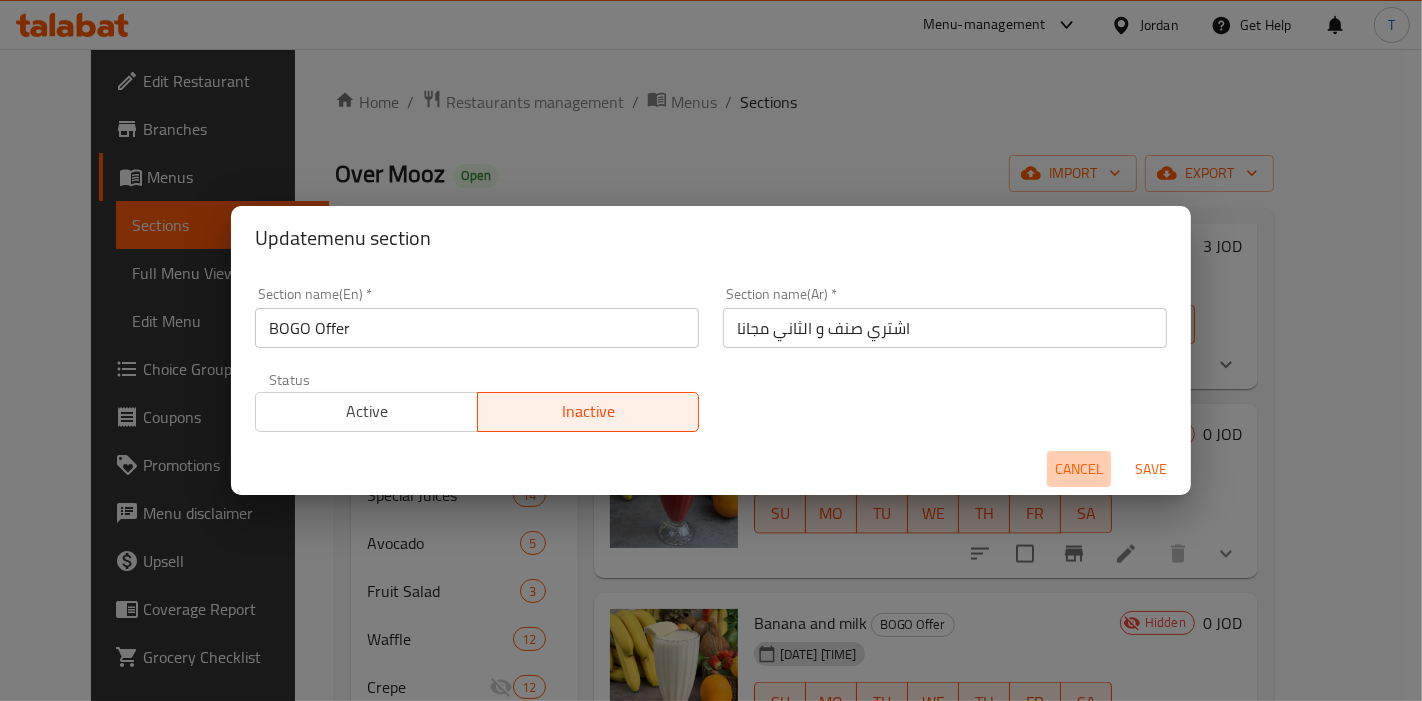 click on "Cancel" at bounding box center [1079, 469] 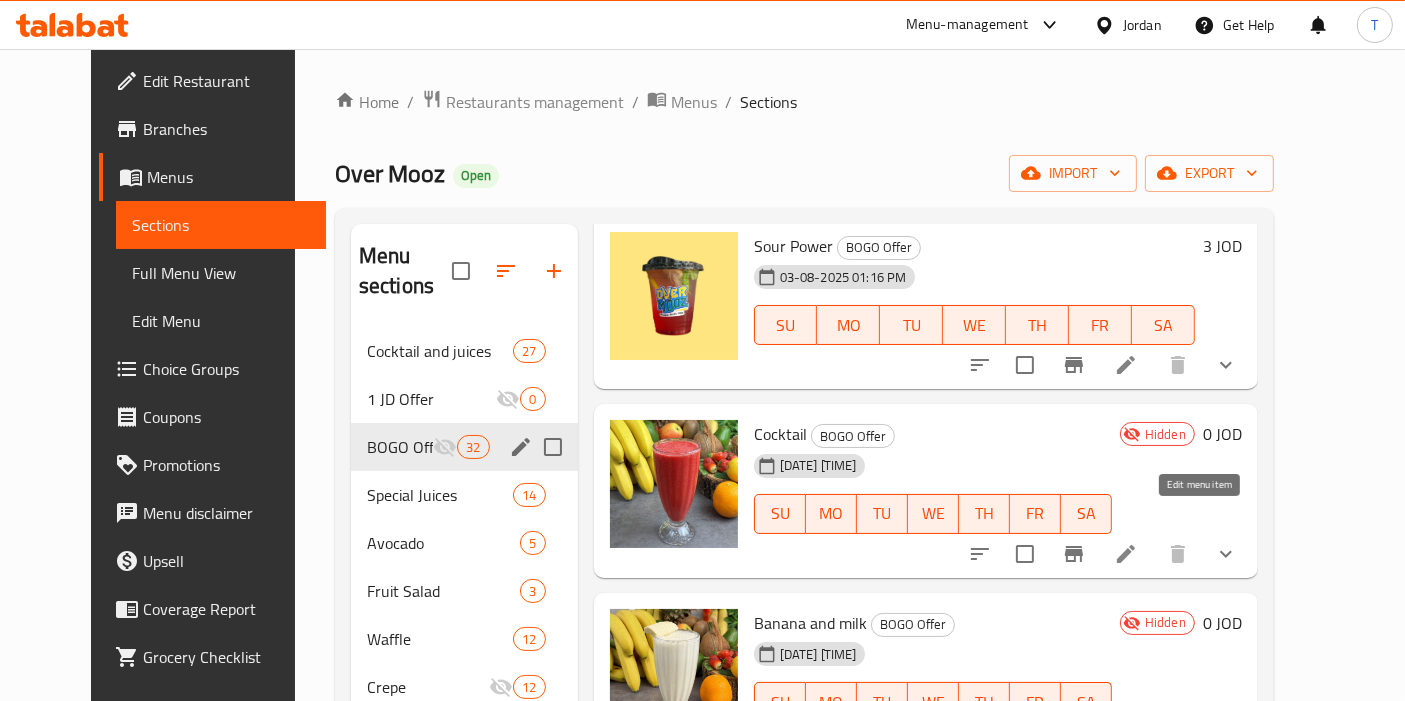 click 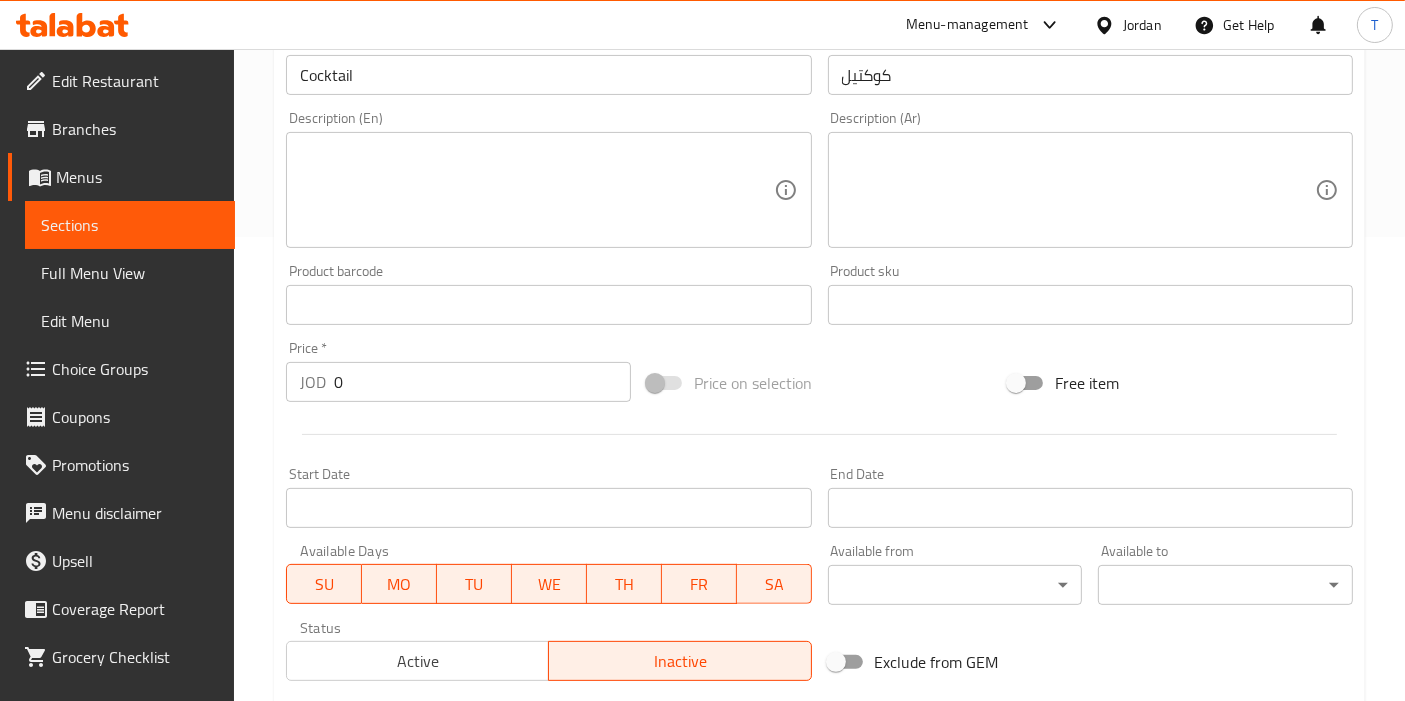 scroll, scrollTop: 555, scrollLeft: 0, axis: vertical 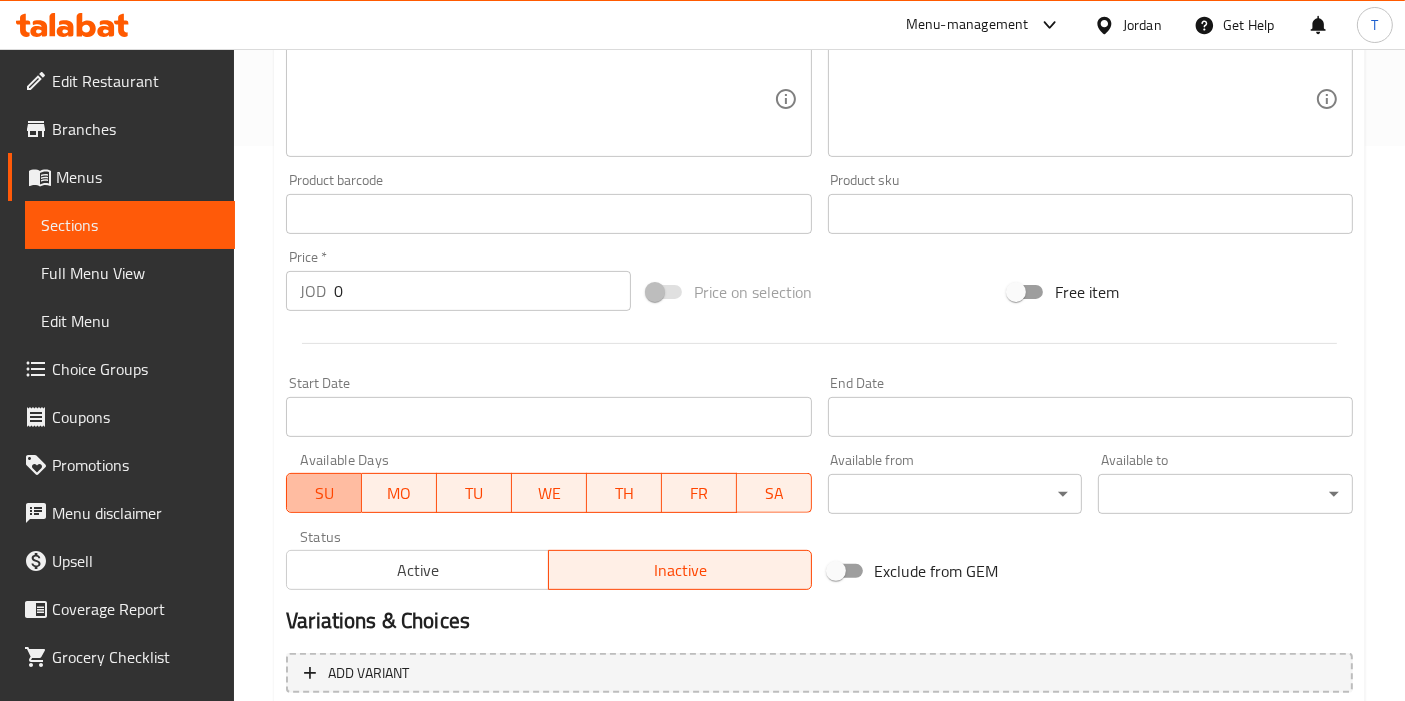click on "SU" at bounding box center (324, 493) 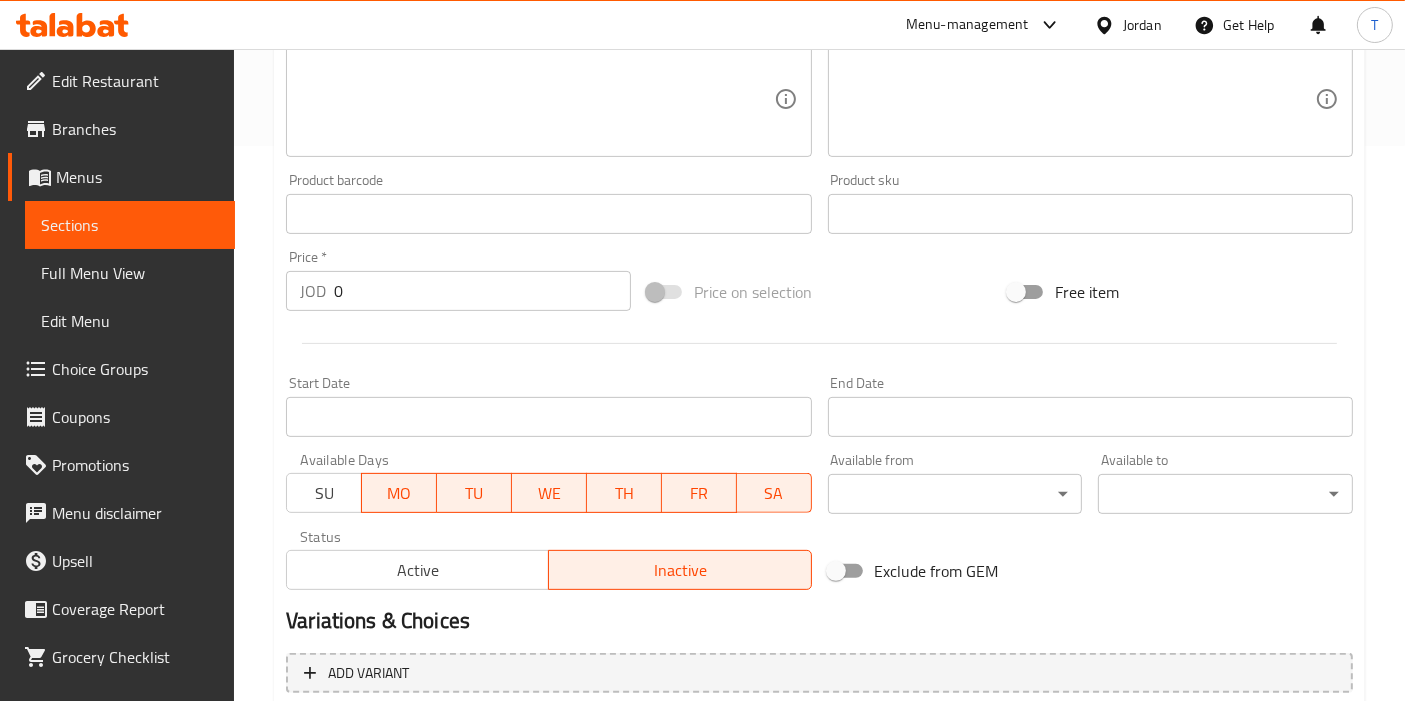drag, startPoint x: 557, startPoint y: 495, endPoint x: 567, endPoint y: 498, distance: 10.440307 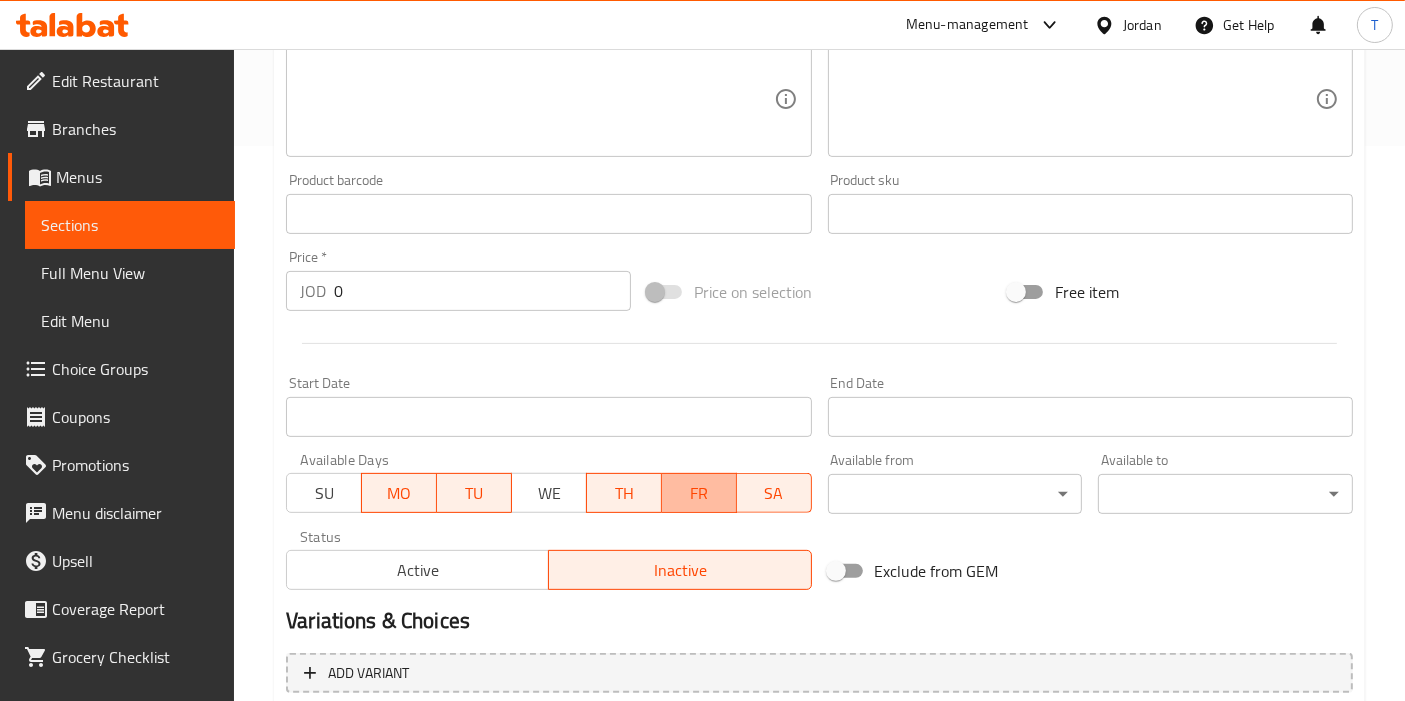 click on "FR" at bounding box center (699, 493) 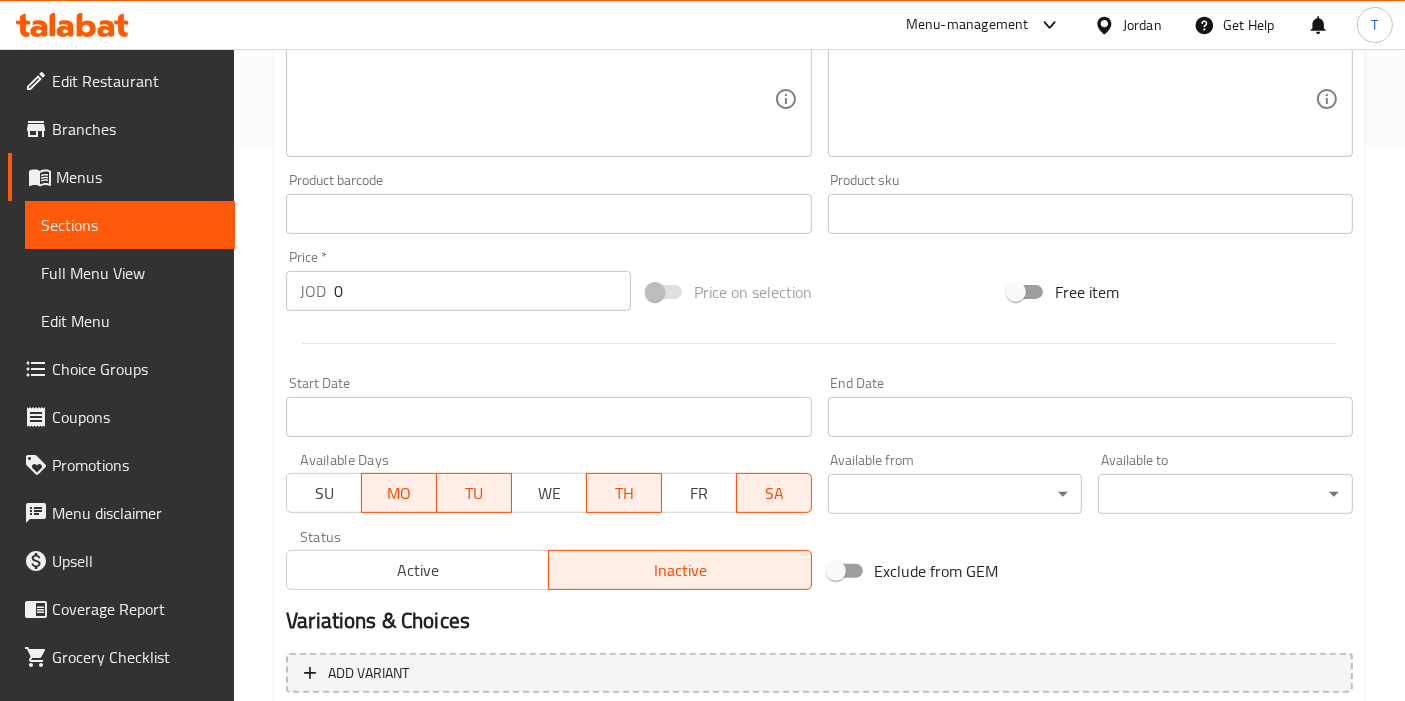 click on "FR" at bounding box center [699, 493] 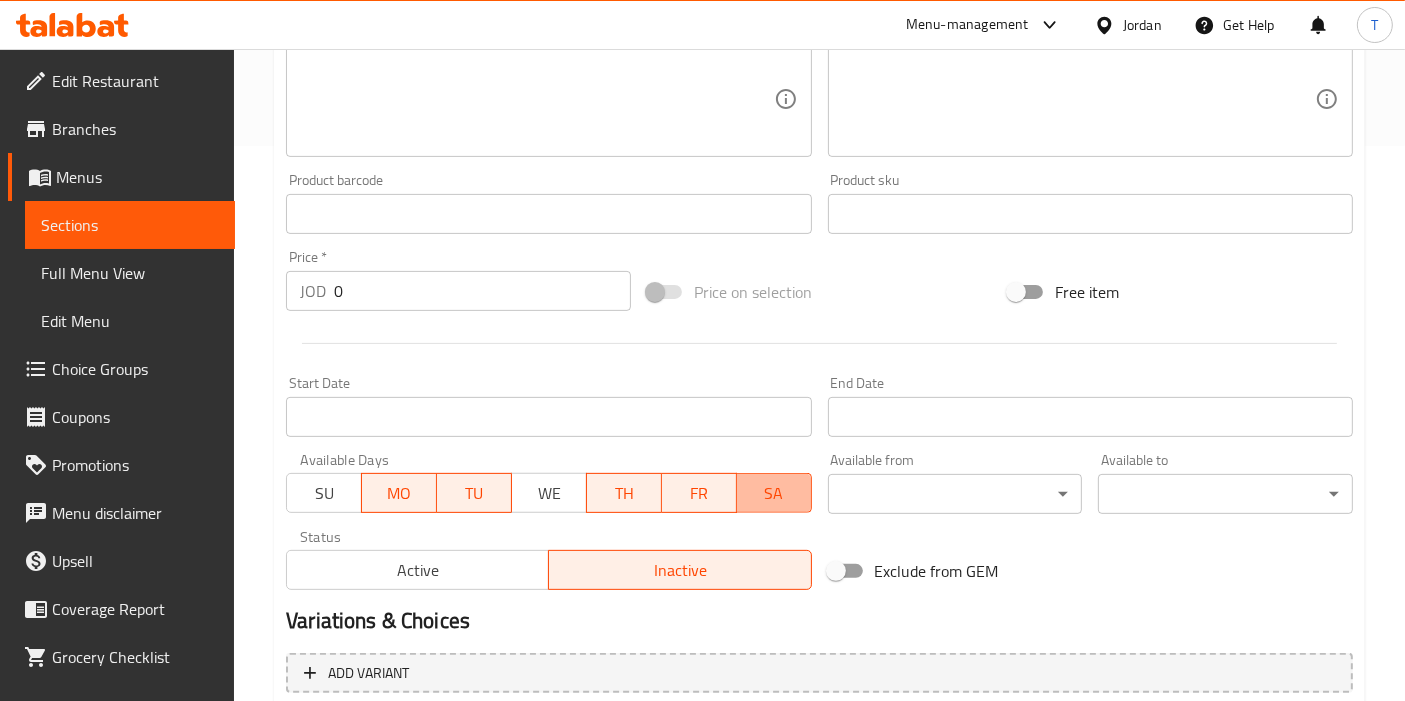 click on "SA" at bounding box center (774, 493) 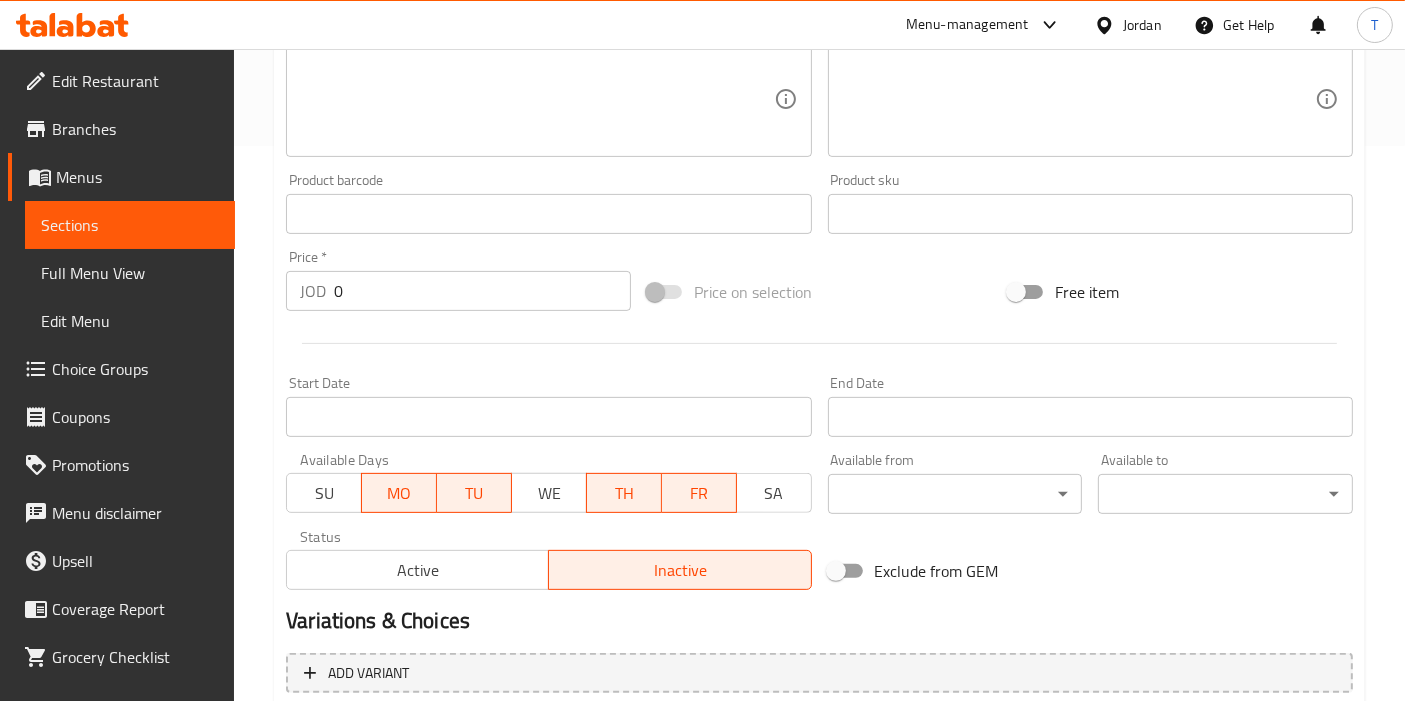 click on "TH" at bounding box center (624, 493) 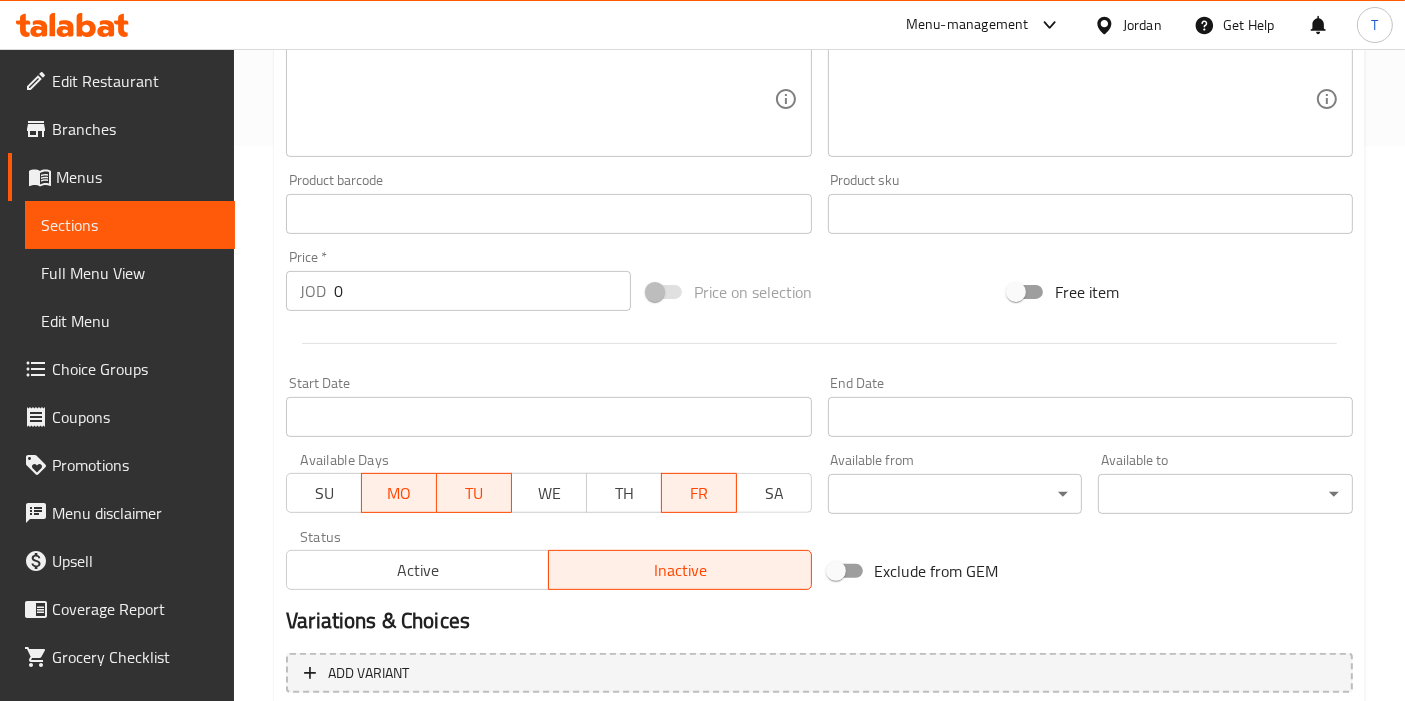 click on "FR" at bounding box center [699, 493] 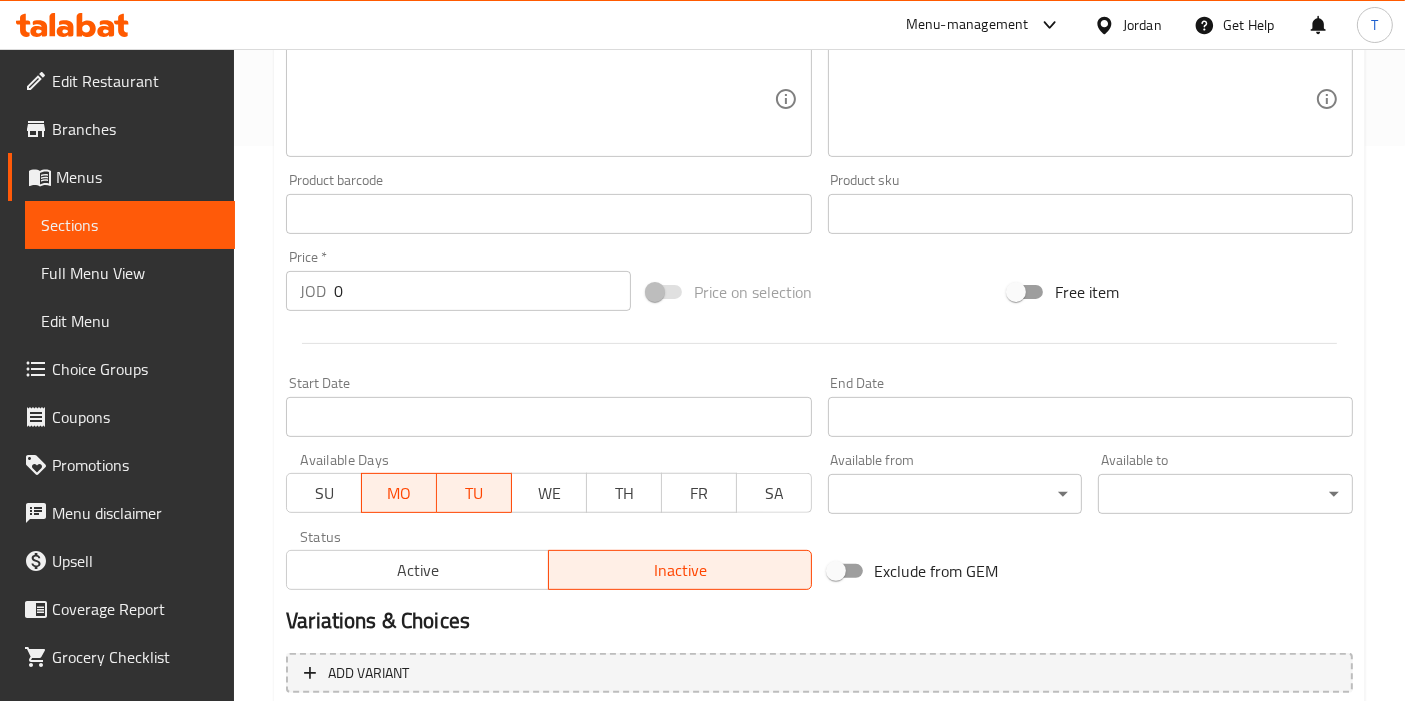 click on "Active Inactive" at bounding box center [548, 560] 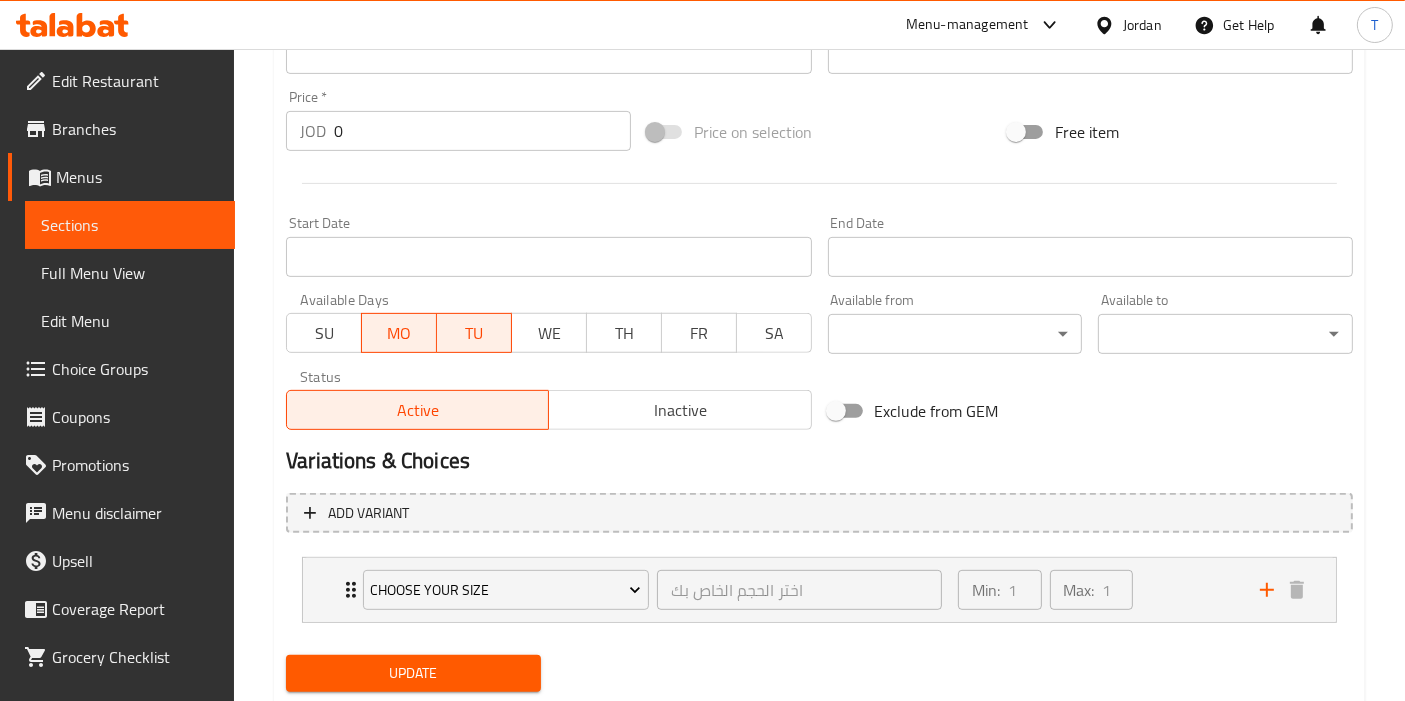 scroll, scrollTop: 771, scrollLeft: 0, axis: vertical 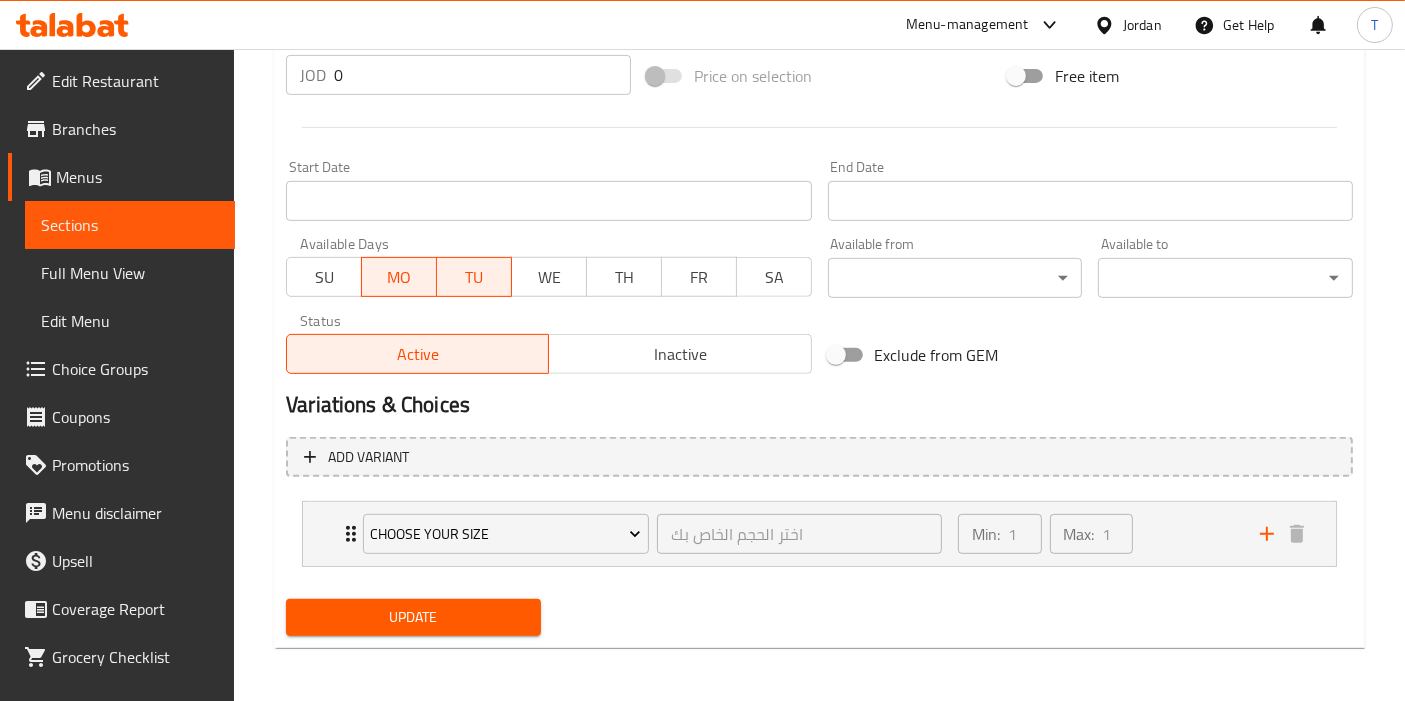 click on "Update" at bounding box center (413, 617) 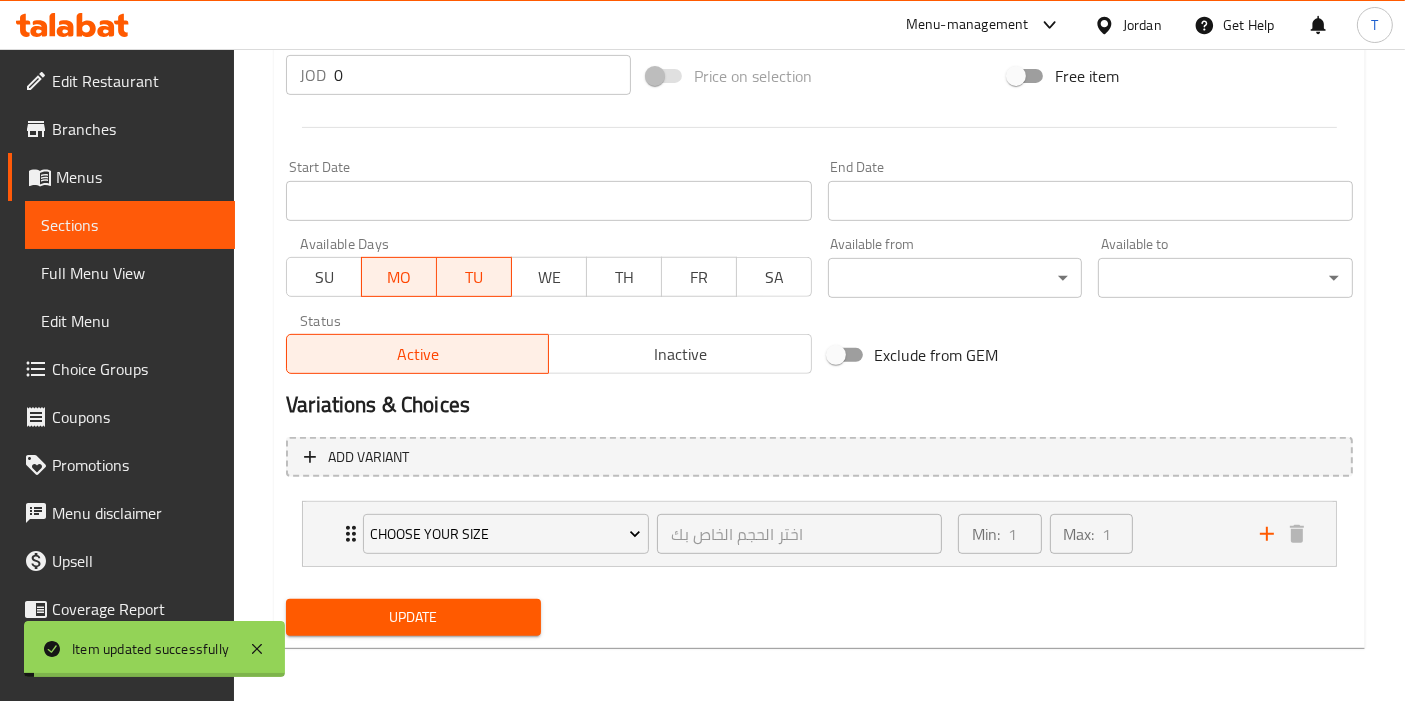 scroll, scrollTop: 0, scrollLeft: 0, axis: both 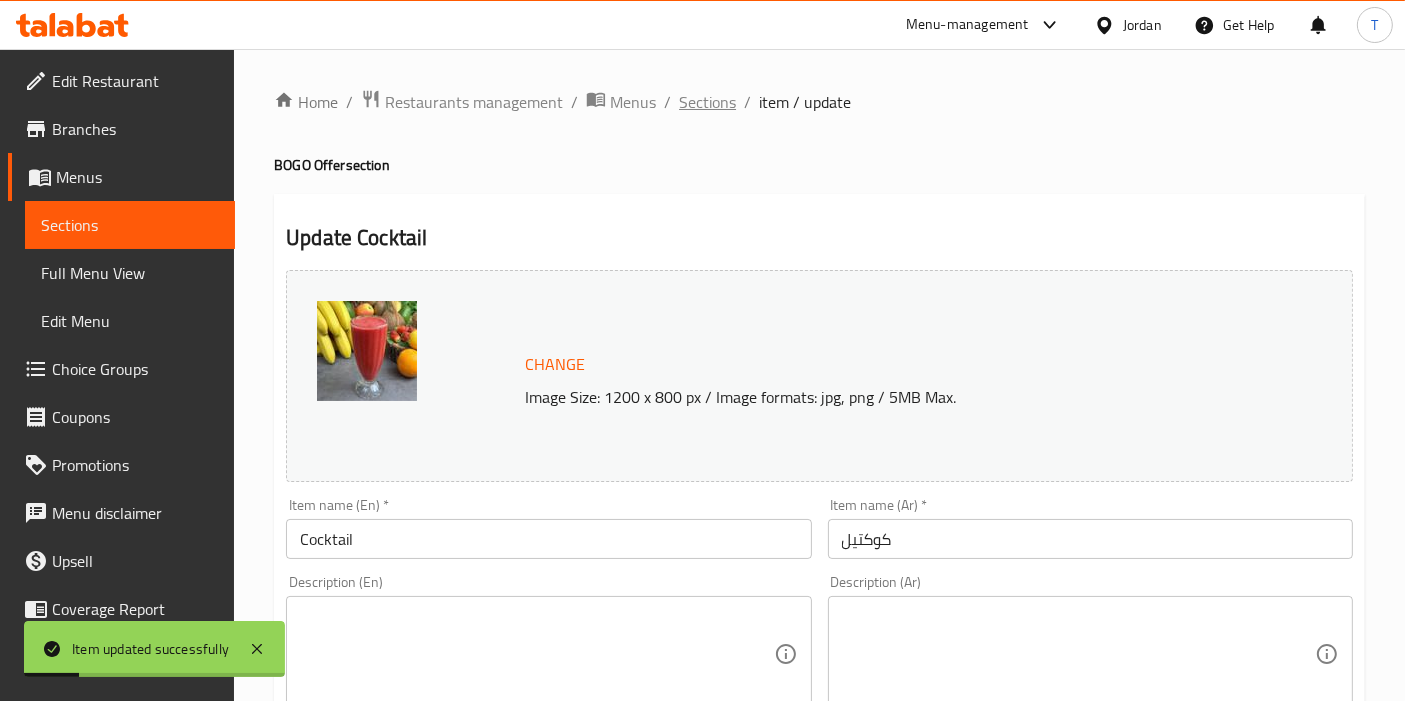 click on "Sections" at bounding box center (707, 102) 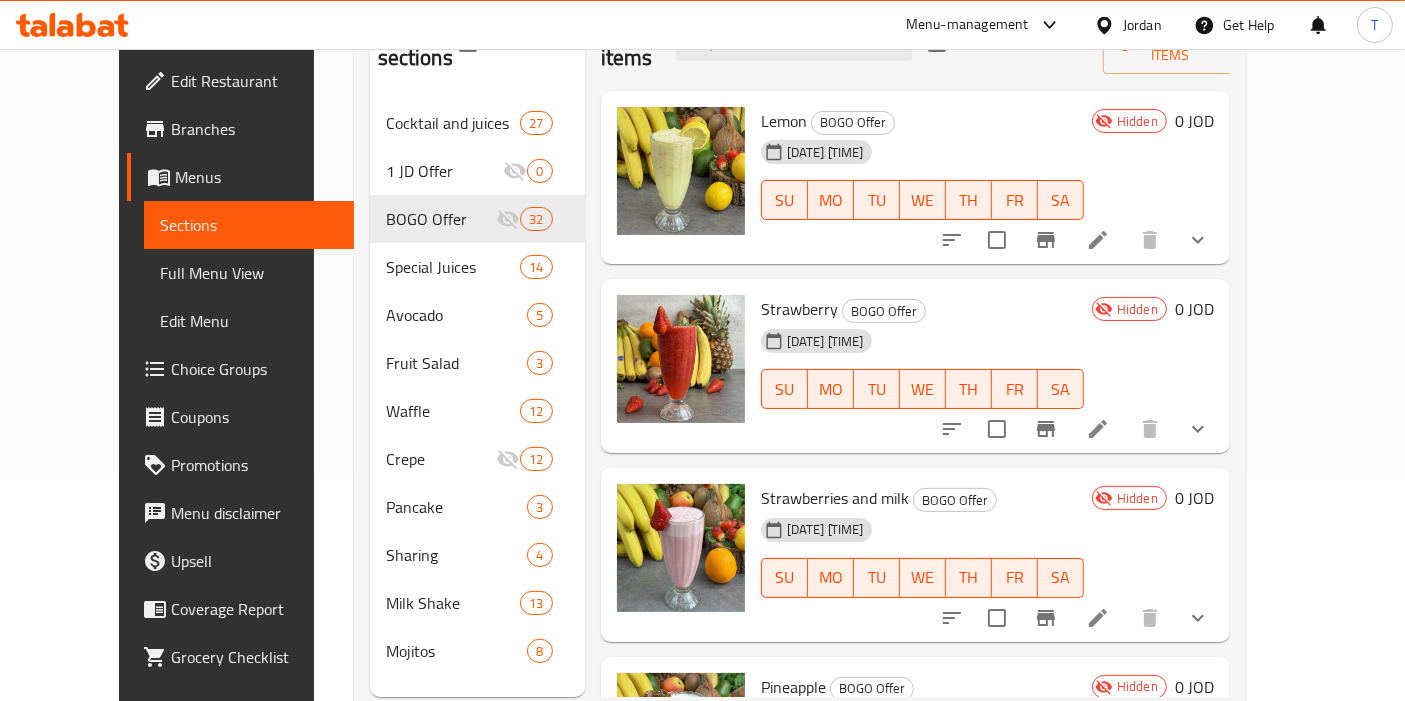 scroll, scrollTop: 279, scrollLeft: 0, axis: vertical 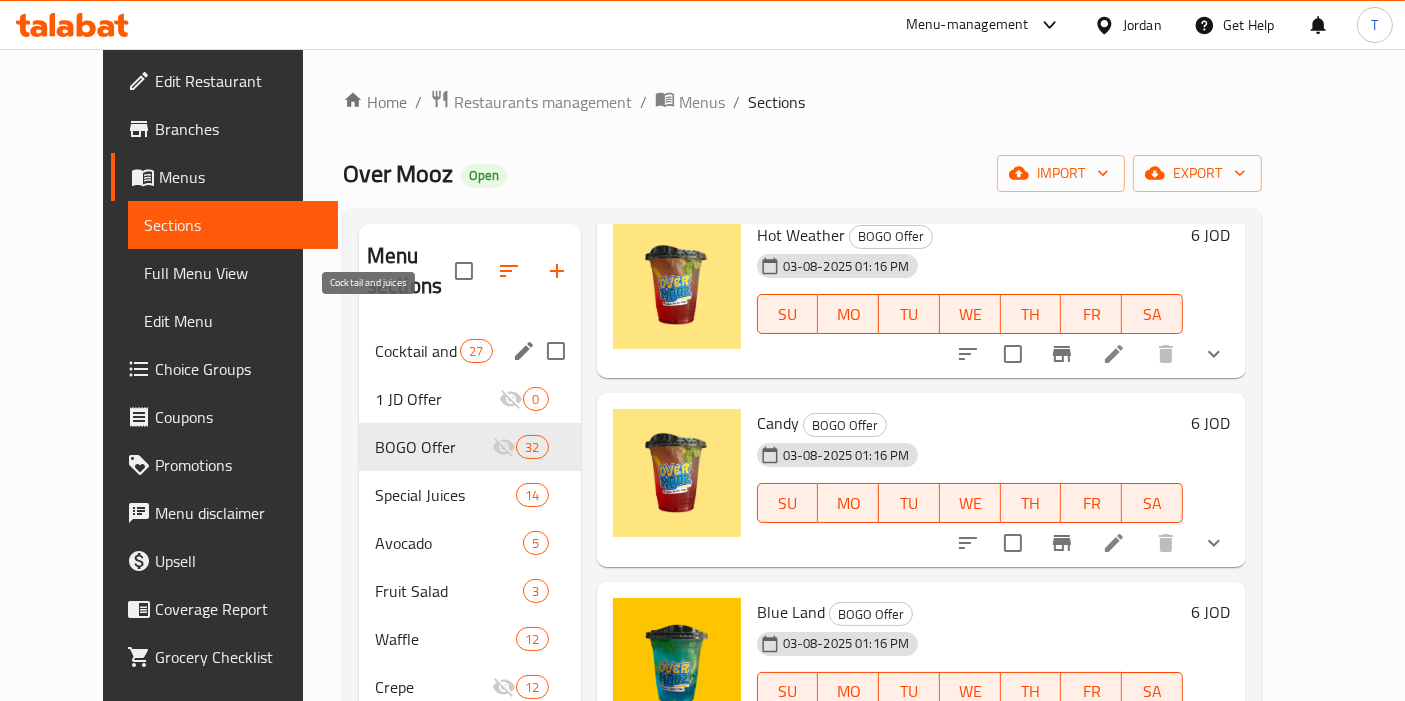 click on "Cocktail and juices" at bounding box center (417, 351) 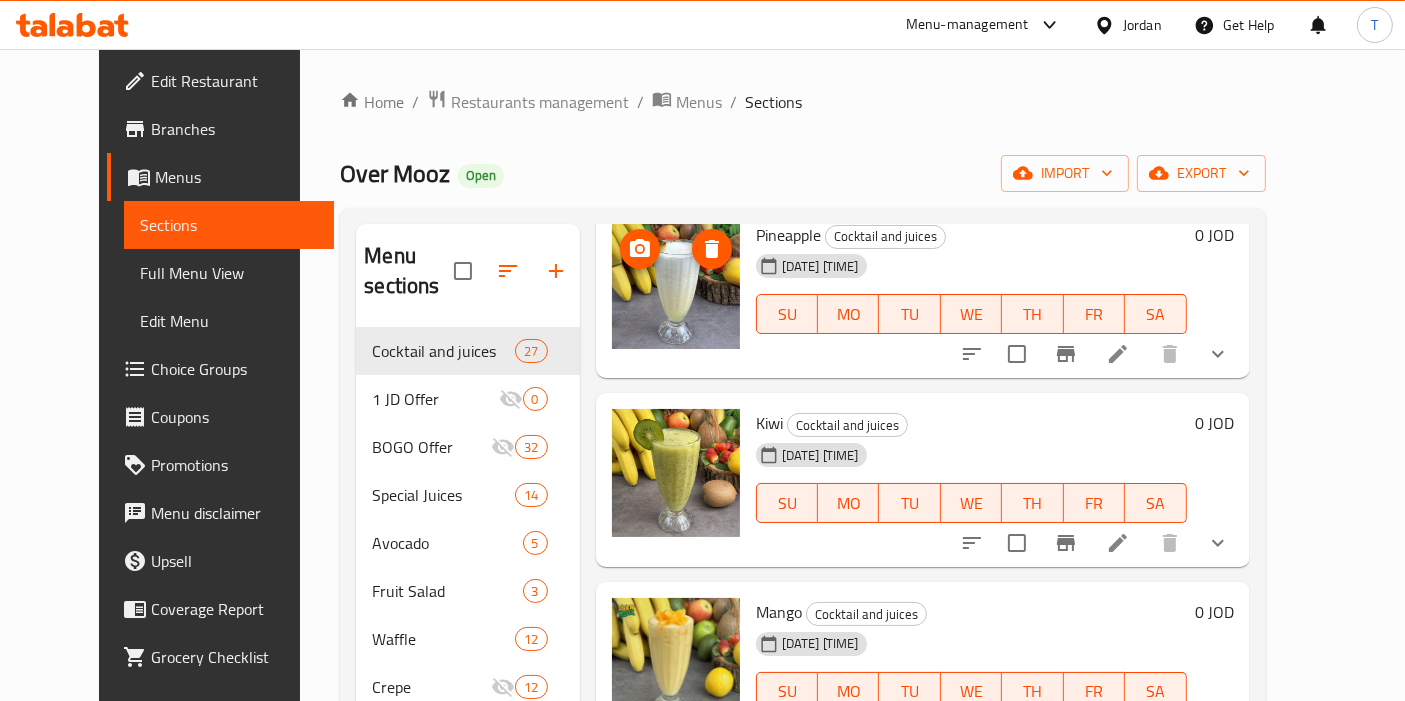 click 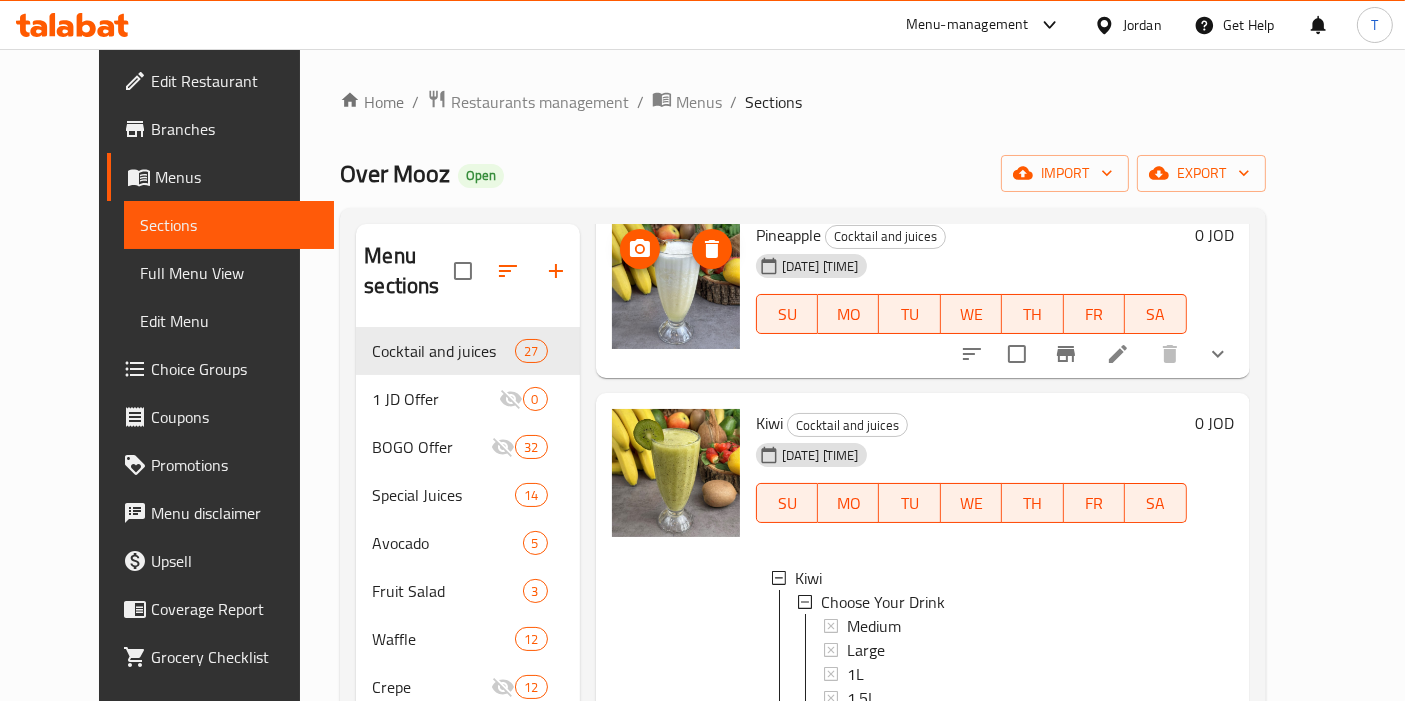 scroll, scrollTop: 2, scrollLeft: 0, axis: vertical 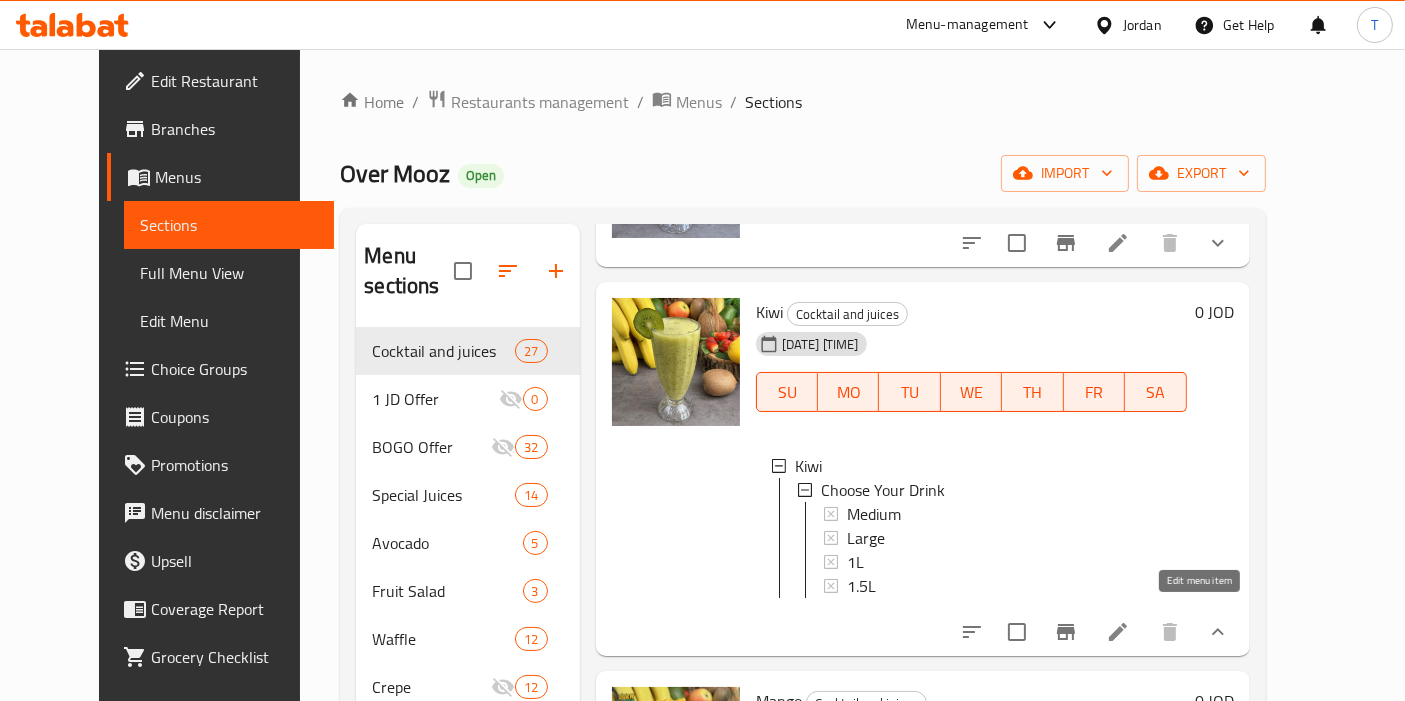 click 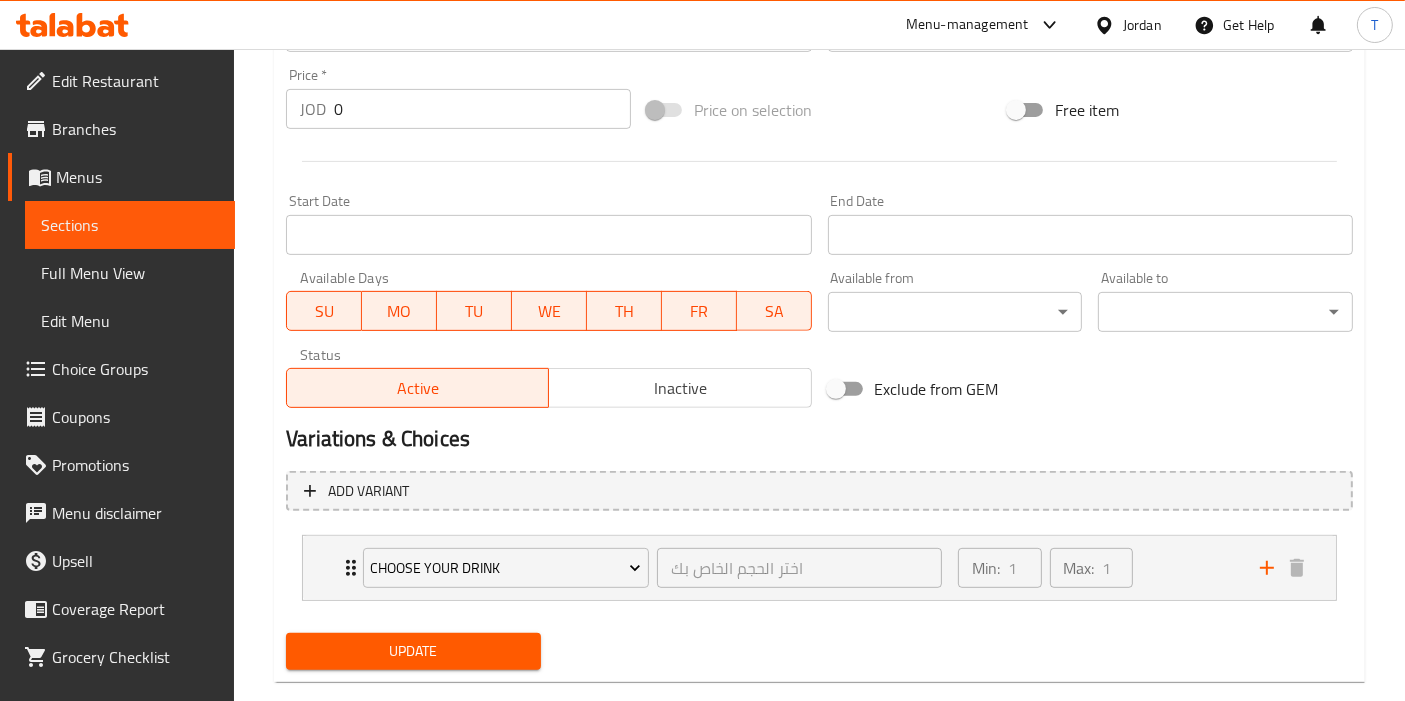 scroll, scrollTop: 771, scrollLeft: 0, axis: vertical 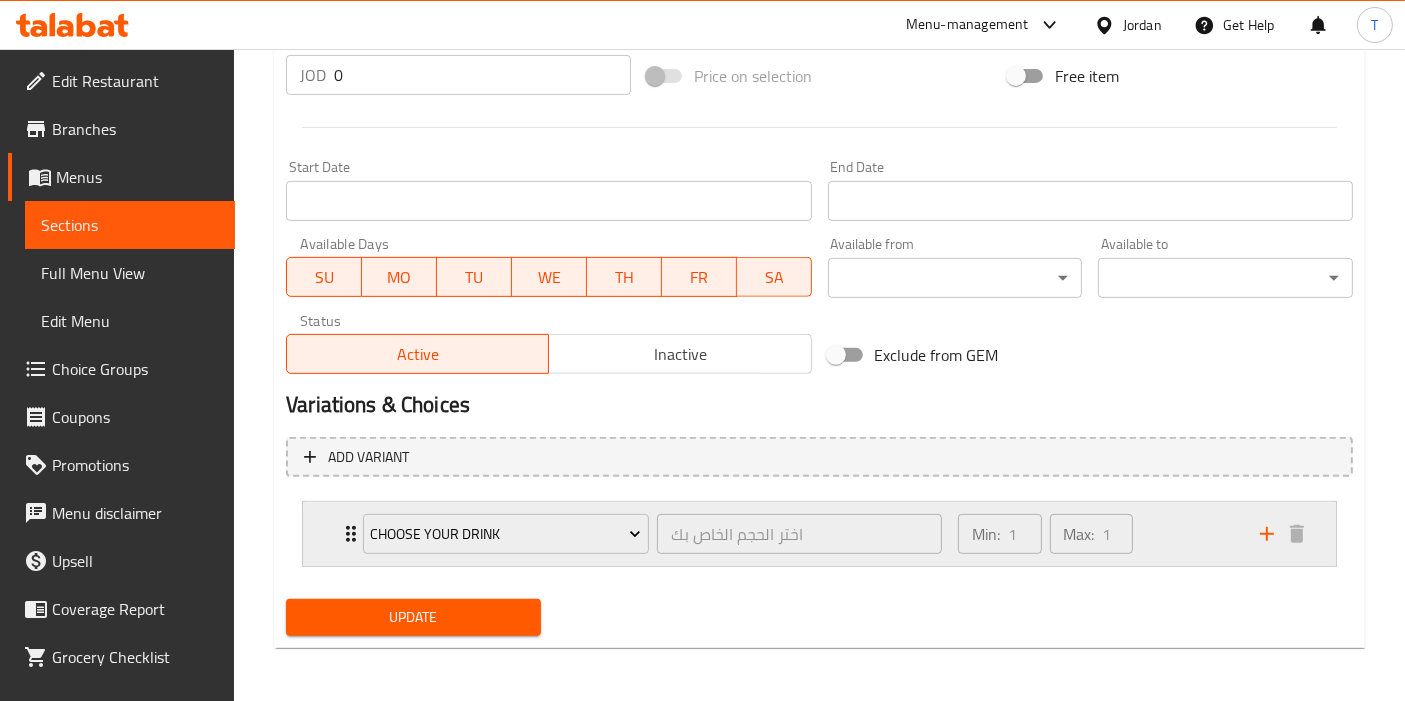 click on "Min: 1 ​ Max: 1 ​" at bounding box center [1097, 534] 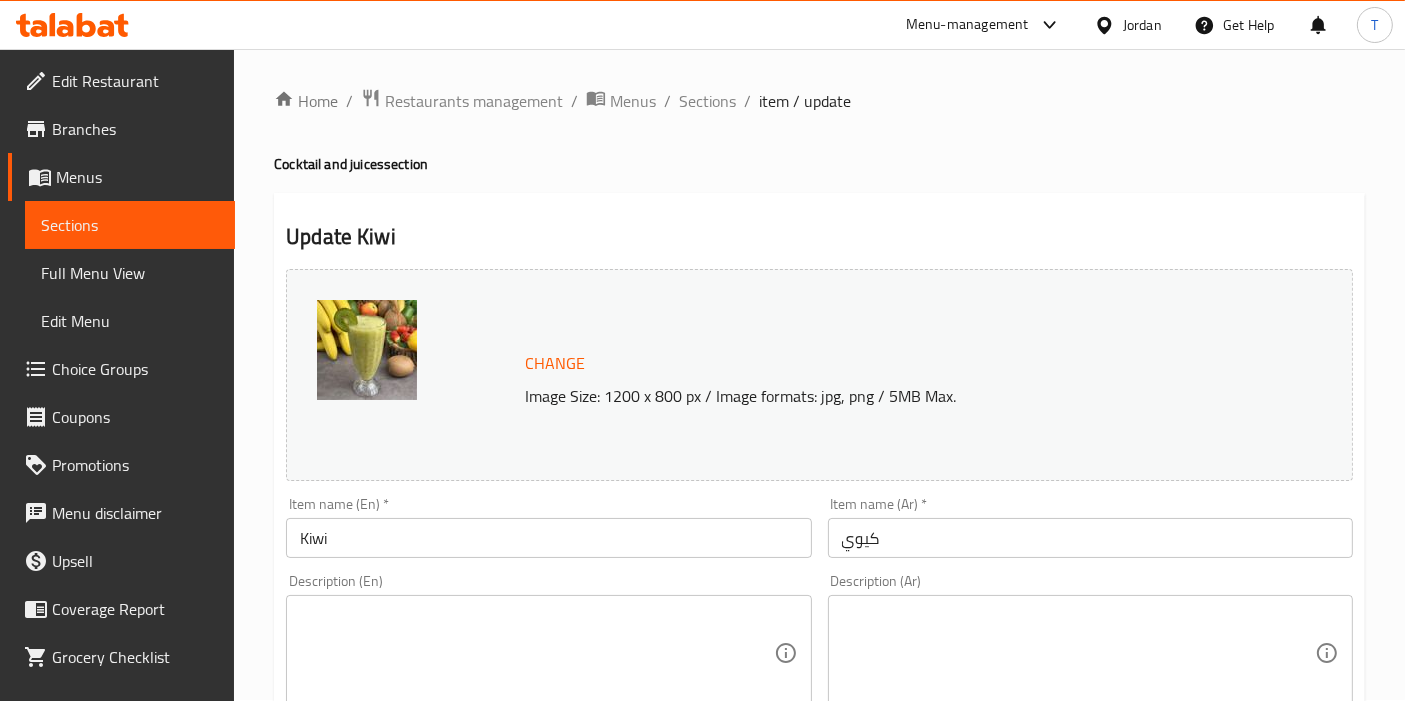 scroll, scrollTop: 0, scrollLeft: 0, axis: both 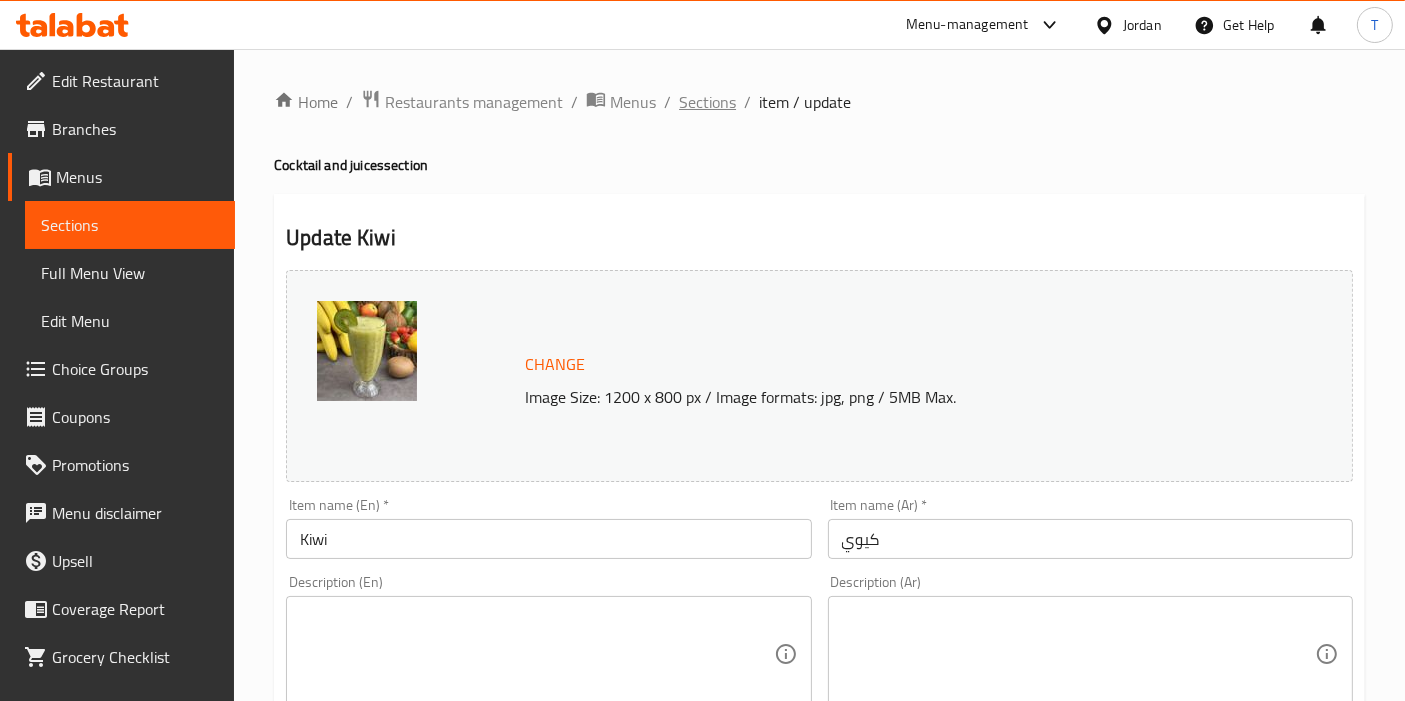 click on "Sections" at bounding box center (707, 102) 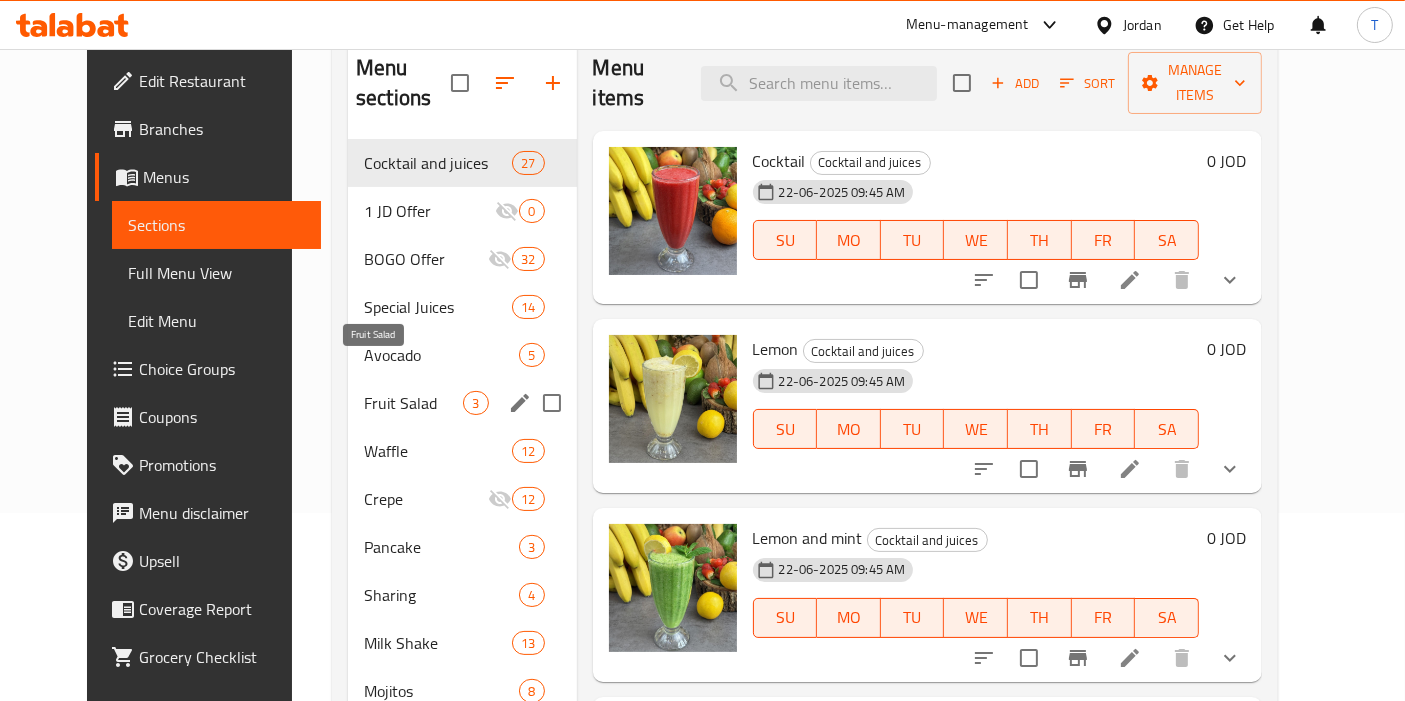 scroll, scrollTop: 279, scrollLeft: 0, axis: vertical 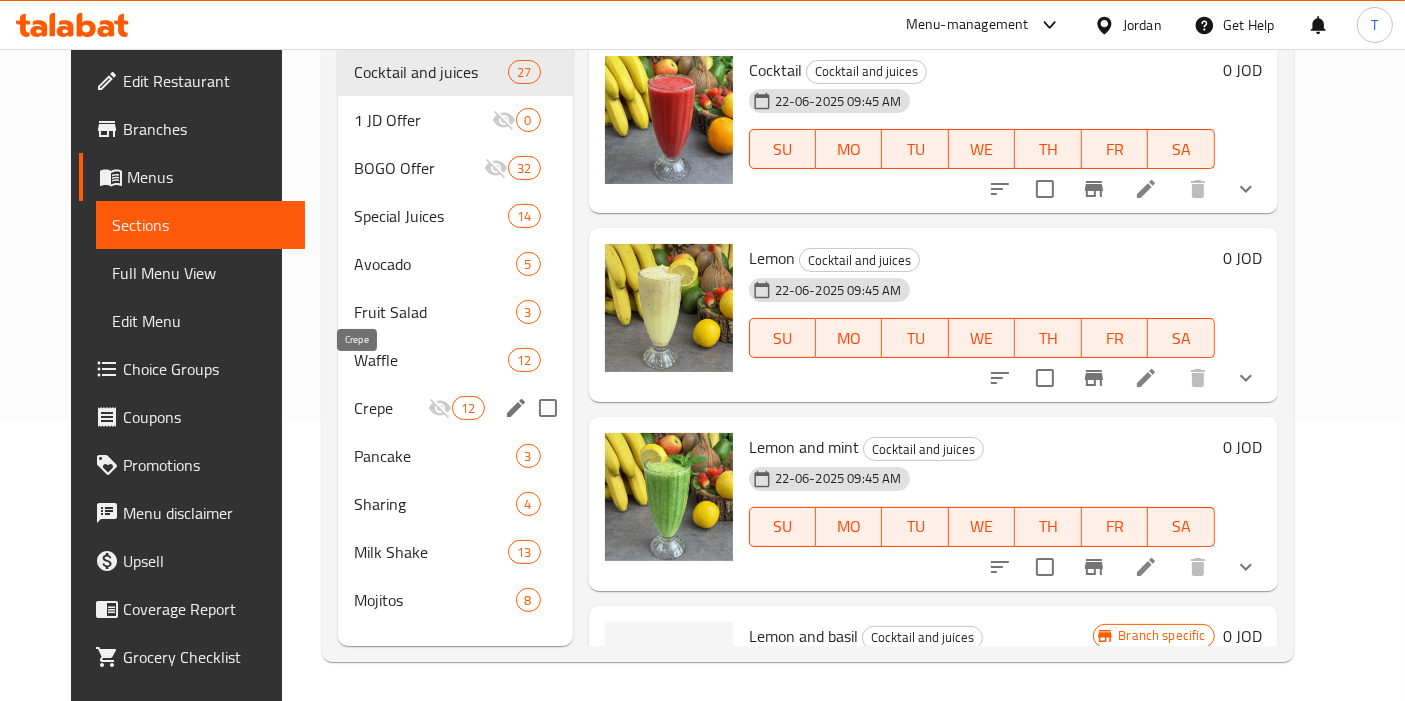 click on "Waffle" at bounding box center (431, 360) 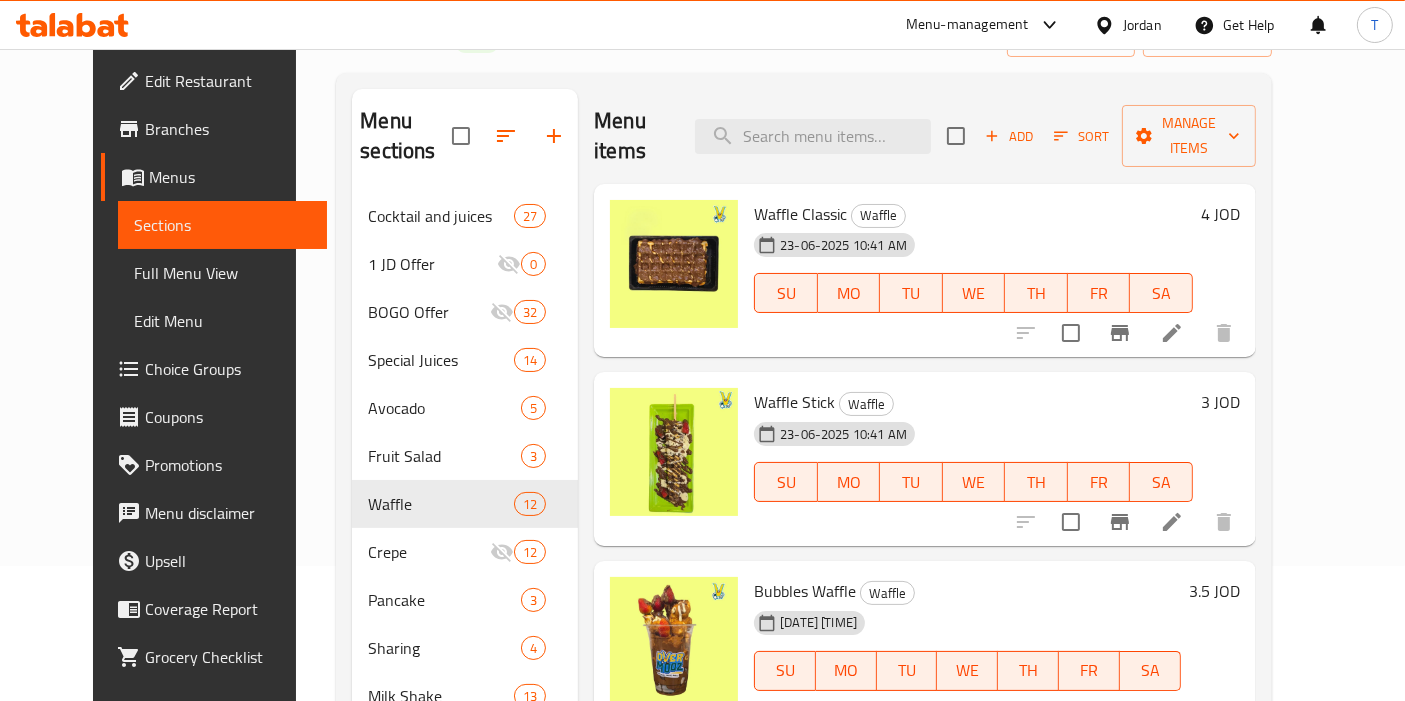 scroll, scrollTop: 57, scrollLeft: 0, axis: vertical 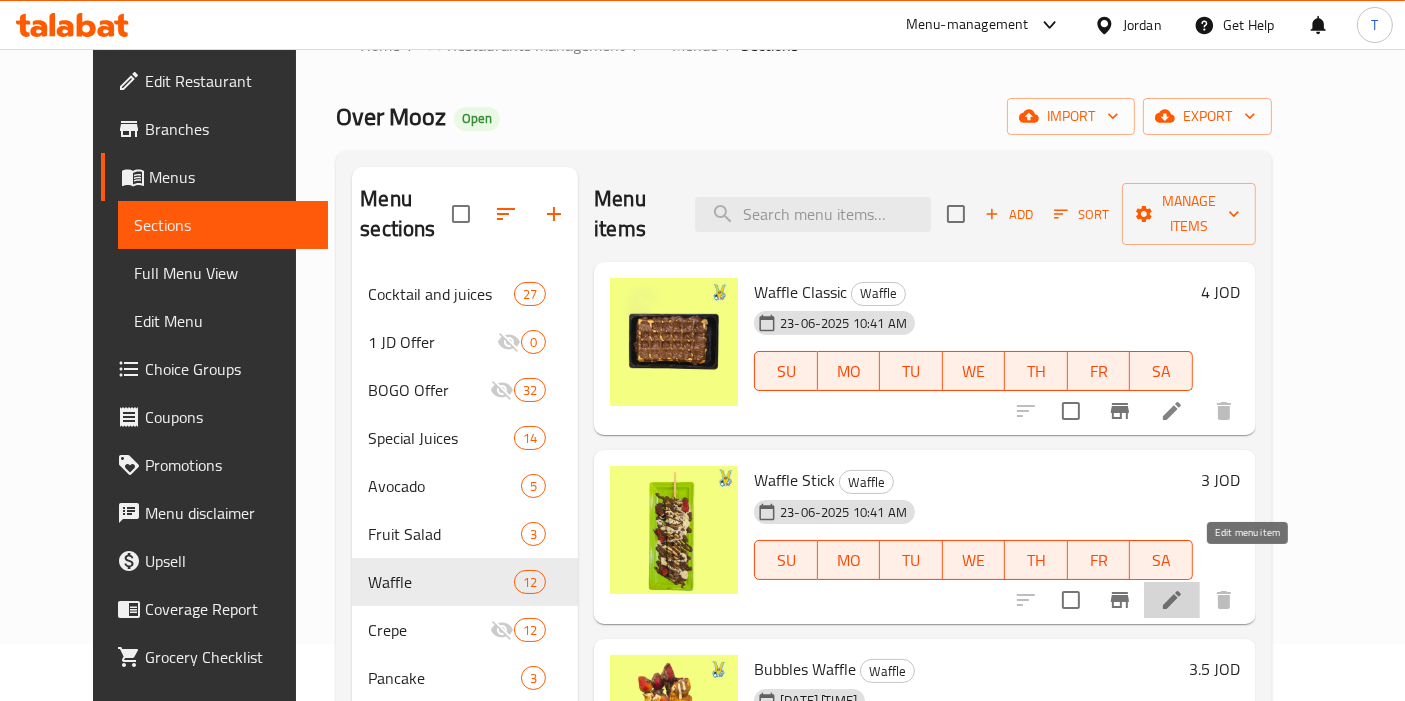 click 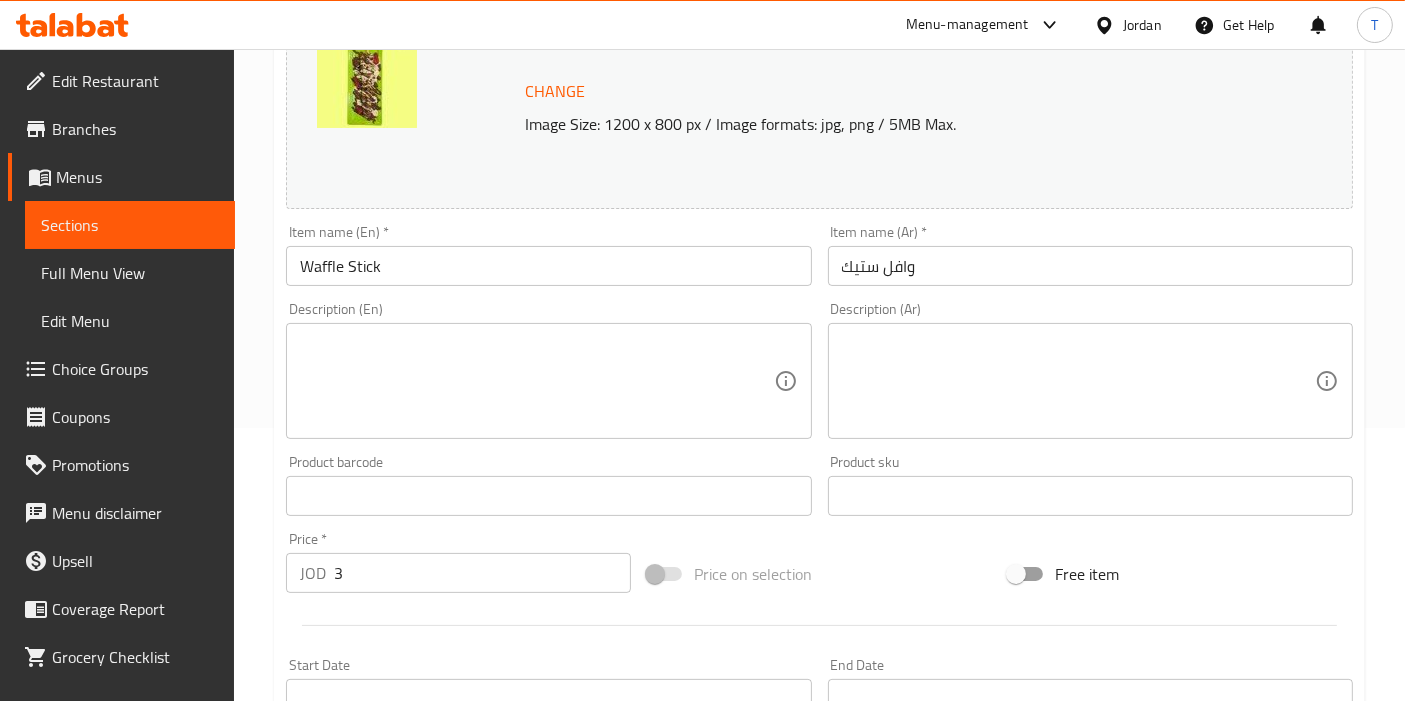 scroll, scrollTop: 0, scrollLeft: 0, axis: both 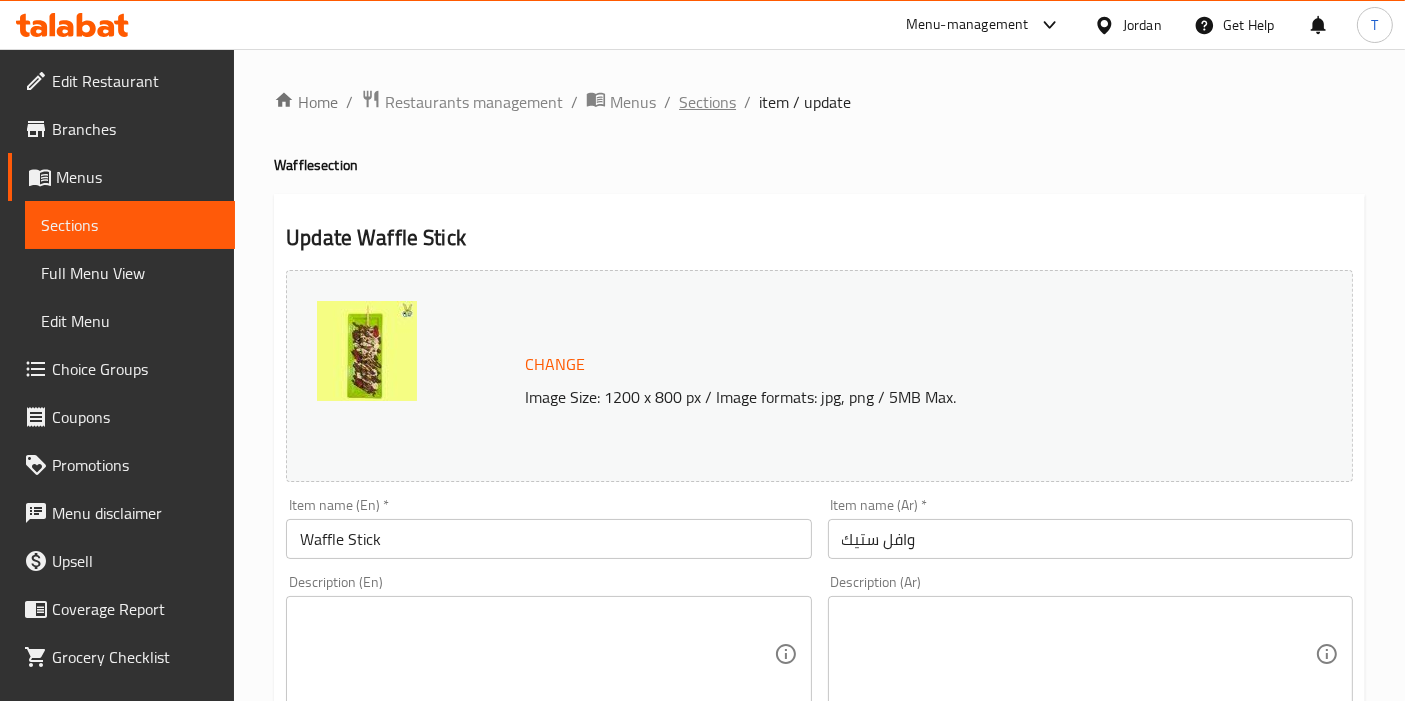 click on "Sections" at bounding box center (707, 102) 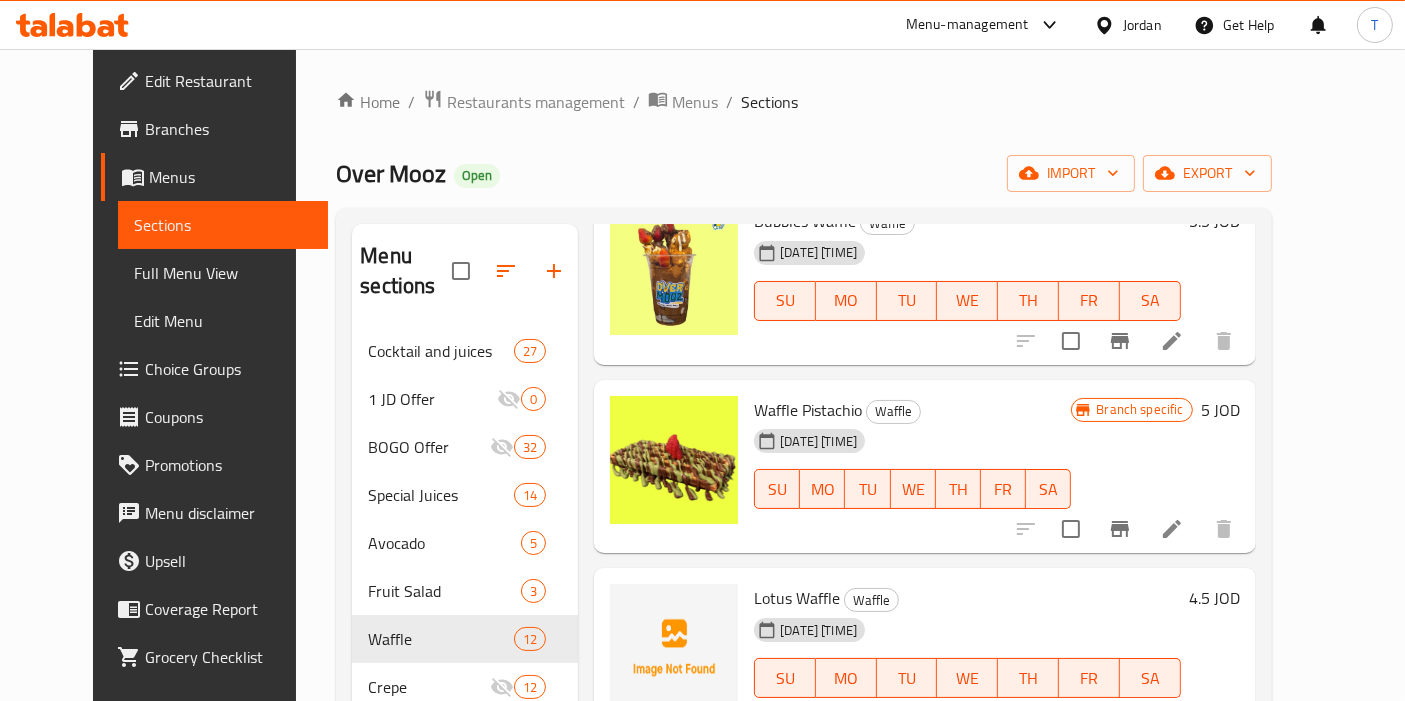 scroll, scrollTop: 444, scrollLeft: 0, axis: vertical 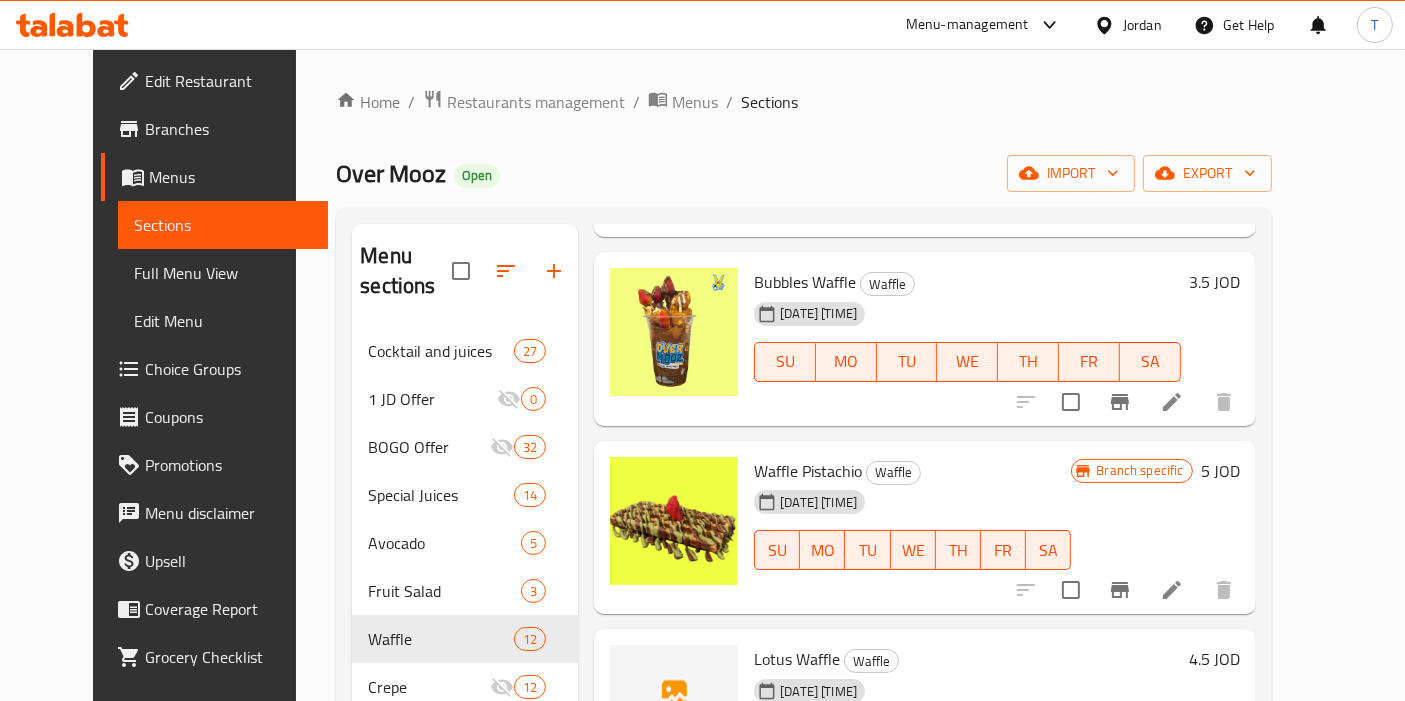 click on "Branch specific [NUMBER]   JOD" at bounding box center (1155, 528) 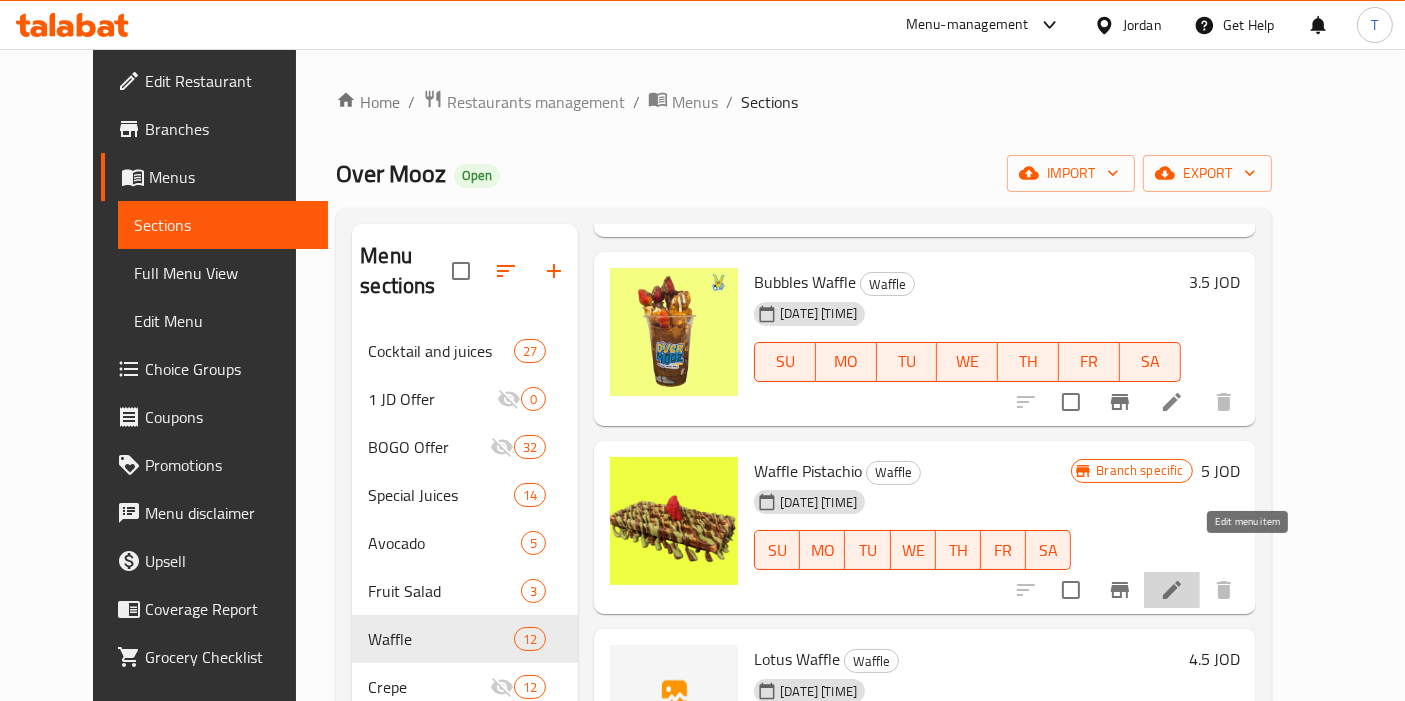 click 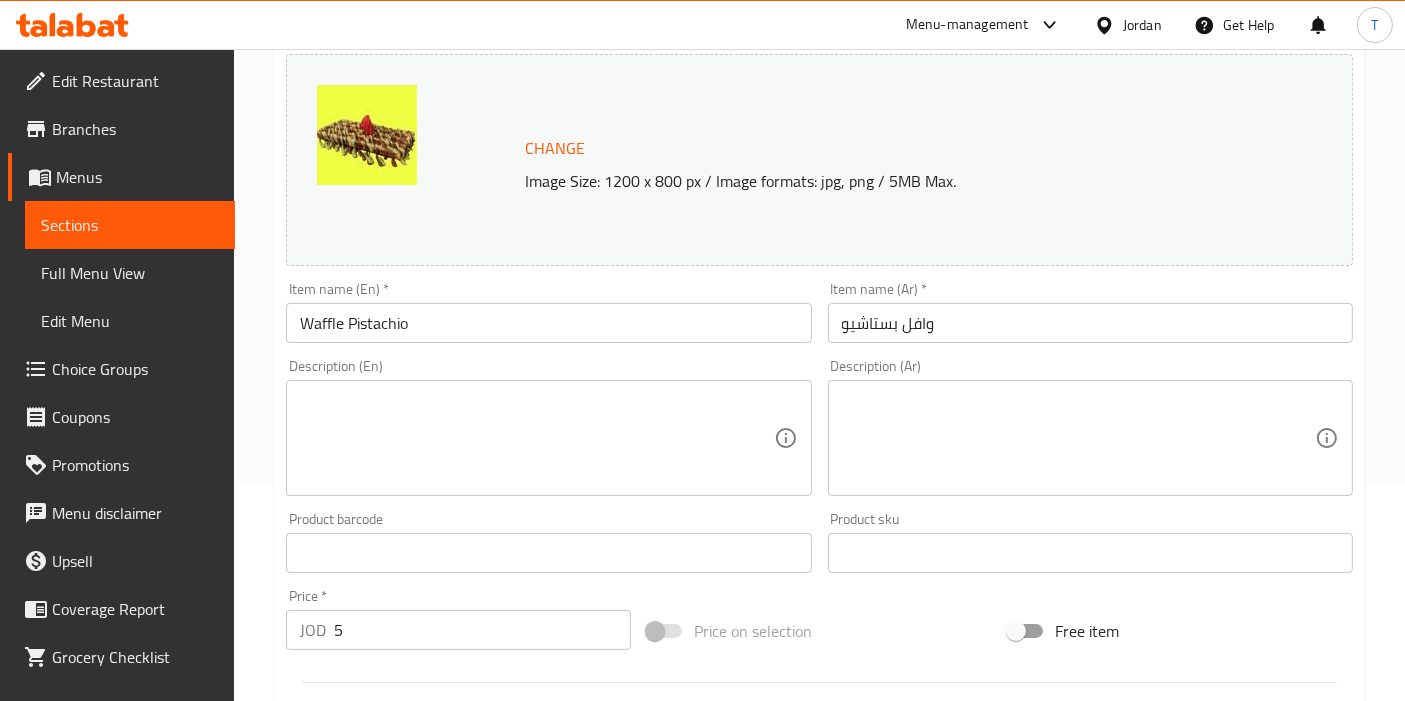 scroll, scrollTop: 0, scrollLeft: 0, axis: both 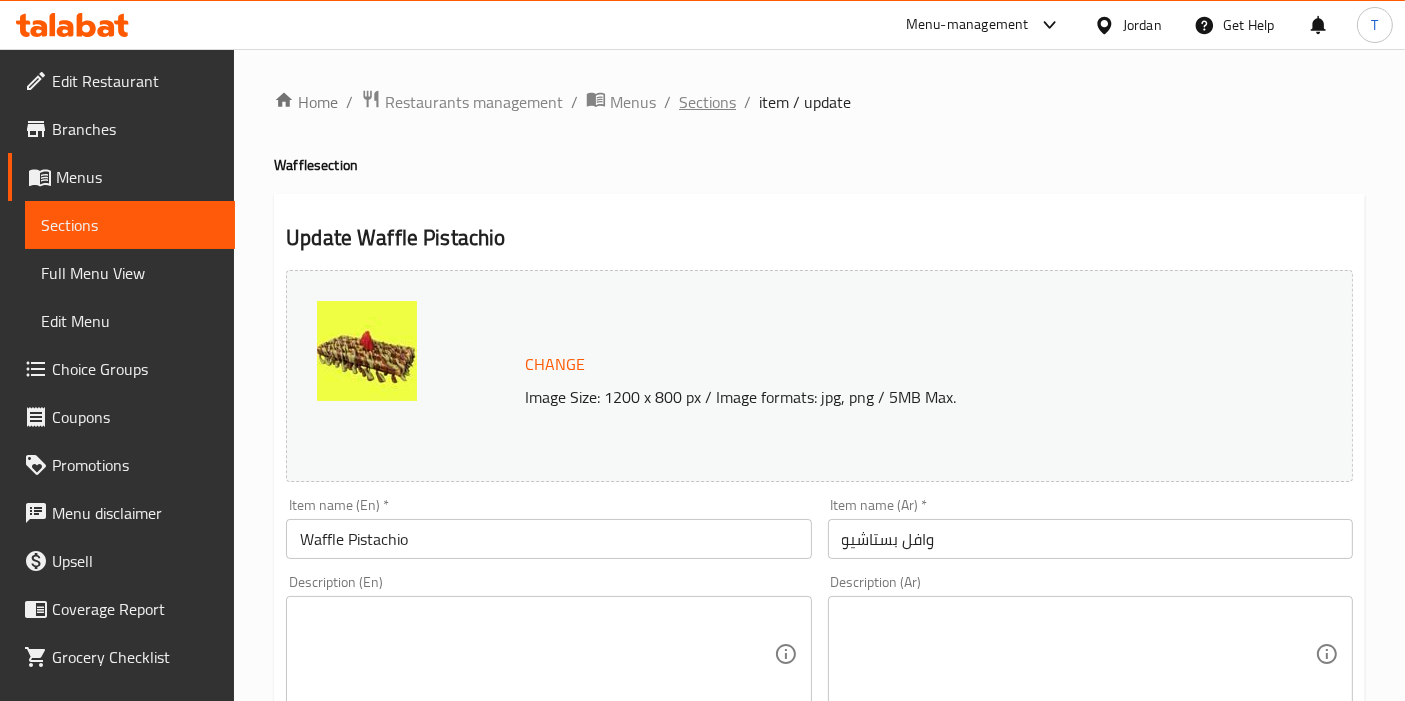 click on "Sections" at bounding box center [707, 102] 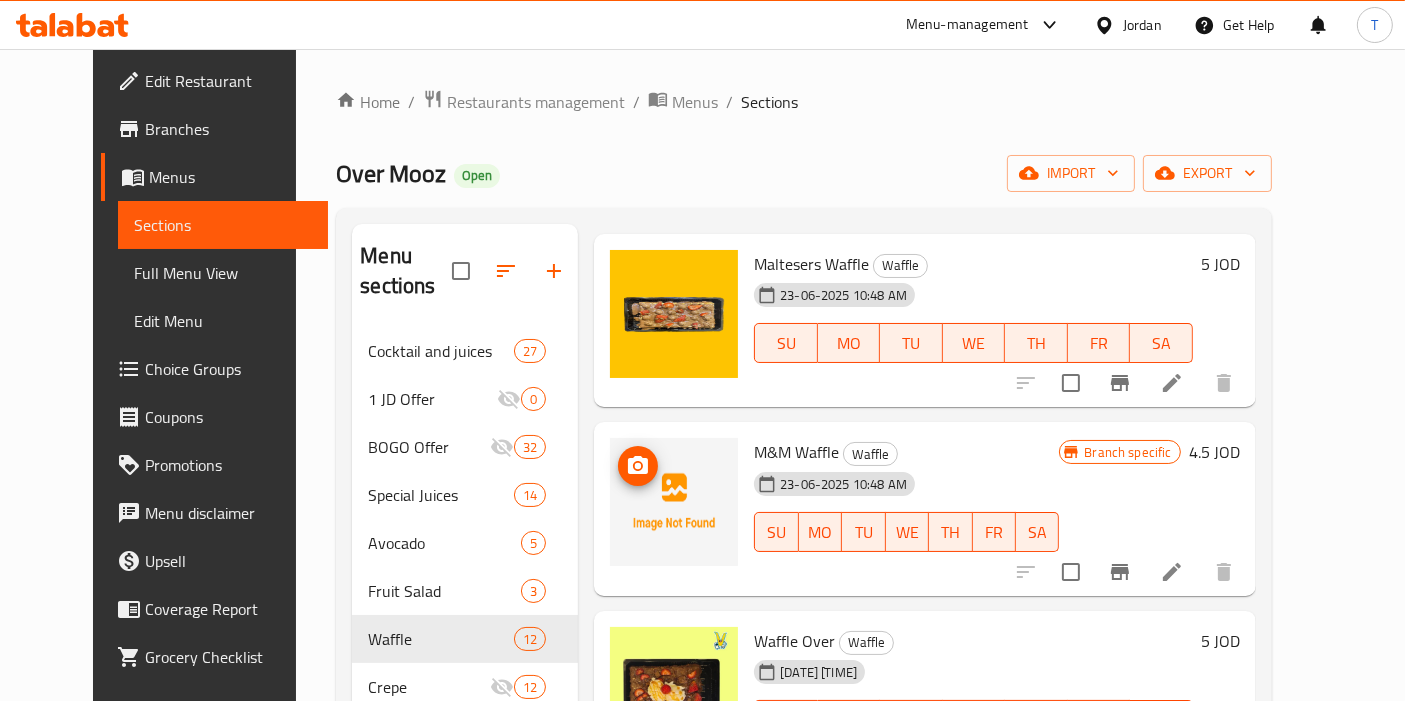scroll, scrollTop: 1610, scrollLeft: 0, axis: vertical 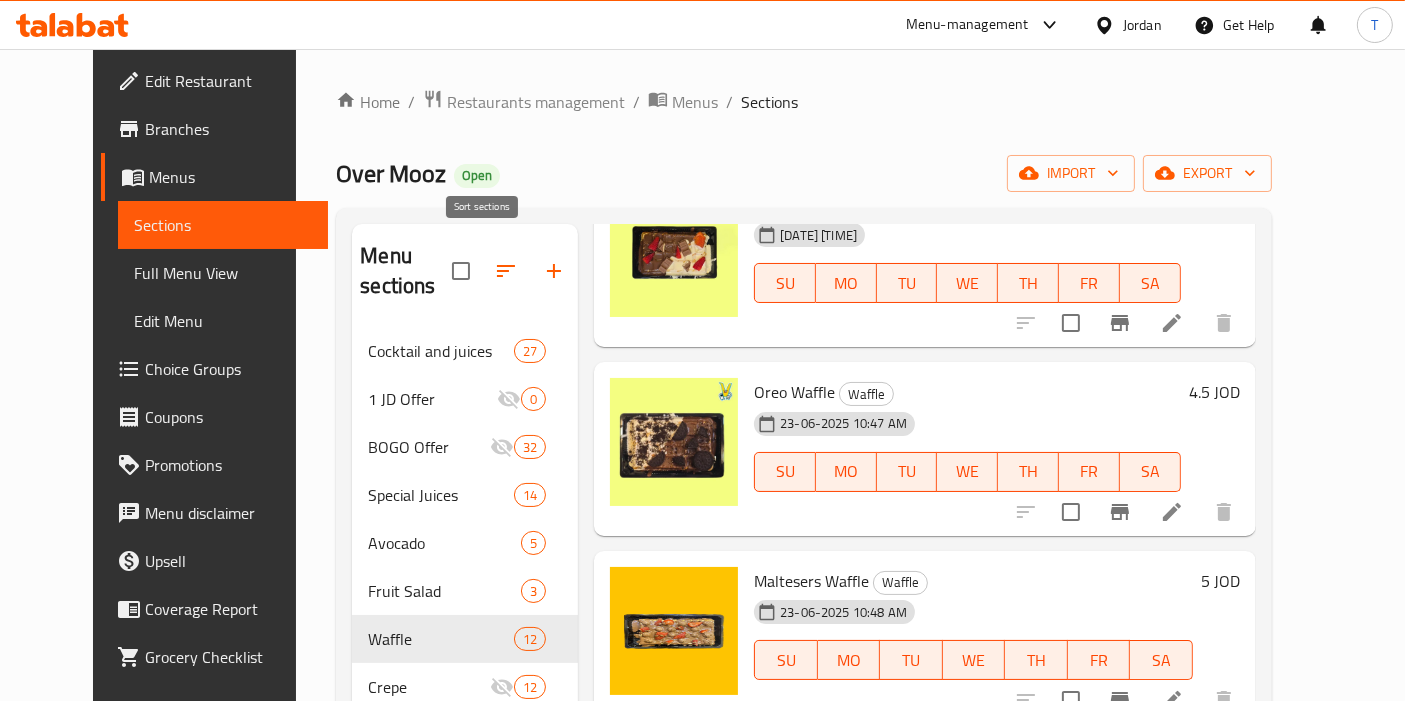 click 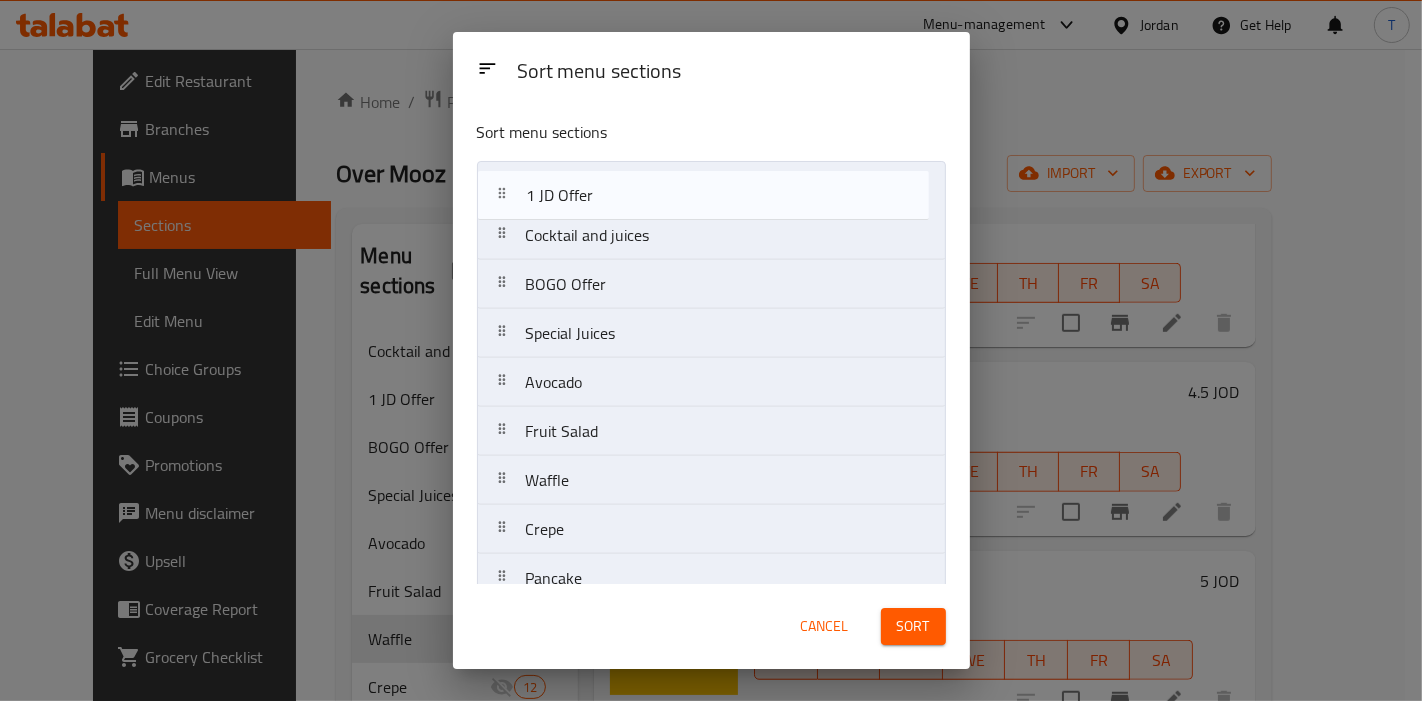 drag, startPoint x: 617, startPoint y: 250, endPoint x: 620, endPoint y: 208, distance: 42.107006 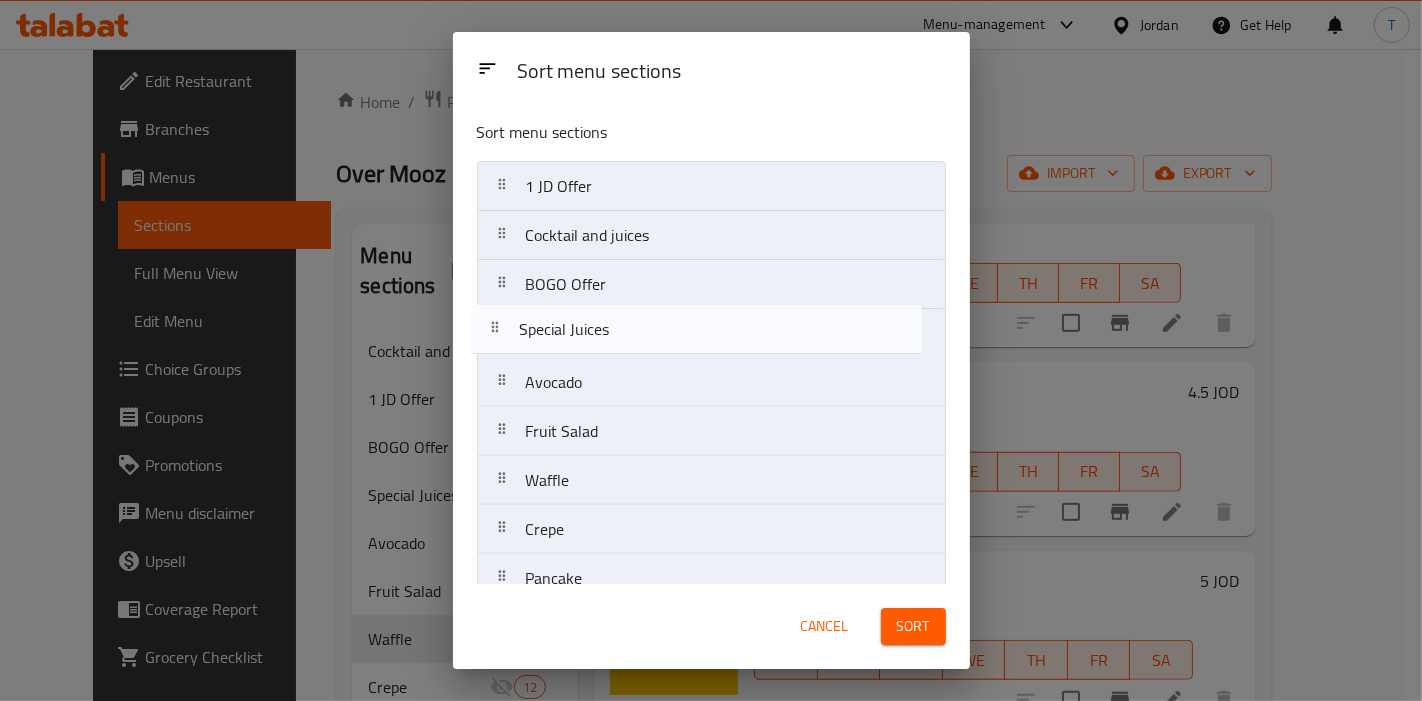 click on "1 JD Offer  Cocktail and juices  BOGO Offer  Special Juices  Avocado  Fruit Salad Waffle Crepe Pancake Sharing  Milk Shake Mojitos" at bounding box center (711, 456) 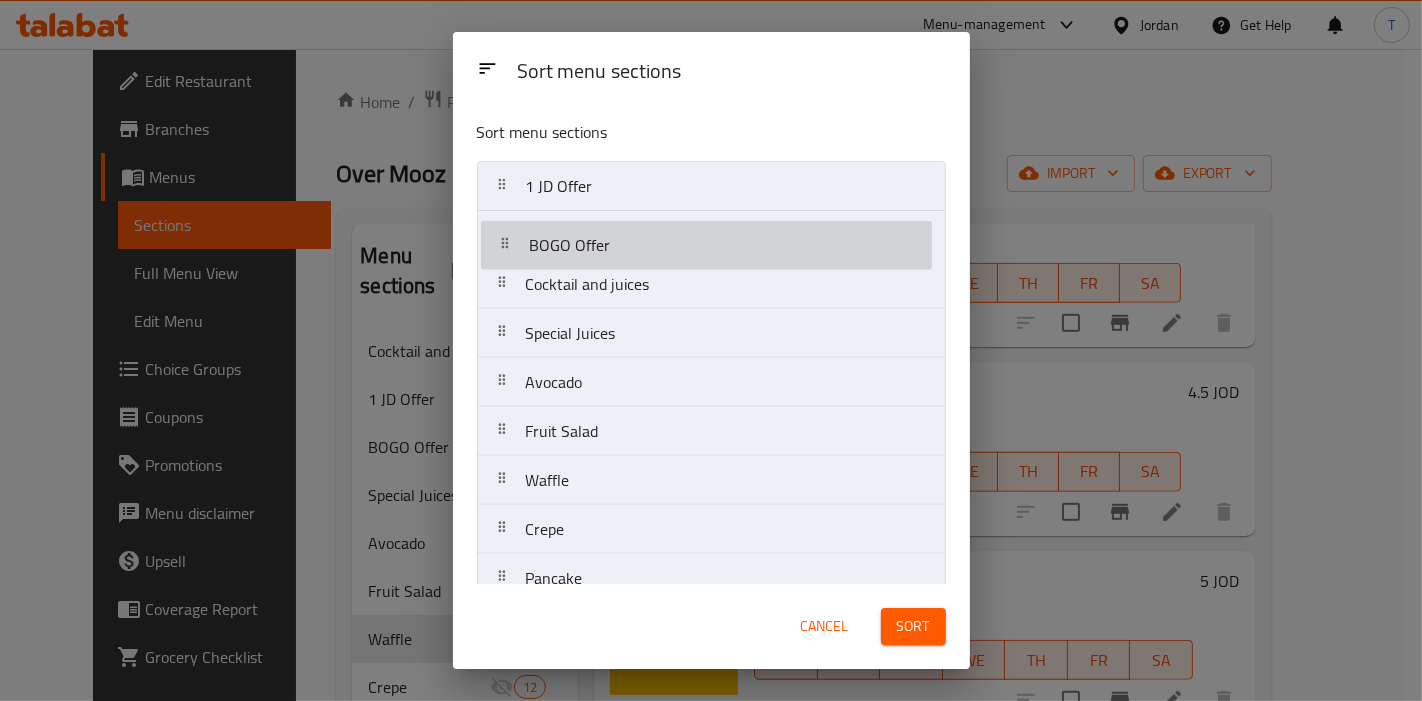 drag, startPoint x: 604, startPoint y: 278, endPoint x: 610, endPoint y: 235, distance: 43.416588 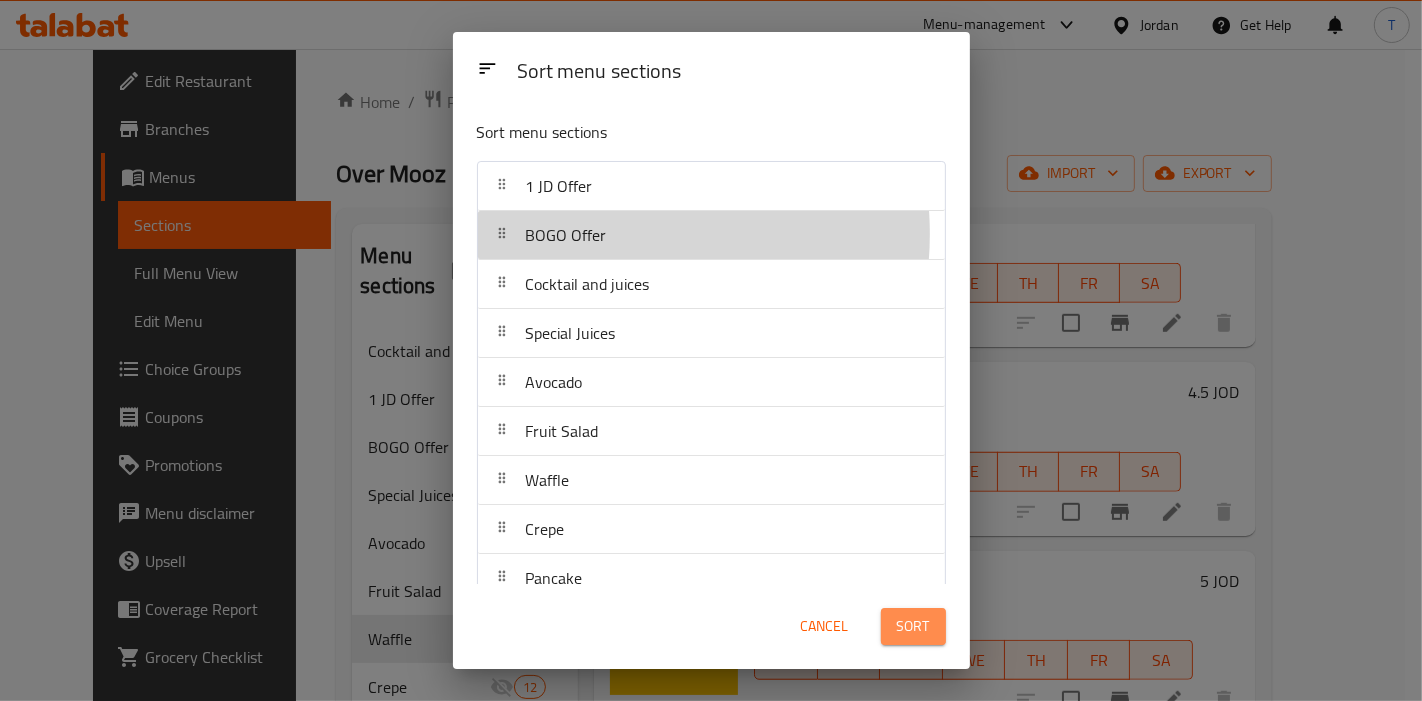 click on "Sort" at bounding box center (913, 626) 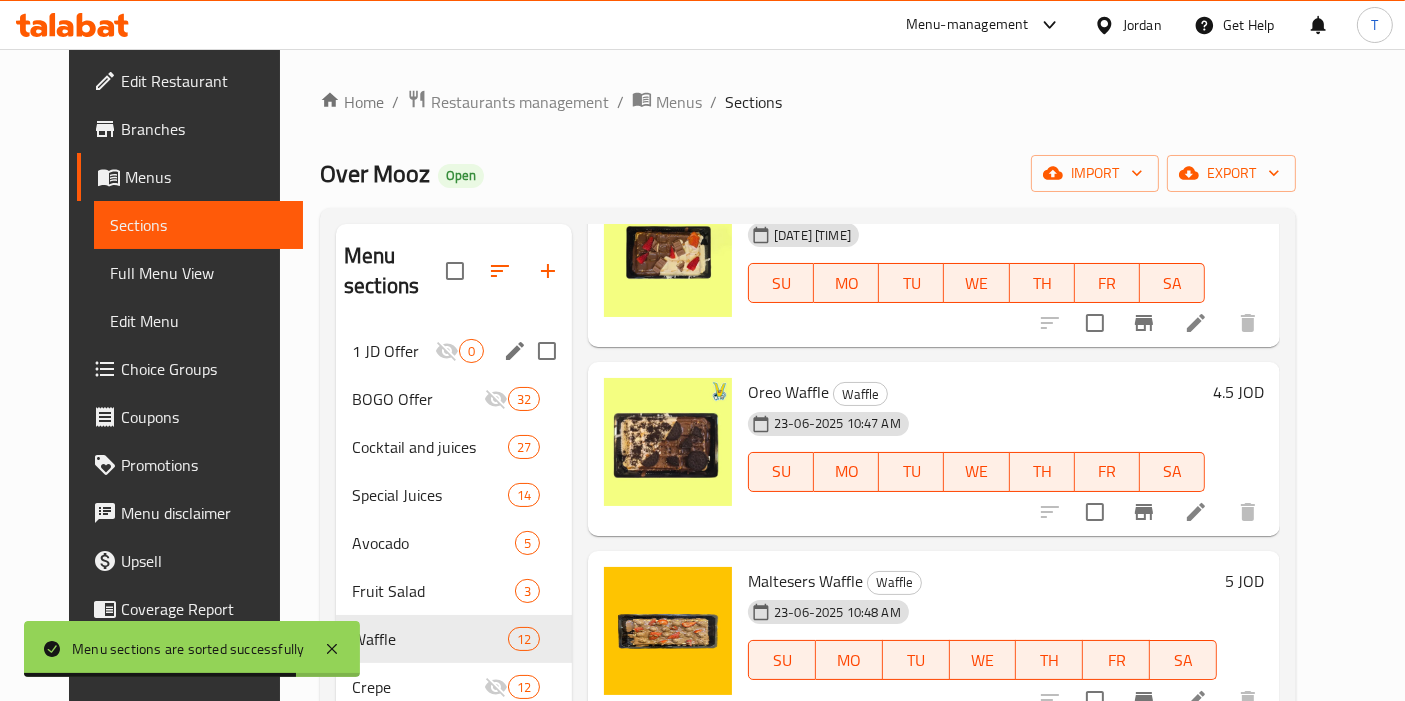 click on "BOGO Offer" at bounding box center (418, 399) 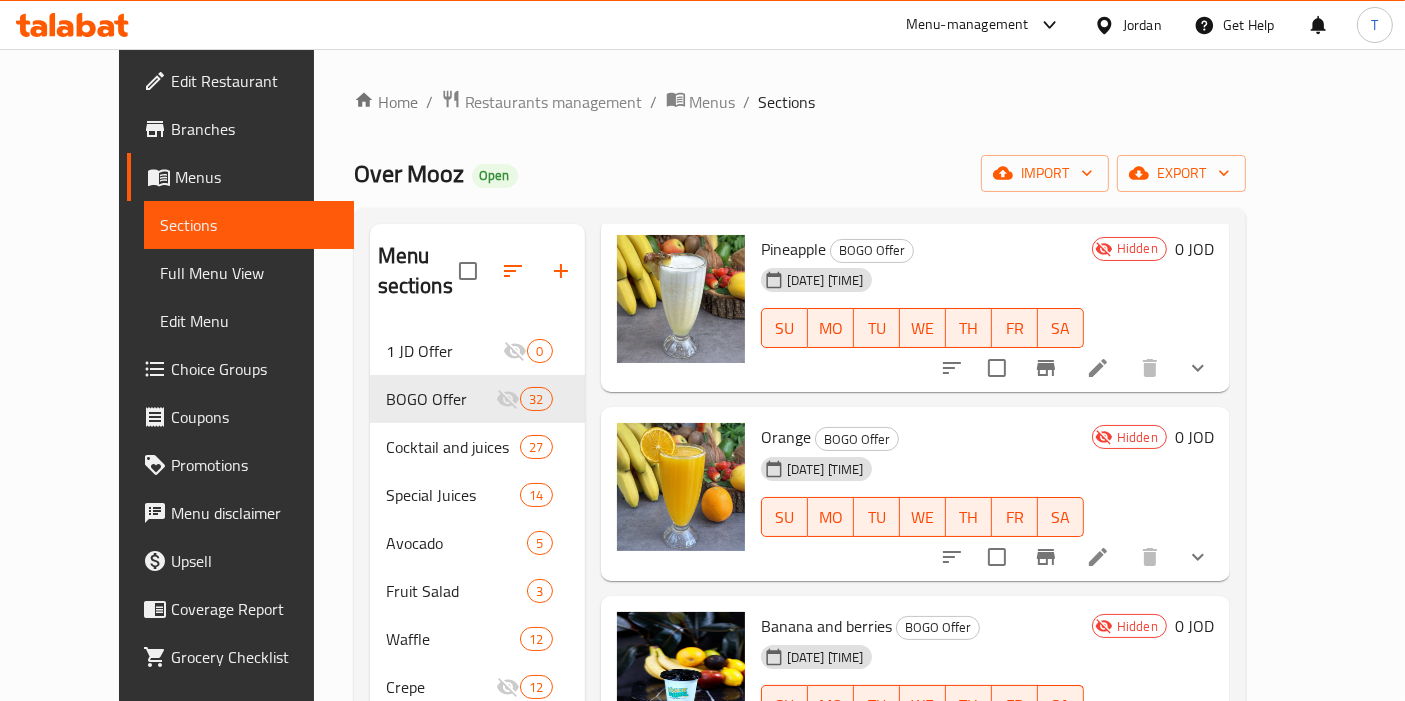 scroll, scrollTop: 0, scrollLeft: 0, axis: both 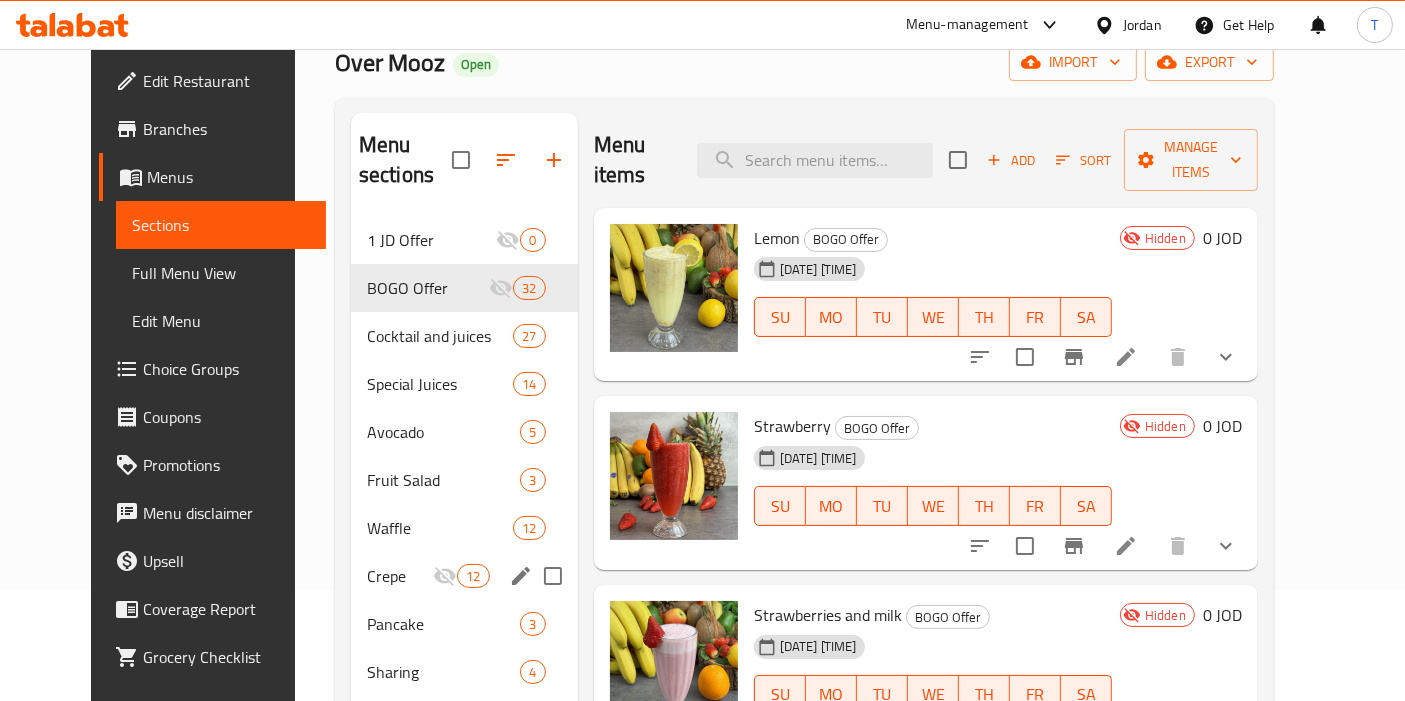 click on "Waffle" at bounding box center (440, 528) 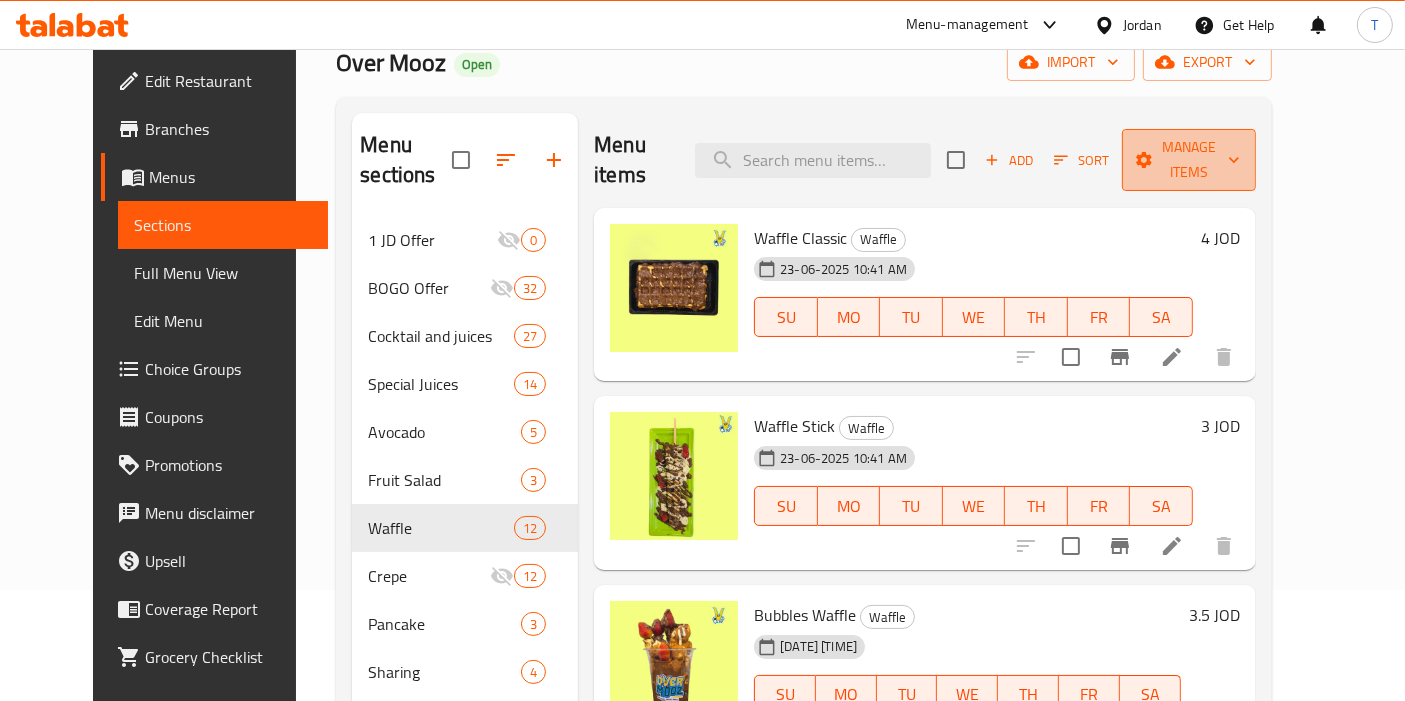 click on "Manage items" at bounding box center [1189, 160] 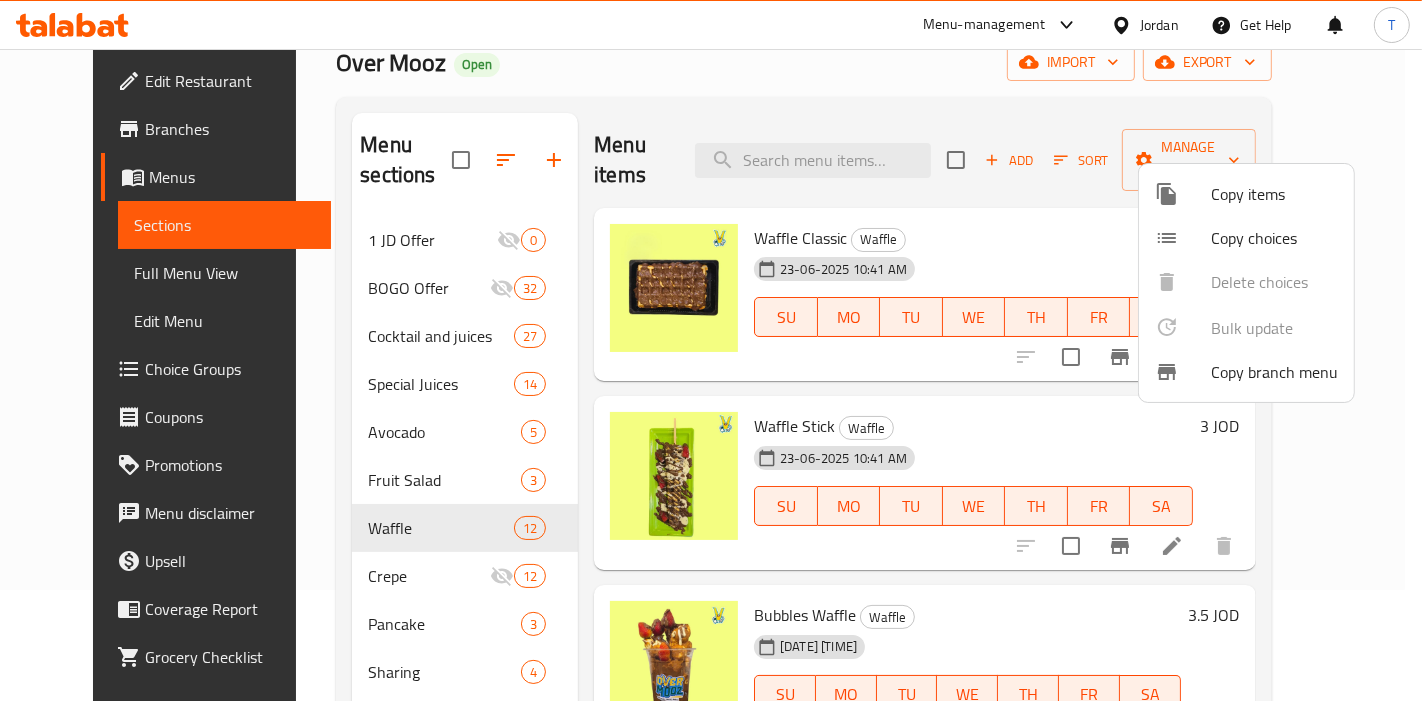 click on "Copy items" at bounding box center (1246, 194) 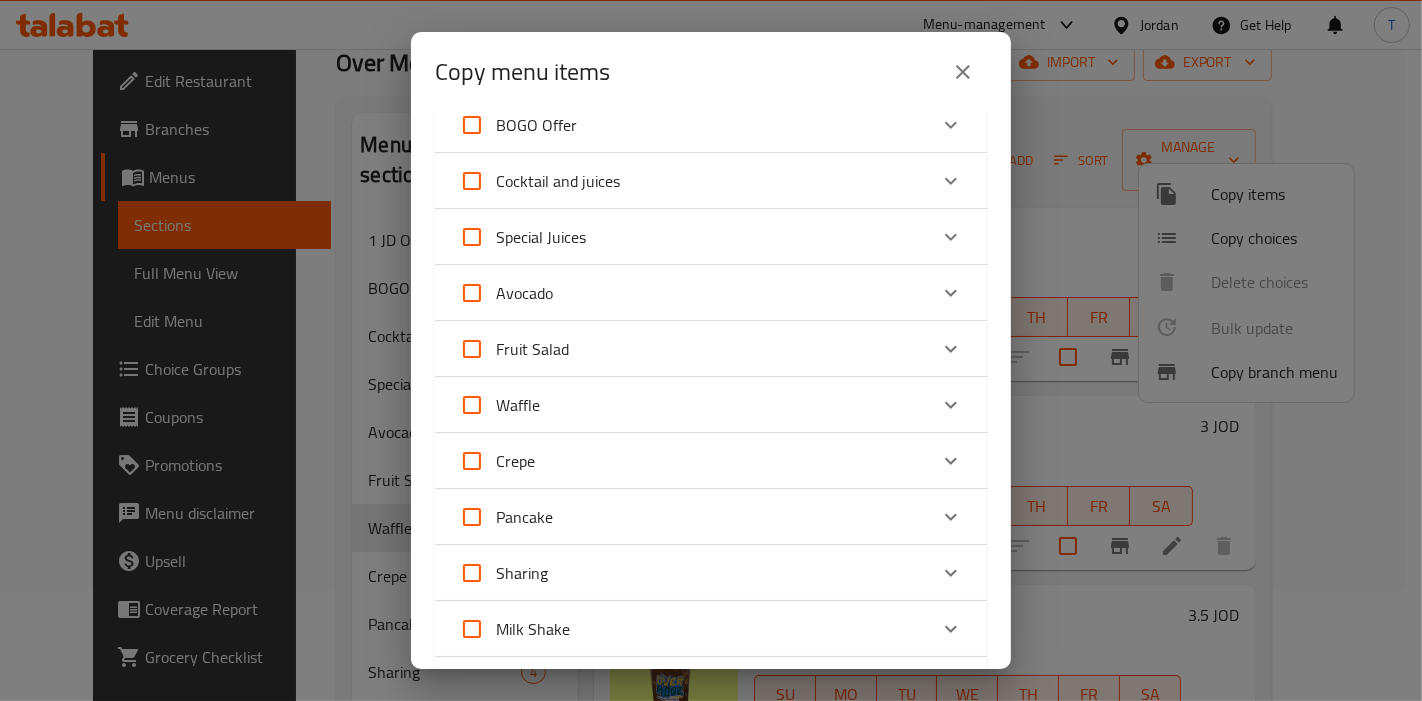 scroll, scrollTop: 222, scrollLeft: 0, axis: vertical 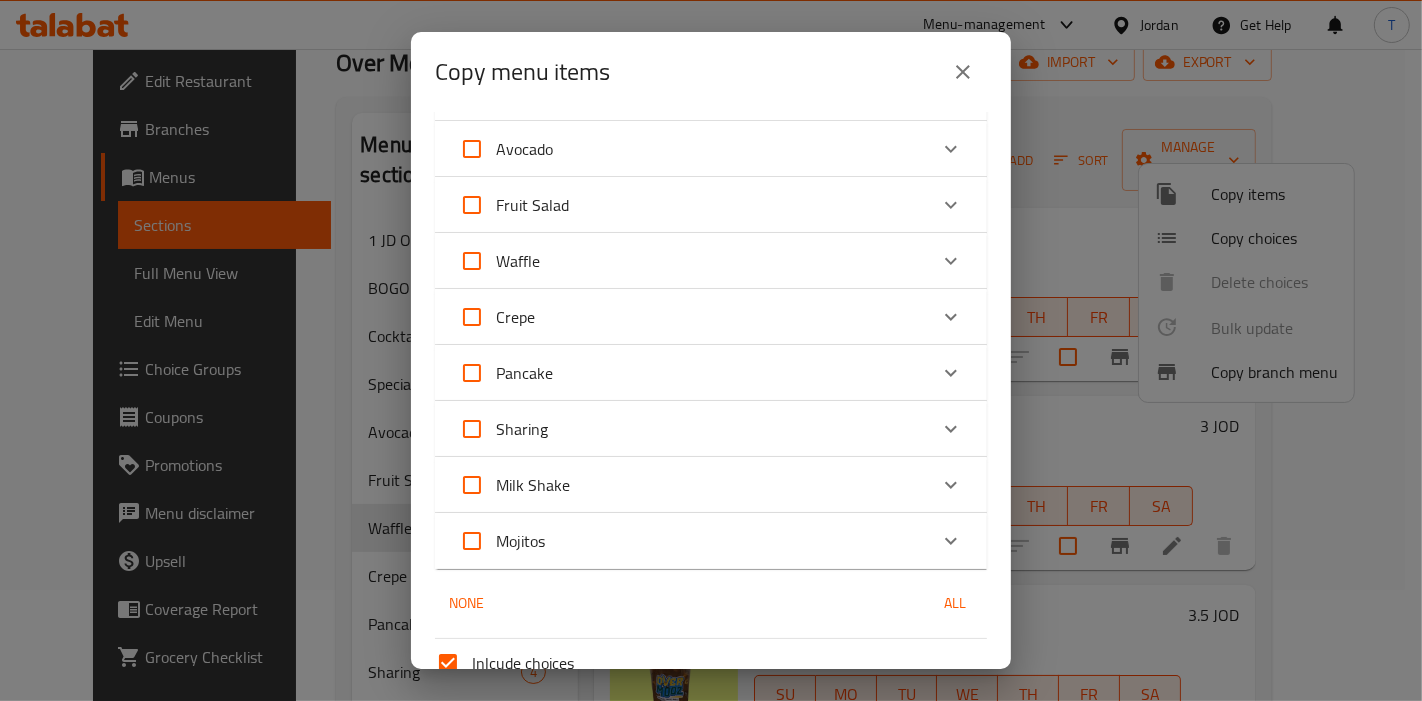click on "Waffle" at bounding box center (693, 261) 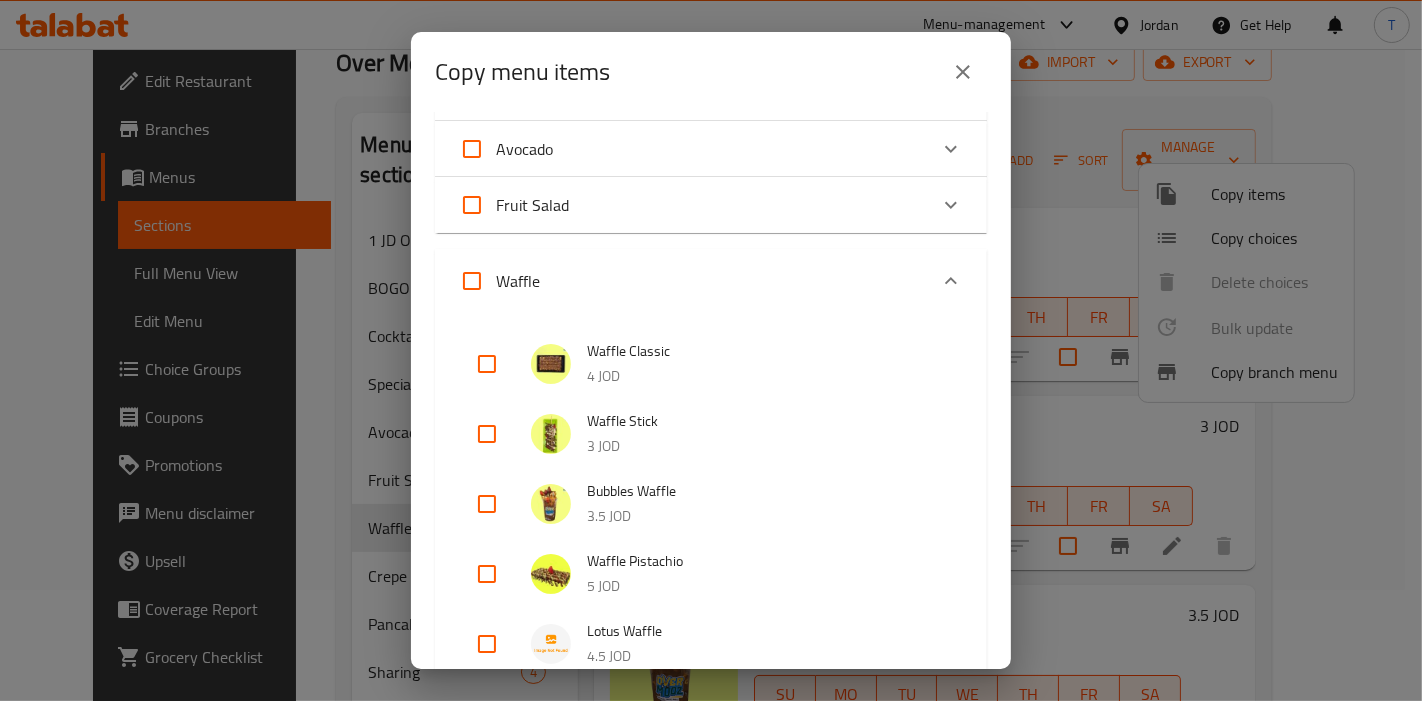 click at bounding box center [487, 364] 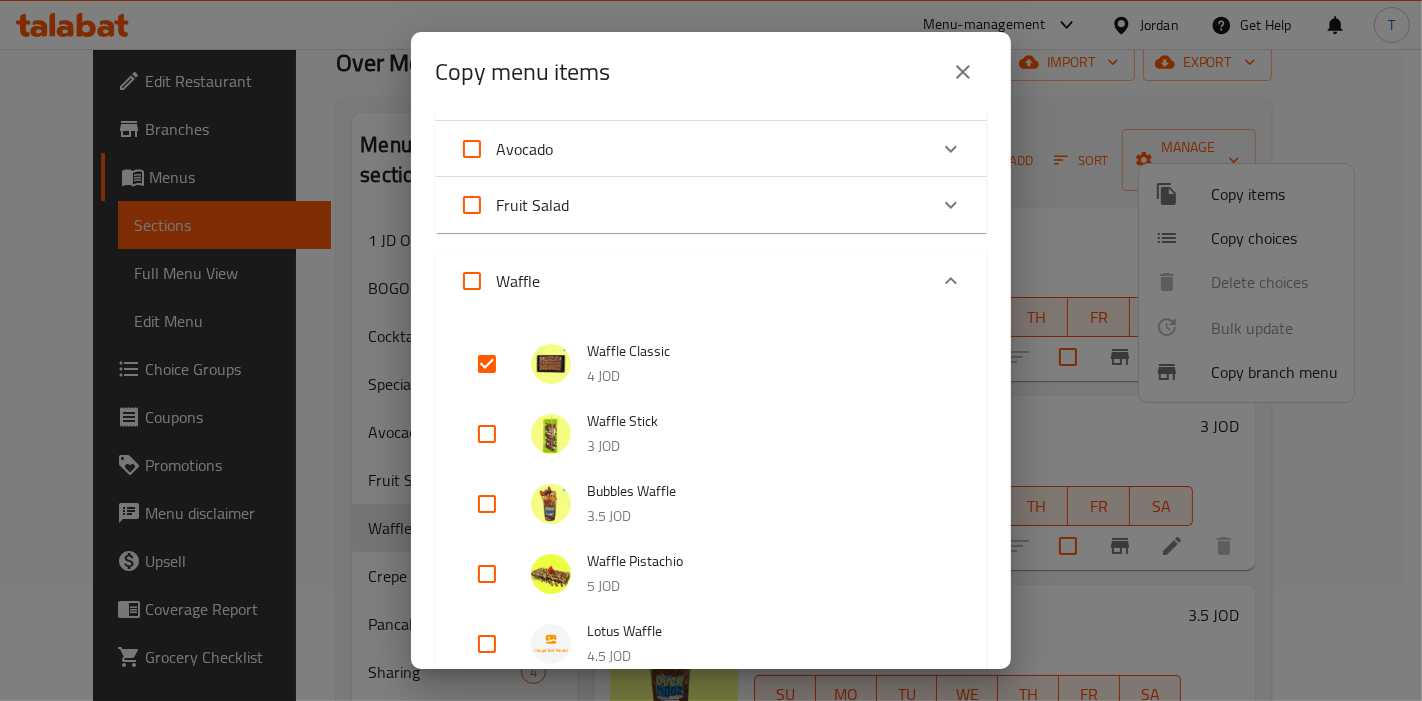 click at bounding box center [487, 434] 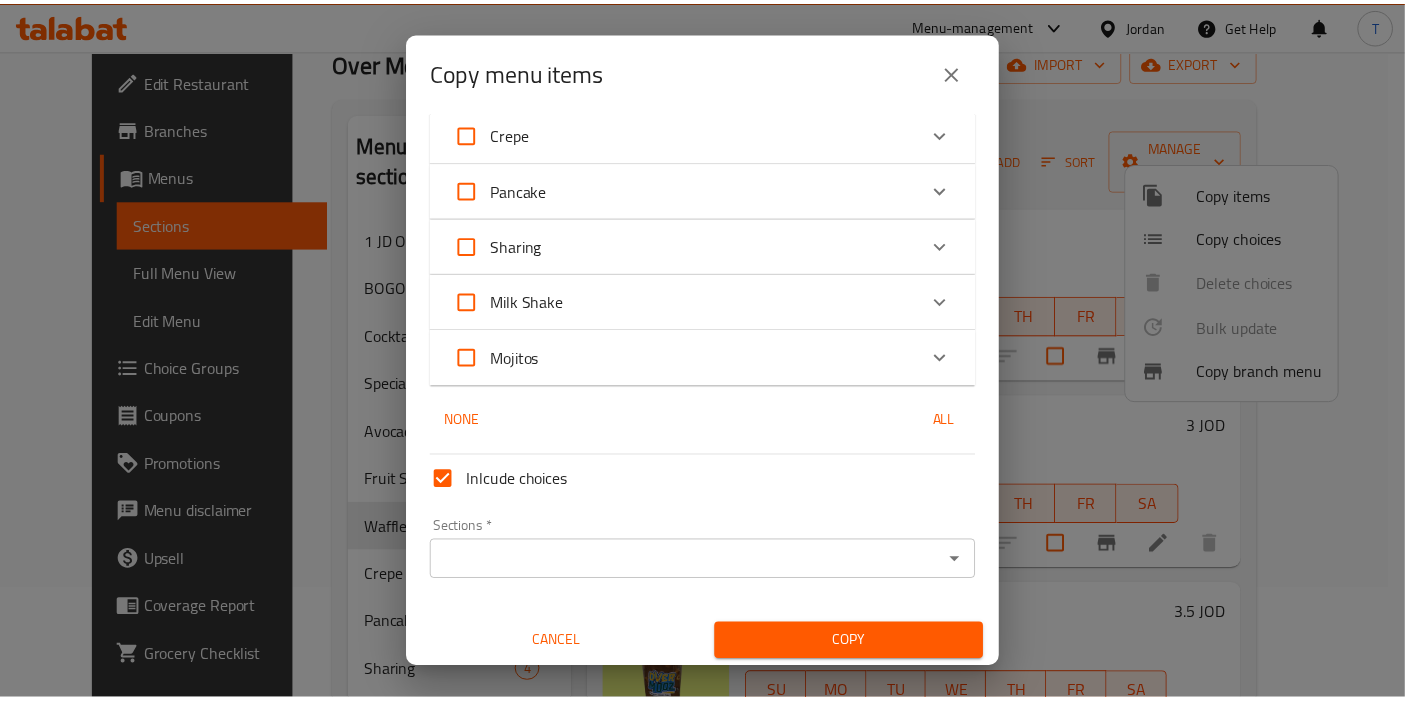 scroll, scrollTop: 1336, scrollLeft: 0, axis: vertical 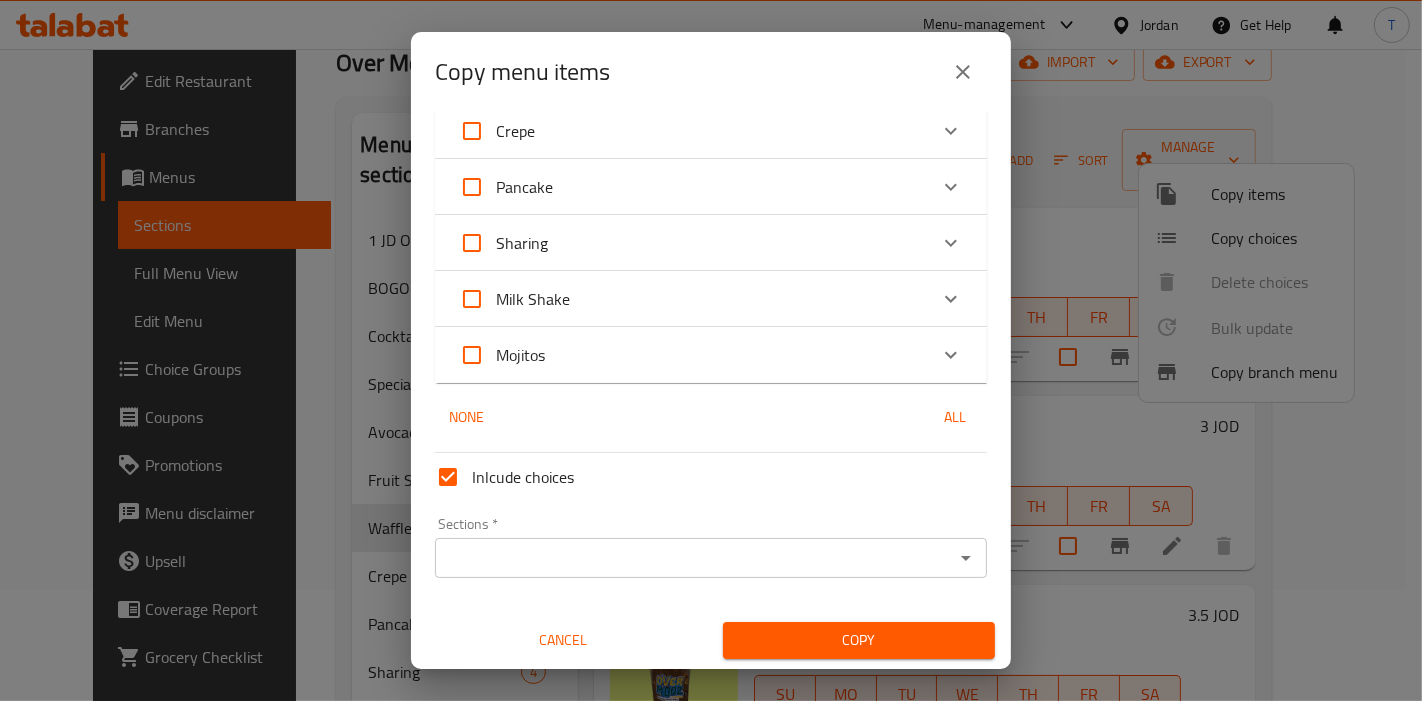click on "Sections   *" at bounding box center [694, 558] 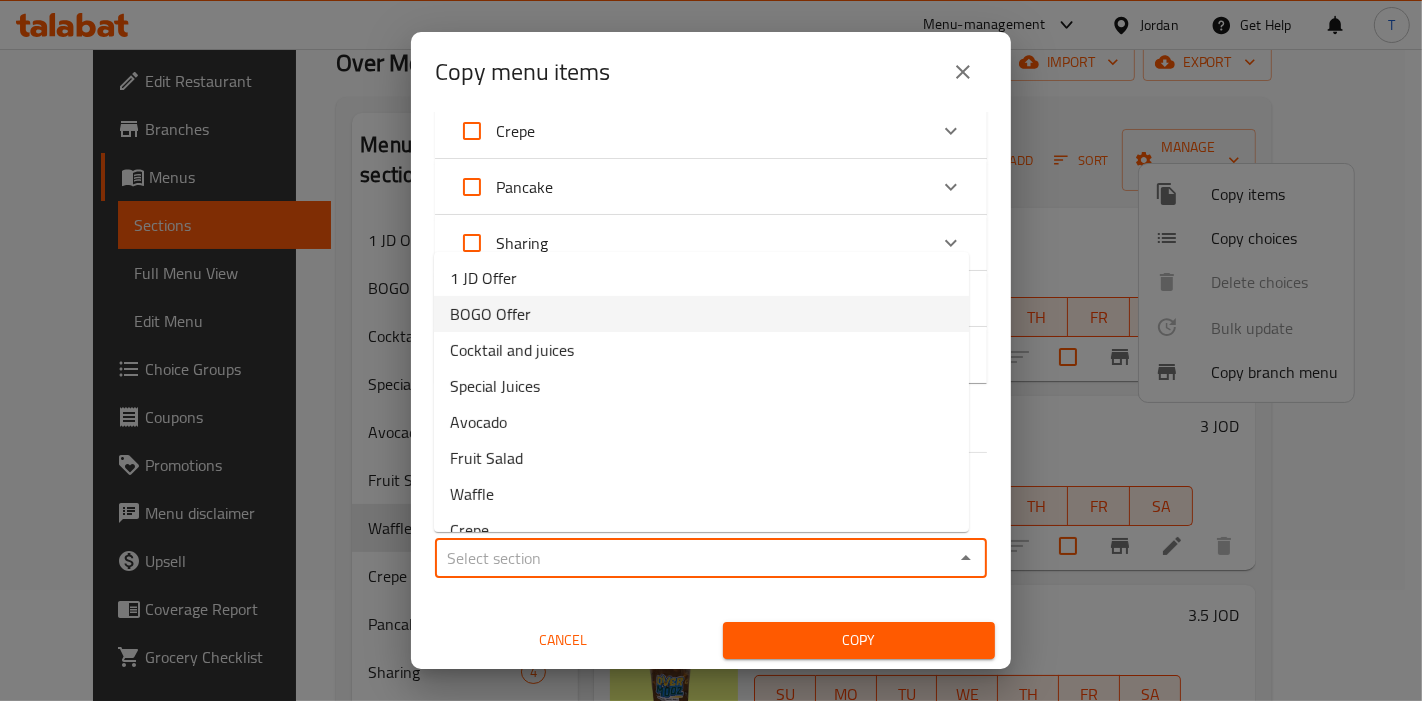 click on "BOGO Offer" at bounding box center (701, 314) 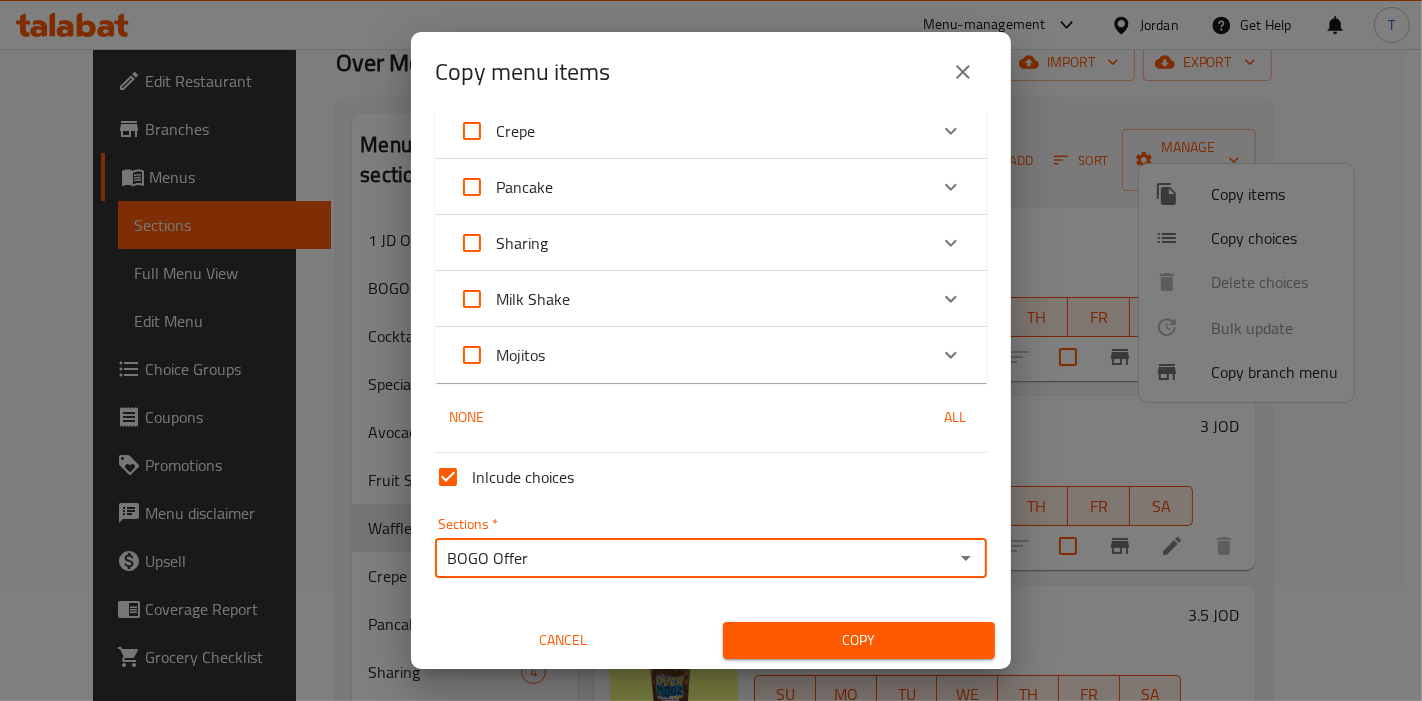 click on "Copy" at bounding box center [859, 640] 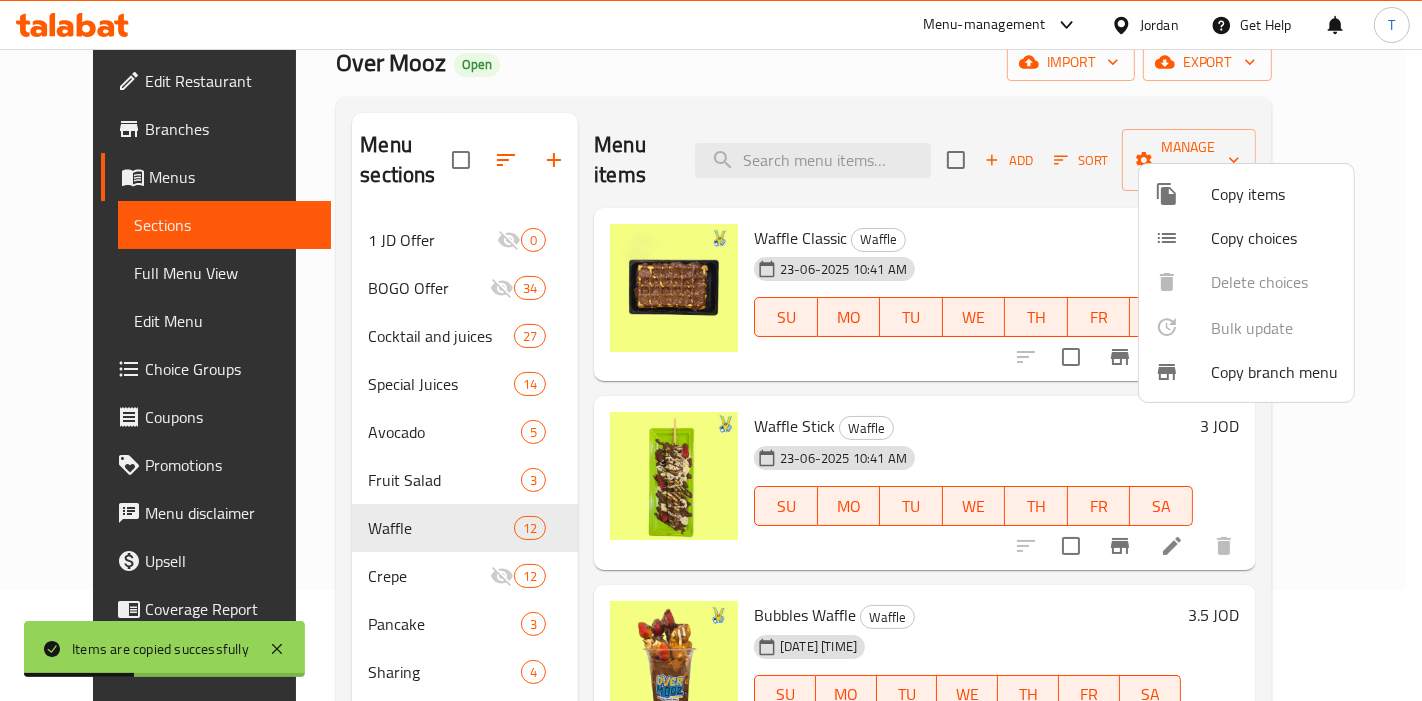 click at bounding box center (711, 350) 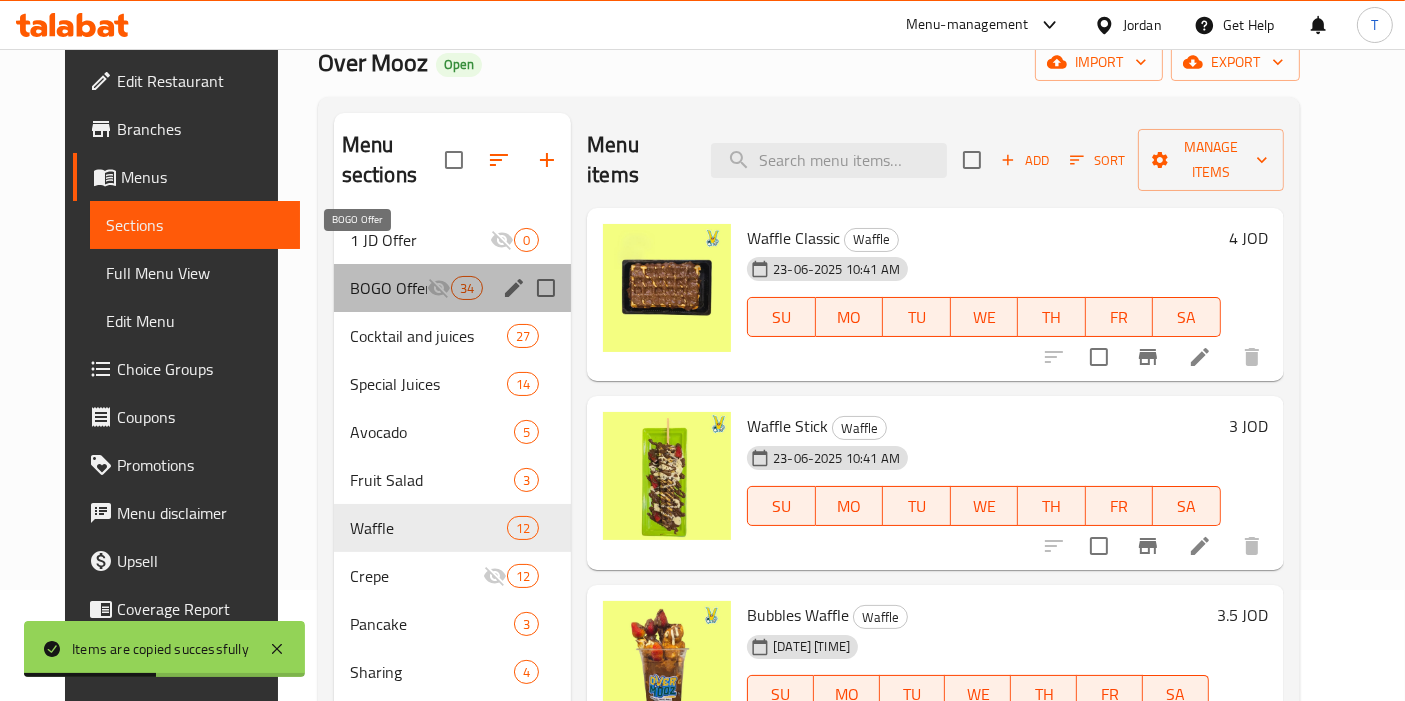 click on "BOGO Offer" at bounding box center [388, 288] 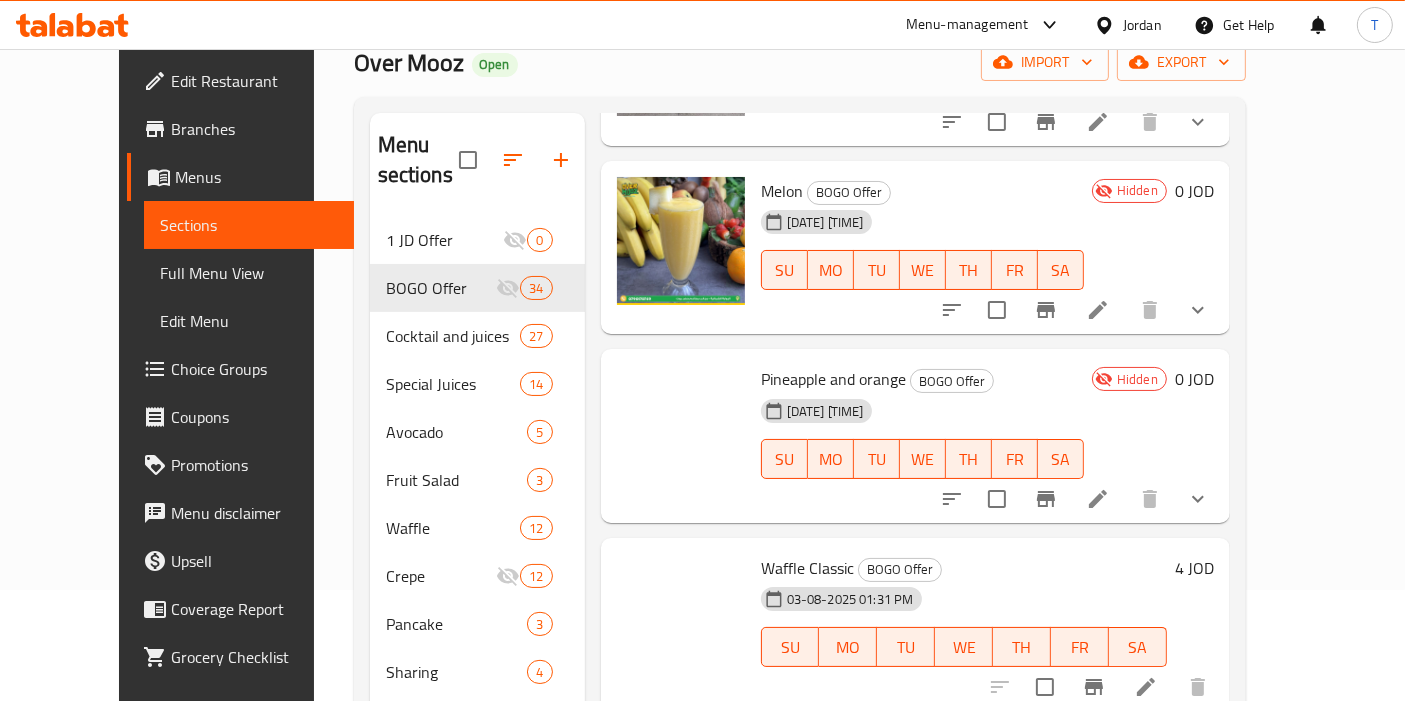 scroll, scrollTop: 5757, scrollLeft: 0, axis: vertical 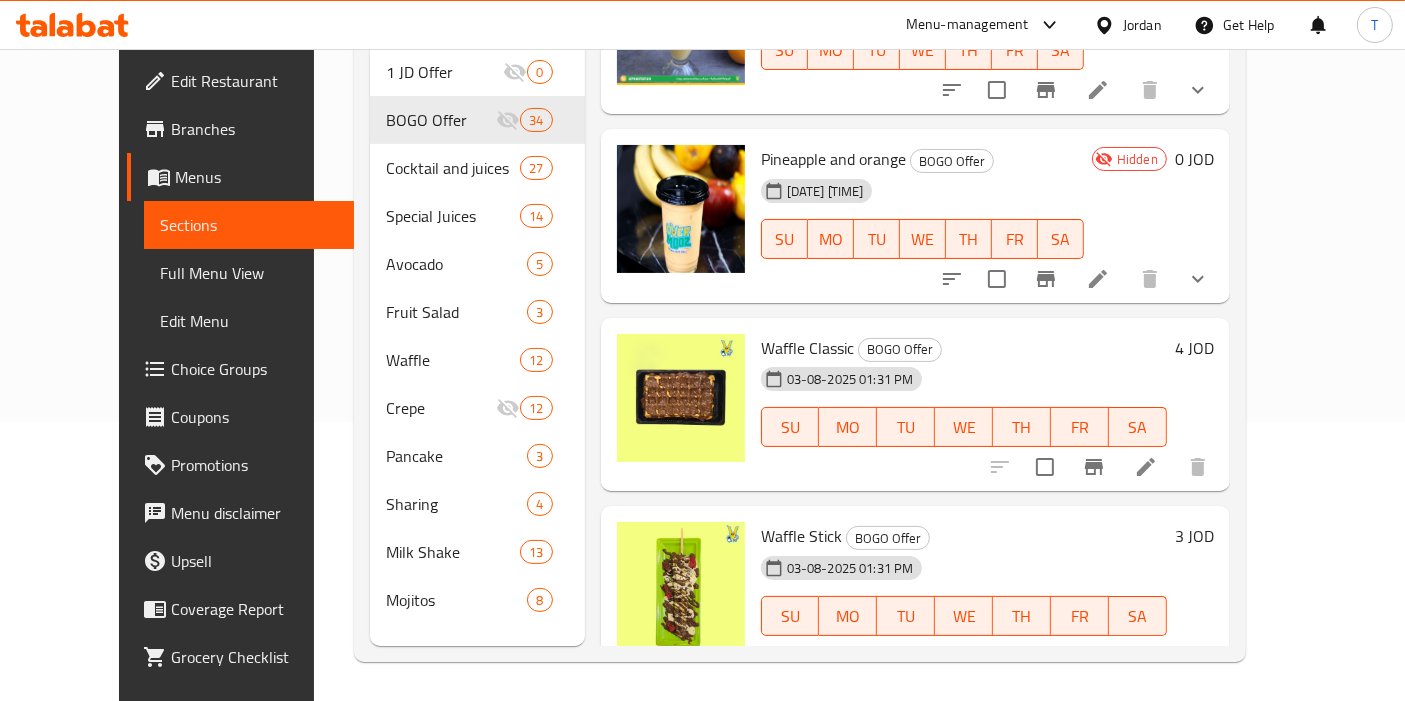 click 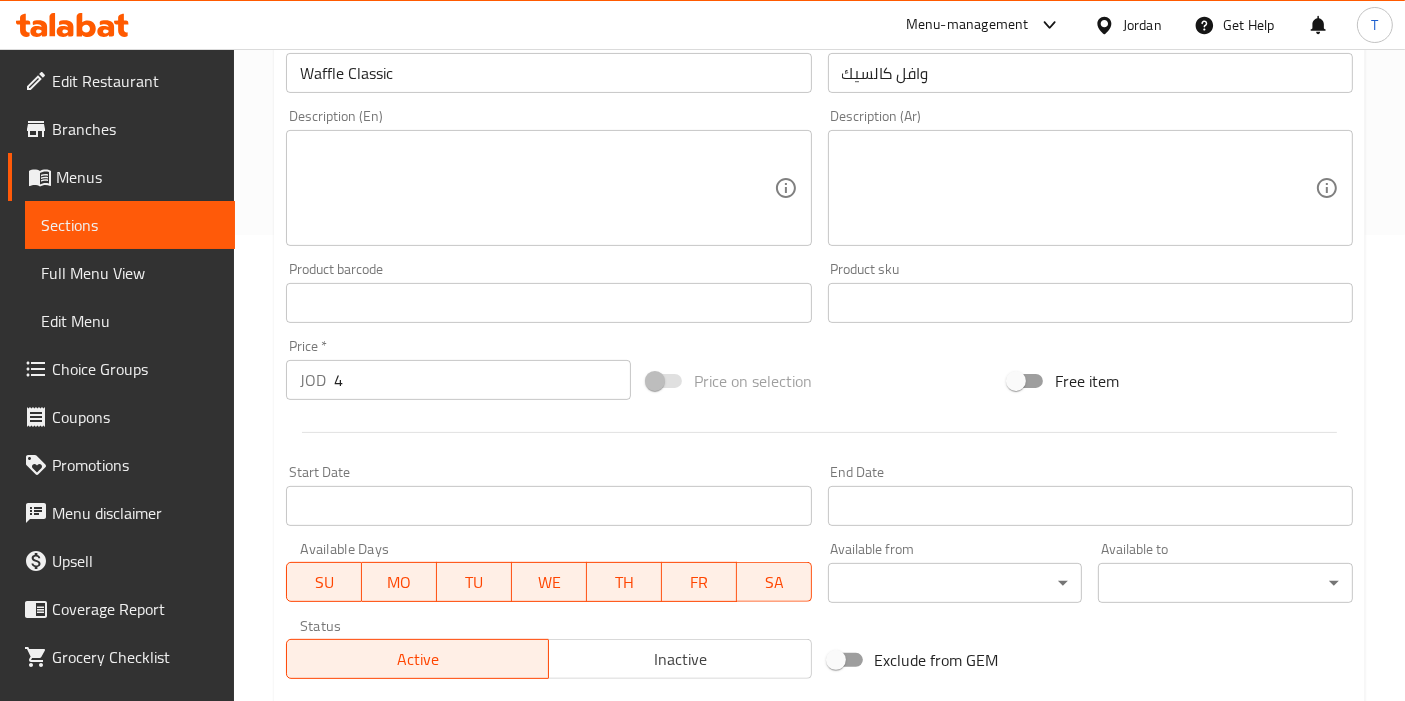 scroll, scrollTop: 555, scrollLeft: 0, axis: vertical 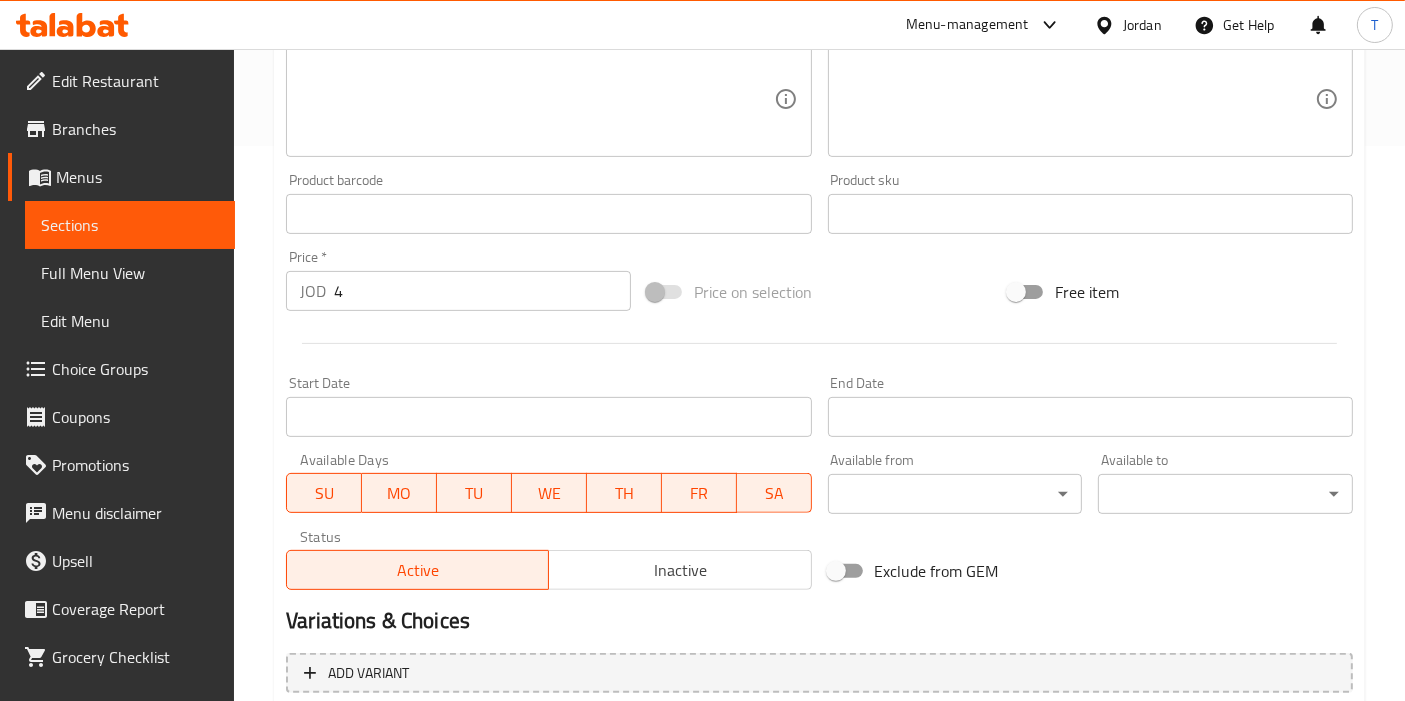 drag, startPoint x: 362, startPoint y: 291, endPoint x: 316, endPoint y: 289, distance: 46.043457 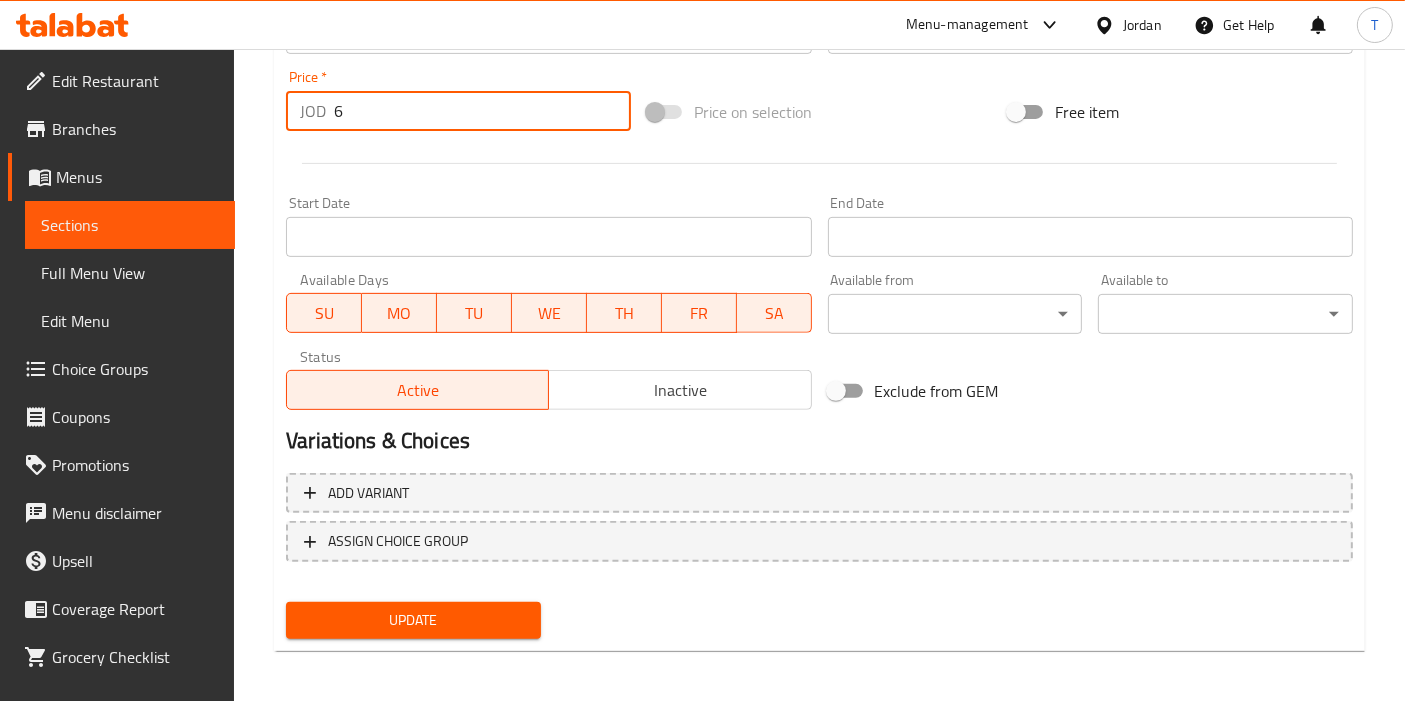 scroll, scrollTop: 738, scrollLeft: 0, axis: vertical 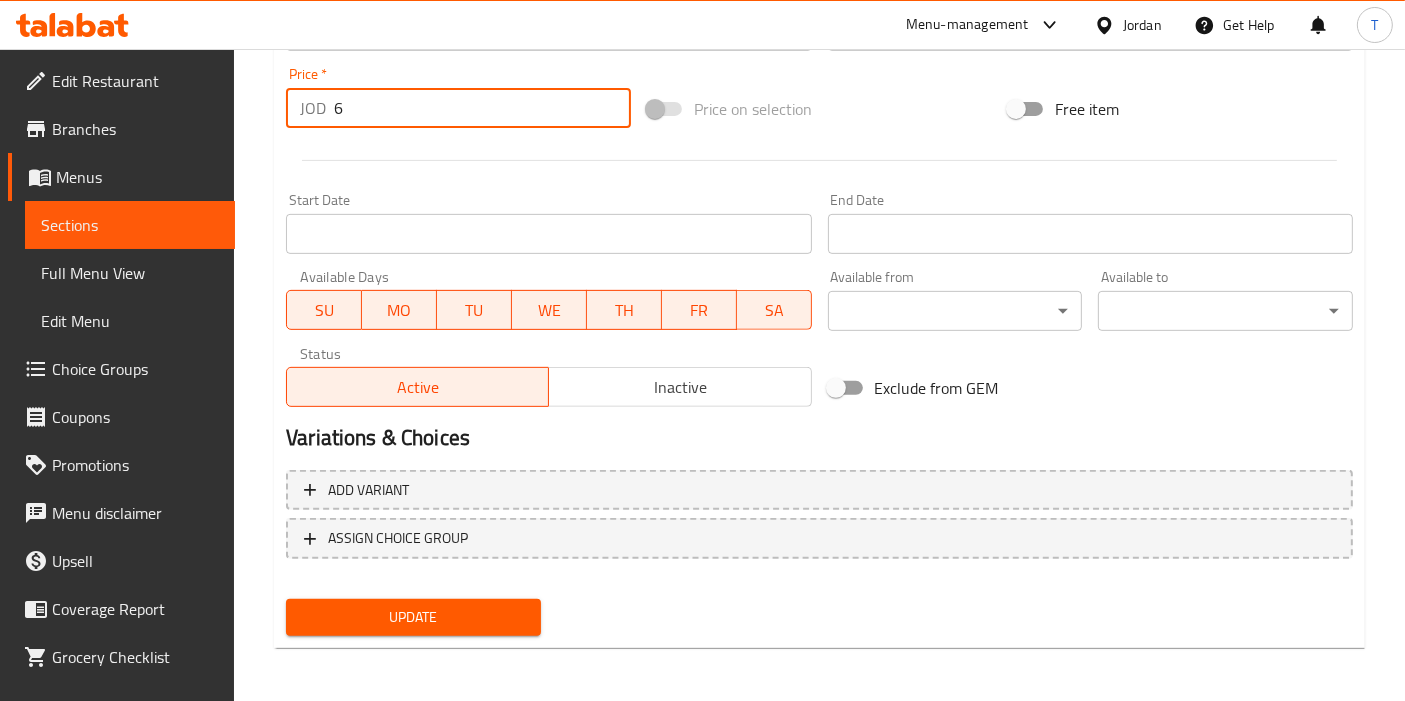 click on "Update" at bounding box center [413, 617] 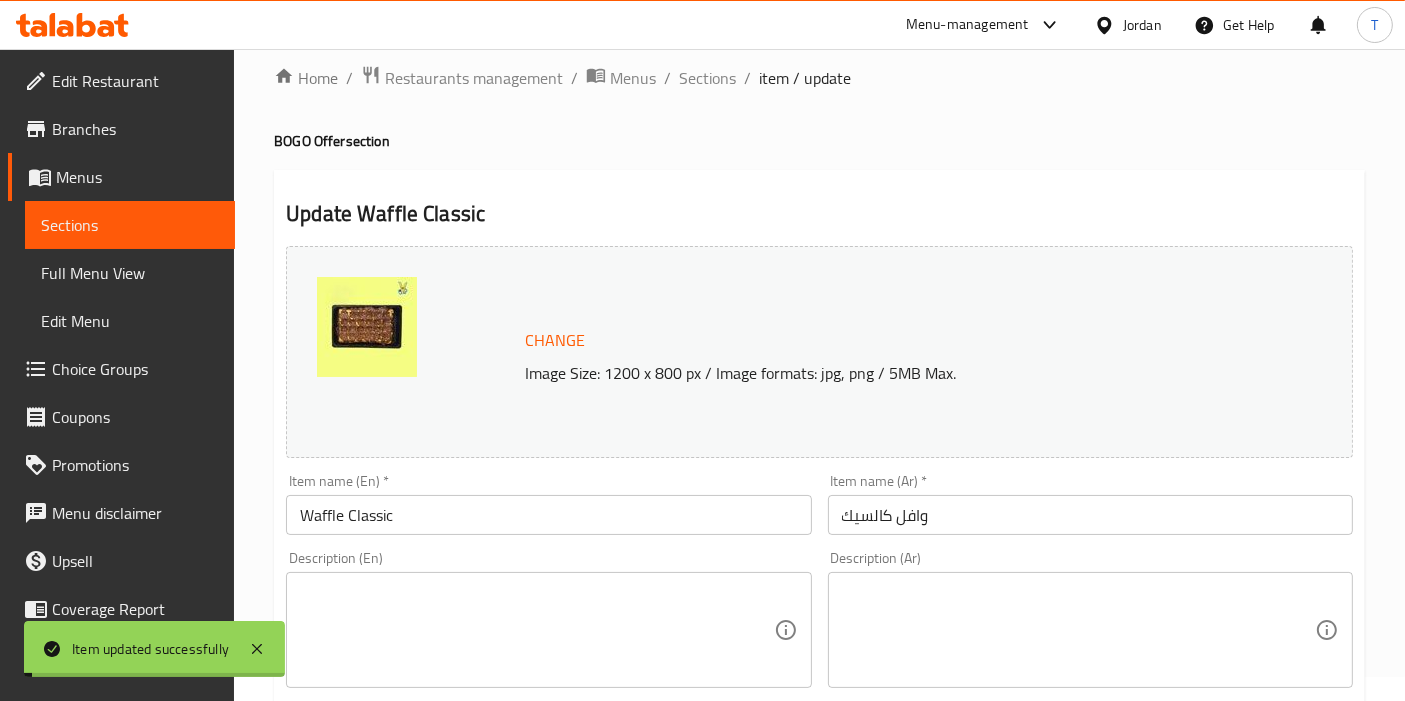scroll, scrollTop: 0, scrollLeft: 0, axis: both 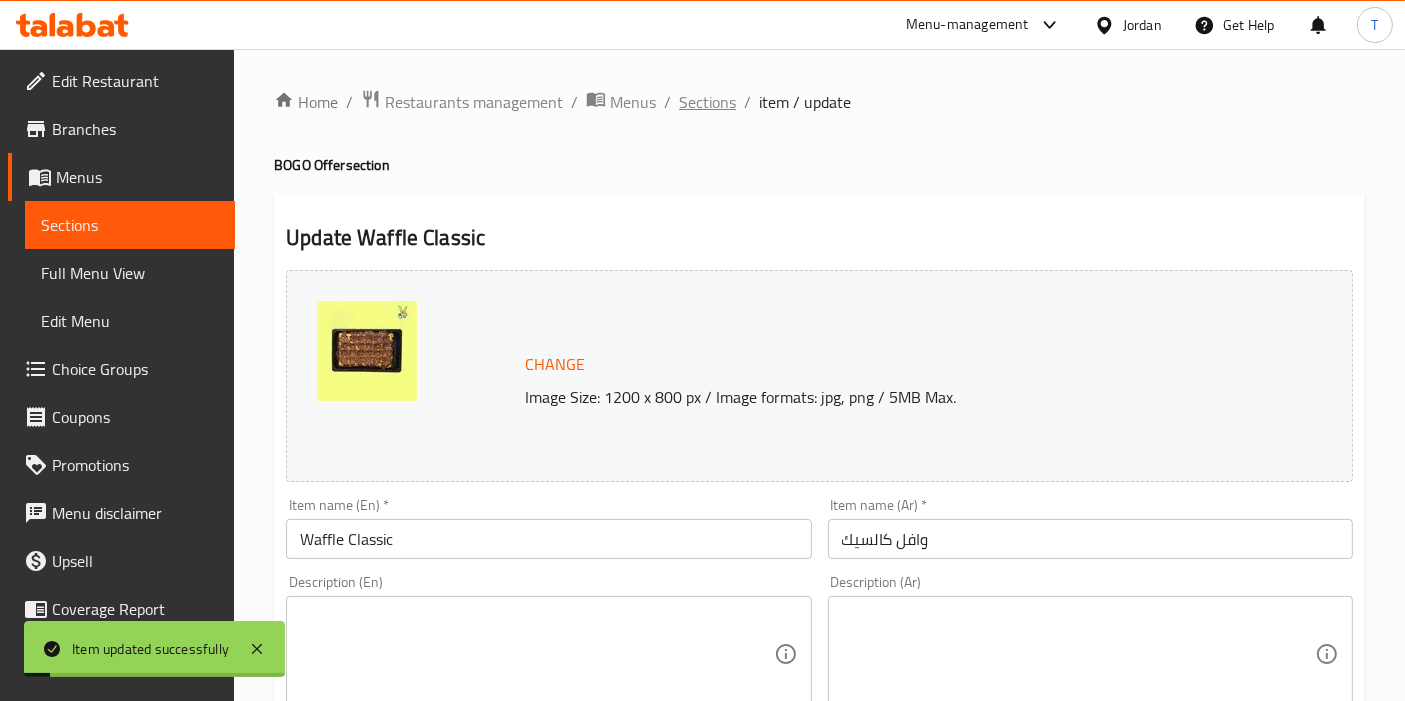 click on "Sections" at bounding box center [707, 102] 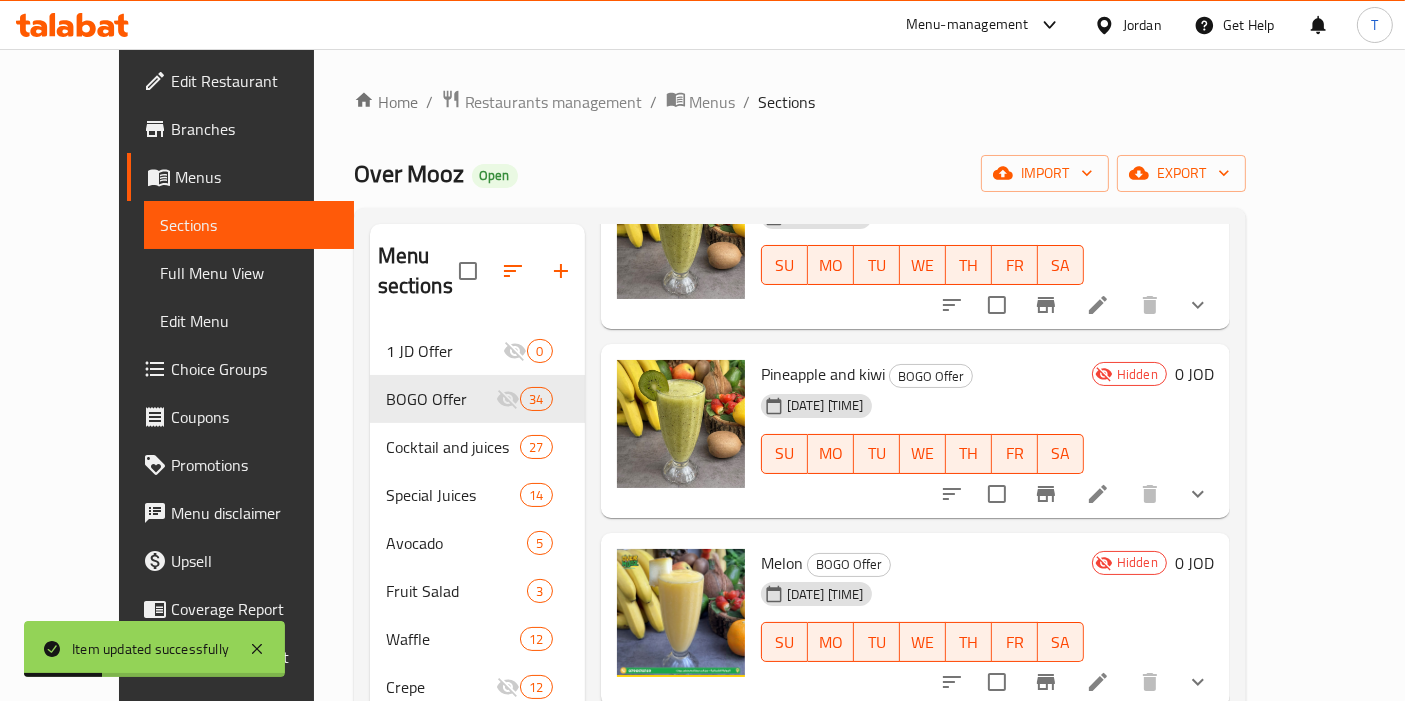 scroll, scrollTop: 5757, scrollLeft: 0, axis: vertical 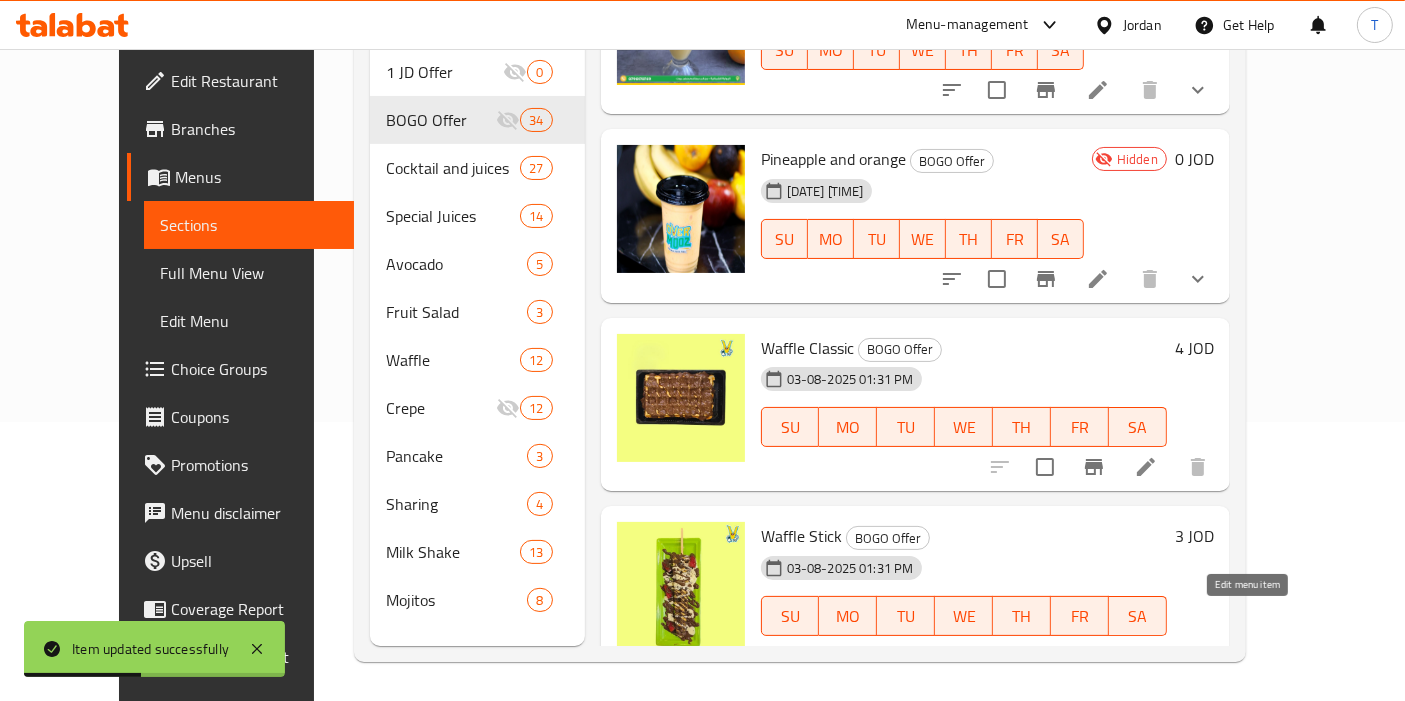 click 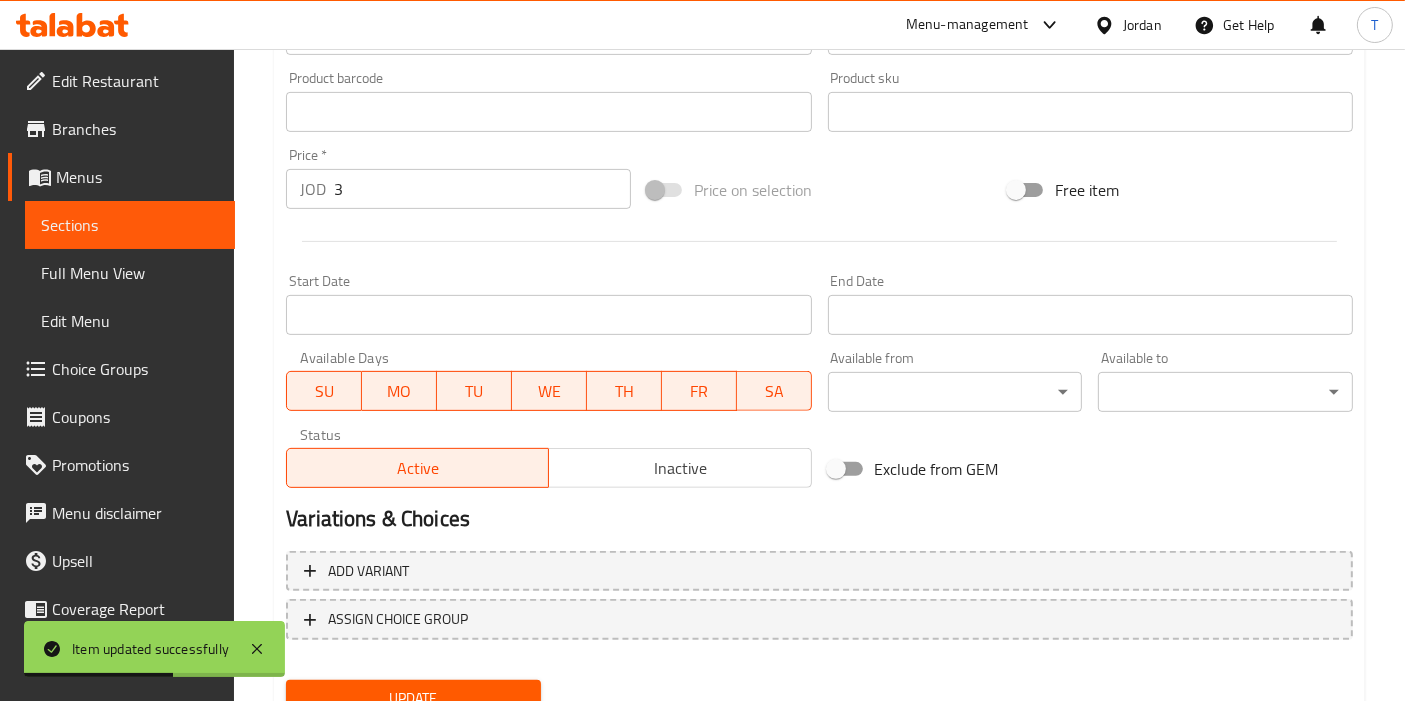 scroll, scrollTop: 666, scrollLeft: 0, axis: vertical 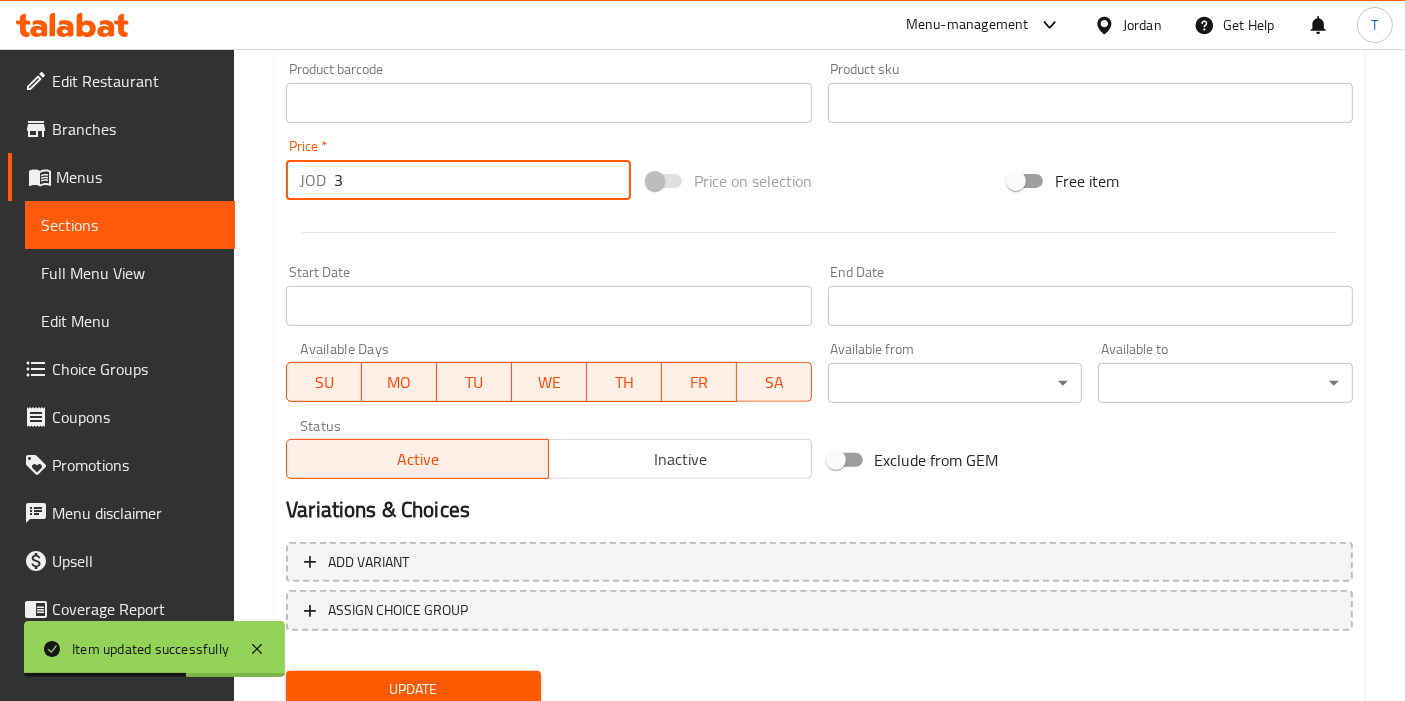drag, startPoint x: 337, startPoint y: 175, endPoint x: 310, endPoint y: 175, distance: 27 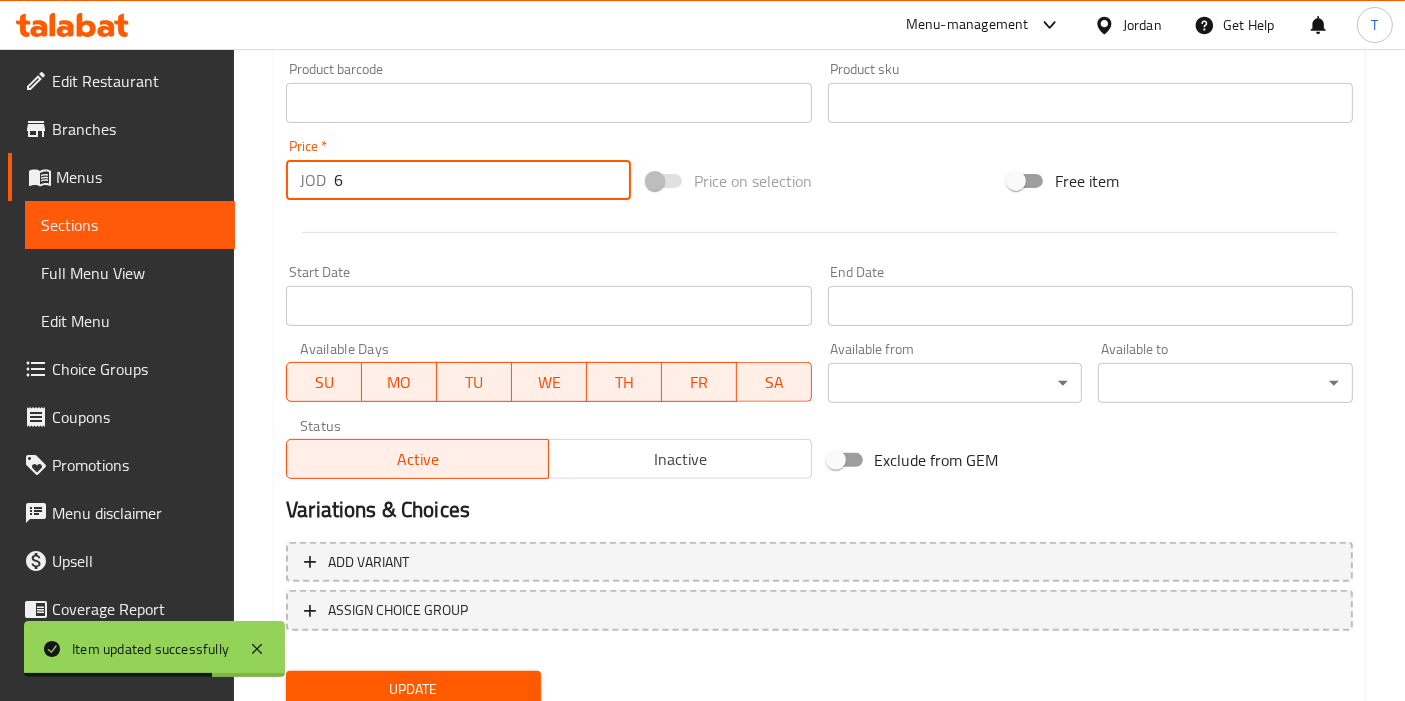 click at bounding box center [819, 232] 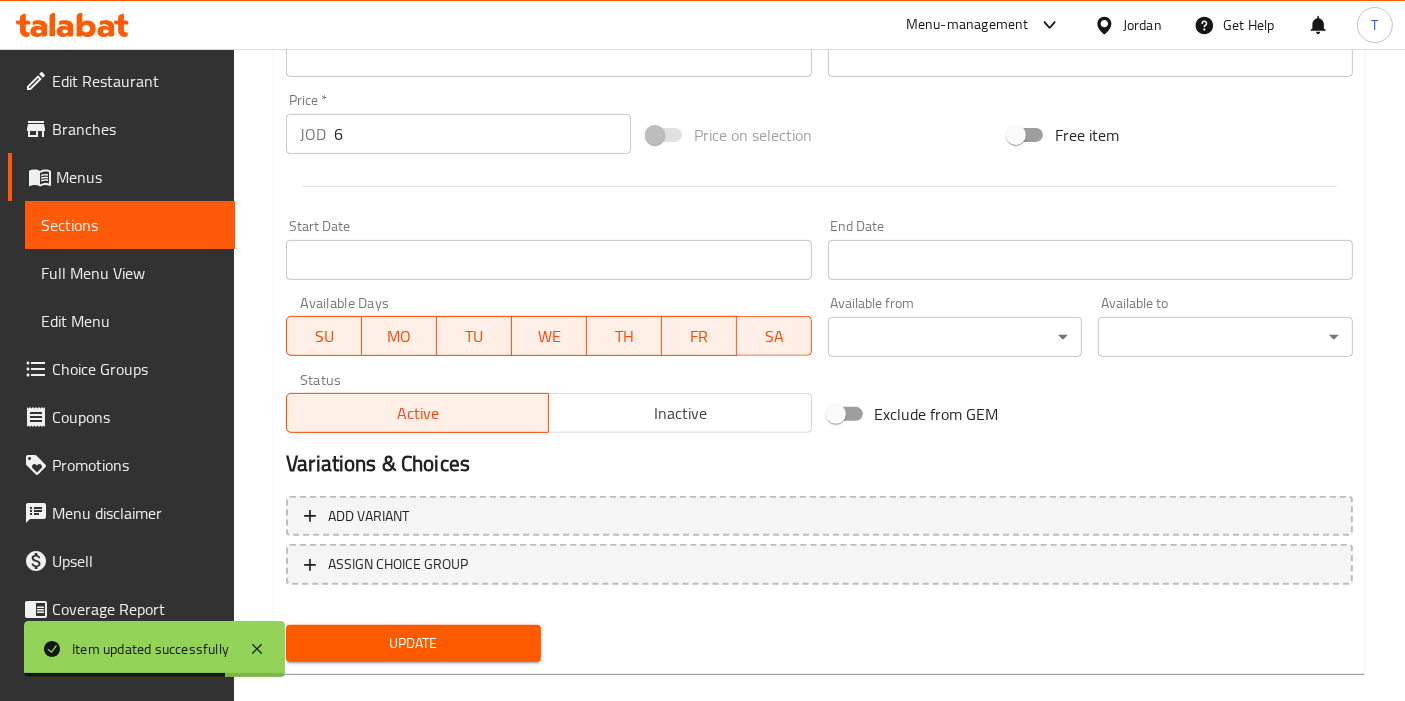 scroll, scrollTop: 738, scrollLeft: 0, axis: vertical 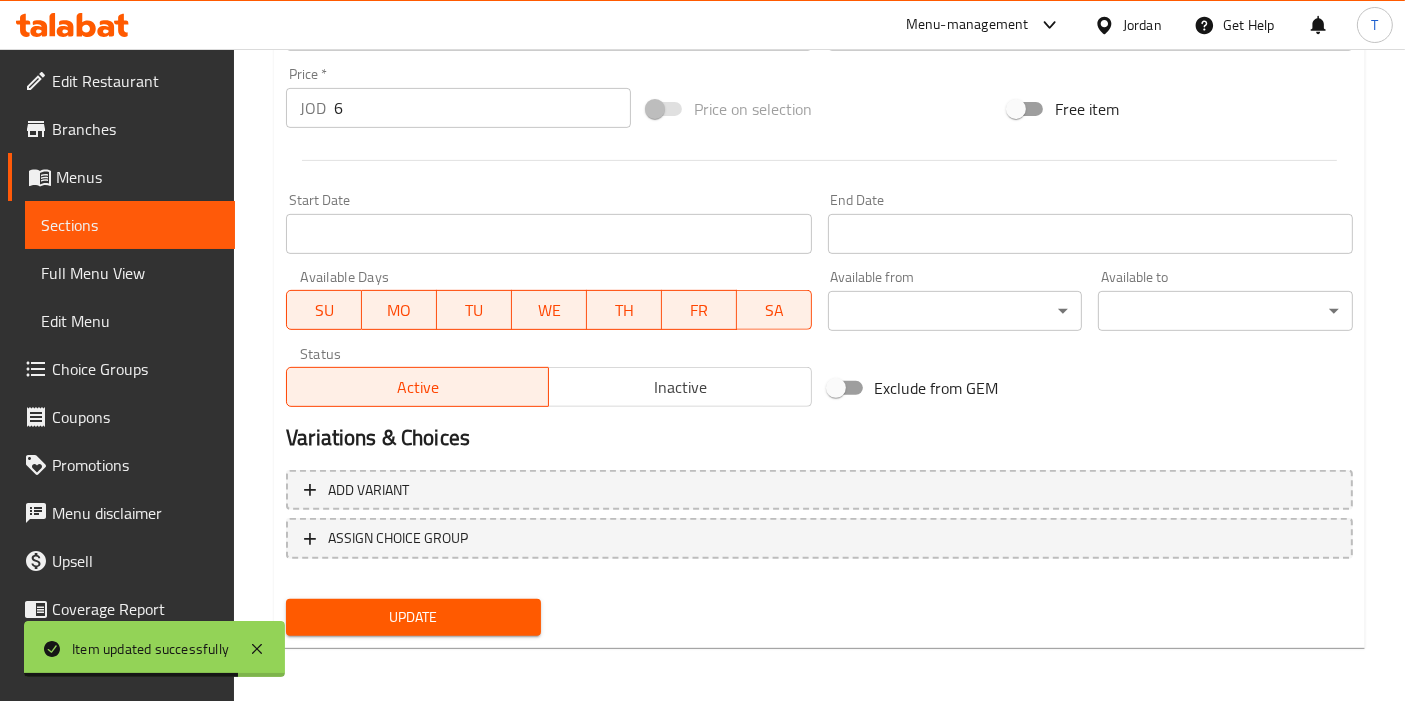 click on "Update" at bounding box center (413, 617) 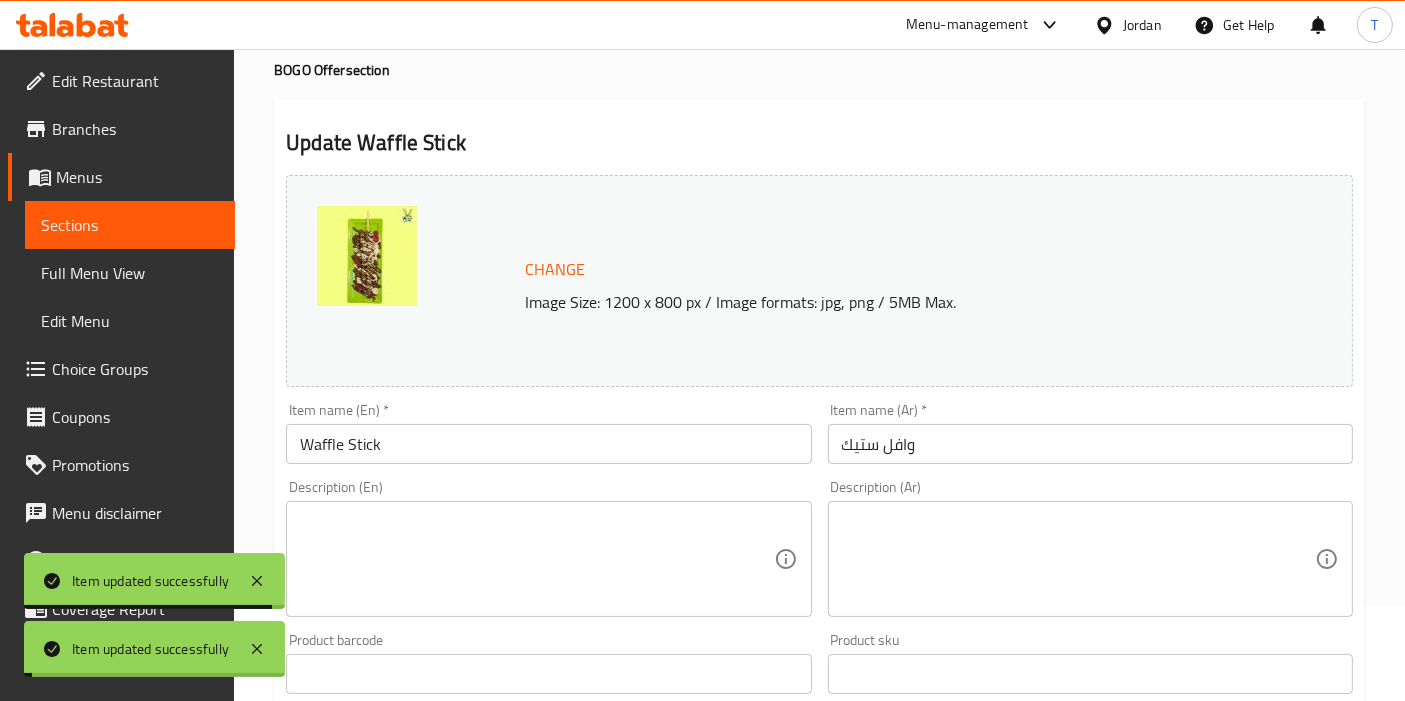 scroll, scrollTop: 71, scrollLeft: 0, axis: vertical 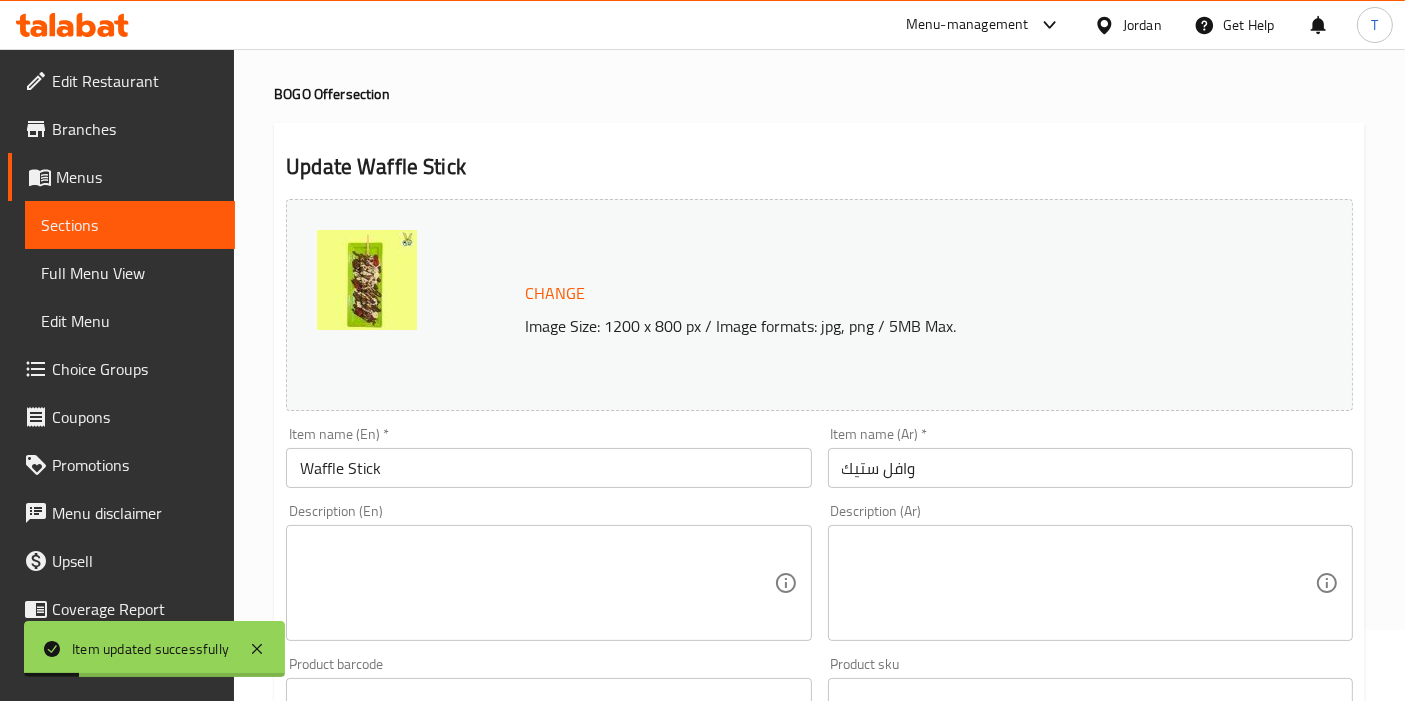 click on "Waffle Stick" at bounding box center [548, 468] 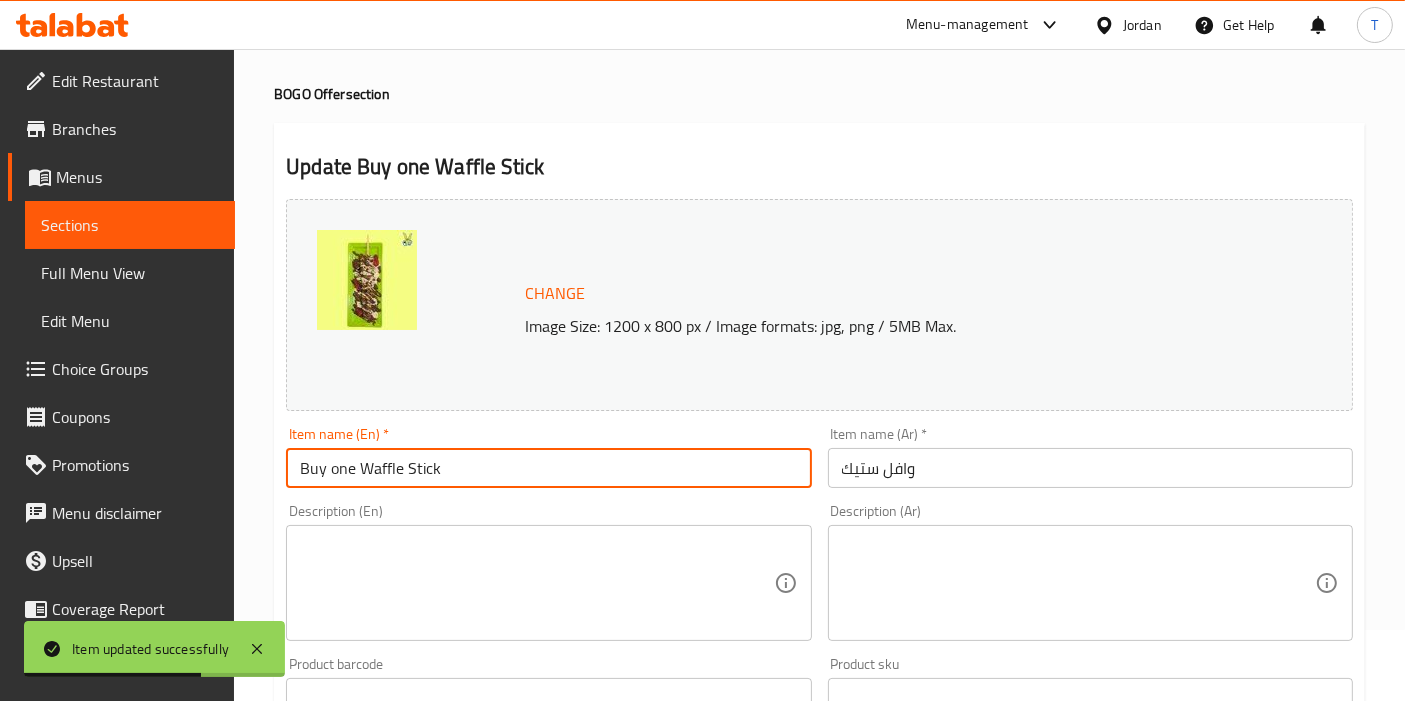 click on "Buy one Waffle Stick" at bounding box center (548, 468) 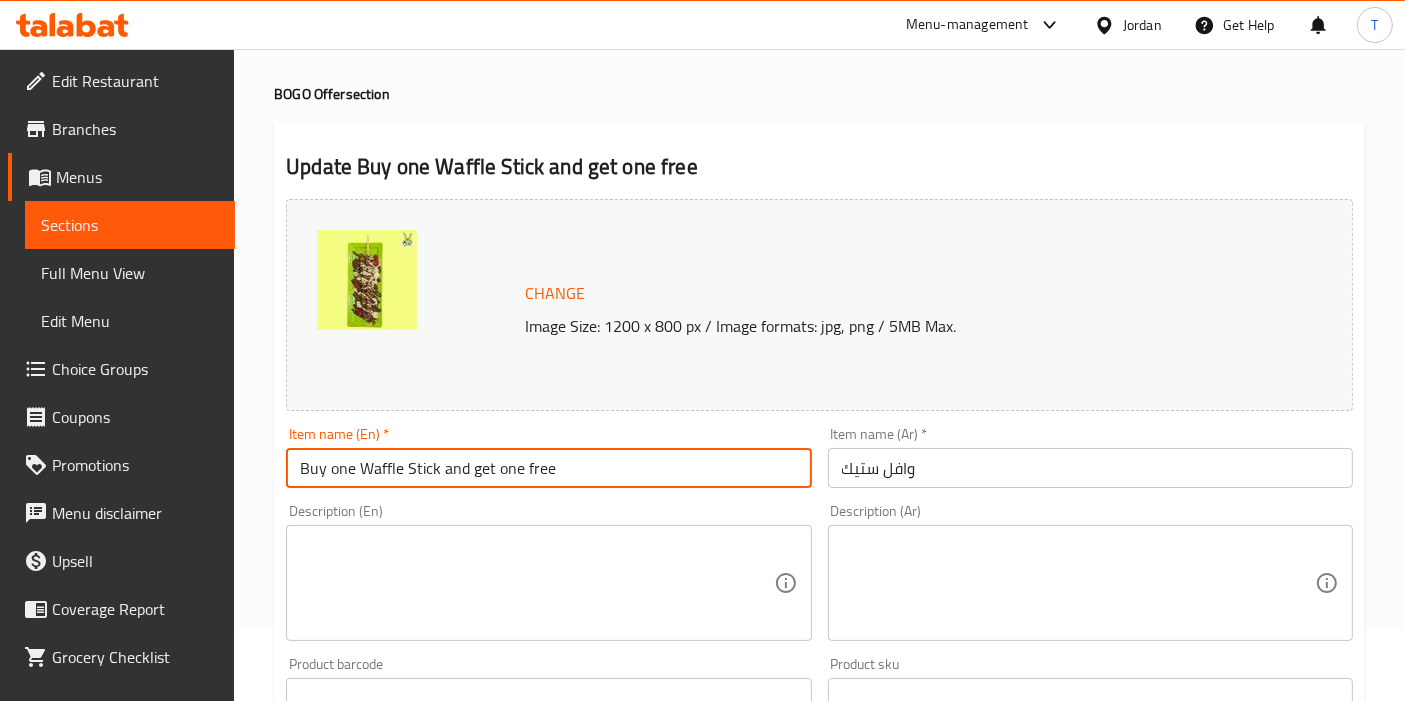 click on "وافل ستيك" at bounding box center (1090, 468) 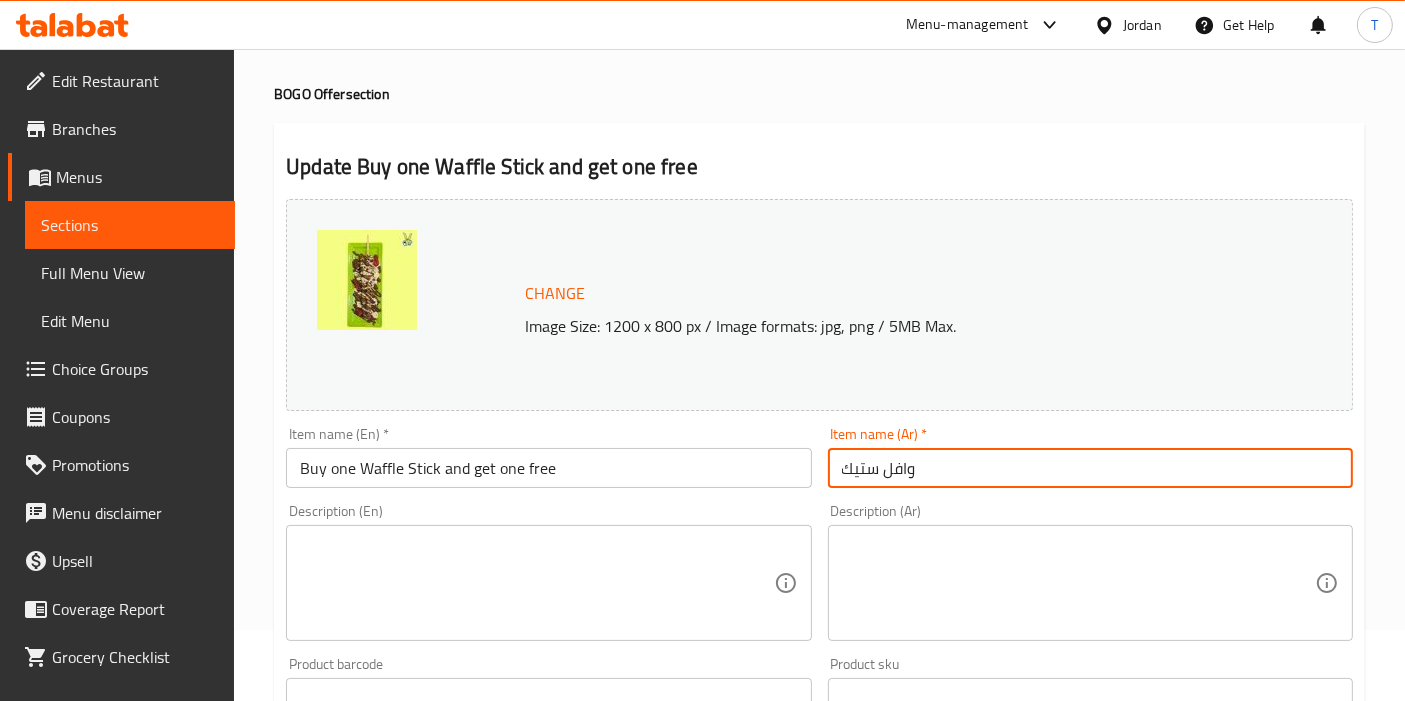 click on "وافل ستيك" at bounding box center (1090, 468) 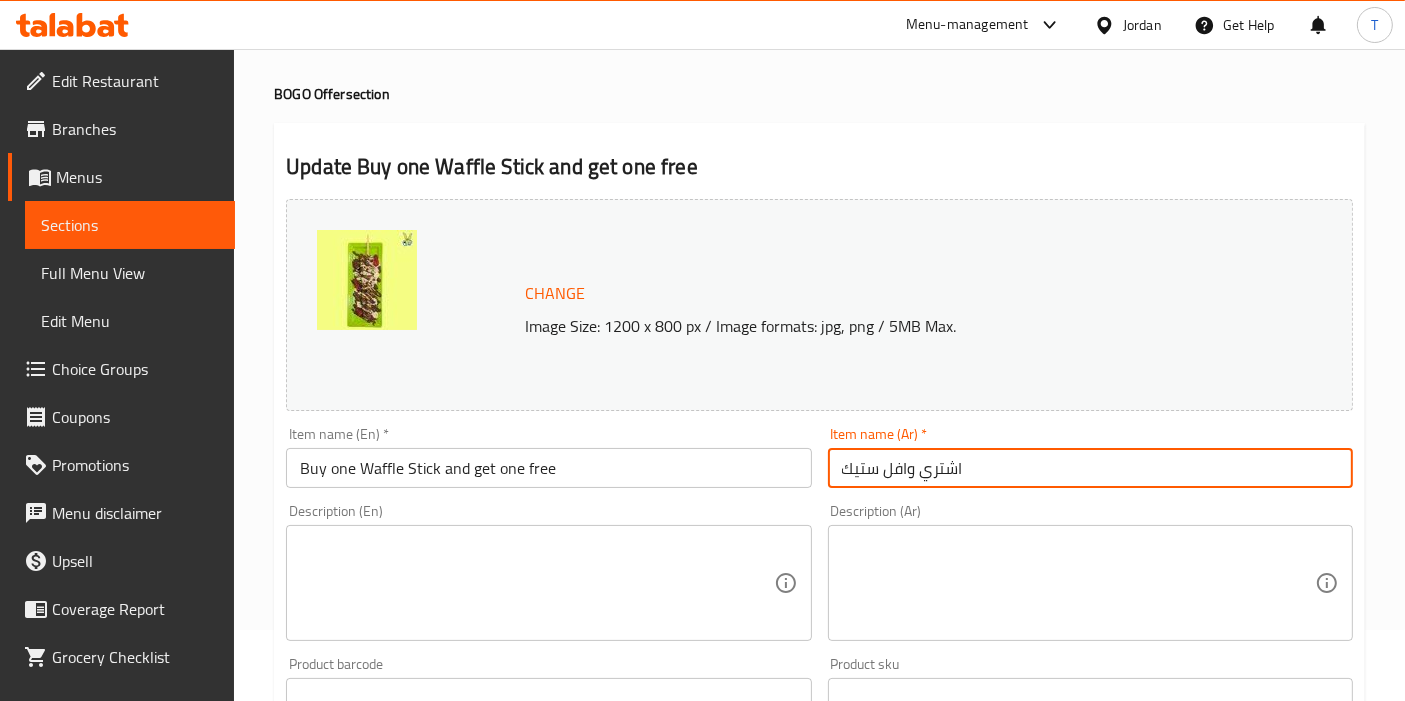 click on "اشتري وافل ستيك" at bounding box center (1090, 468) 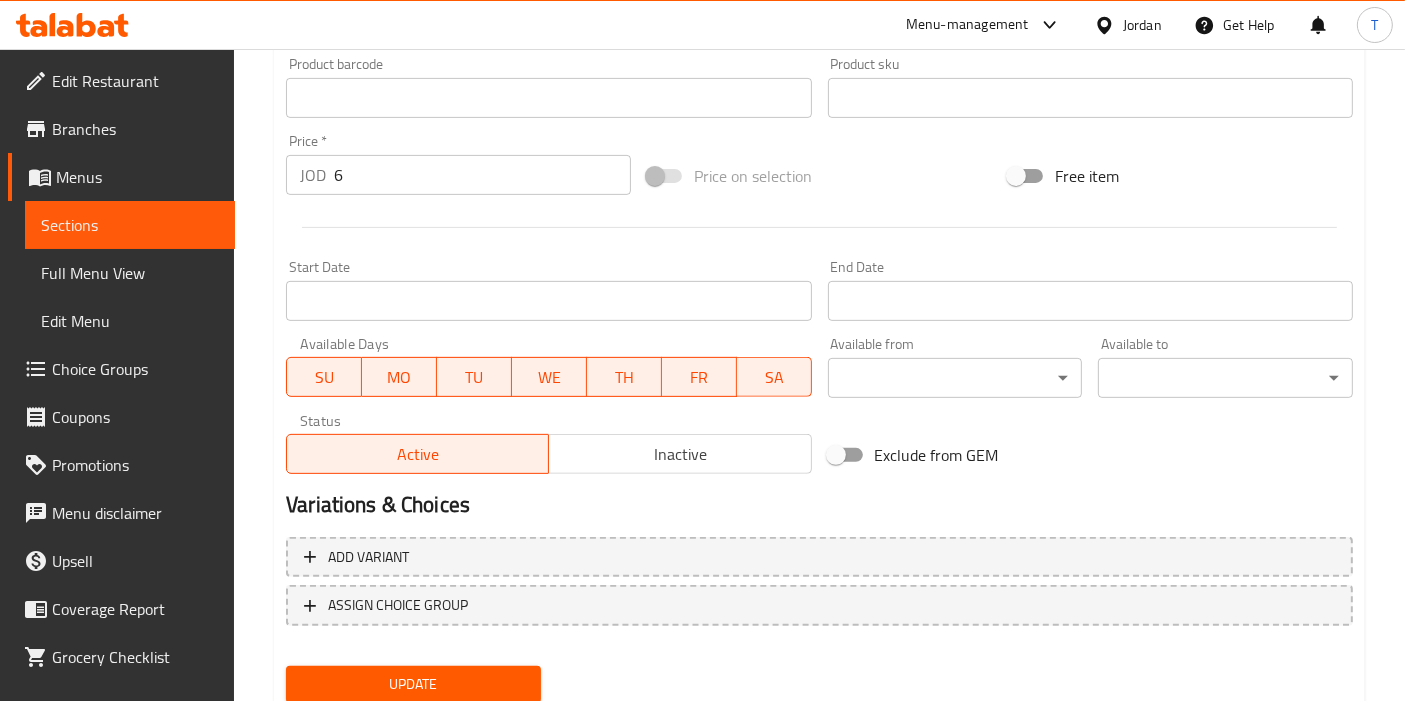 scroll, scrollTop: 738, scrollLeft: 0, axis: vertical 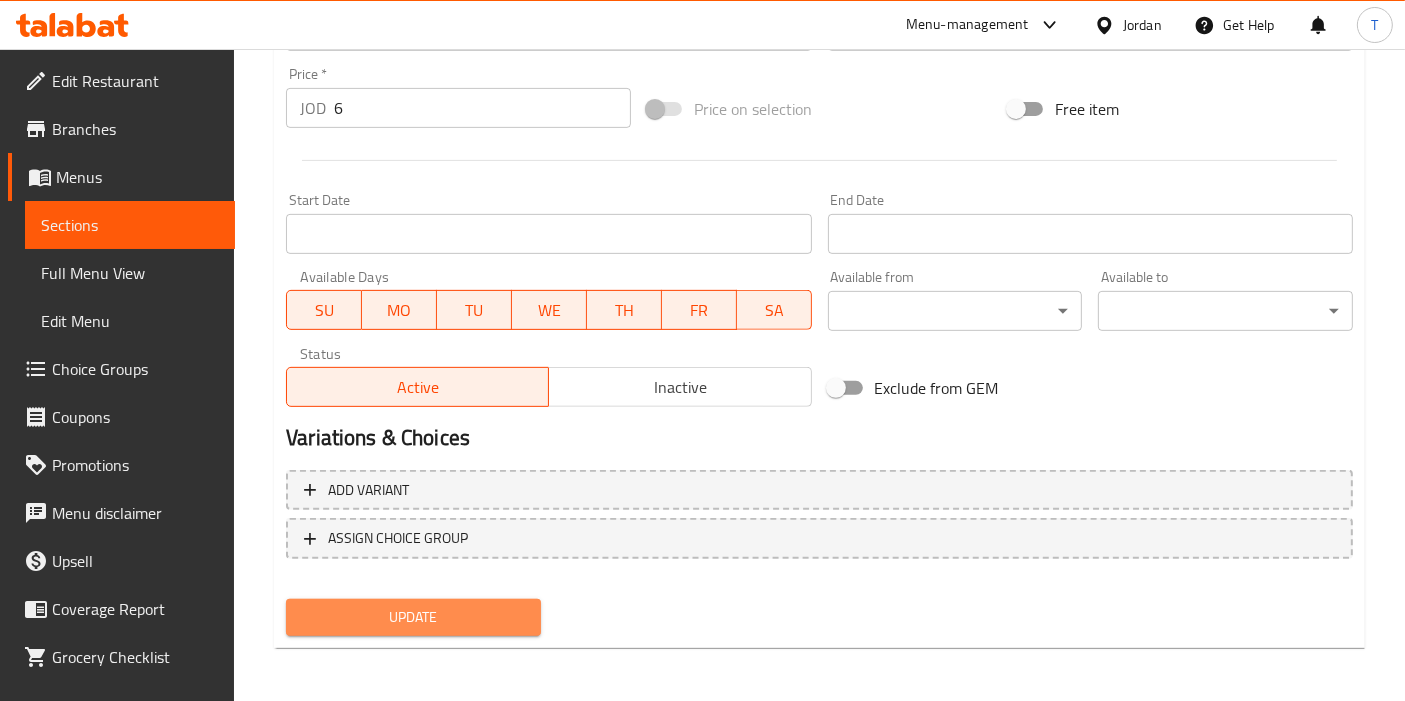 click on "Update" at bounding box center [413, 617] 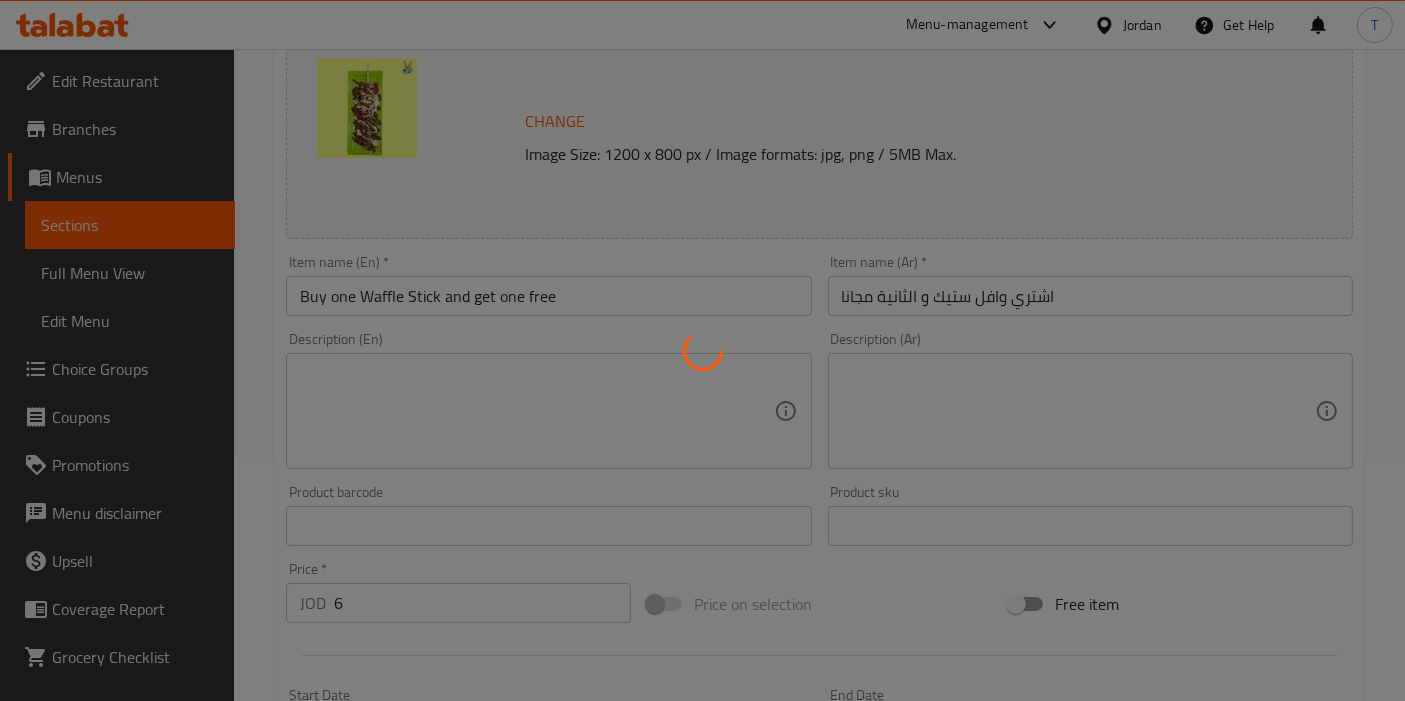 scroll, scrollTop: 0, scrollLeft: 0, axis: both 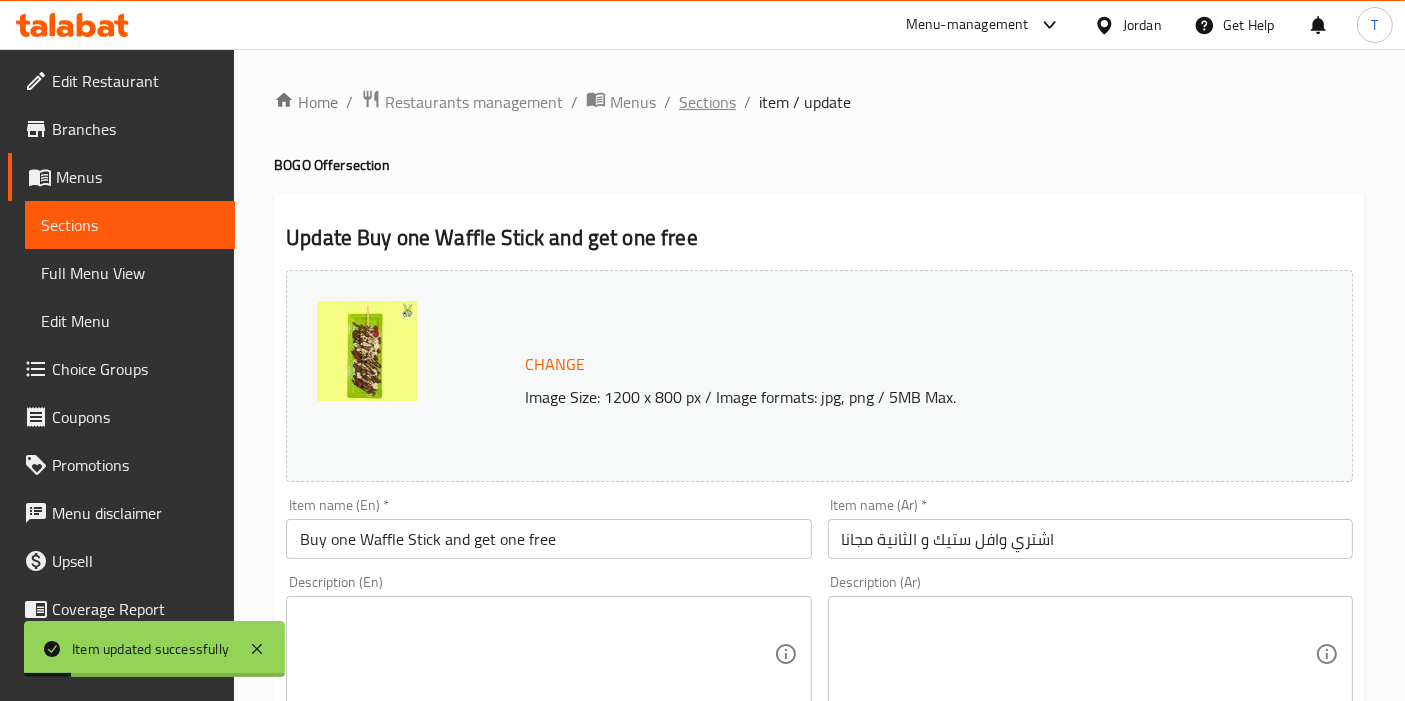 click on "Sections" at bounding box center [707, 102] 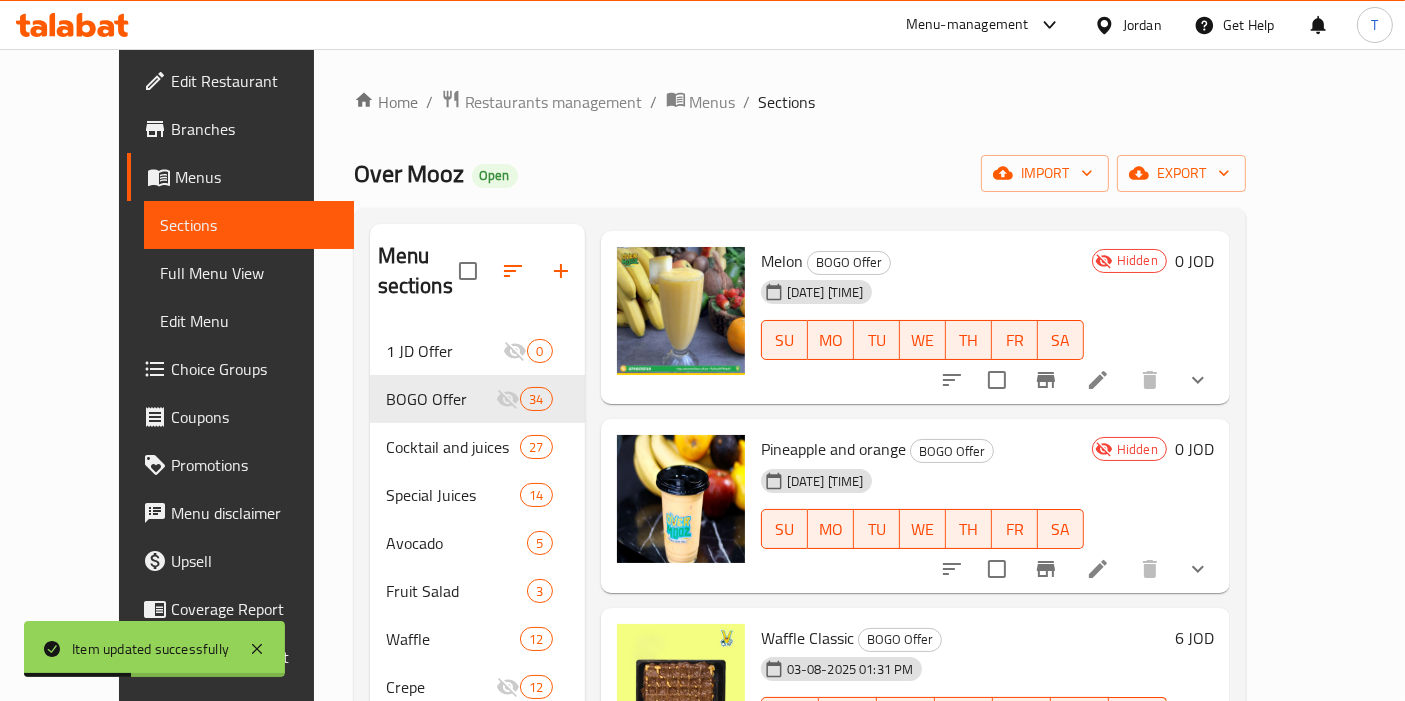 scroll, scrollTop: 5757, scrollLeft: 0, axis: vertical 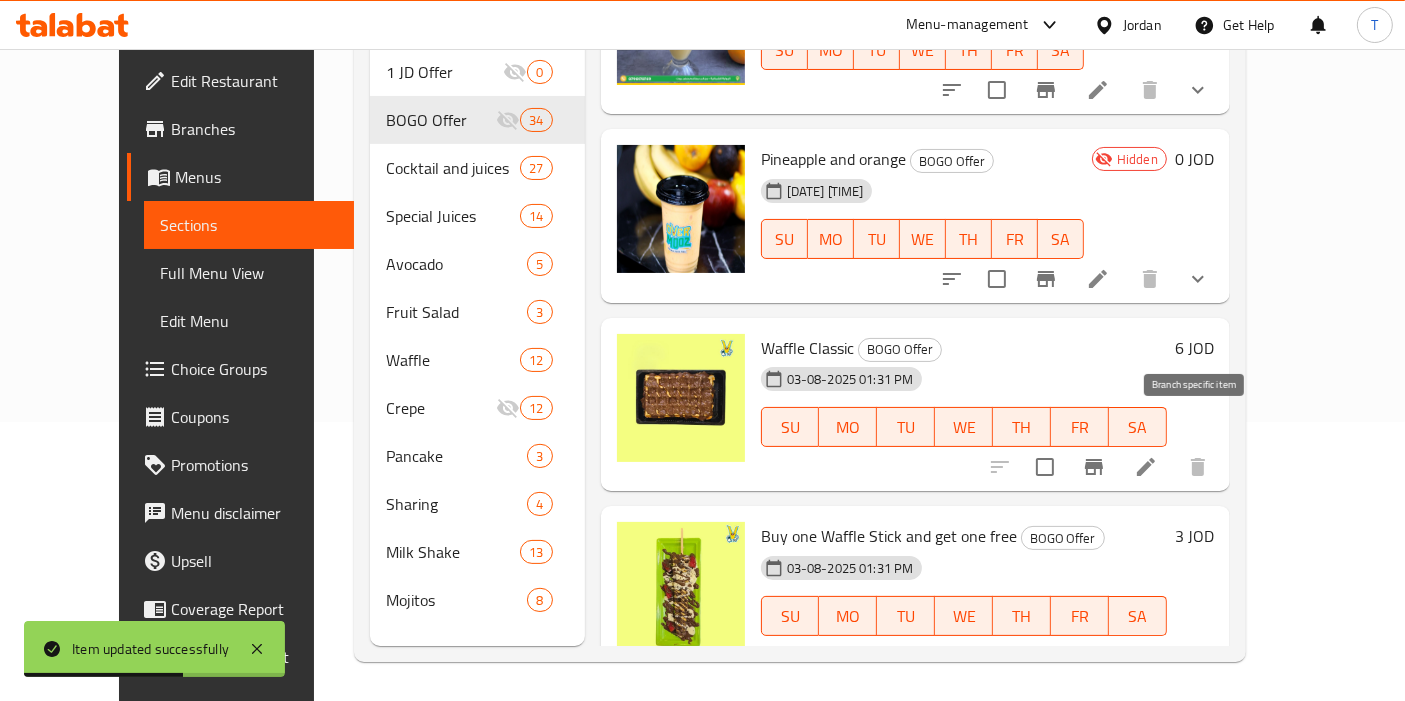 click 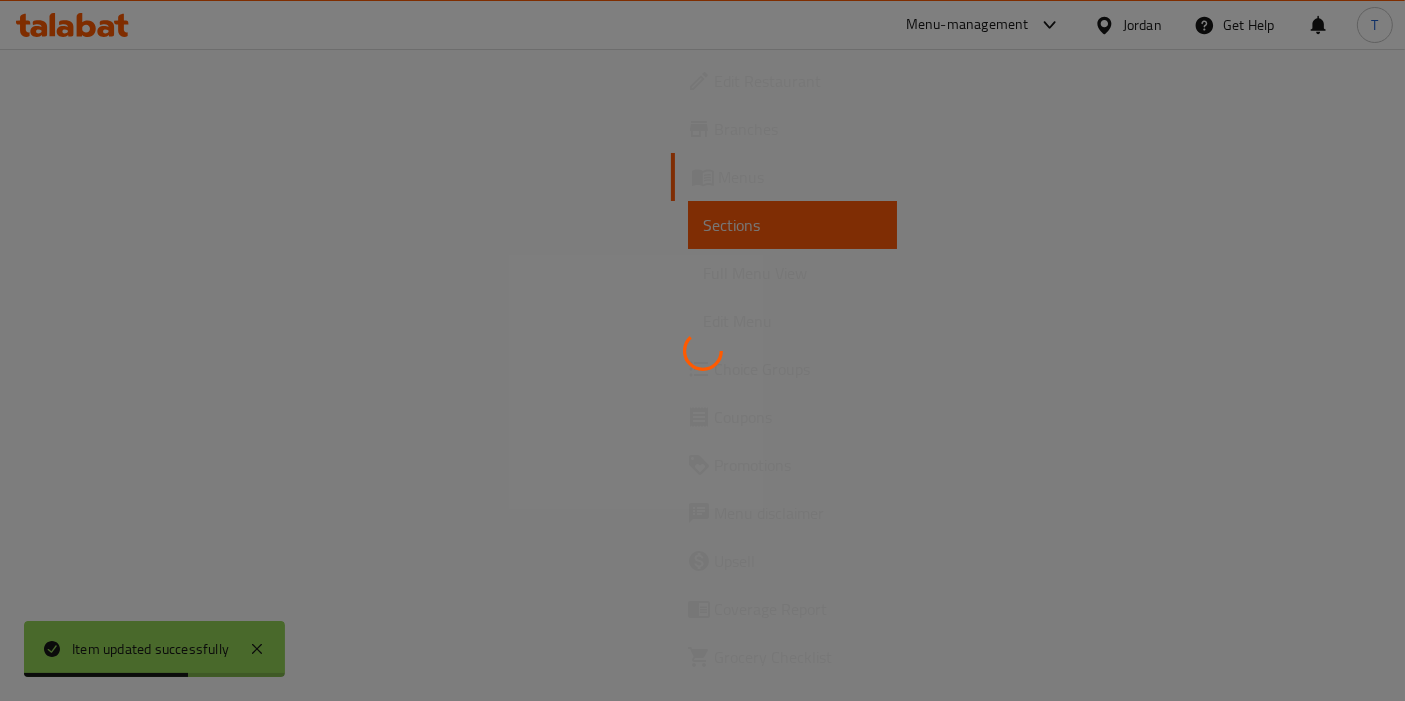 scroll, scrollTop: 0, scrollLeft: 0, axis: both 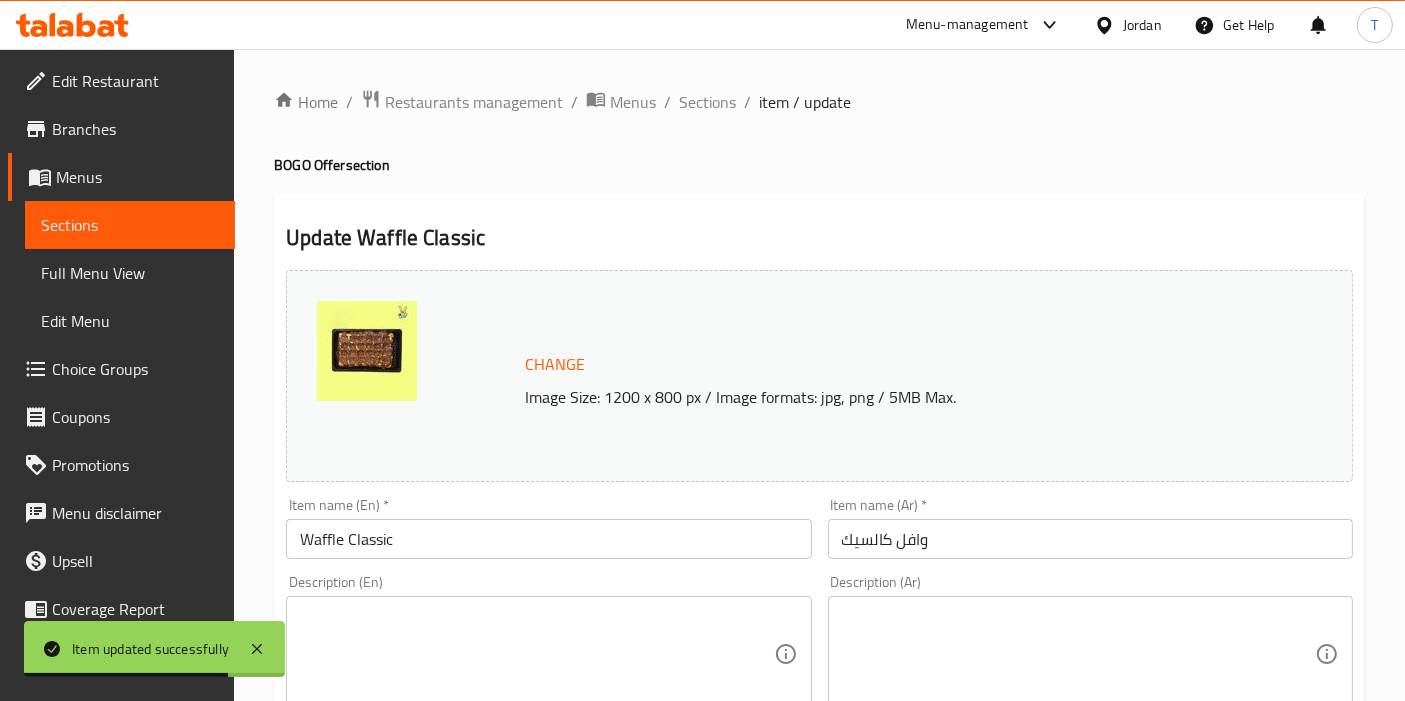 click on "Waffle Classic" at bounding box center [548, 539] 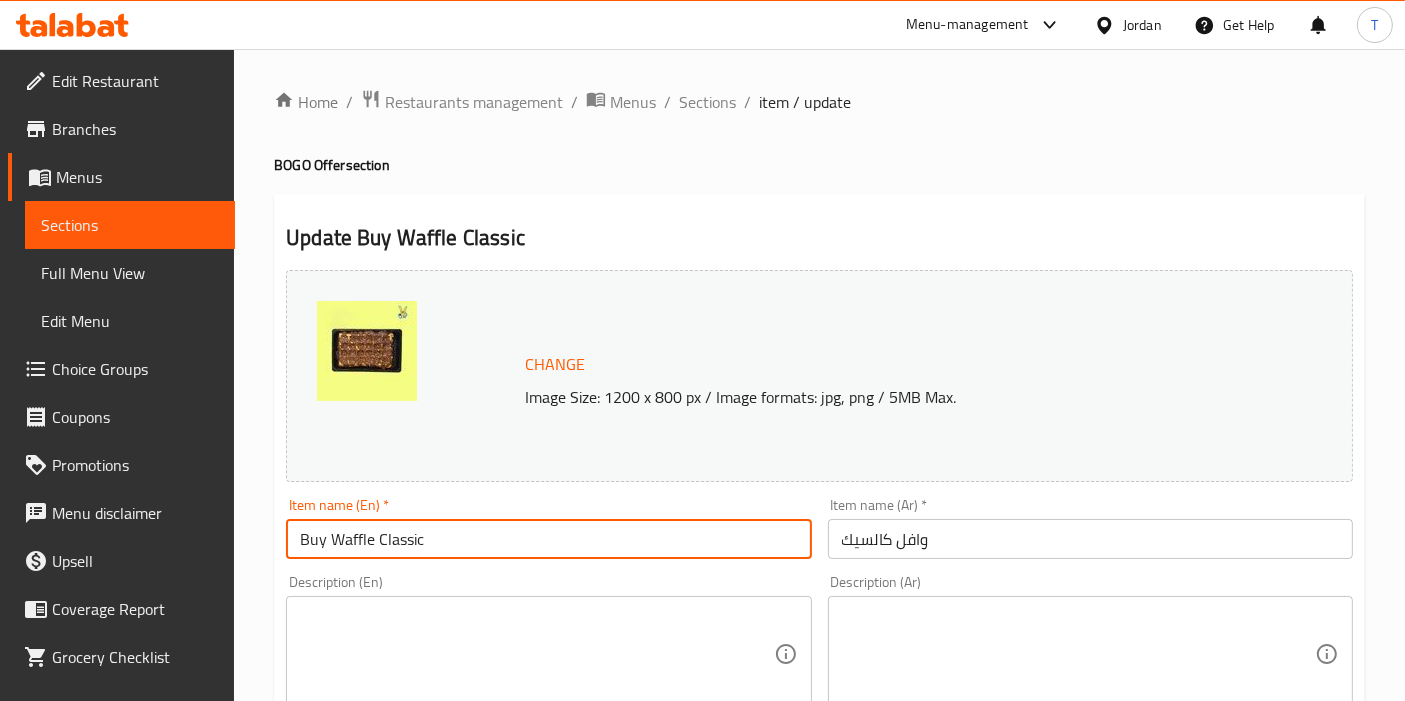 click on "Buy Waffle Classic" at bounding box center [548, 539] 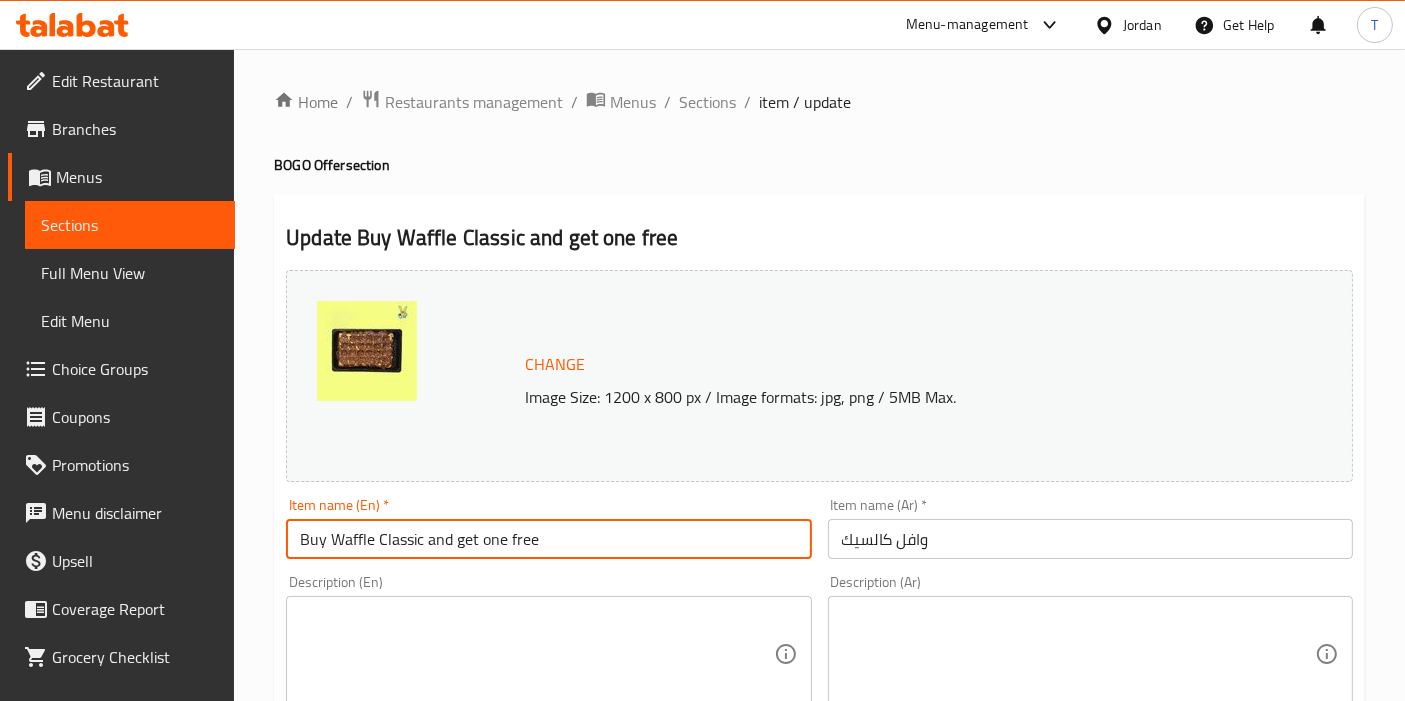 click on "وافل كالسيك" at bounding box center (1090, 539) 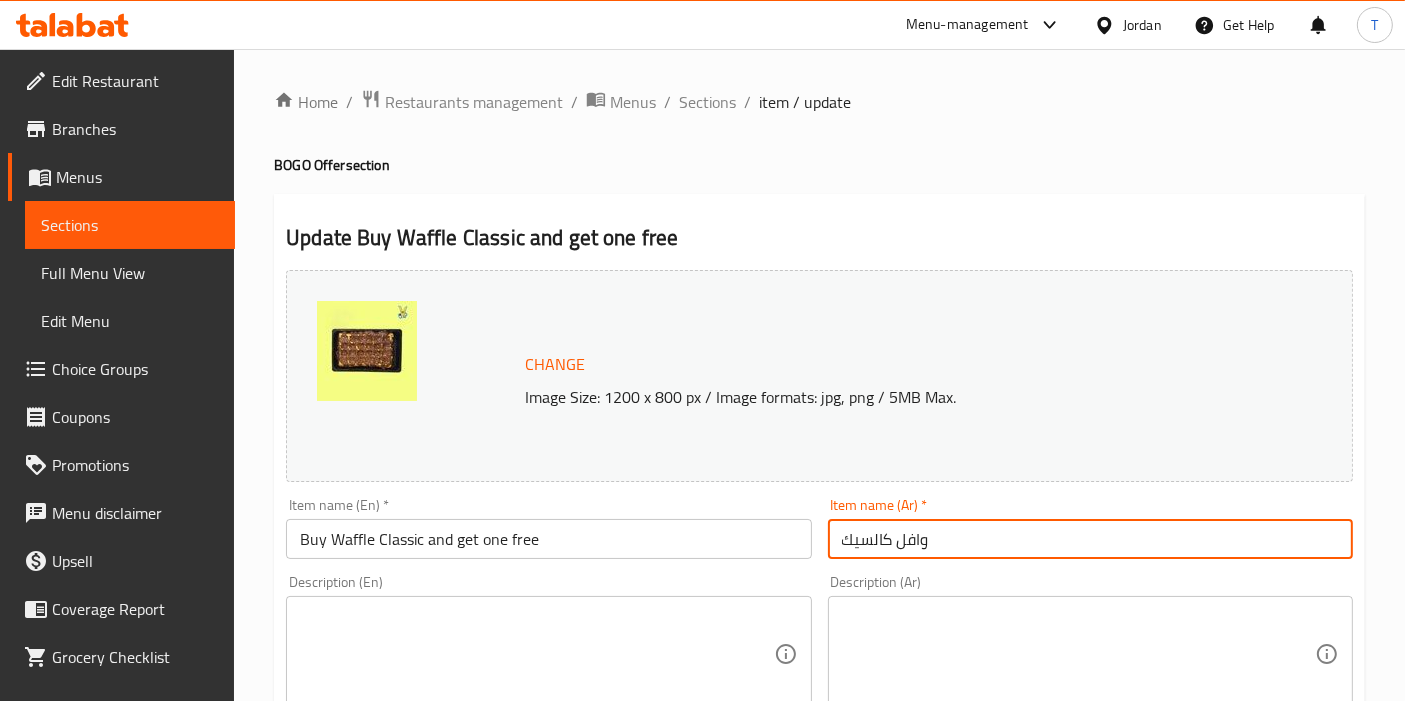 click on "وافل كالسيك" at bounding box center [1090, 539] 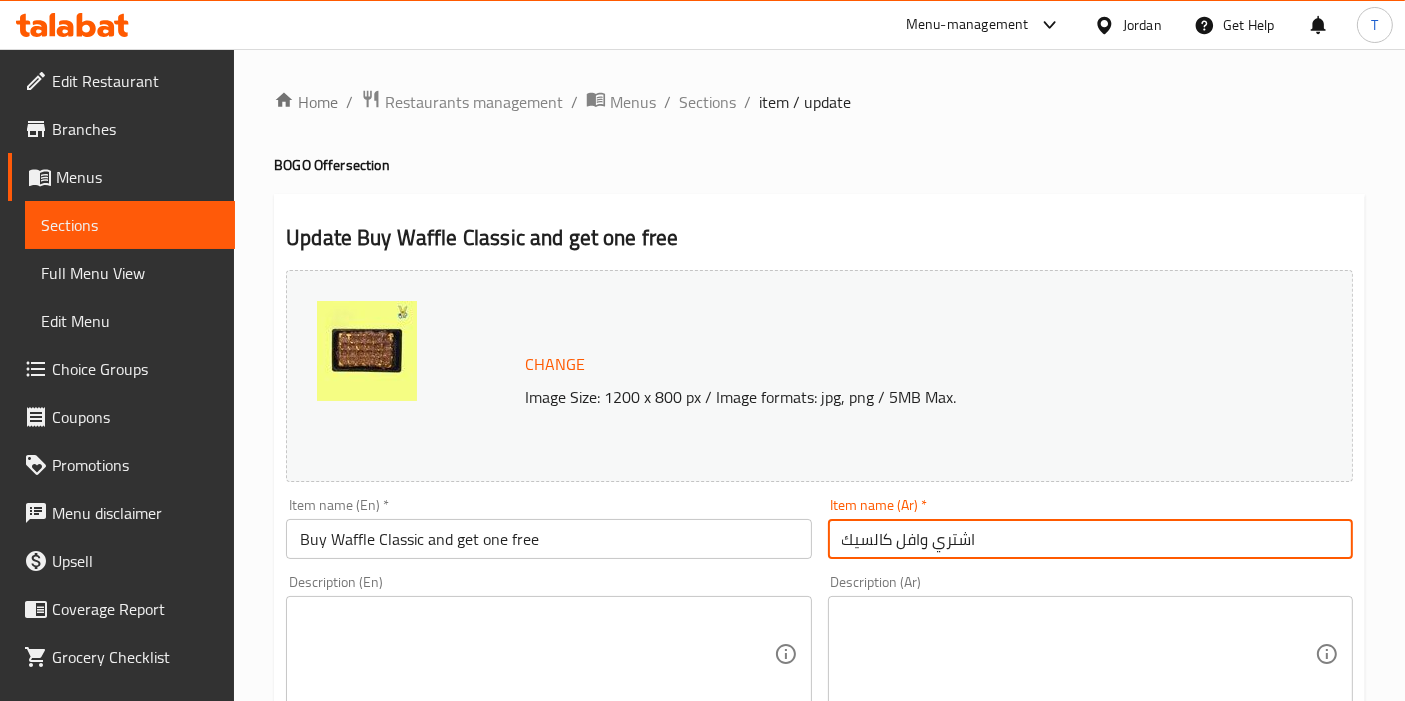 click on "اشتري وافل كالسيك" at bounding box center [1090, 539] 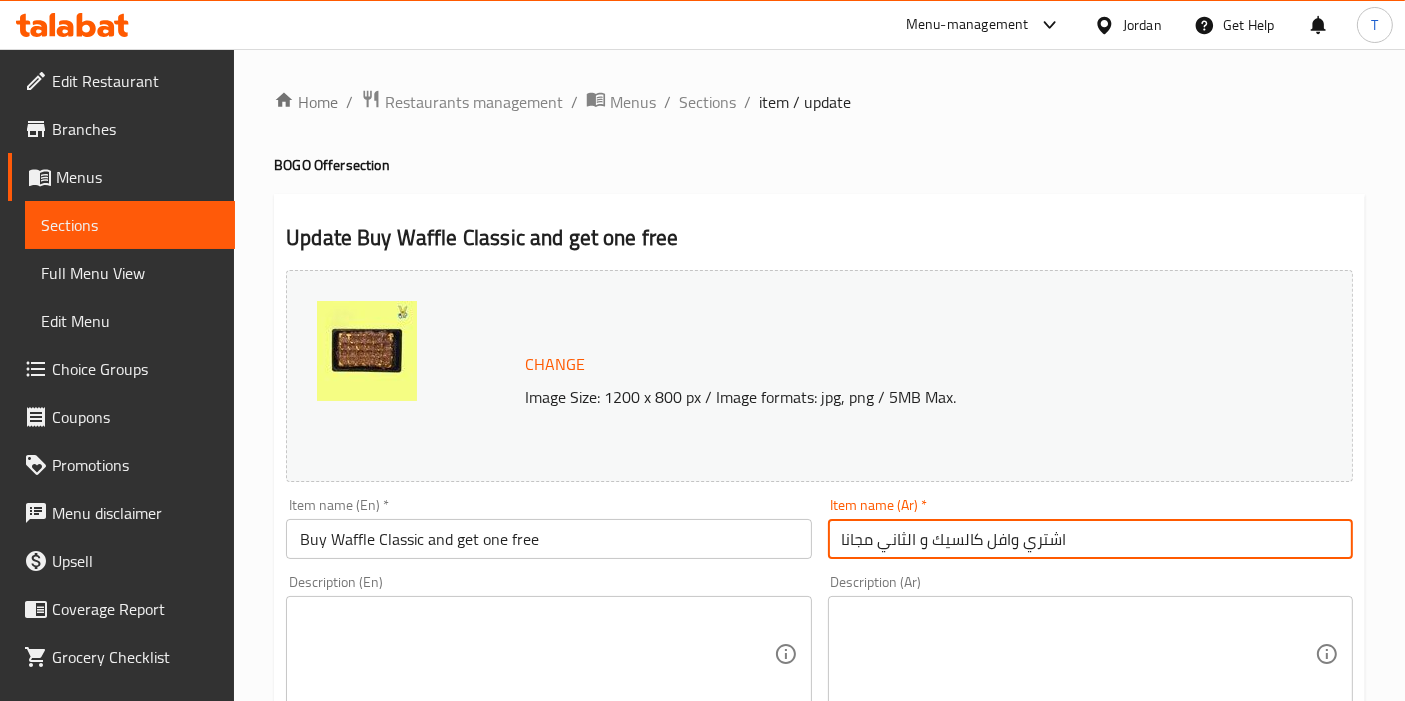 scroll, scrollTop: 738, scrollLeft: 0, axis: vertical 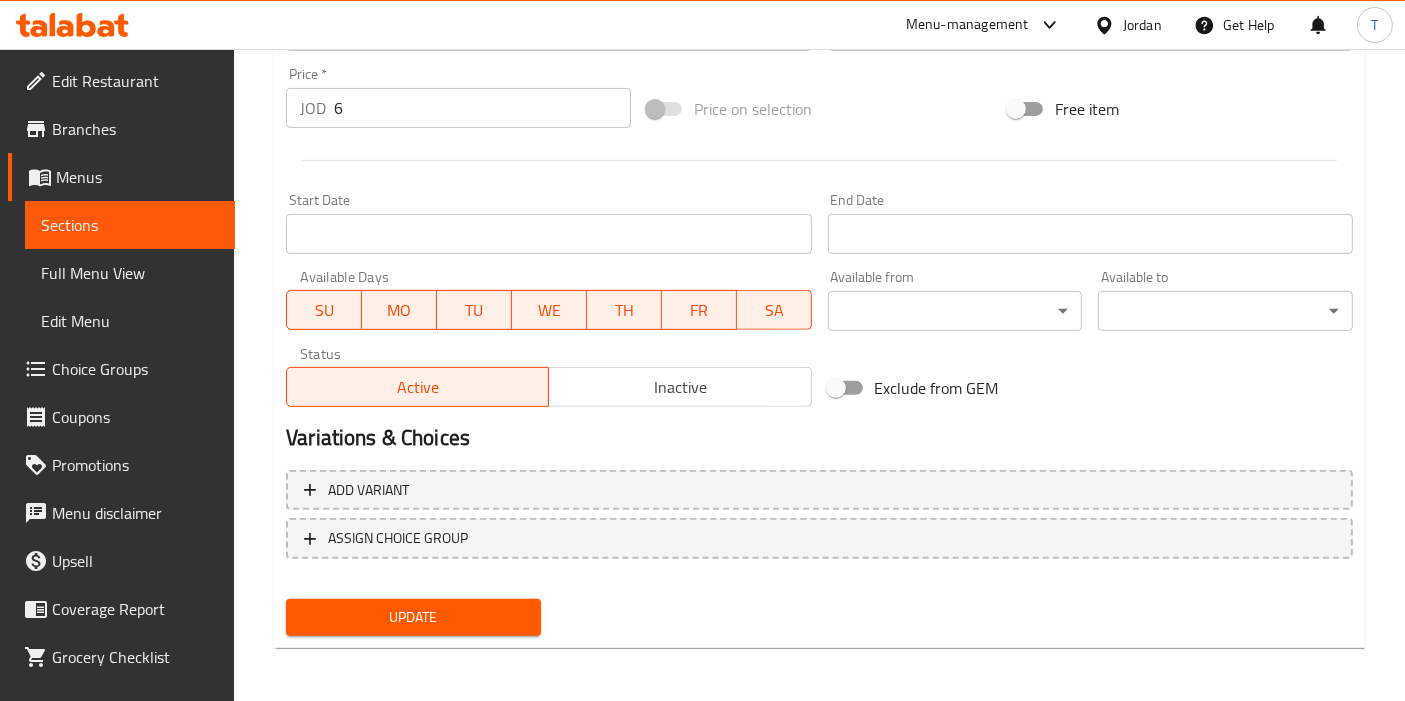 click on "Update" at bounding box center (413, 617) 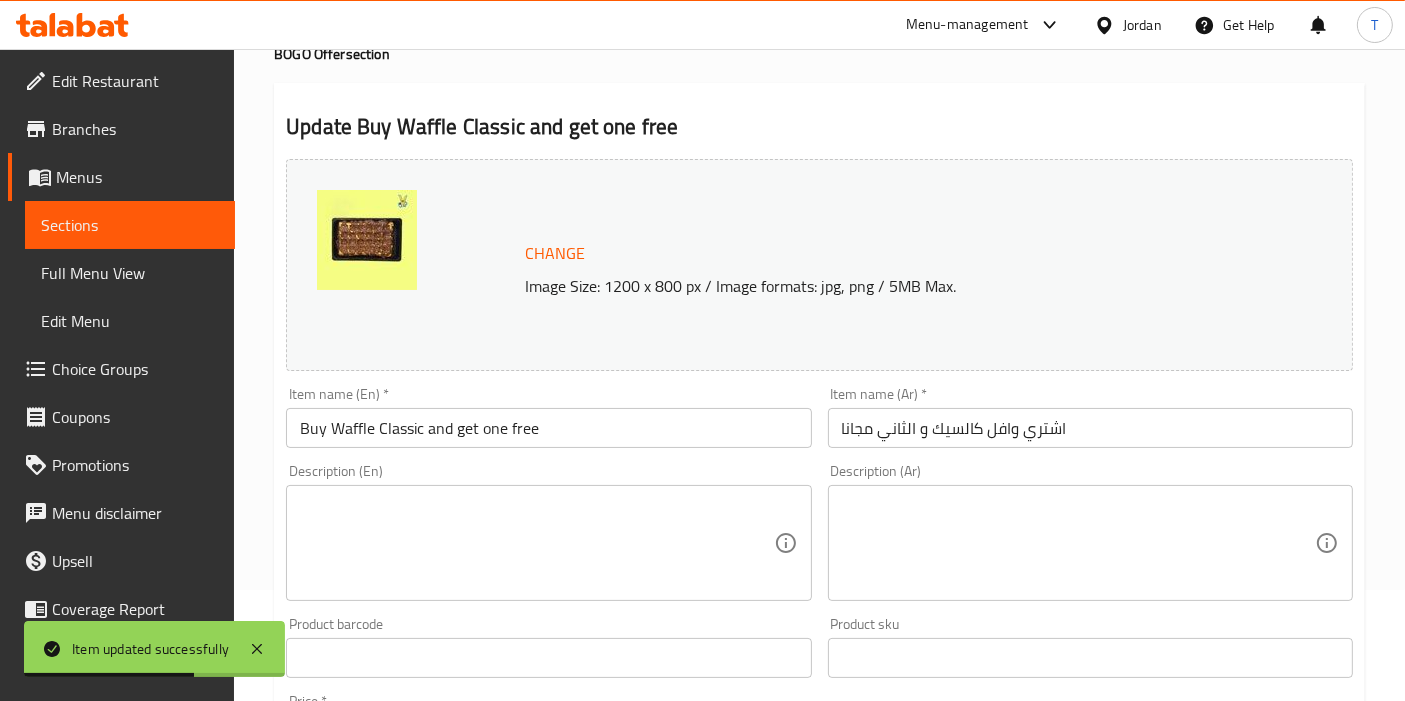 scroll, scrollTop: 0, scrollLeft: 0, axis: both 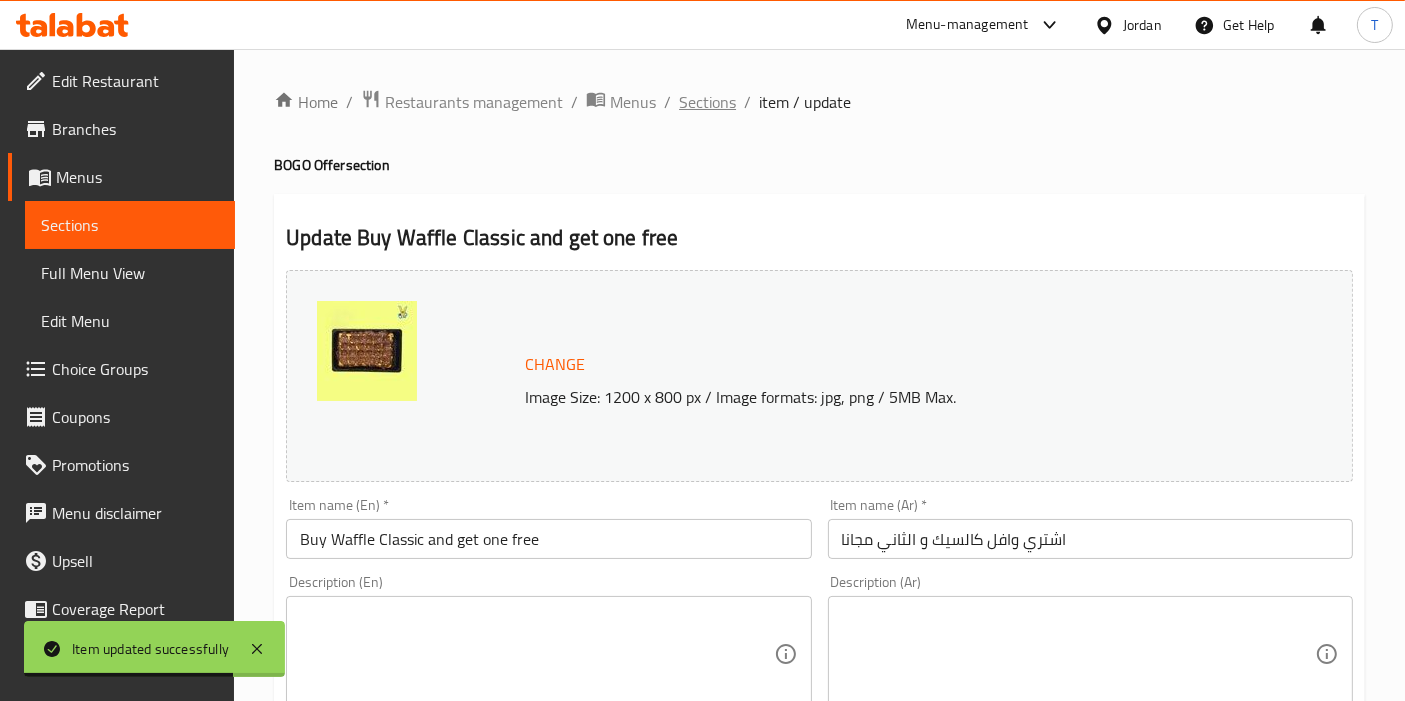 click on "Sections" at bounding box center (707, 102) 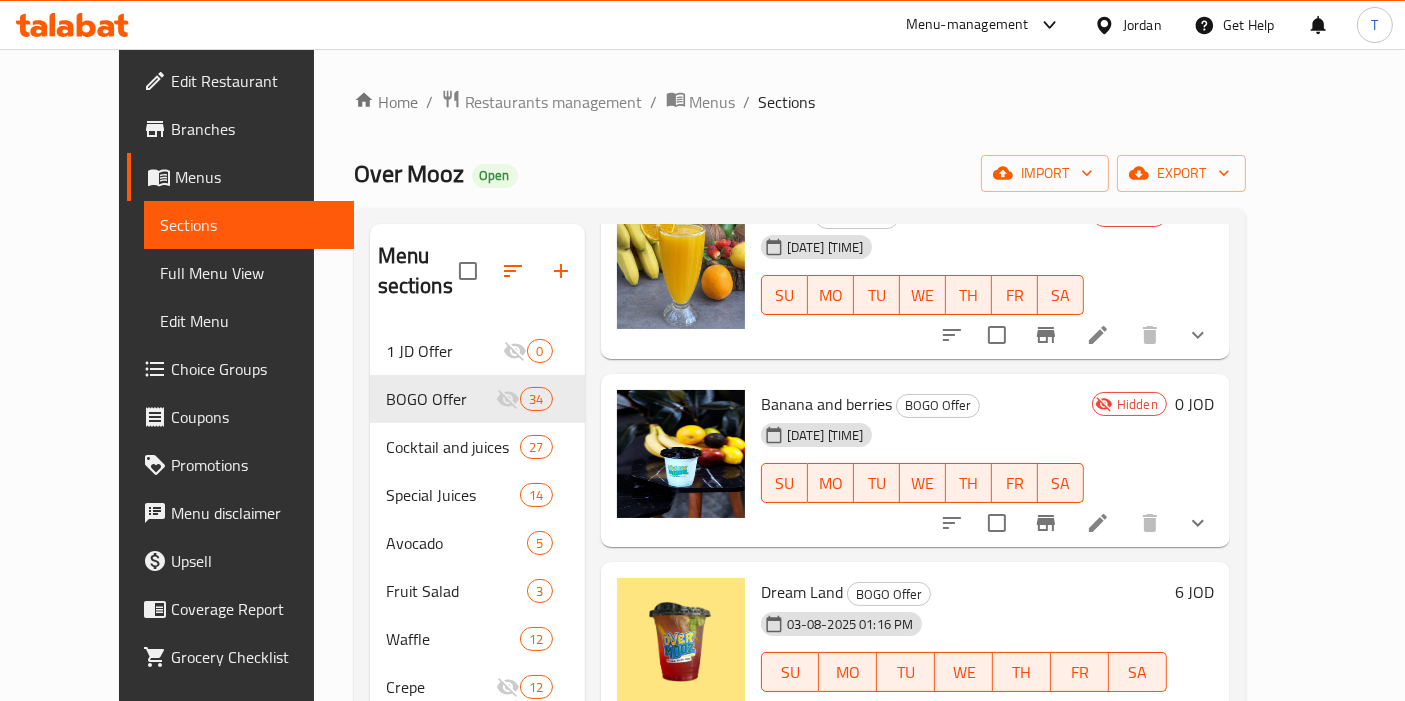 scroll, scrollTop: 1000, scrollLeft: 0, axis: vertical 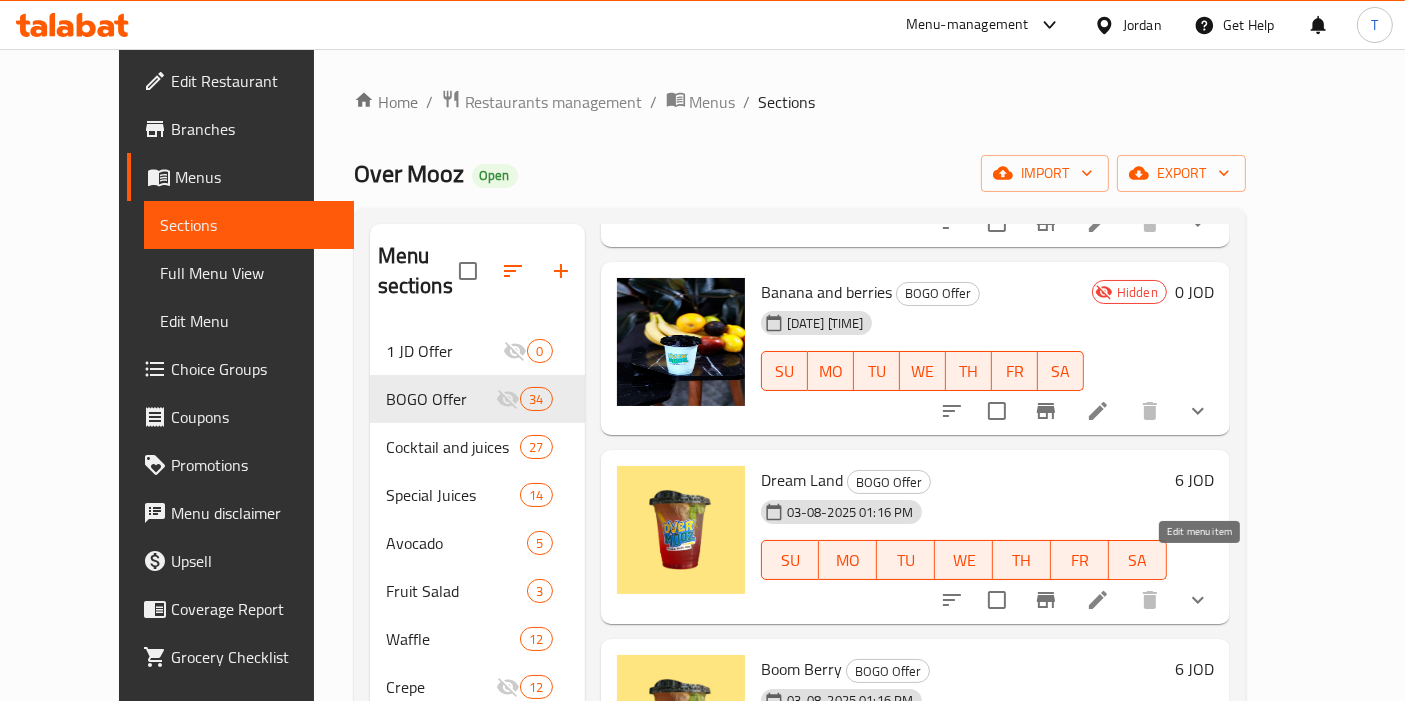 click 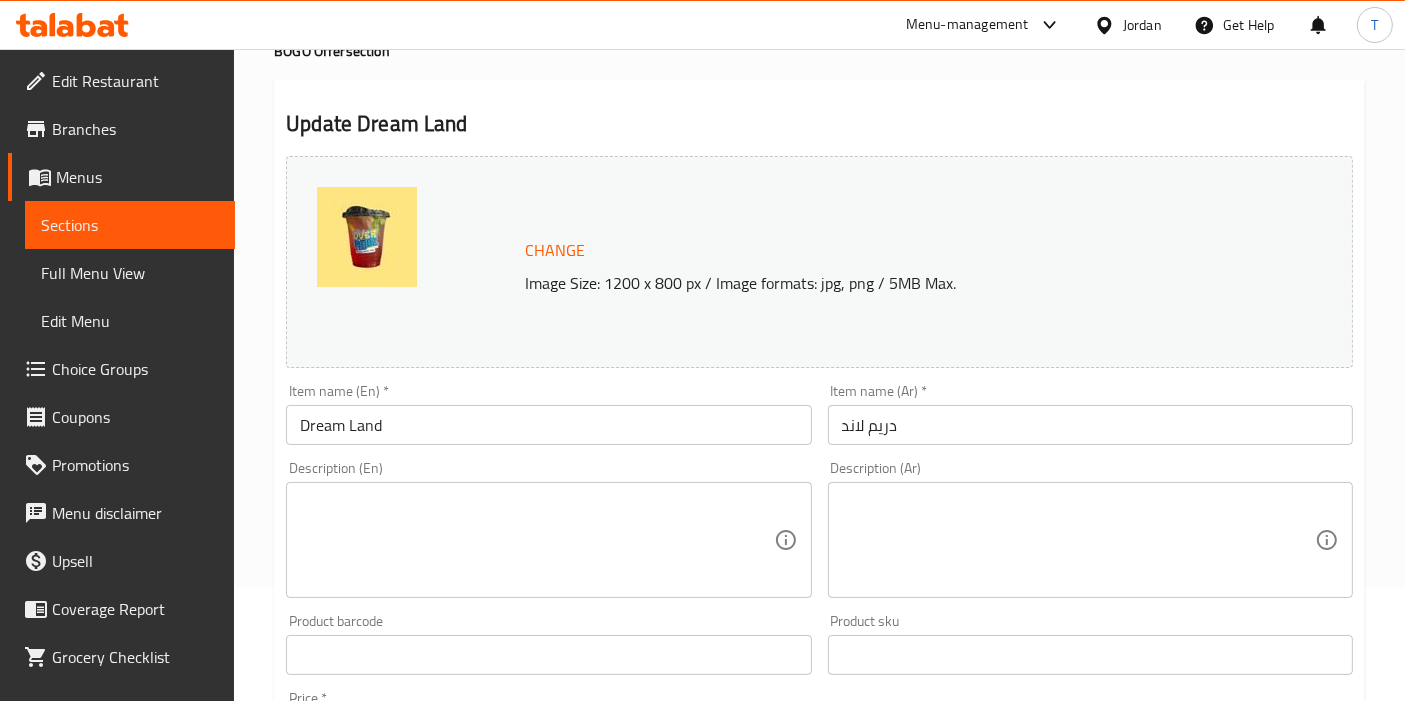 scroll, scrollTop: 222, scrollLeft: 0, axis: vertical 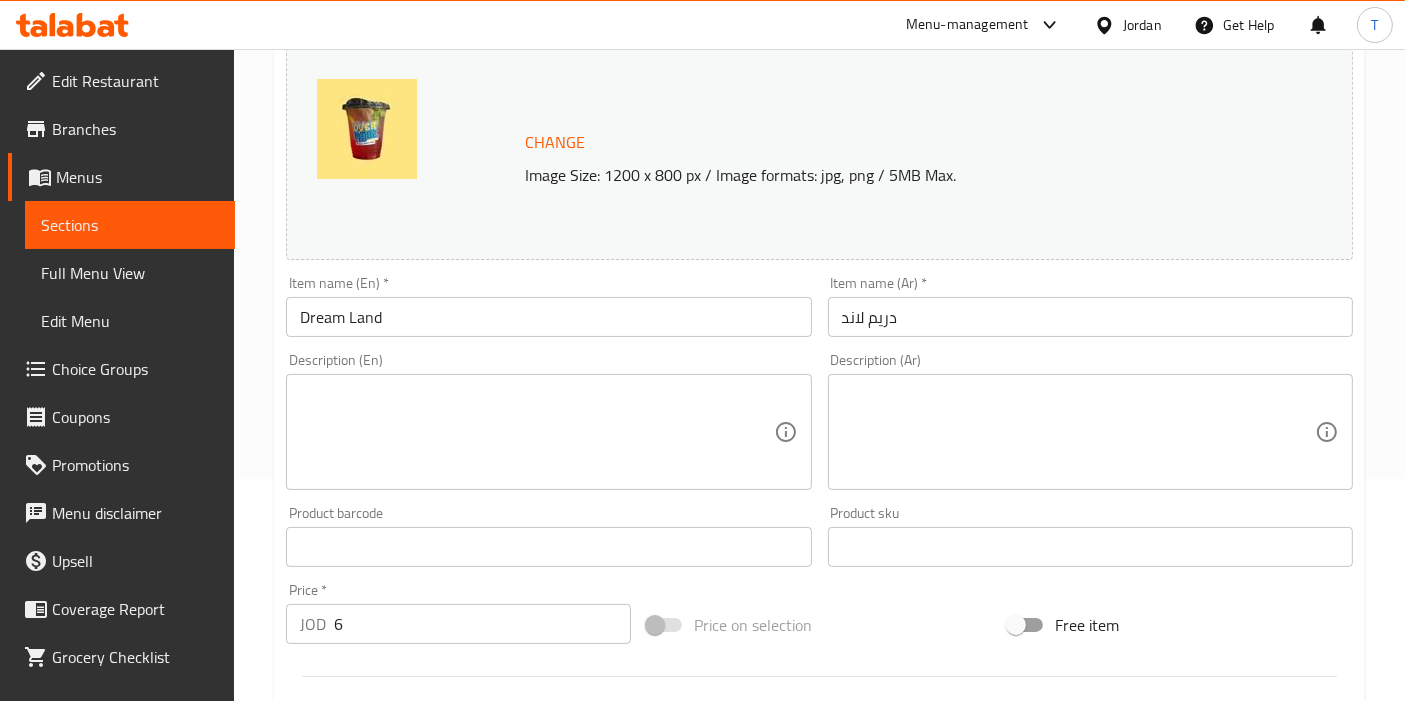 click on "Dream Land" at bounding box center [548, 317] 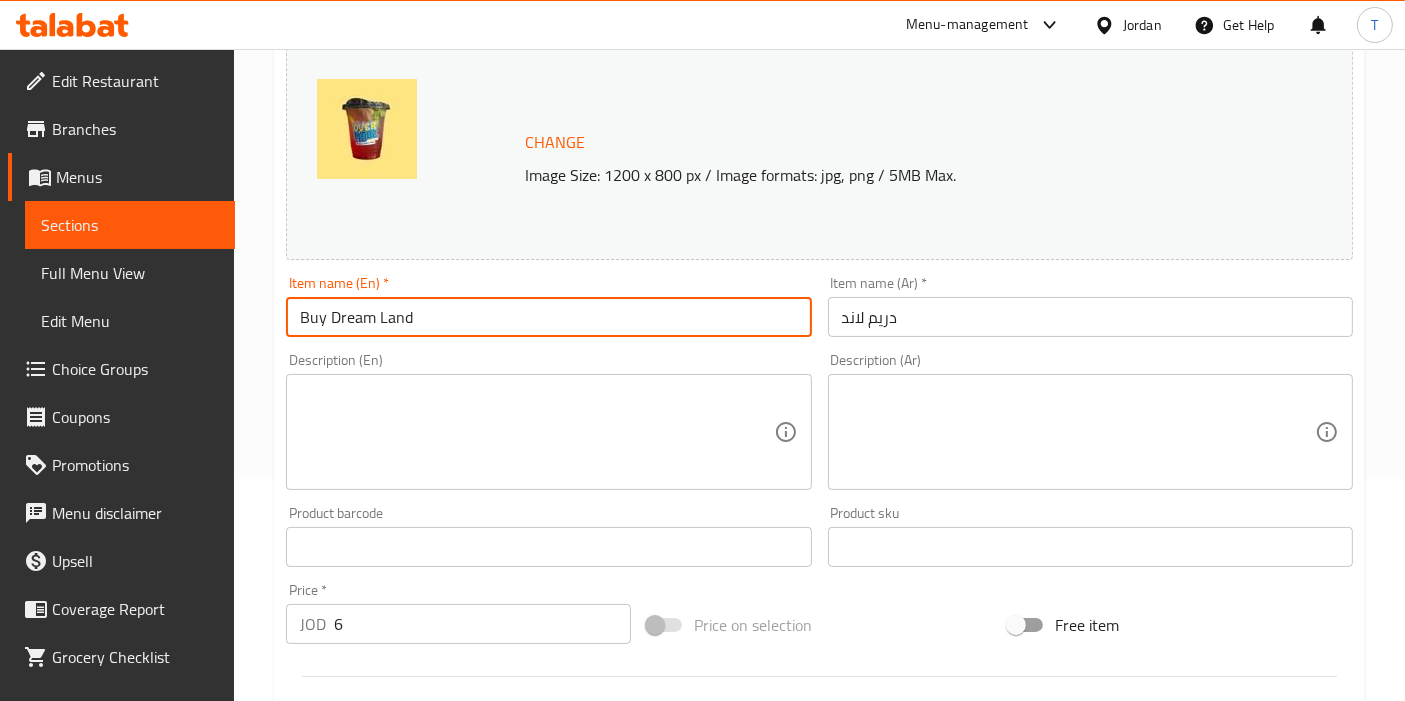 click on "Buy Dream Land" at bounding box center (548, 317) 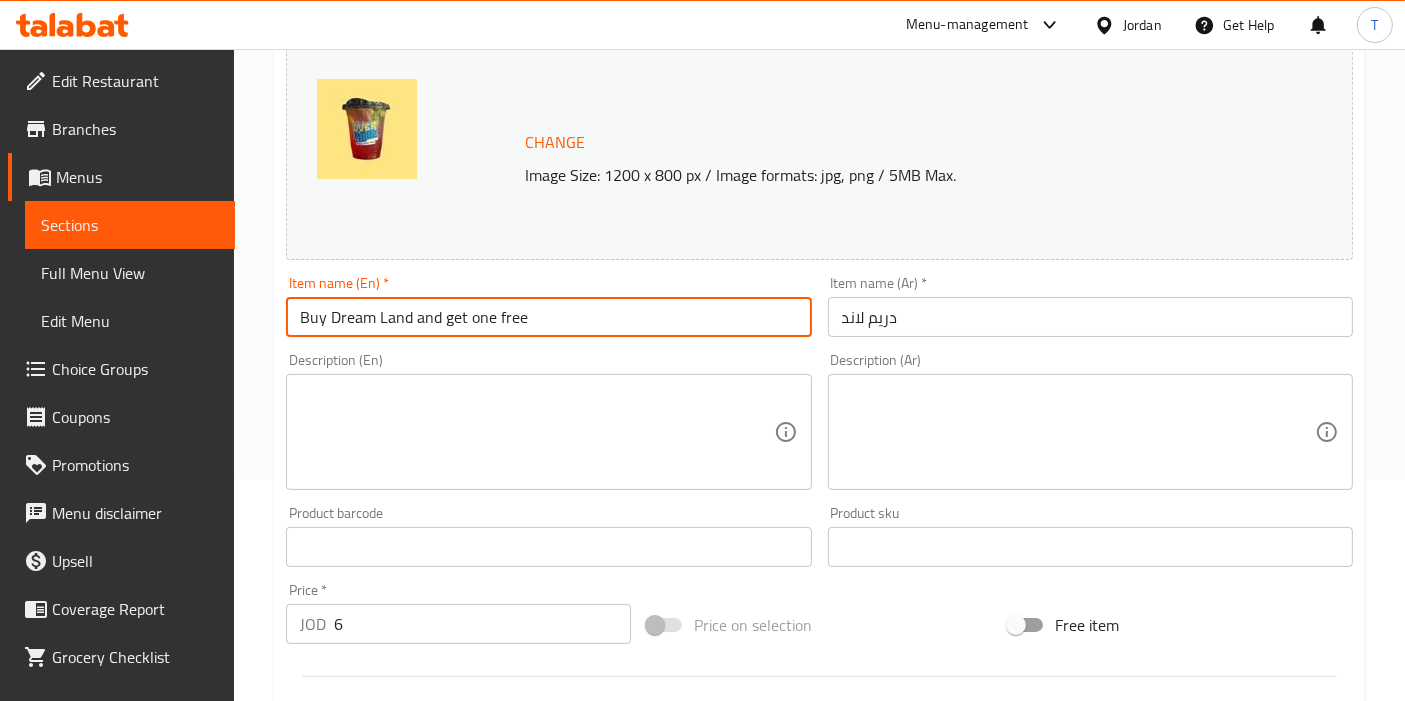 click on "دريم لاند" at bounding box center (1090, 317) 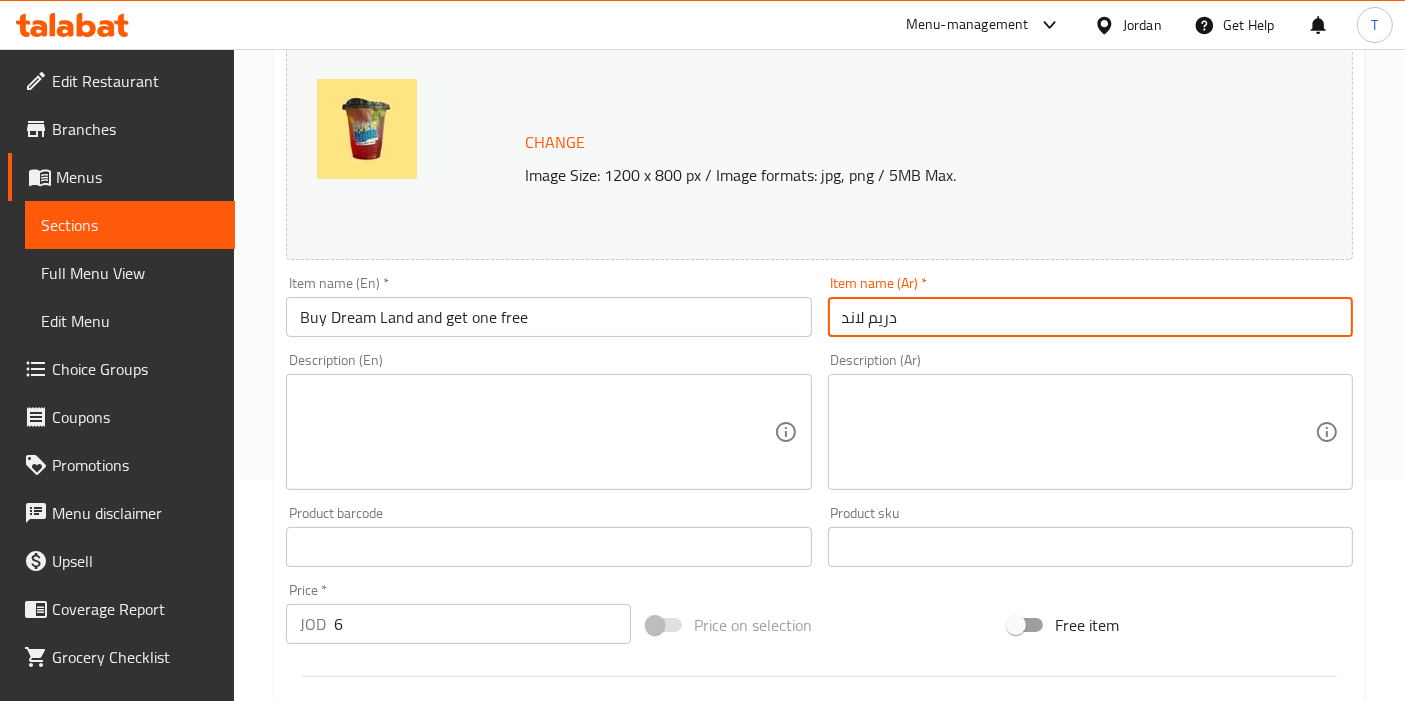 click on "دريم لاند" at bounding box center [1090, 317] 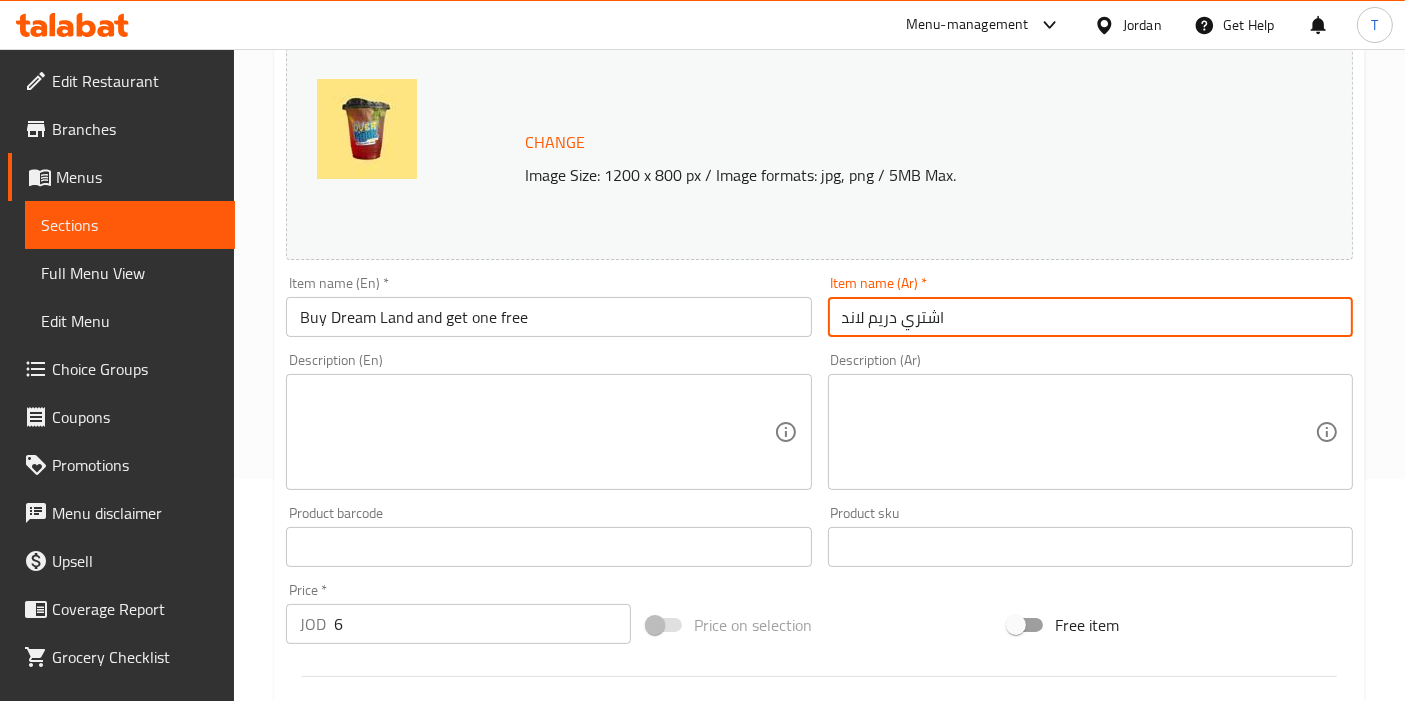 click on "اشتري دريم لاند" at bounding box center [1090, 317] 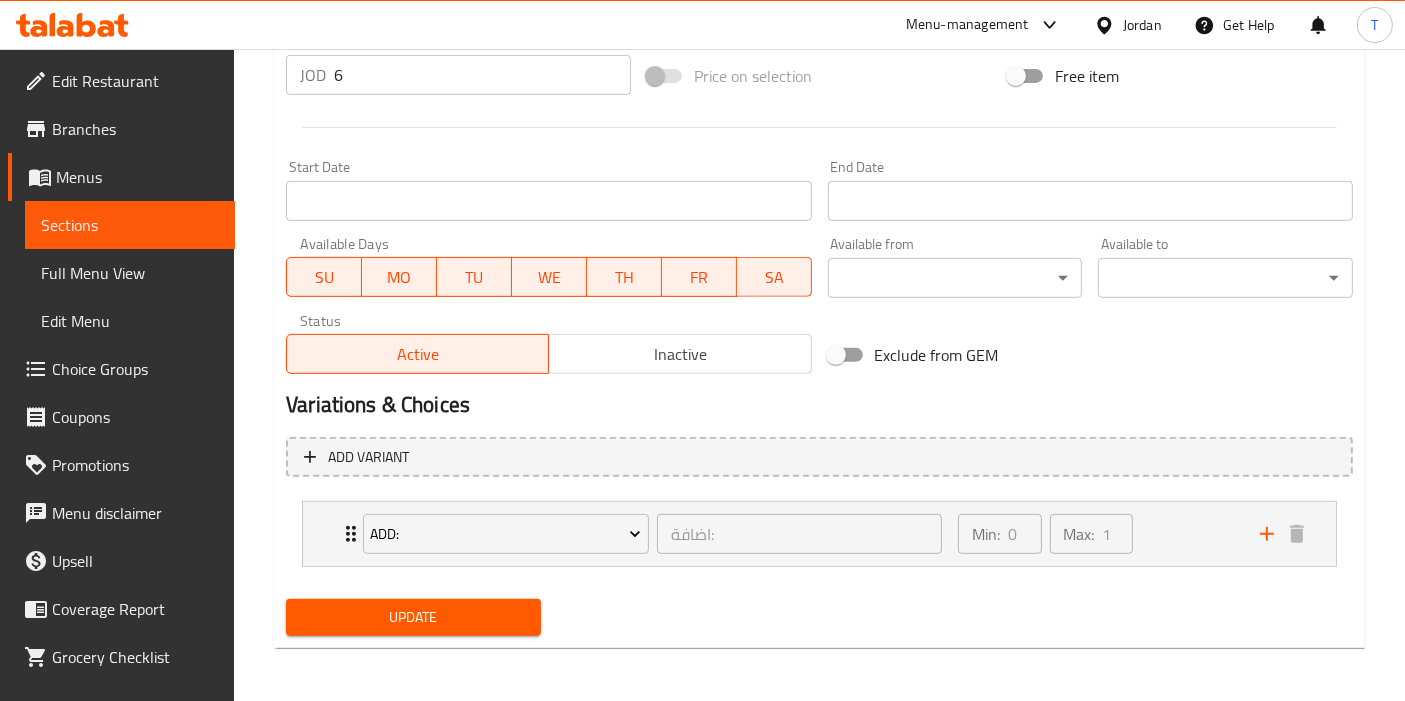 click on "Update" at bounding box center [413, 617] 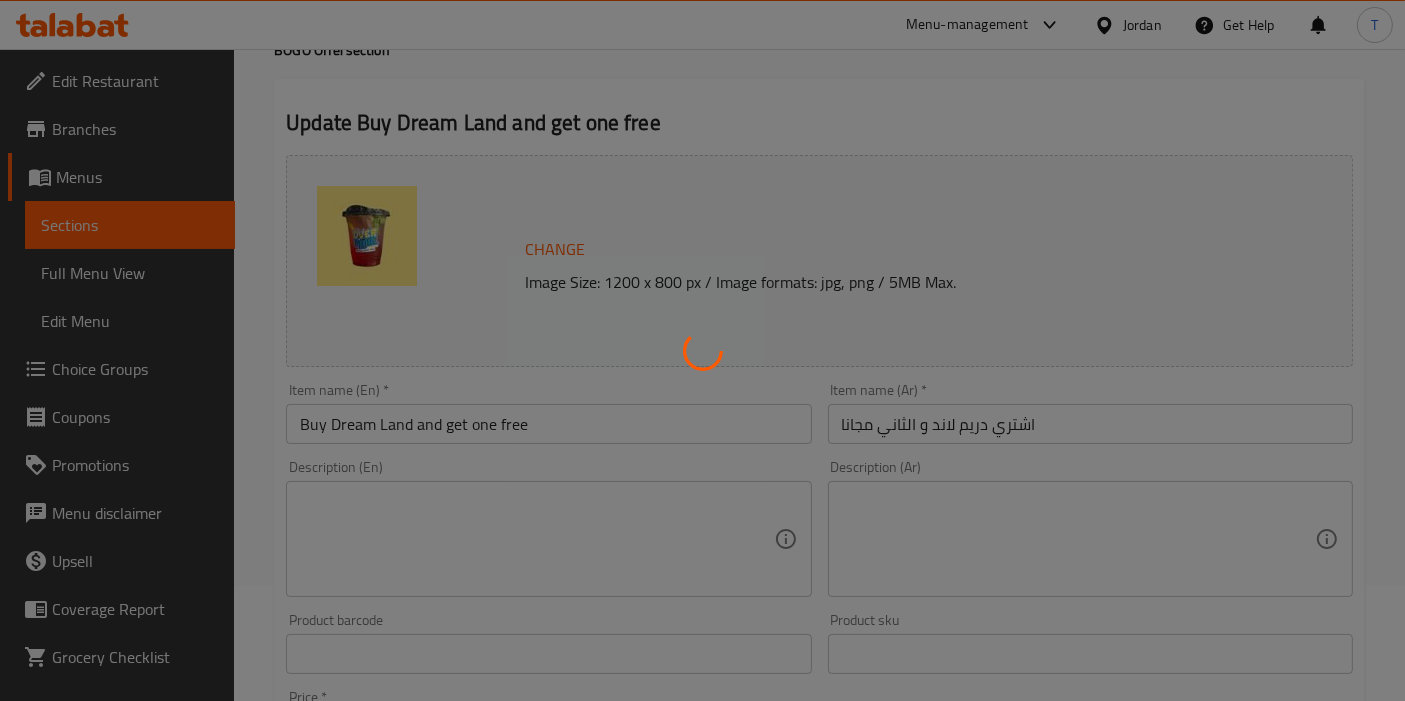 scroll, scrollTop: 0, scrollLeft: 0, axis: both 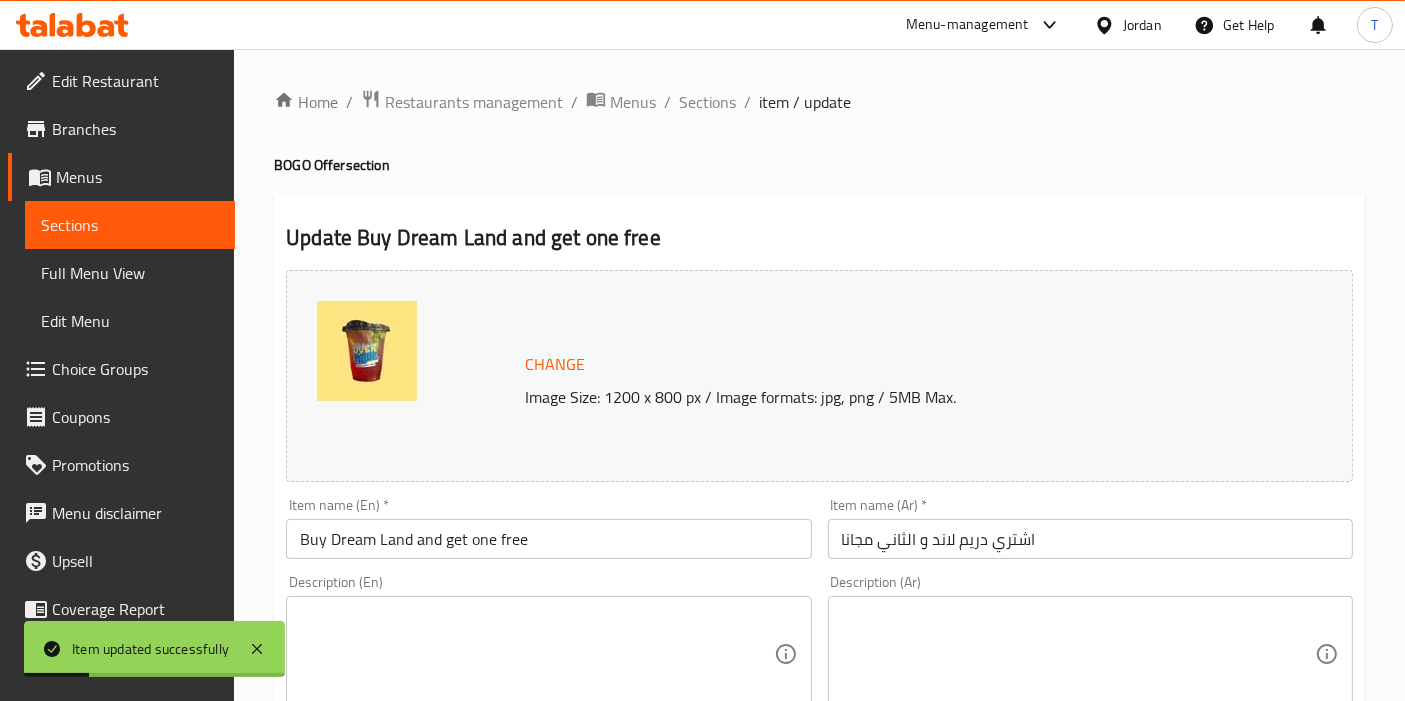 drag, startPoint x: 684, startPoint y: 99, endPoint x: 728, endPoint y: 148, distance: 65.8559 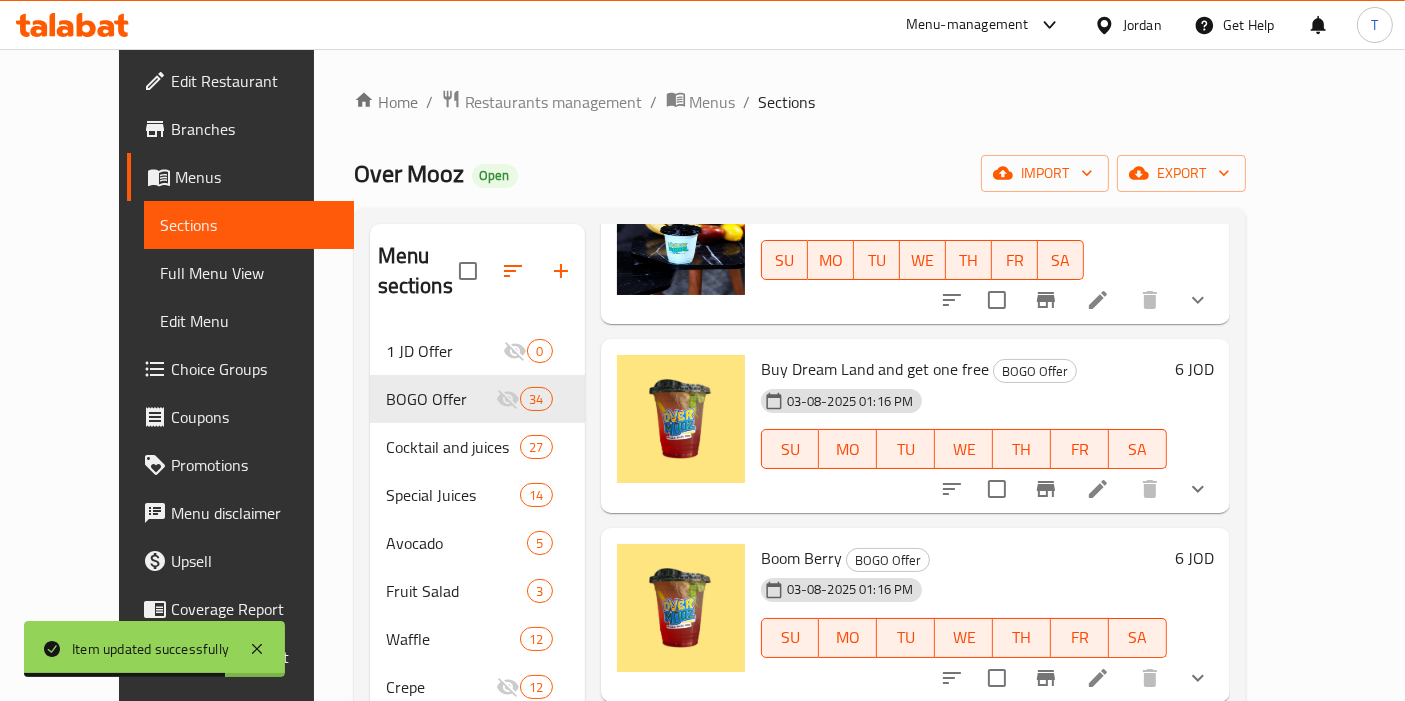 scroll, scrollTop: 1222, scrollLeft: 0, axis: vertical 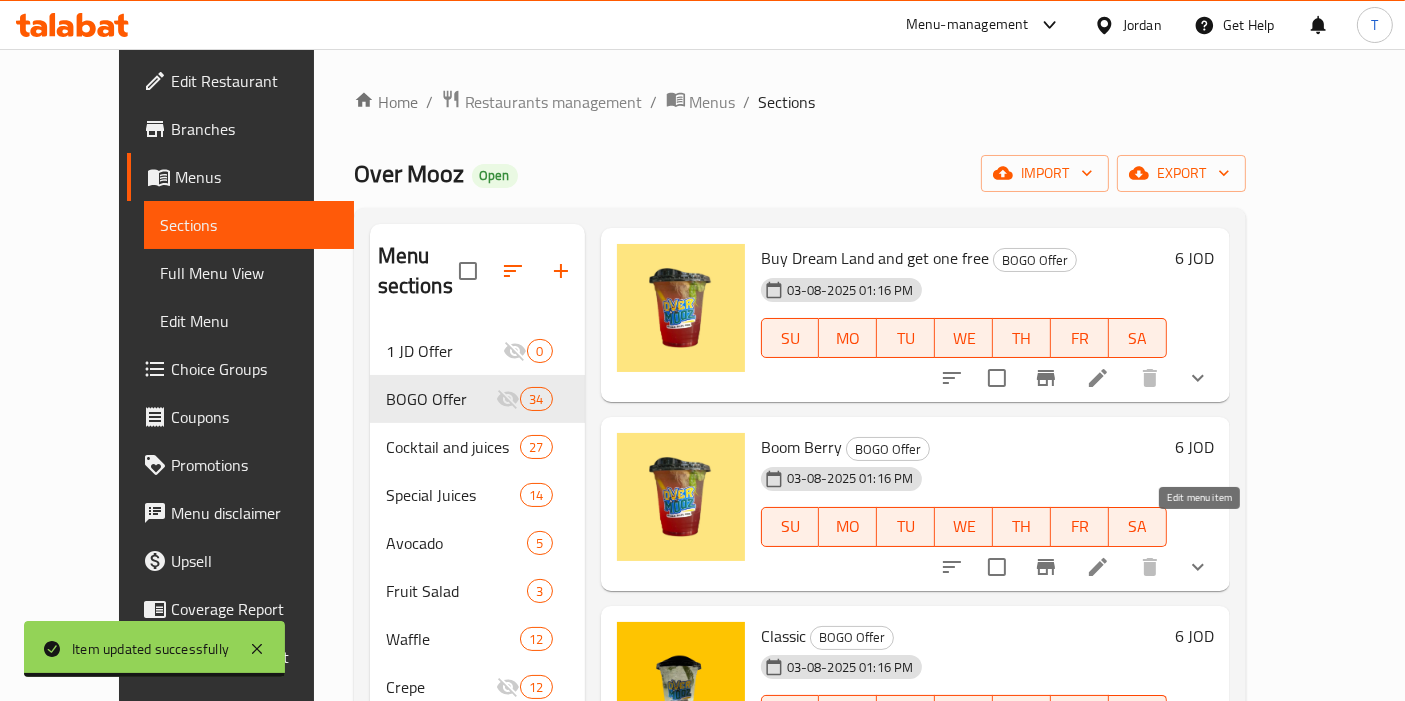 click 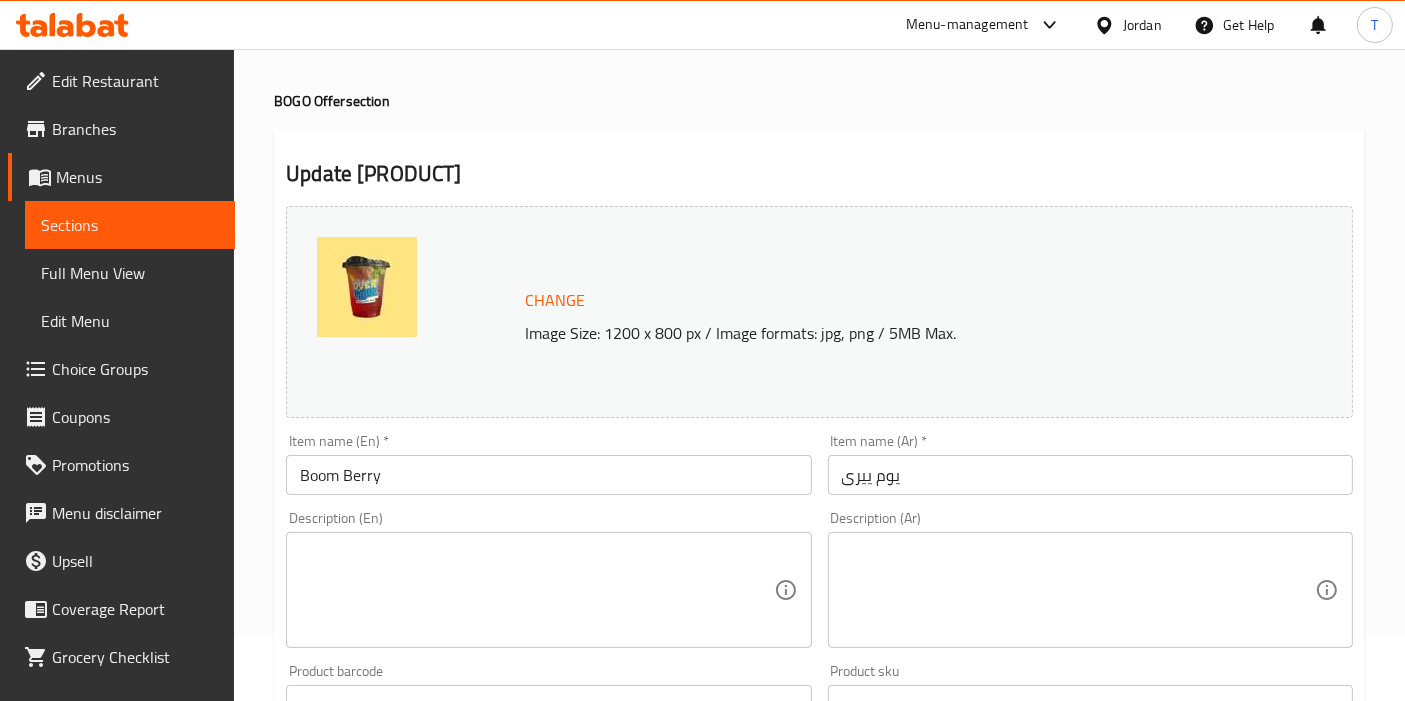 scroll, scrollTop: 111, scrollLeft: 0, axis: vertical 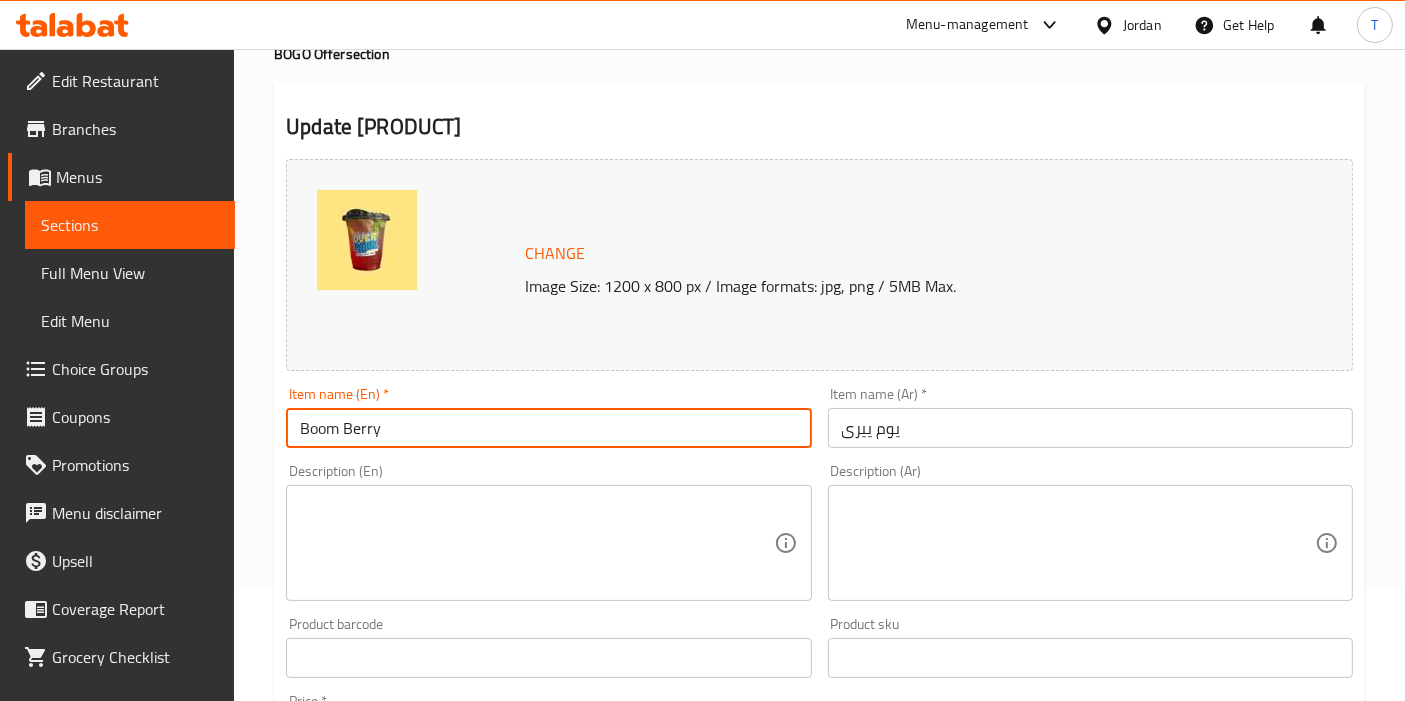 click on "Boom Berry" at bounding box center (548, 428) 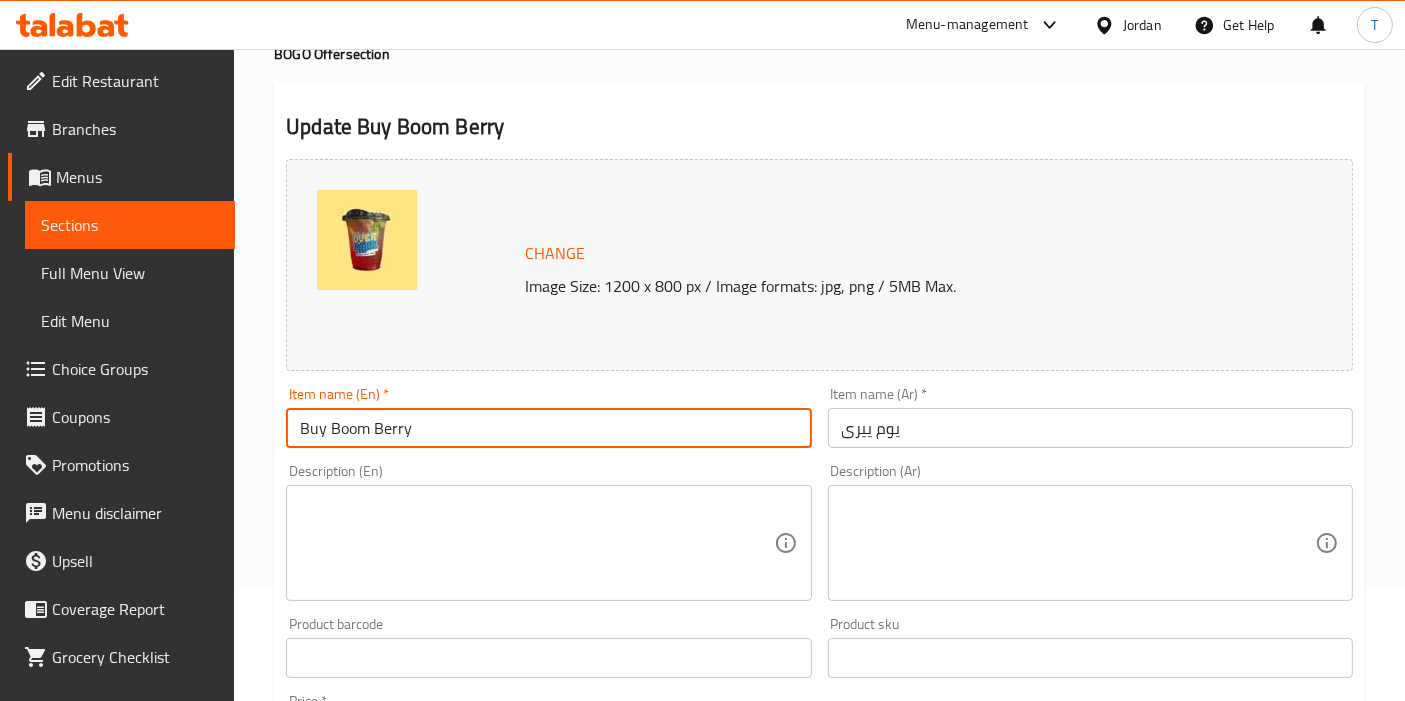 click on "Buy Boom Berry" at bounding box center (548, 428) 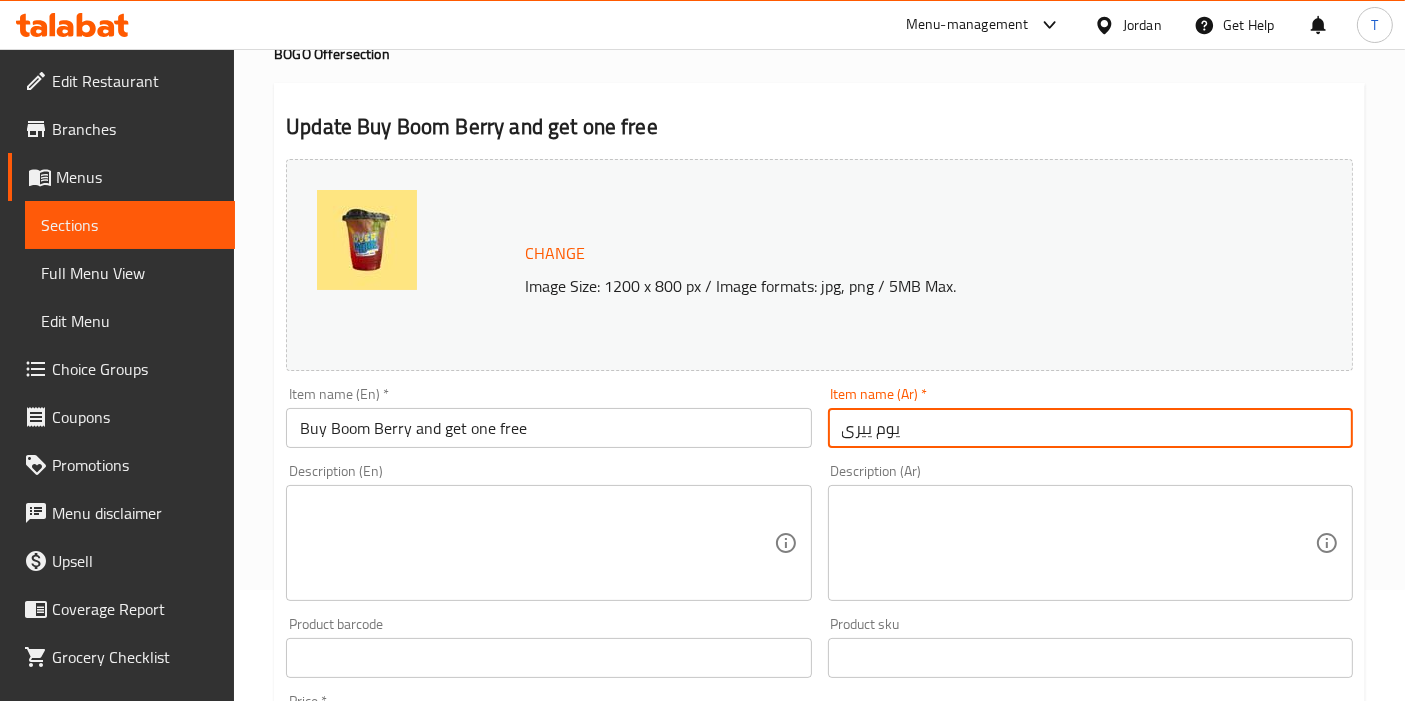 click on "يوم ييرى" at bounding box center (1090, 428) 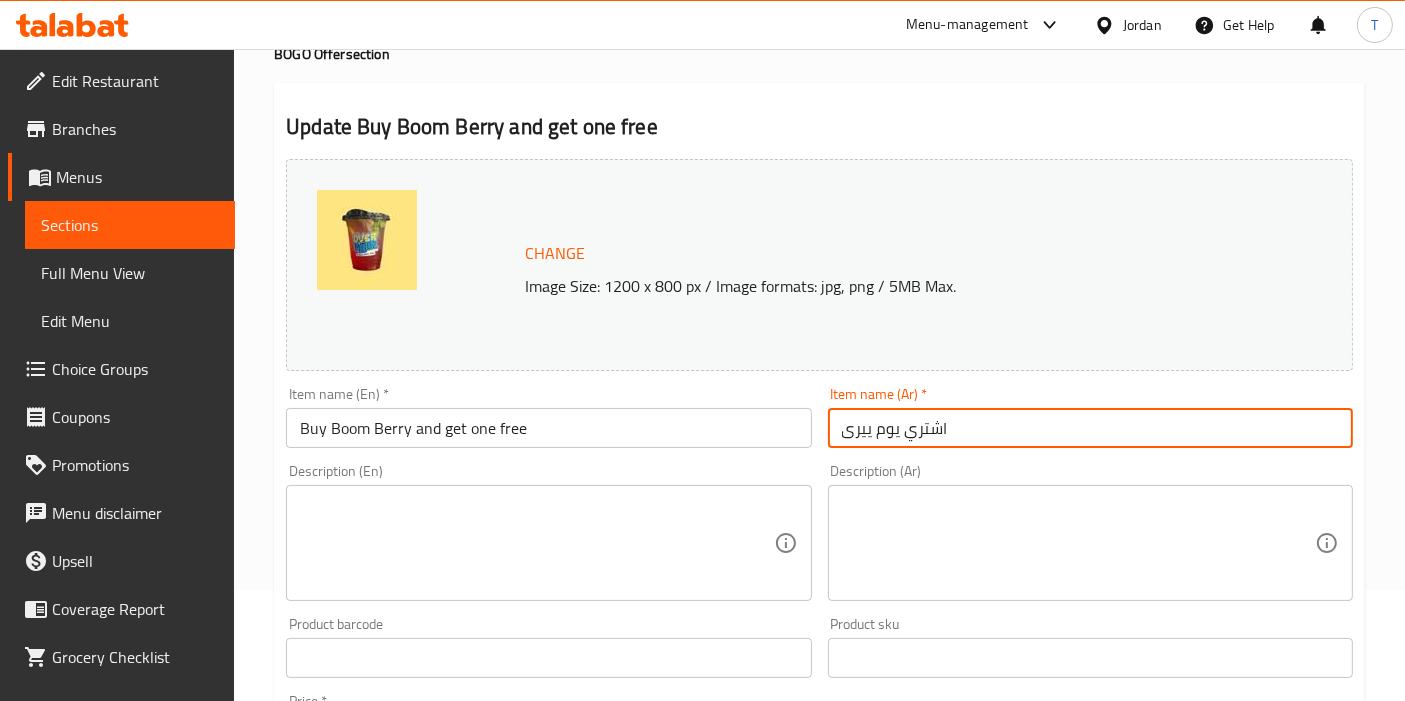 click on "اشتري يوم ييرى" at bounding box center [1090, 428] 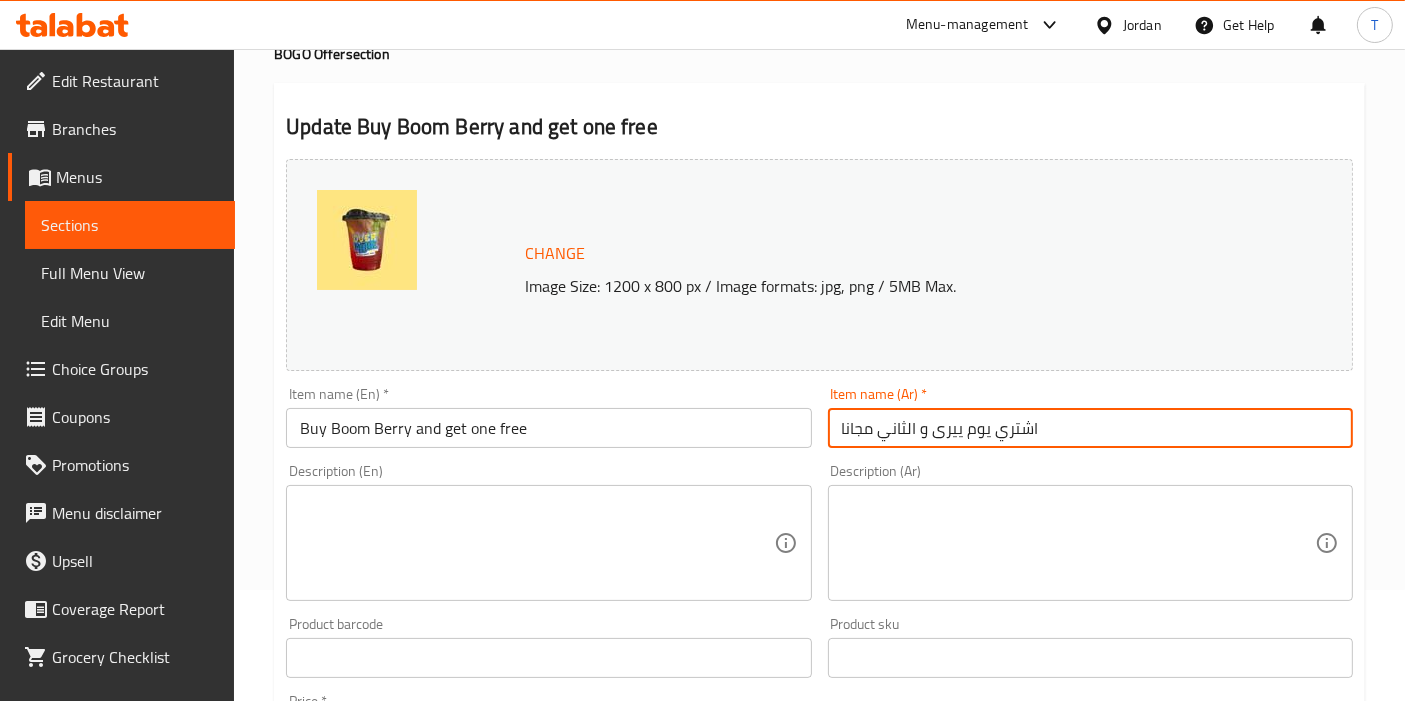 scroll, scrollTop: 771, scrollLeft: 0, axis: vertical 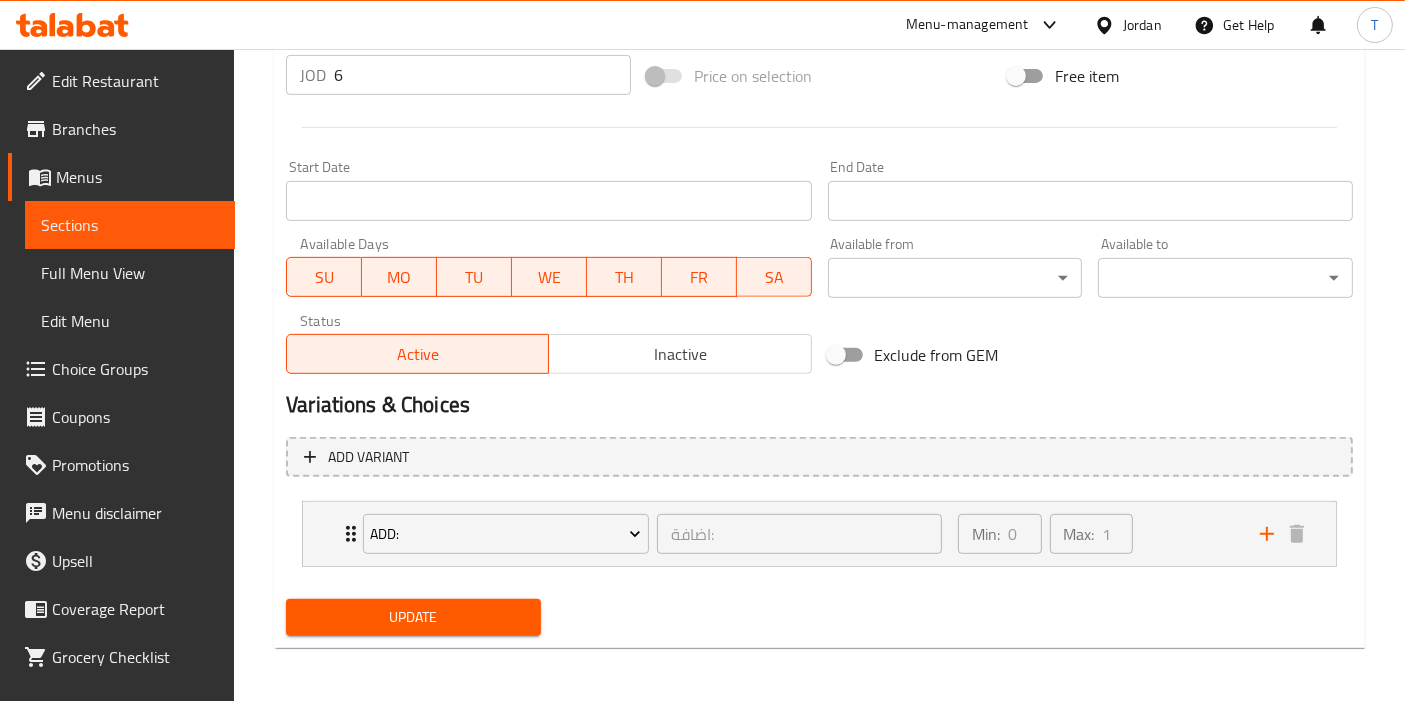 click on "Update" at bounding box center (413, 617) 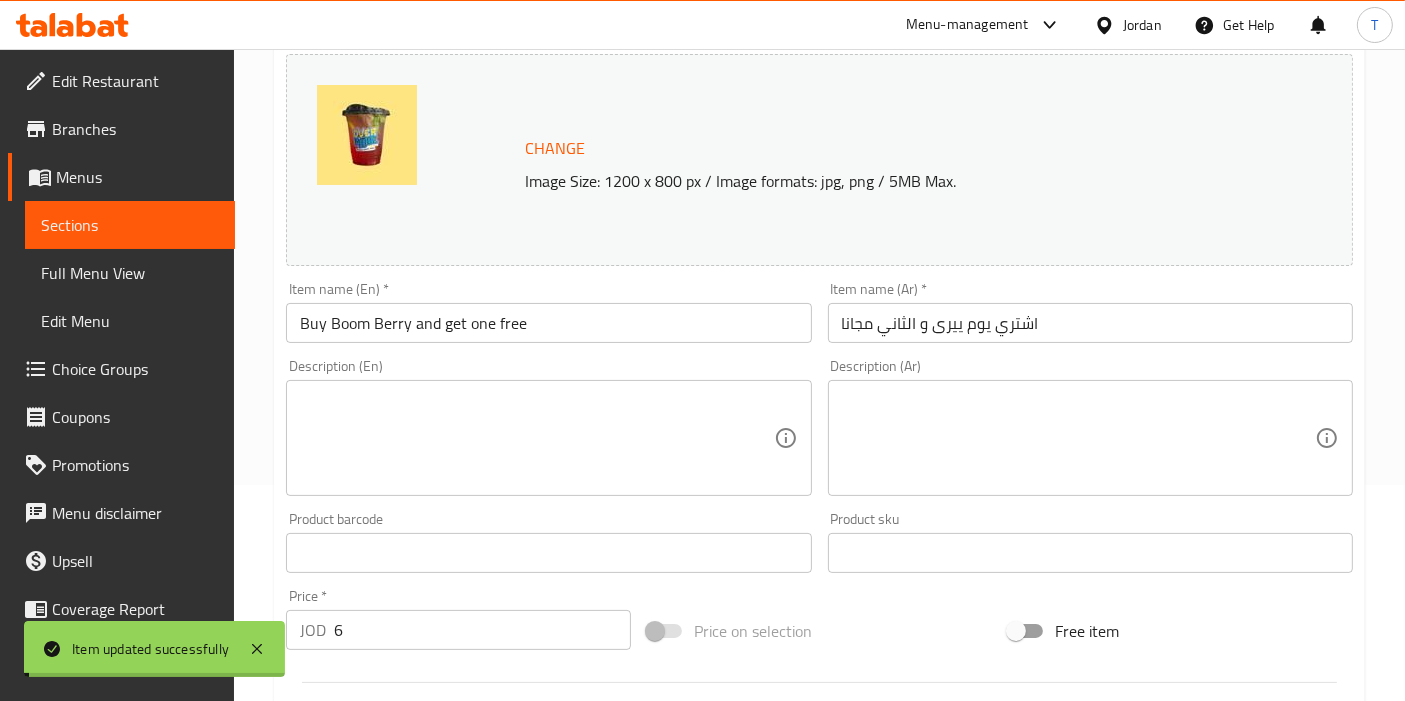scroll, scrollTop: 0, scrollLeft: 0, axis: both 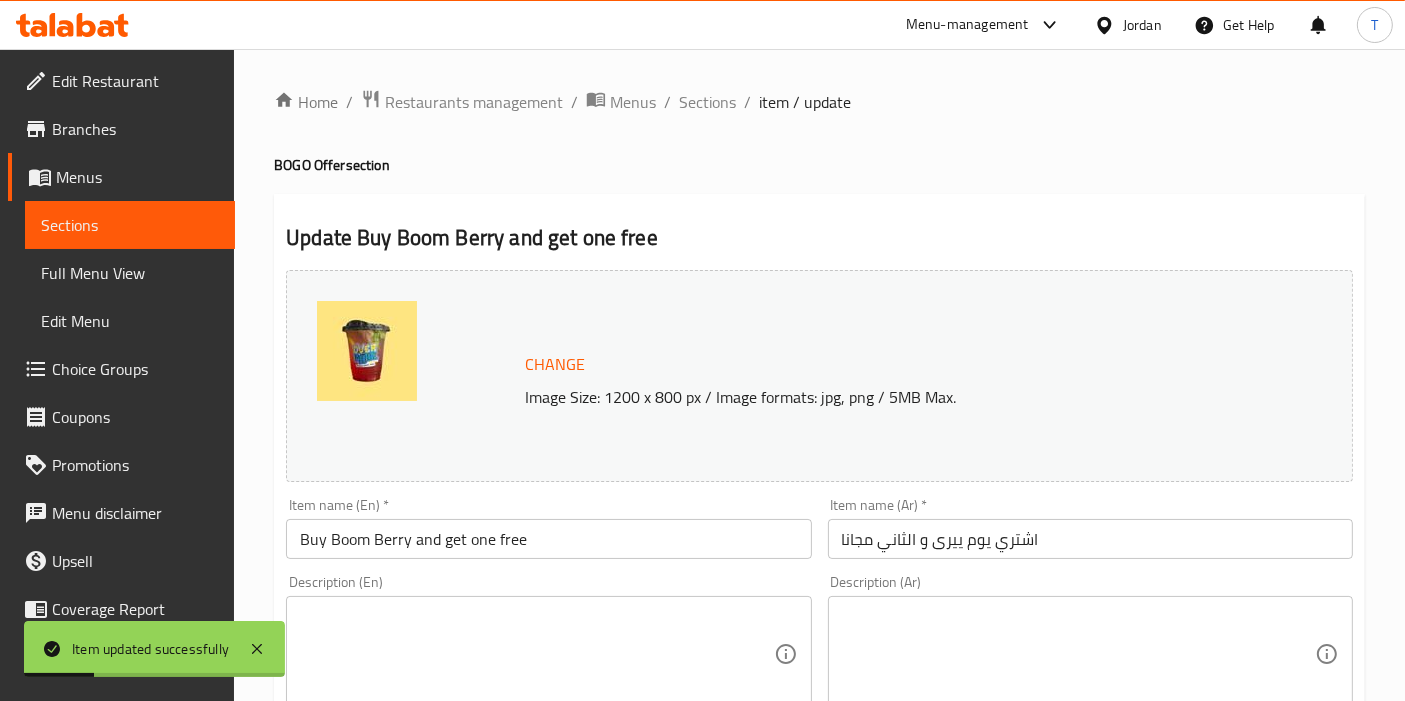 drag, startPoint x: 692, startPoint y: 101, endPoint x: 704, endPoint y: 121, distance: 23.323807 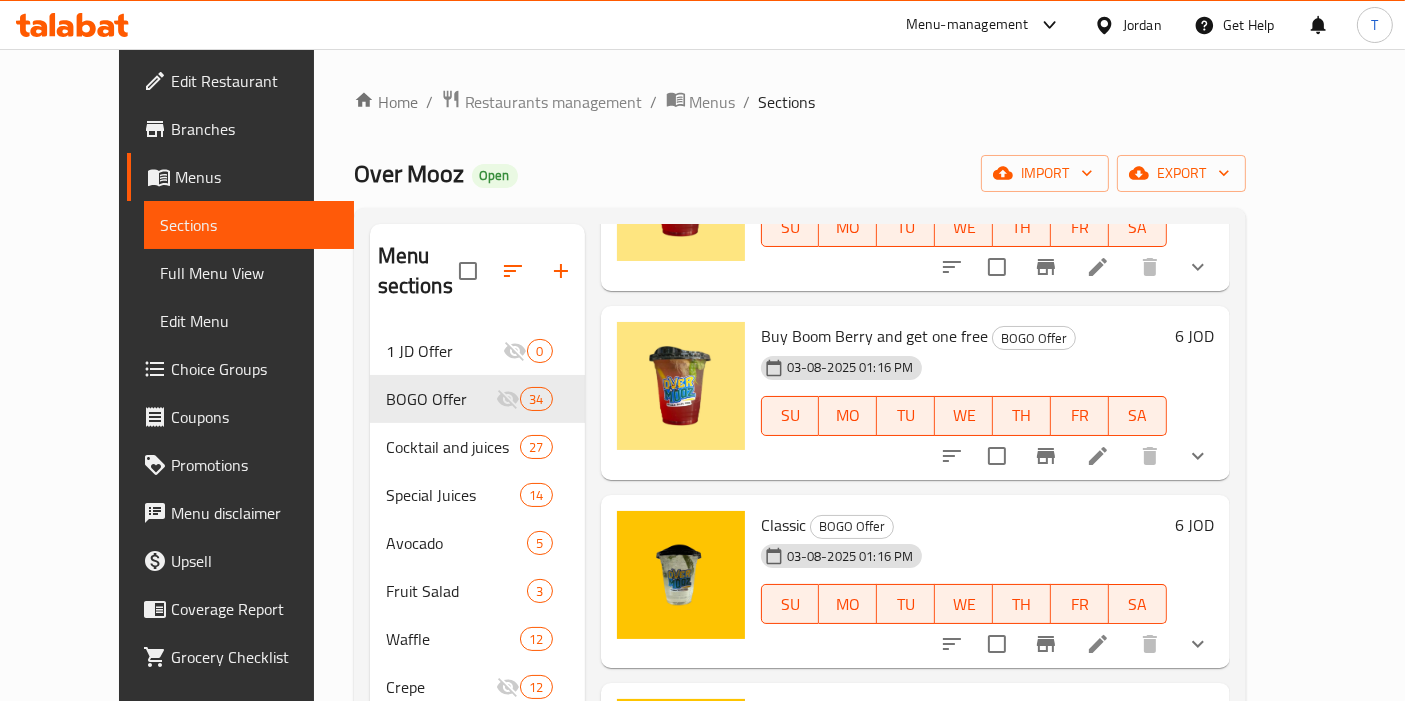 scroll, scrollTop: 1444, scrollLeft: 0, axis: vertical 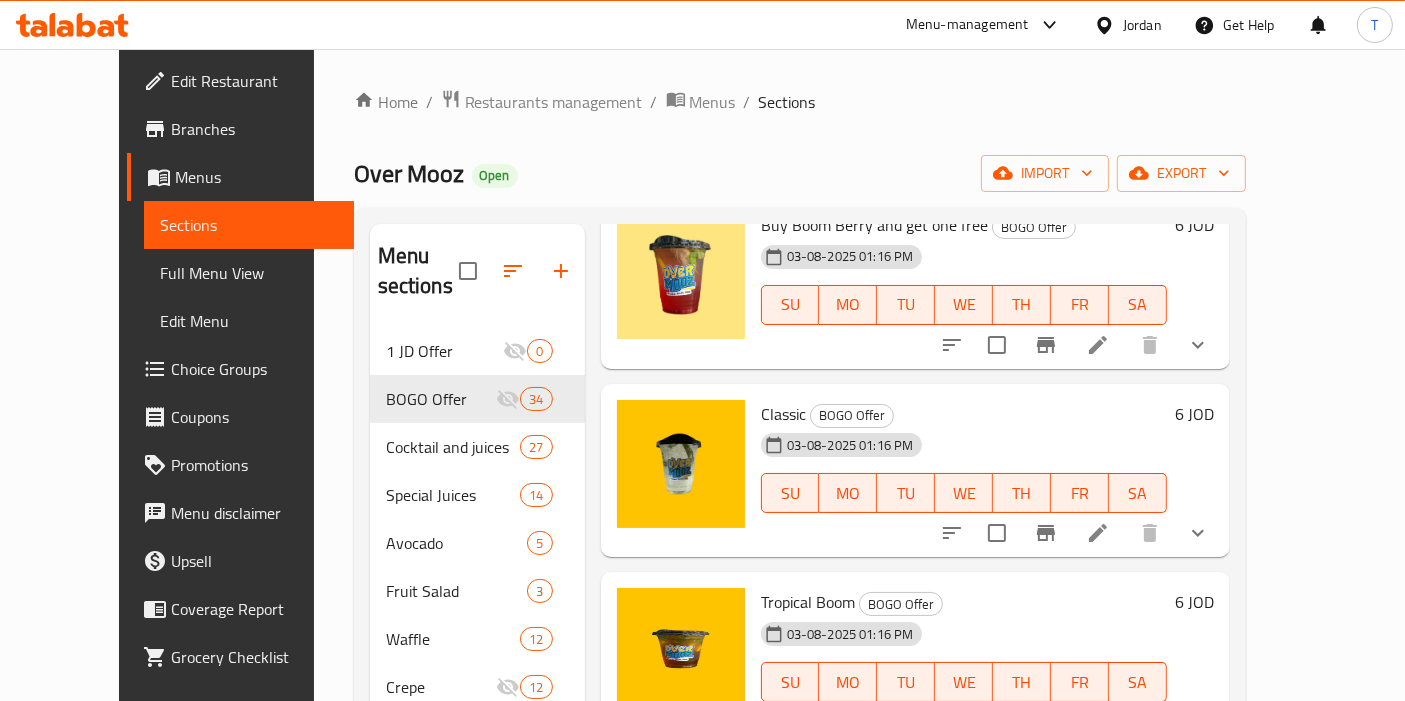 click 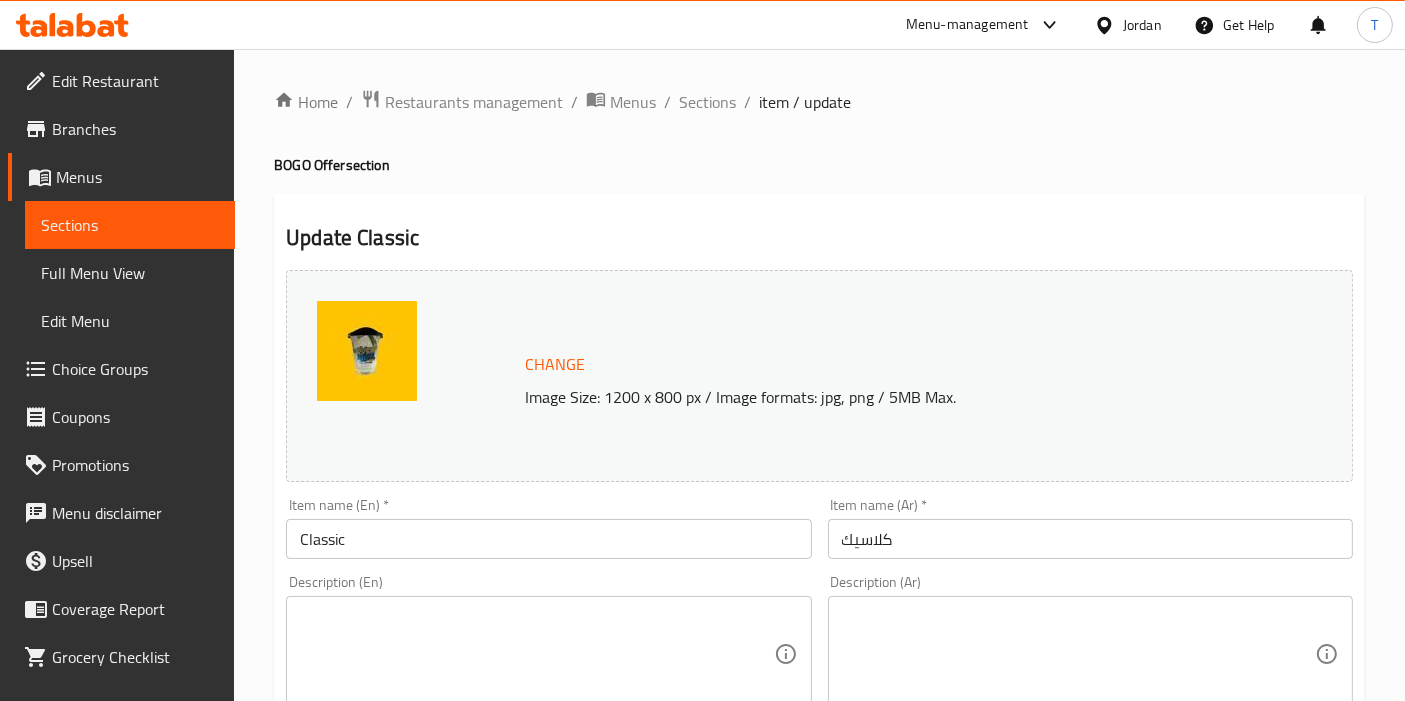 drag, startPoint x: 300, startPoint y: 543, endPoint x: 514, endPoint y: 572, distance: 215.95601 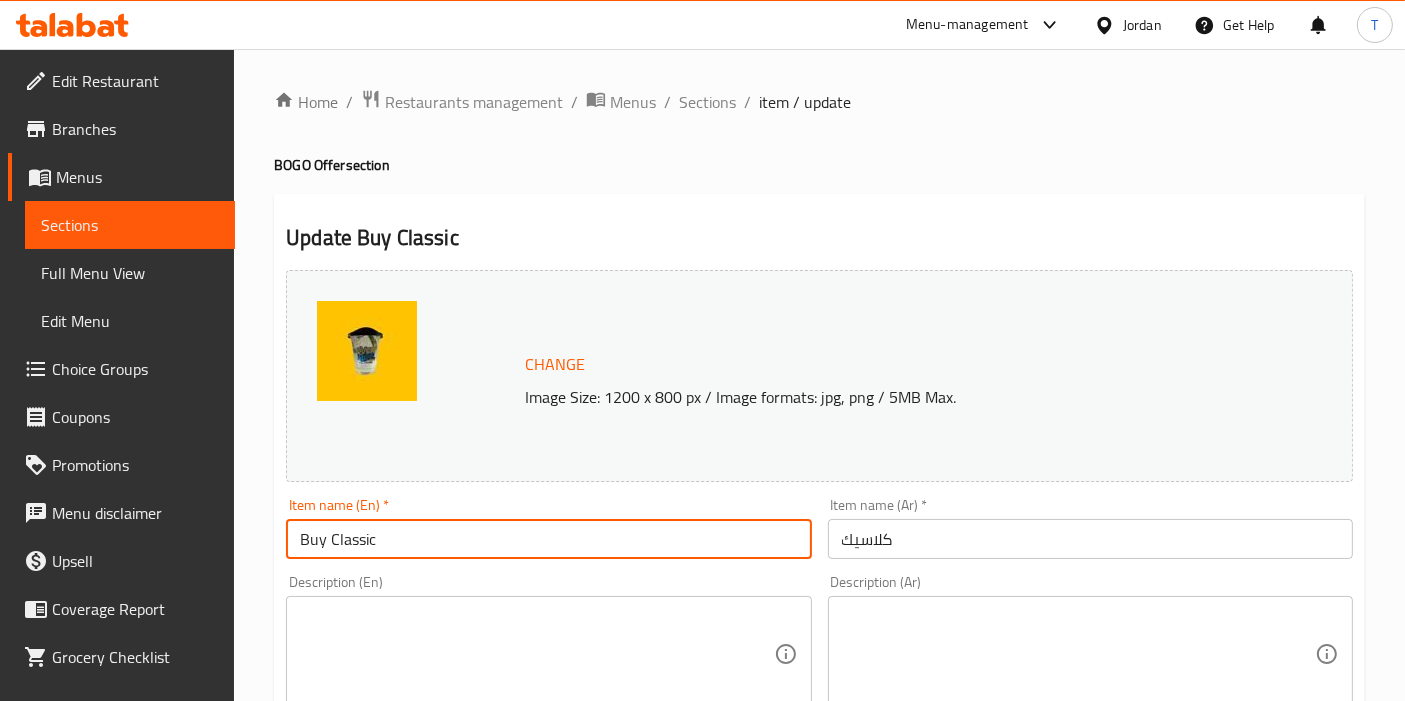 click on "Buy Classic" at bounding box center [548, 539] 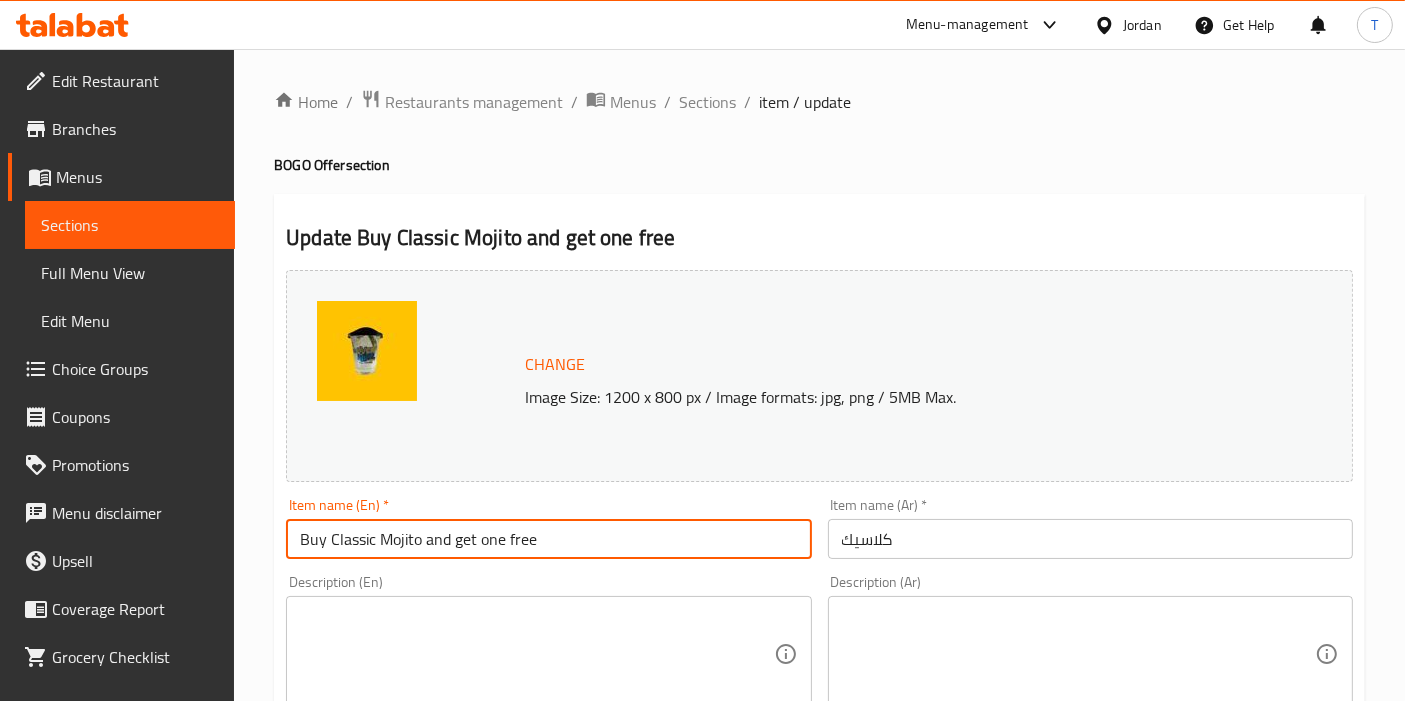 click on "كلاسيك" at bounding box center [1090, 539] 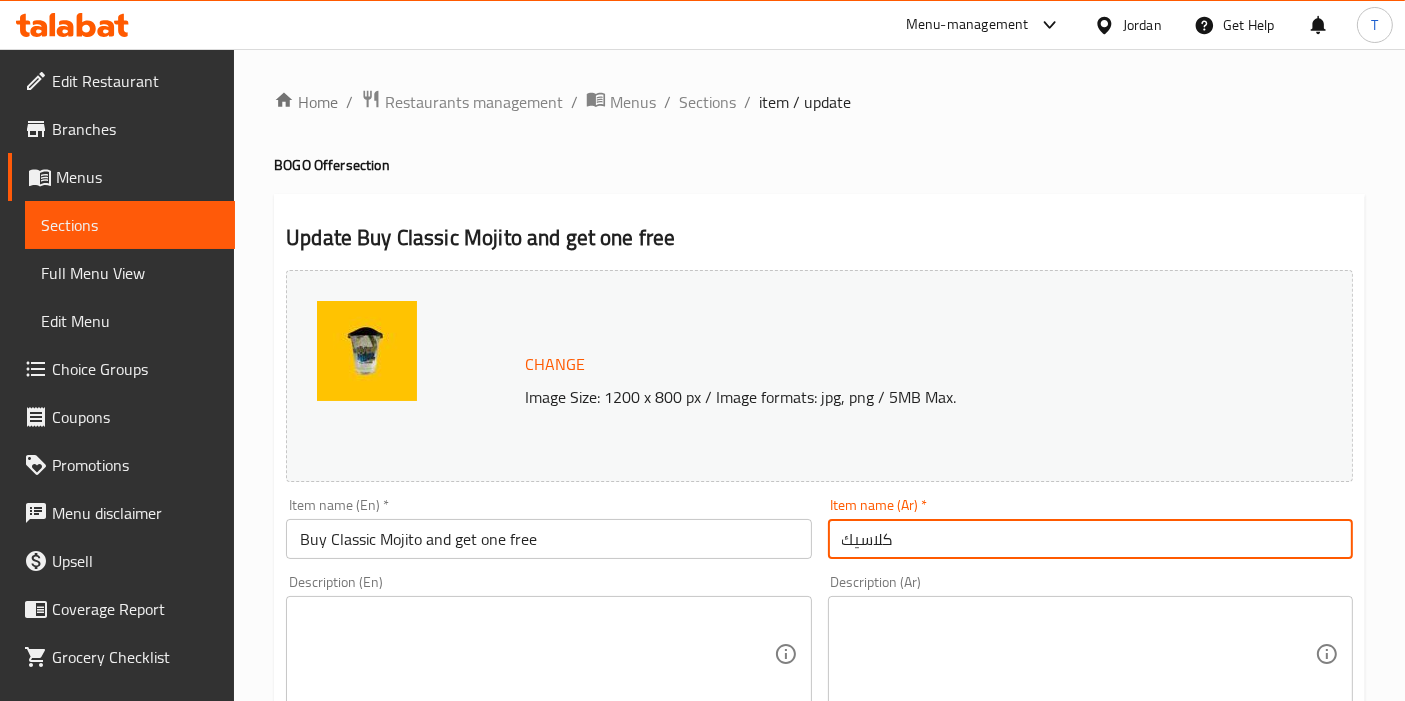 click on "كلاسيك" at bounding box center [1090, 539] 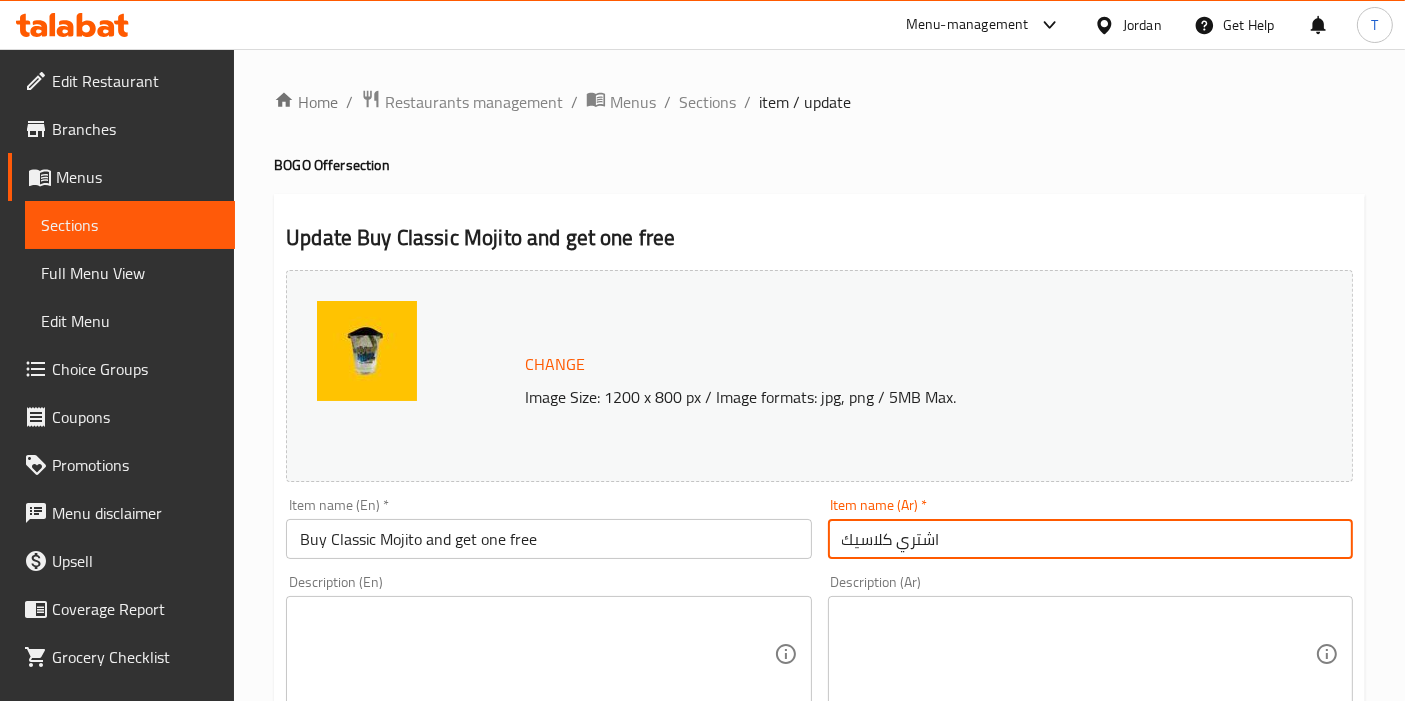 click on "اشتري كلاسيك" at bounding box center (1090, 539) 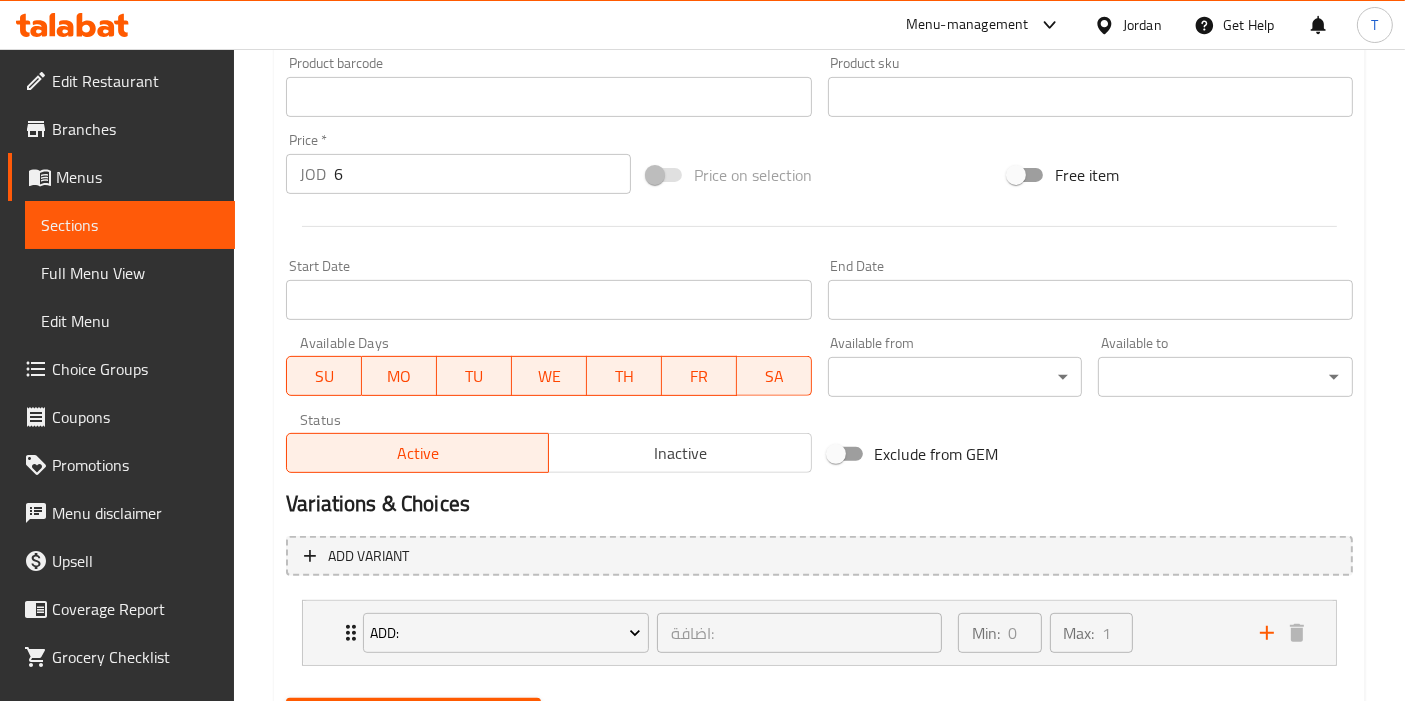 scroll, scrollTop: 771, scrollLeft: 0, axis: vertical 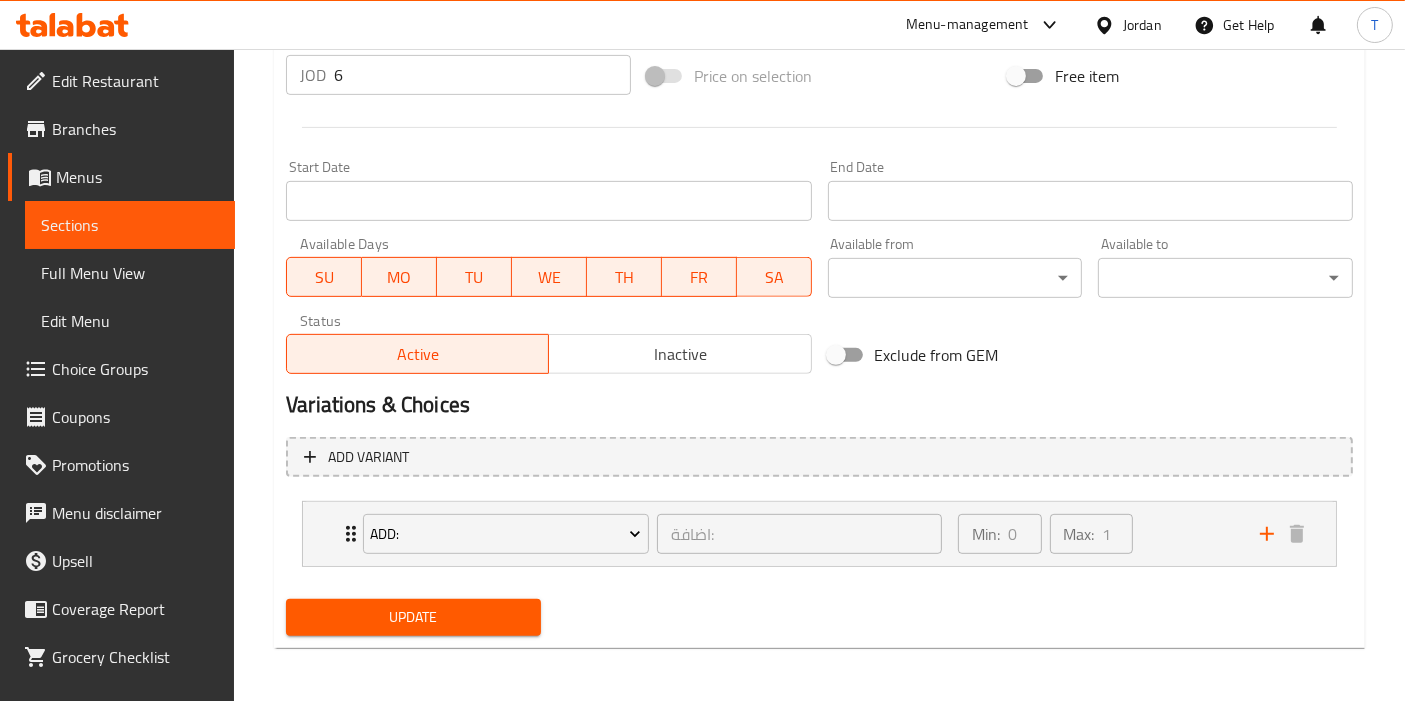 click on "Update" at bounding box center (413, 617) 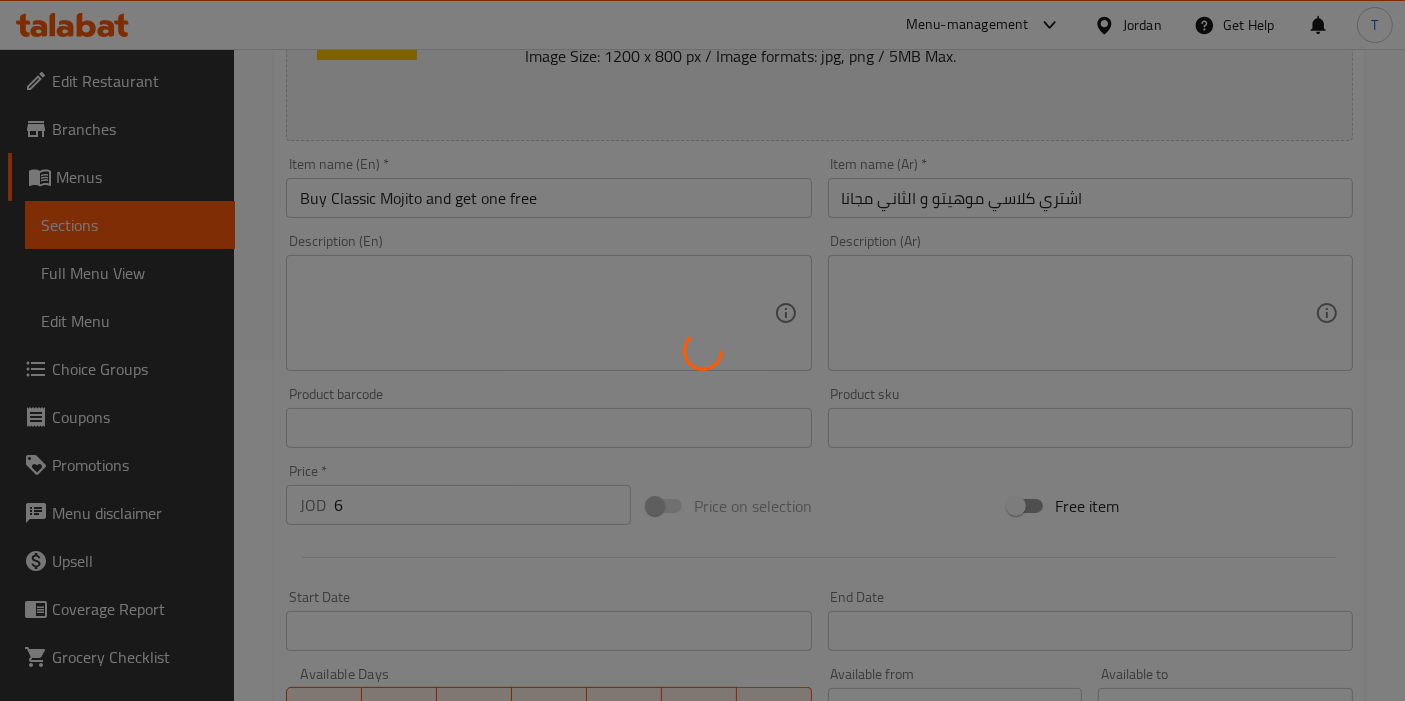 scroll, scrollTop: 0, scrollLeft: 0, axis: both 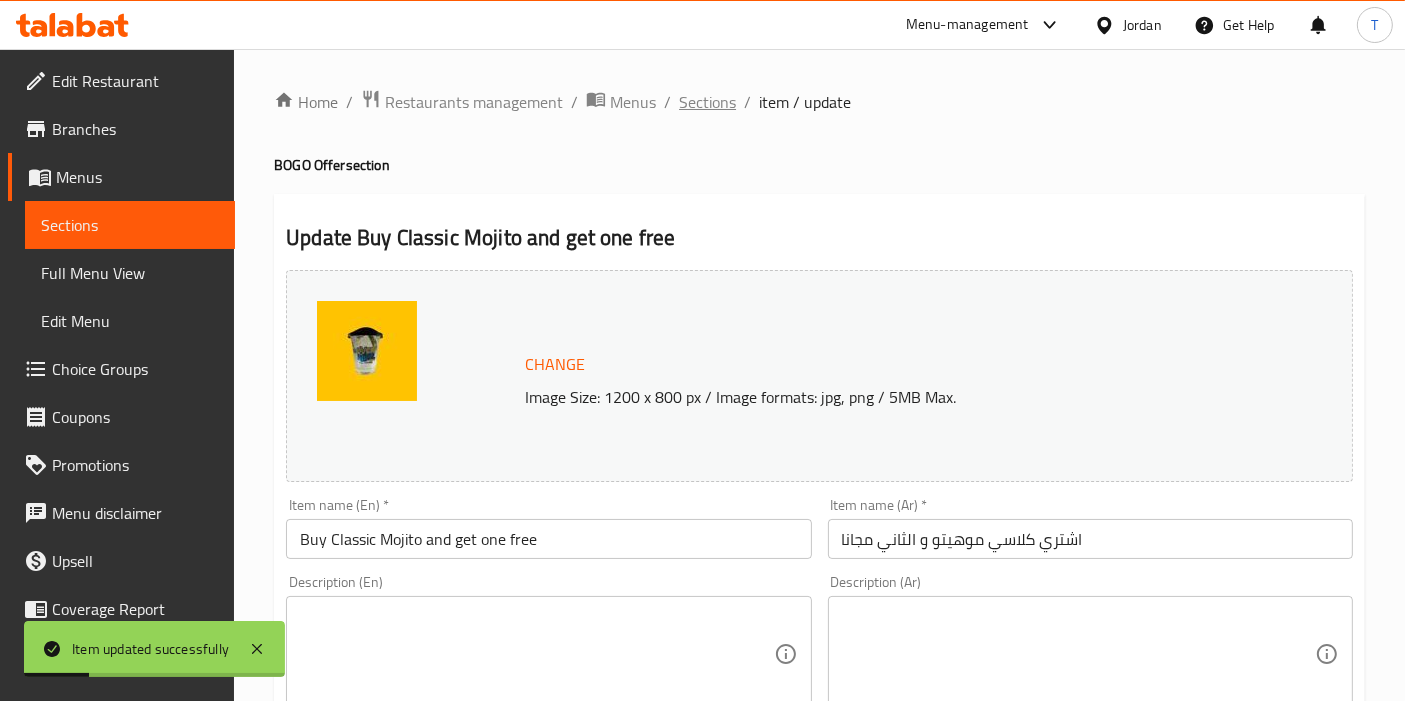 click on "Sections" at bounding box center (707, 102) 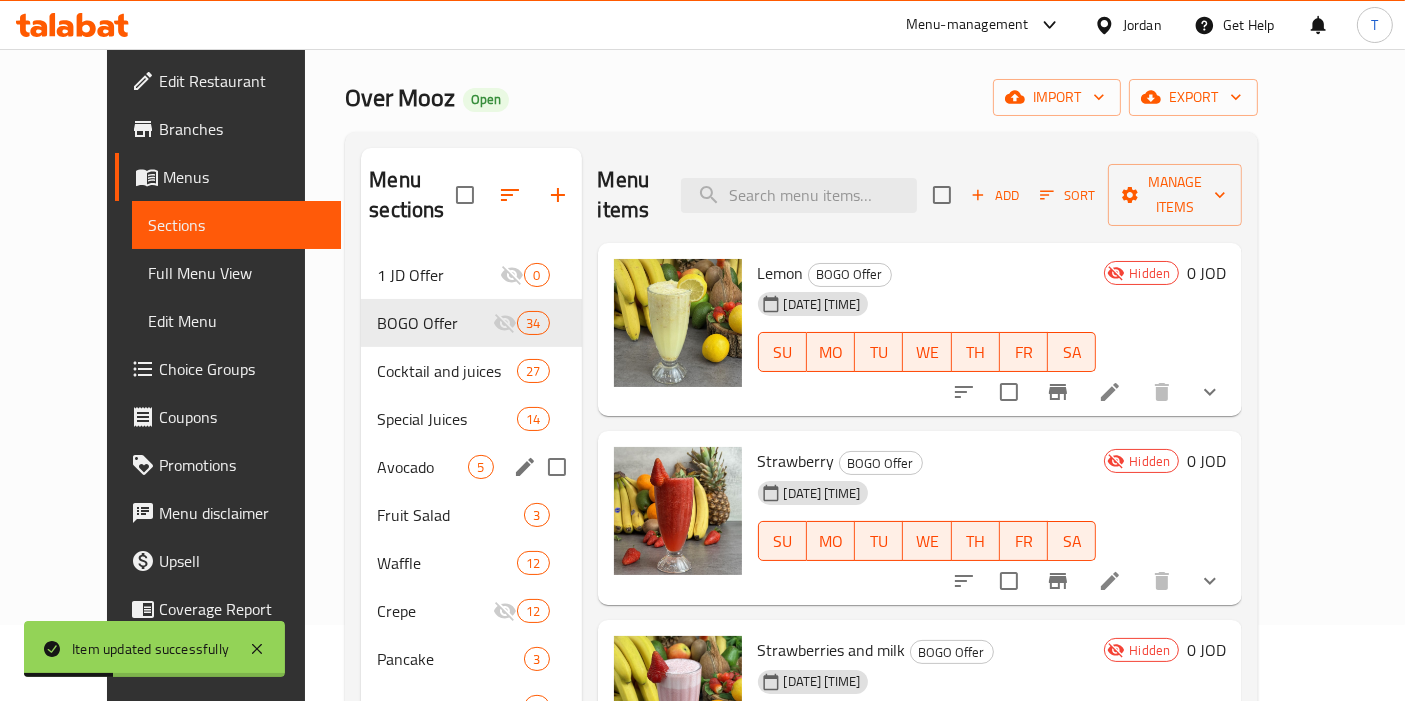 scroll, scrollTop: 111, scrollLeft: 0, axis: vertical 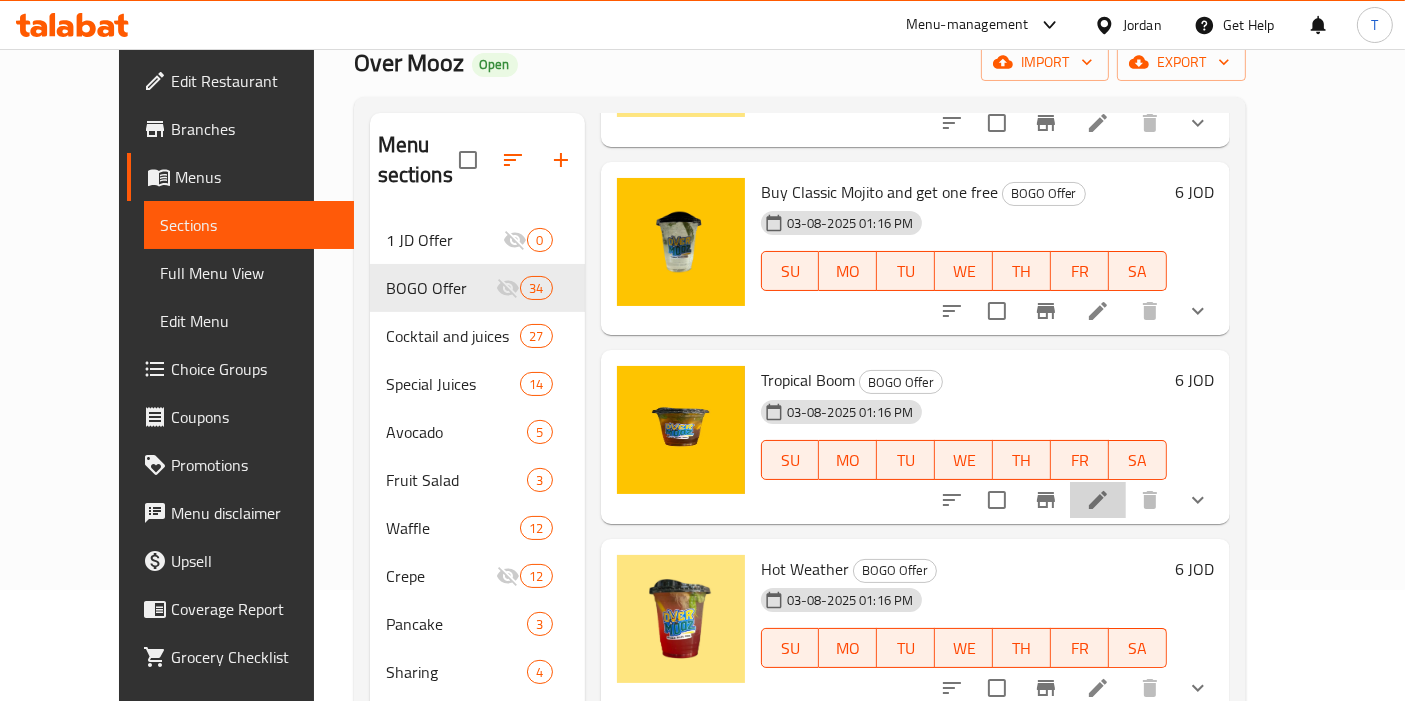 click at bounding box center (1098, 500) 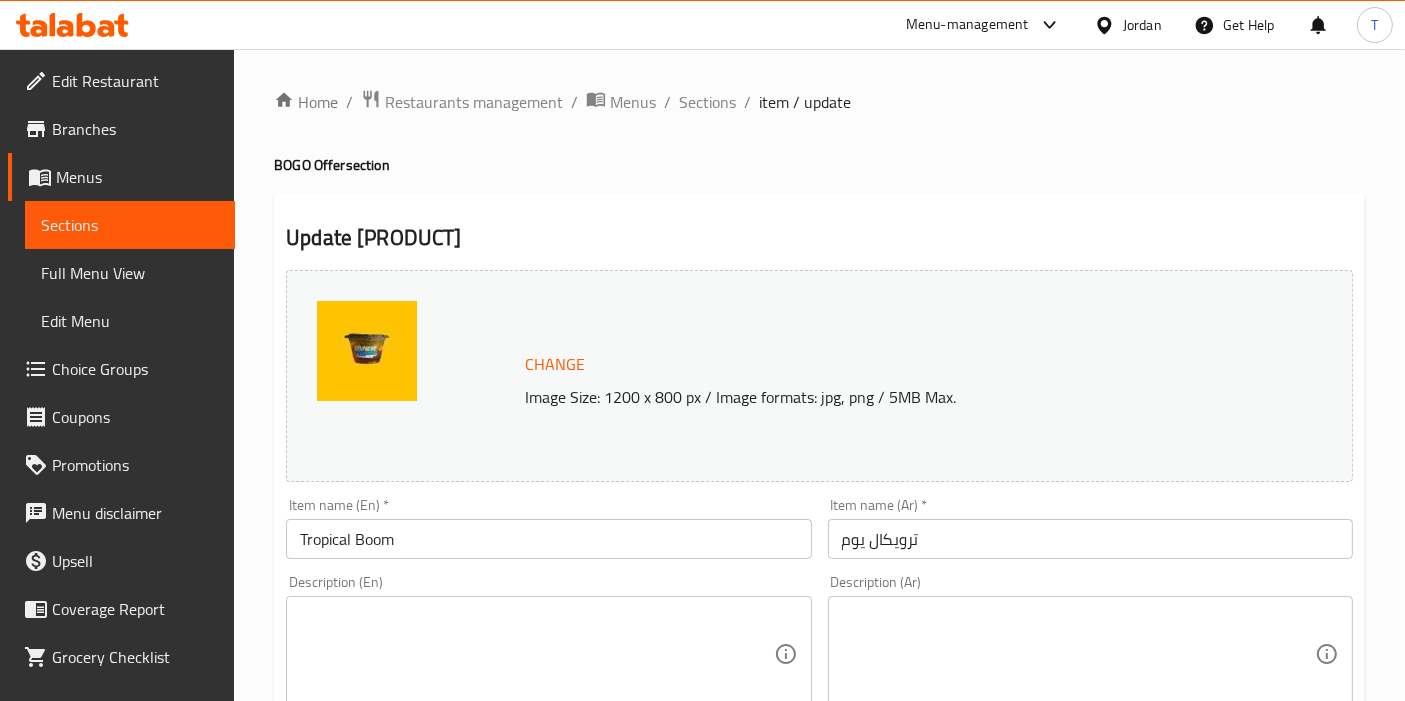 click on "Tropical Boom" at bounding box center (548, 539) 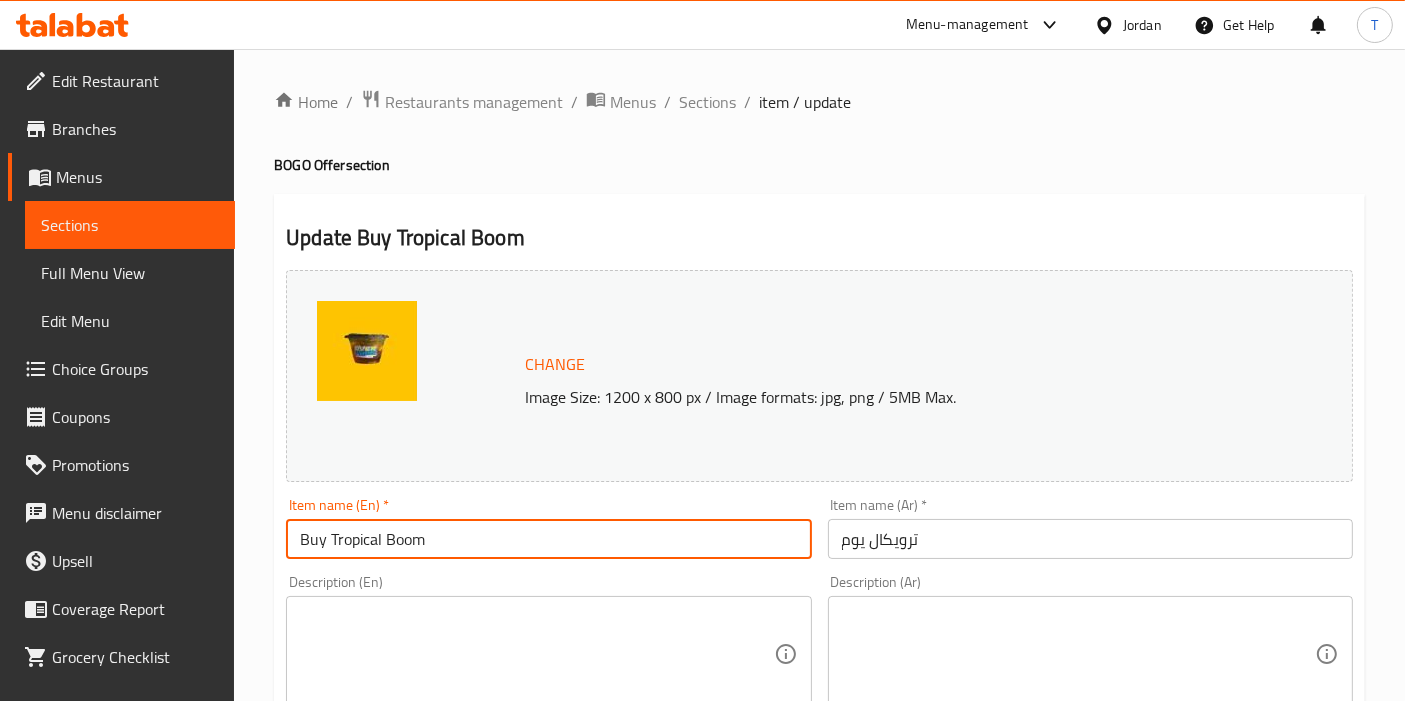 click on "Buy Tropical Boom" at bounding box center (548, 539) 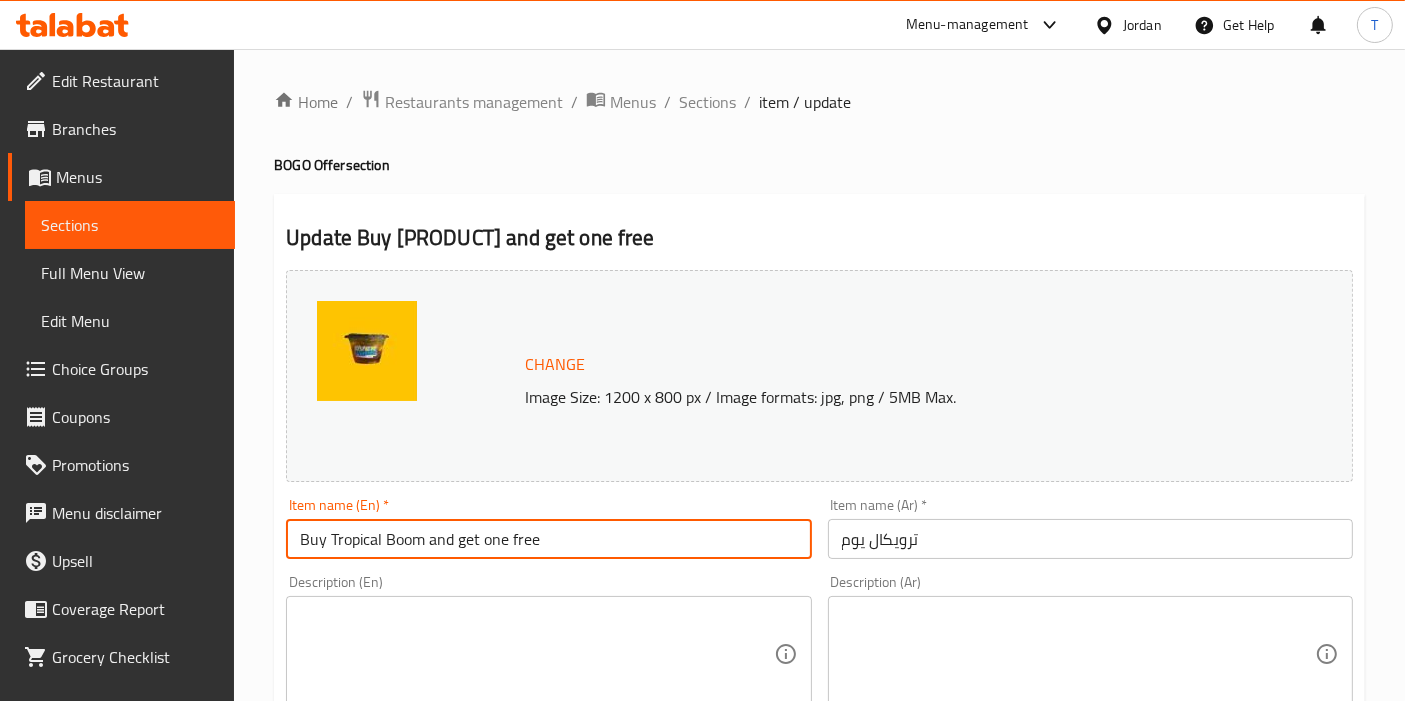 click on "ترويكال يوم" at bounding box center [1090, 539] 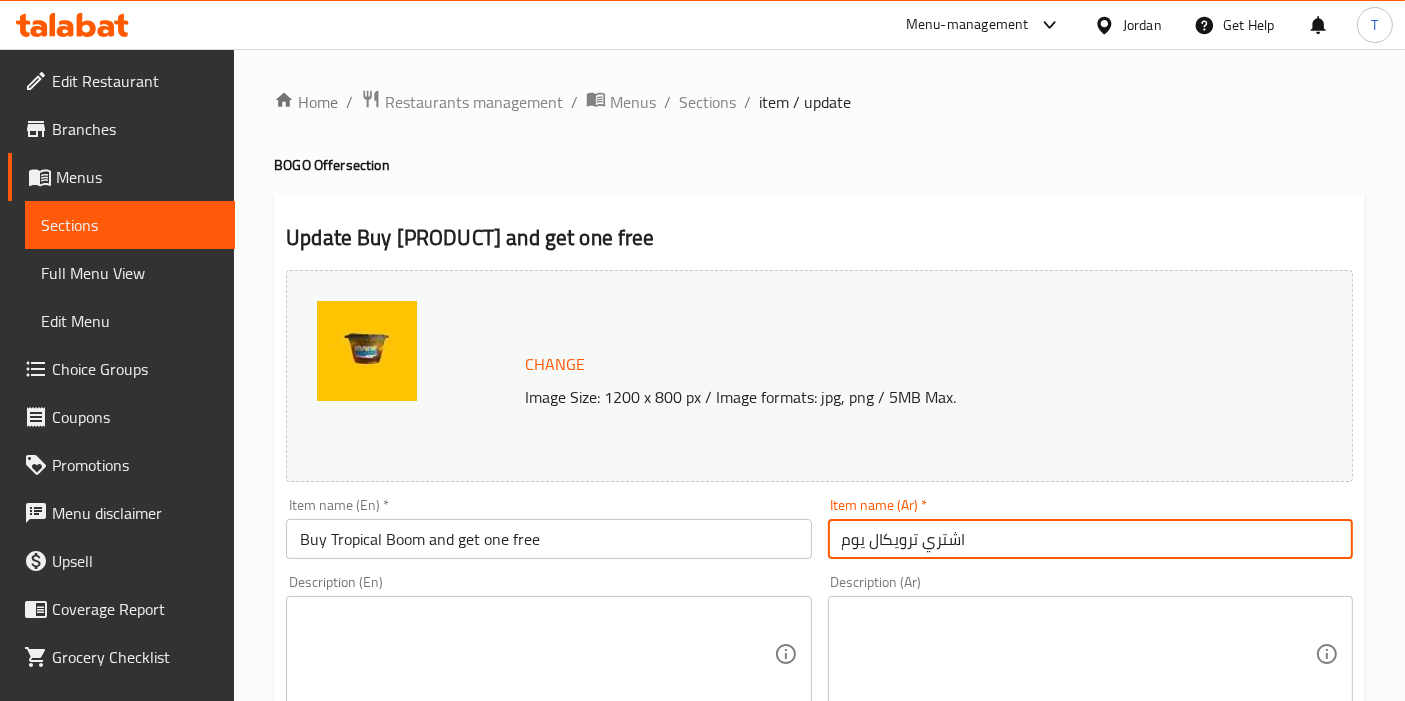 click on "اشتري ترويكال يوم" at bounding box center [1090, 539] 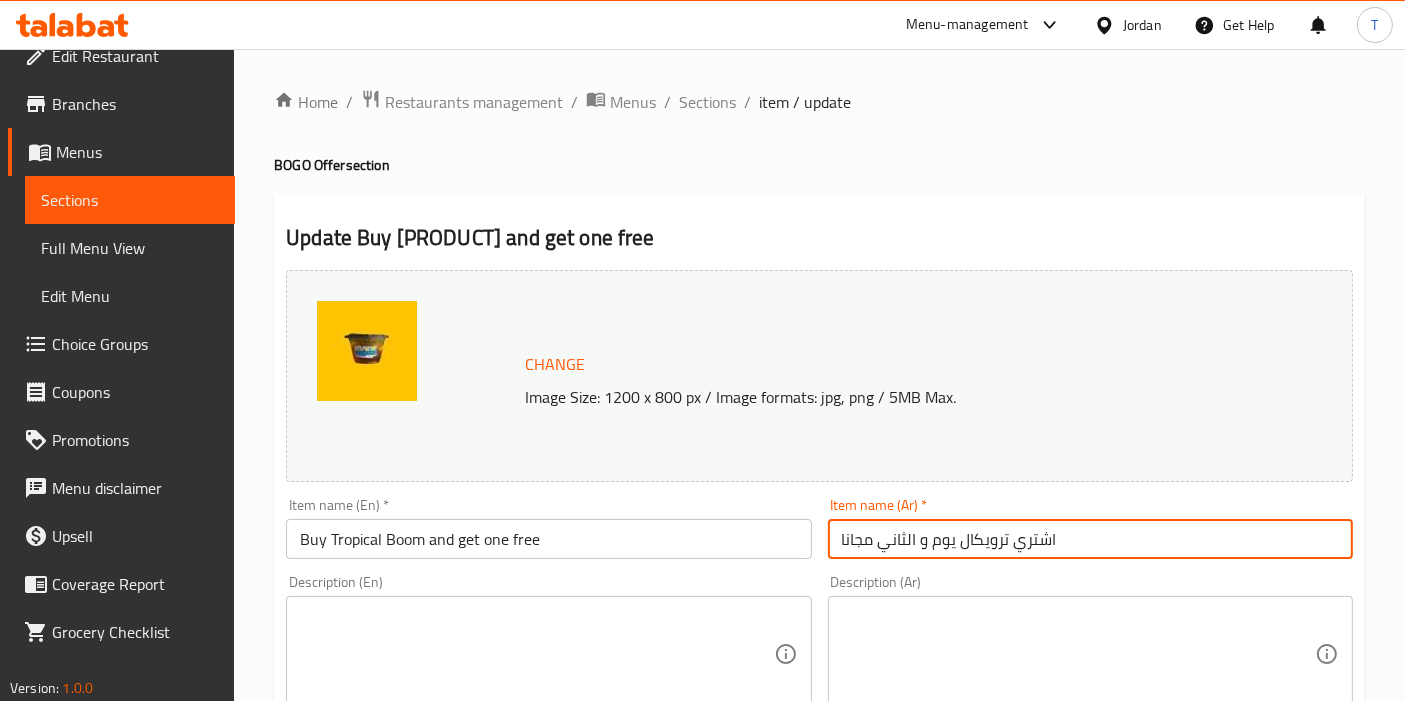 scroll, scrollTop: 40, scrollLeft: 0, axis: vertical 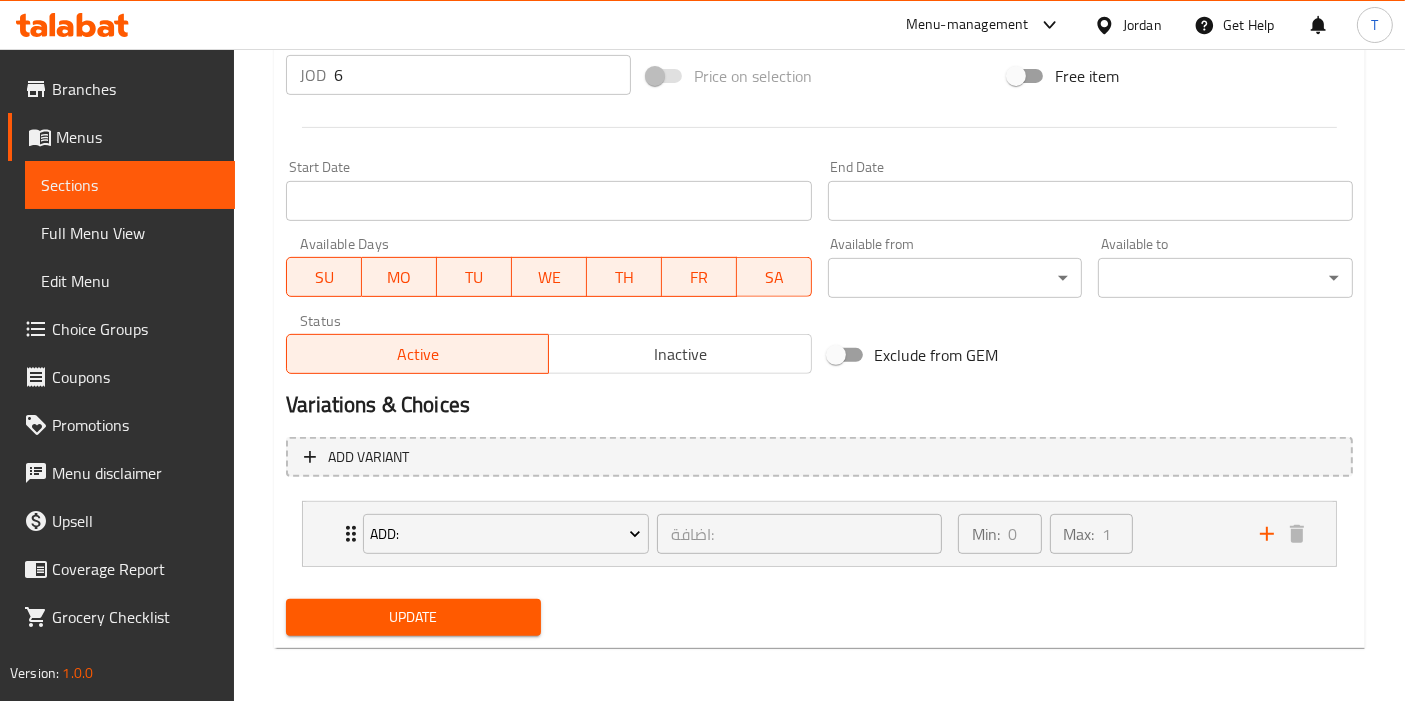 click on "Update" at bounding box center (413, 617) 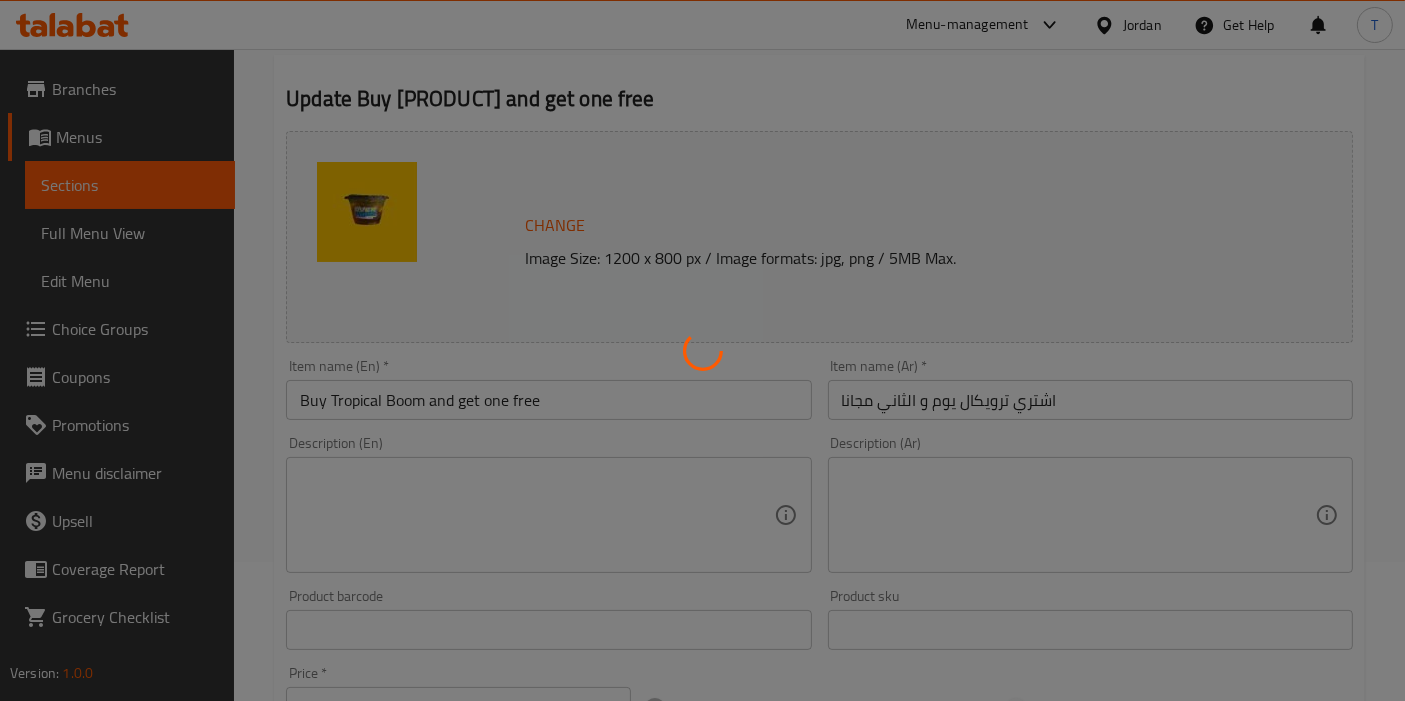 scroll, scrollTop: 0, scrollLeft: 0, axis: both 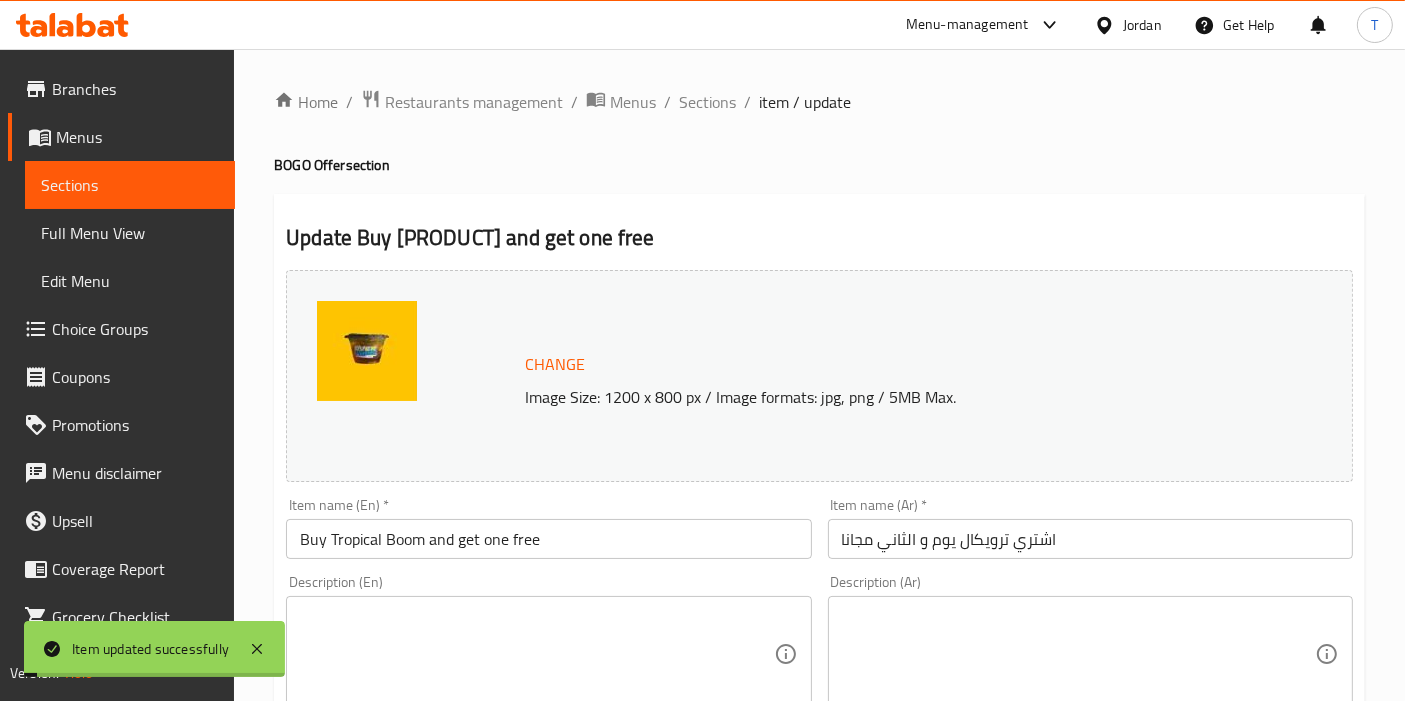 click on "Sections" at bounding box center [707, 102] 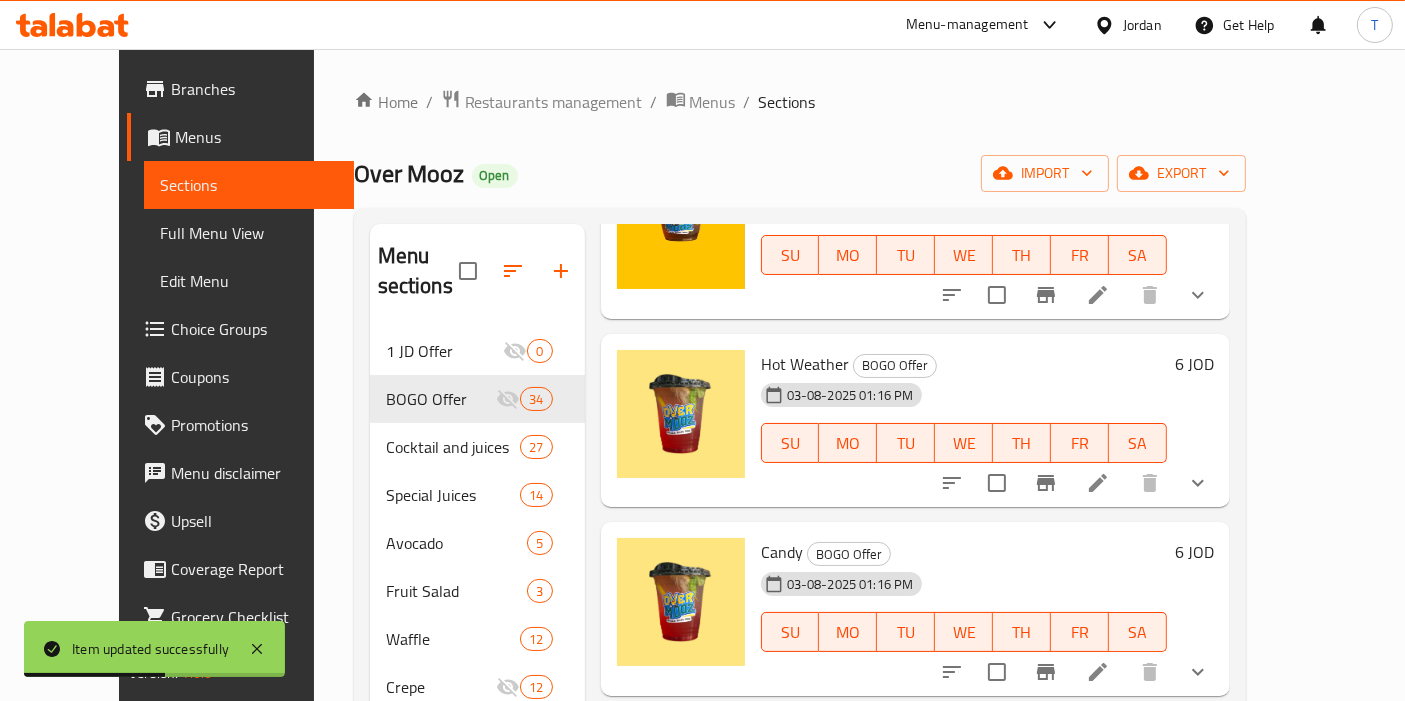 scroll, scrollTop: 1888, scrollLeft: 0, axis: vertical 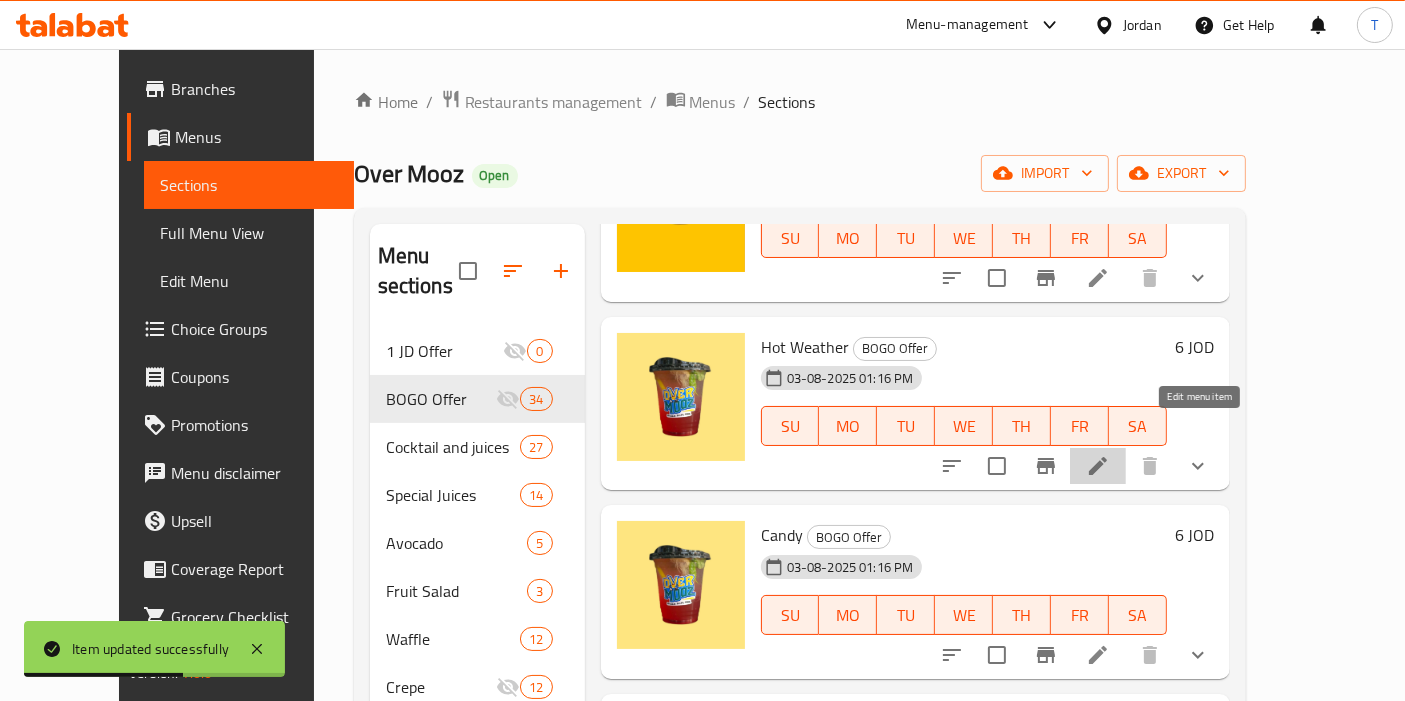 click 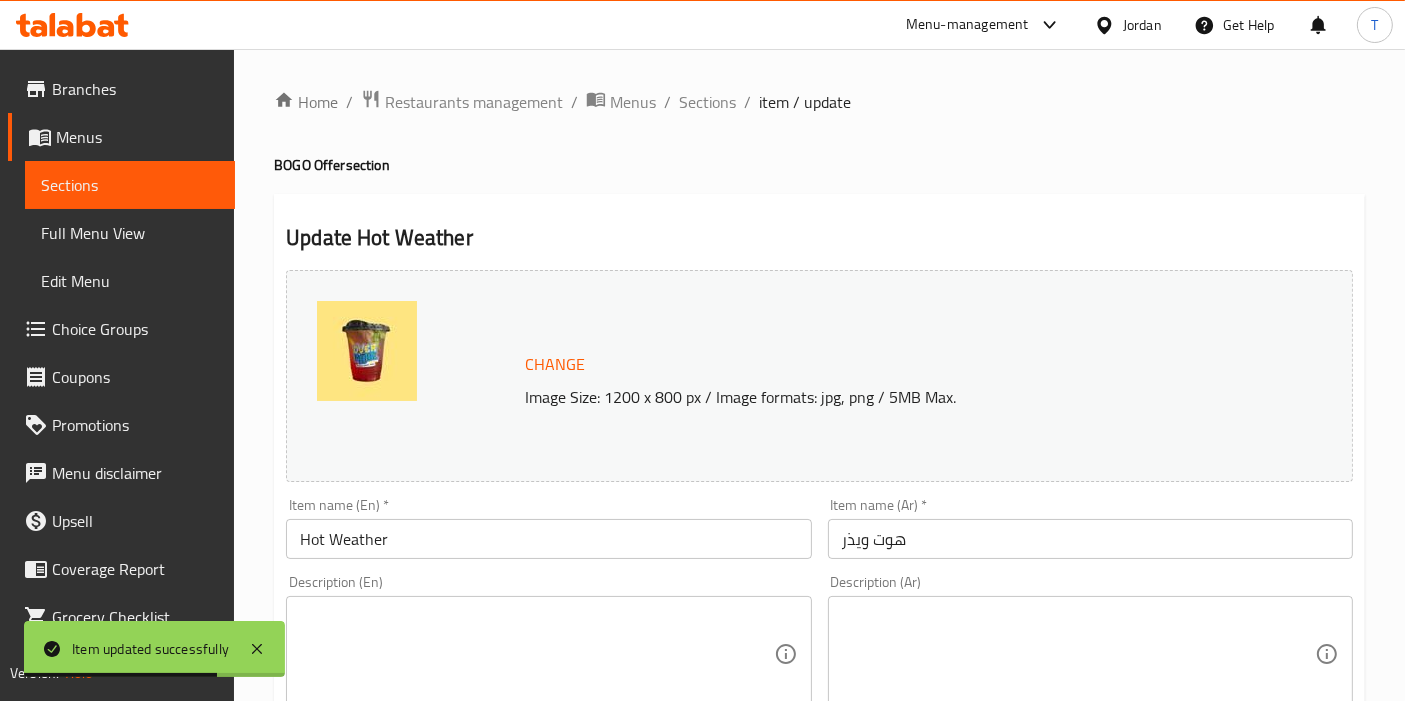 click on "Hot Weather" at bounding box center (548, 539) 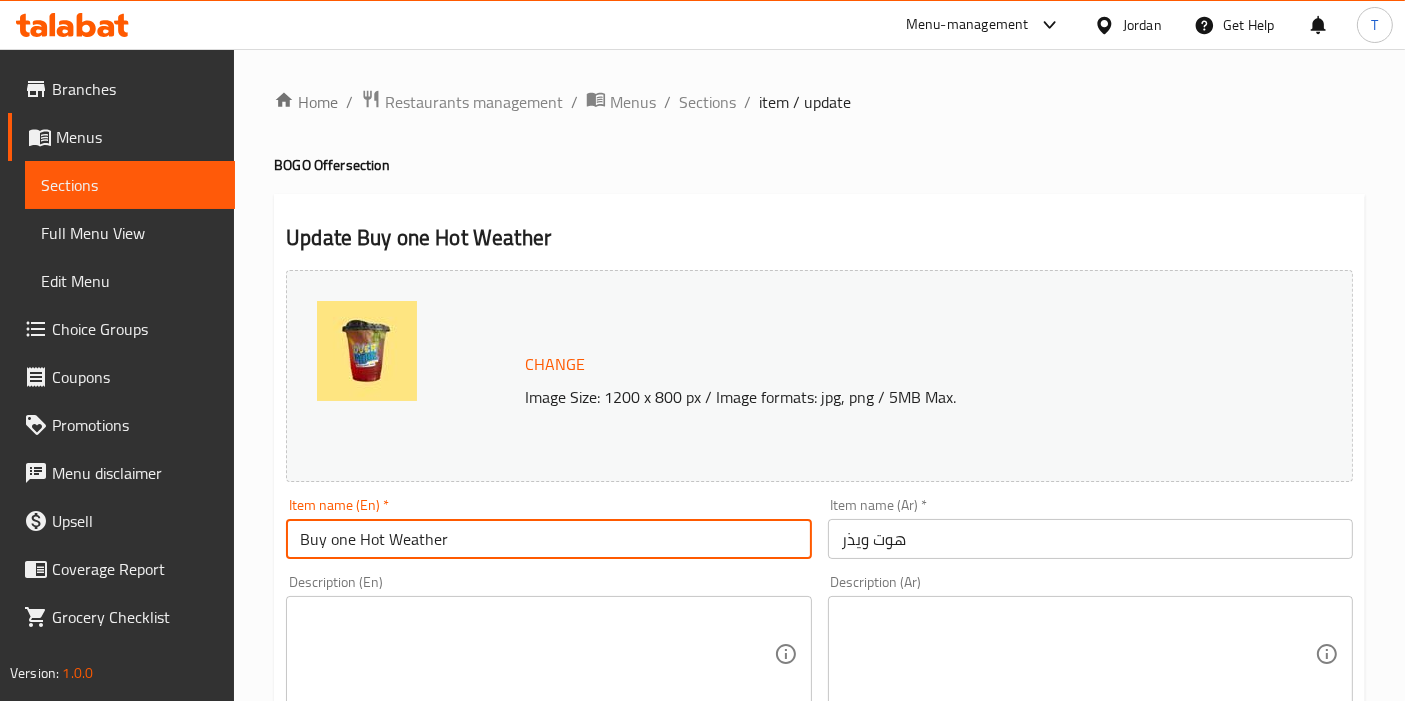 click on "Buy one Hot Weather" at bounding box center [548, 539] 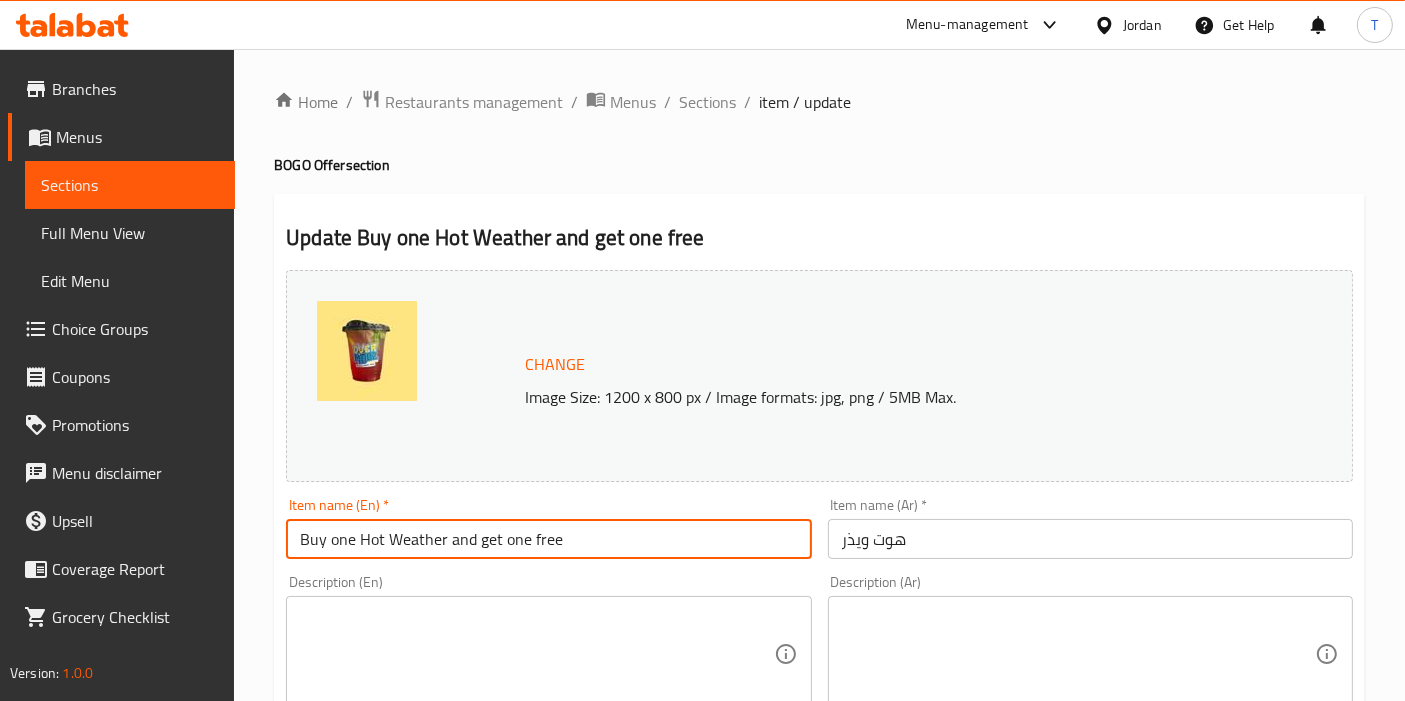 click on "هوت ويذر" at bounding box center [1090, 539] 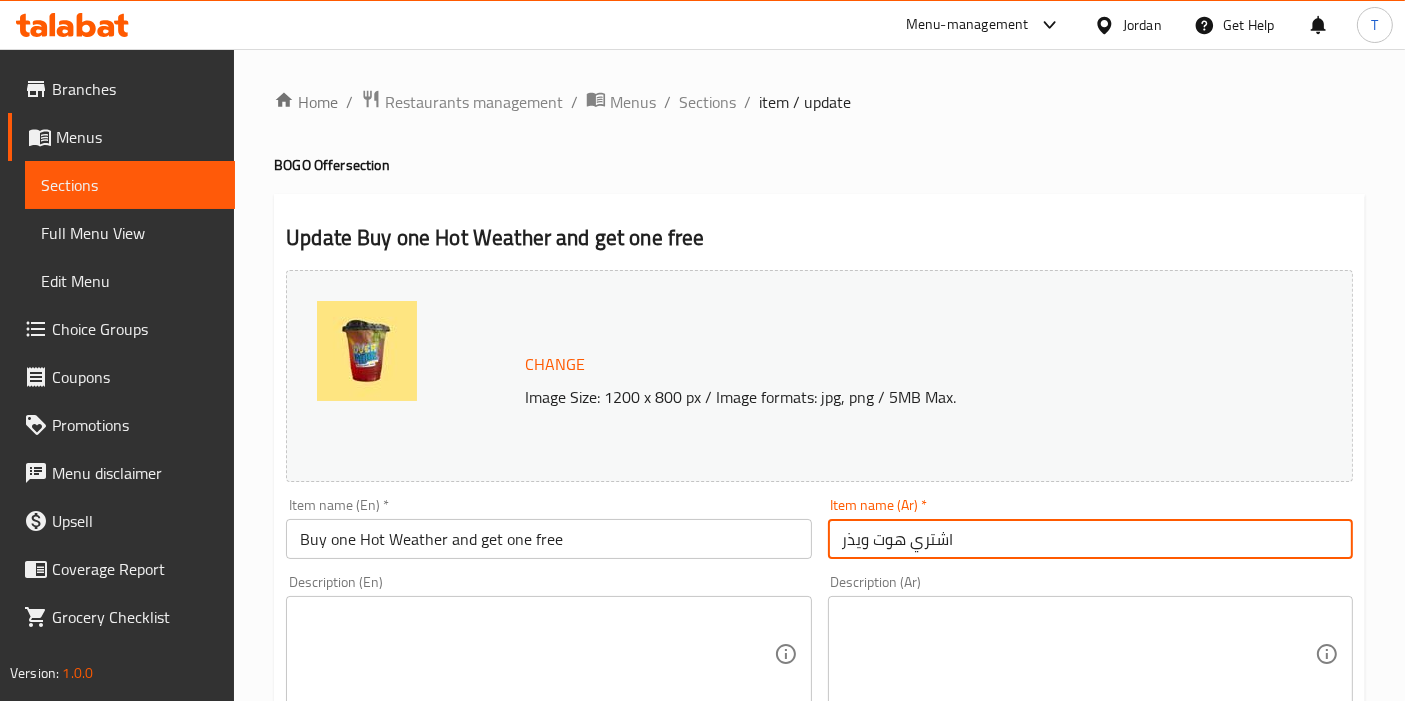click on "اشتري هوت ويذر" at bounding box center (1090, 539) 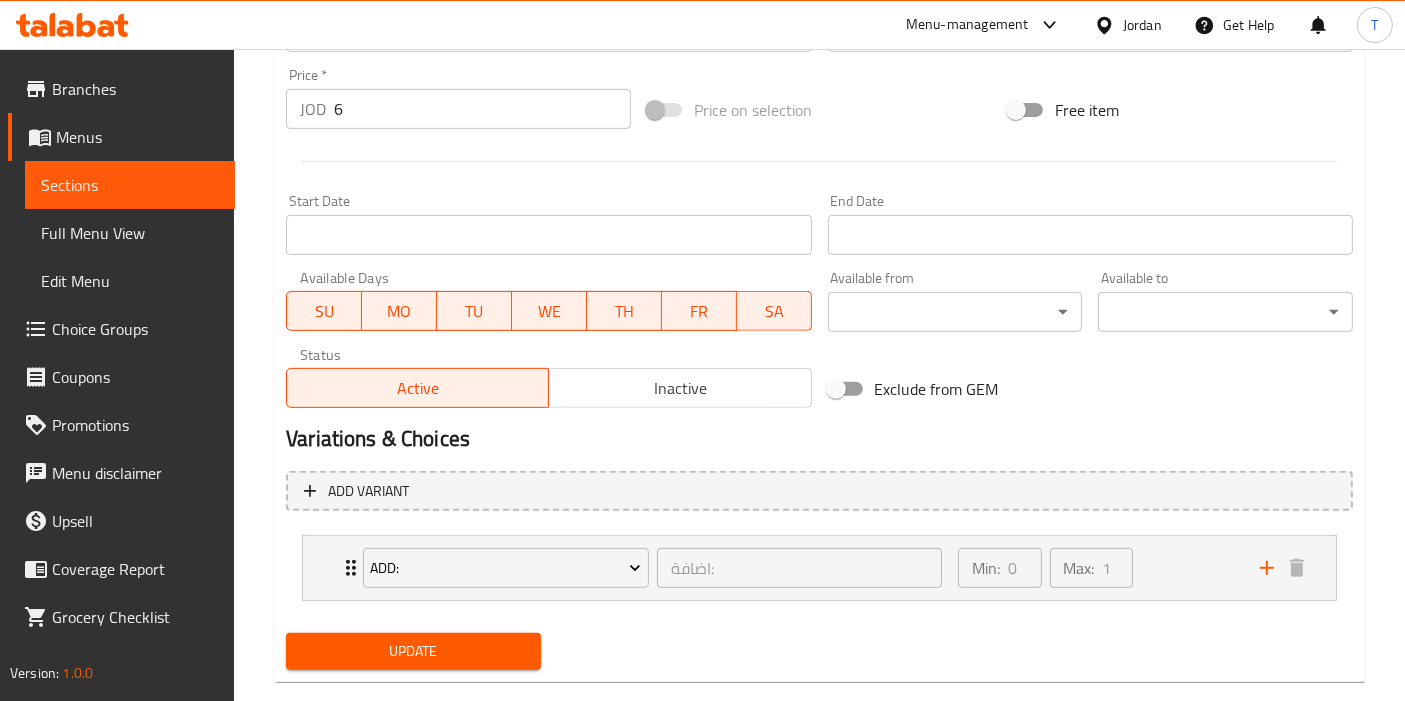 scroll, scrollTop: 771, scrollLeft: 0, axis: vertical 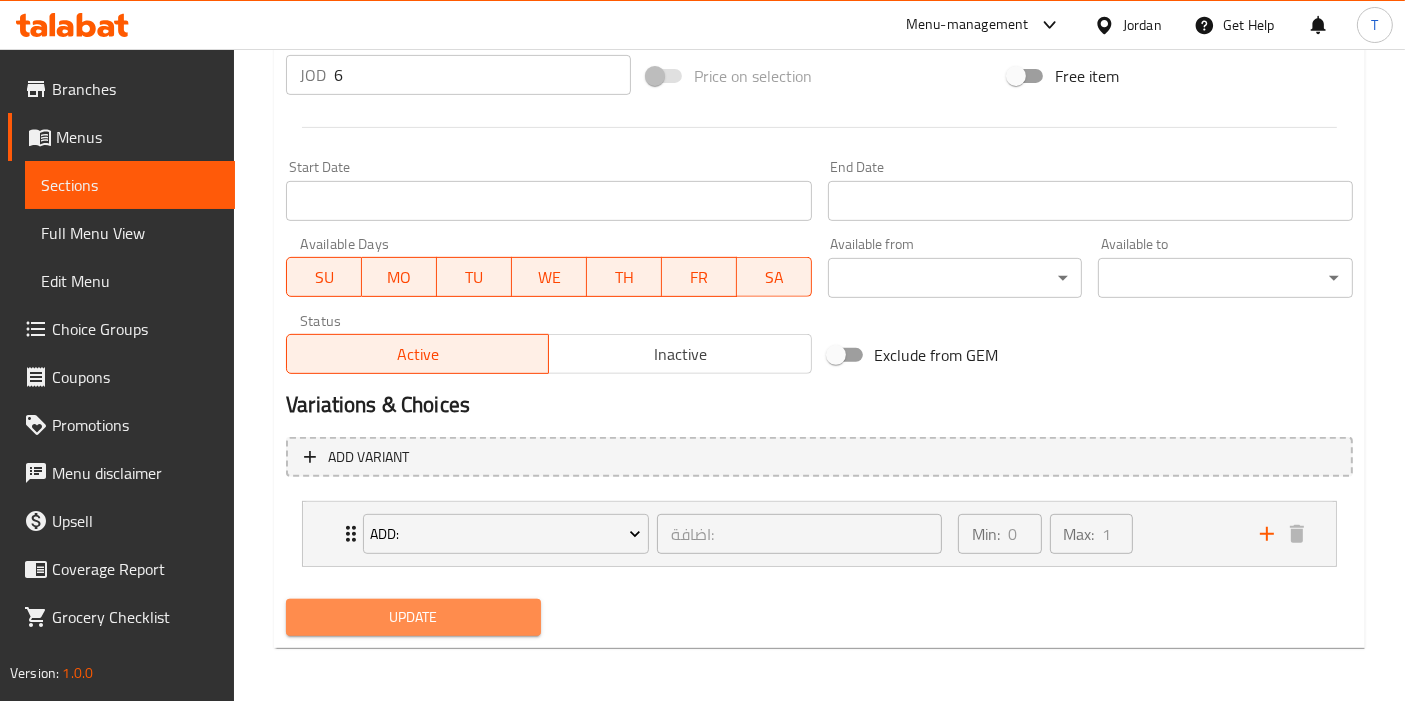 click on "Update" at bounding box center [413, 617] 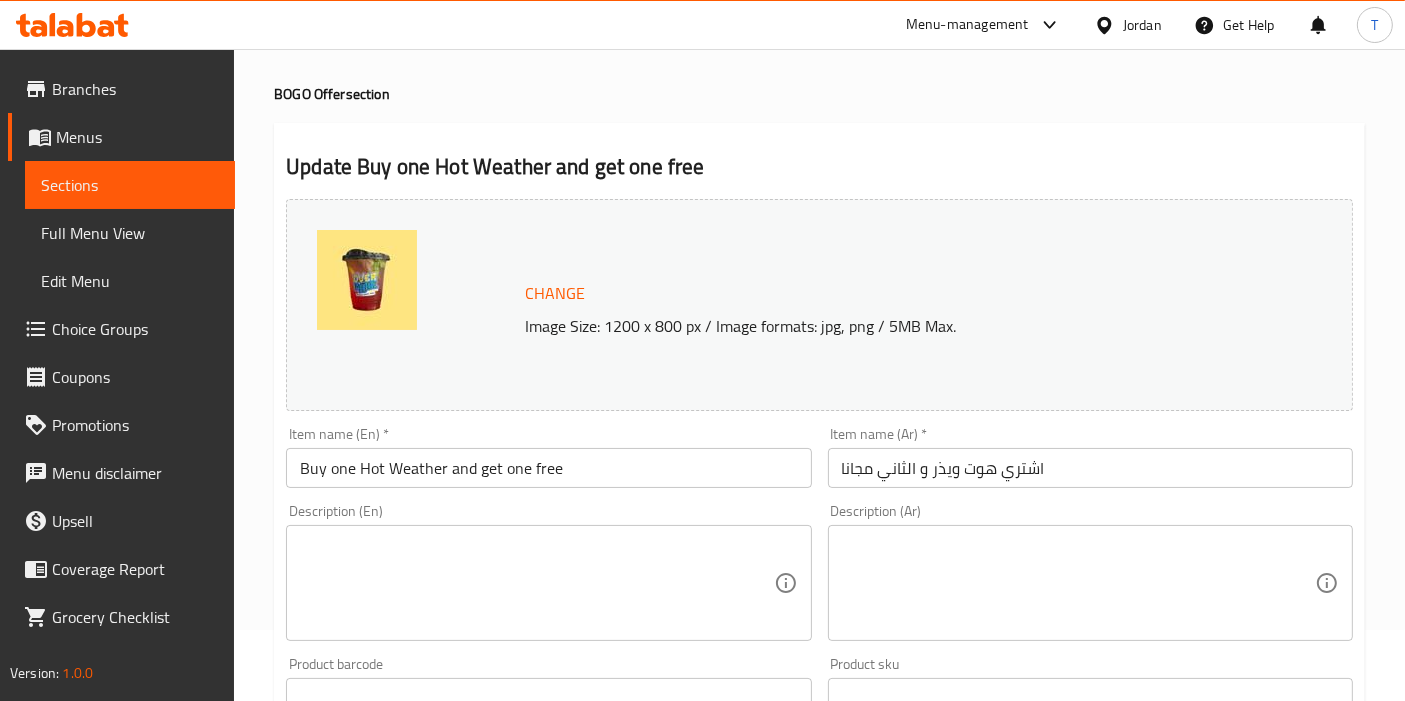 scroll, scrollTop: 0, scrollLeft: 0, axis: both 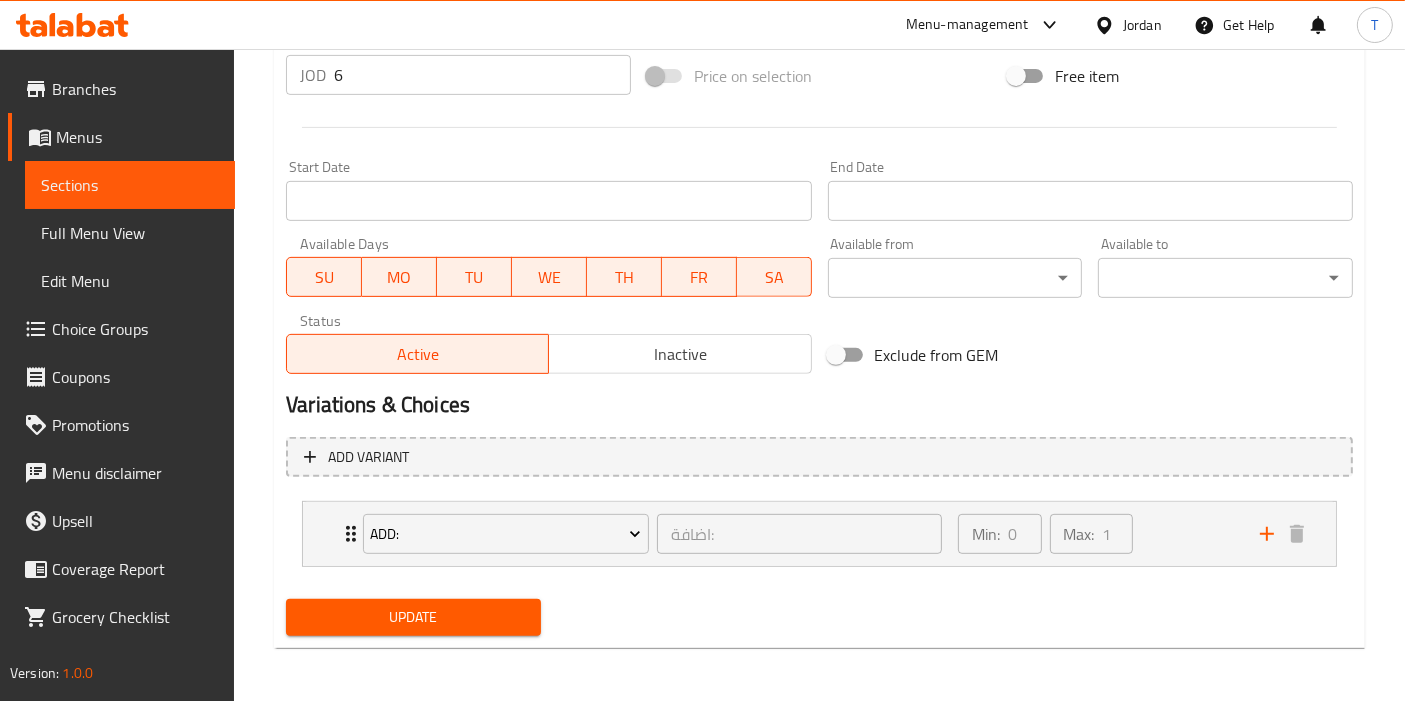 click on "Update" at bounding box center (413, 617) 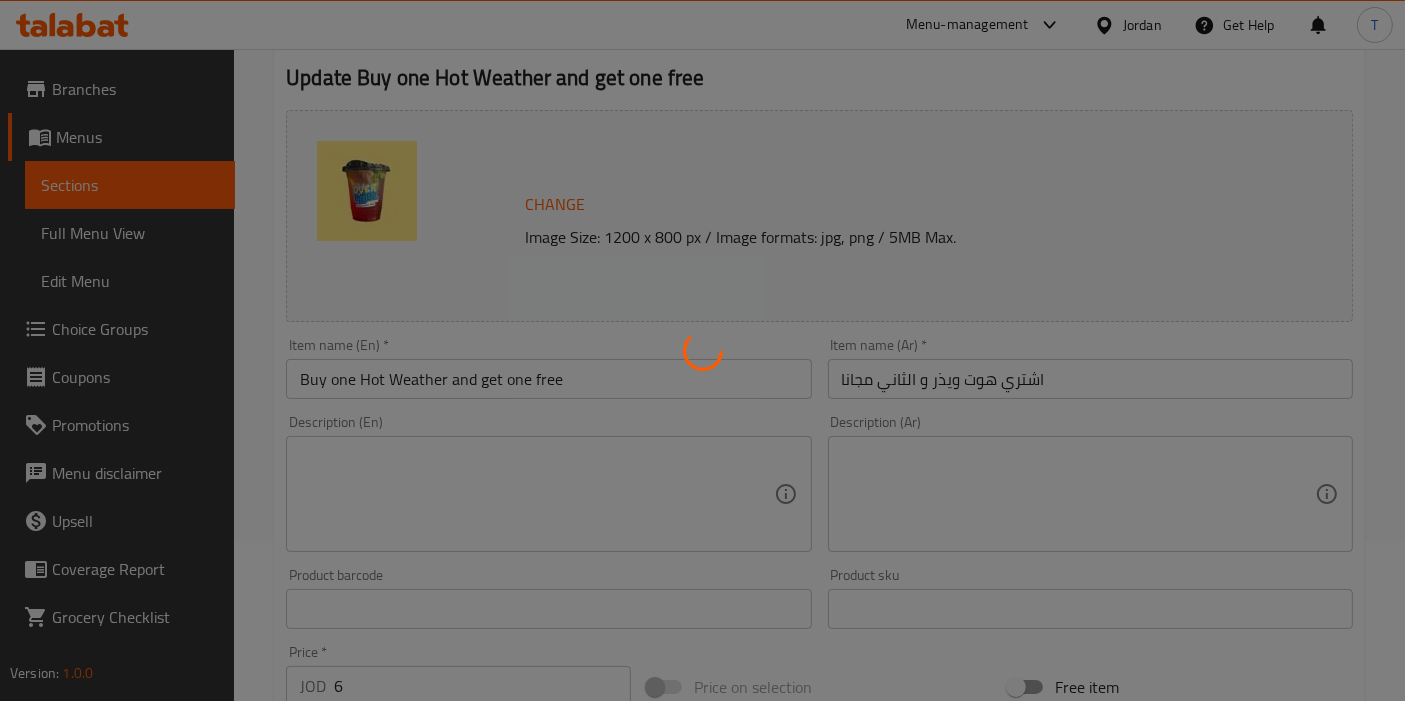 scroll, scrollTop: 0, scrollLeft: 0, axis: both 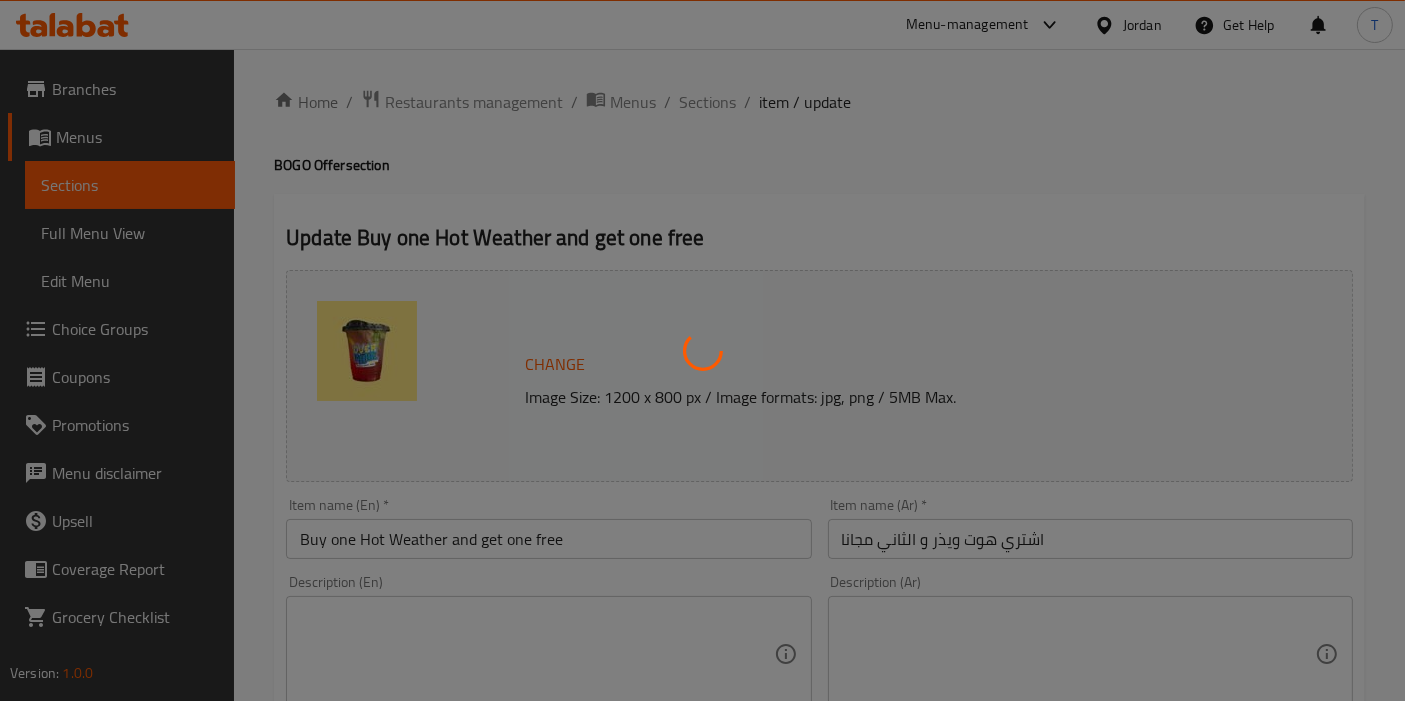 click at bounding box center [702, 350] 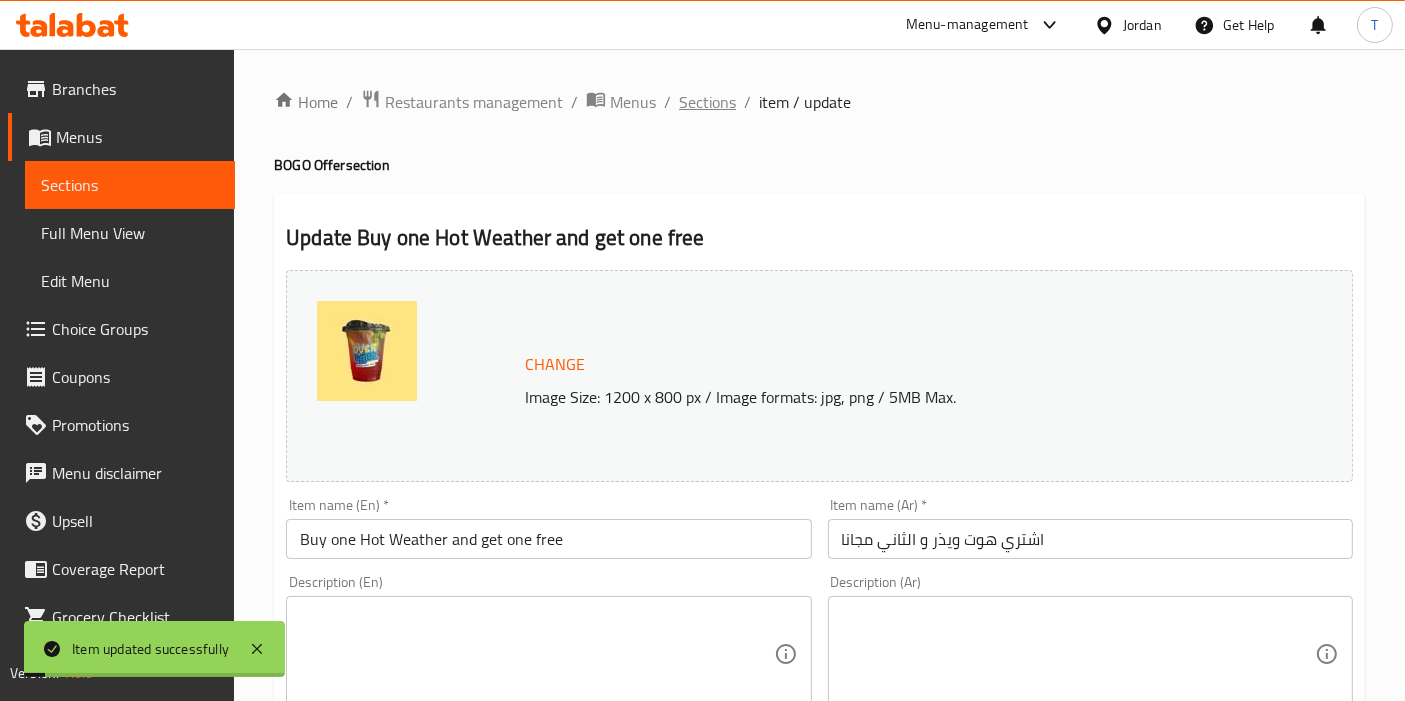 click on "Sections" at bounding box center (707, 102) 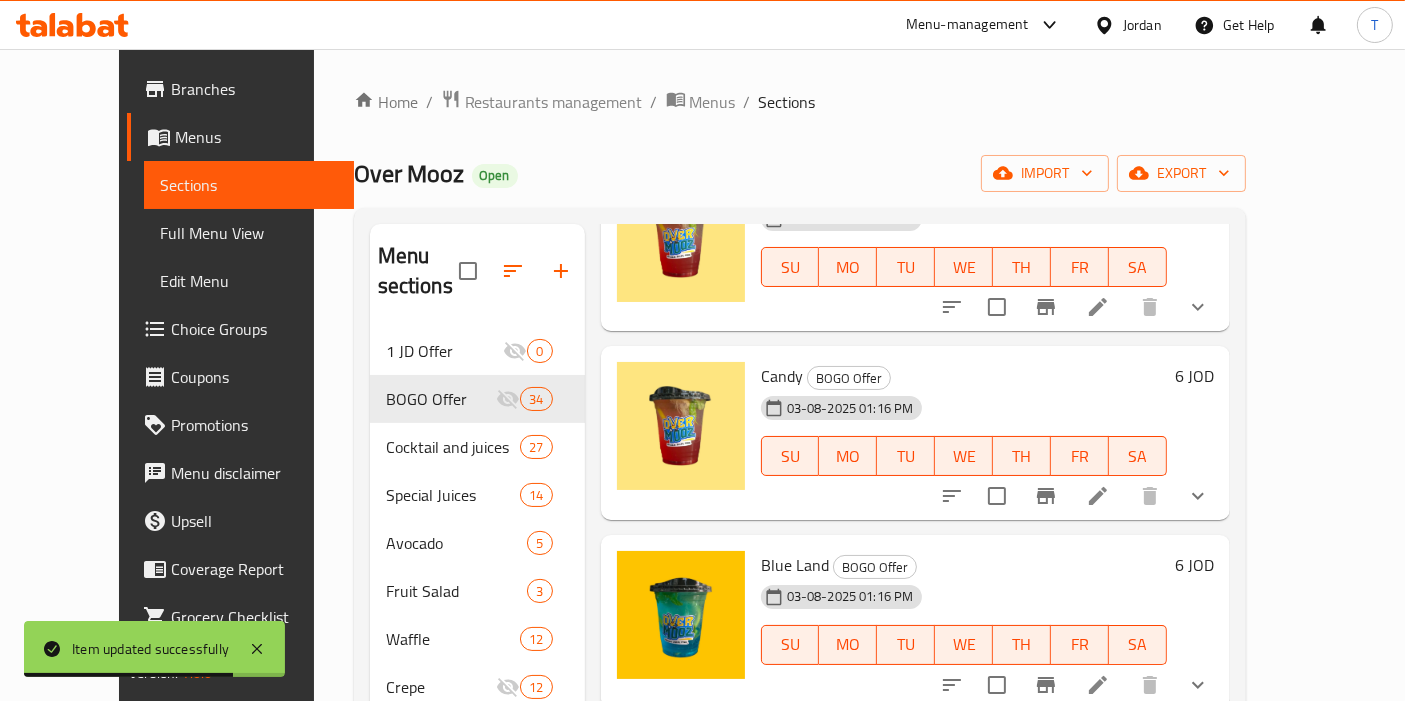 scroll, scrollTop: 2000, scrollLeft: 0, axis: vertical 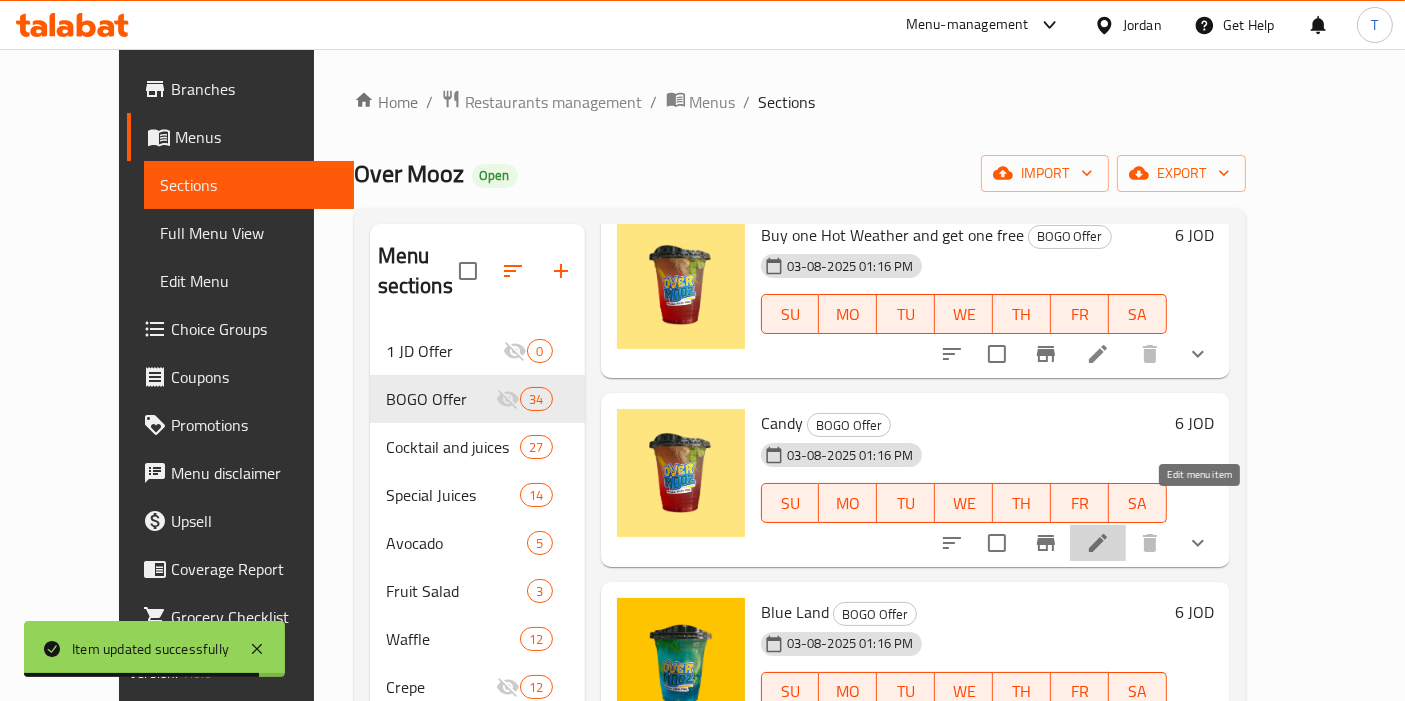 click 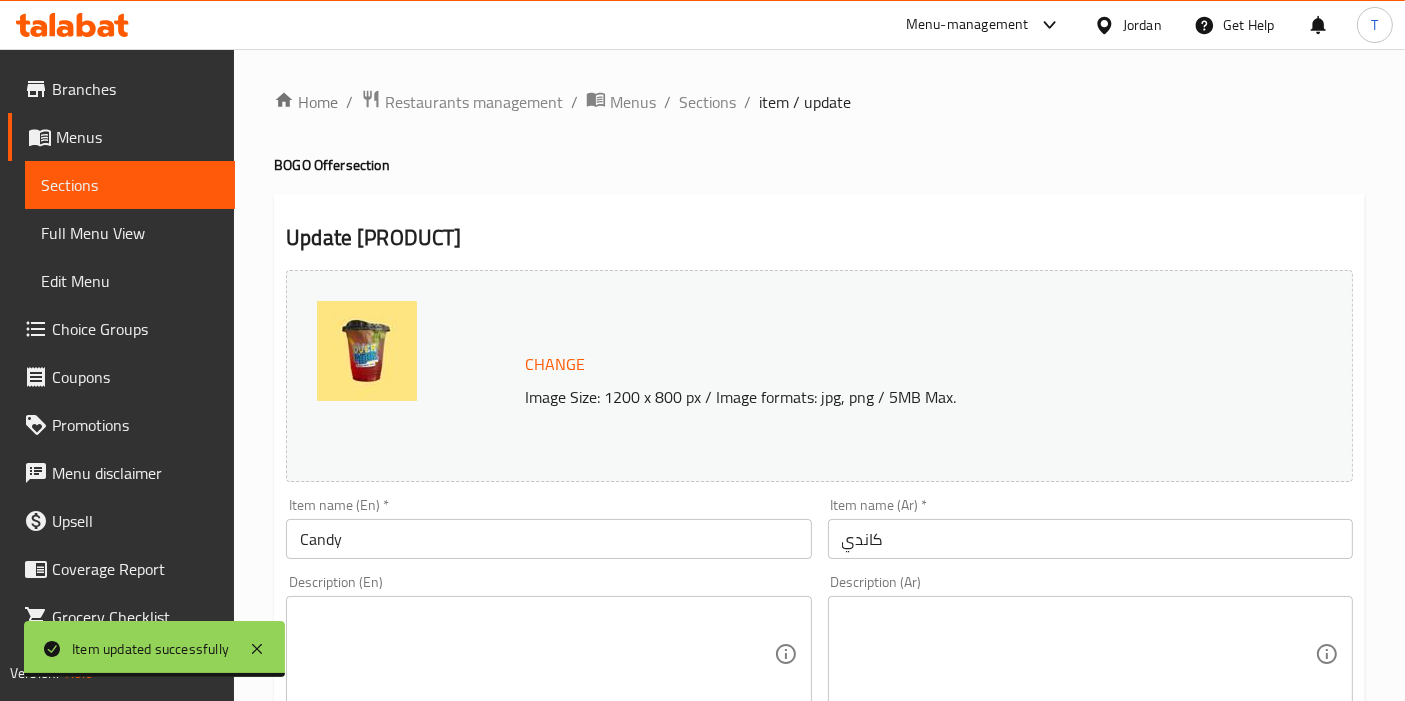 click on "Candy" at bounding box center (548, 539) 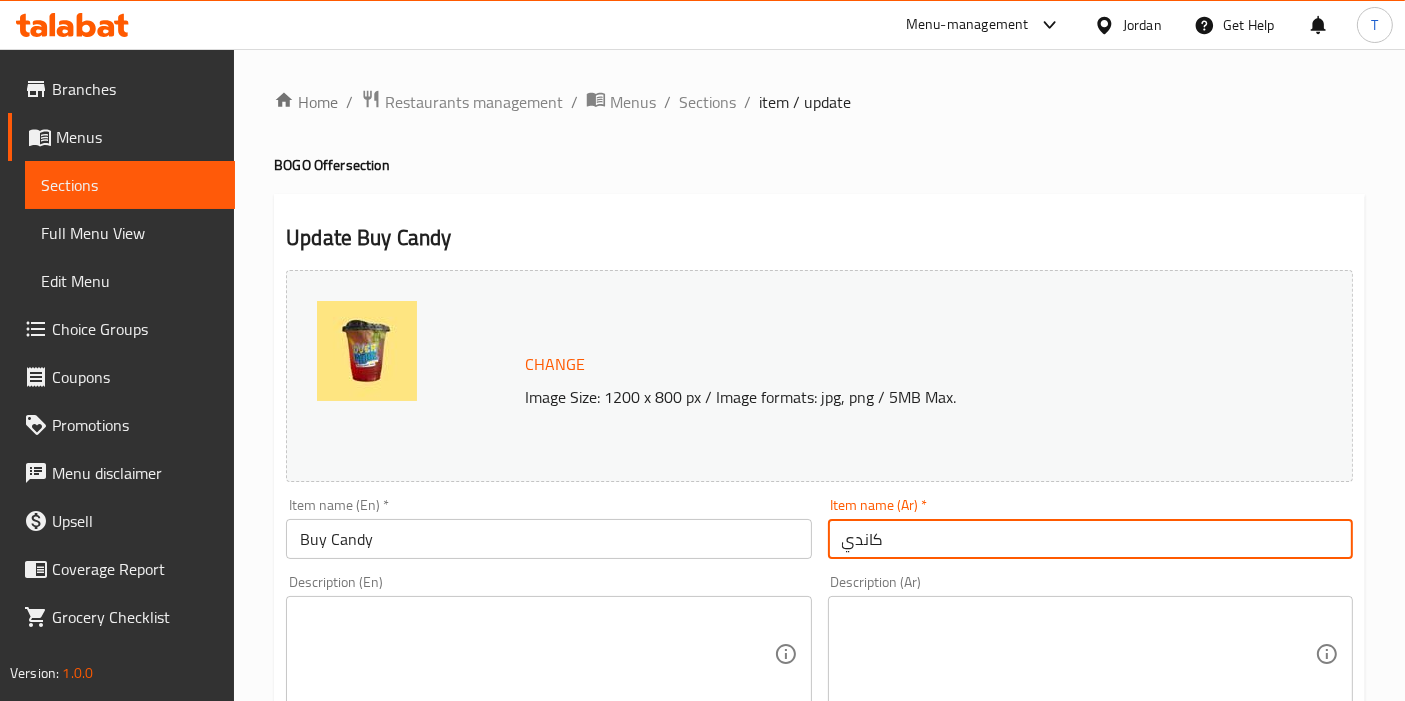 click on "Buy Candy" at bounding box center [548, 539] 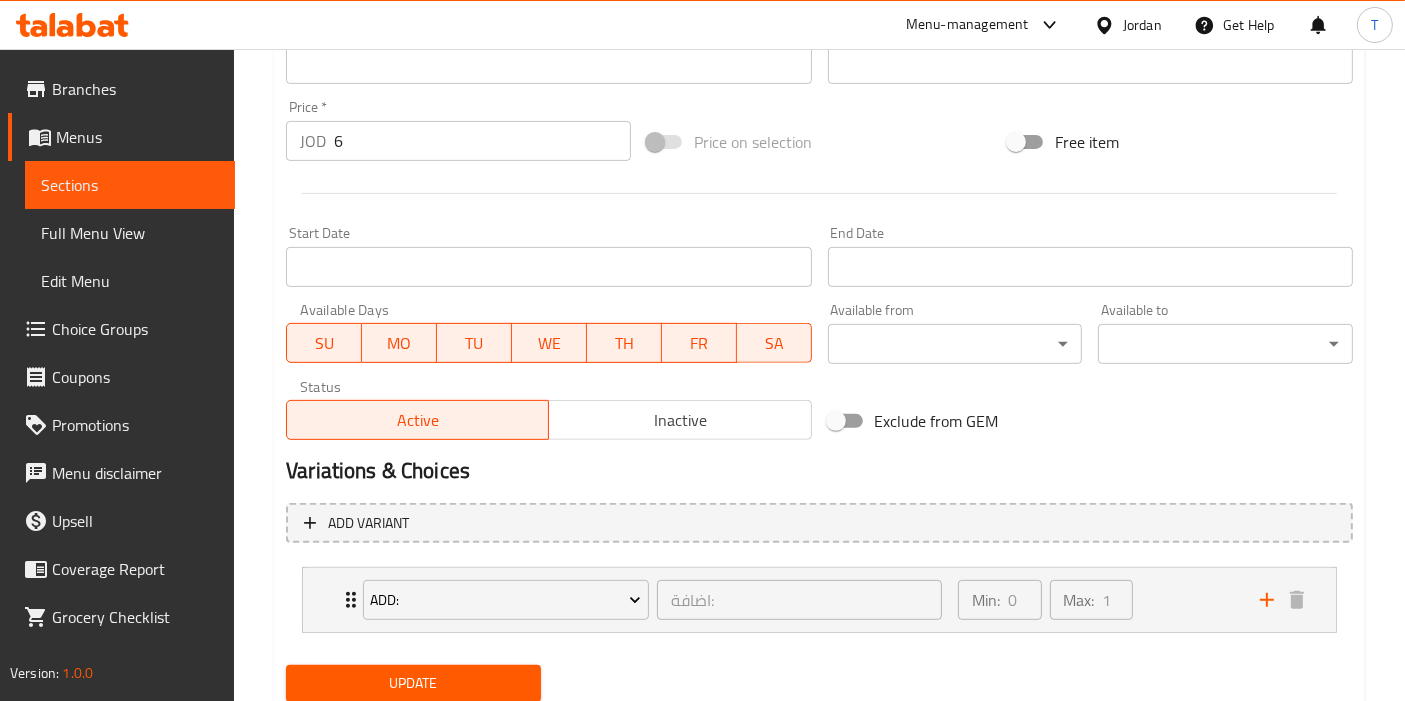 scroll, scrollTop: 771, scrollLeft: 0, axis: vertical 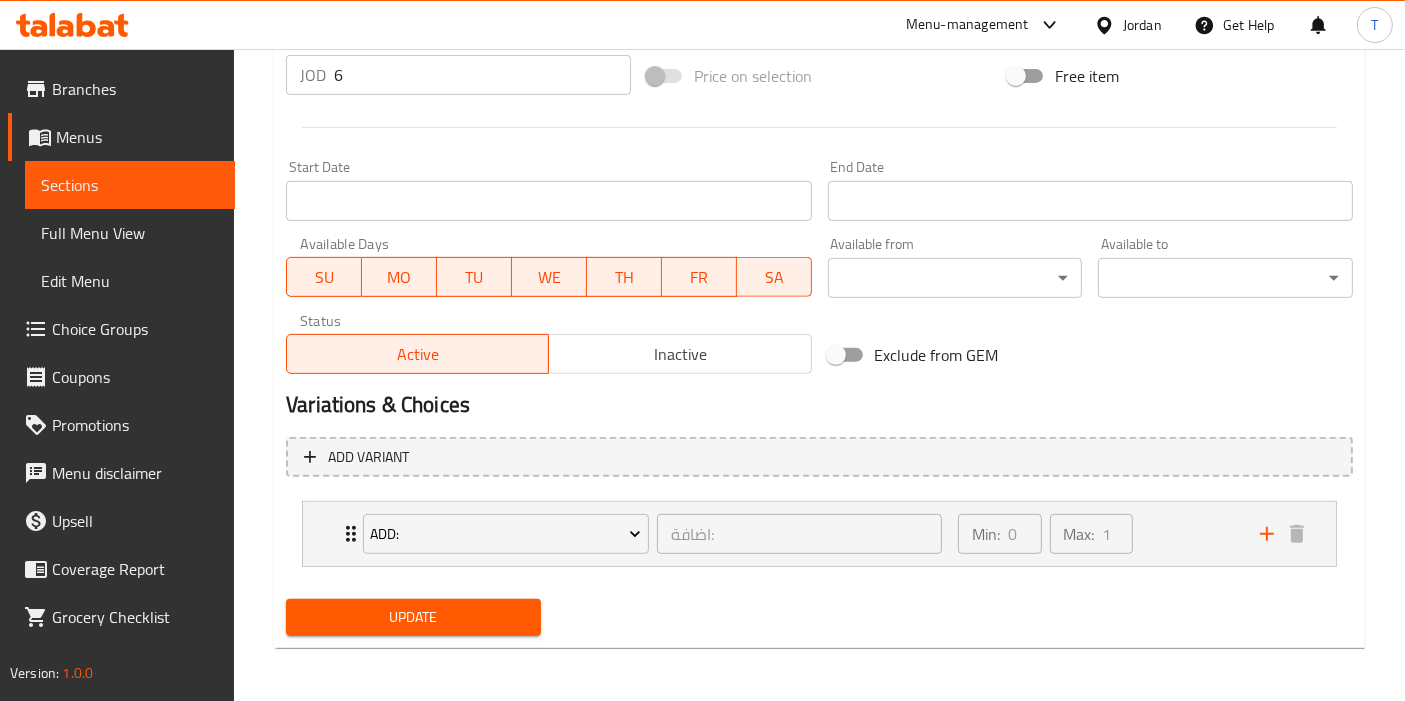 click on "Update" at bounding box center (413, 617) 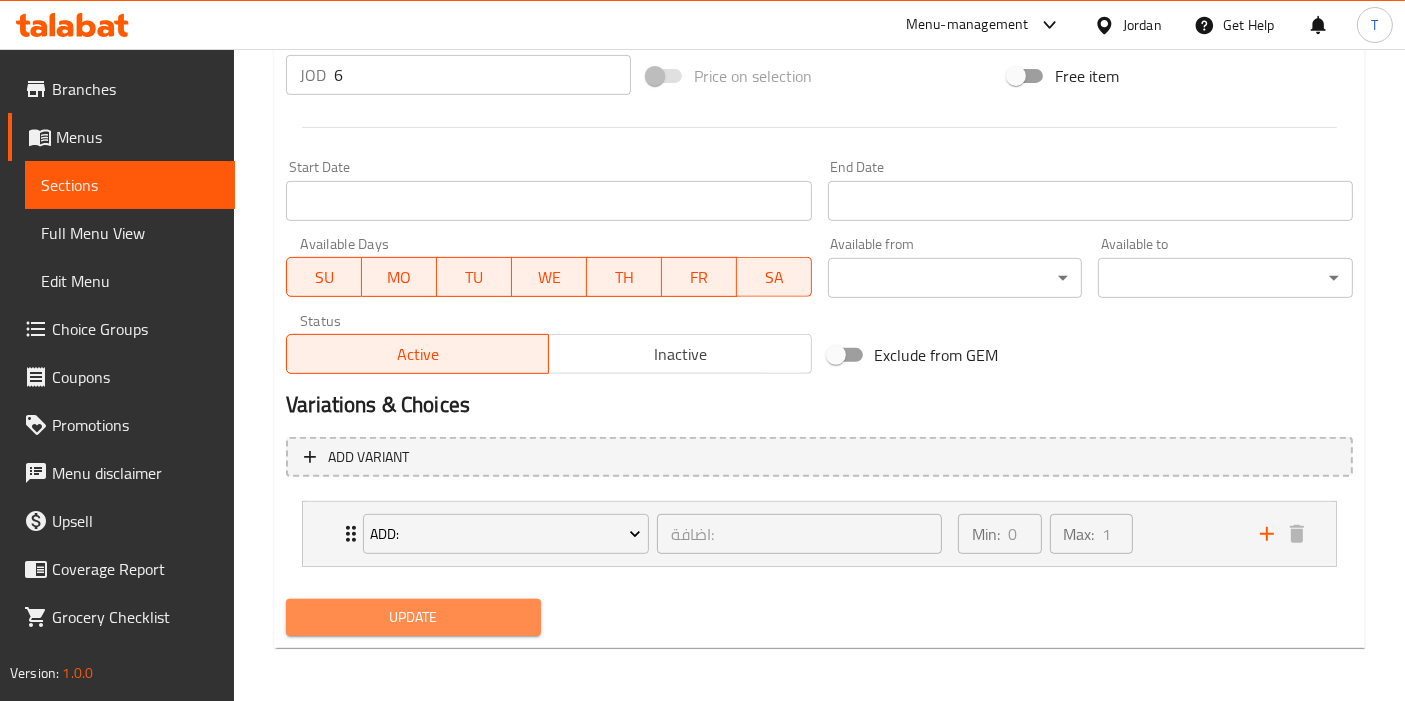 click on "Update" at bounding box center (413, 617) 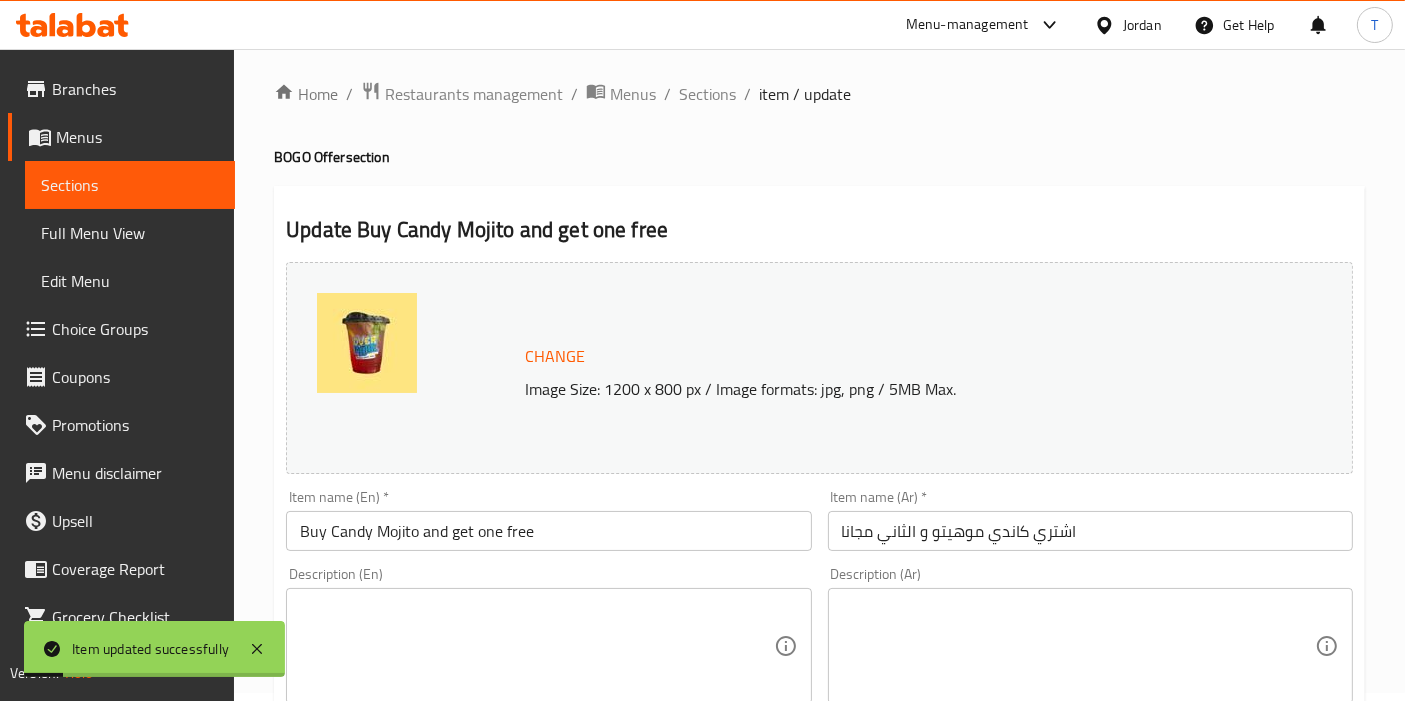 scroll, scrollTop: 0, scrollLeft: 0, axis: both 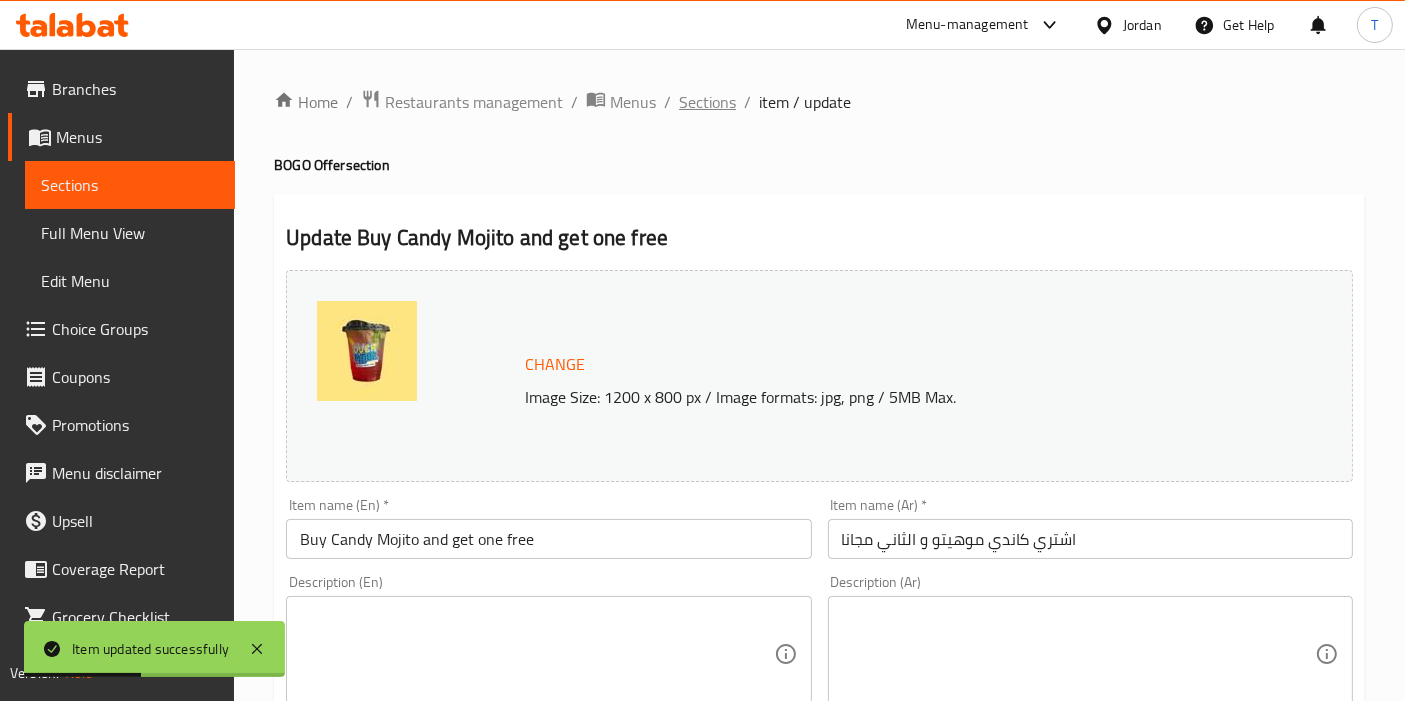 click on "Sections" at bounding box center [707, 102] 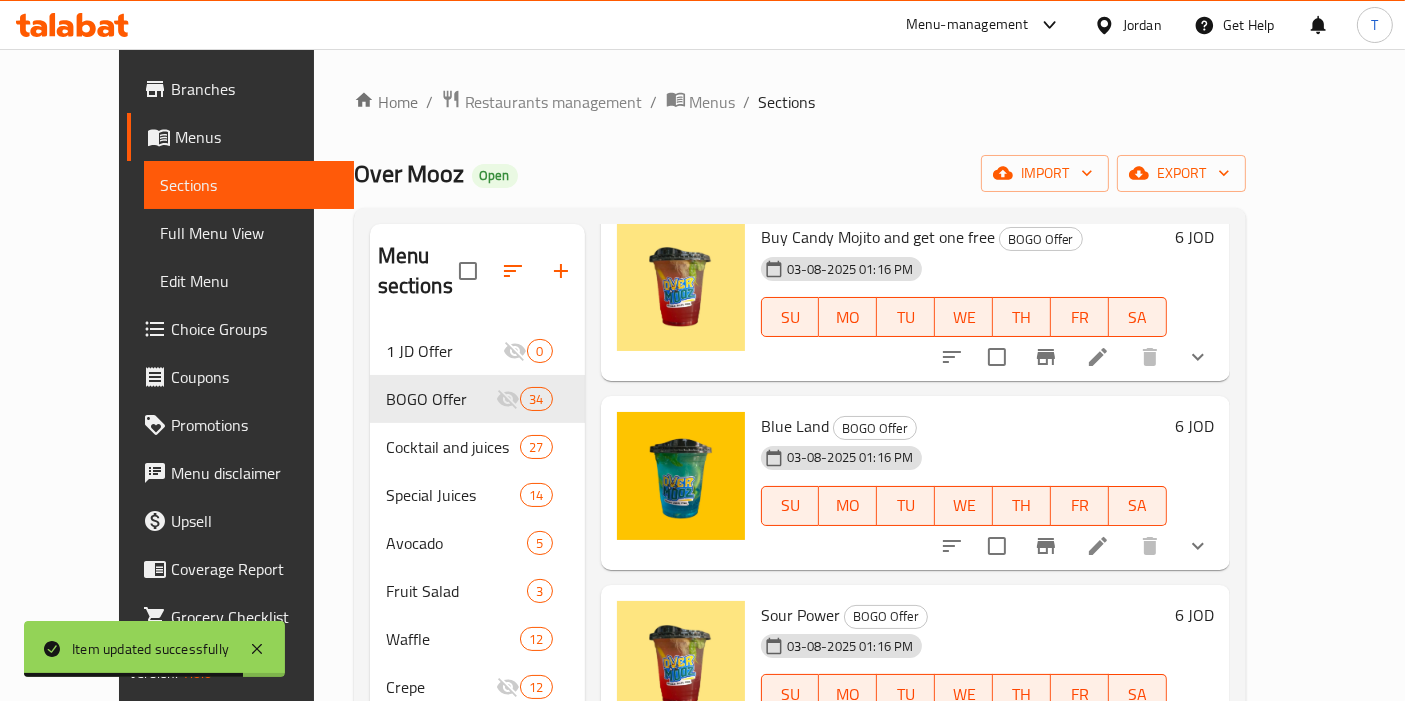 scroll, scrollTop: 2222, scrollLeft: 0, axis: vertical 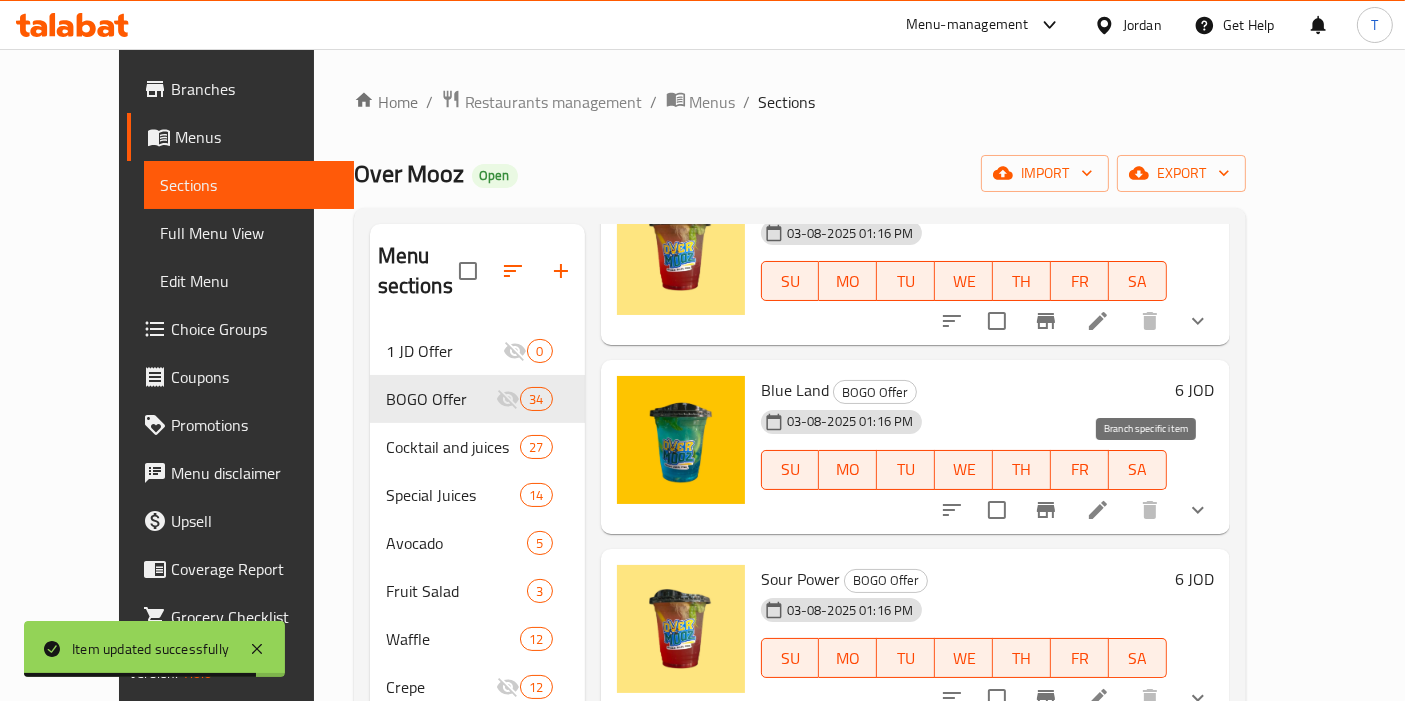 click at bounding box center [1098, 510] 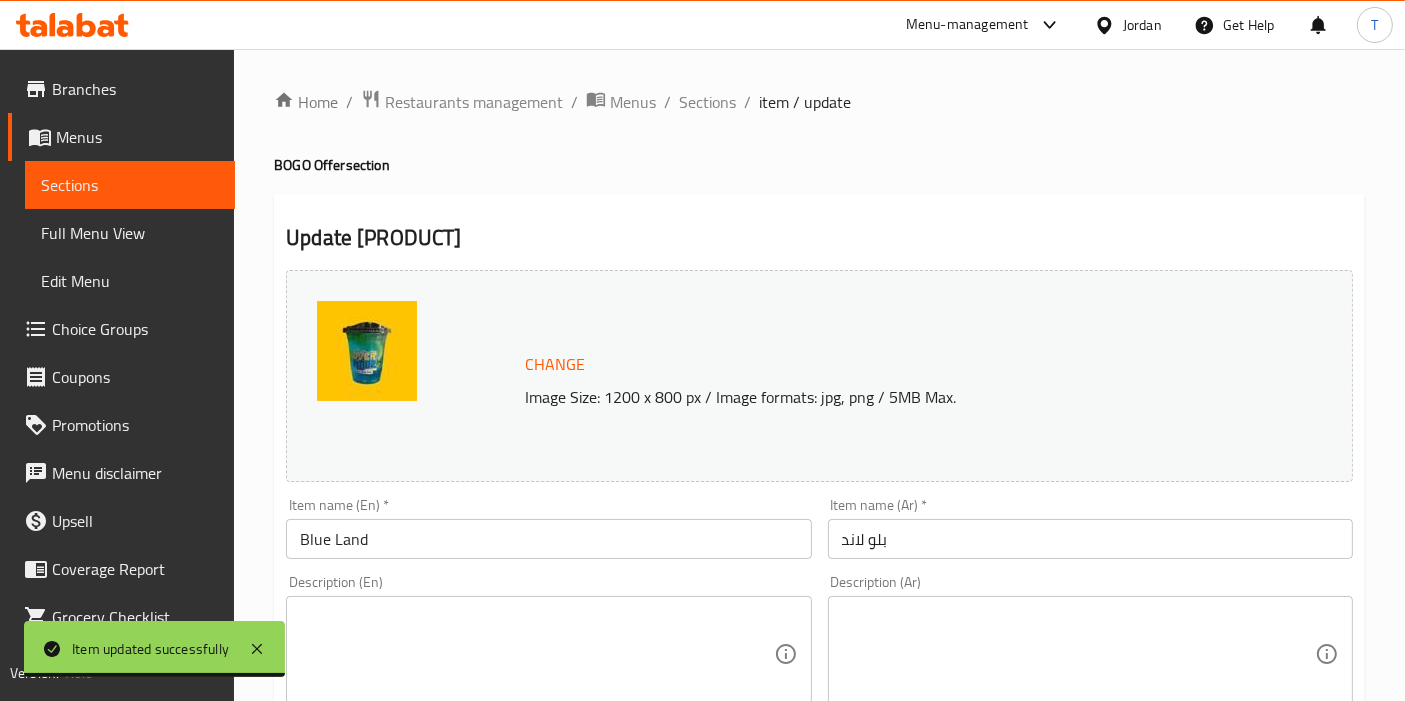 click on "Blue Land" at bounding box center (548, 539) 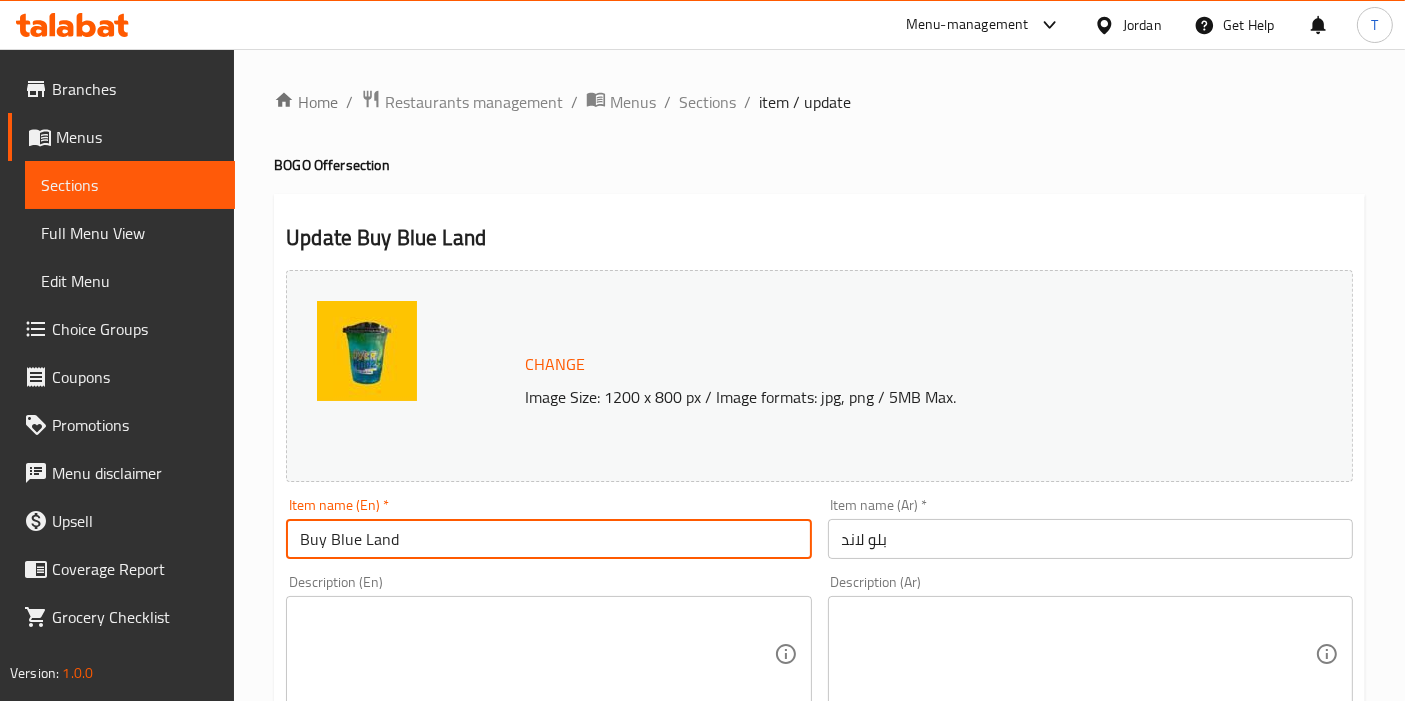 click on "Buy Blue Land" at bounding box center [548, 539] 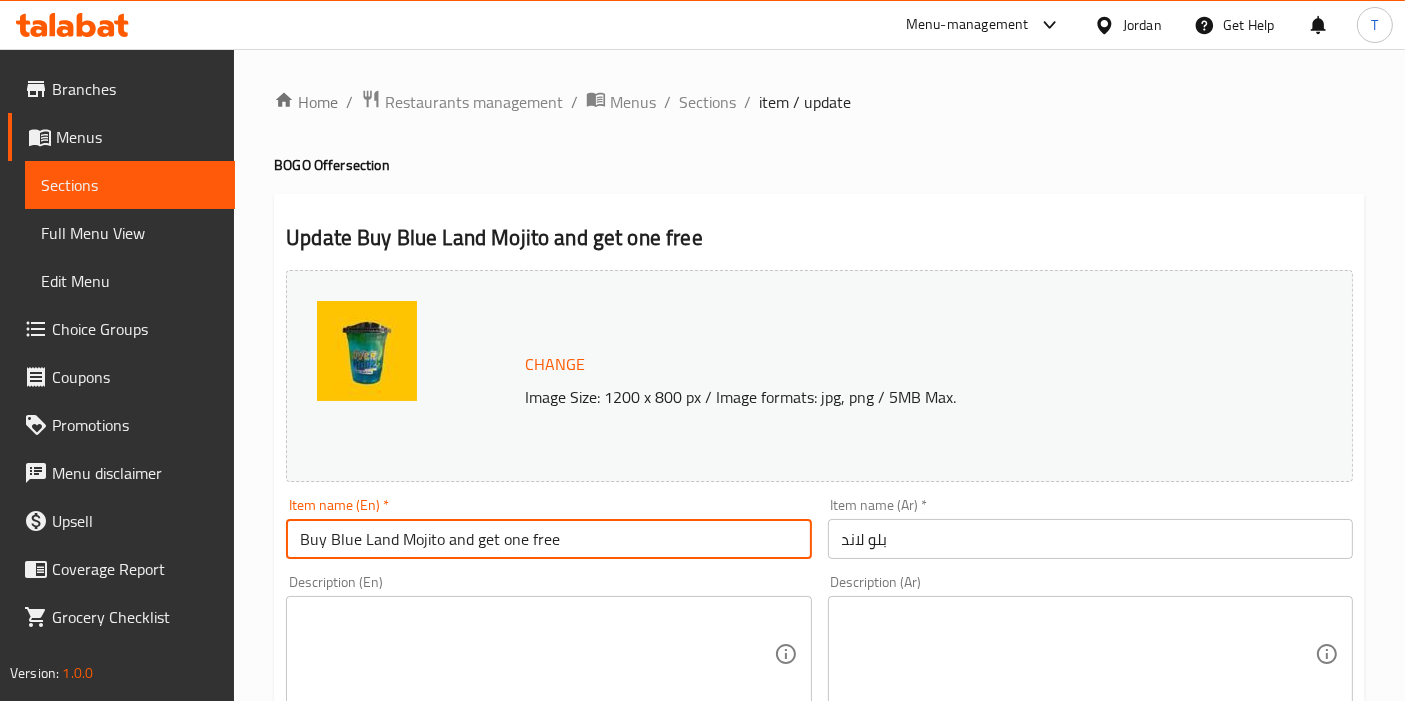 click on "بلو لاند" at bounding box center [1090, 539] 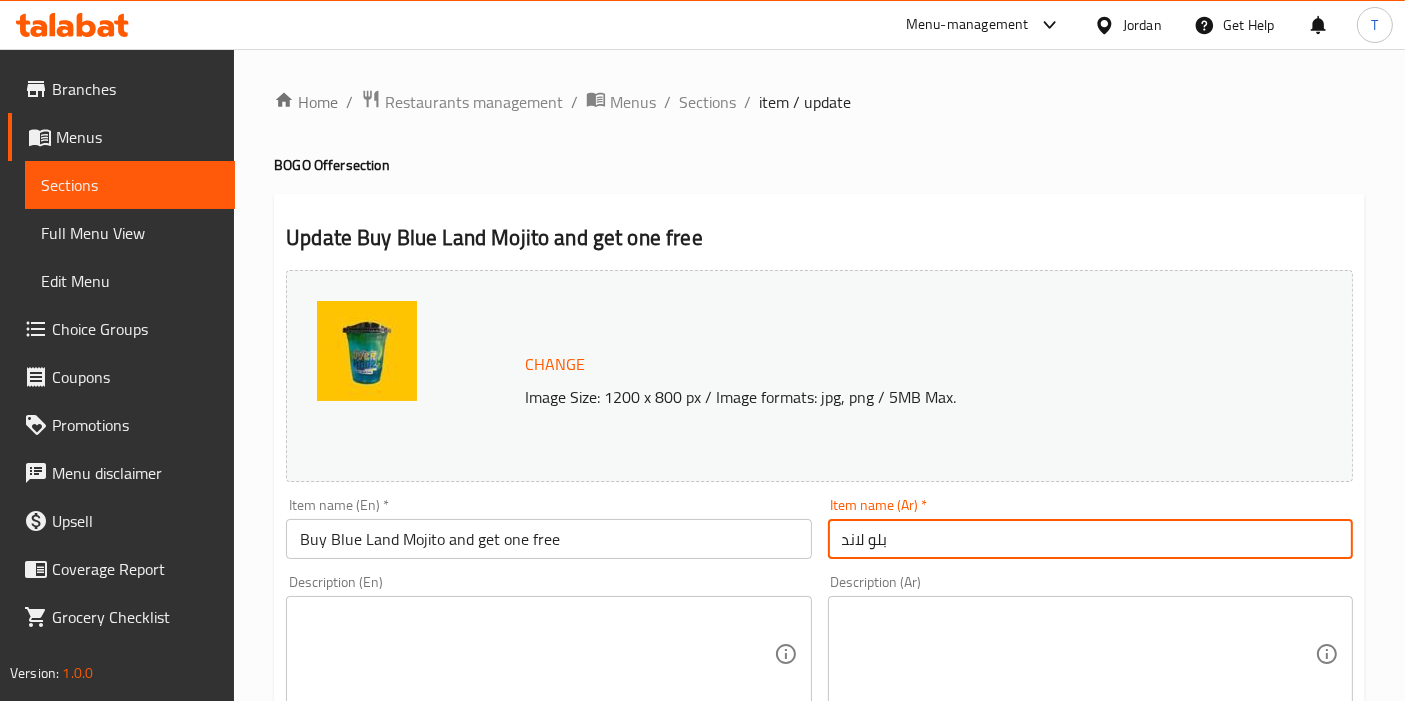 click on "بلو لاند" at bounding box center [1090, 539] 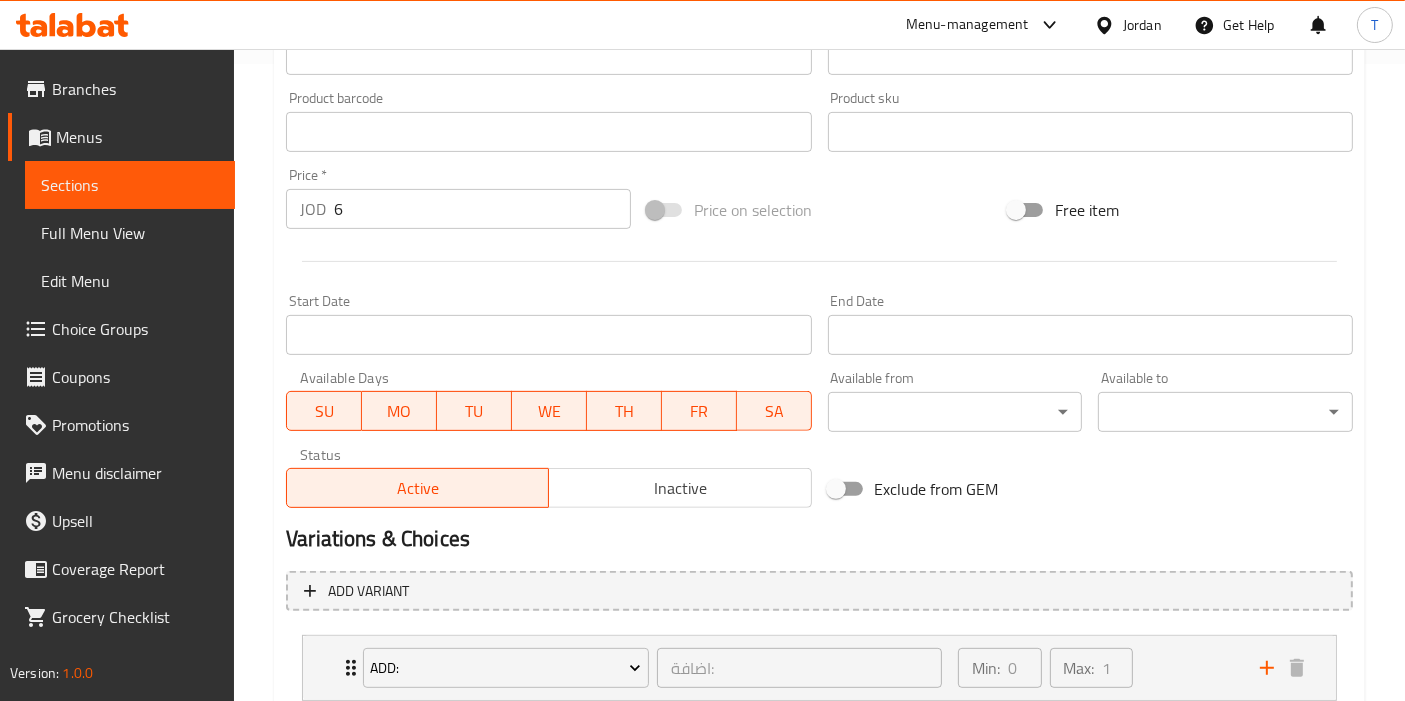 scroll, scrollTop: 771, scrollLeft: 0, axis: vertical 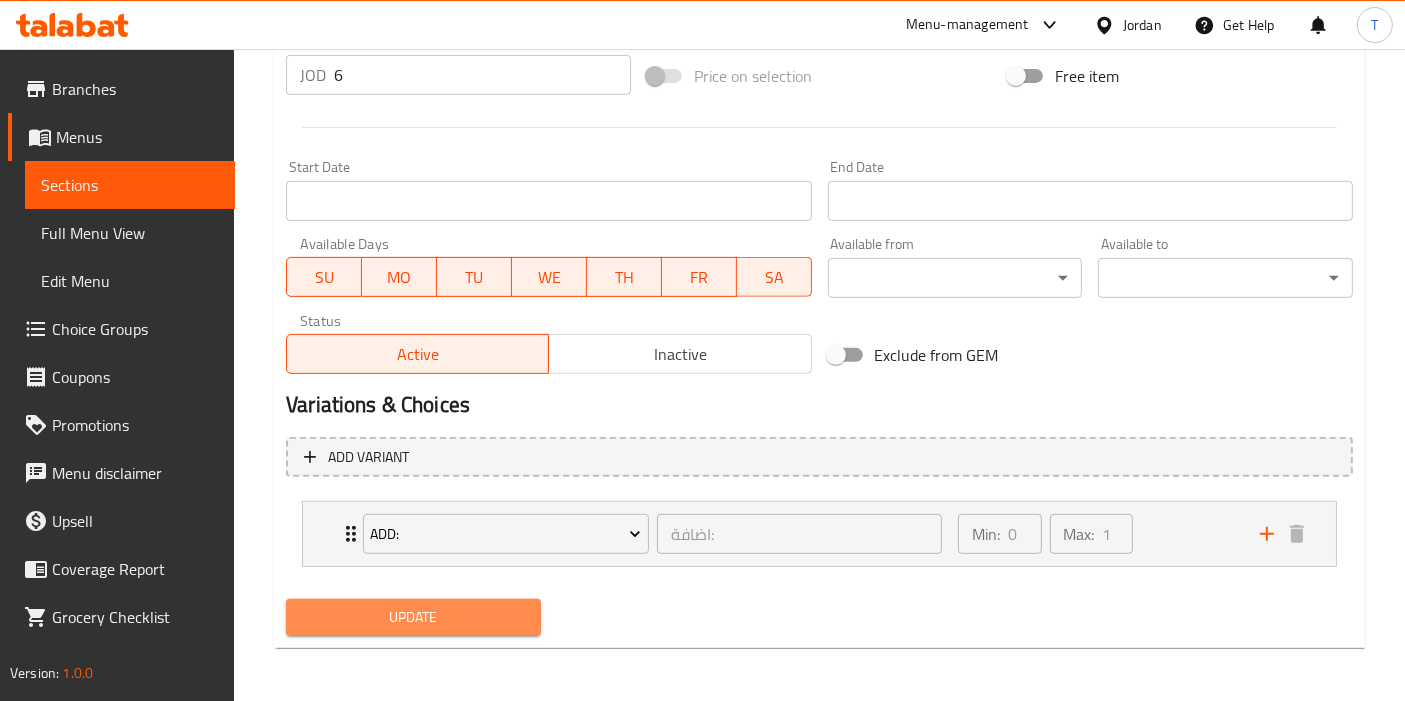click on "Update" at bounding box center [413, 617] 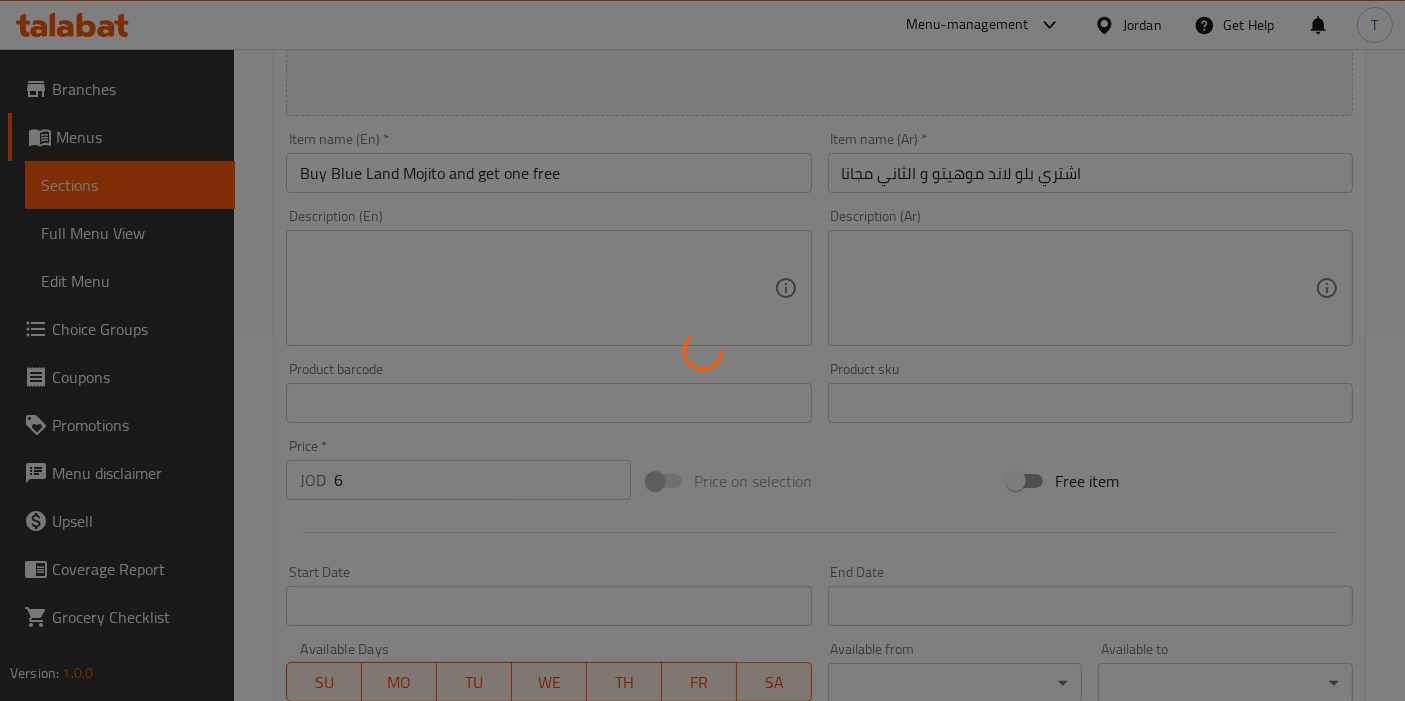 scroll, scrollTop: 0, scrollLeft: 0, axis: both 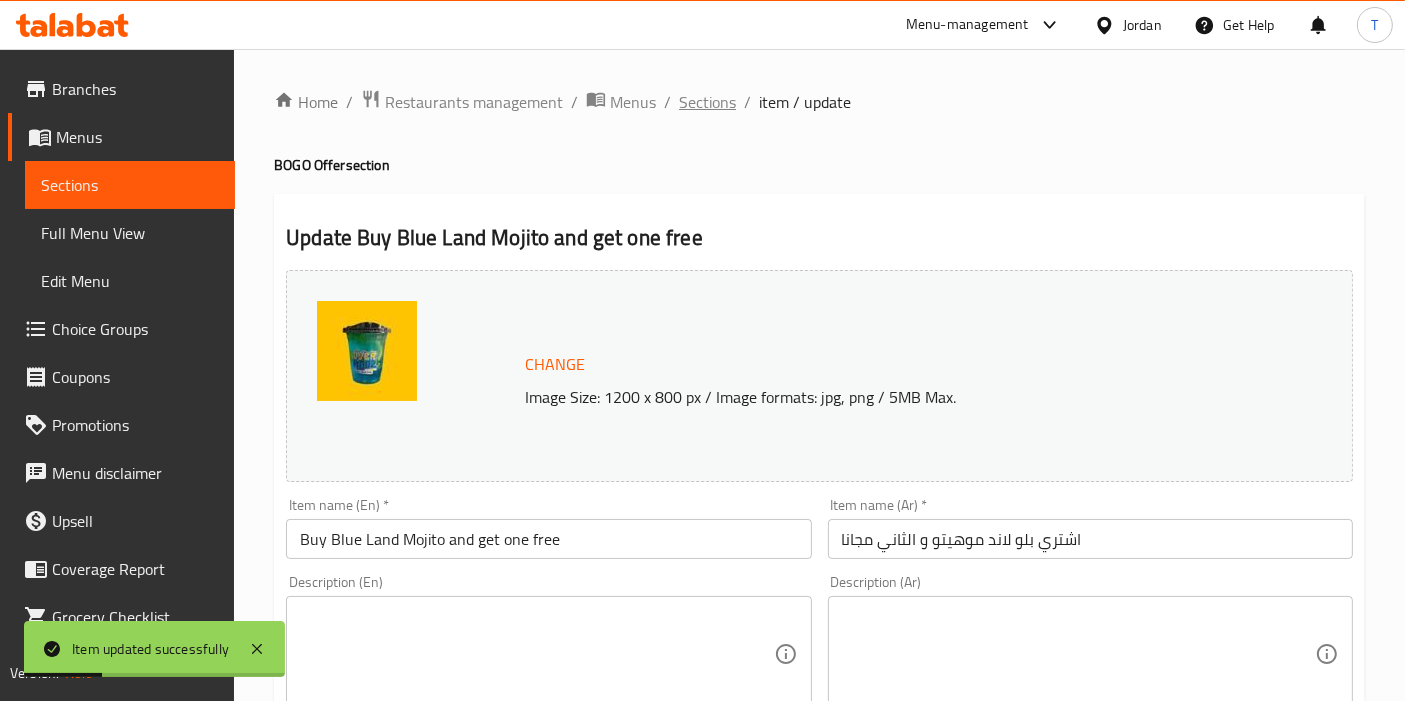 click on "Sections" at bounding box center [707, 102] 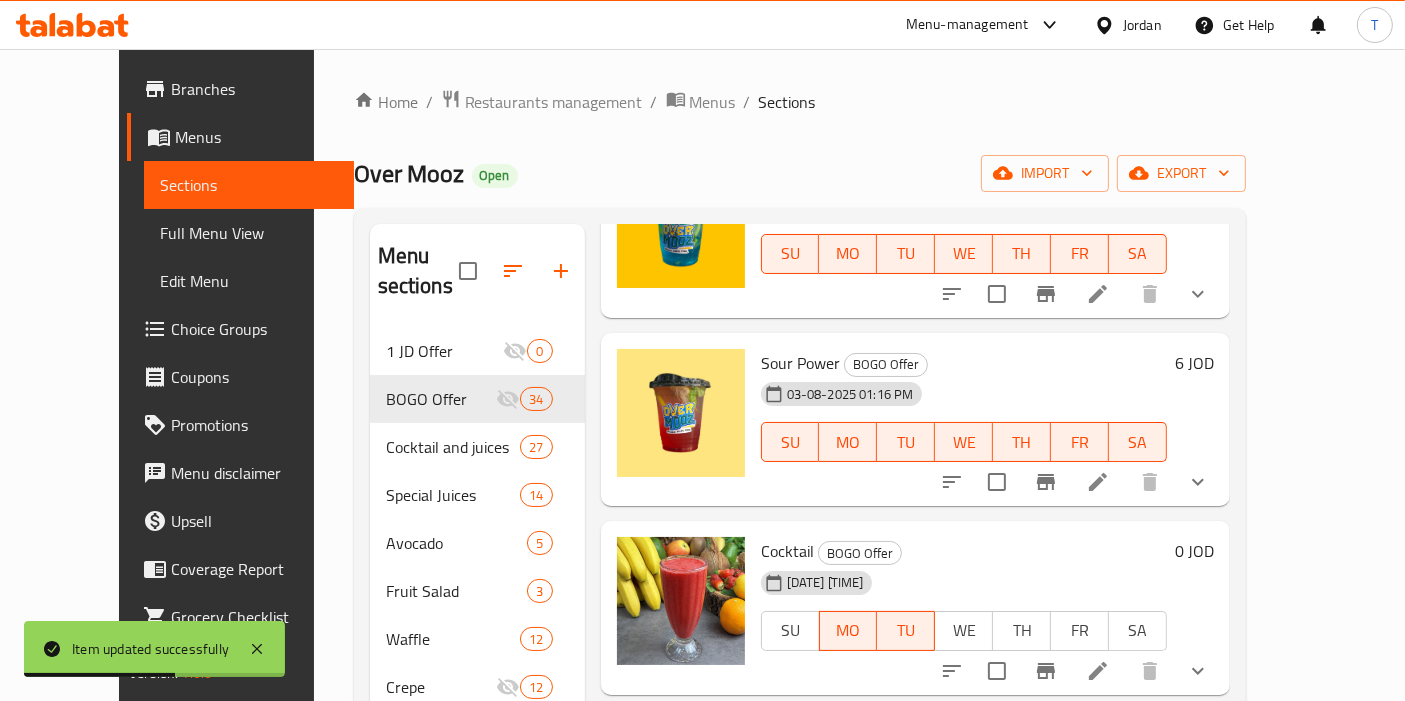 scroll, scrollTop: 2444, scrollLeft: 0, axis: vertical 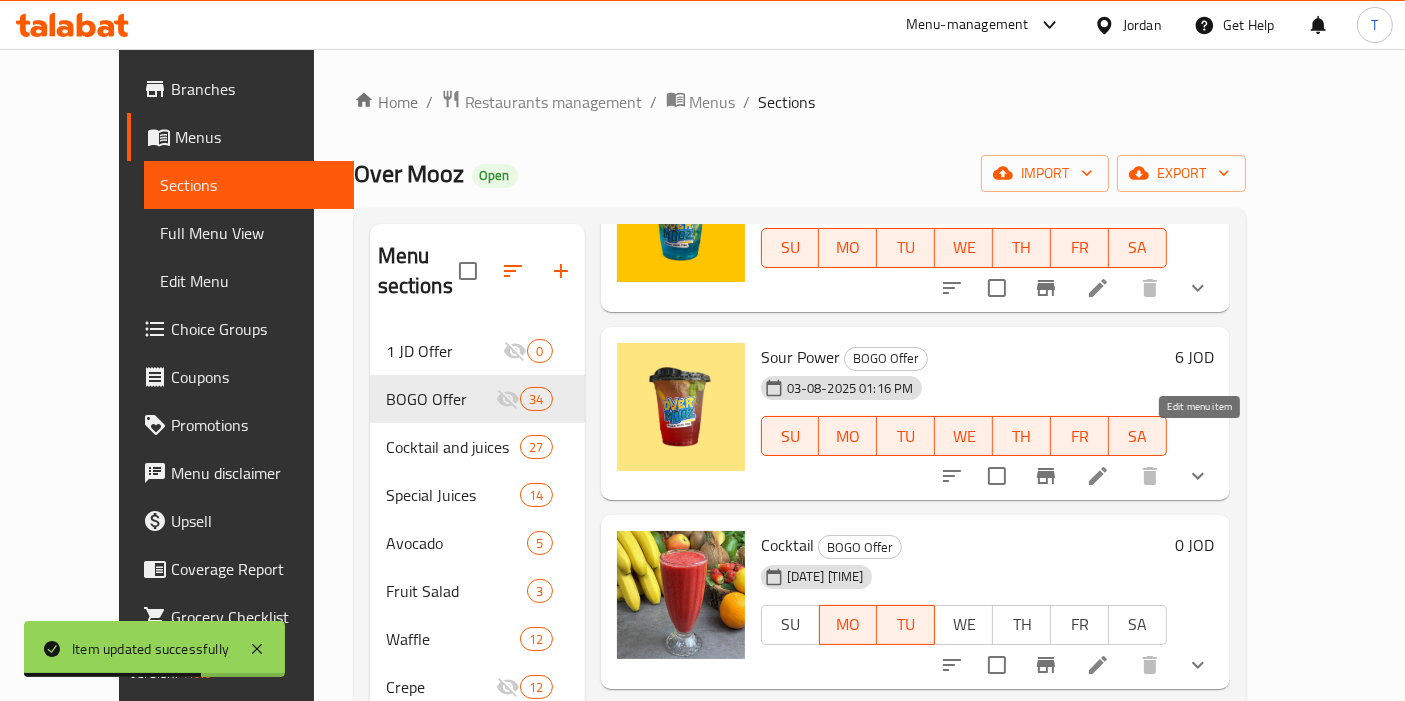 click 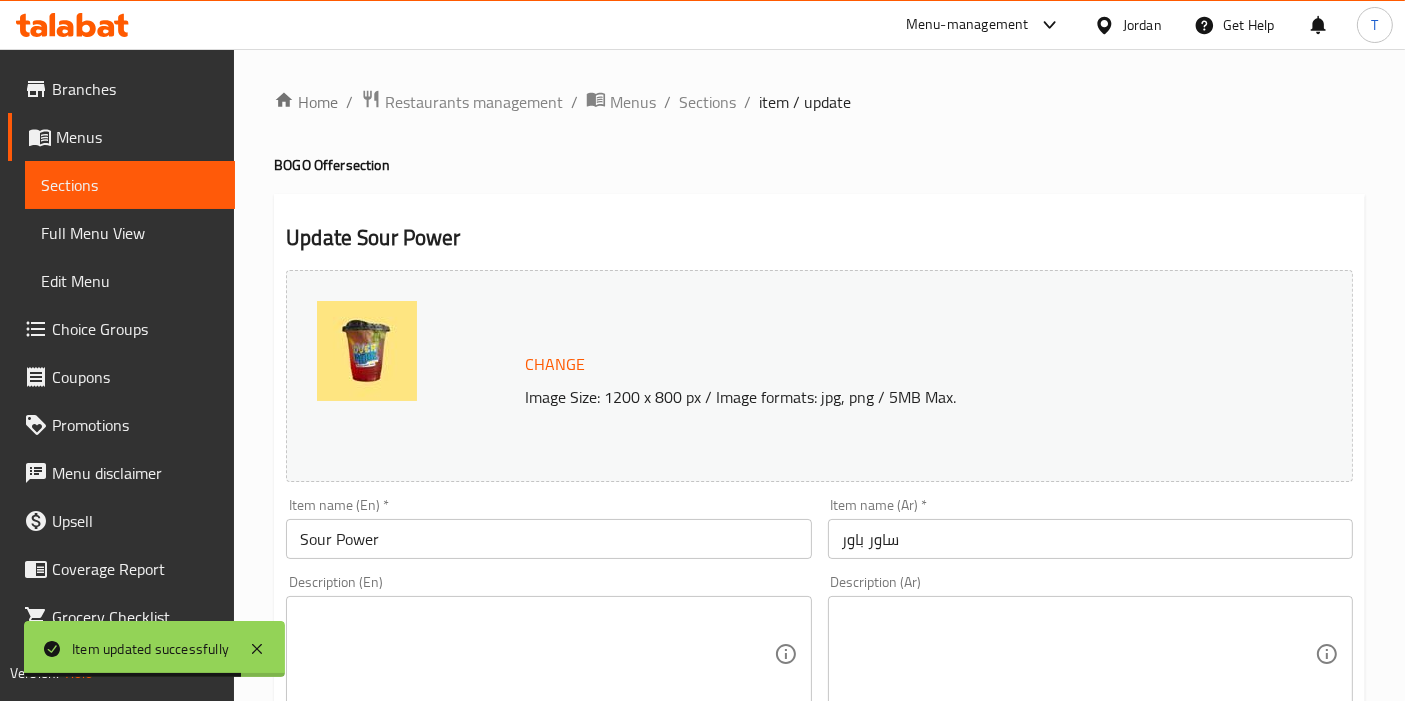 click on "Sour Power" at bounding box center (548, 539) 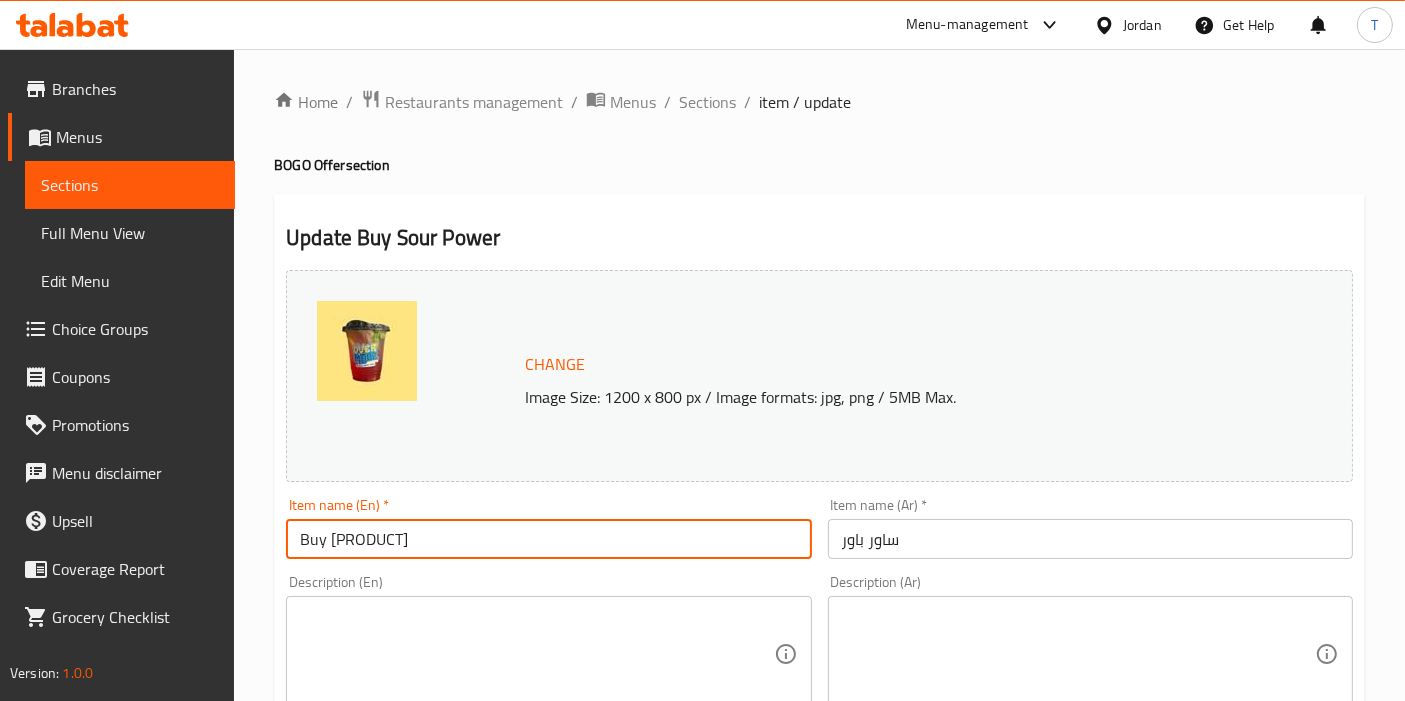 click on "Buy [PRODUCT]" at bounding box center [548, 539] 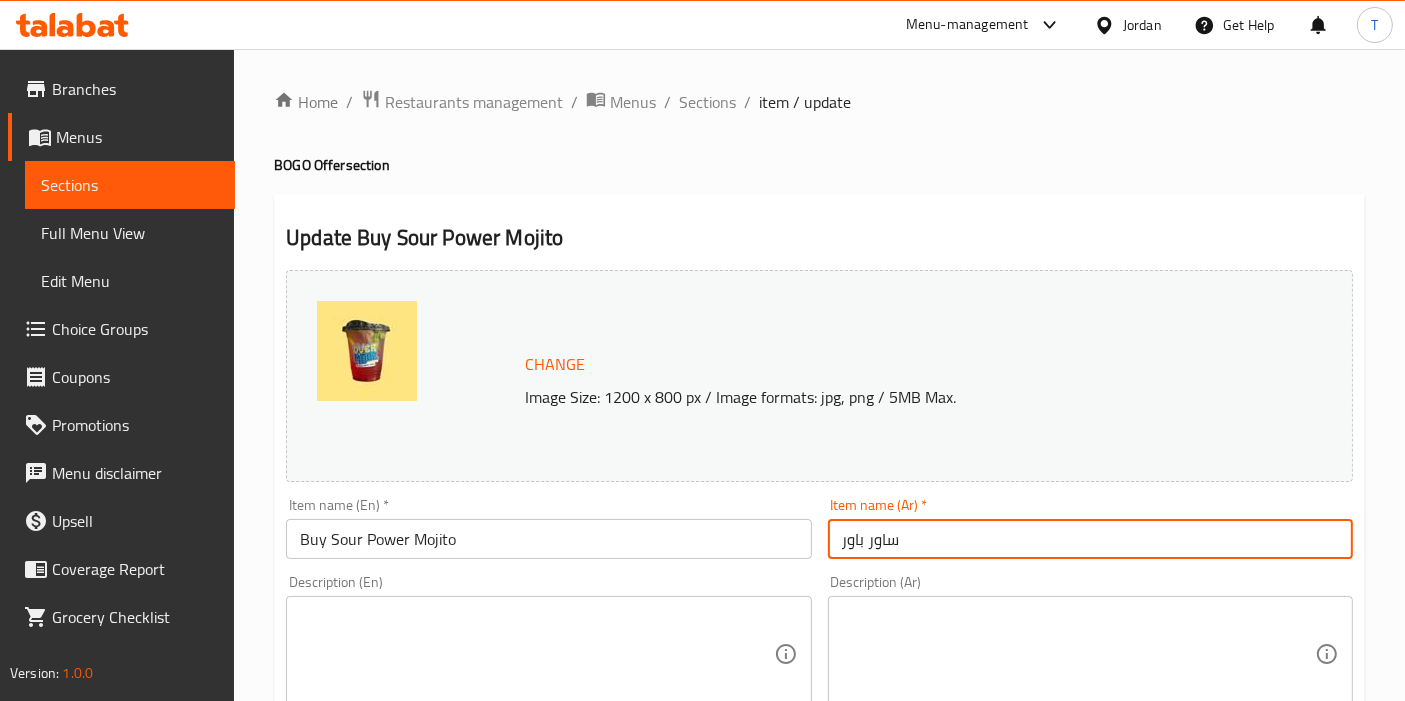 click on "Buy Sour Power Mojito" at bounding box center (548, 539) 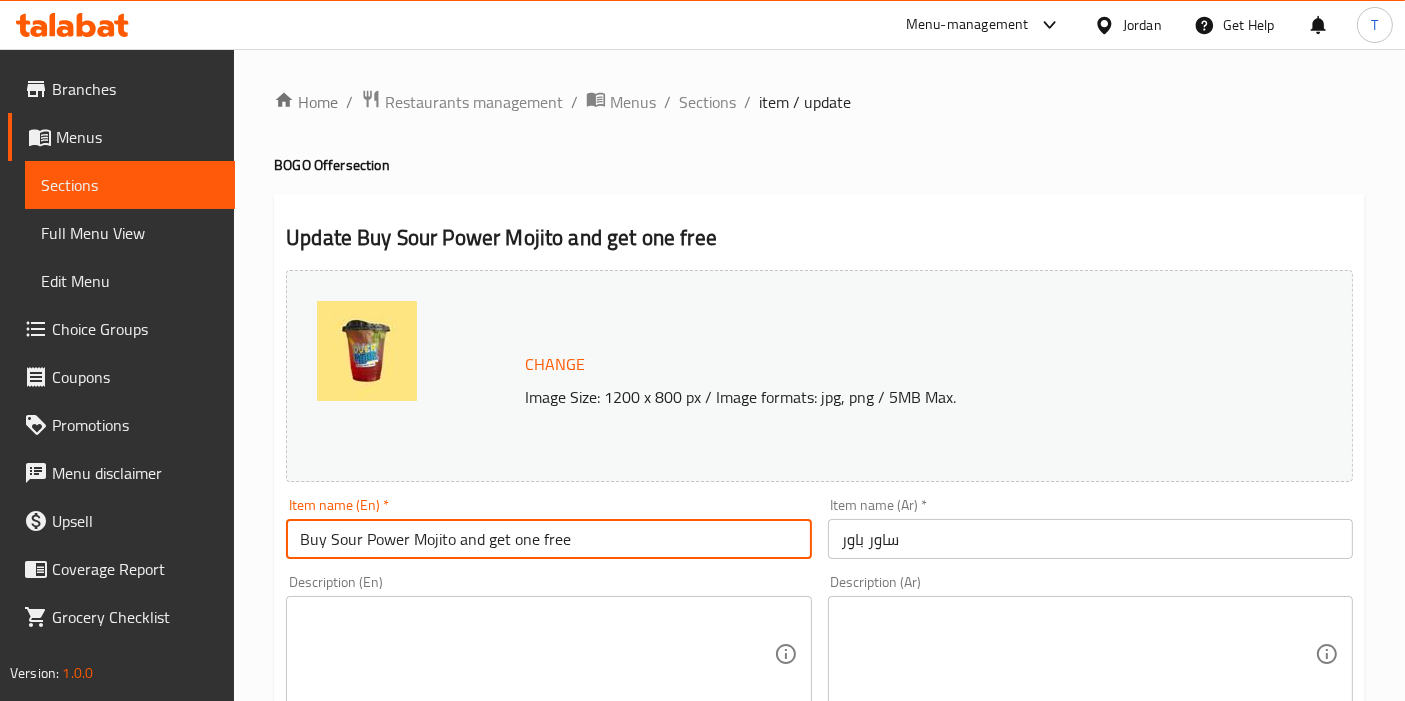 click on "ساور باور" at bounding box center (1090, 539) 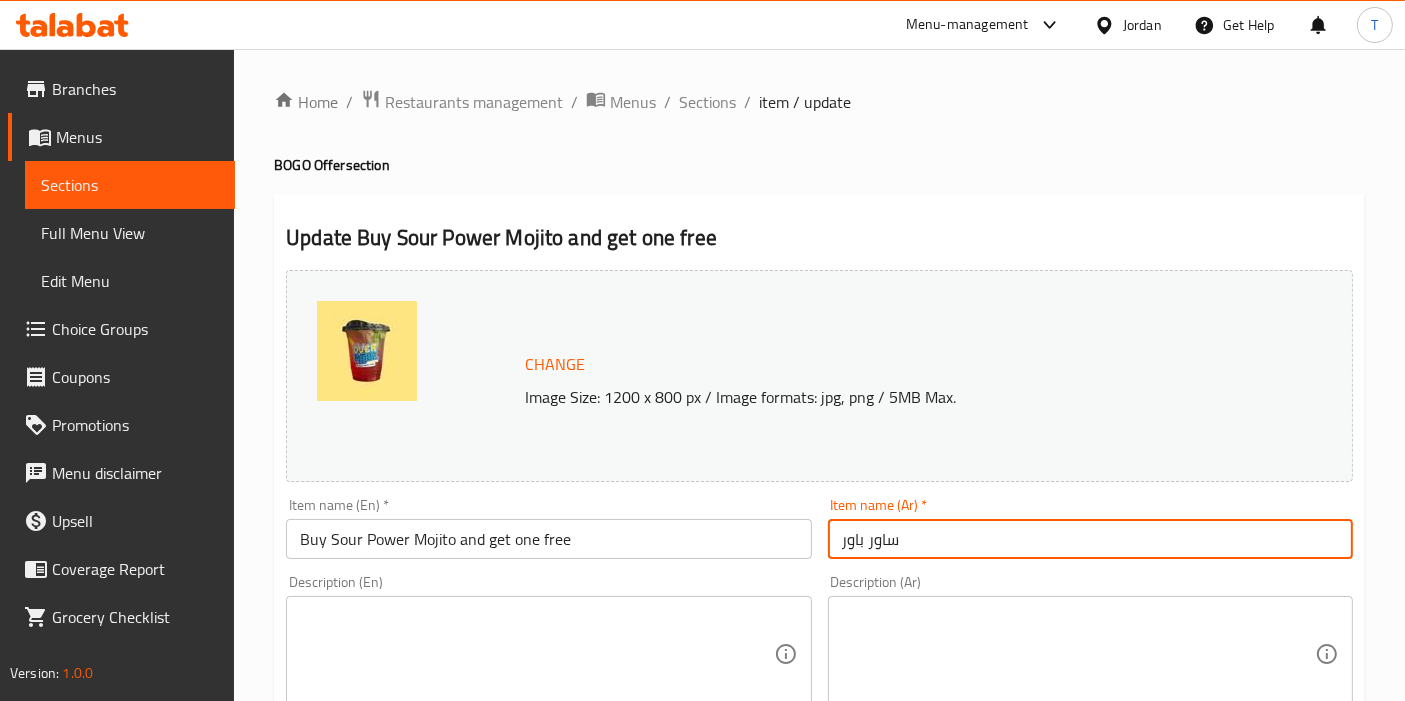 click on "ساور باور" at bounding box center [1090, 539] 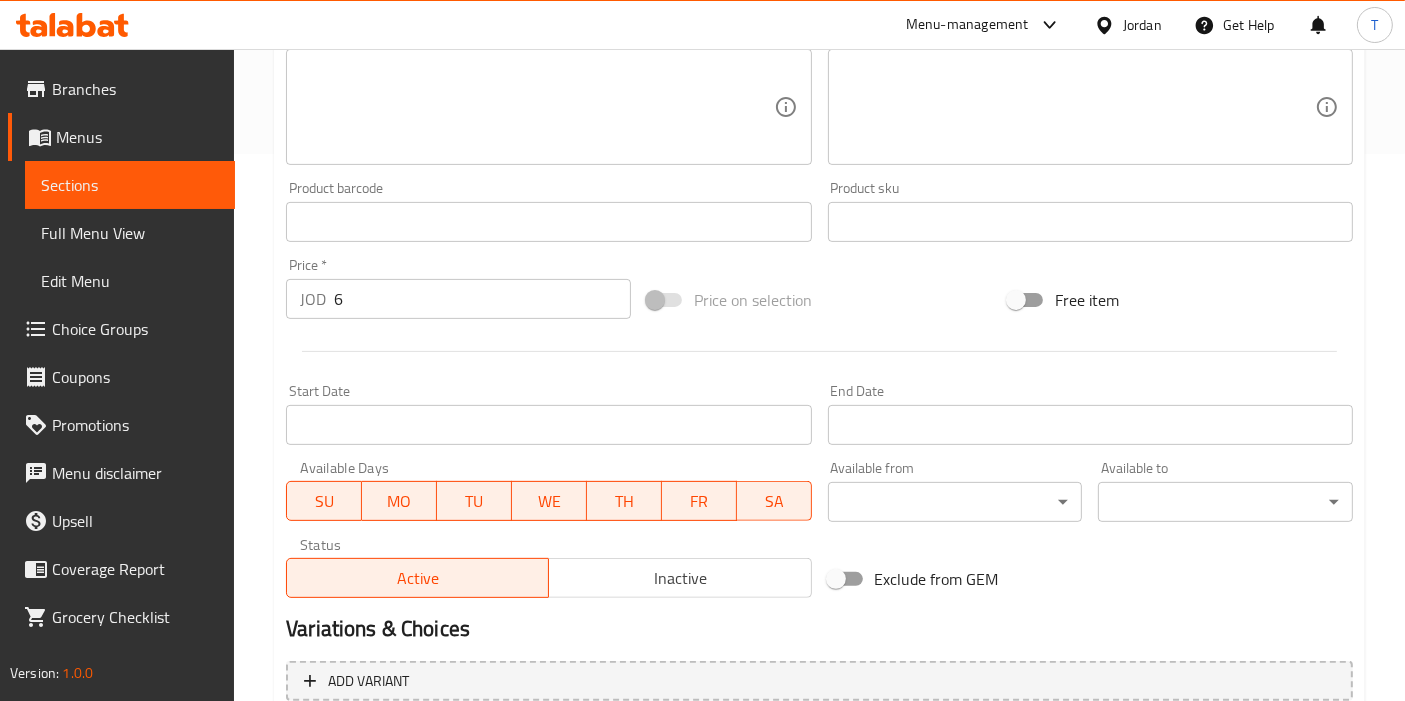 scroll, scrollTop: 771, scrollLeft: 0, axis: vertical 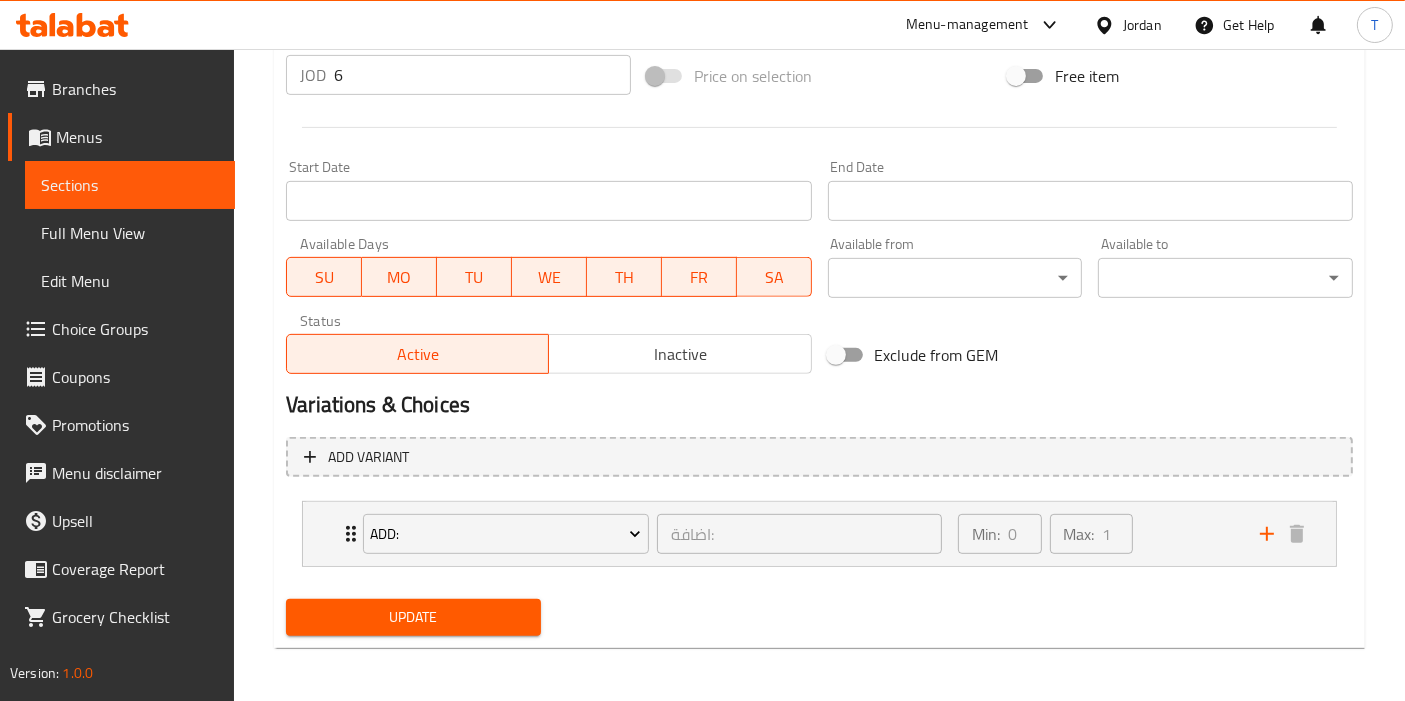 click on "Update" at bounding box center (413, 617) 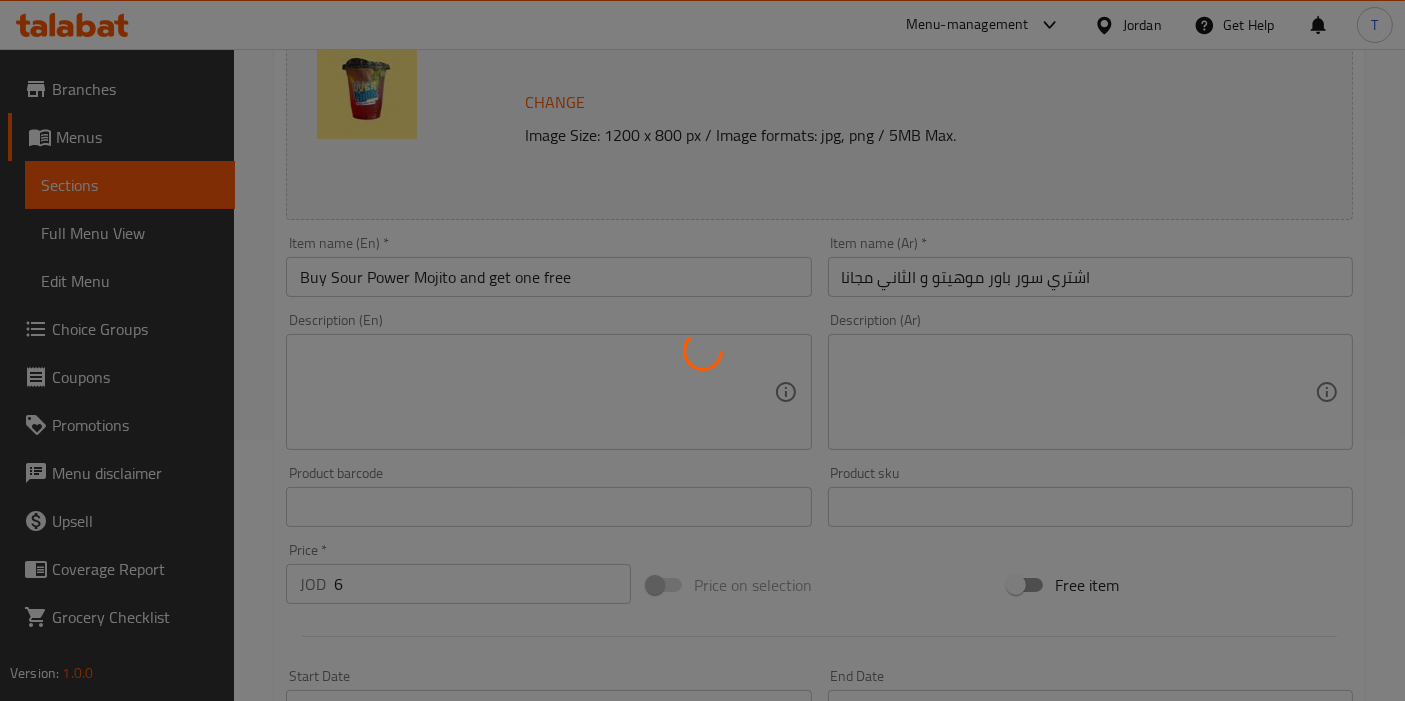 scroll, scrollTop: 0, scrollLeft: 0, axis: both 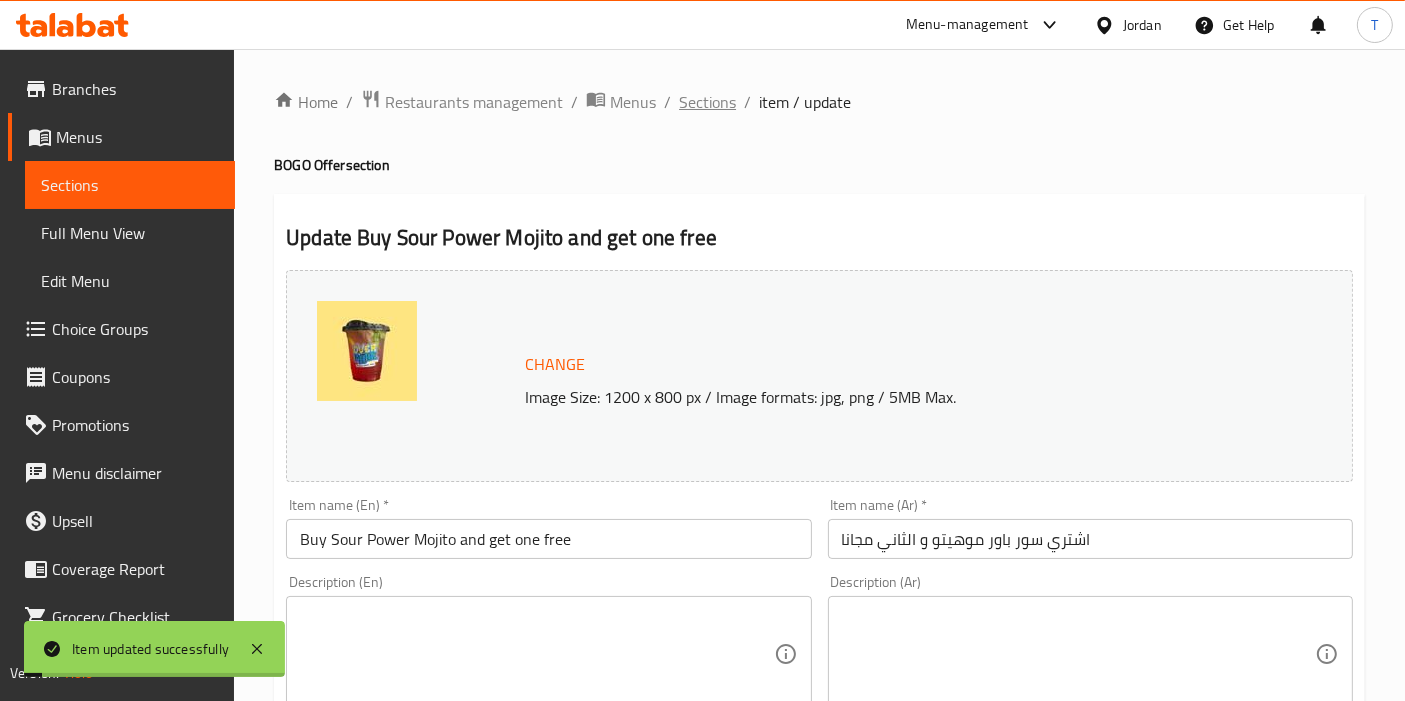 click on "Sections" at bounding box center (707, 102) 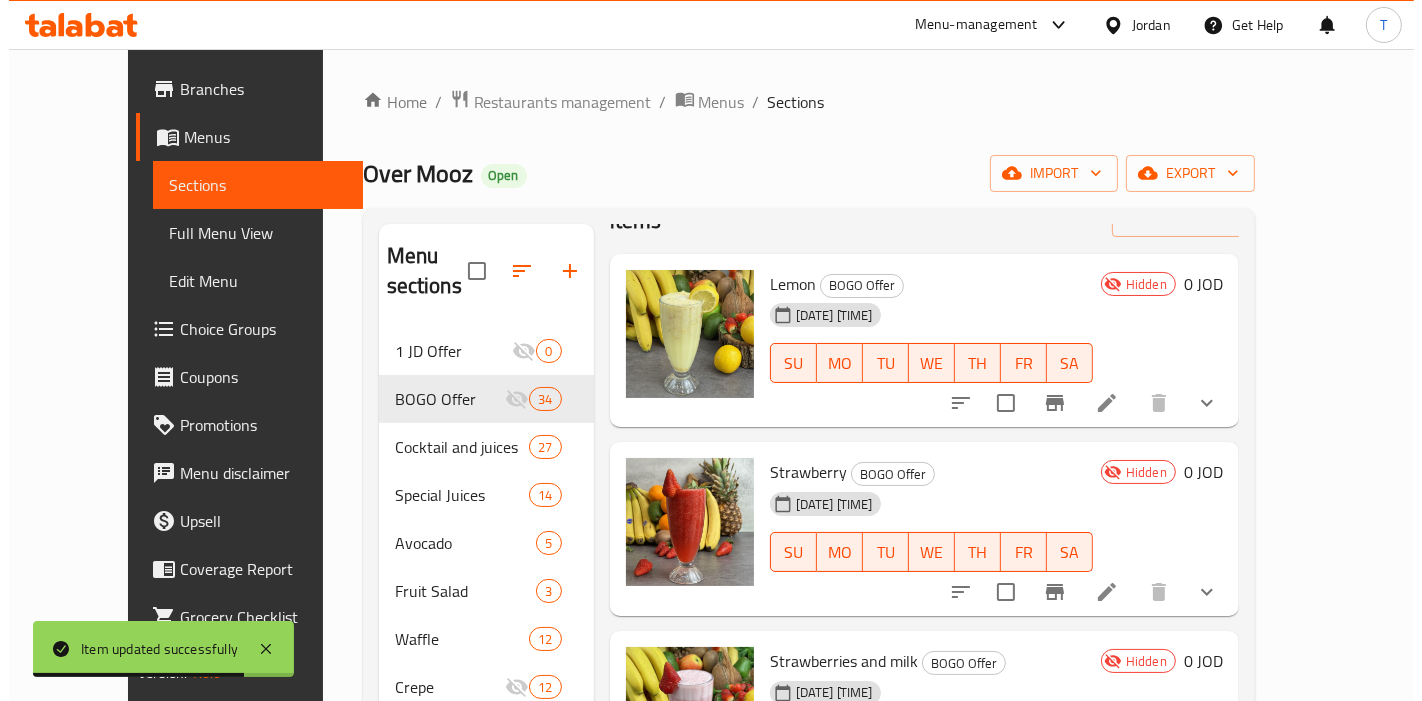 scroll, scrollTop: 0, scrollLeft: 0, axis: both 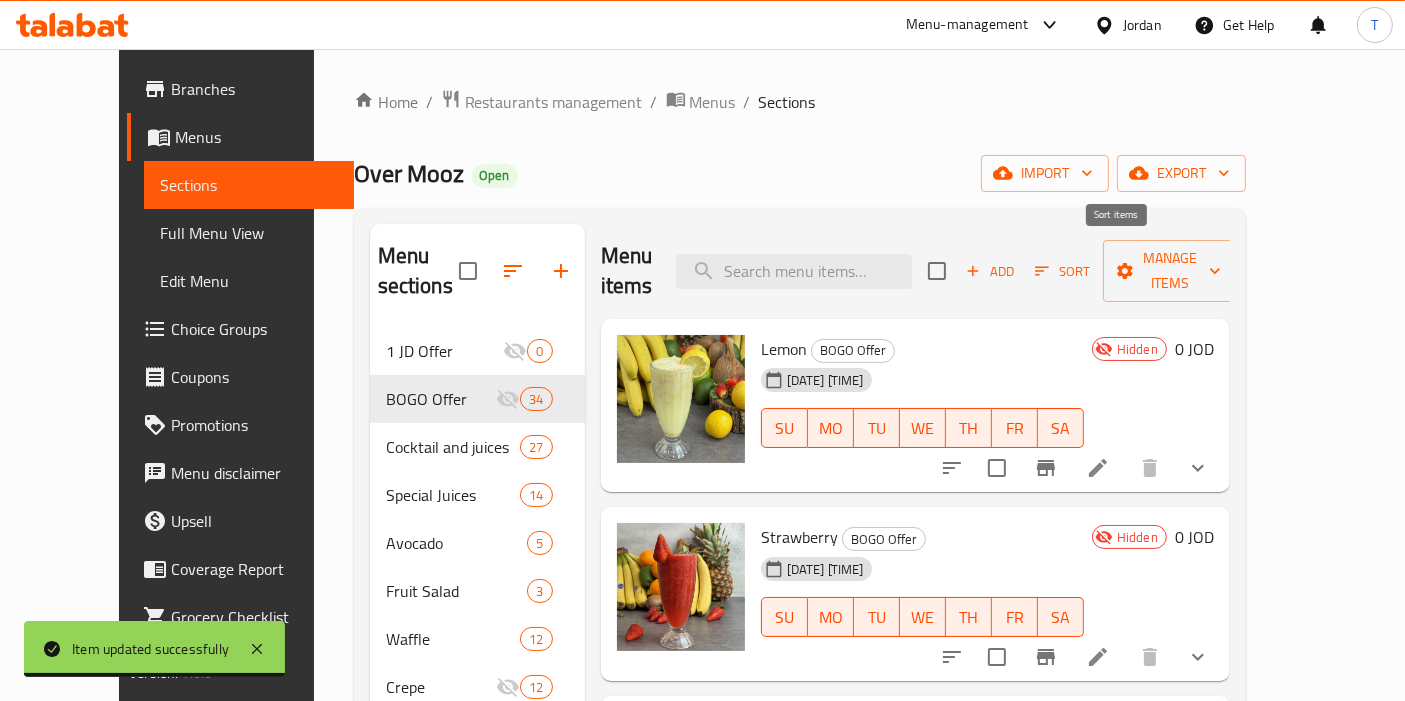 click 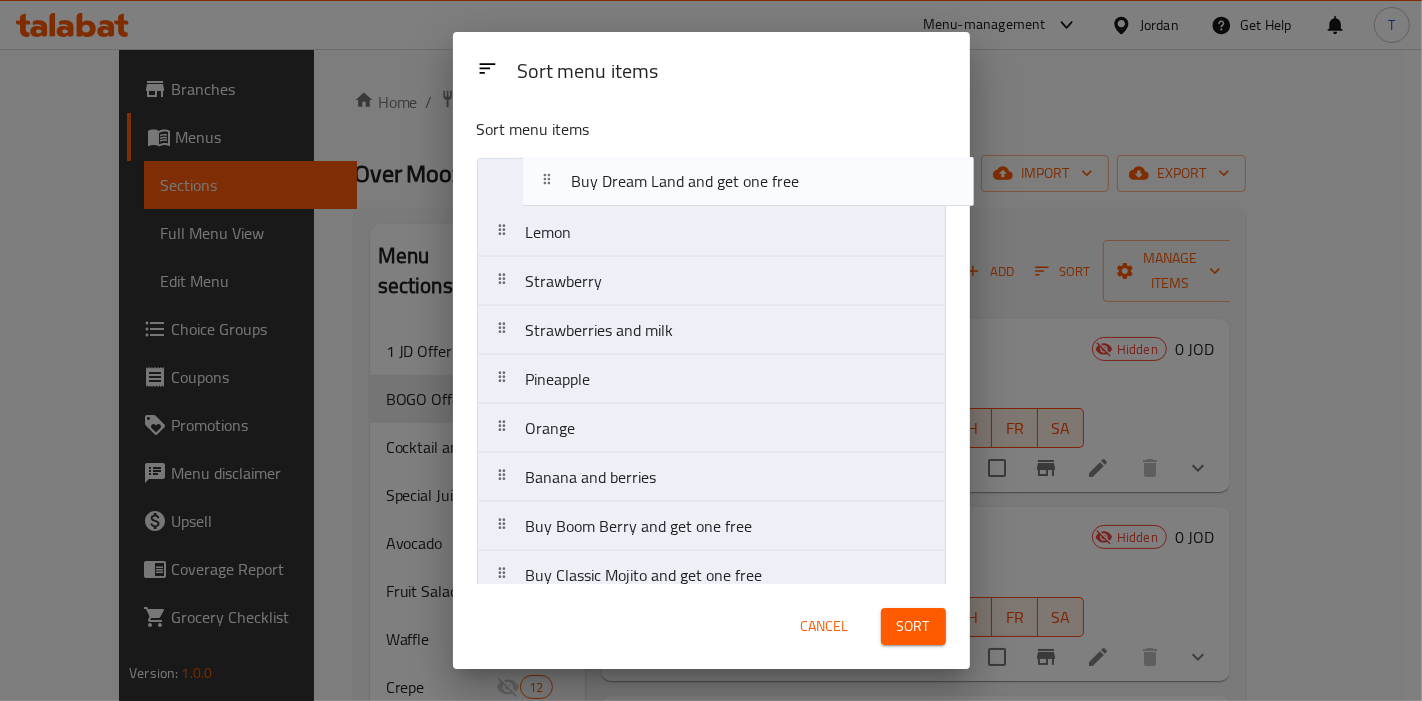 scroll, scrollTop: 0, scrollLeft: 0, axis: both 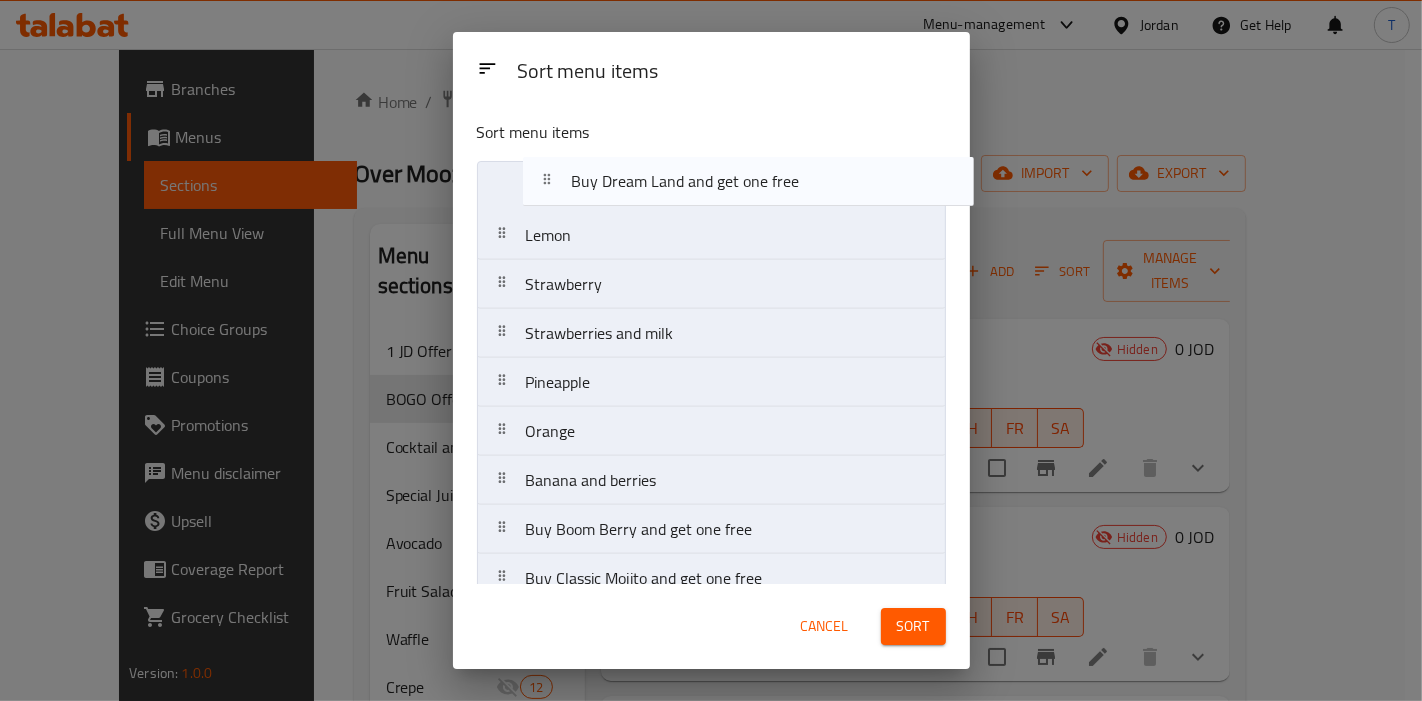 drag, startPoint x: 697, startPoint y: 481, endPoint x: 742, endPoint y: 179, distance: 305.33423 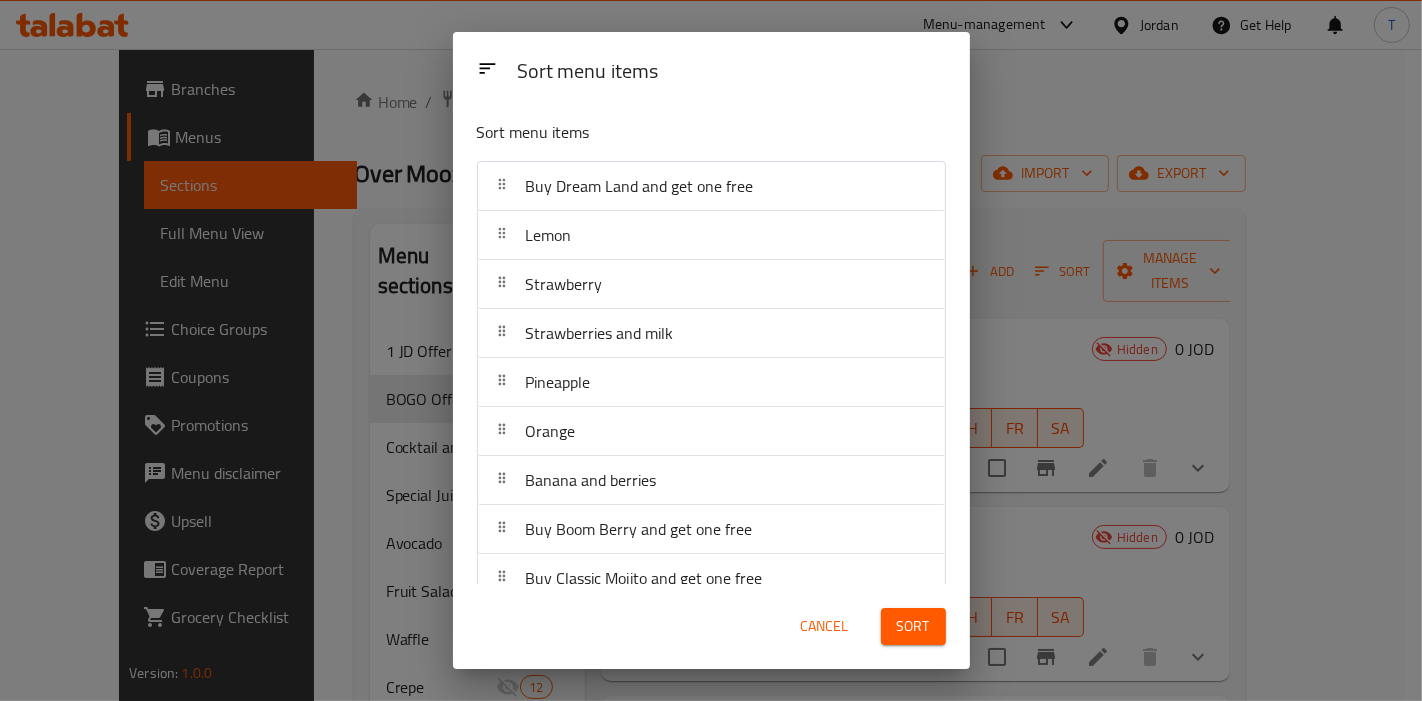 scroll, scrollTop: 2, scrollLeft: 0, axis: vertical 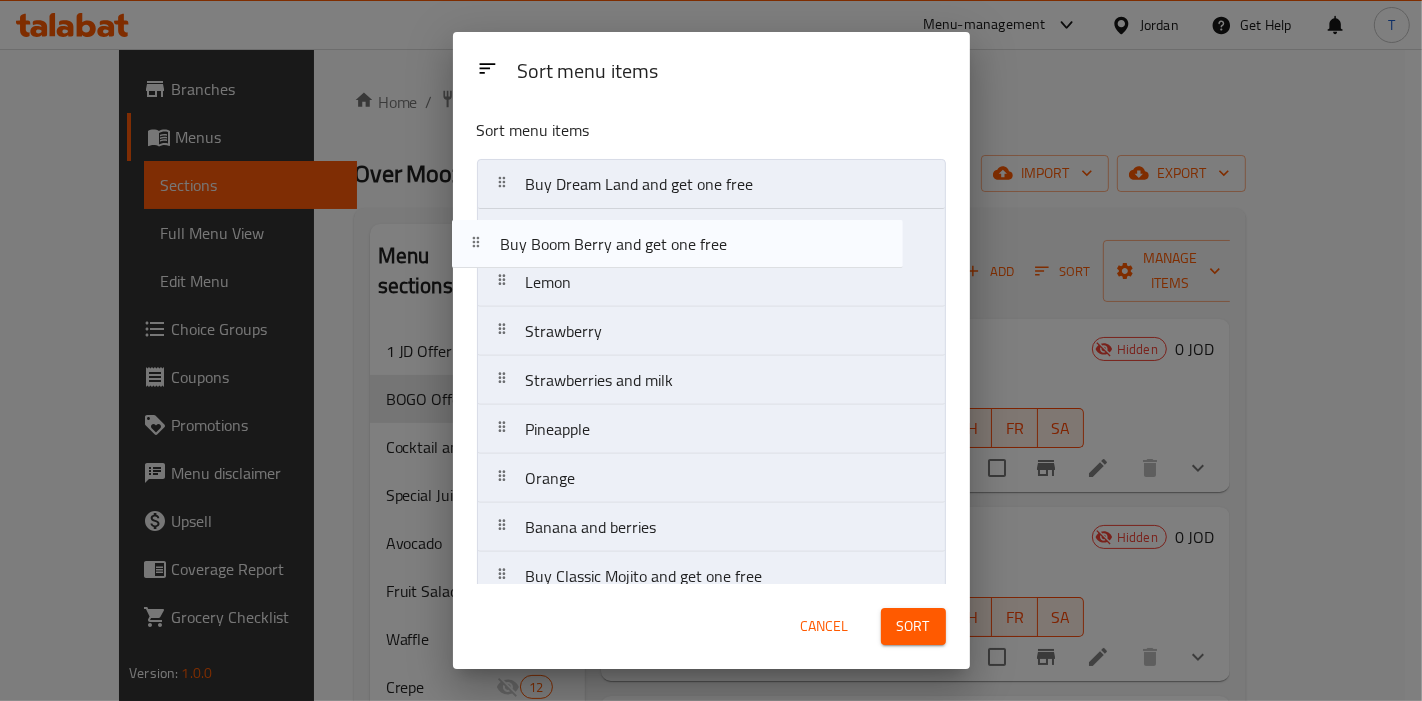 drag, startPoint x: 624, startPoint y: 530, endPoint x: 606, endPoint y: 225, distance: 305.5307 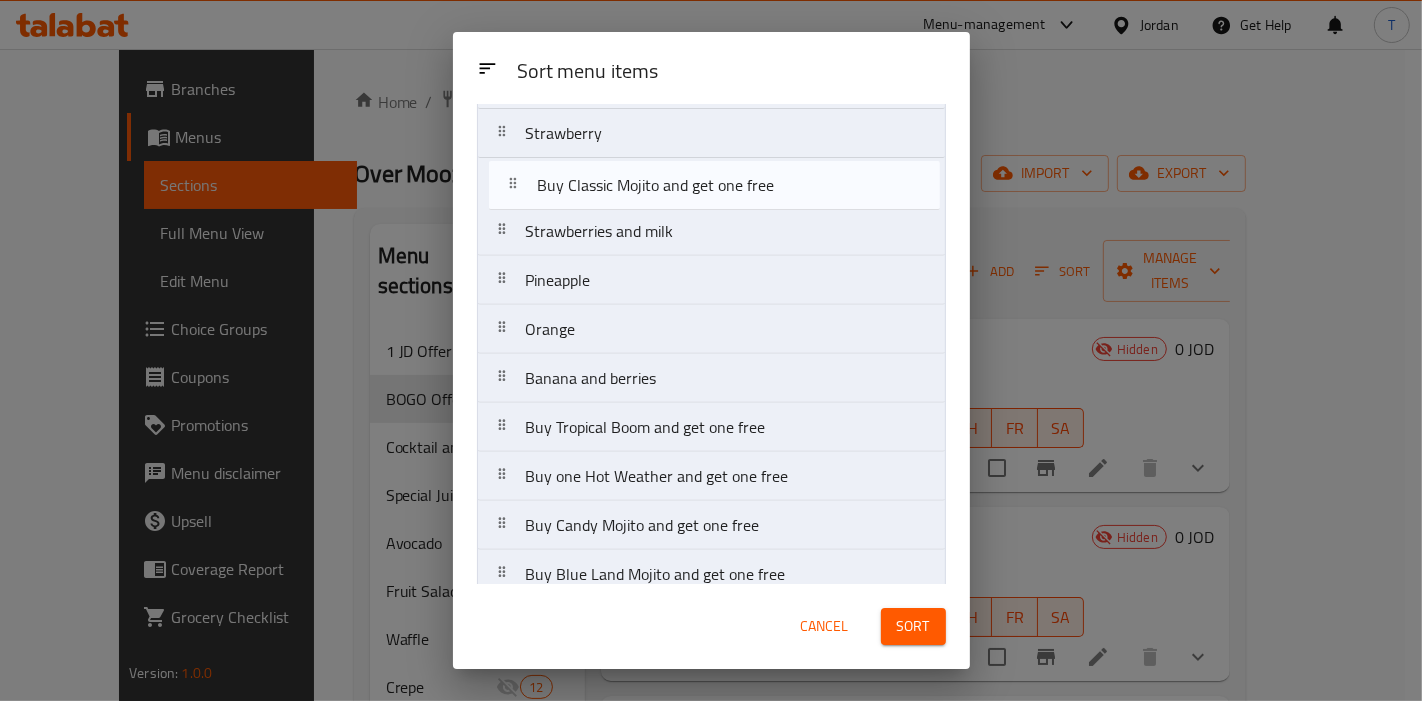 drag, startPoint x: 641, startPoint y: 348, endPoint x: 654, endPoint y: 172, distance: 176.47946 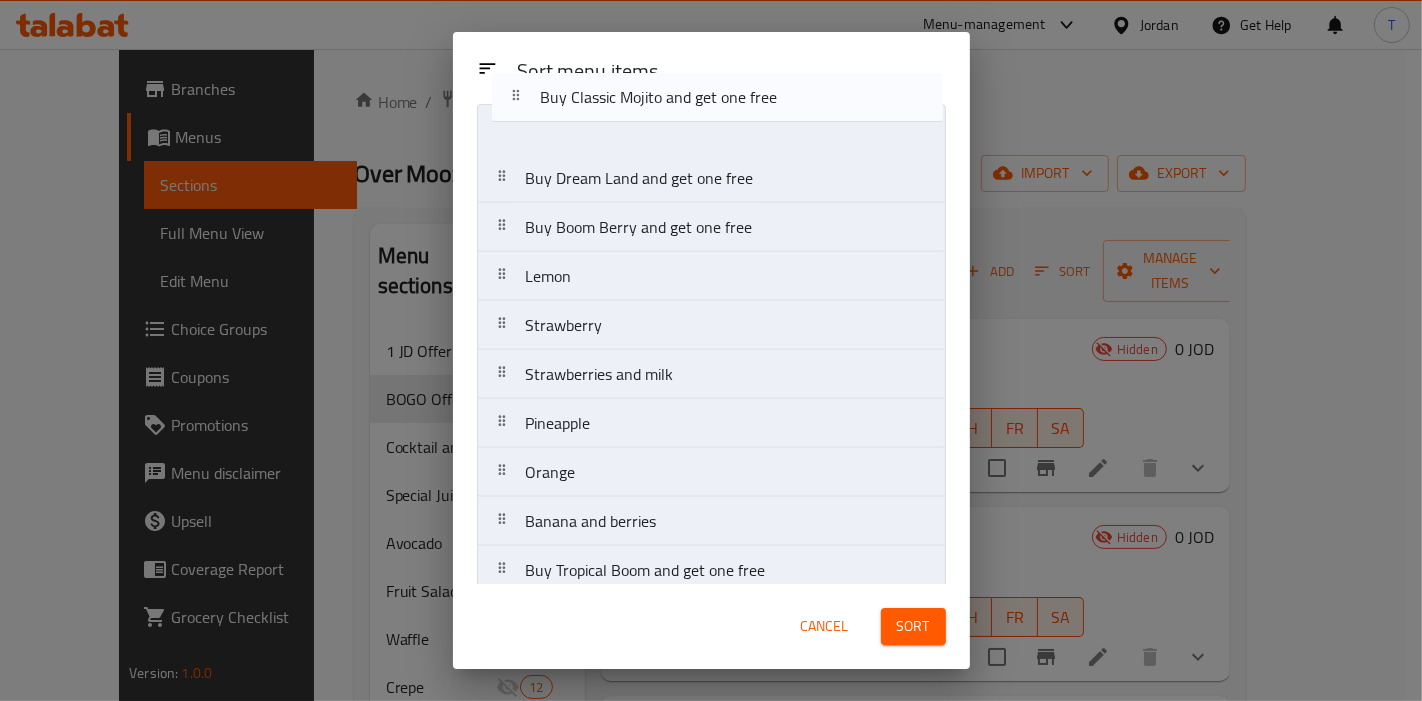 scroll, scrollTop: 0, scrollLeft: 0, axis: both 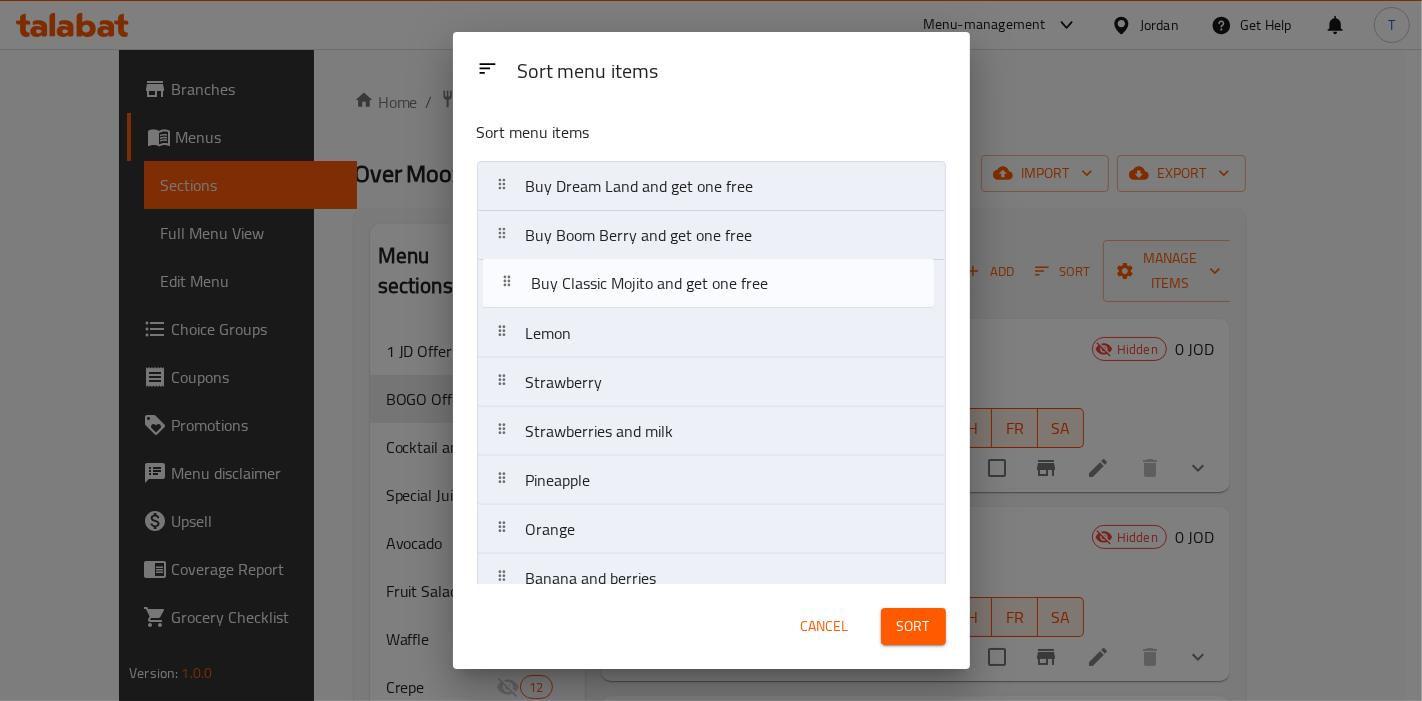 drag, startPoint x: 645, startPoint y: 220, endPoint x: 656, endPoint y: 287, distance: 67.89698 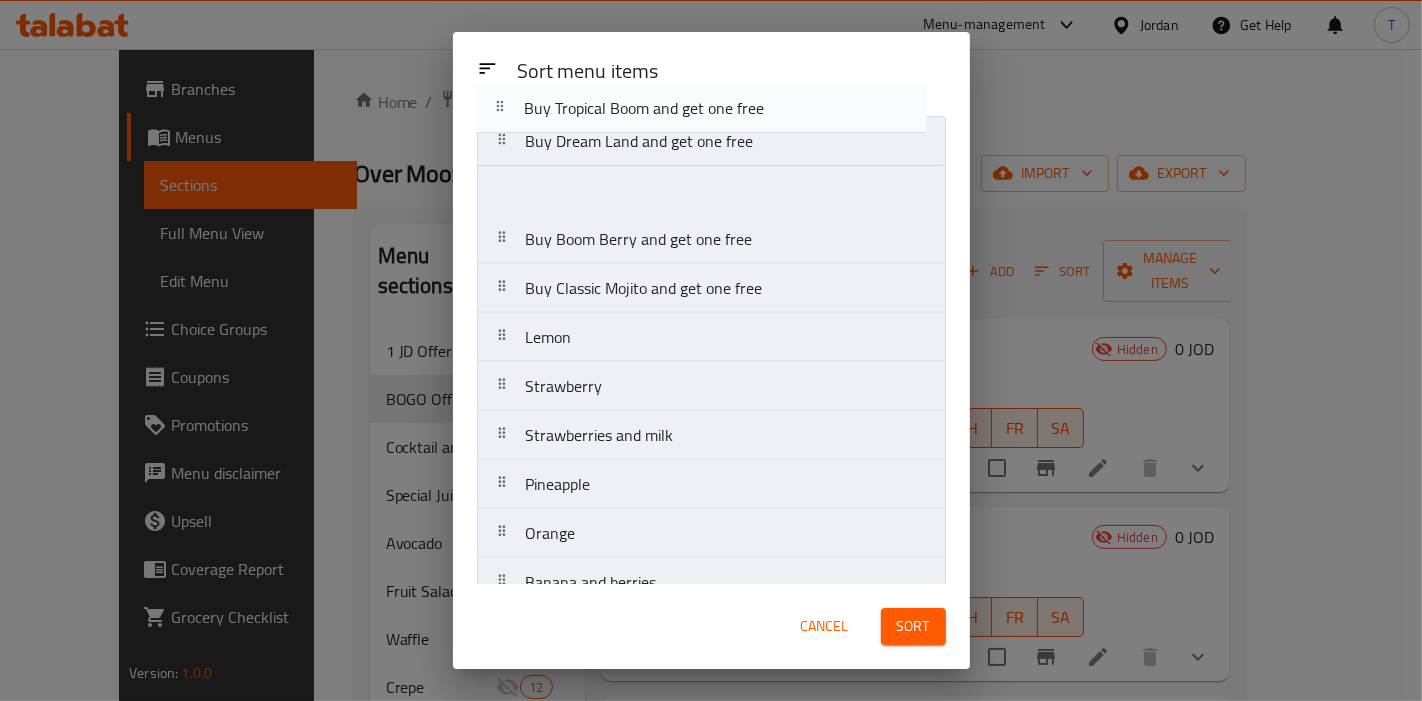 scroll, scrollTop: 0, scrollLeft: 0, axis: both 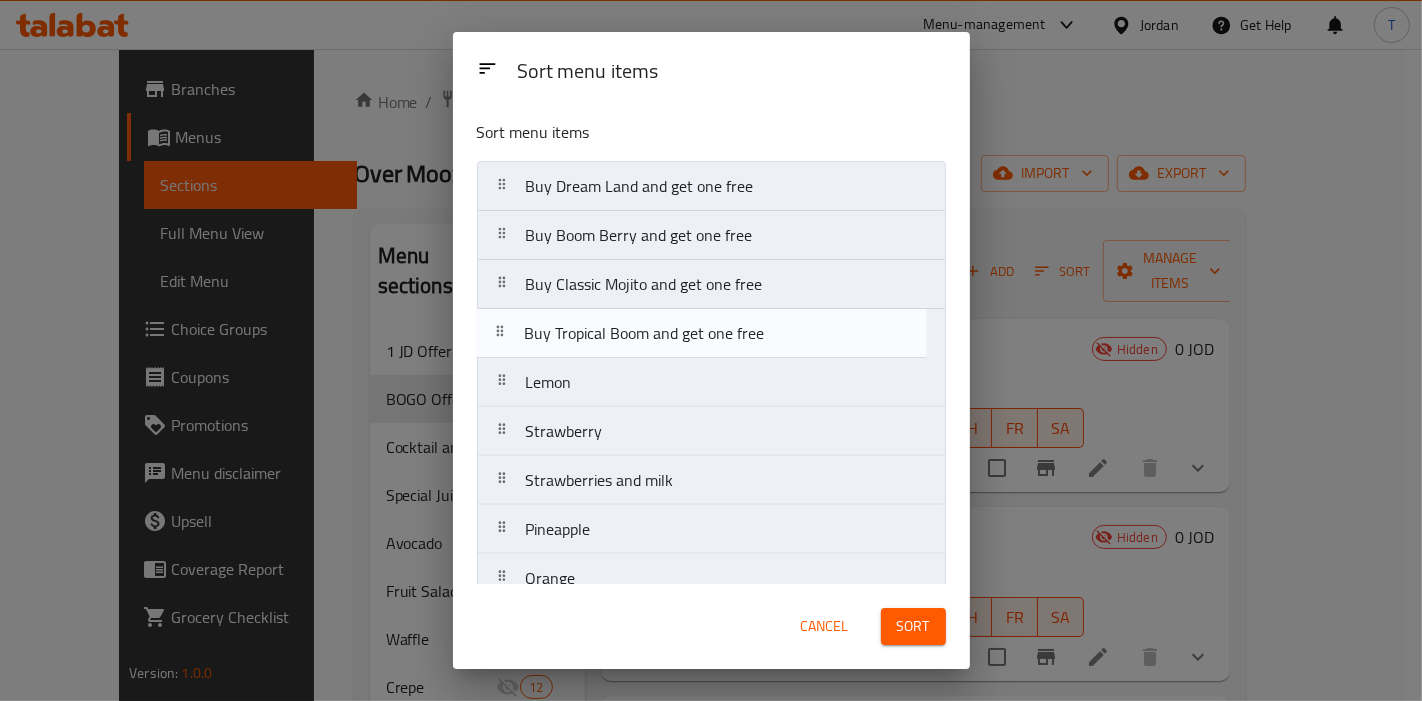 drag, startPoint x: 605, startPoint y: 298, endPoint x: 604, endPoint y: 332, distance: 34.0147 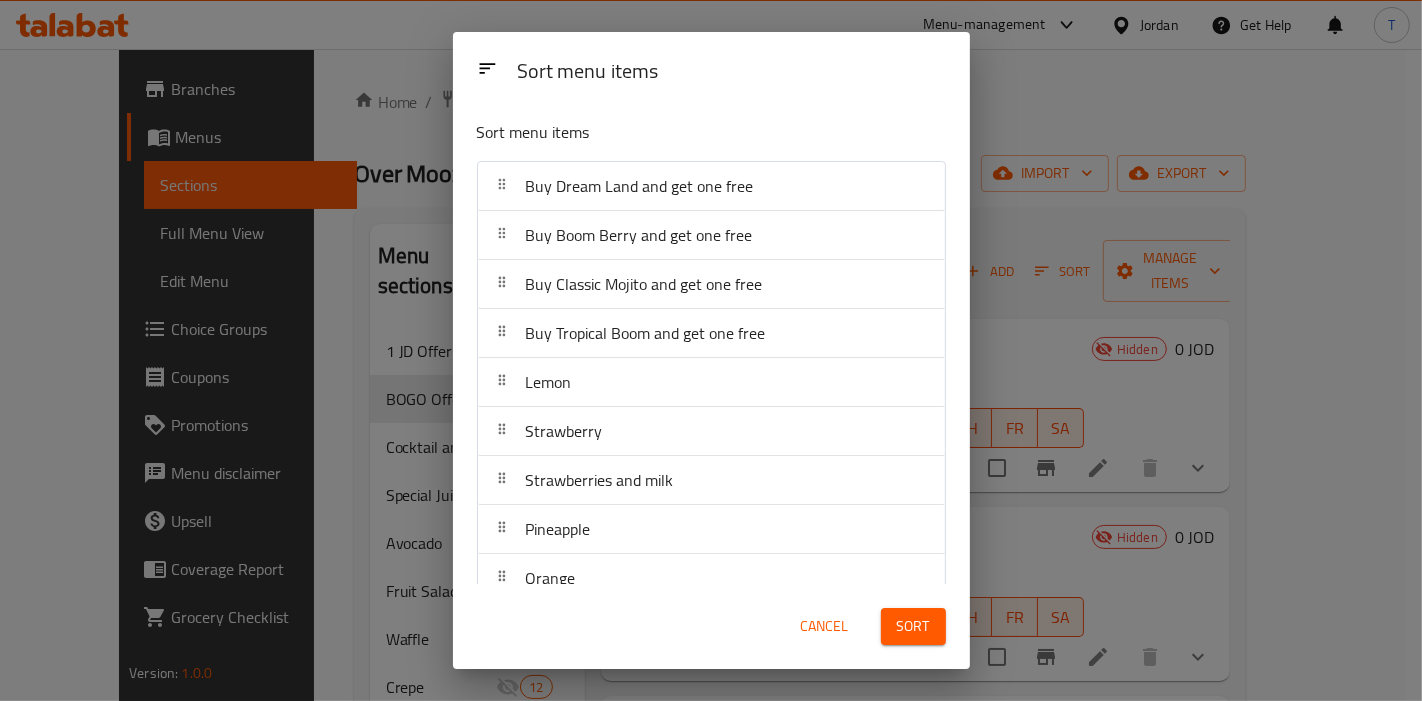 scroll, scrollTop: 333, scrollLeft: 0, axis: vertical 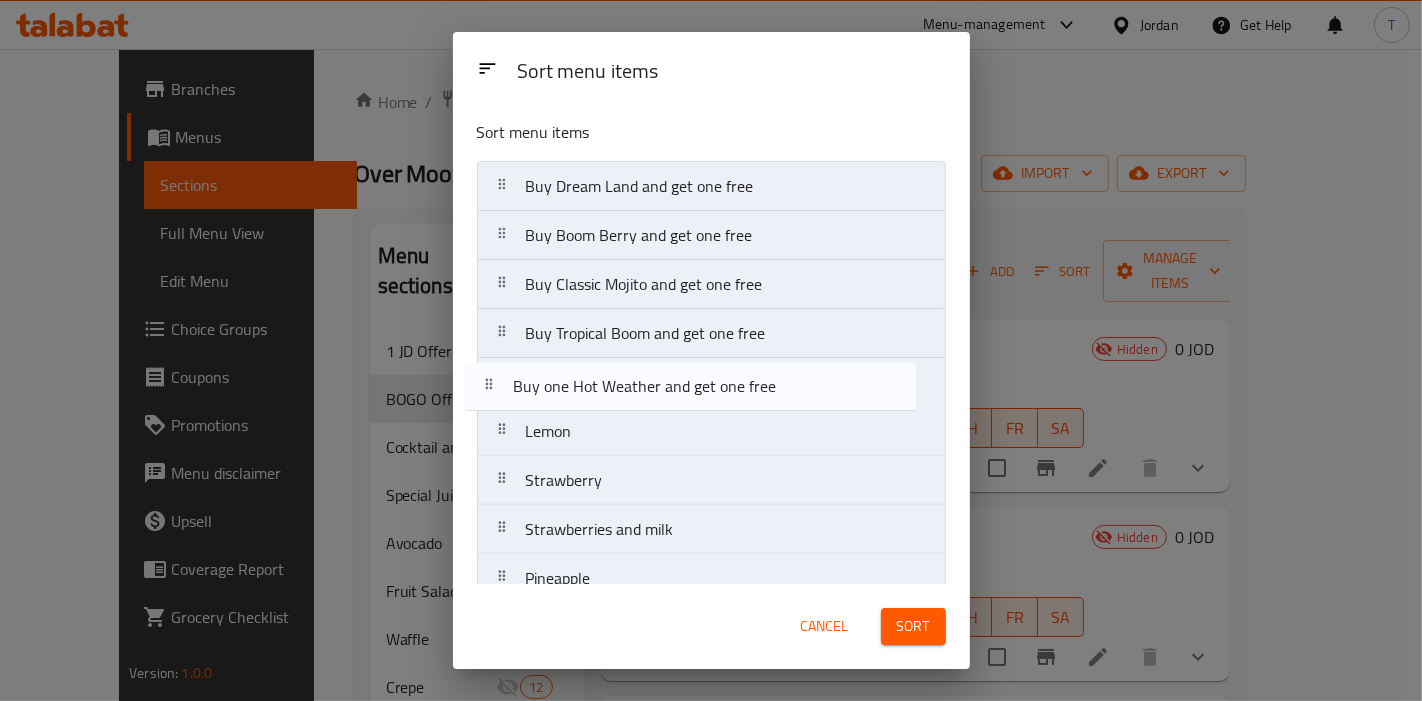 drag, startPoint x: 614, startPoint y: 347, endPoint x: 605, endPoint y: 390, distance: 43.931767 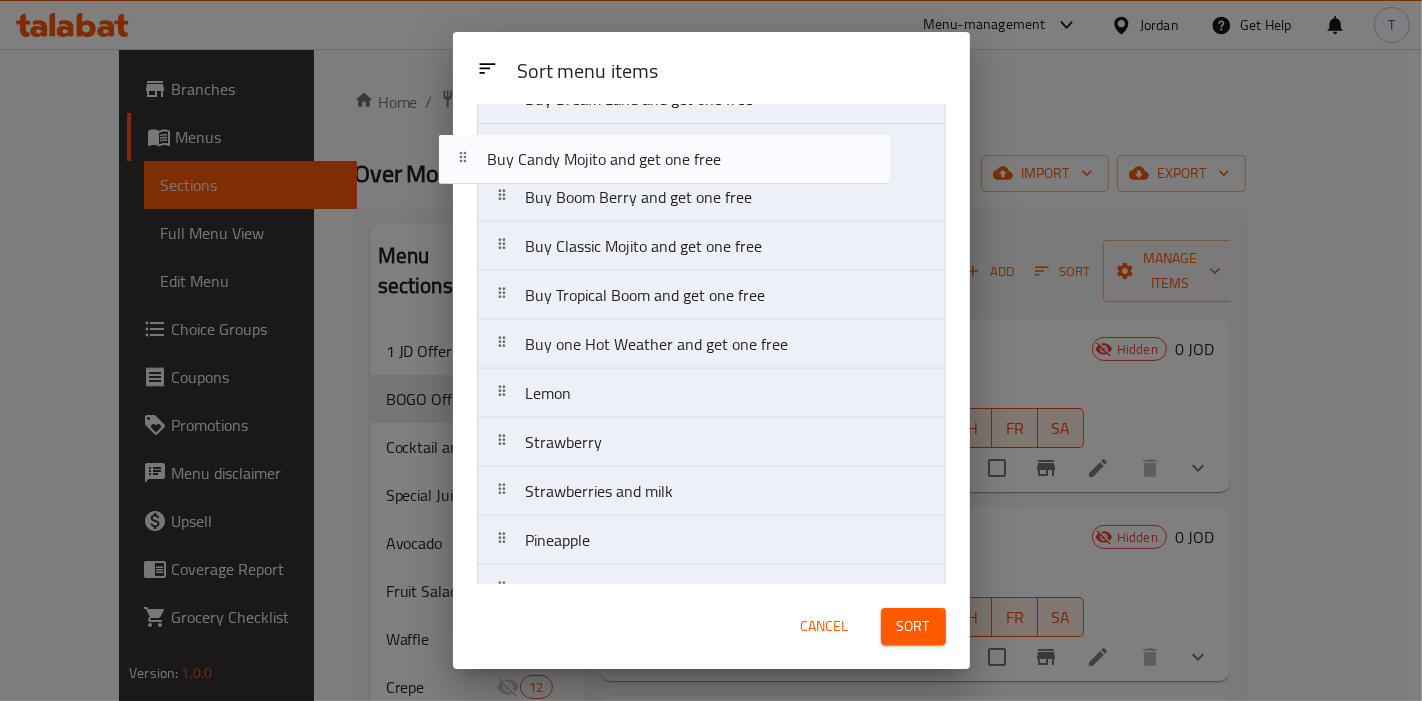 scroll, scrollTop: 35, scrollLeft: 0, axis: vertical 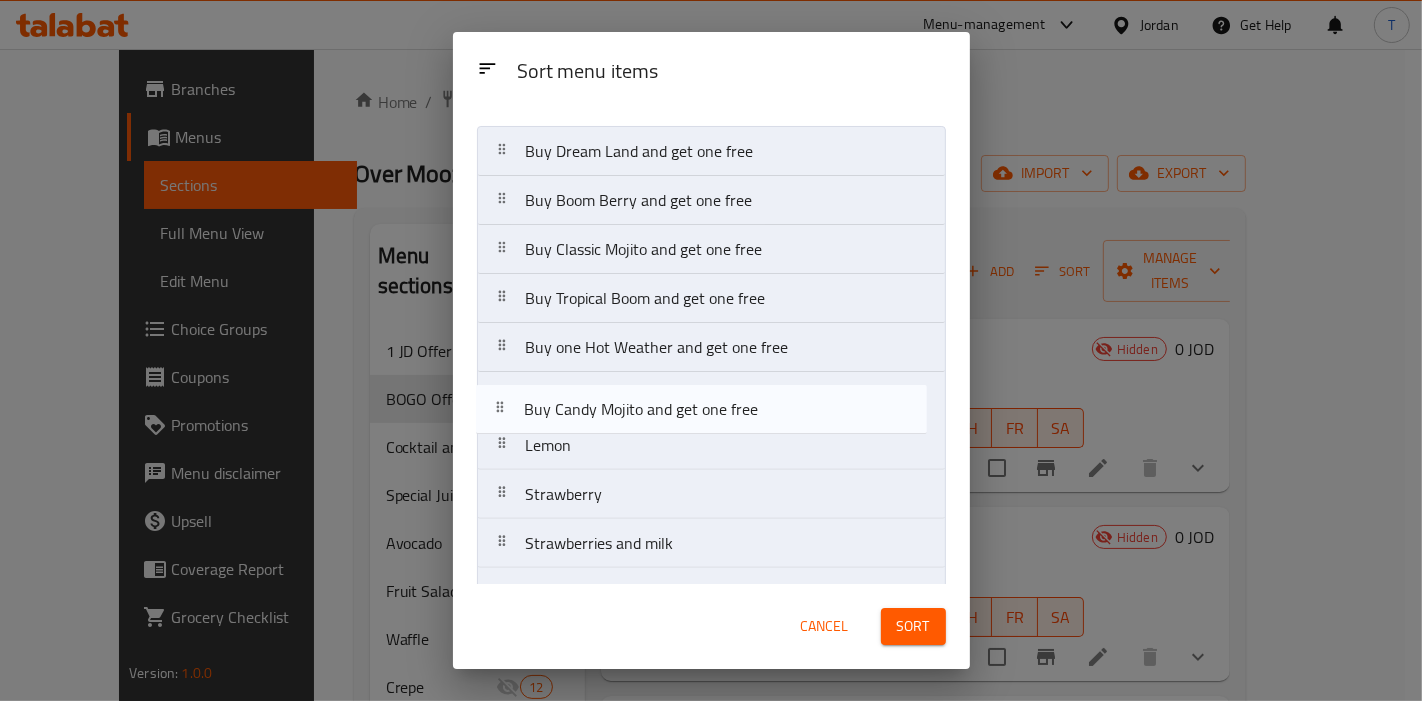 drag, startPoint x: 615, startPoint y: 407, endPoint x: 619, endPoint y: 419, distance: 12.649111 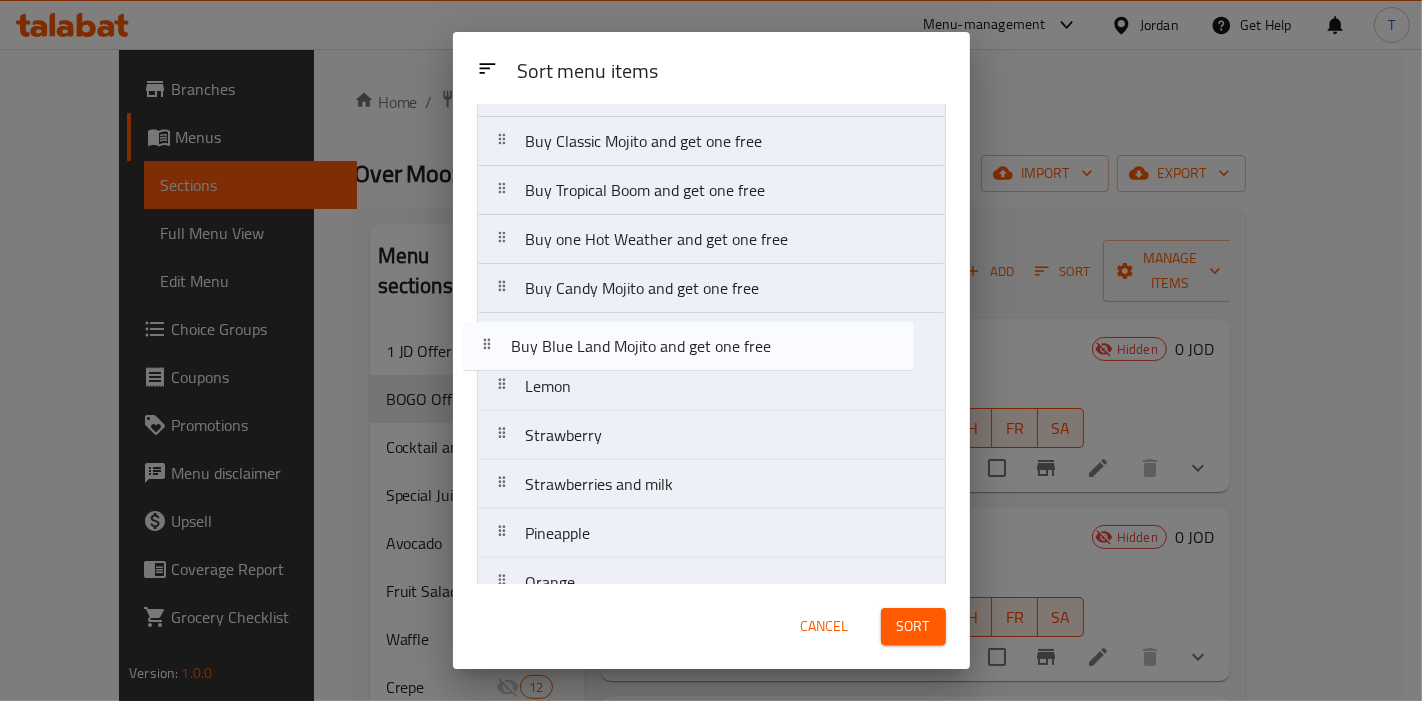 drag, startPoint x: 631, startPoint y: 405, endPoint x: 617, endPoint y: 345, distance: 61.611687 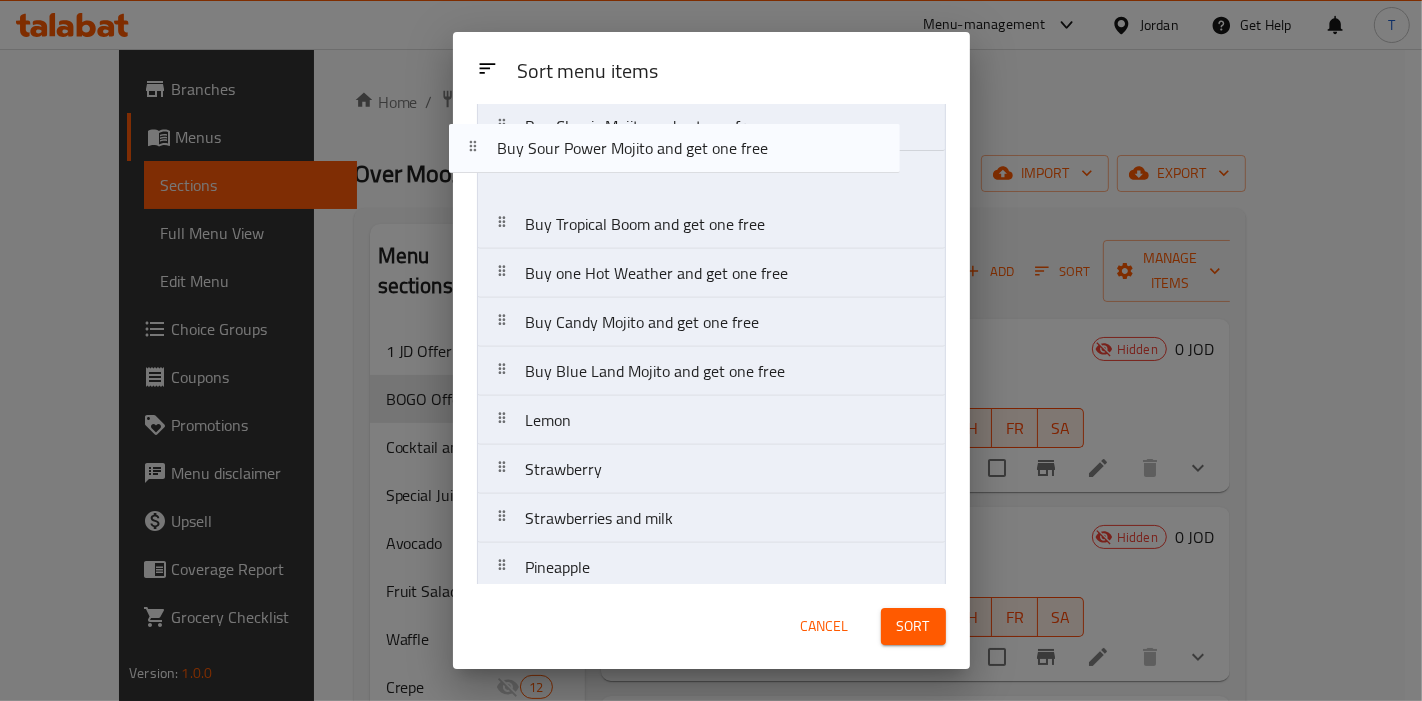 scroll, scrollTop: 125, scrollLeft: 0, axis: vertical 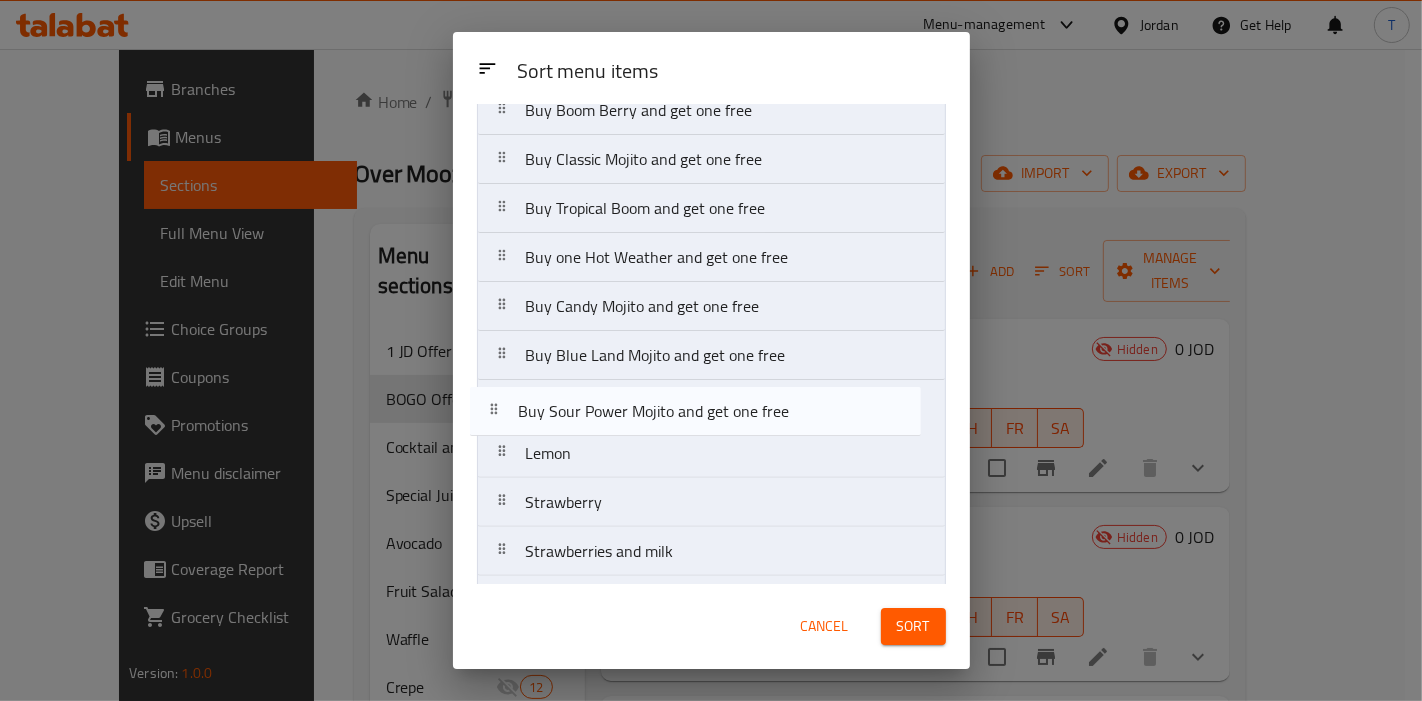 drag, startPoint x: 646, startPoint y: 349, endPoint x: 640, endPoint y: 412, distance: 63.28507 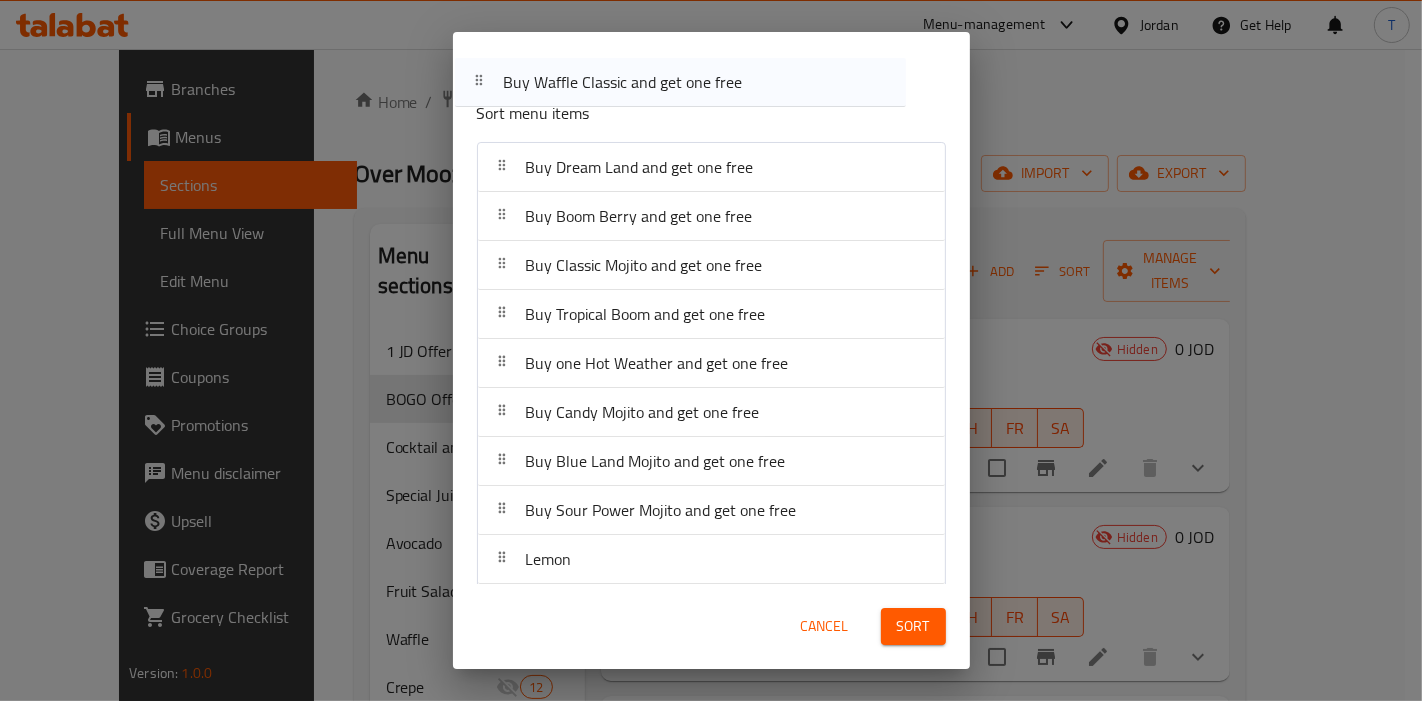 scroll, scrollTop: 0, scrollLeft: 0, axis: both 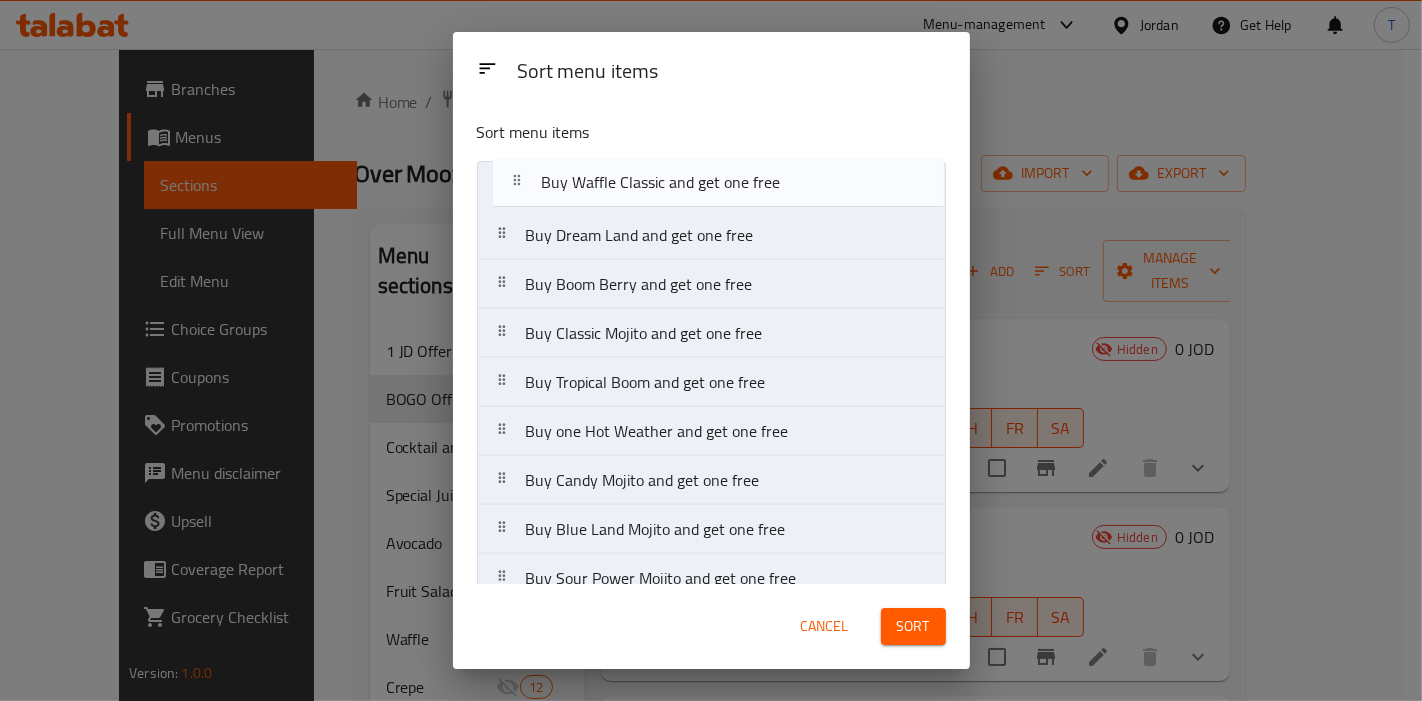 drag, startPoint x: 668, startPoint y: 441, endPoint x: 678, endPoint y: 170, distance: 271.18445 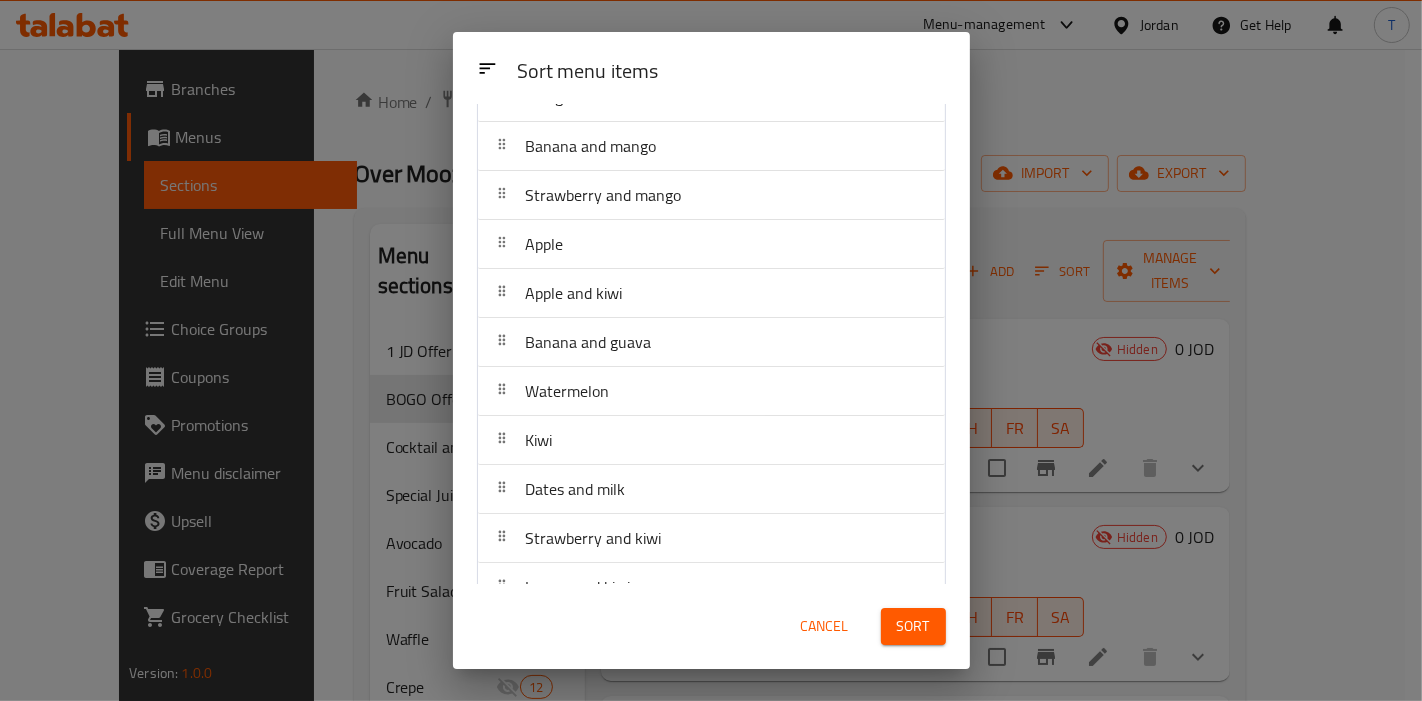 scroll, scrollTop: 1242, scrollLeft: 0, axis: vertical 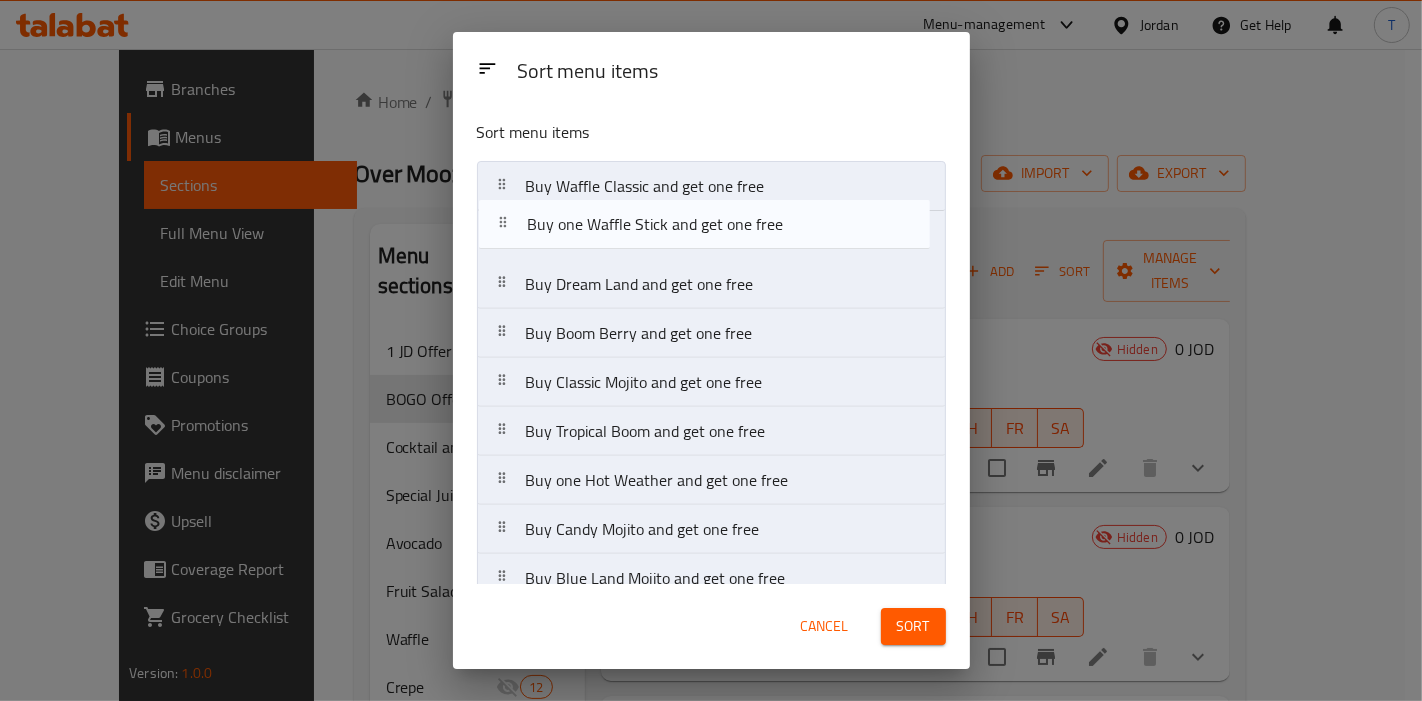 drag, startPoint x: 694, startPoint y: 561, endPoint x: 696, endPoint y: 225, distance: 336.00595 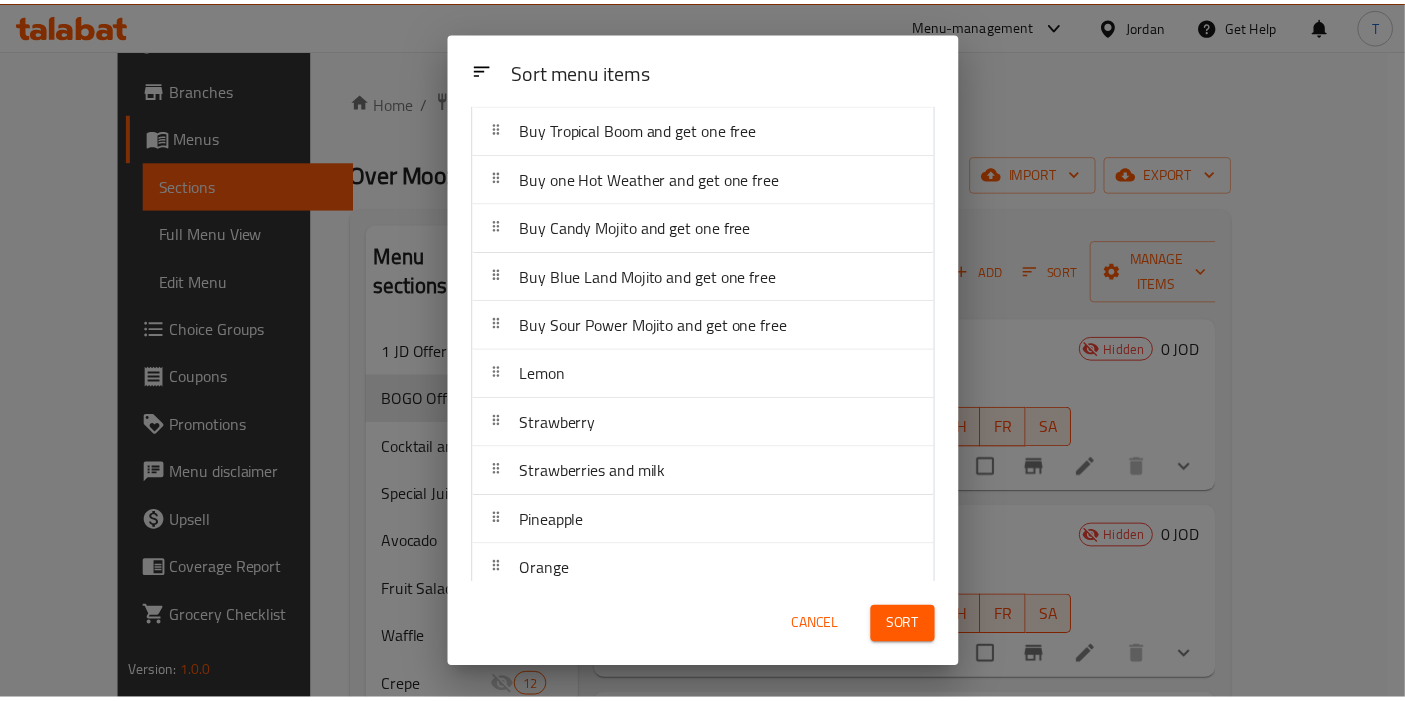 scroll, scrollTop: 333, scrollLeft: 0, axis: vertical 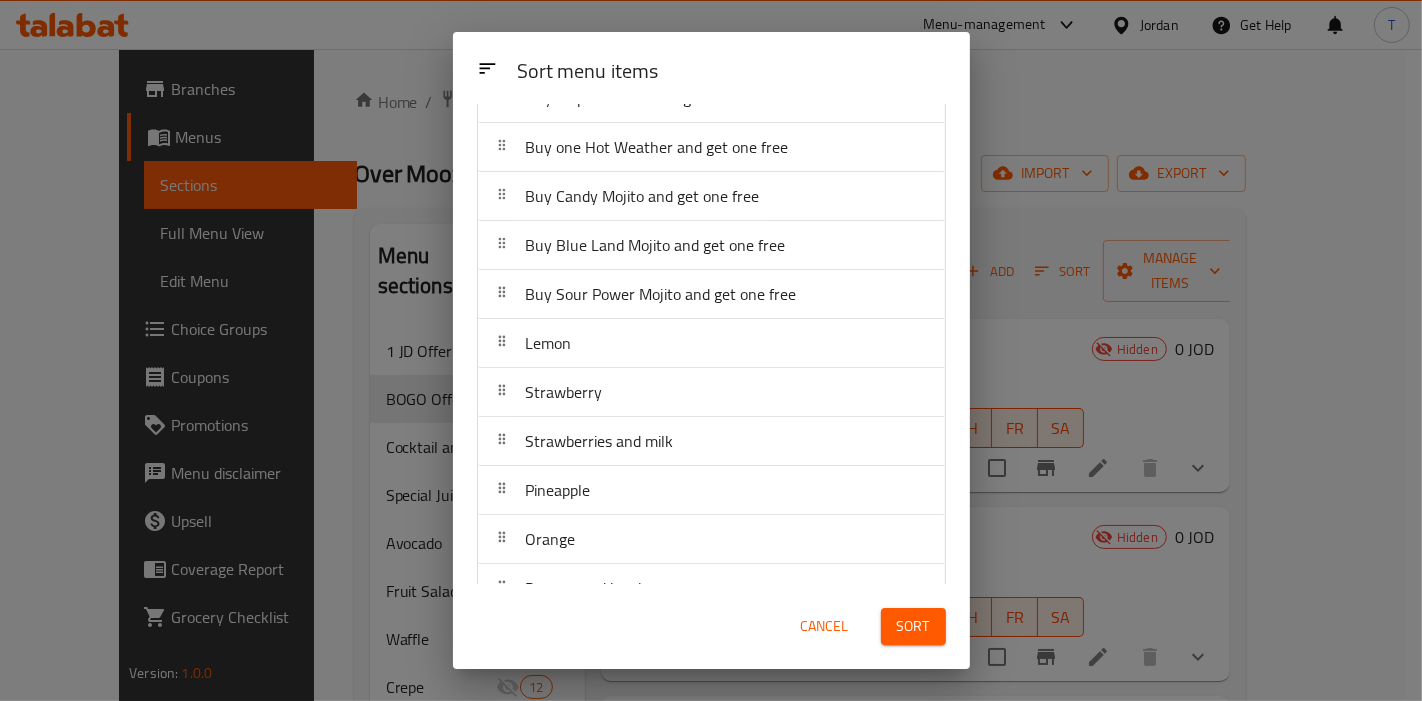 click on "Sort" at bounding box center (913, 626) 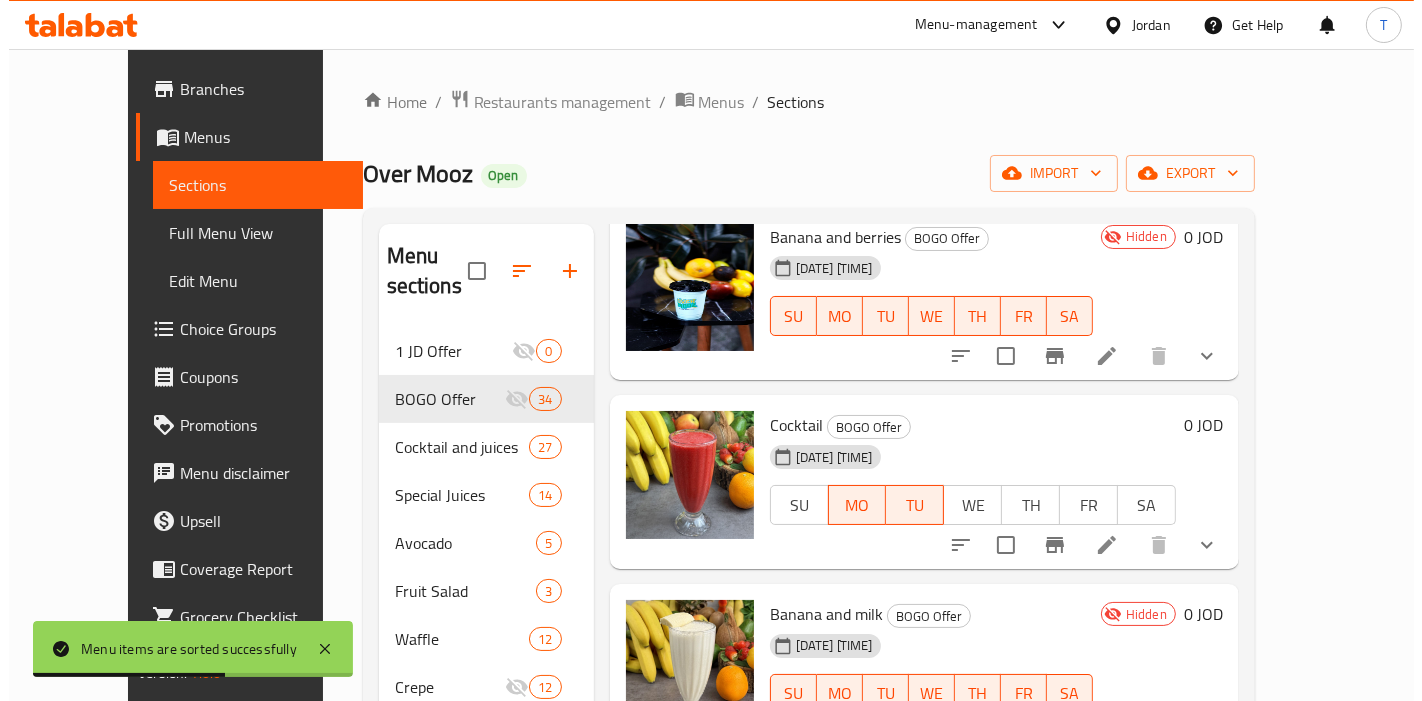 scroll, scrollTop: 2888, scrollLeft: 0, axis: vertical 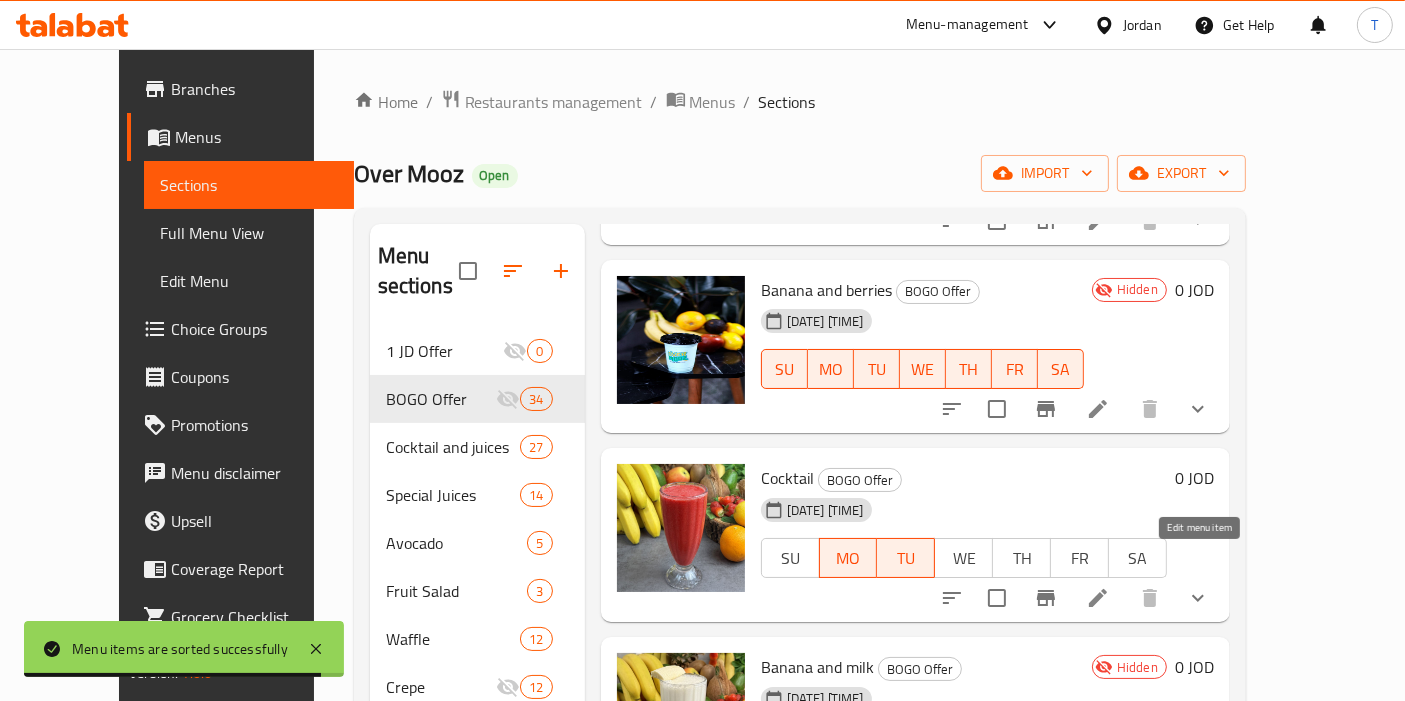 click 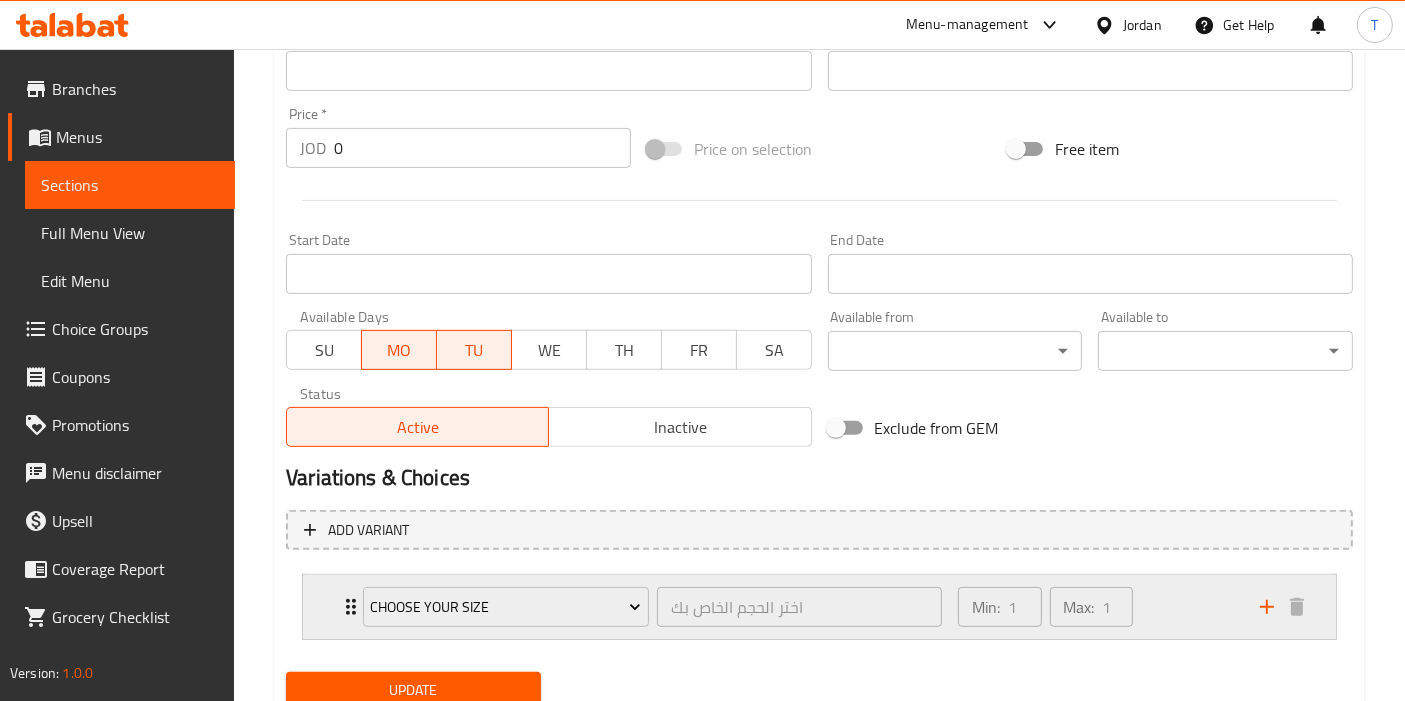 scroll 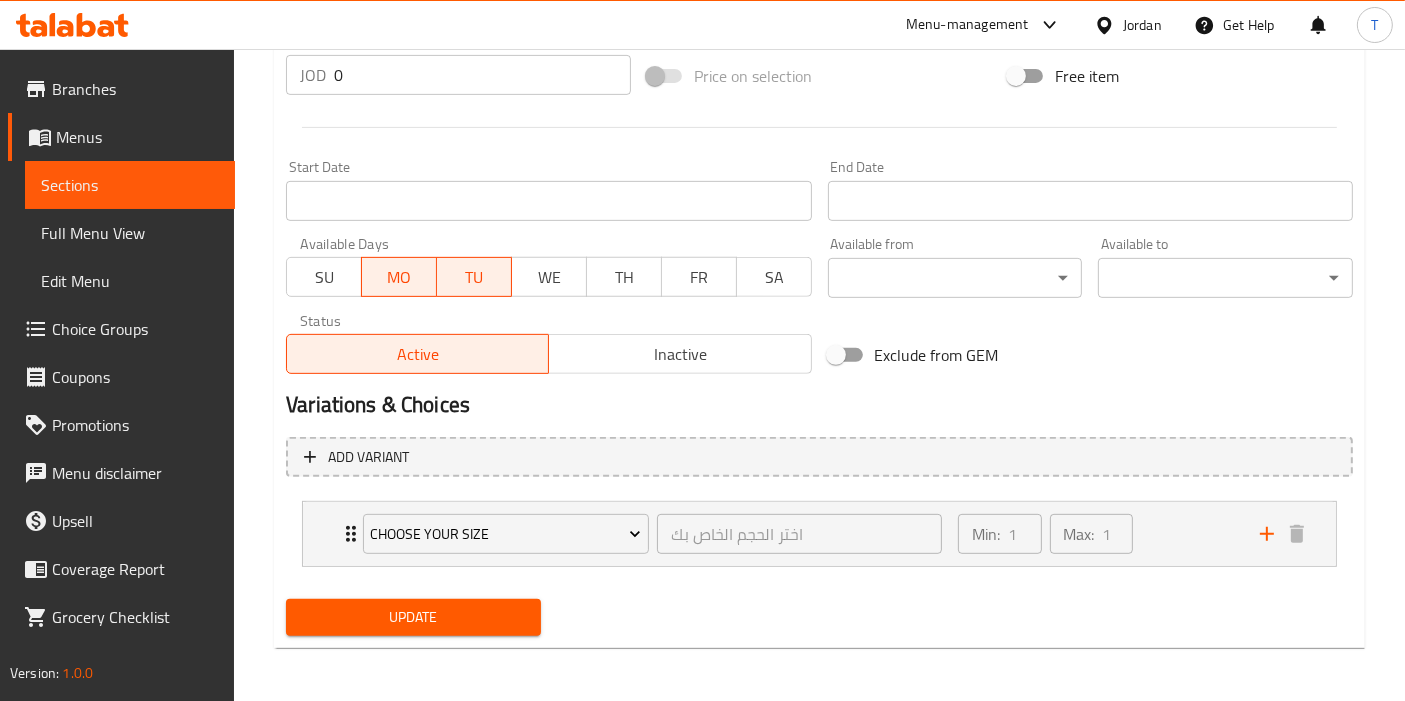 click on "Inactive" at bounding box center (680, 354) 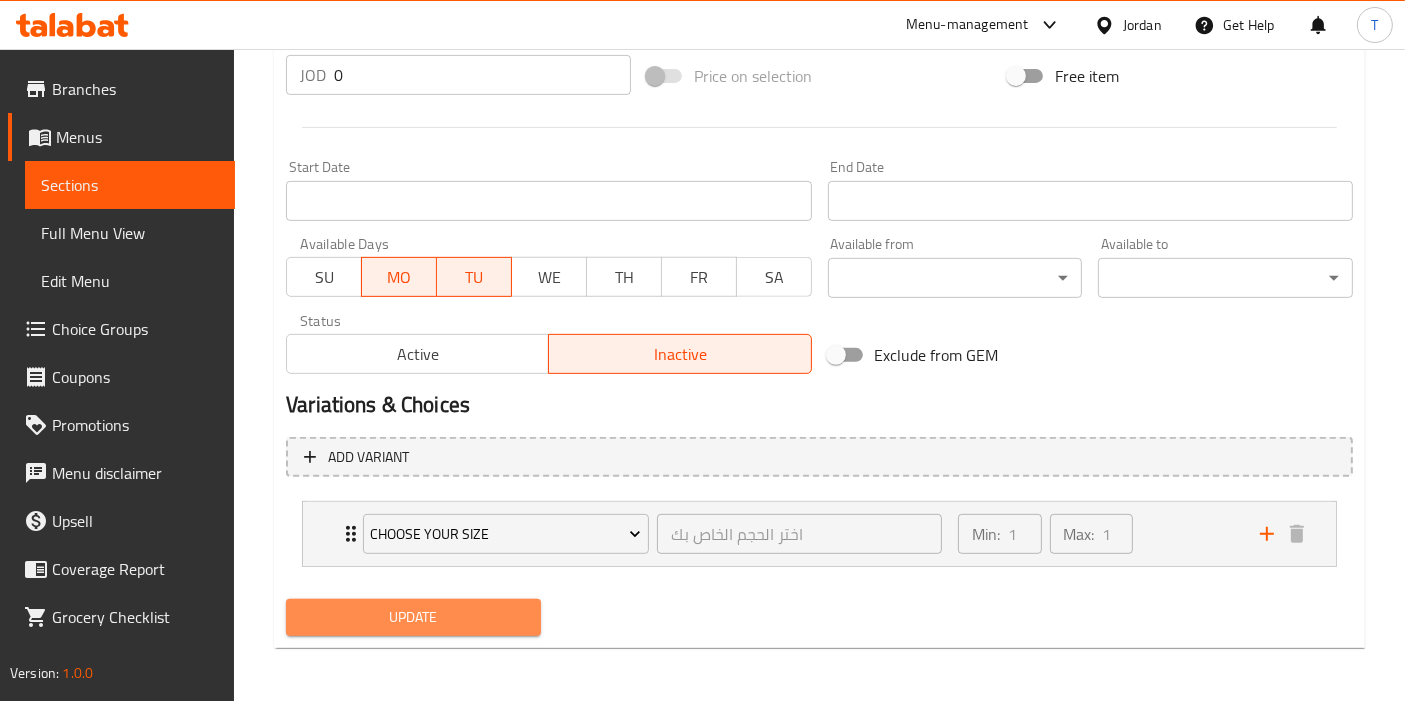 click on "Update" at bounding box center [413, 617] 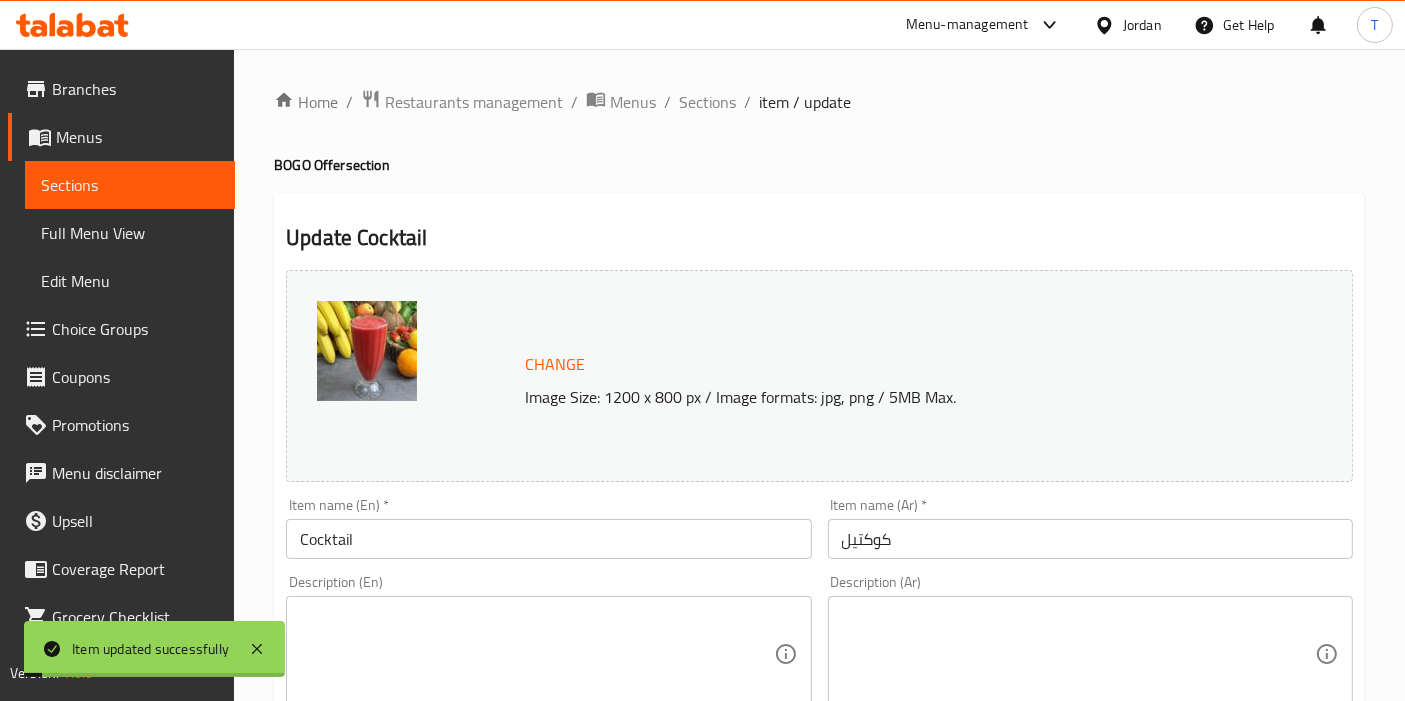 click on "Home / Restaurants management / Menus / Sections / item / update BOGO Offer   section Update Cocktail  Change Image Size: 1200 x 800 px / Image formats: jpg, png / 5MB Max. Item name (En)   * Cocktail Item name (En)  * Item name (Ar)  * كوكتيل Item name (Ar)  * Description (En) Description (En) Description (Ar) Description (Ar) Product barcode Product barcode Product sku Product sku Price   * JOD [NUMBER] Price  * Price on selection Free item Start Date Start Date End Date End Date Available Days SU MO TU WE TH FR SA Available from ​ ​ Available to ​ ​ Status Active Inactive Exclude from GEM Variations & Choices Add variant Choose your size  اختر الحجم الخاص بك ​ Min: [NUMBER] ​ Max: [NUMBER] ​ Medium  (ID: [NUMBER]) [NUMBER] JOD Name (En) Medium Name (En) Name (Ar) وسط Name (Ar) Price JOD [NUMBER] Price Status Large (ID: [NUMBER]) [NUMBER] JOD Name (En) Large Name (En) Name (Ar) كبير Name (Ar) Price JOD [NUMBER] Price Status 1L (ID: [NUMBER]) [NUMBER] JOD Name (En) 1L Name (En) Name (Ar) 1لتر Name (Ar)" at bounding box center [819, 762] 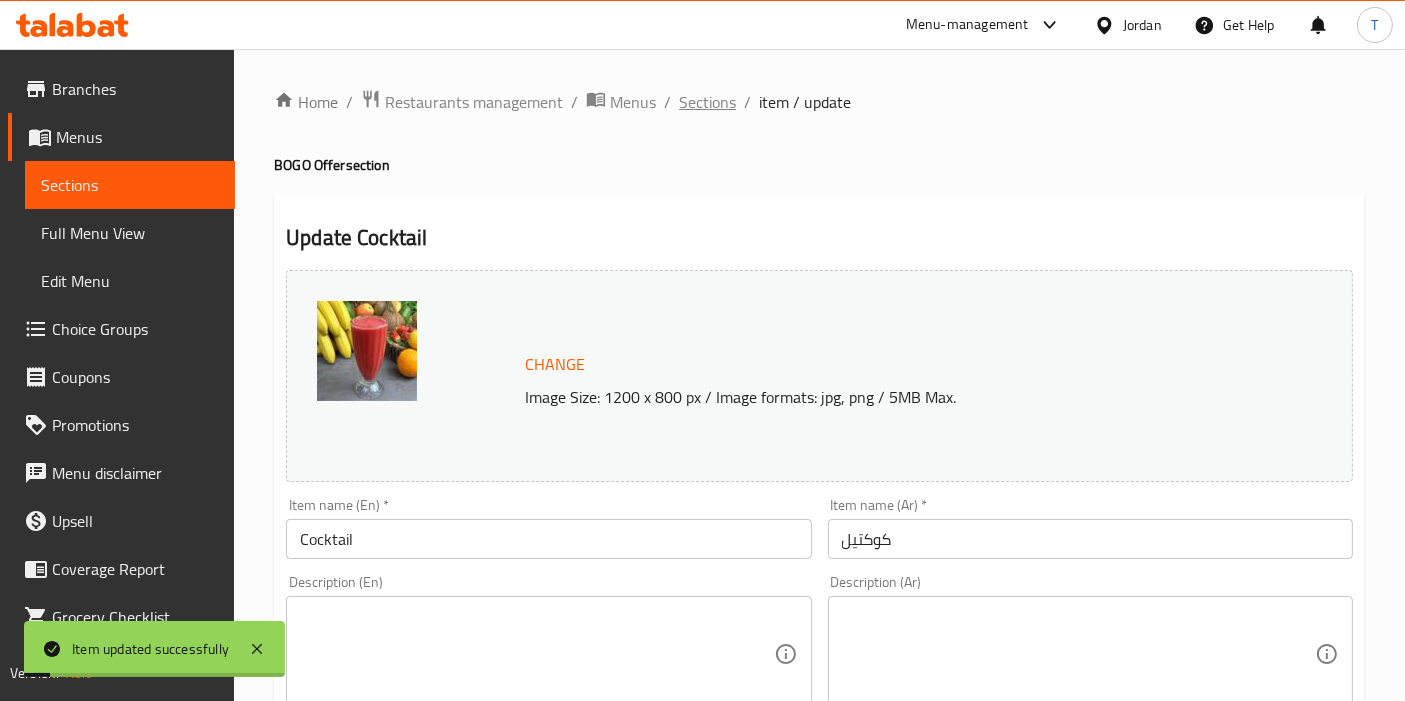 click on "Sections" at bounding box center [707, 102] 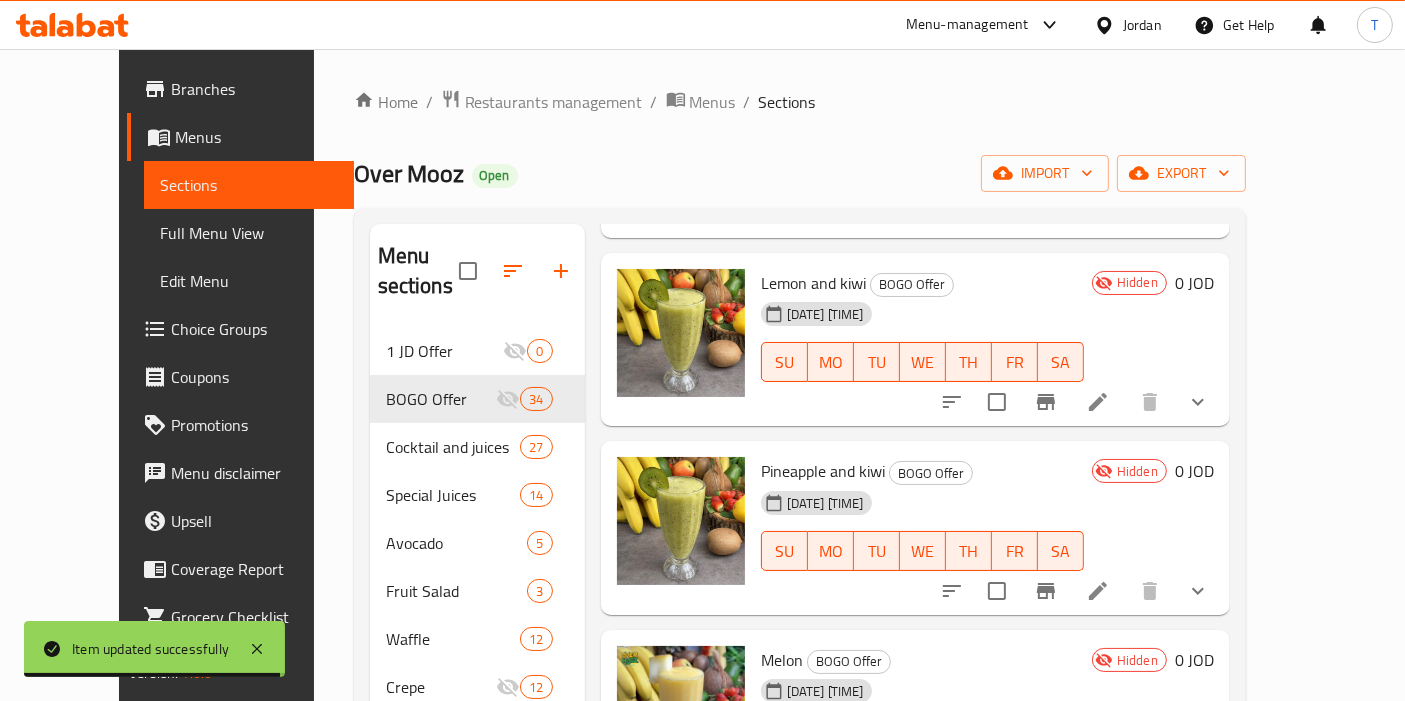 scroll, scrollTop: 5757, scrollLeft: 0, axis: vertical 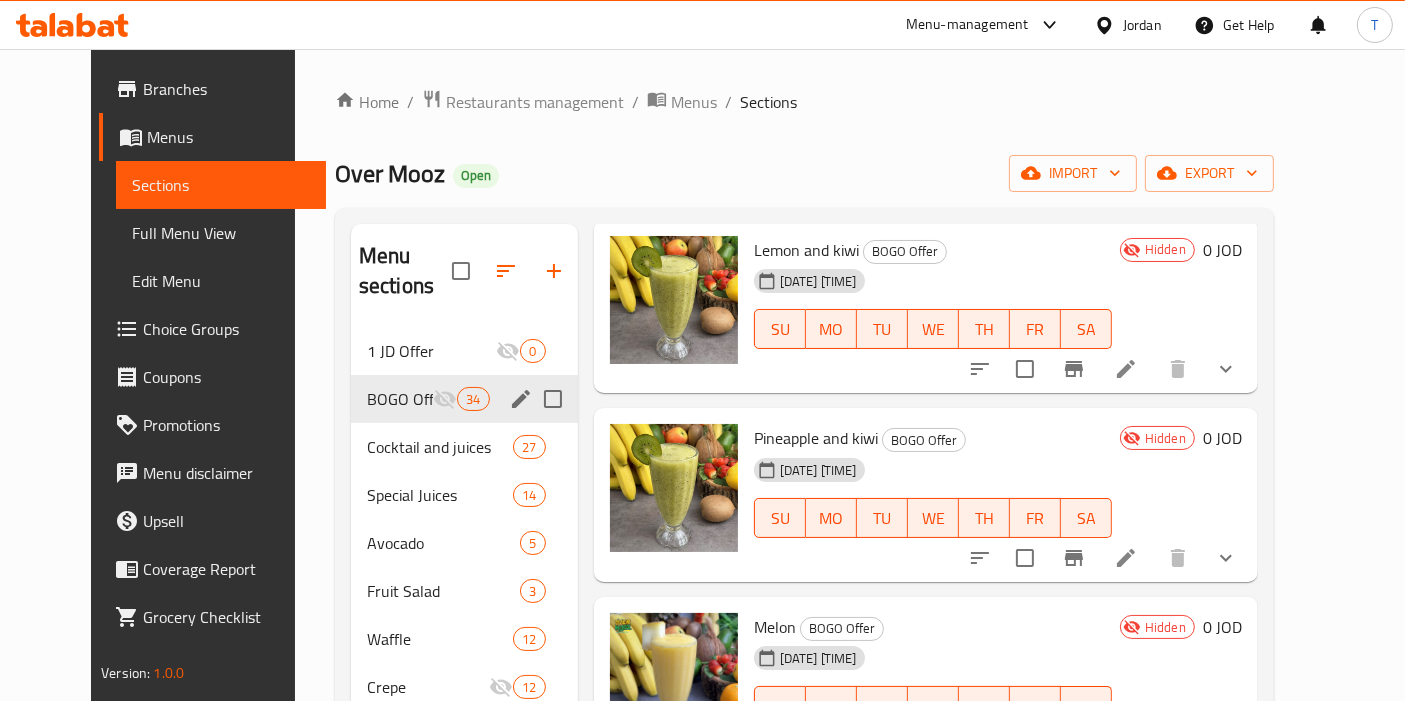 click on "BOGO Offer  34" at bounding box center (464, 399) 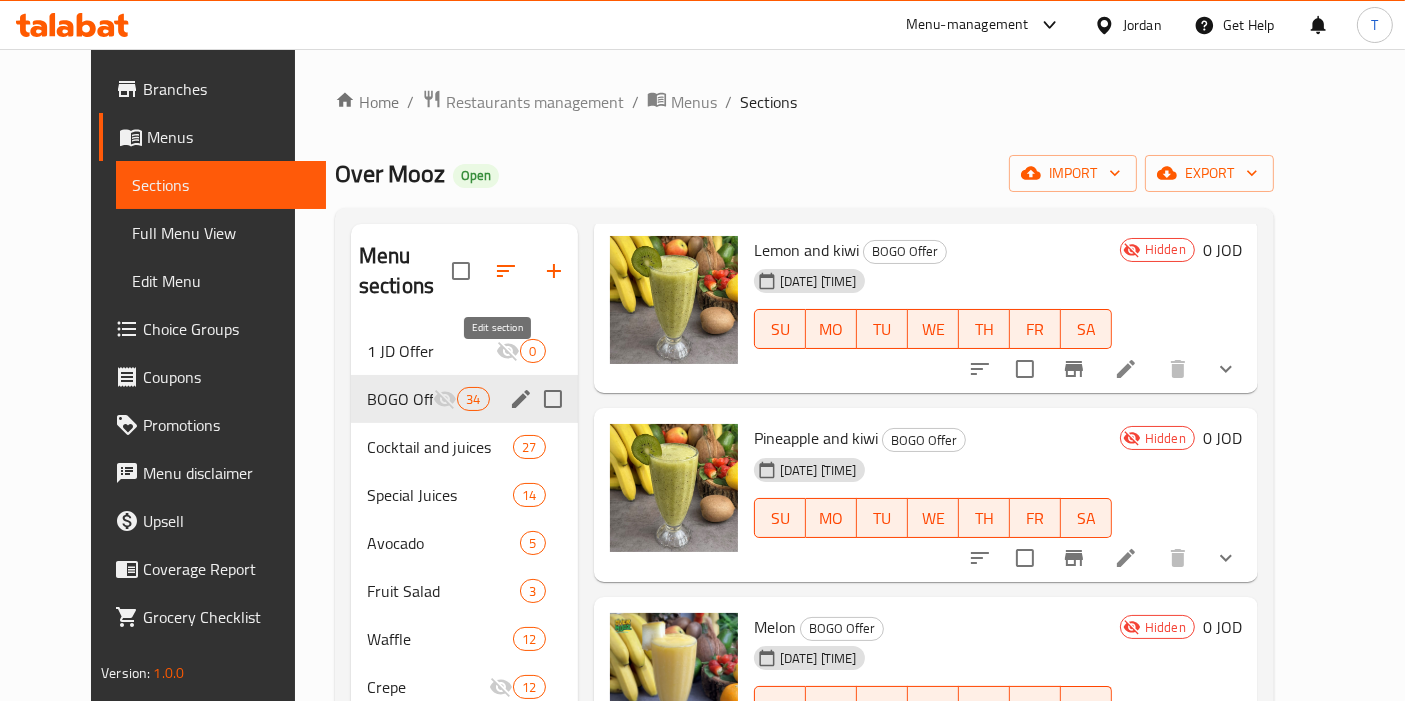 click 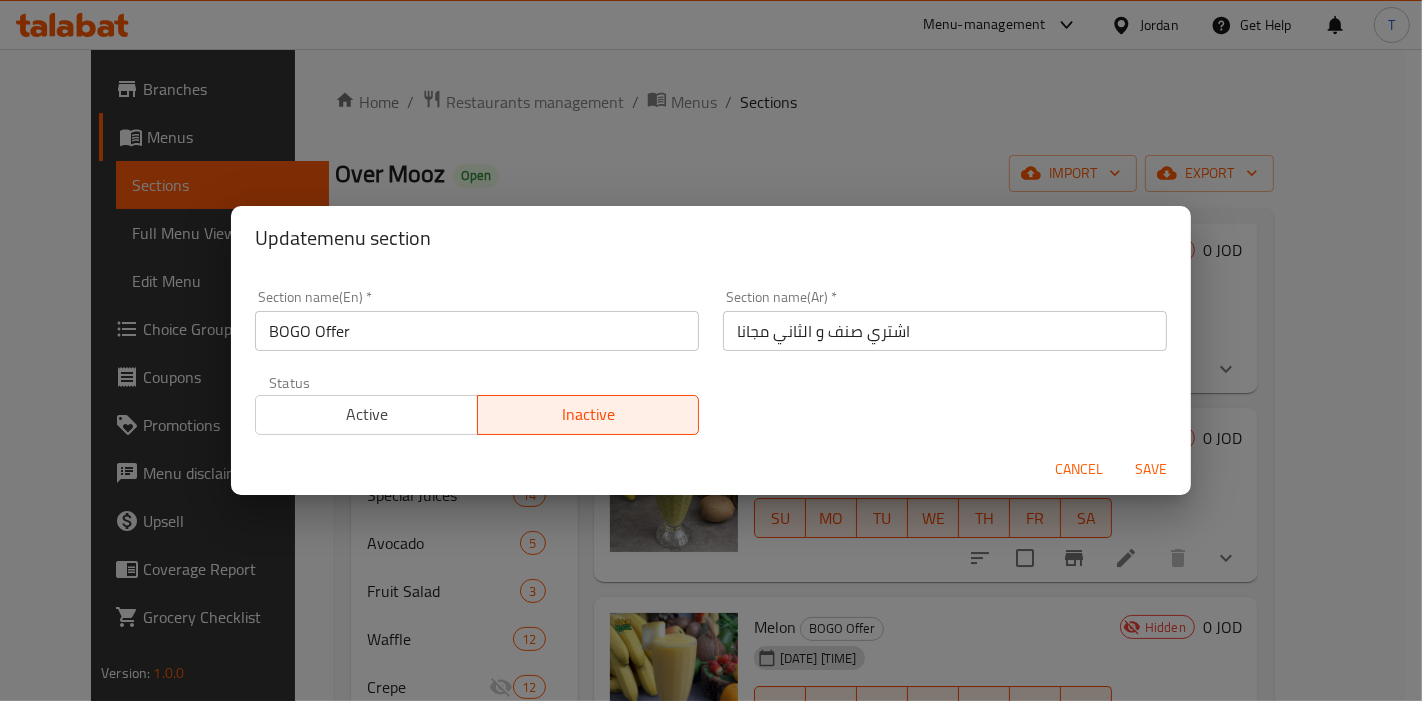click on "Active" at bounding box center (367, 414) 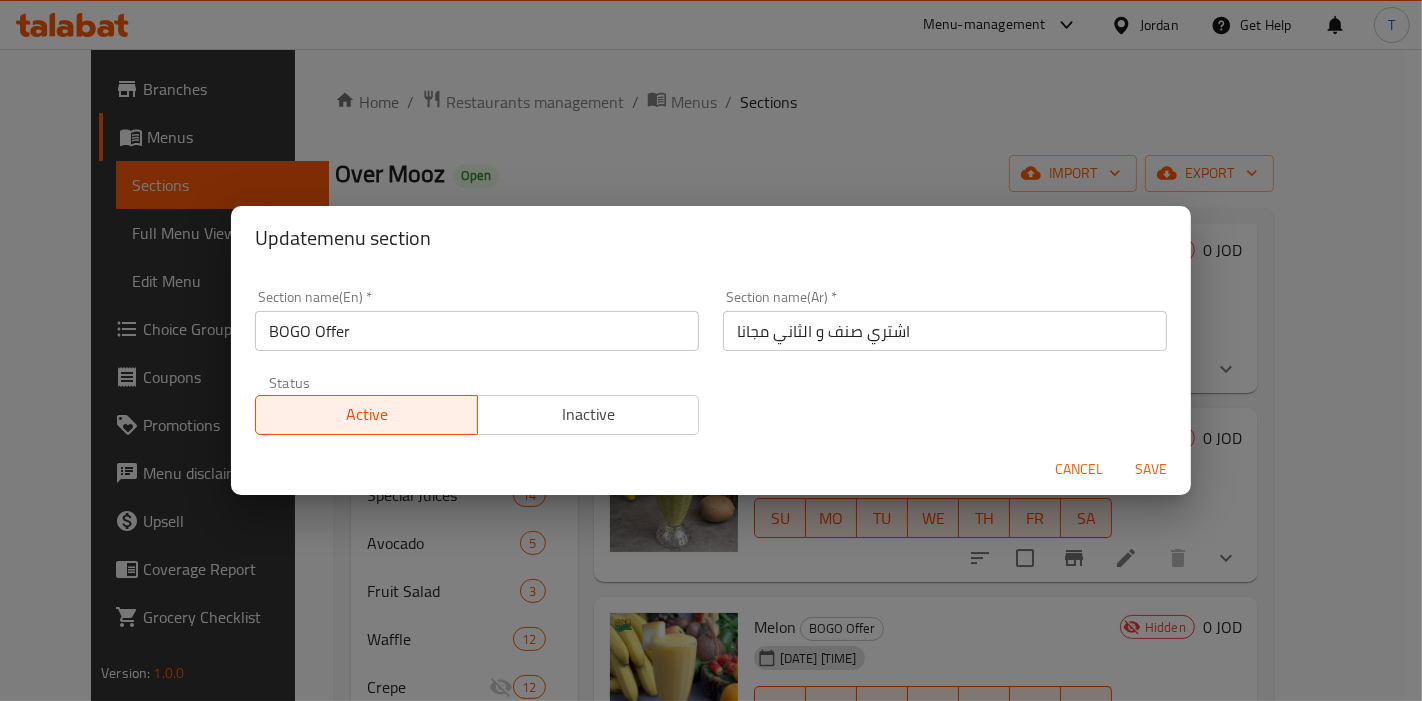 click on "Save" at bounding box center [1151, 469] 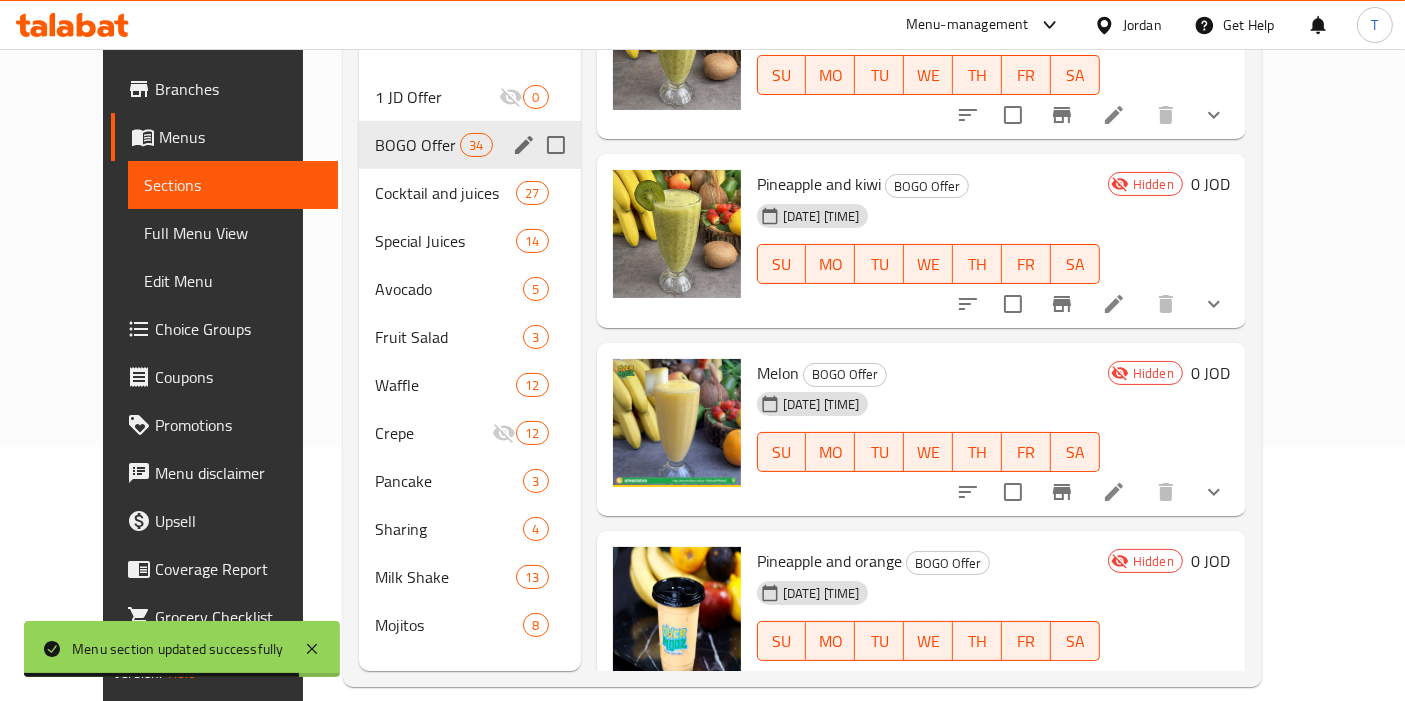 scroll, scrollTop: 279, scrollLeft: 0, axis: vertical 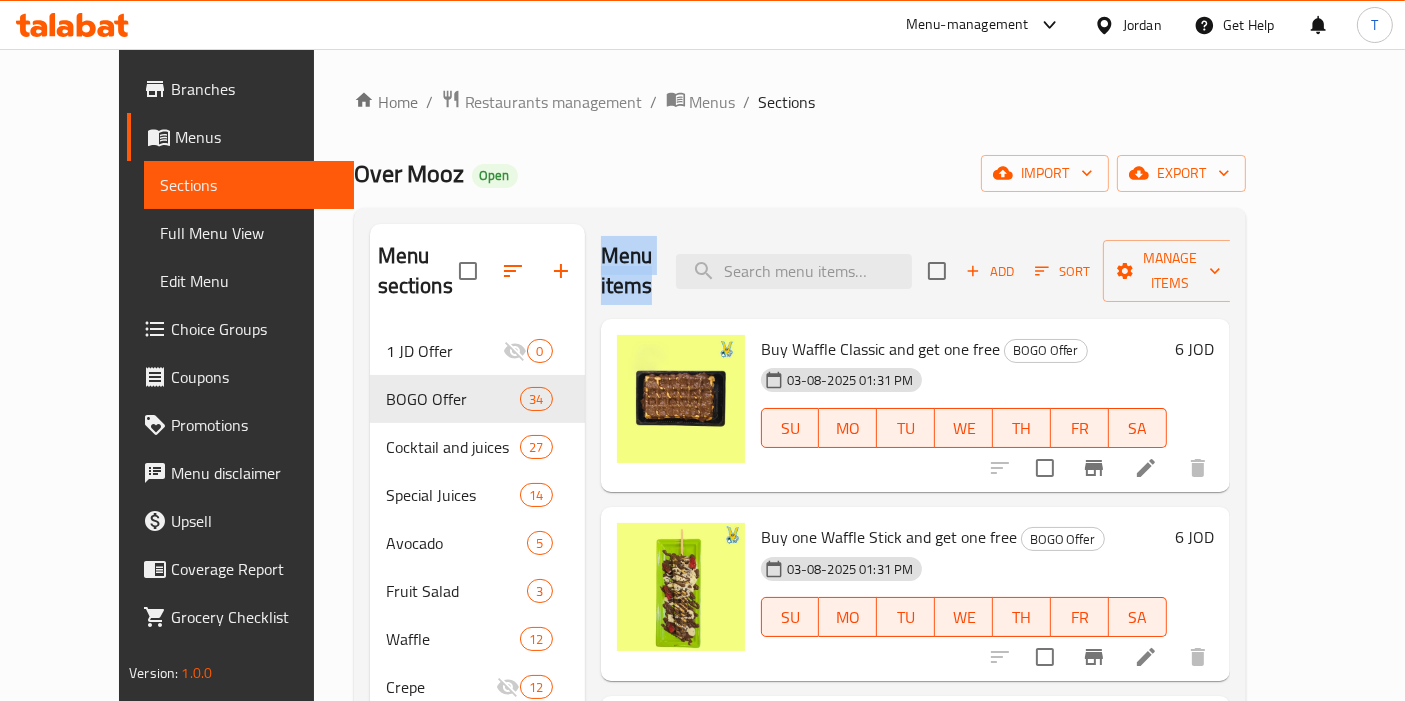 drag, startPoint x: 689, startPoint y: 257, endPoint x: 562, endPoint y: 252, distance: 127.09839 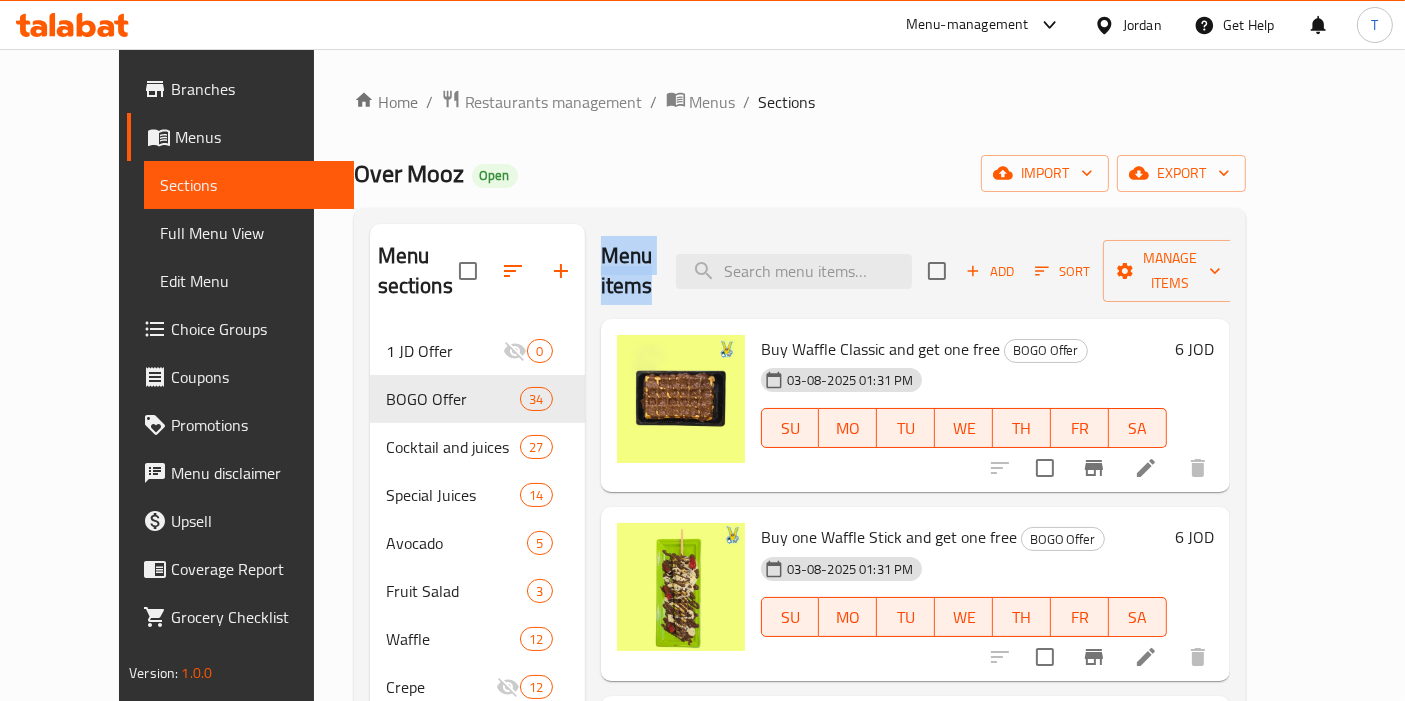 click on "Menu items Add Sort Manage items Buy Waffle Classic and get one free    BOGO Offer  [DATE] [TIME] SU MO TU WE TH FR SA 6   JOD Buy one Waffle Stick and get one free    BOGO Offer  [DATE] [TIME] SU MO TU WE TH FR SA 6   JOD Buy Dream Land and get one free    BOGO Offer  [DATE] [TIME] SU MO TU WE TH FR SA 6   JOD Buy Boom Berry and get one free    BOGO Offer  [DATE] [TIME] SU MO TU WE TH FR SA 6   JOD Buy Classic Mojito and get one free   BOGO Offer  [DATE] [TIME] SU MO TU WE TH FR SA 6   JOD Buy Tropical Boom and get one free    BOGO Offer  [DATE] [TIME] SU MO TU WE TH FR SA 6   JOD Buy one Hot Weather and get one free    BOGO Offer  [DATE] [TIME] SU MO TU WE TH FR SA 6   JOD Buy Candy Mojito and get one free   BOGO Offer  [DATE] [TIME] SU MO TU WE TH FR SA 6   JOD Buy Blue Land Mojito and get one free   BOGO Offer  [DATE] [TIME] SU MO TU WE TH FR SA 6   JOD Buy Sour Power Mojito and get one free    BOGO Offer  [DATE] [TIME] SU MO TU WE TH FR SA 6" at bounding box center (907, 574) 